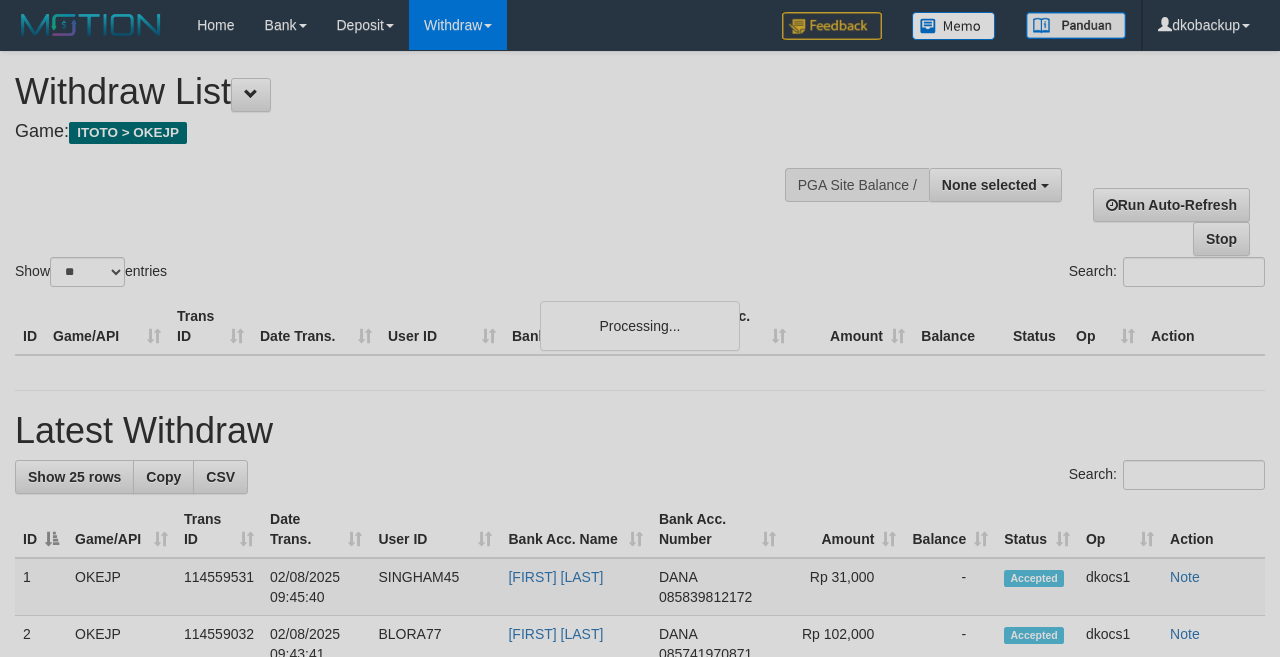 select 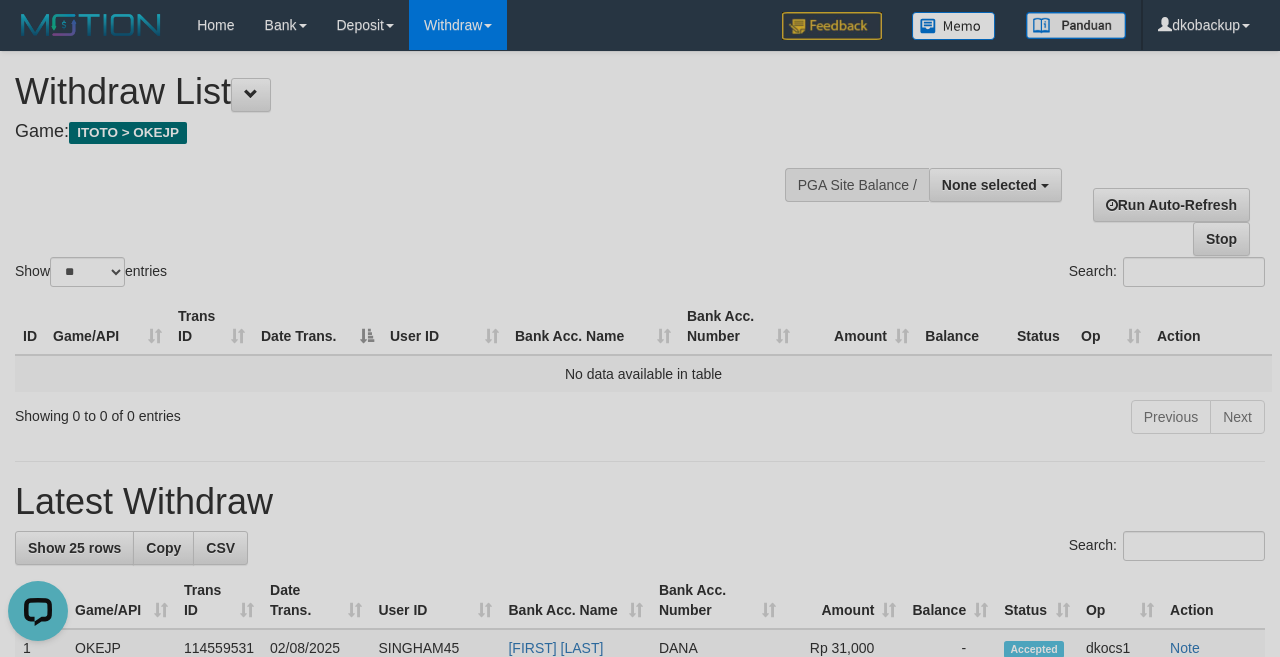 scroll, scrollTop: 0, scrollLeft: 0, axis: both 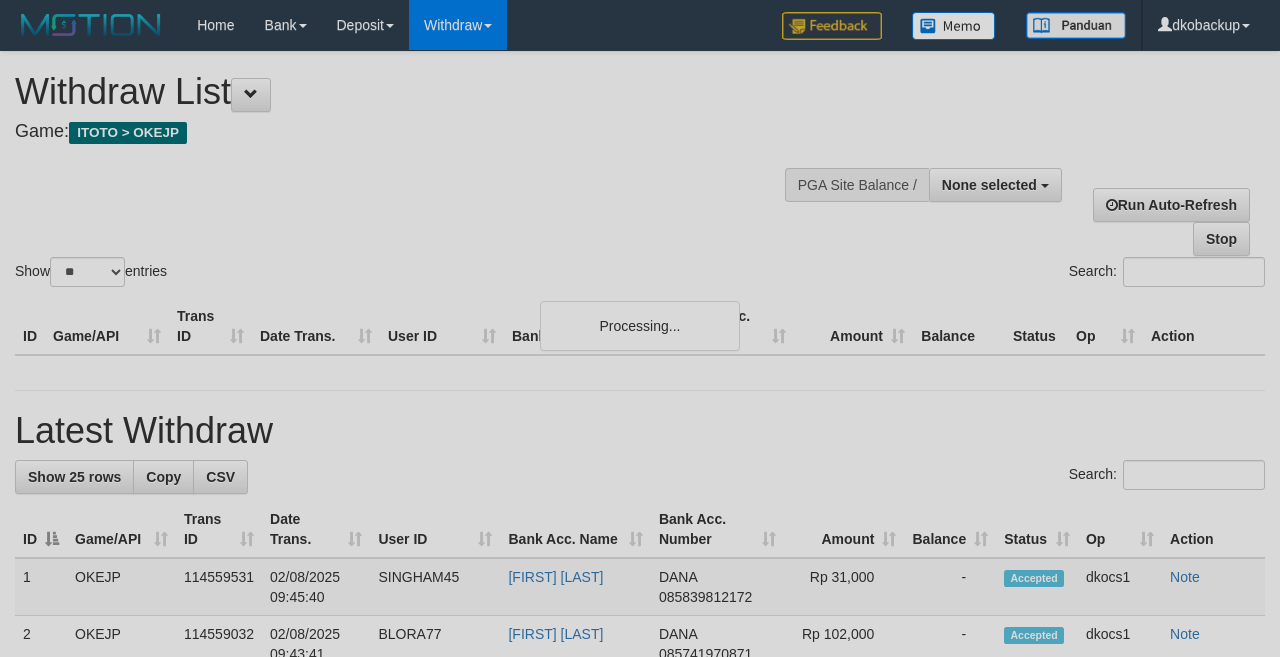 select 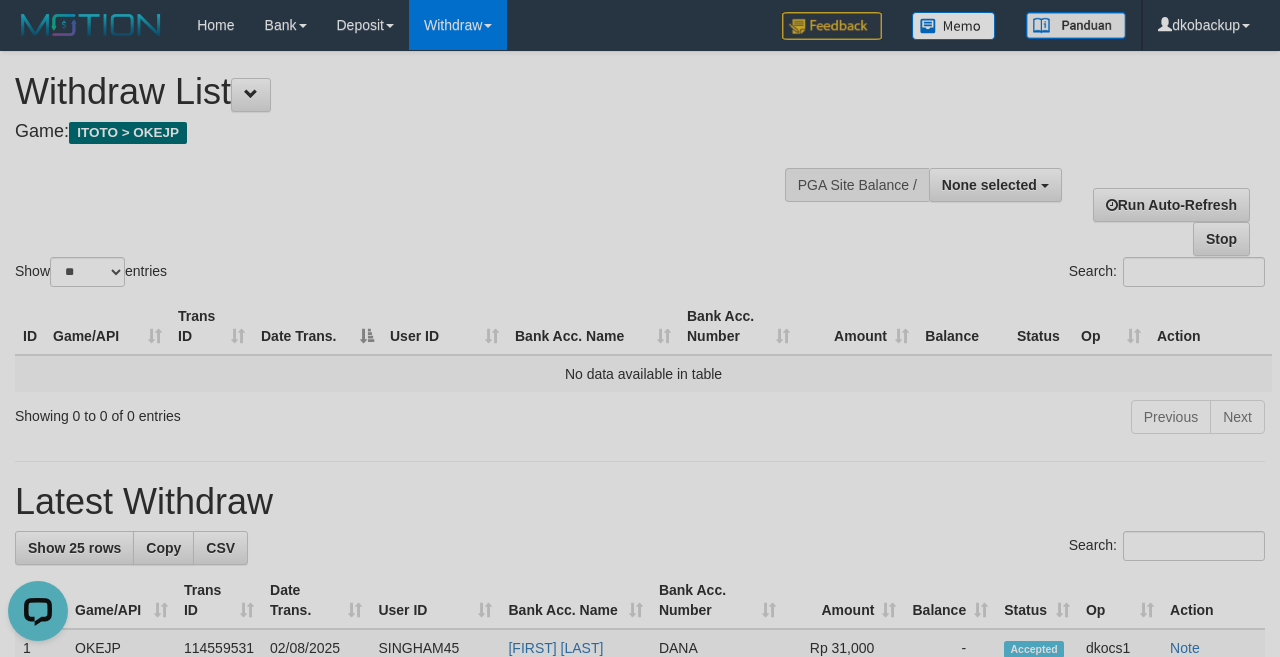 scroll, scrollTop: 0, scrollLeft: 0, axis: both 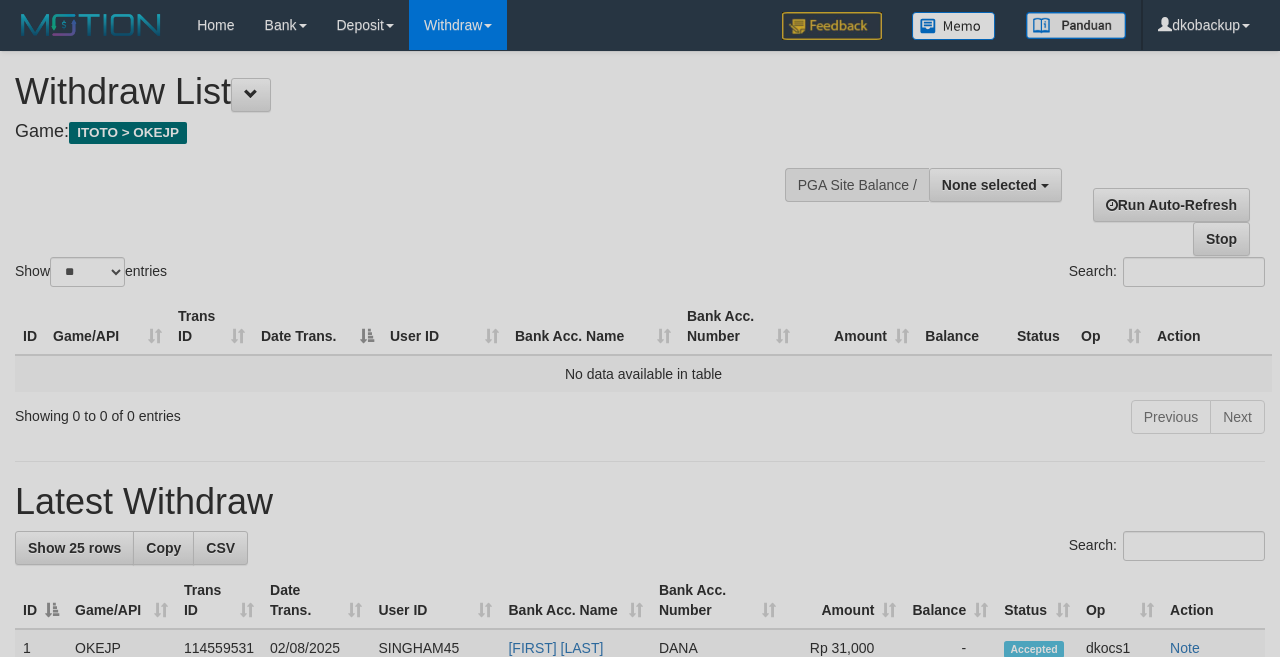 select 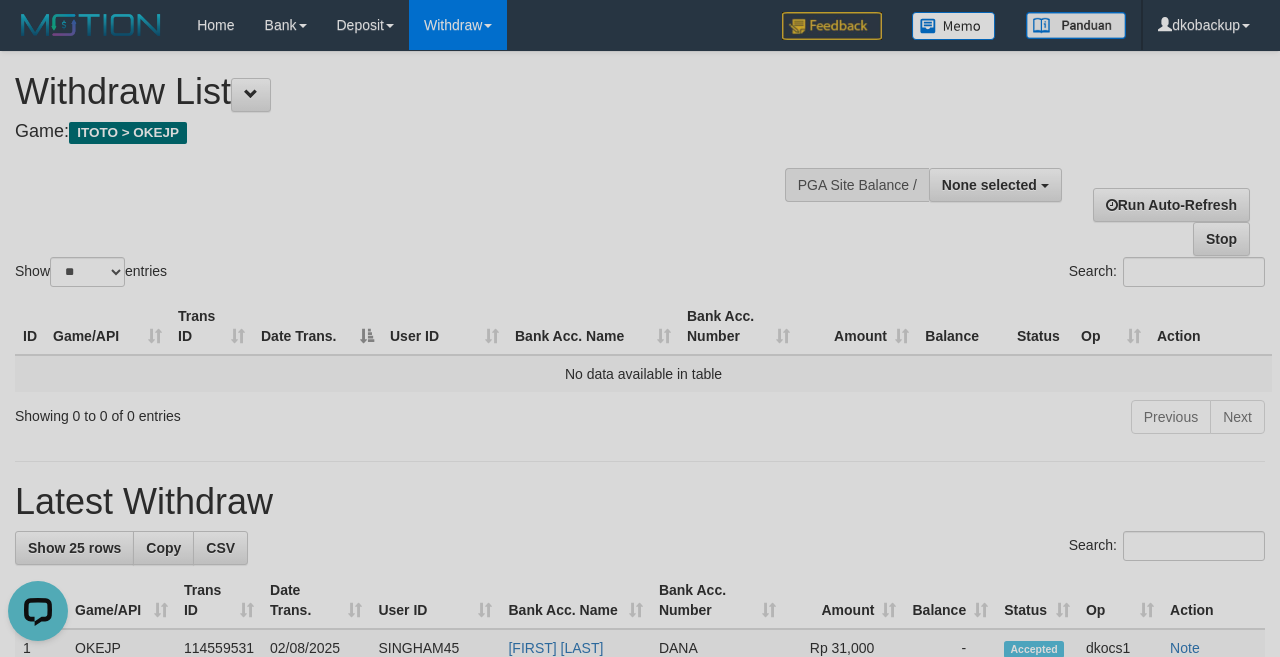scroll, scrollTop: 0, scrollLeft: 0, axis: both 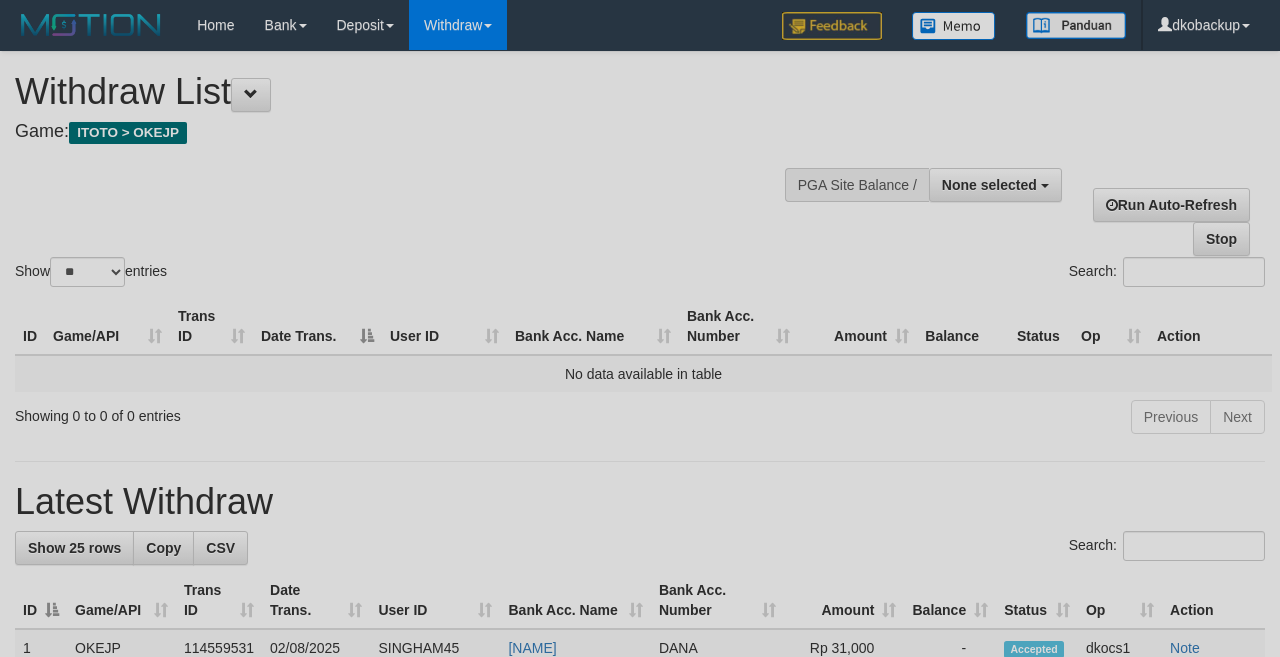 select 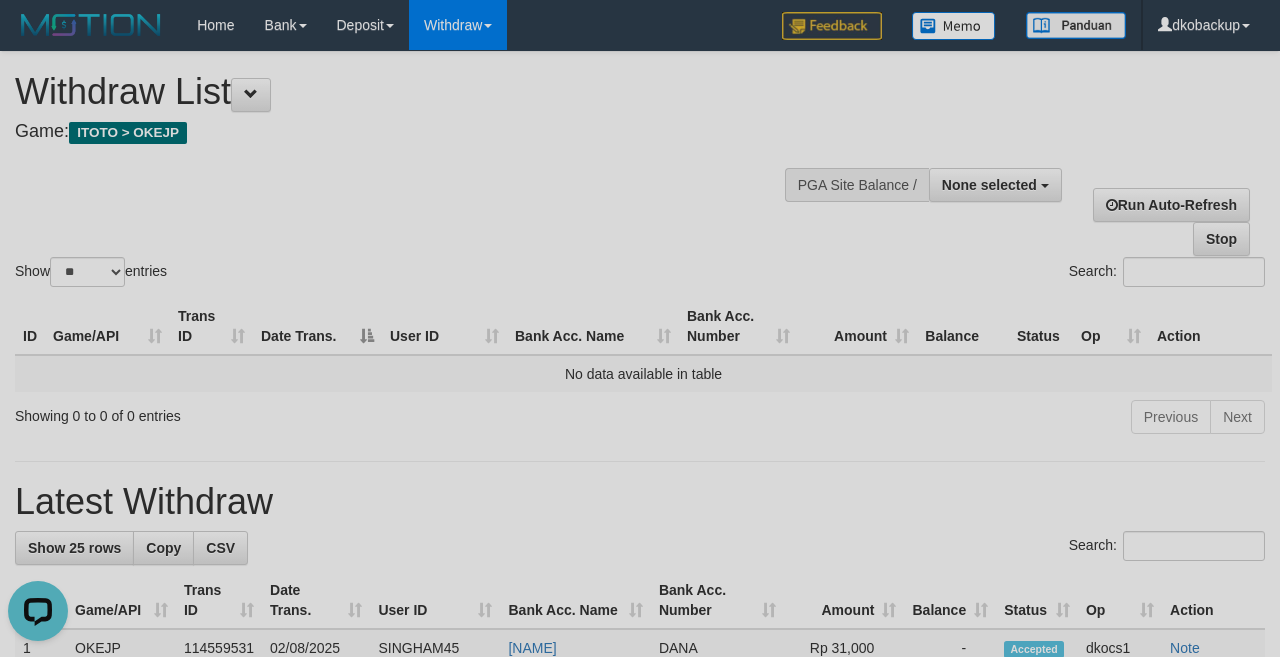 scroll, scrollTop: 0, scrollLeft: 0, axis: both 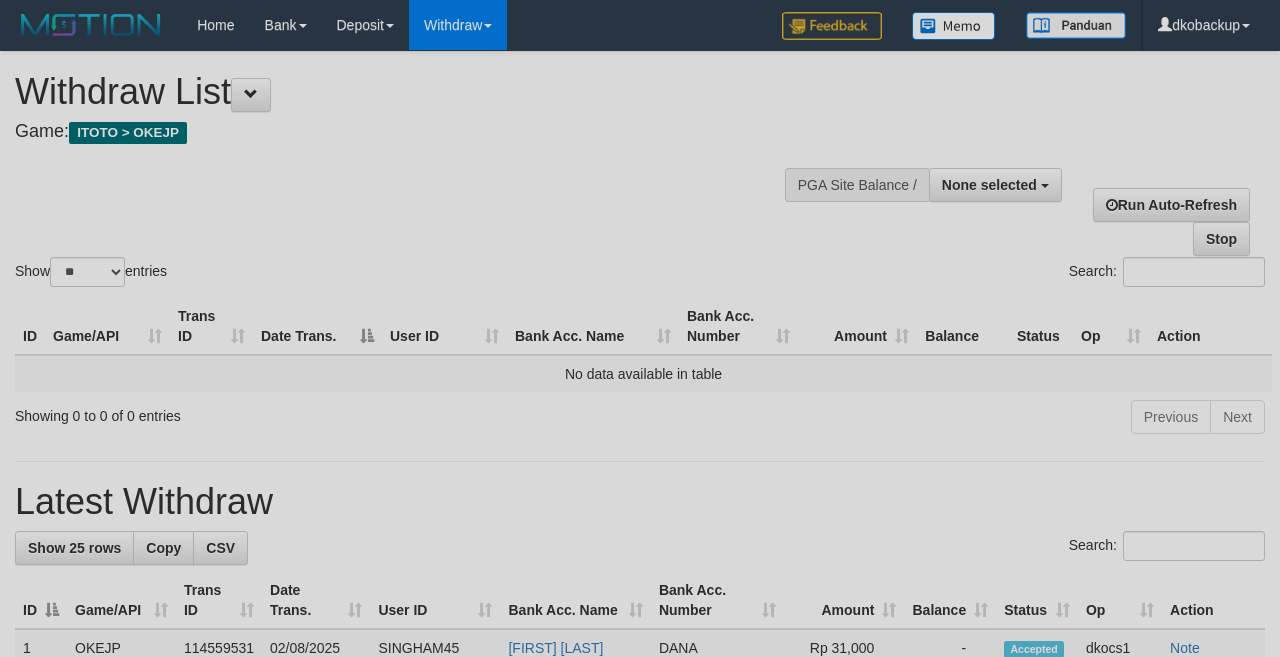 select 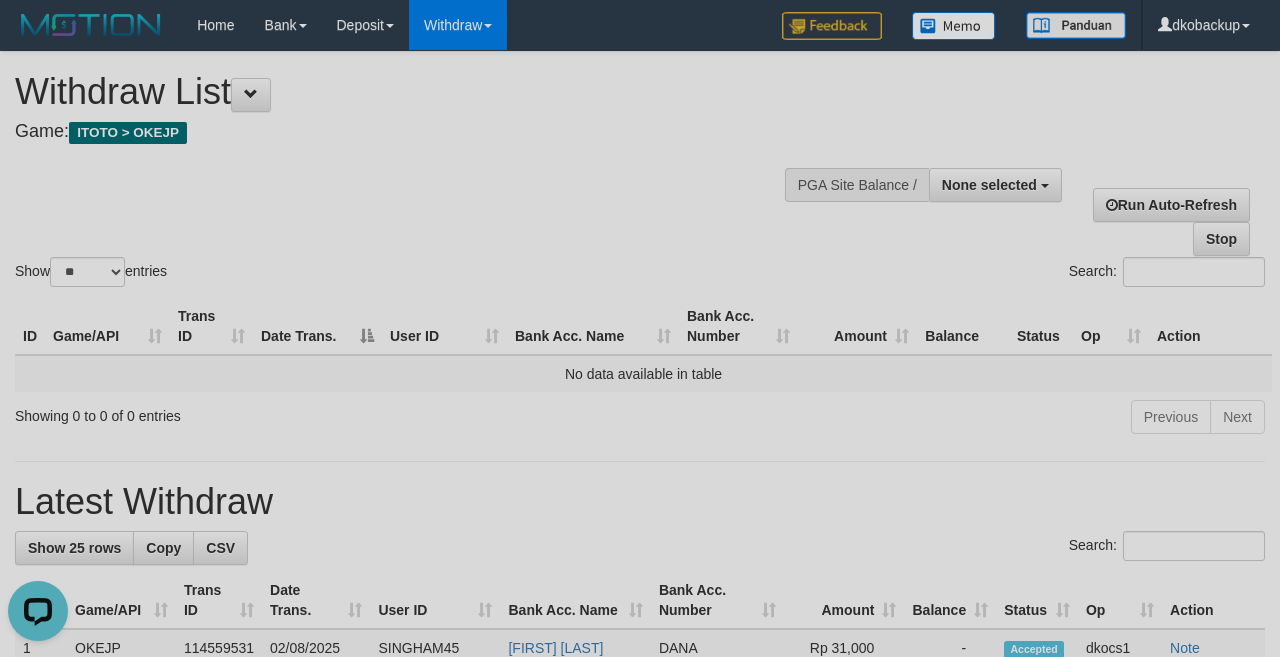 scroll, scrollTop: 0, scrollLeft: 0, axis: both 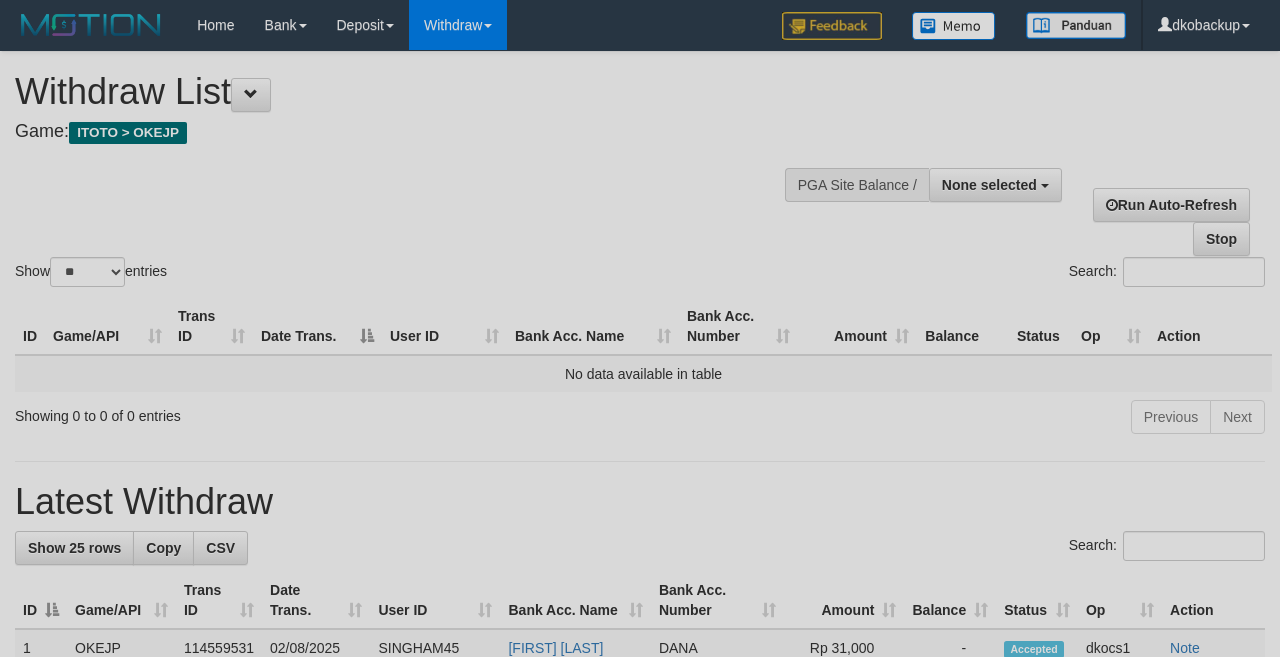 select 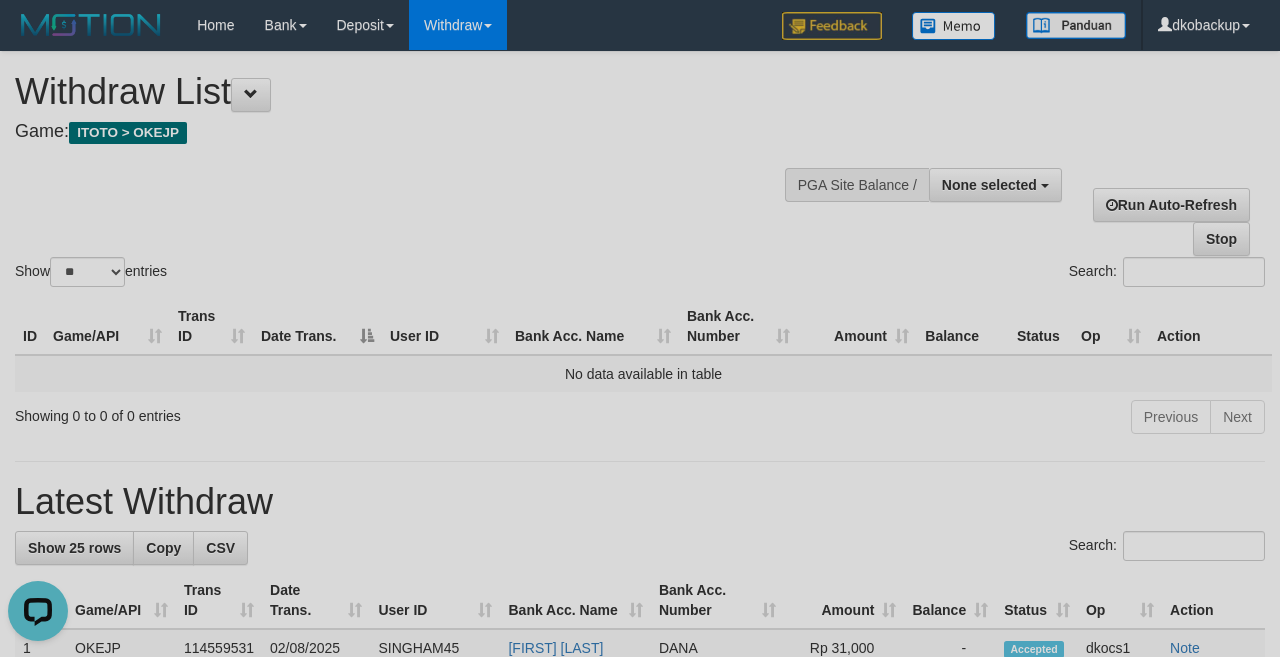 scroll, scrollTop: 0, scrollLeft: 0, axis: both 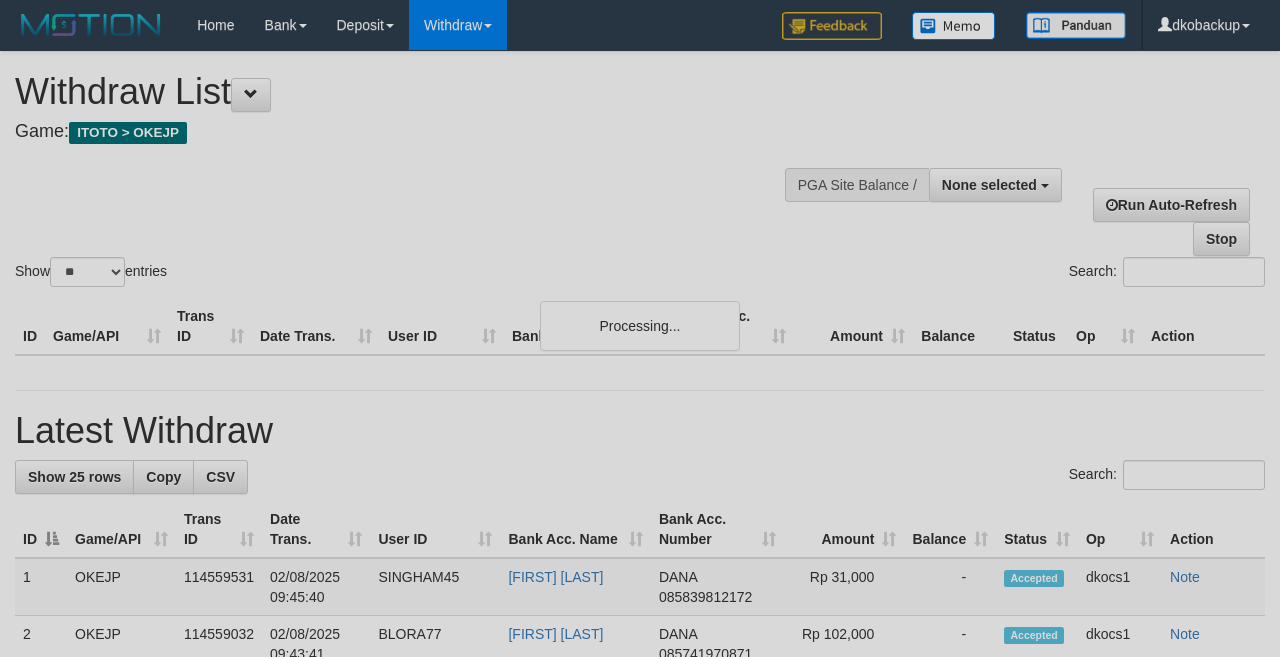 select 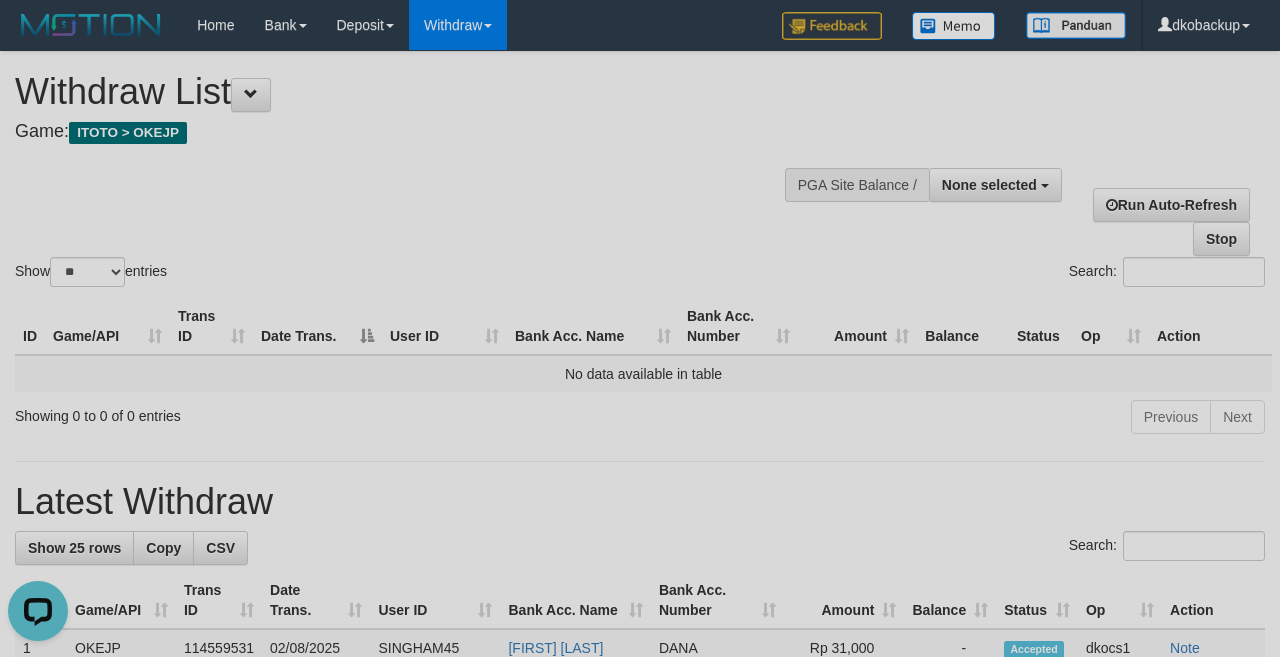 scroll, scrollTop: 0, scrollLeft: 0, axis: both 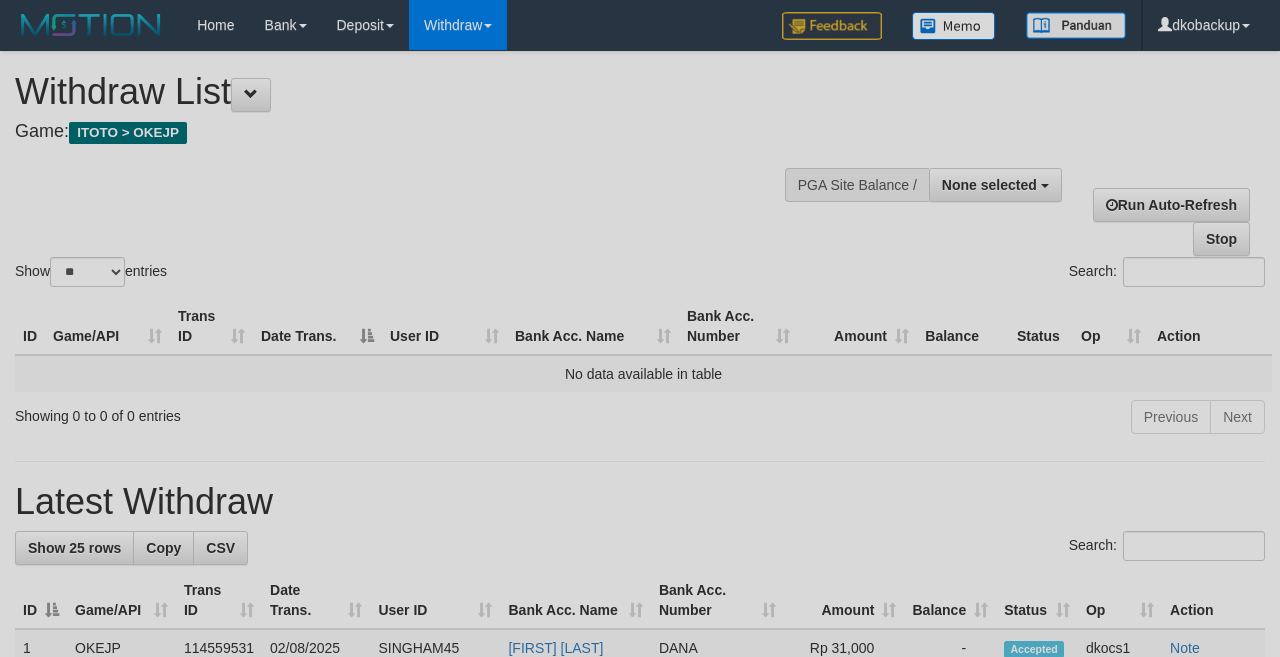 select 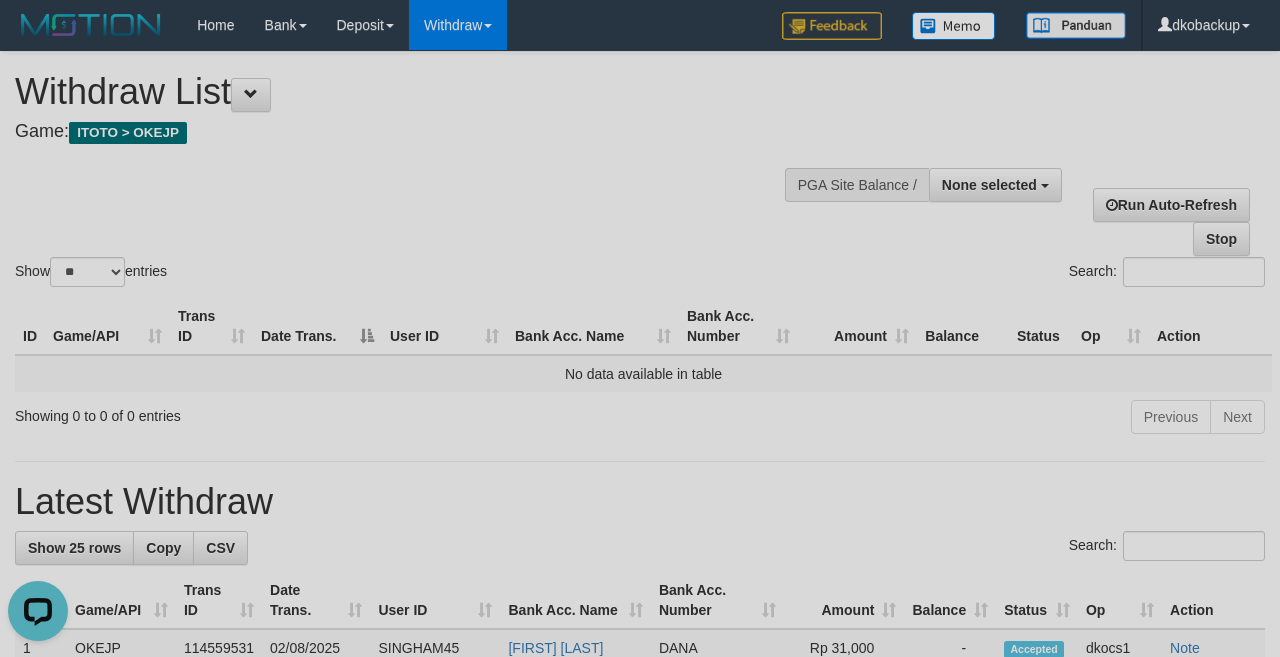 scroll, scrollTop: 0, scrollLeft: 0, axis: both 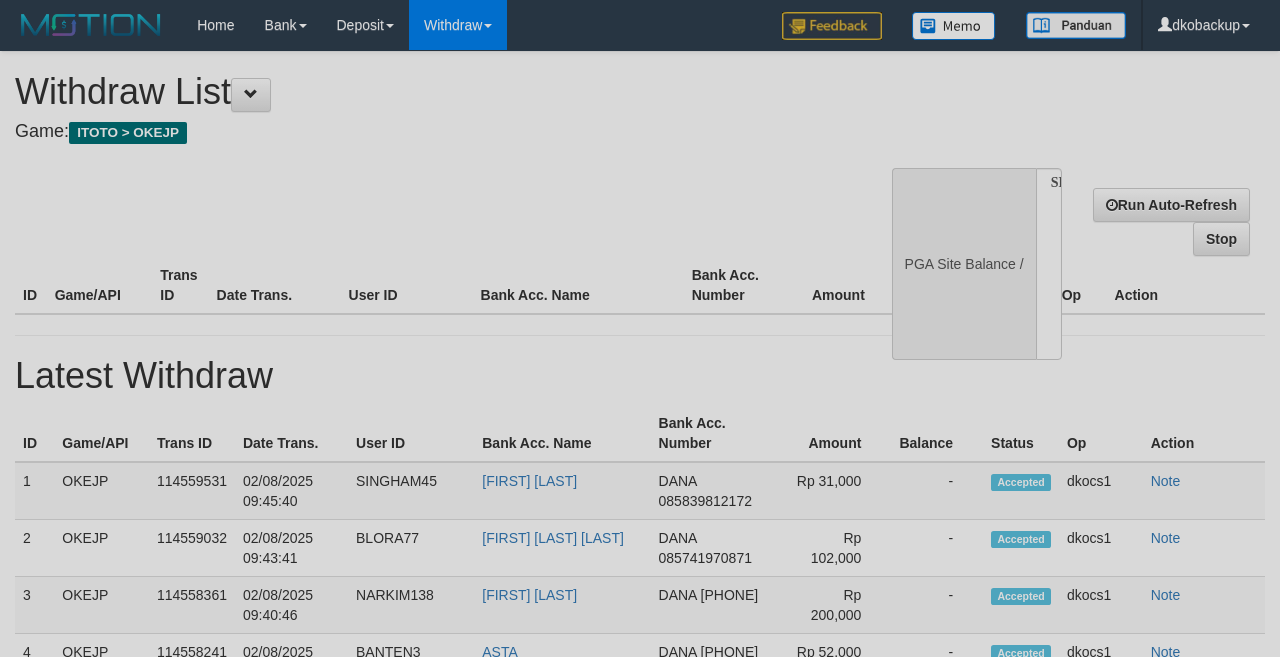 select 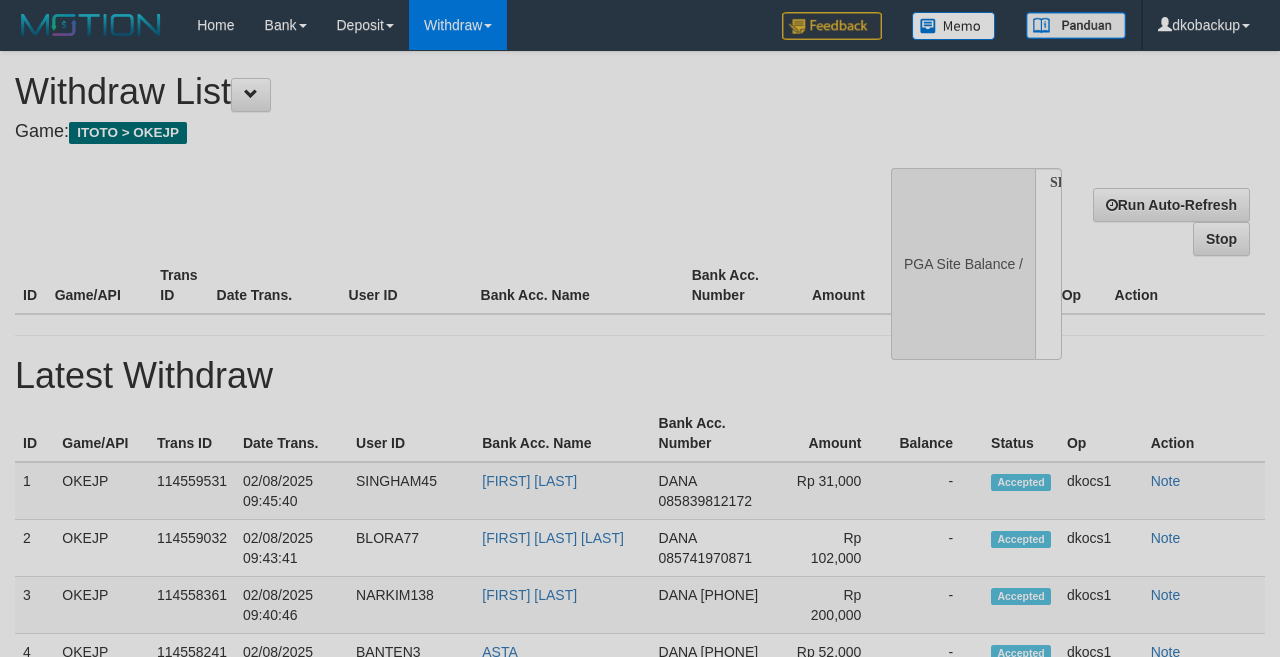 scroll, scrollTop: 0, scrollLeft: 0, axis: both 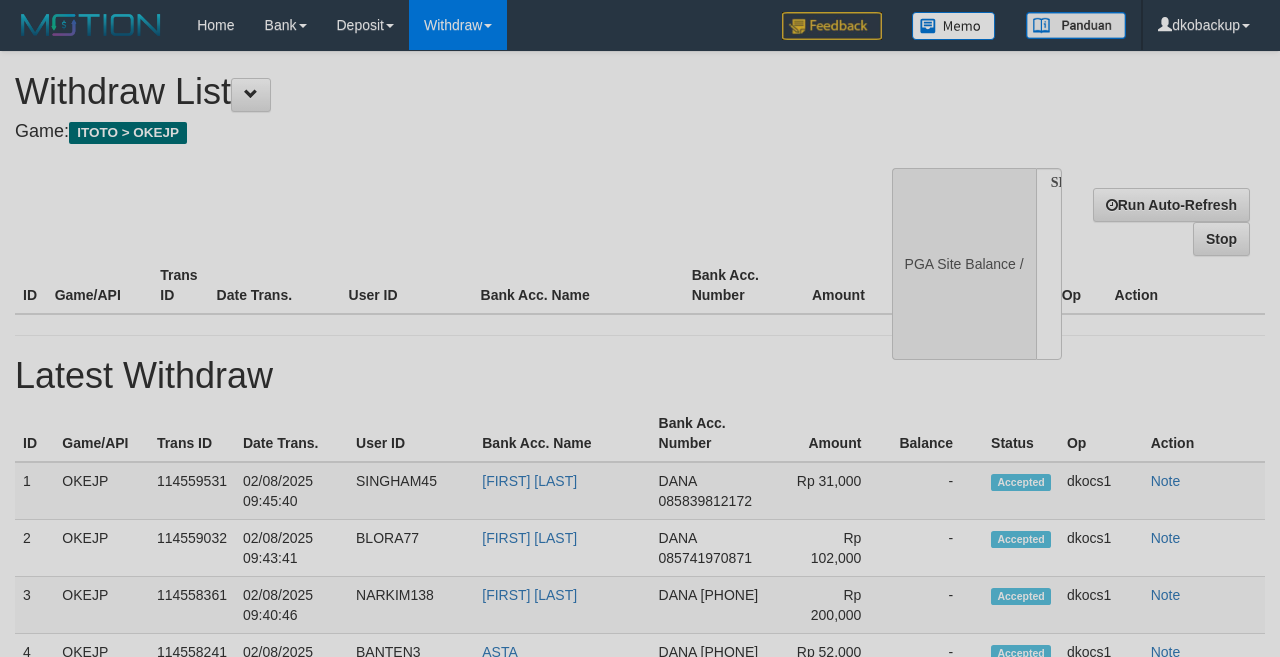 select 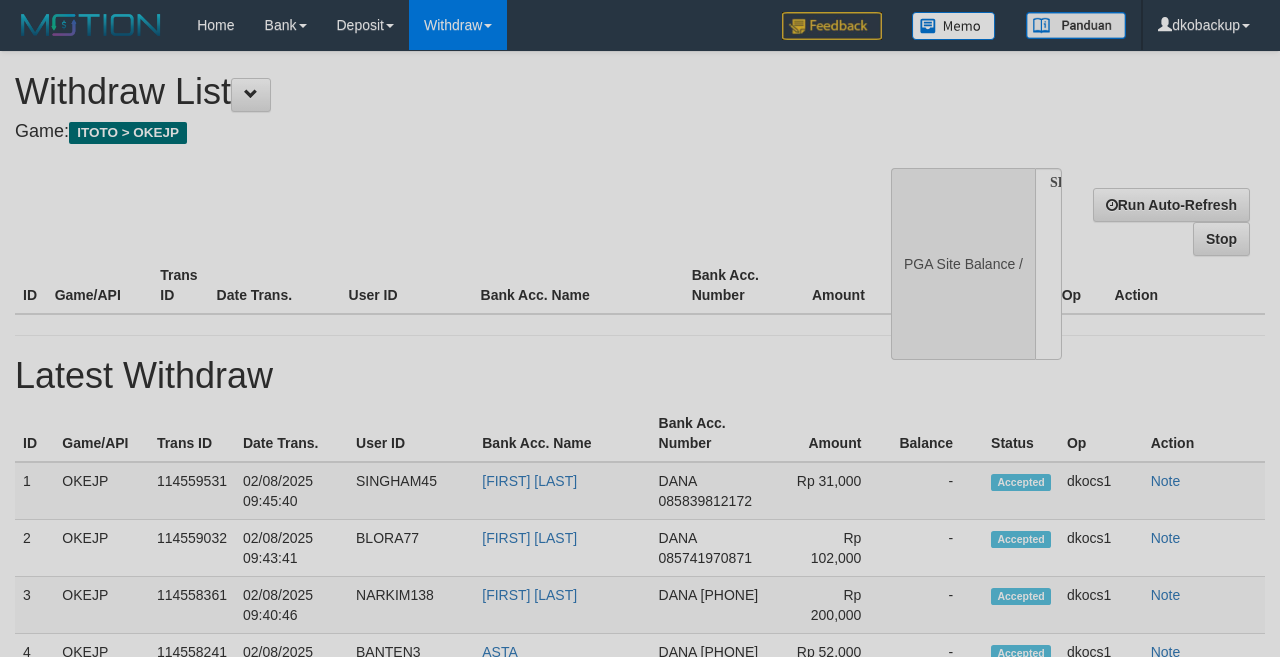 scroll, scrollTop: 0, scrollLeft: 0, axis: both 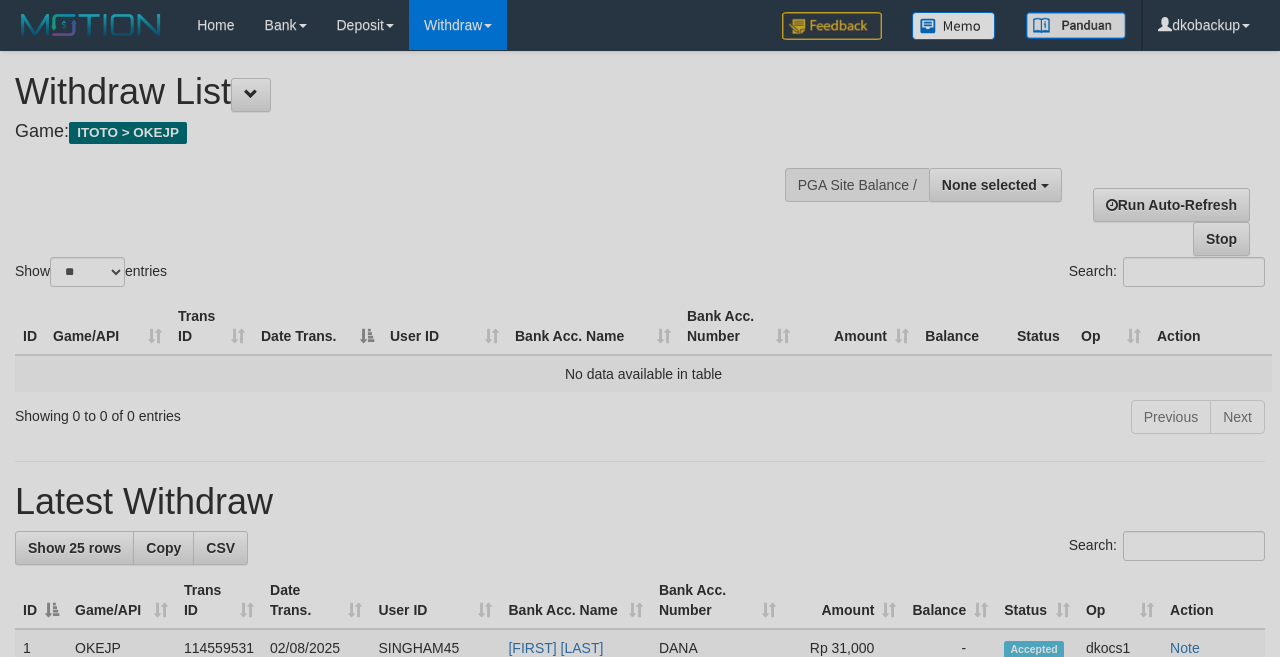 select 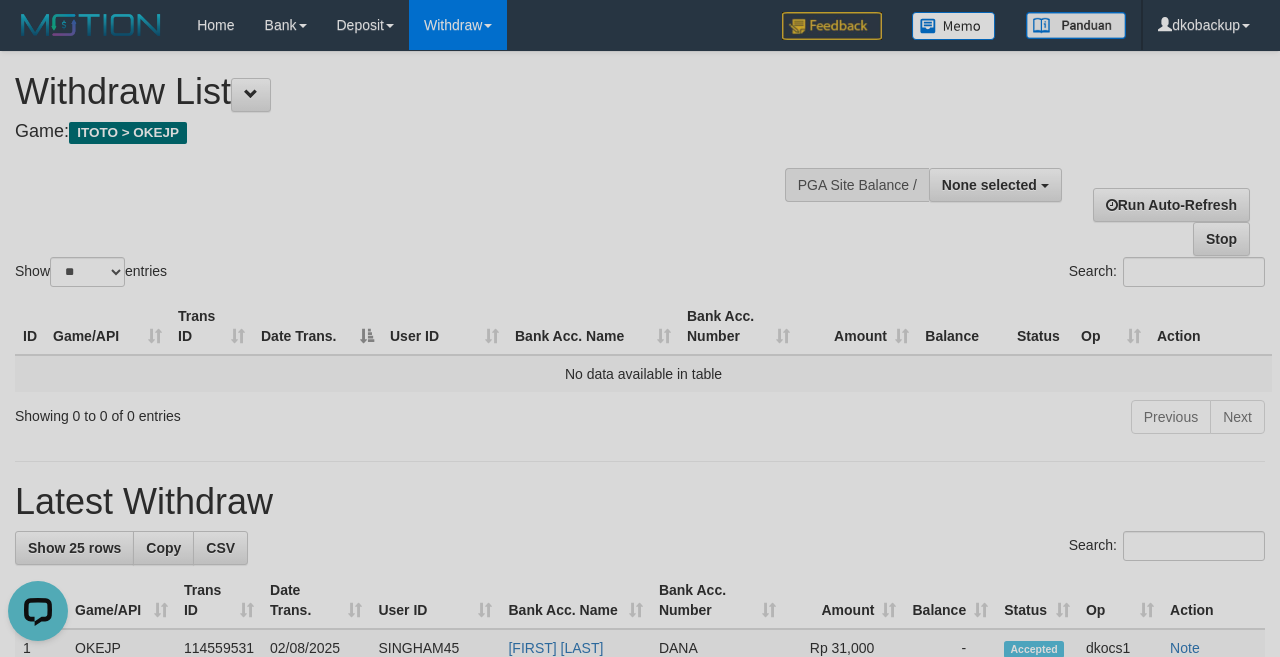 scroll, scrollTop: 0, scrollLeft: 0, axis: both 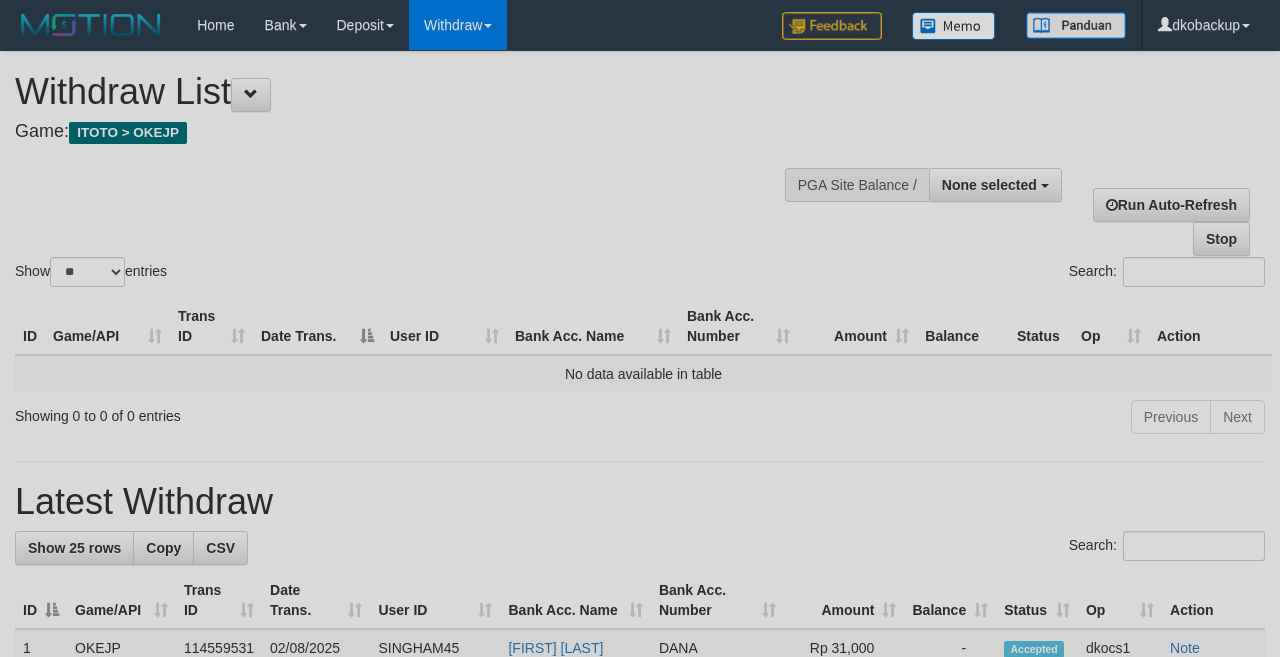 select 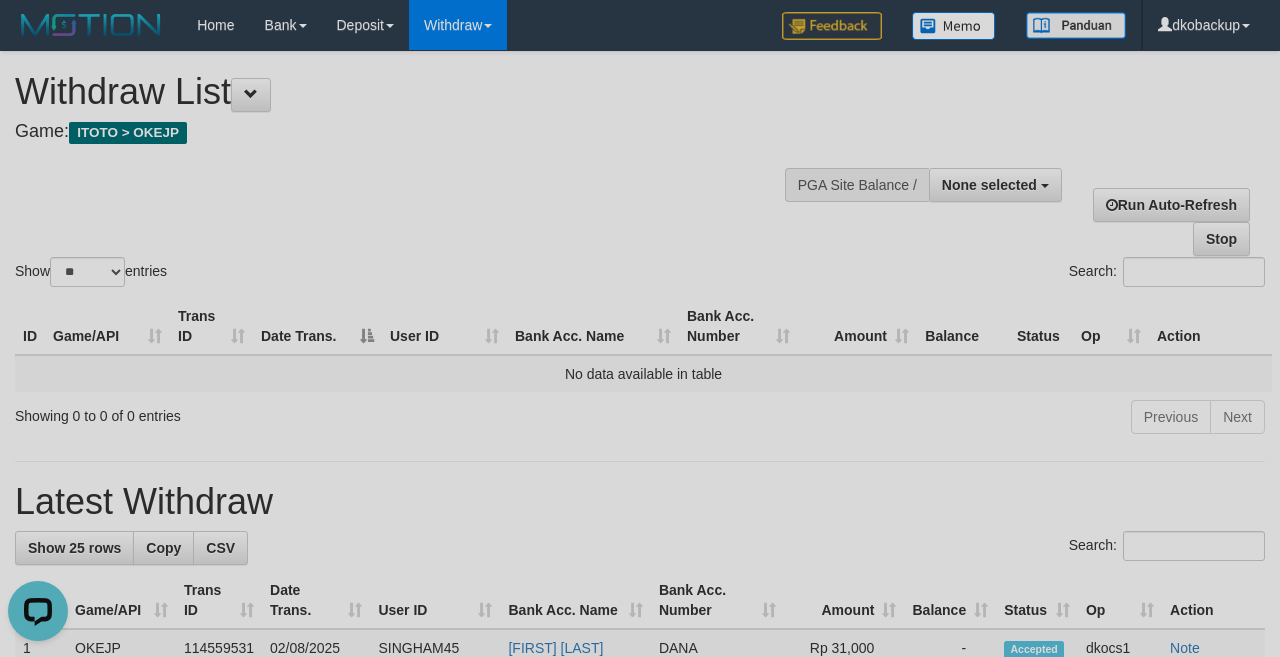 scroll, scrollTop: 0, scrollLeft: 0, axis: both 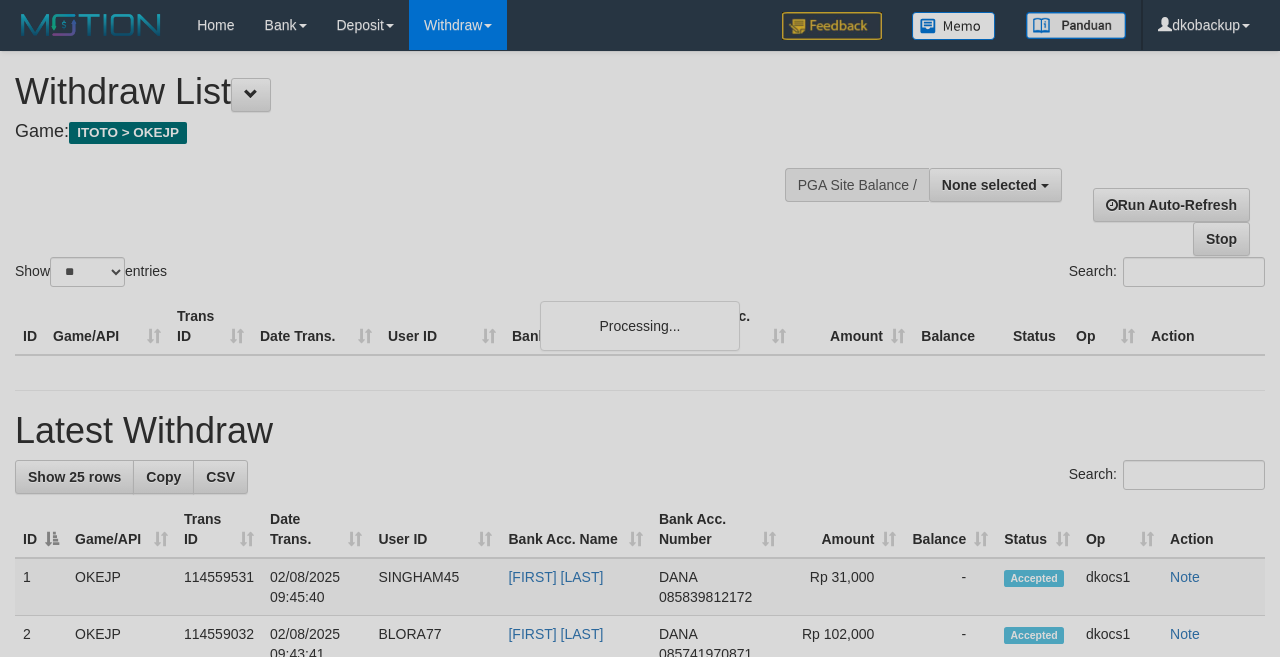 select 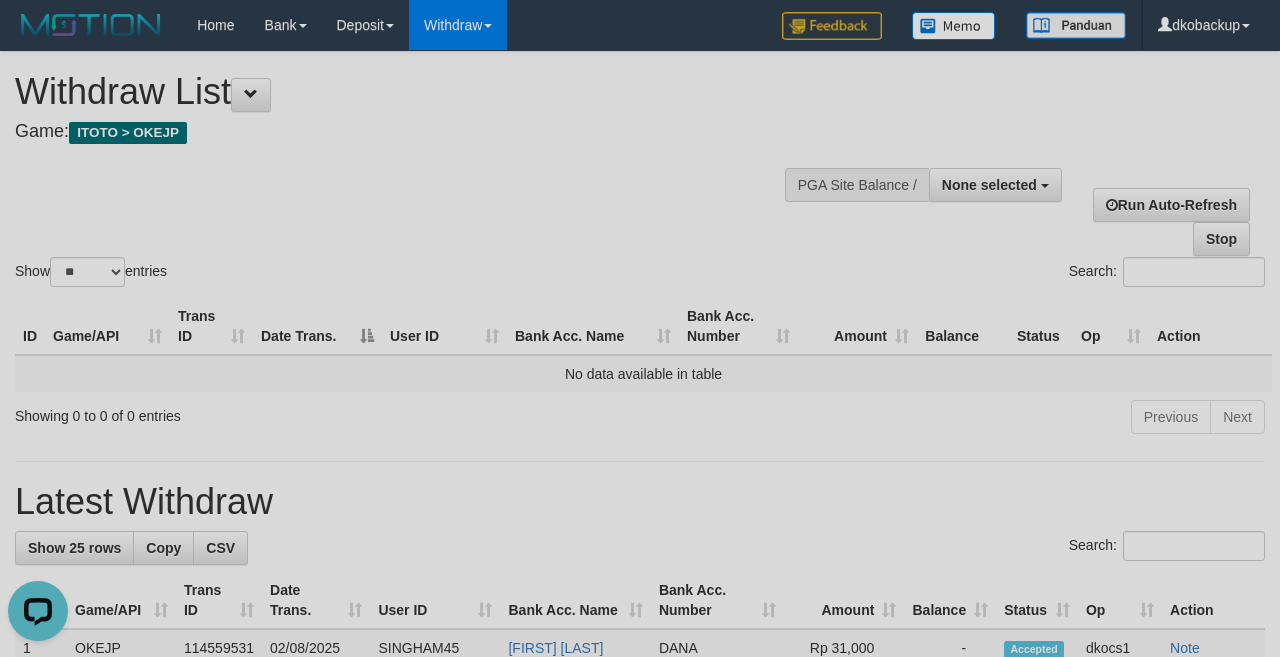 scroll, scrollTop: 0, scrollLeft: 0, axis: both 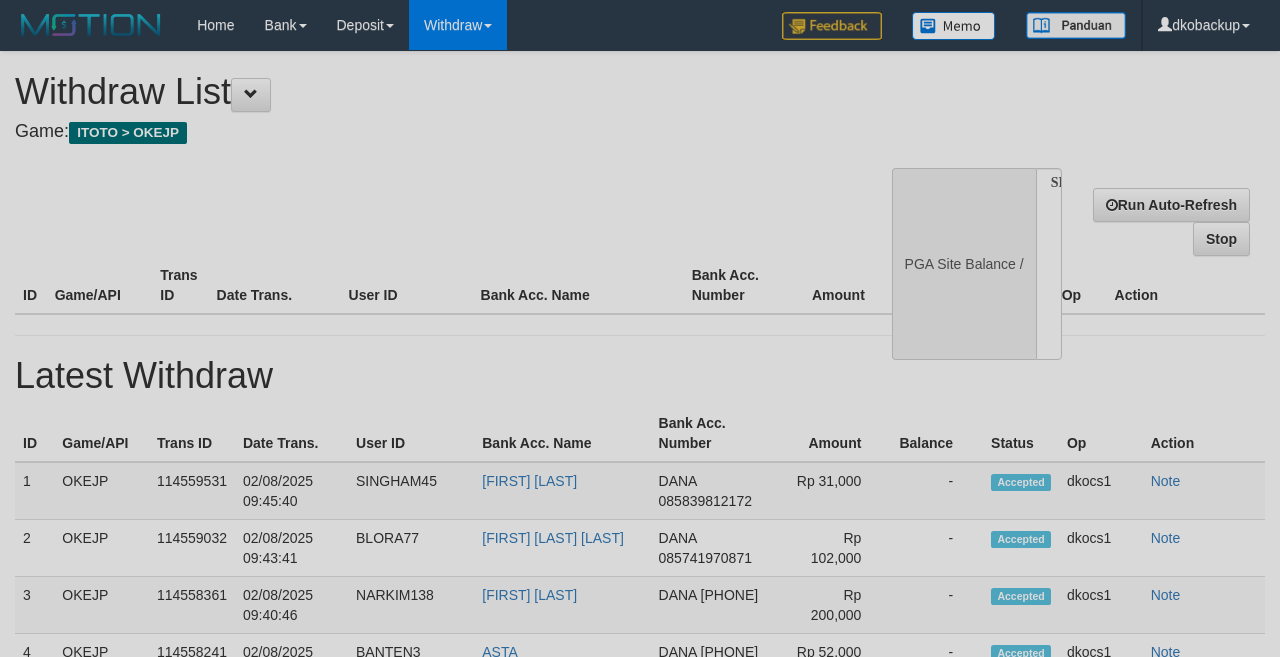select 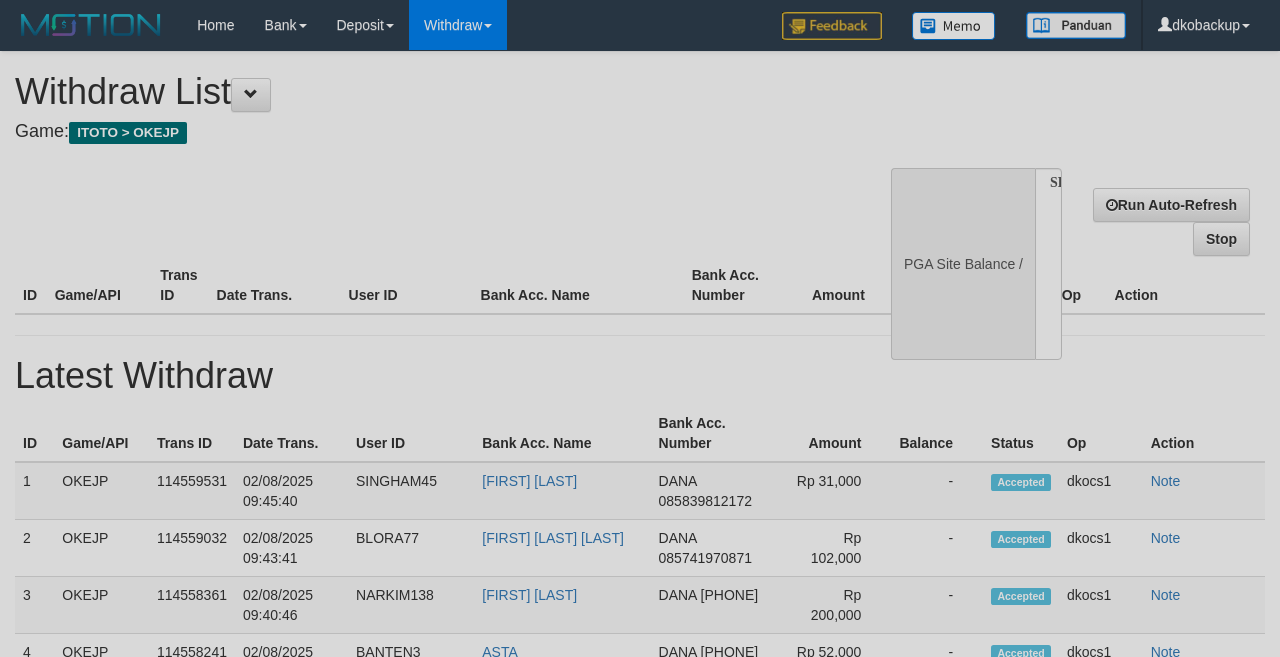 scroll, scrollTop: 0, scrollLeft: 0, axis: both 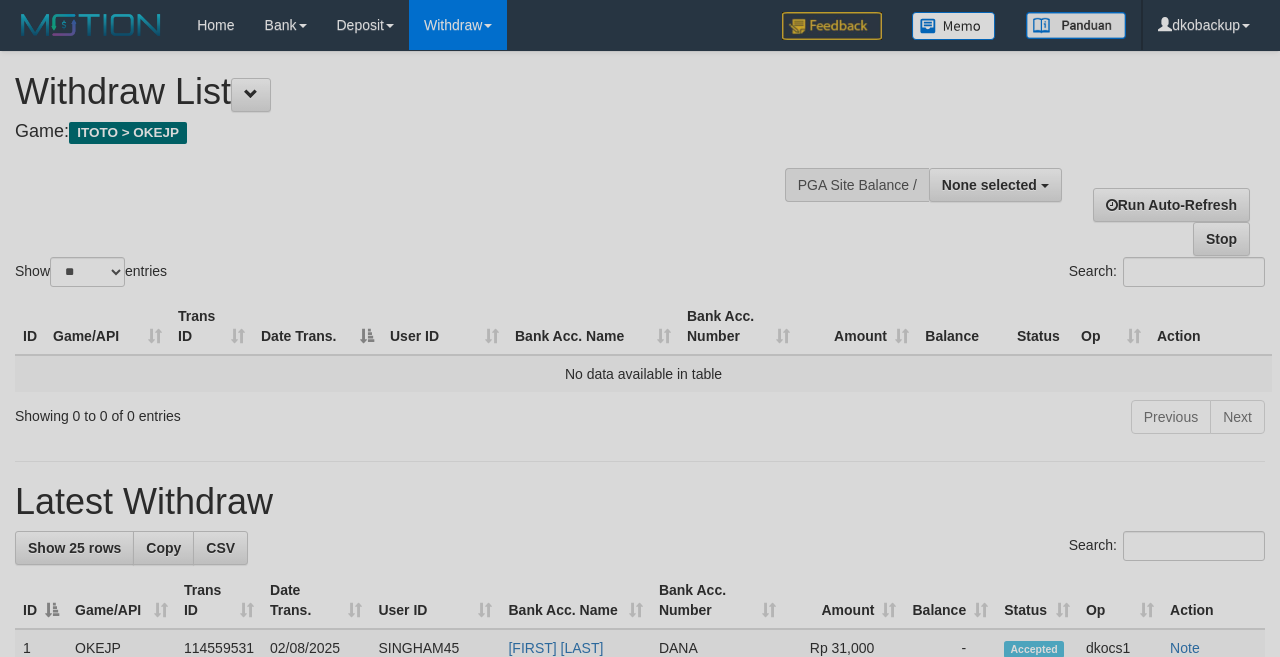 select 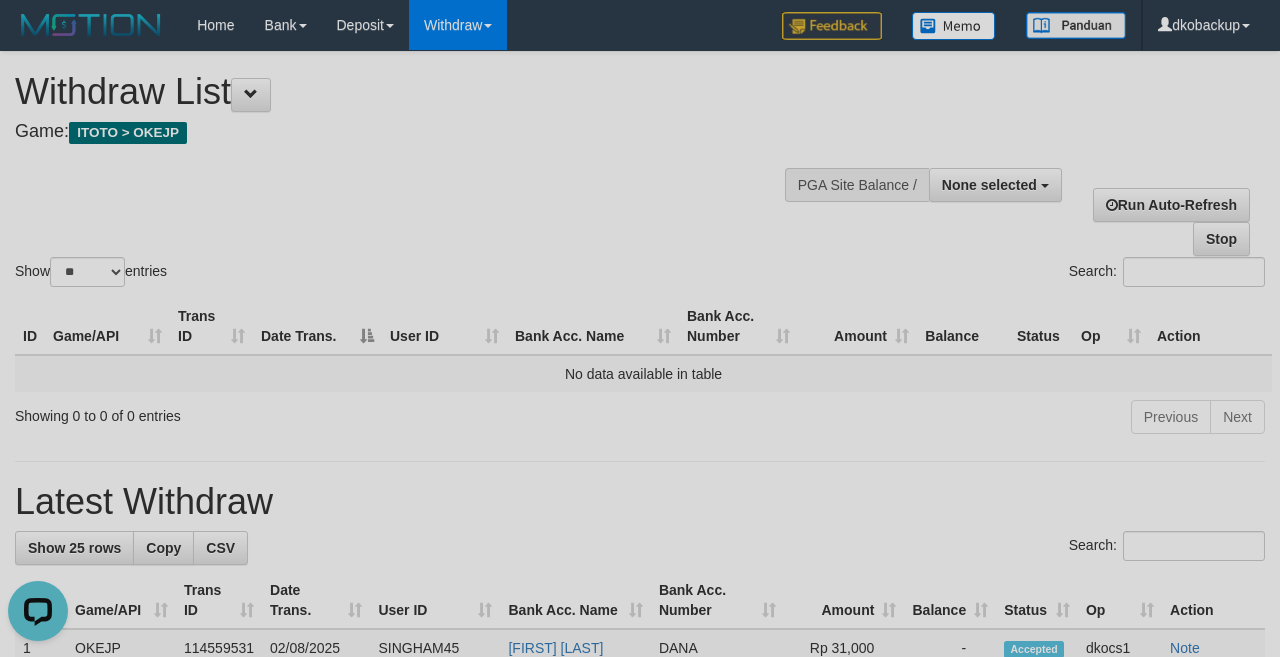 scroll, scrollTop: 0, scrollLeft: 0, axis: both 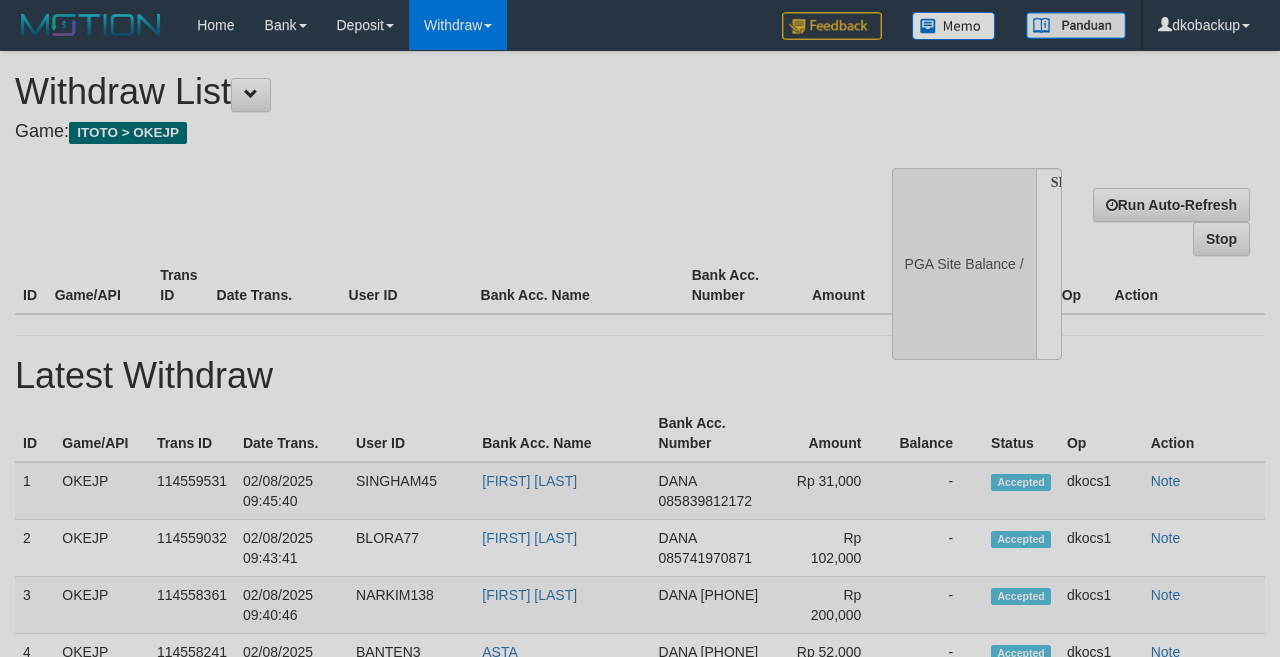 select 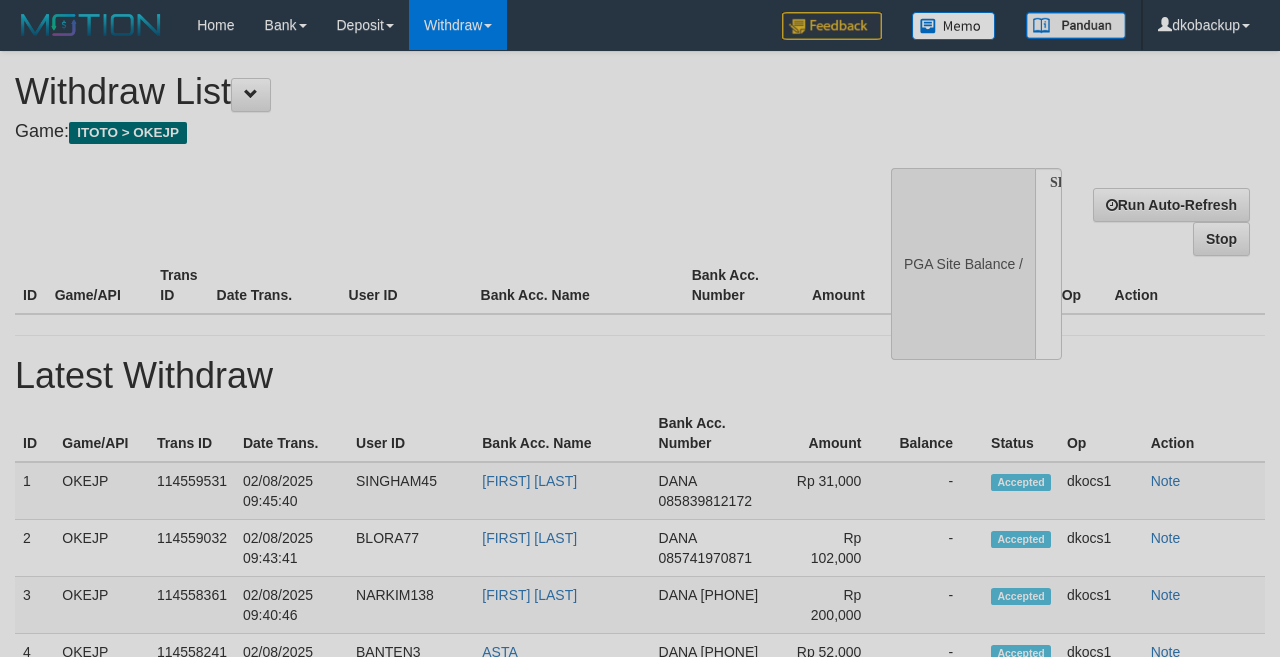 scroll, scrollTop: 0, scrollLeft: 0, axis: both 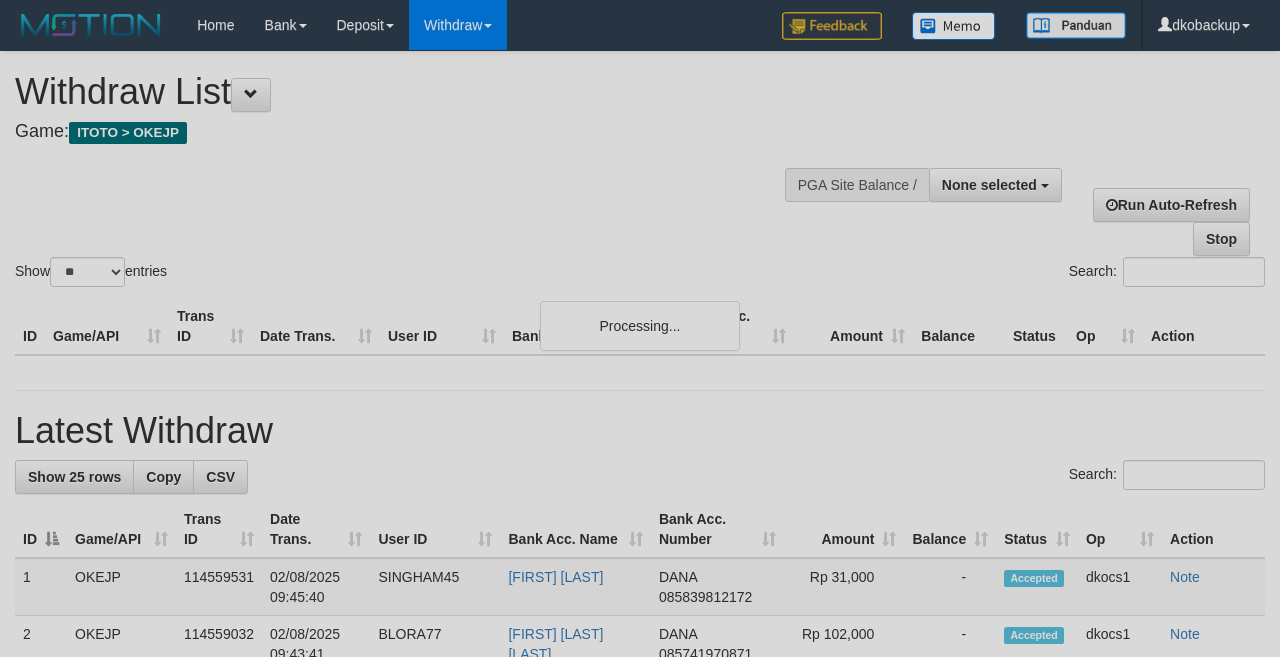 select 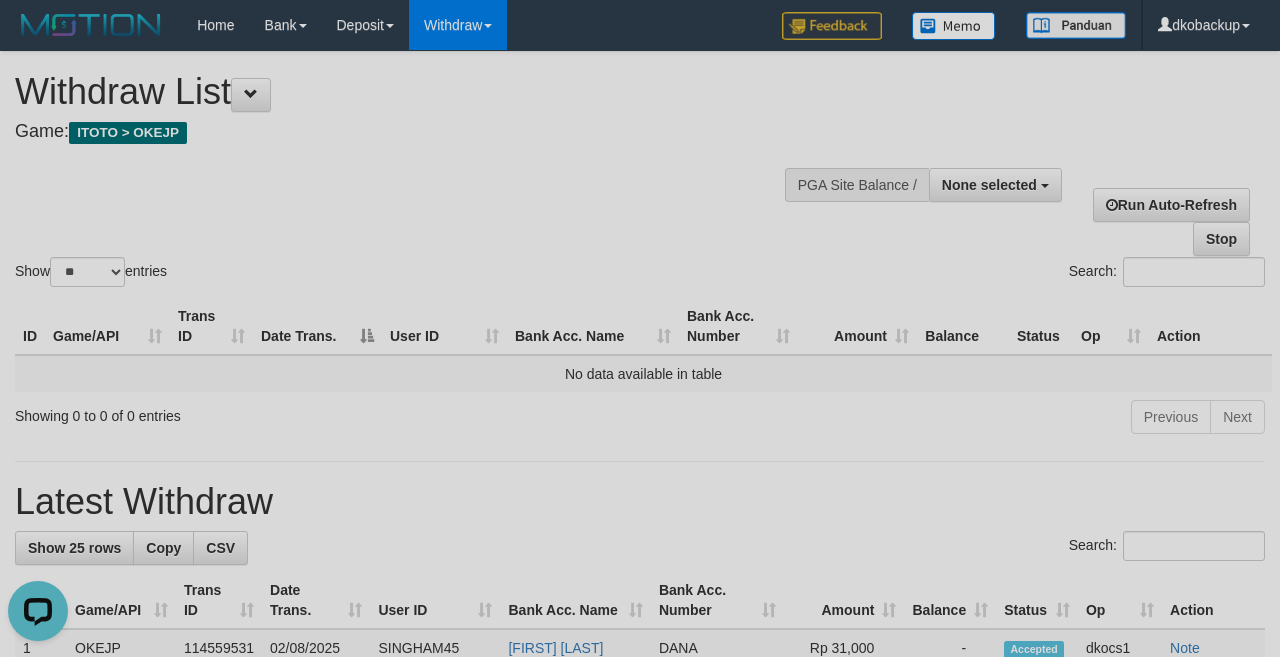 scroll, scrollTop: 0, scrollLeft: 0, axis: both 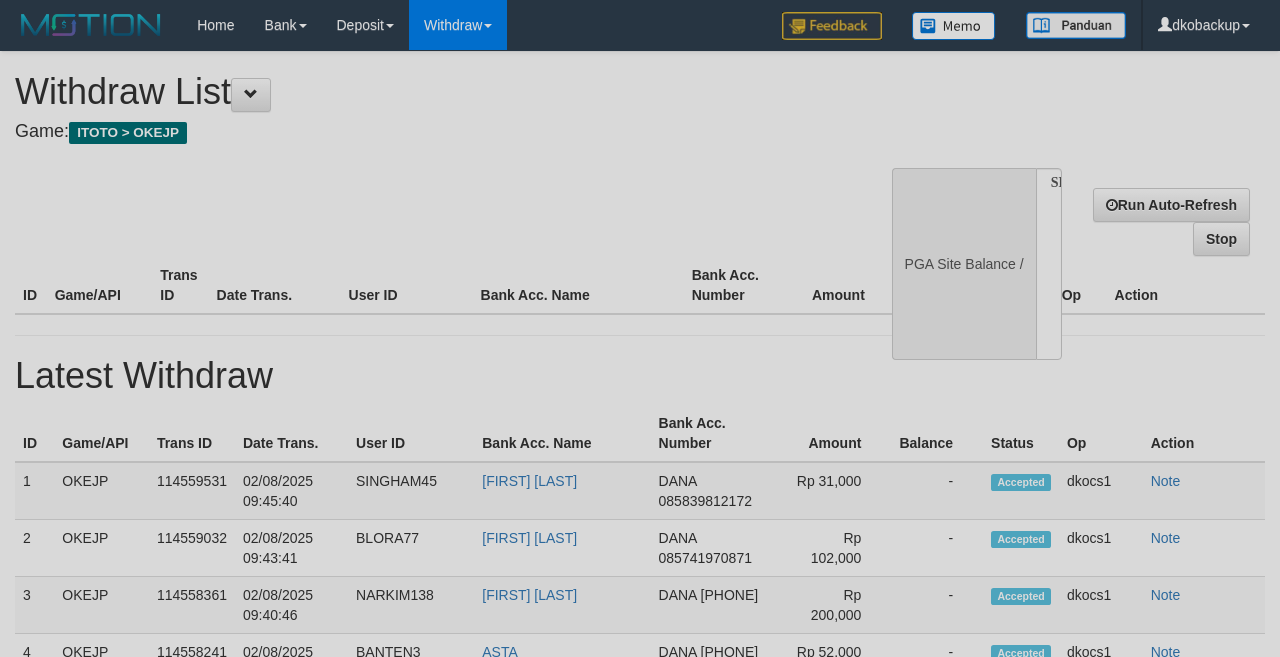 select 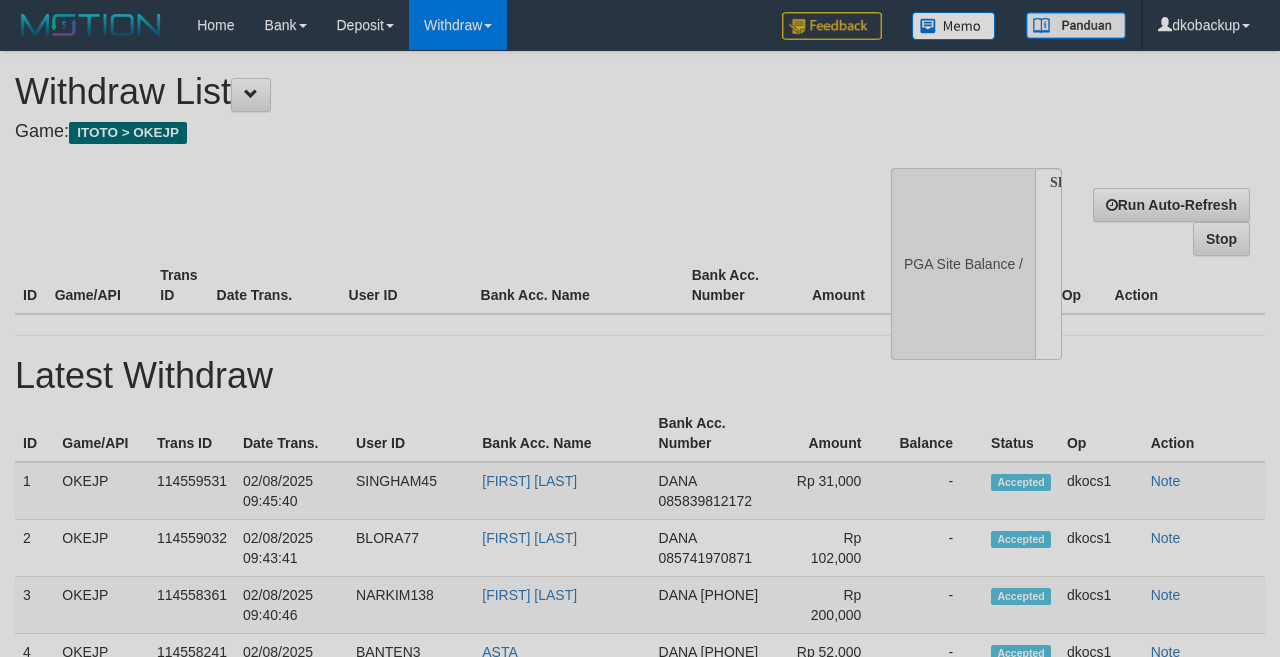 scroll, scrollTop: 0, scrollLeft: 0, axis: both 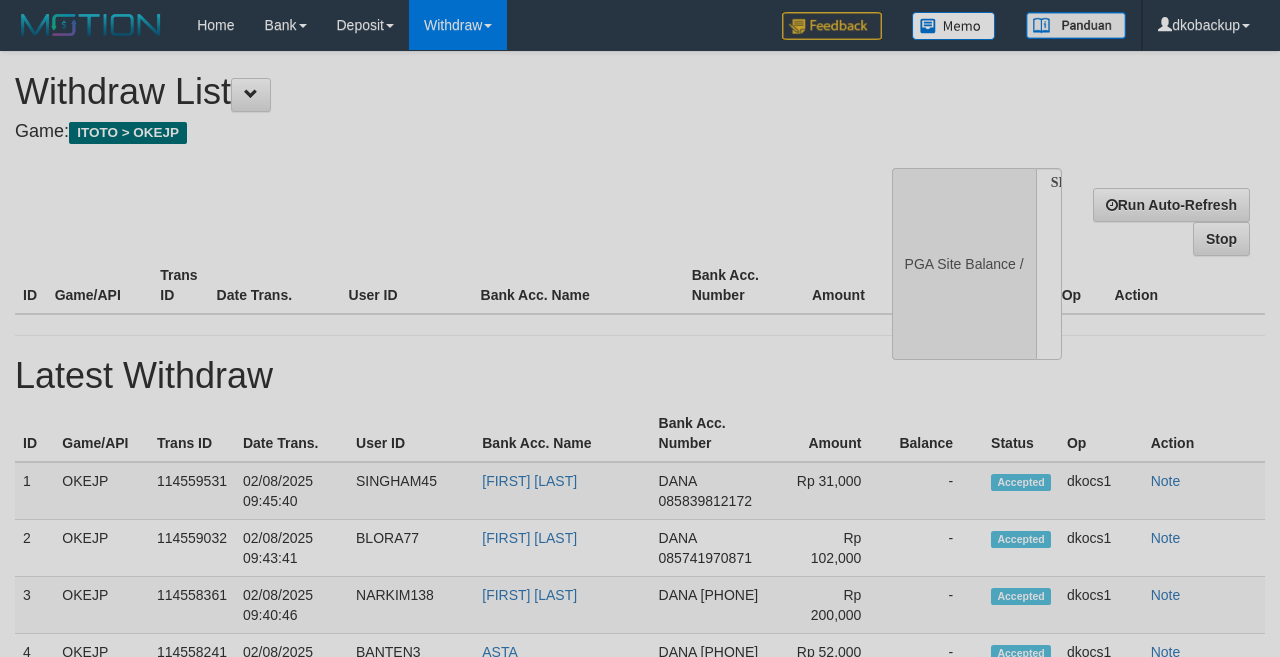 select 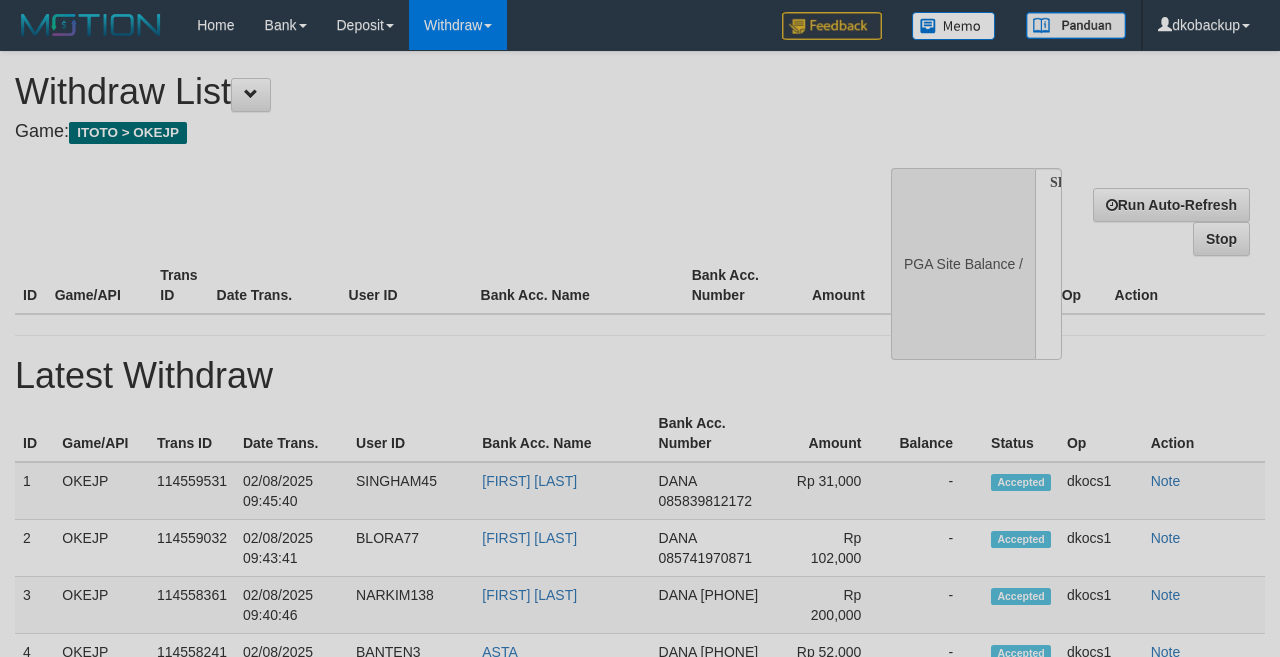 scroll, scrollTop: 0, scrollLeft: 0, axis: both 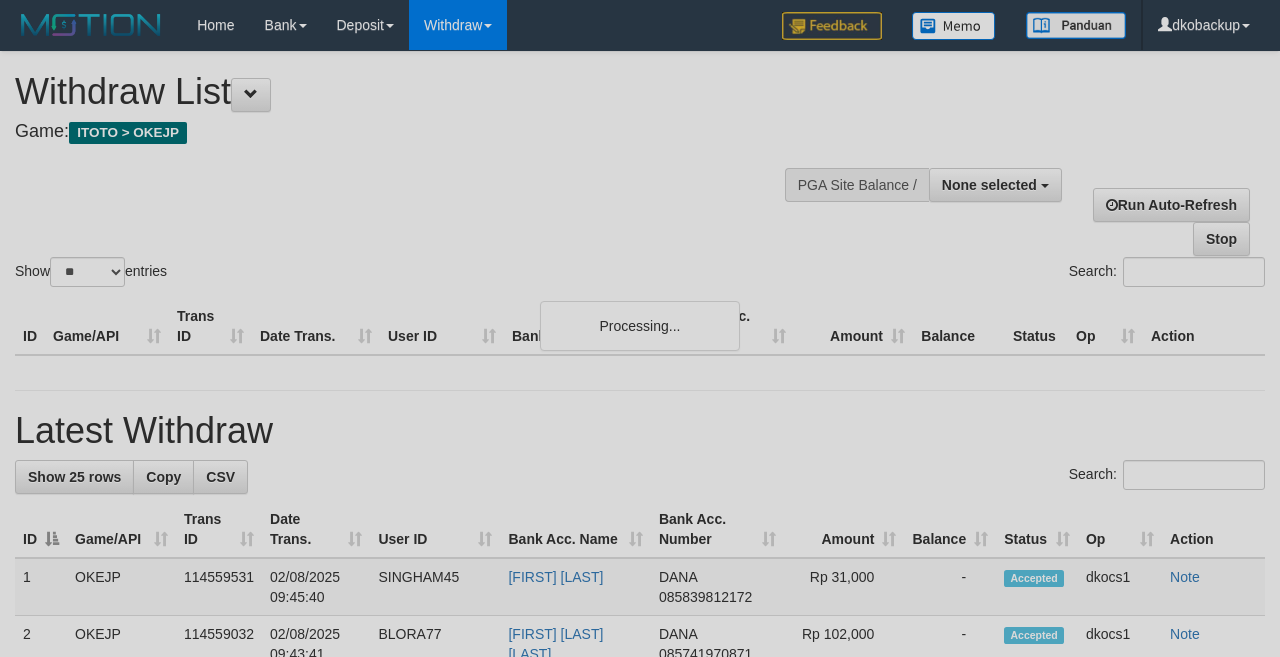 select 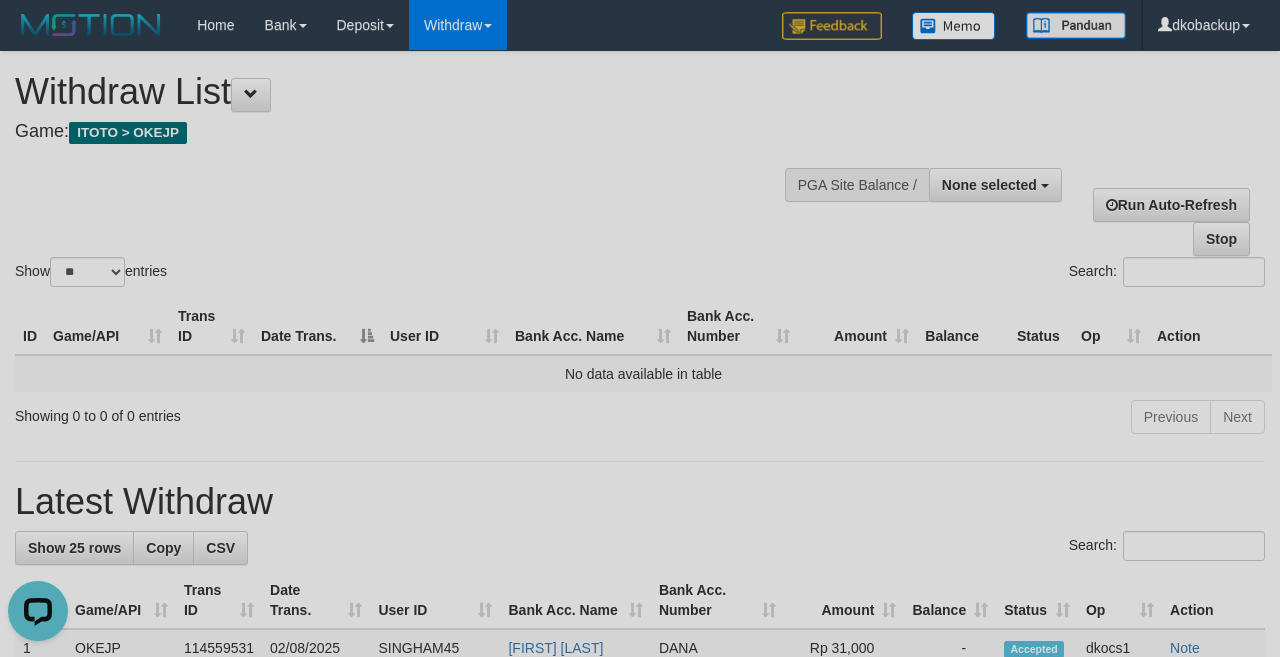 scroll, scrollTop: 0, scrollLeft: 0, axis: both 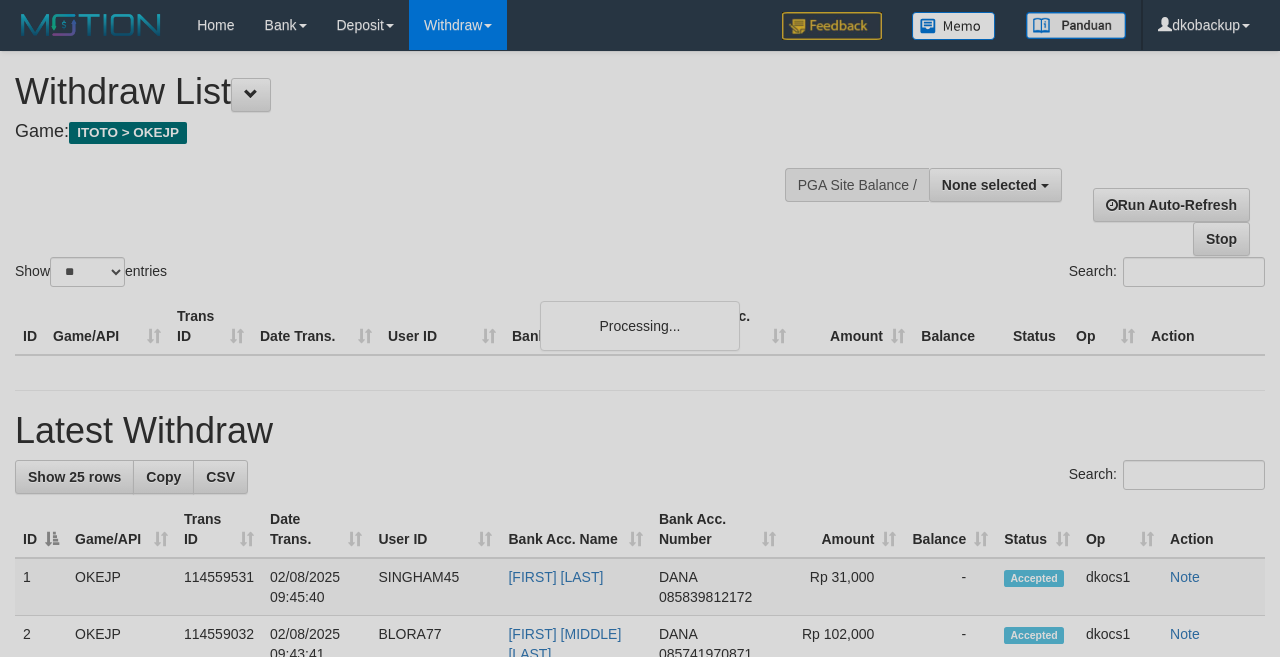 select 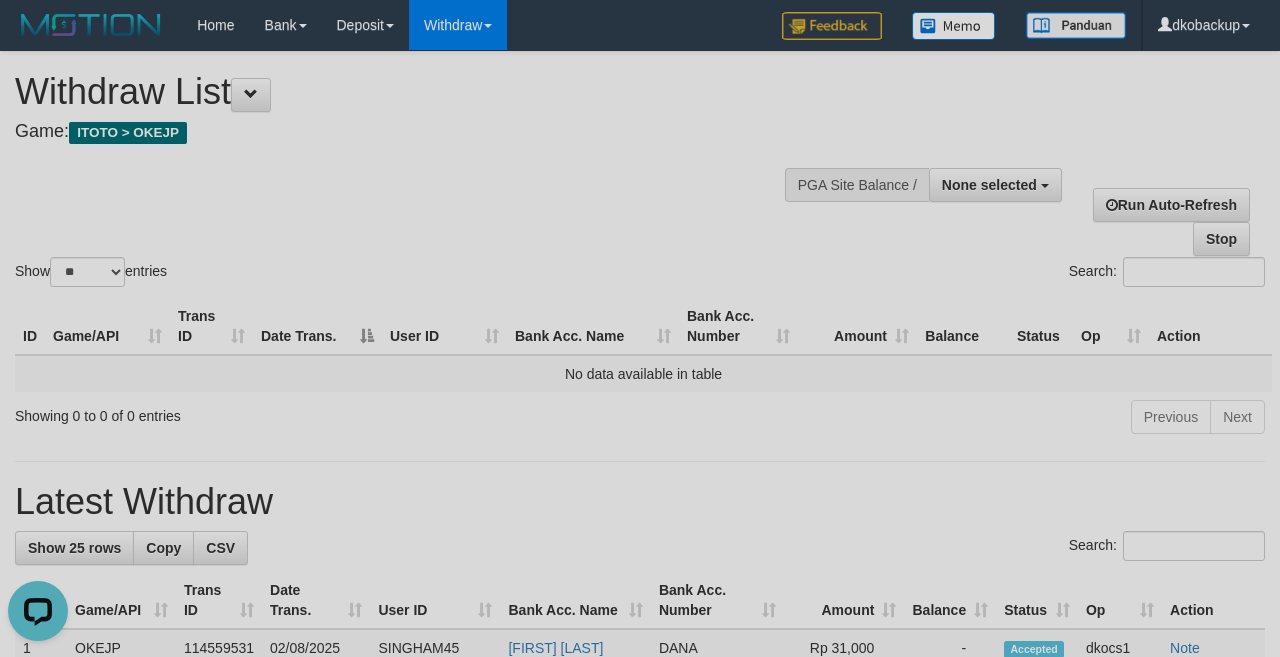 scroll, scrollTop: 0, scrollLeft: 0, axis: both 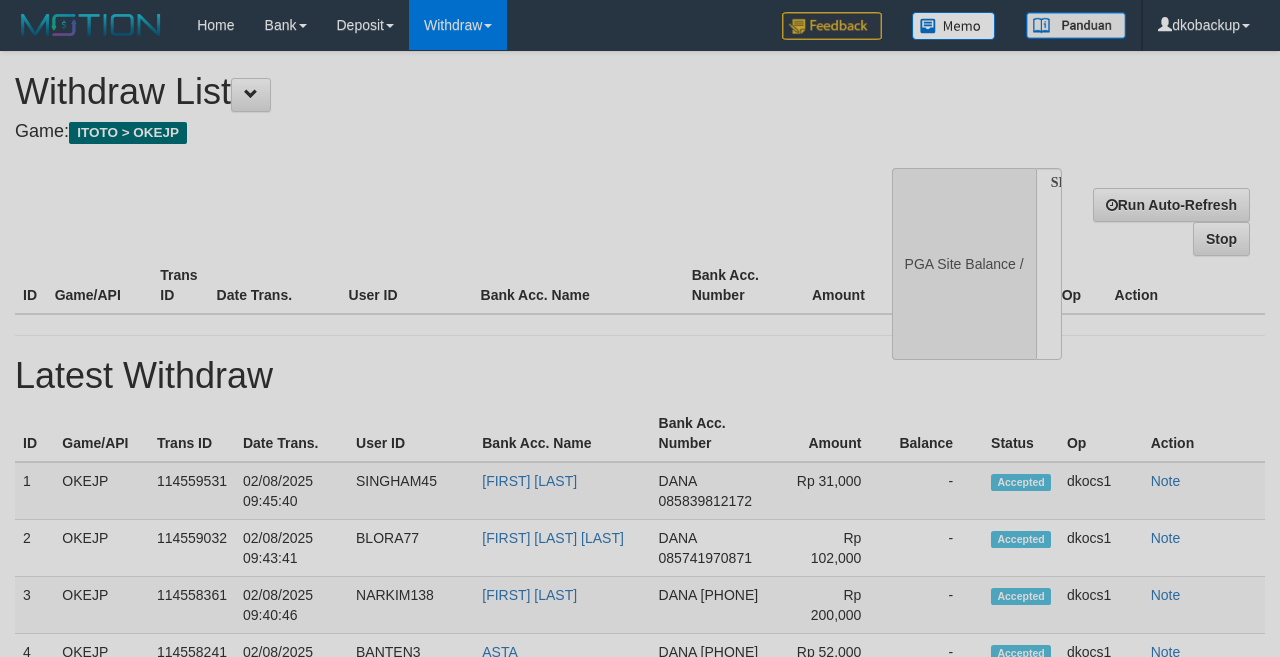 select 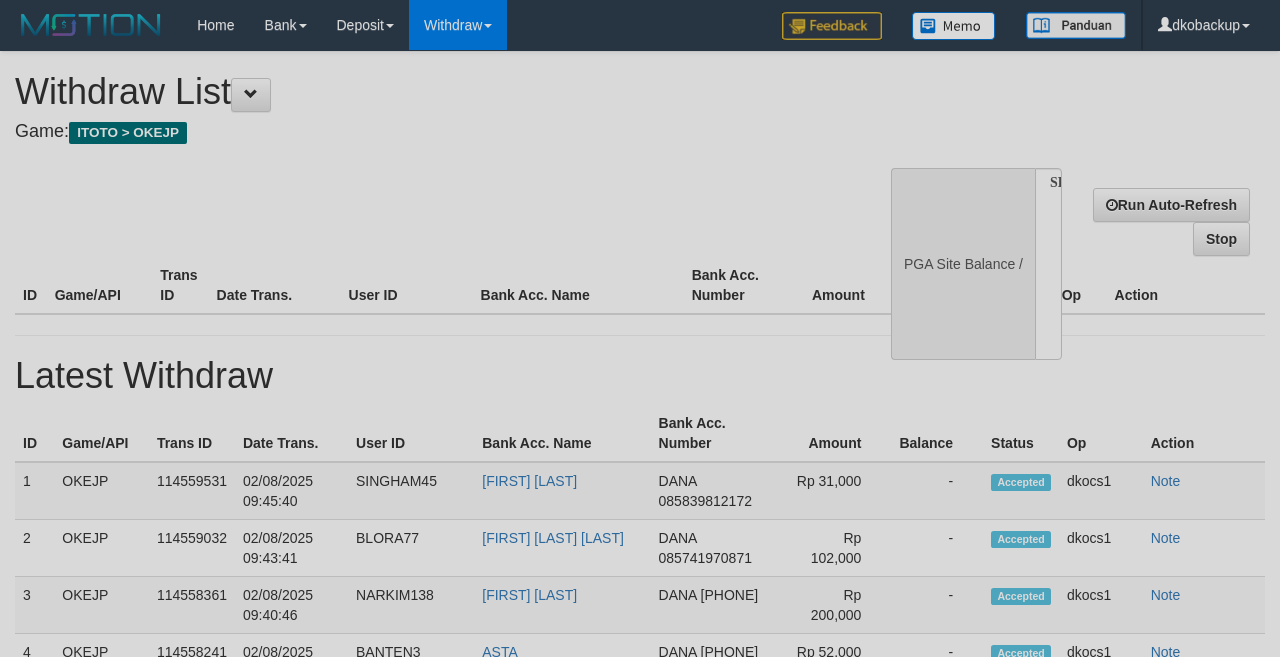 scroll, scrollTop: 0, scrollLeft: 0, axis: both 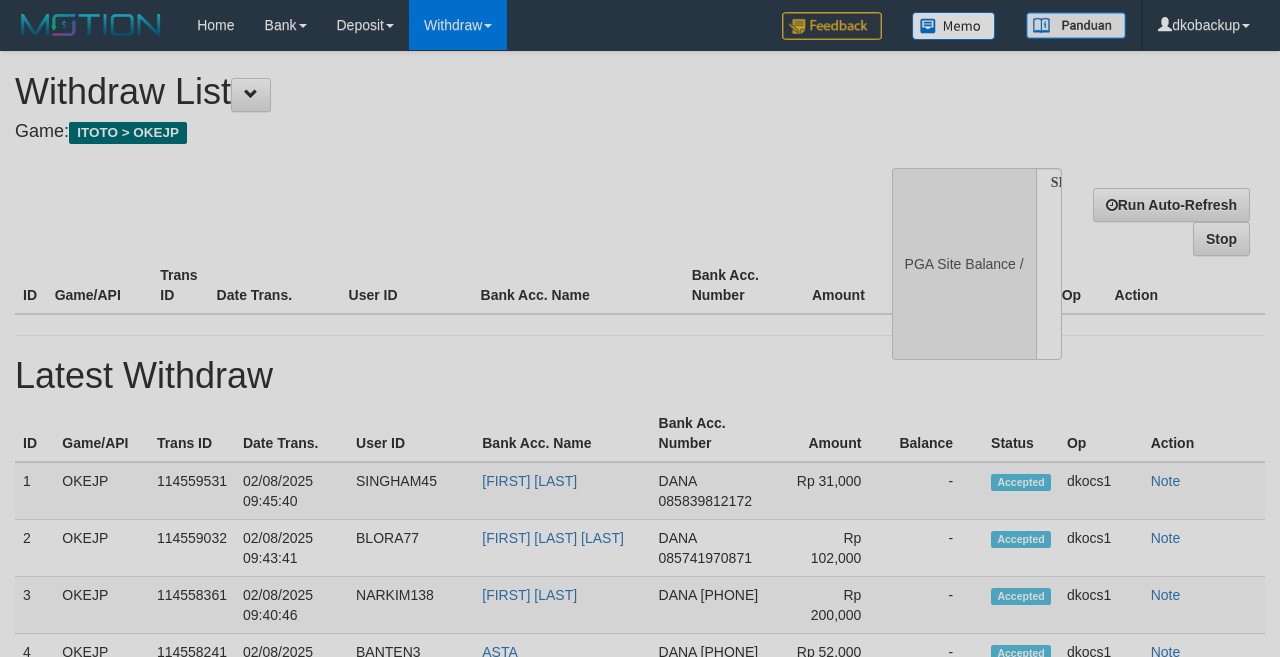 select 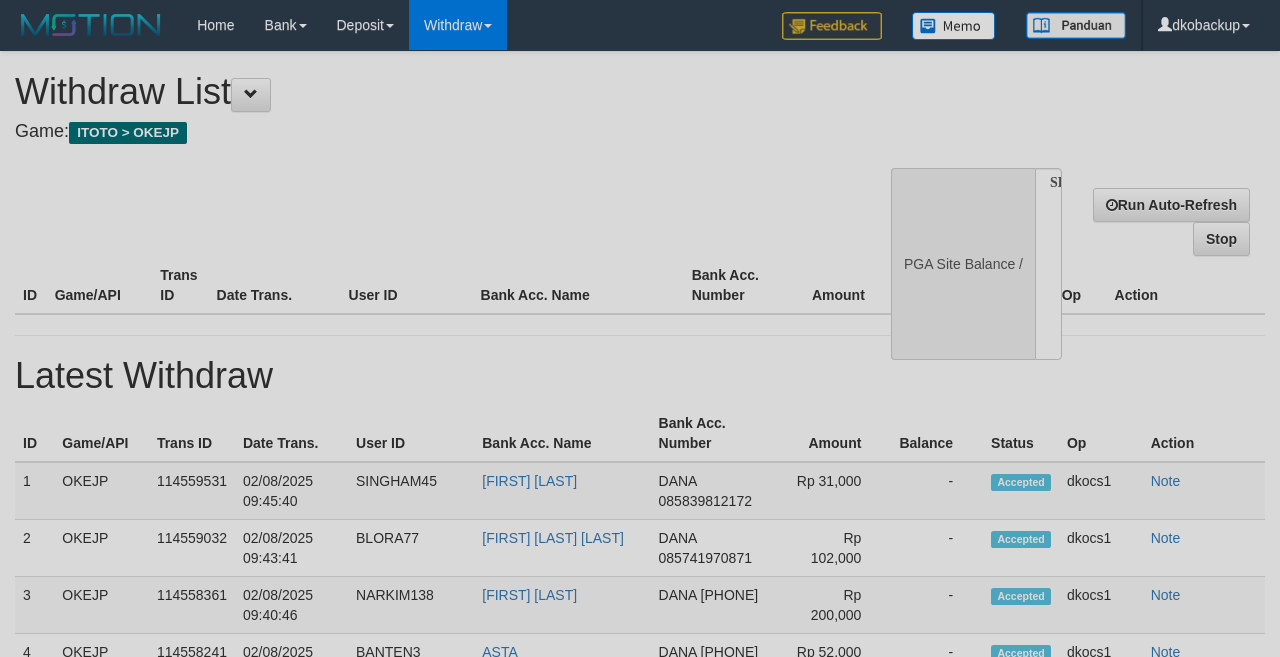 scroll, scrollTop: 0, scrollLeft: 0, axis: both 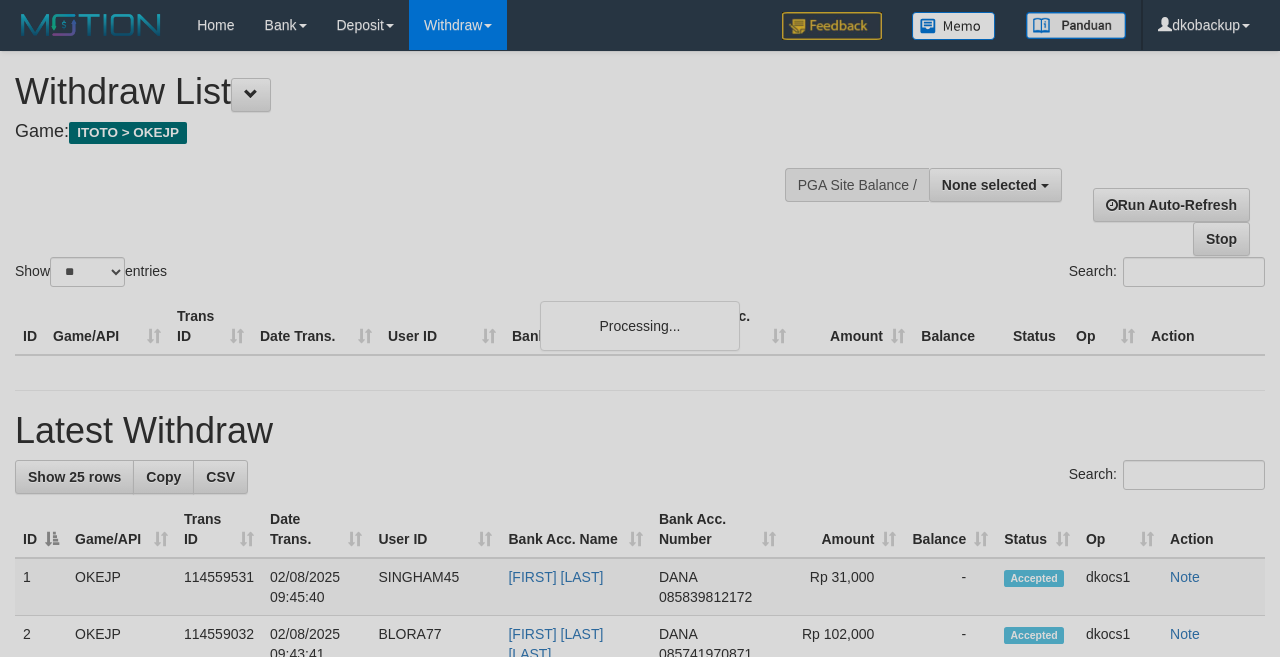 select 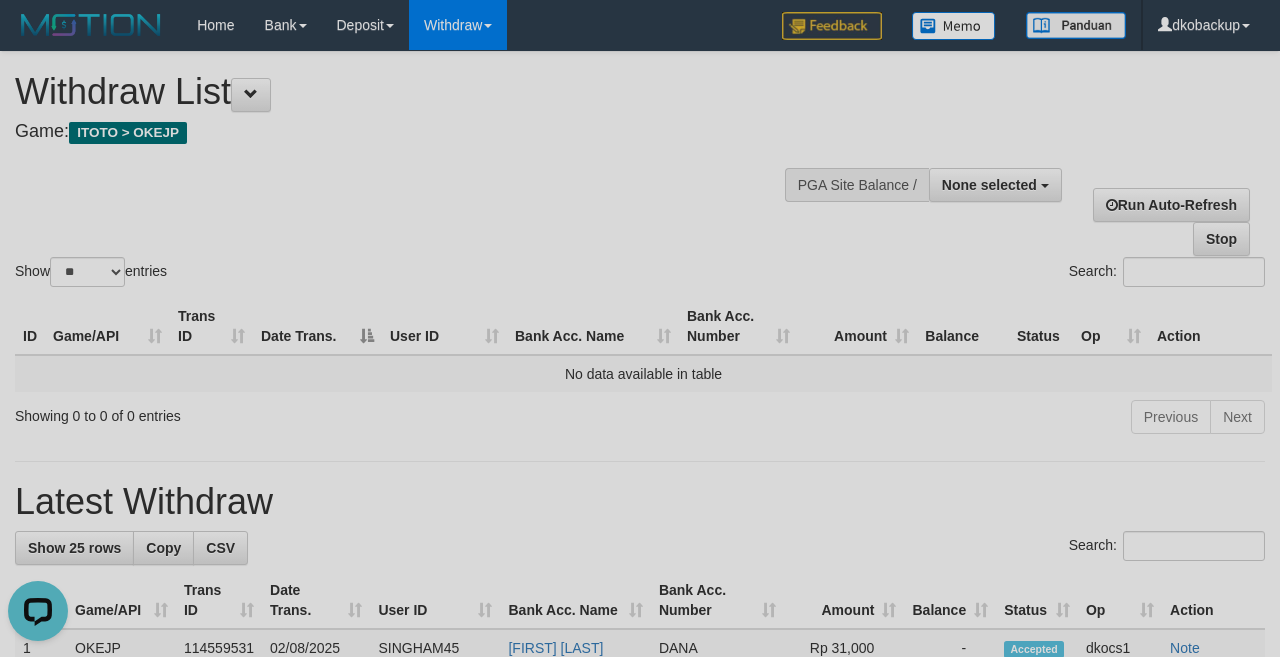 scroll, scrollTop: 0, scrollLeft: 0, axis: both 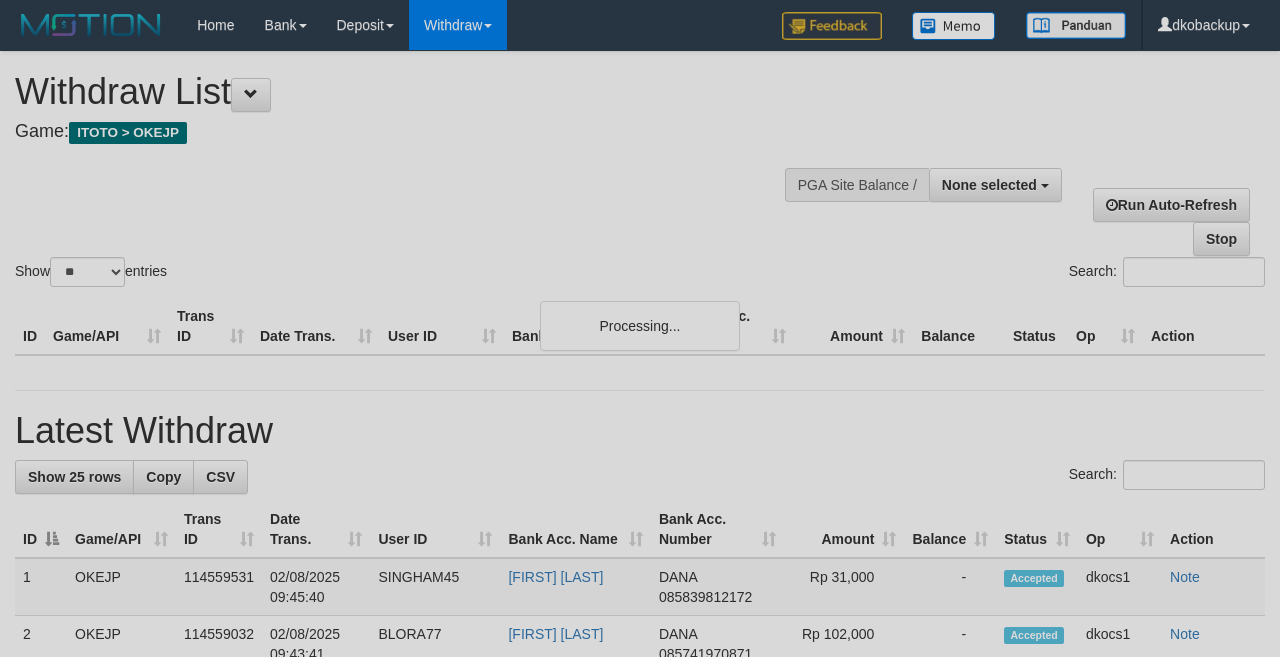 select 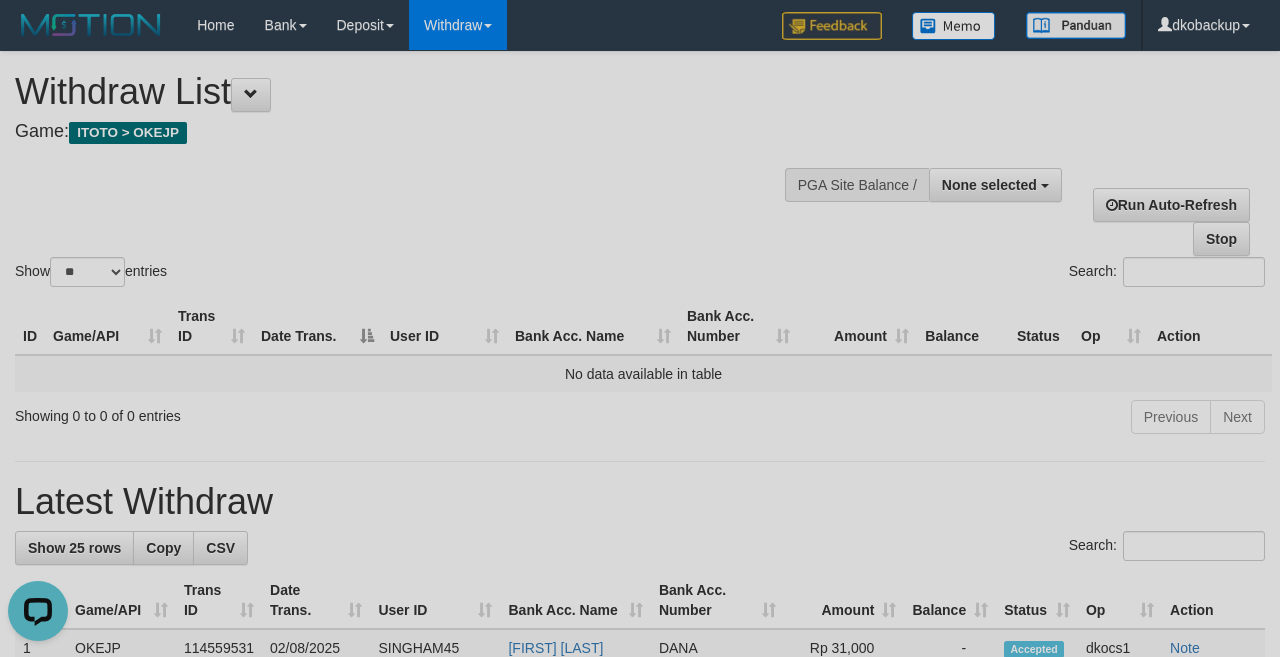 scroll, scrollTop: 0, scrollLeft: 0, axis: both 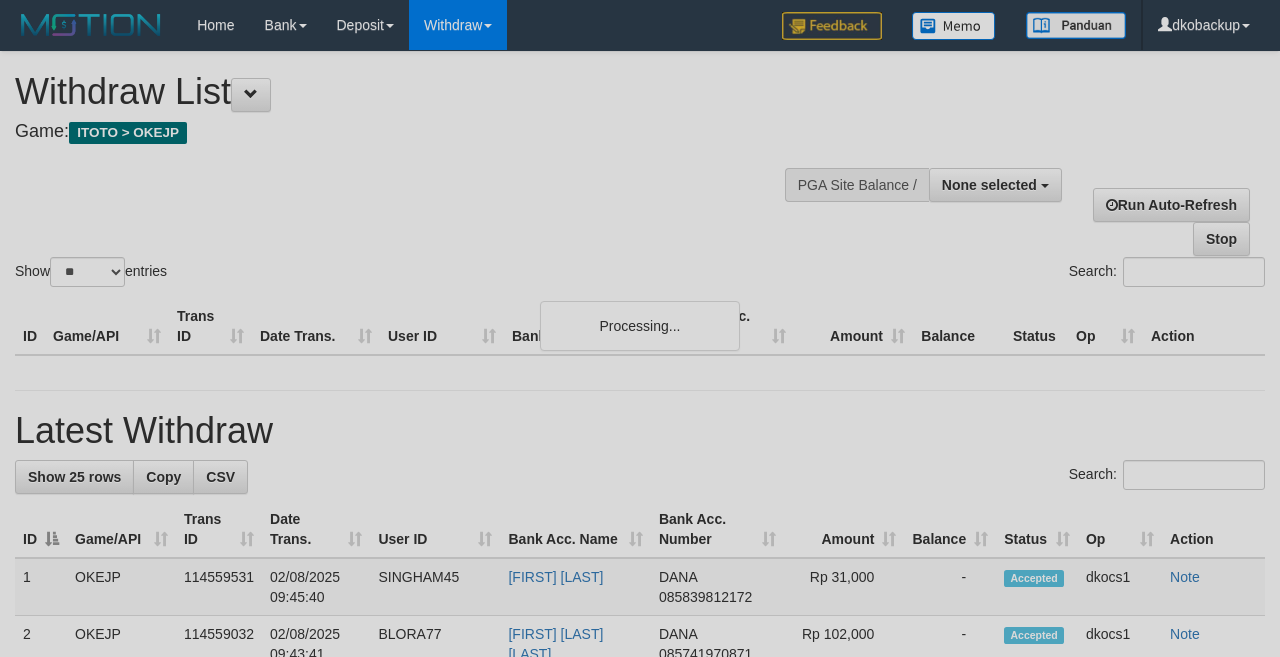 select 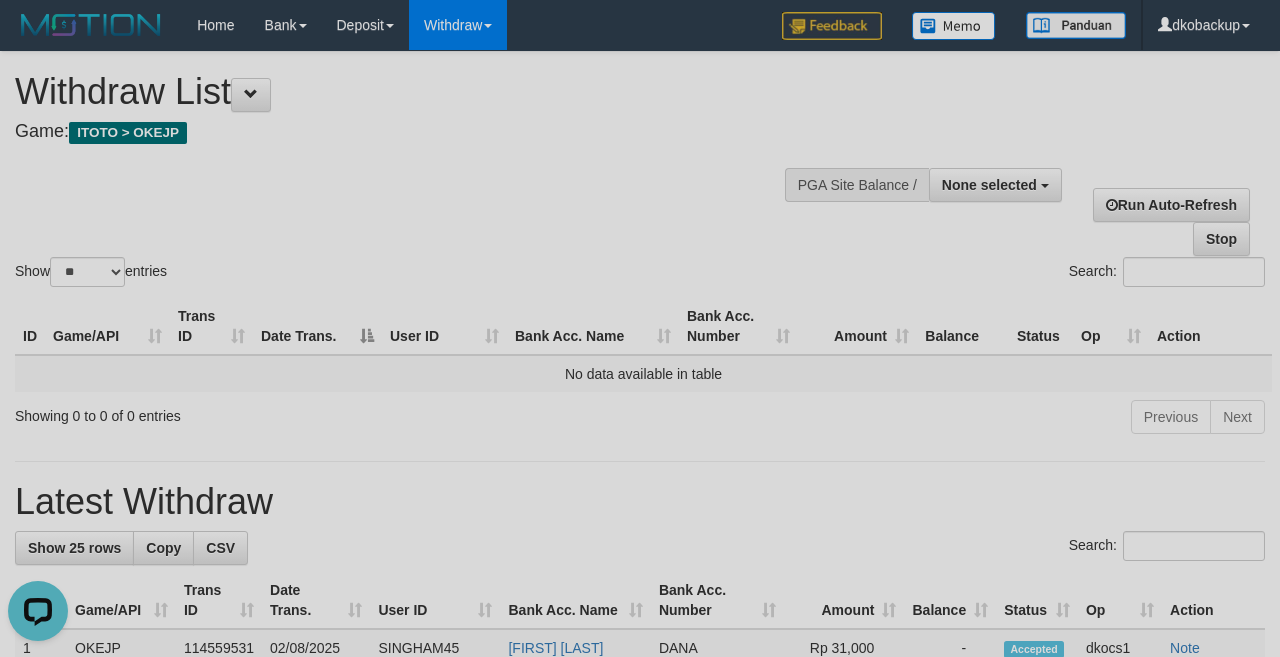 scroll, scrollTop: 0, scrollLeft: 0, axis: both 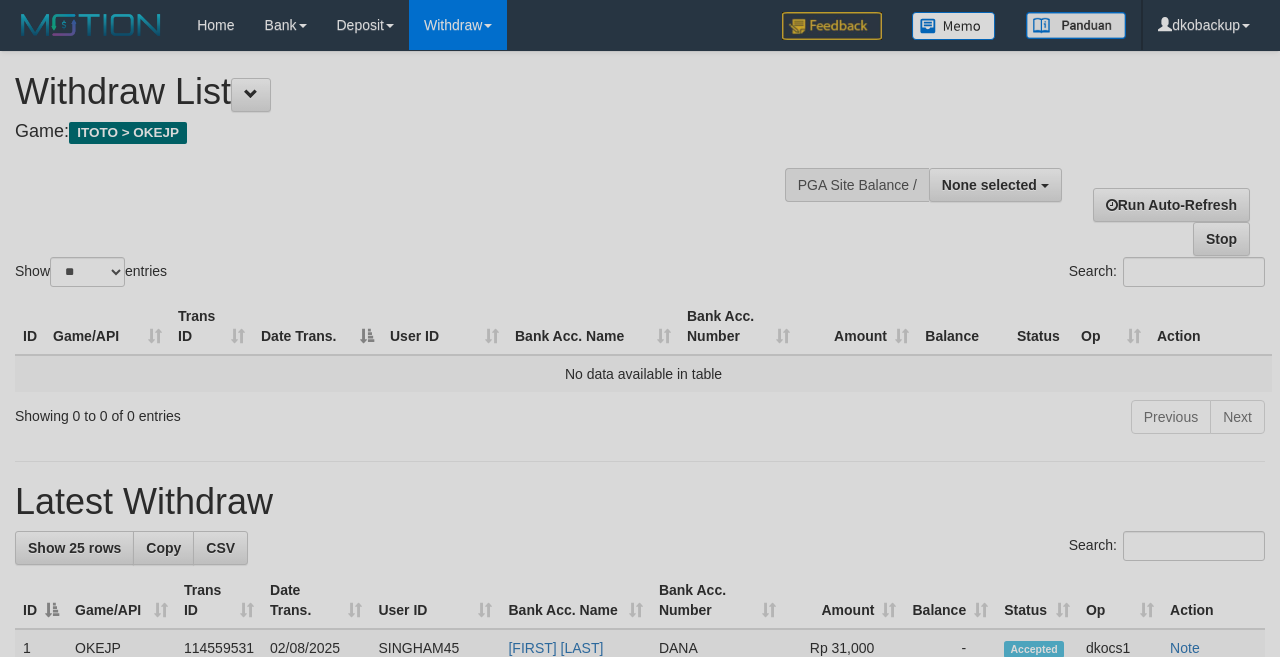 select 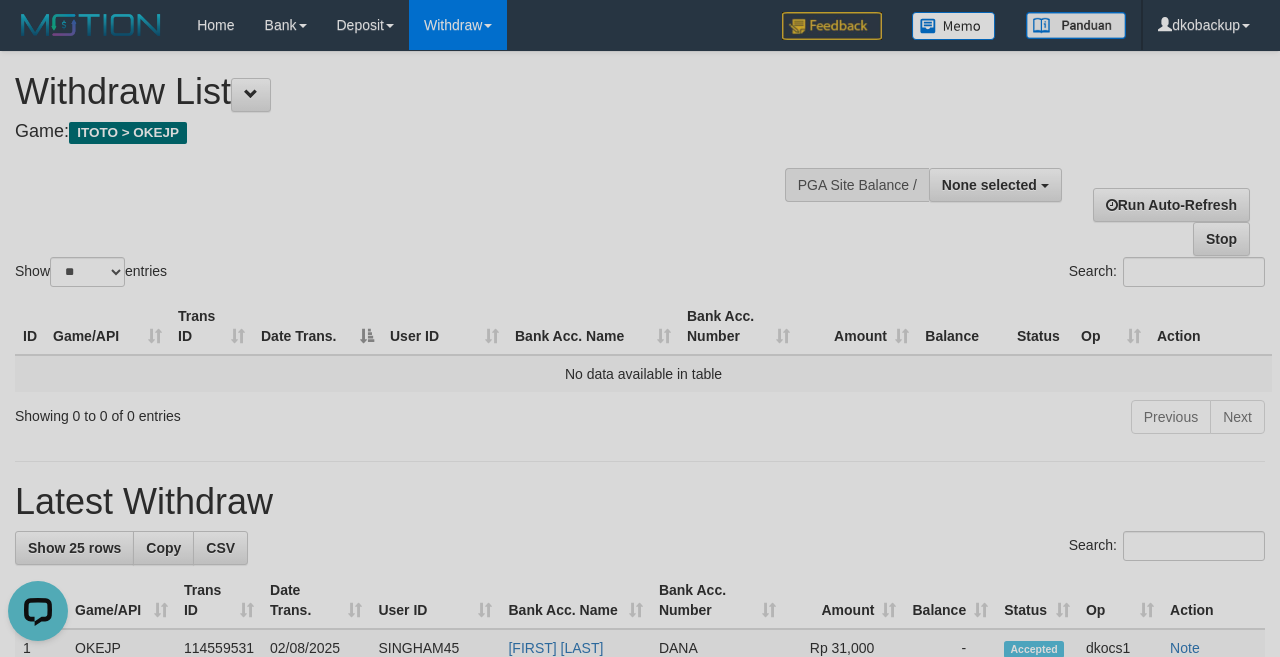 scroll, scrollTop: 0, scrollLeft: 0, axis: both 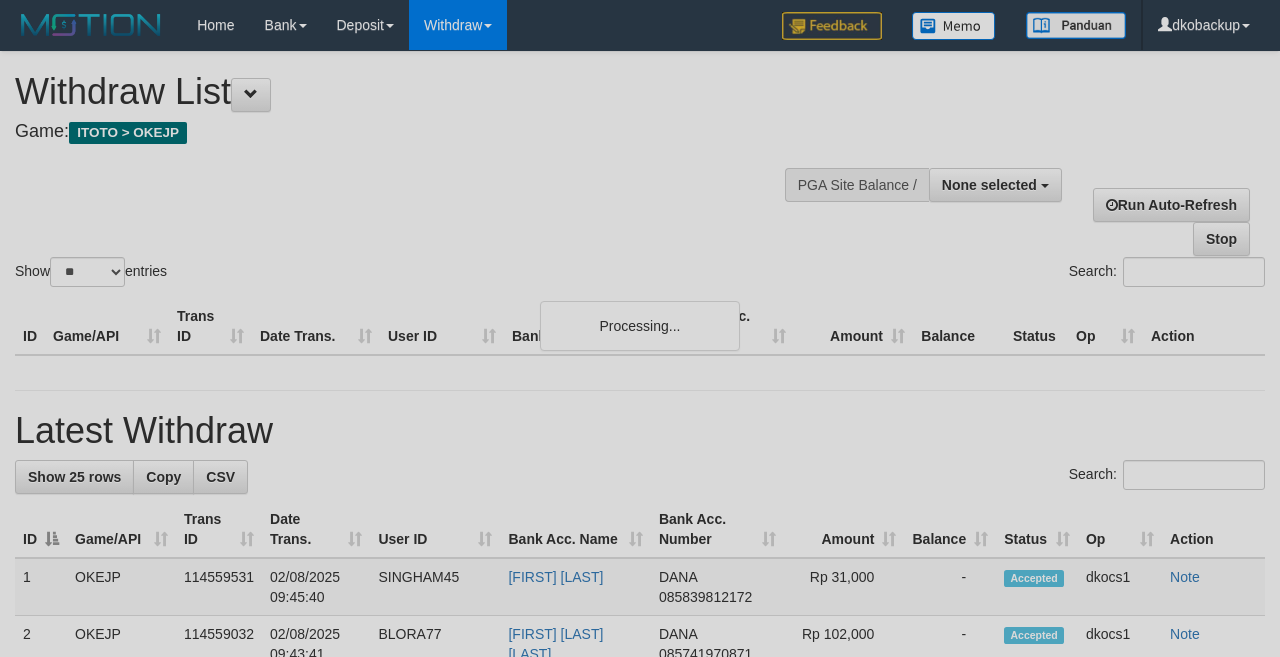 select 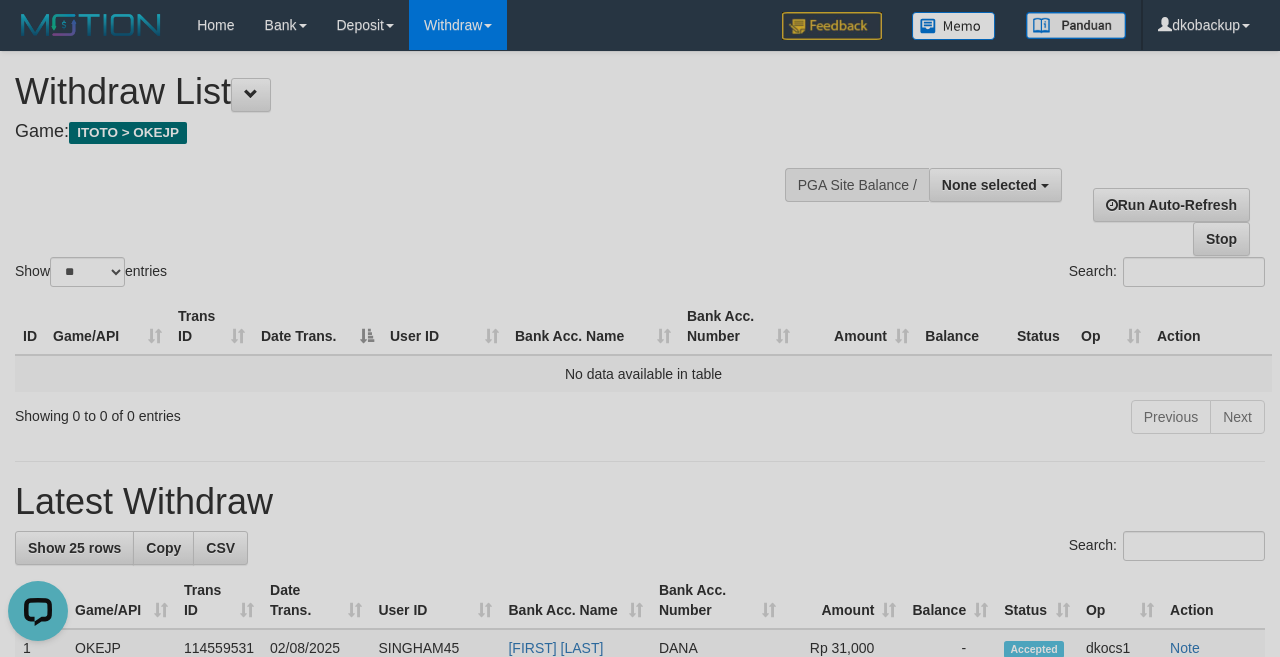 scroll, scrollTop: 0, scrollLeft: 0, axis: both 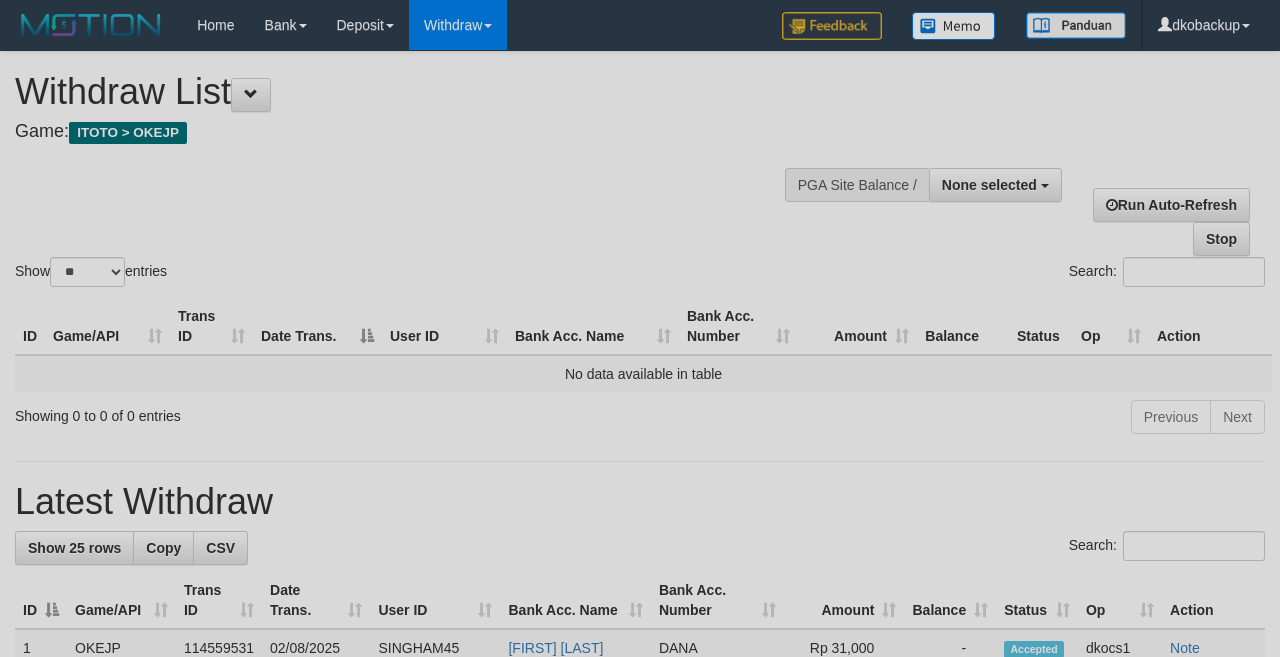 select 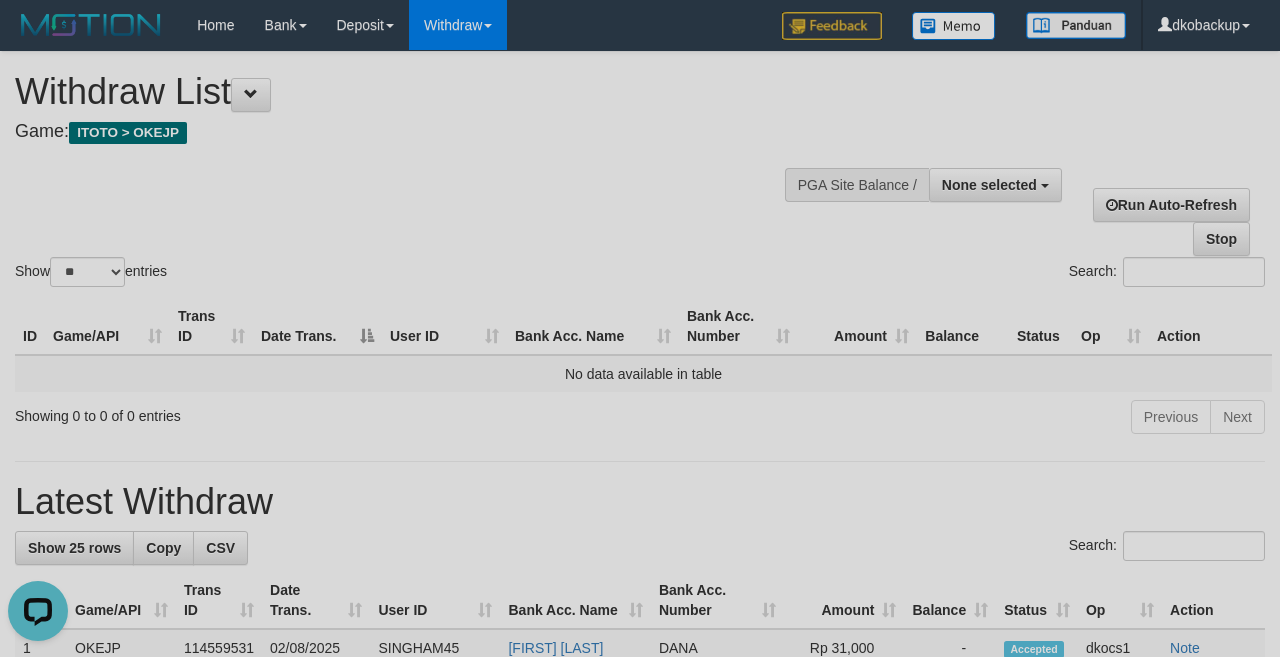 scroll, scrollTop: 0, scrollLeft: 0, axis: both 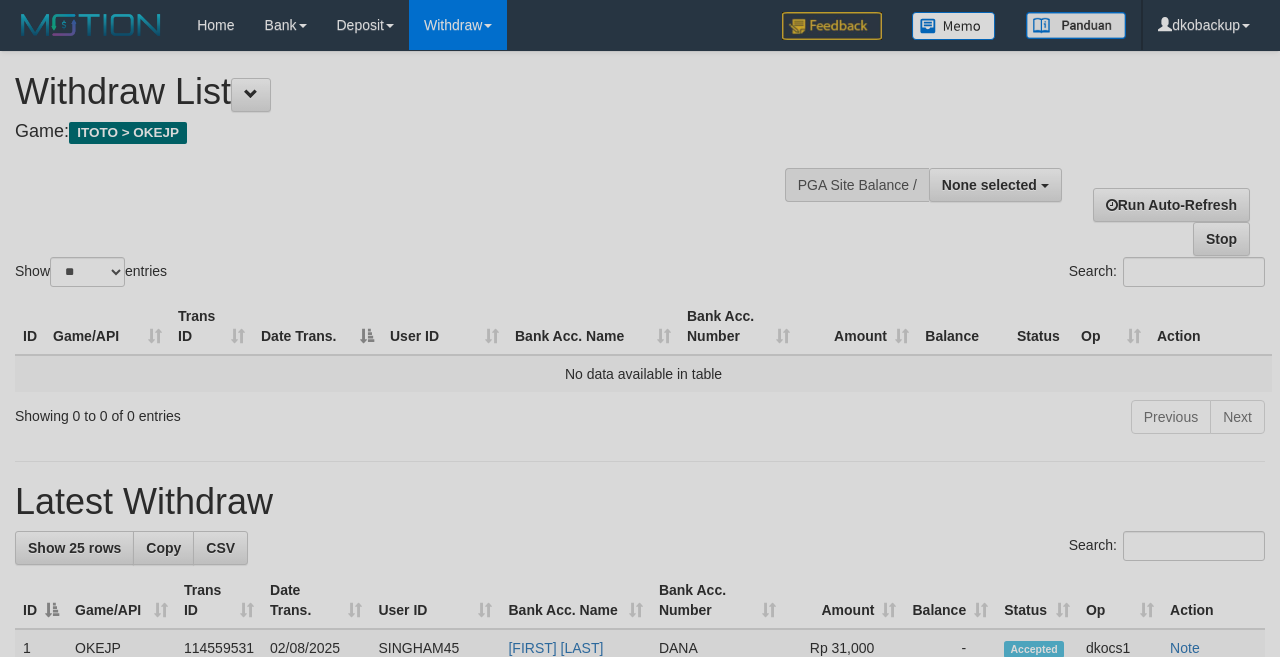 select 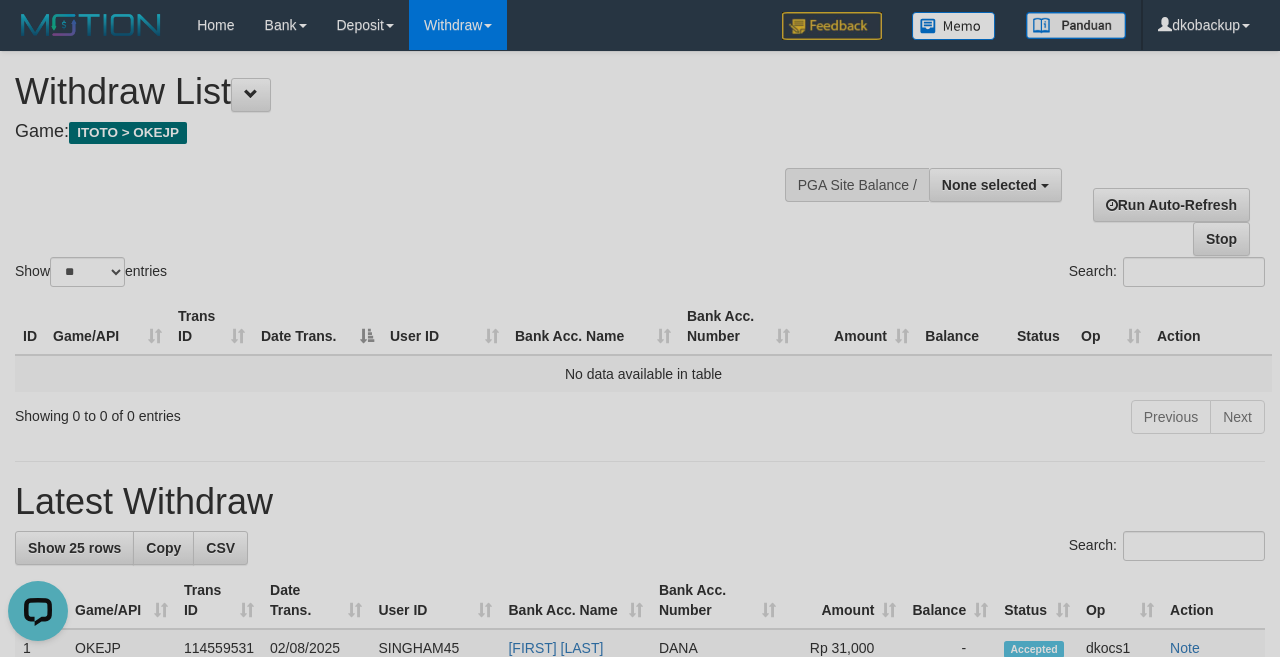 scroll, scrollTop: 0, scrollLeft: 0, axis: both 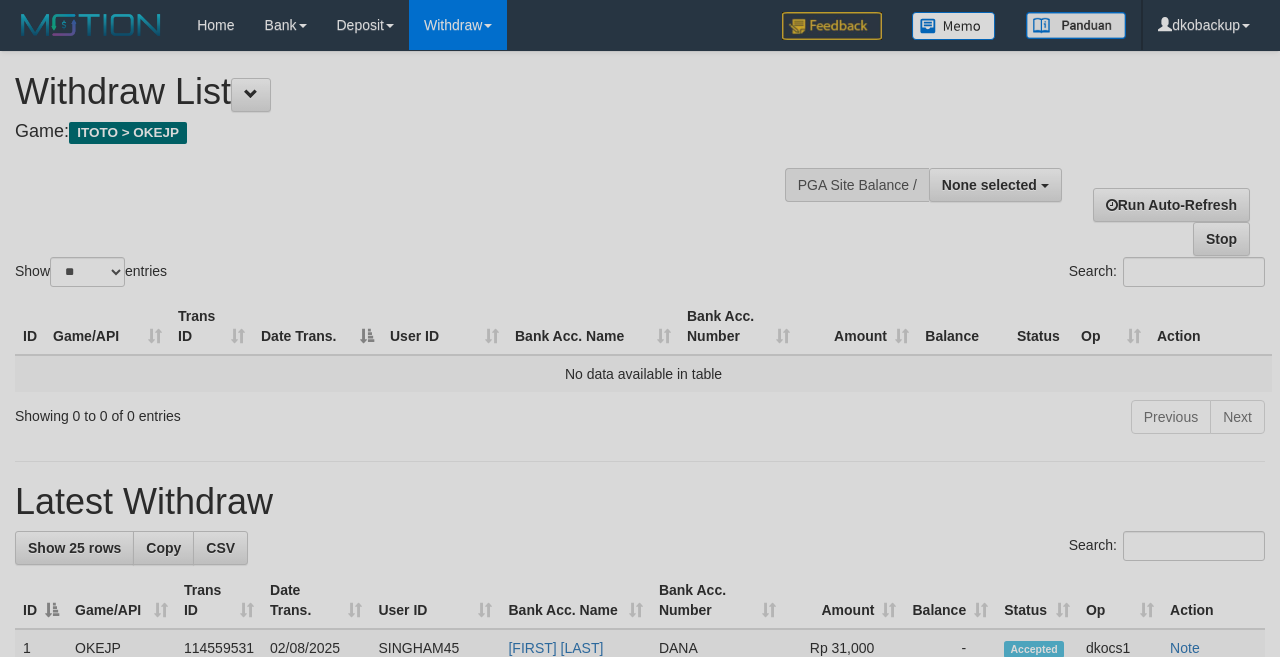 select 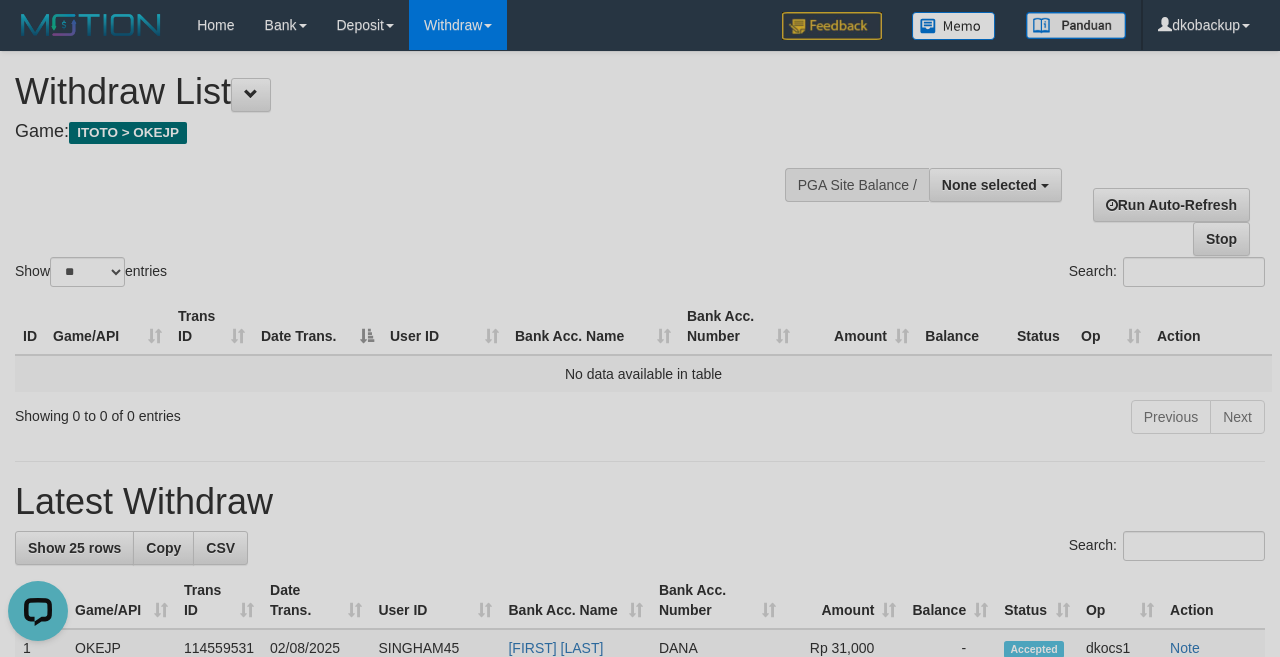 scroll, scrollTop: 0, scrollLeft: 0, axis: both 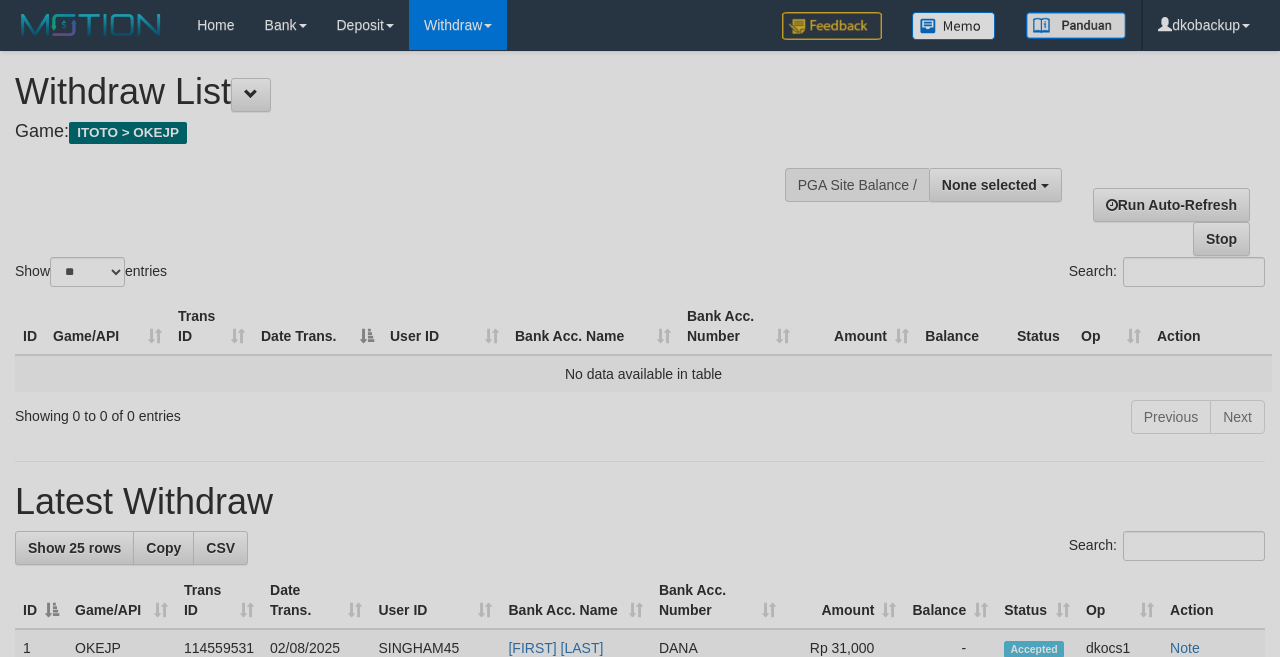 select 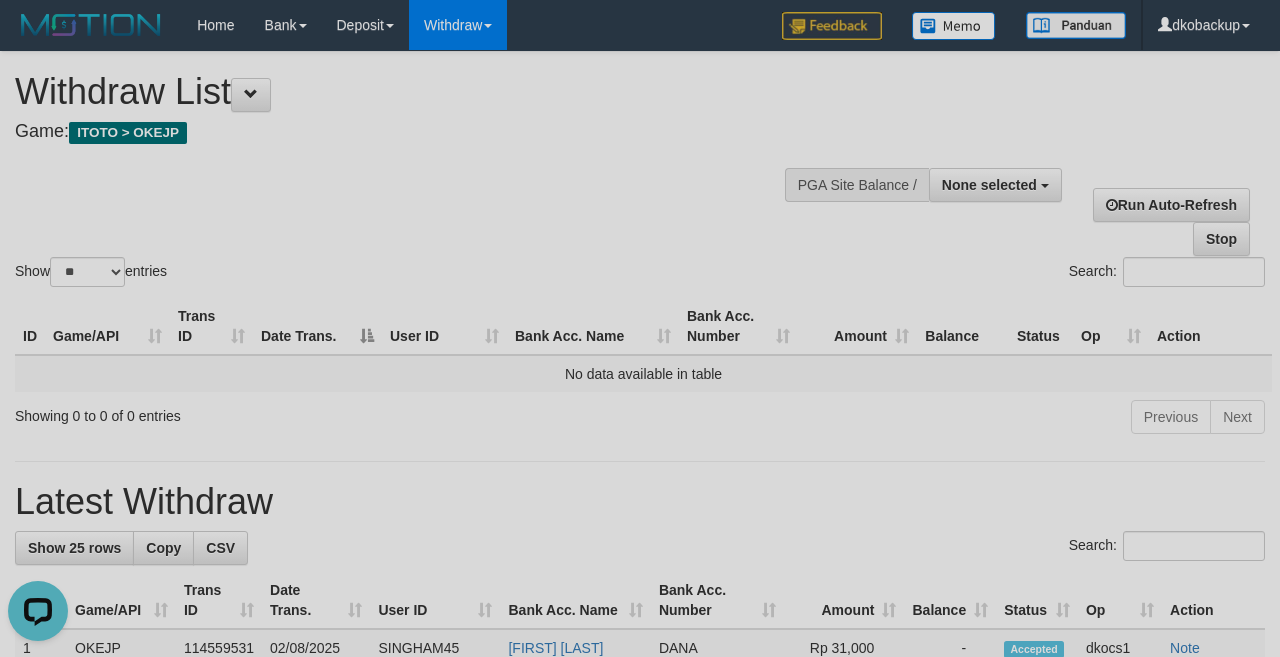 scroll, scrollTop: 0, scrollLeft: 0, axis: both 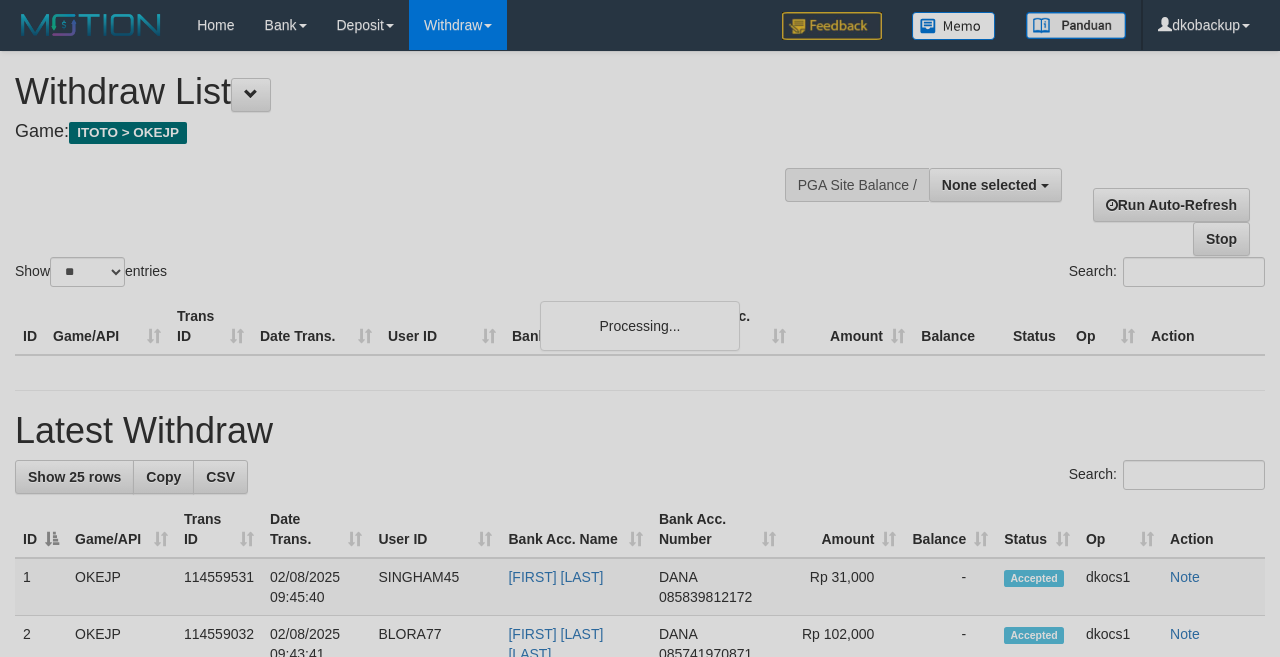 select 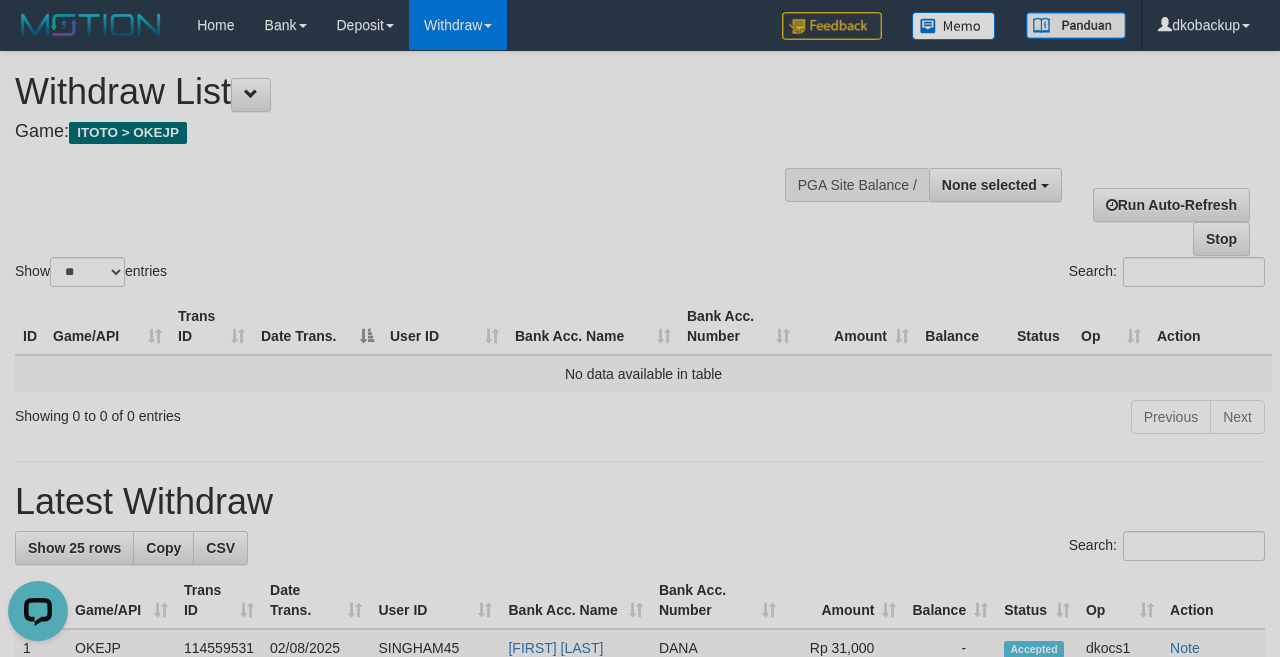 scroll, scrollTop: 0, scrollLeft: 0, axis: both 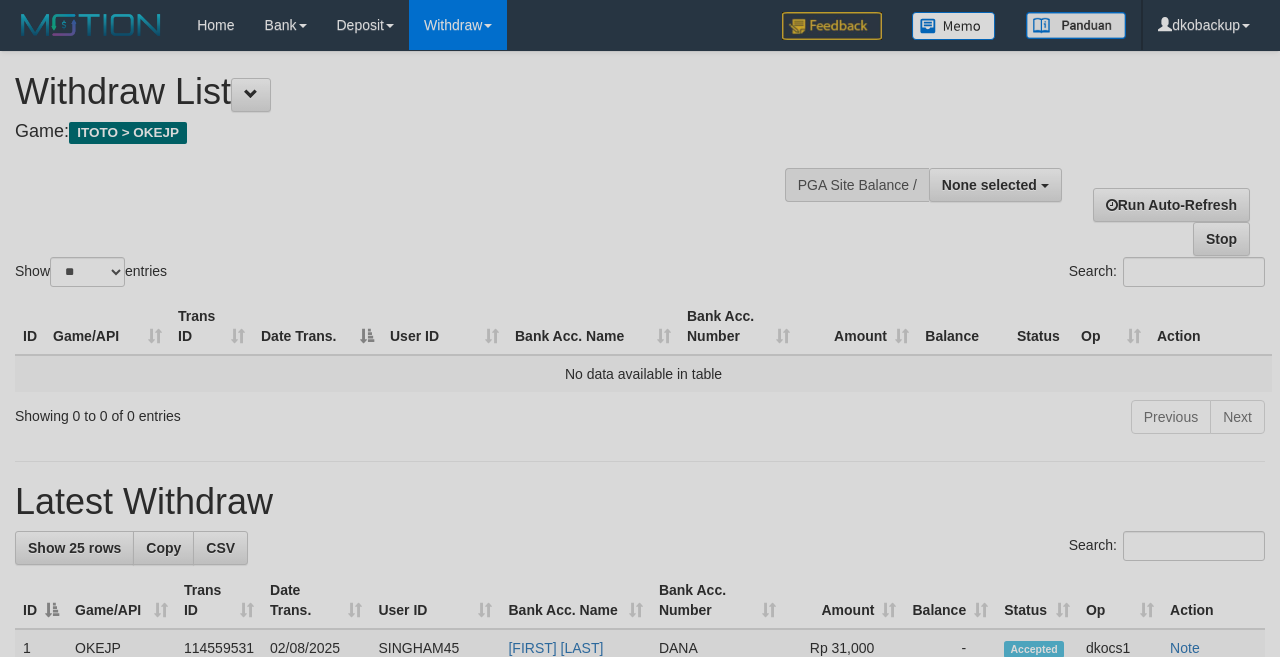 select 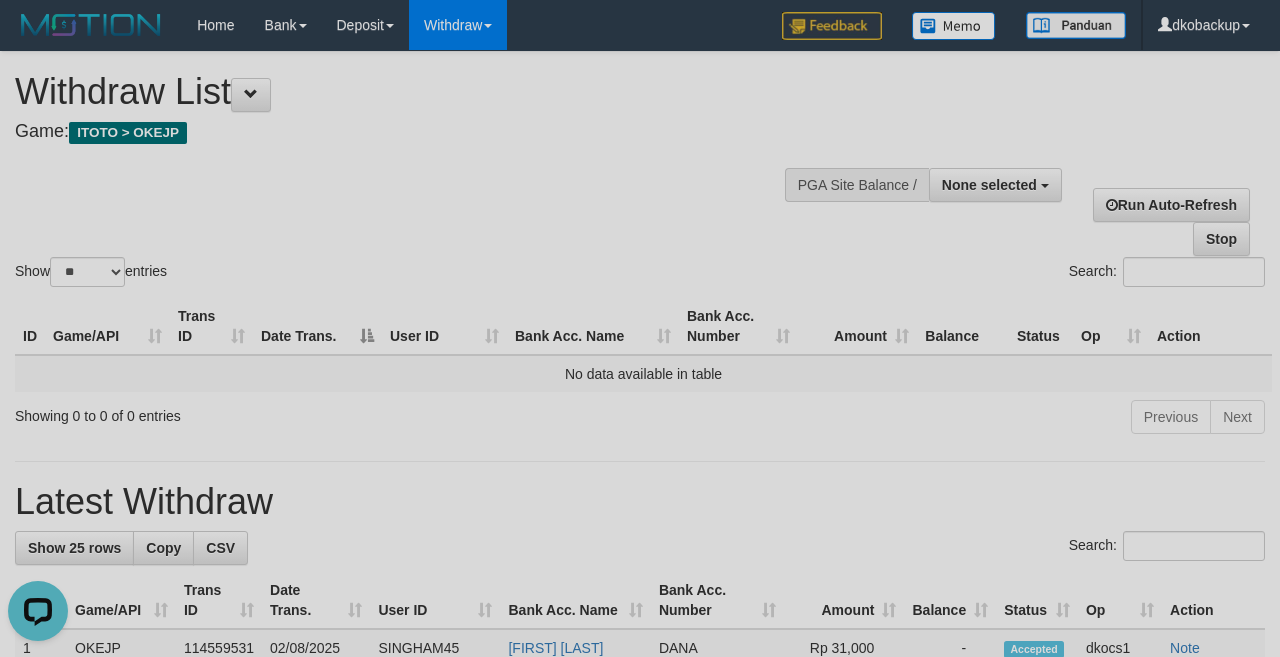 scroll, scrollTop: 0, scrollLeft: 0, axis: both 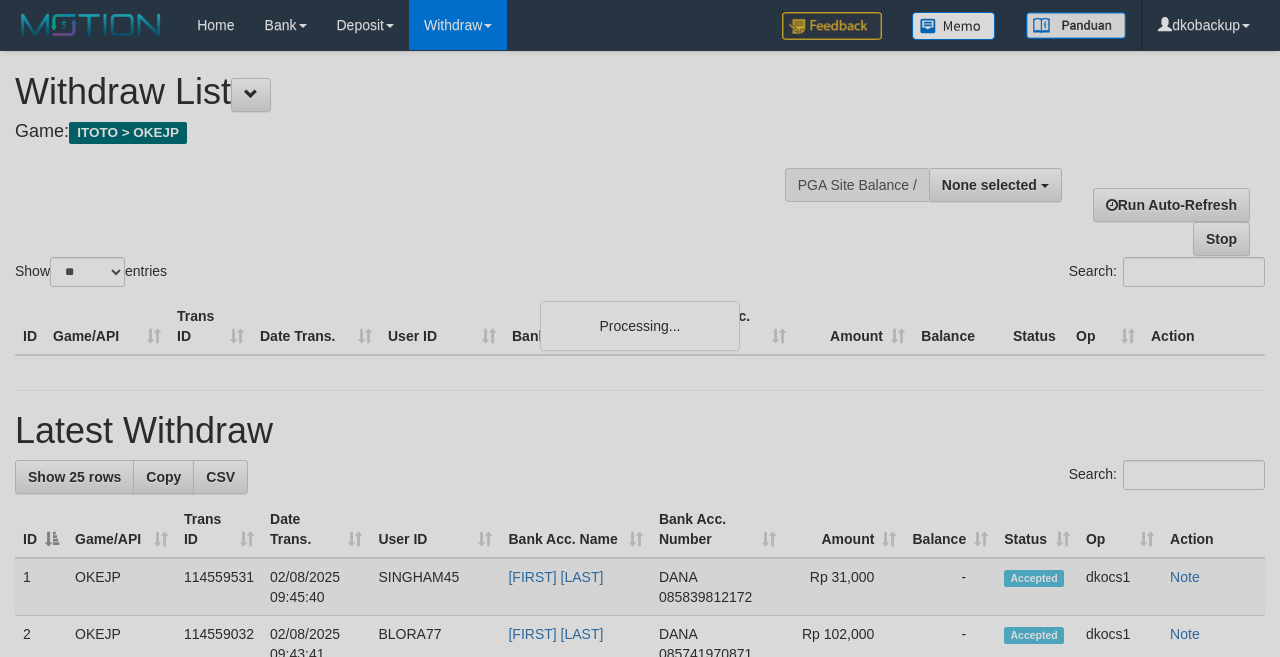 select 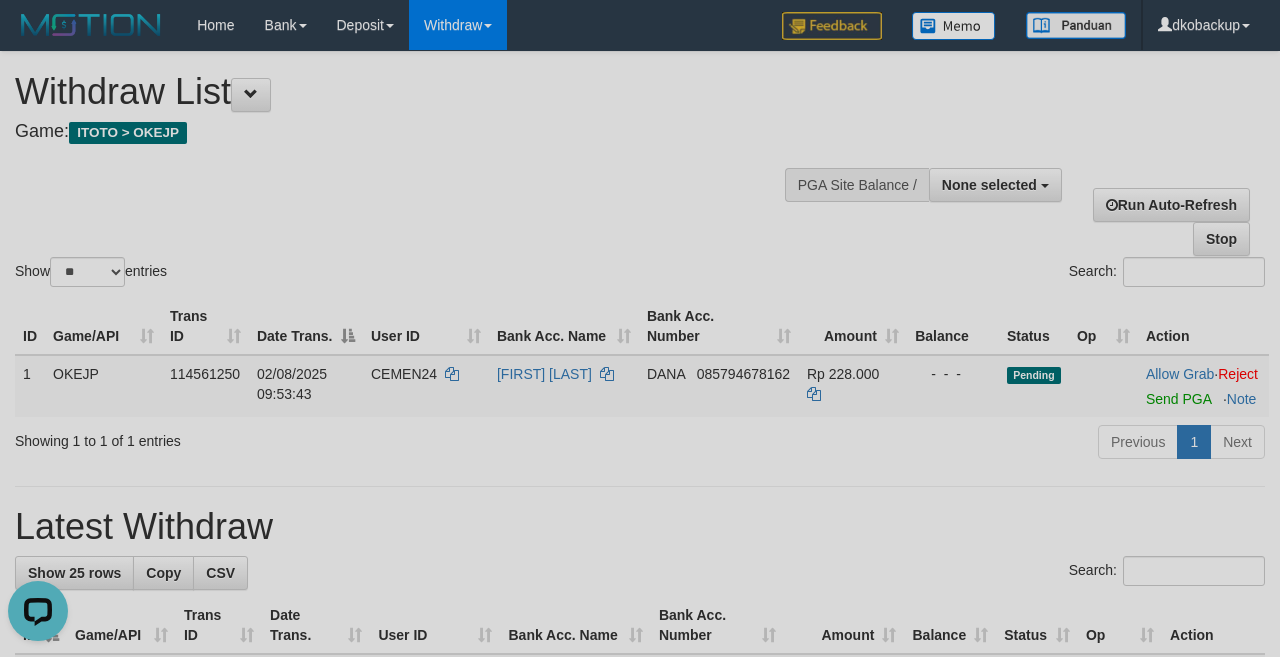 scroll, scrollTop: 0, scrollLeft: 0, axis: both 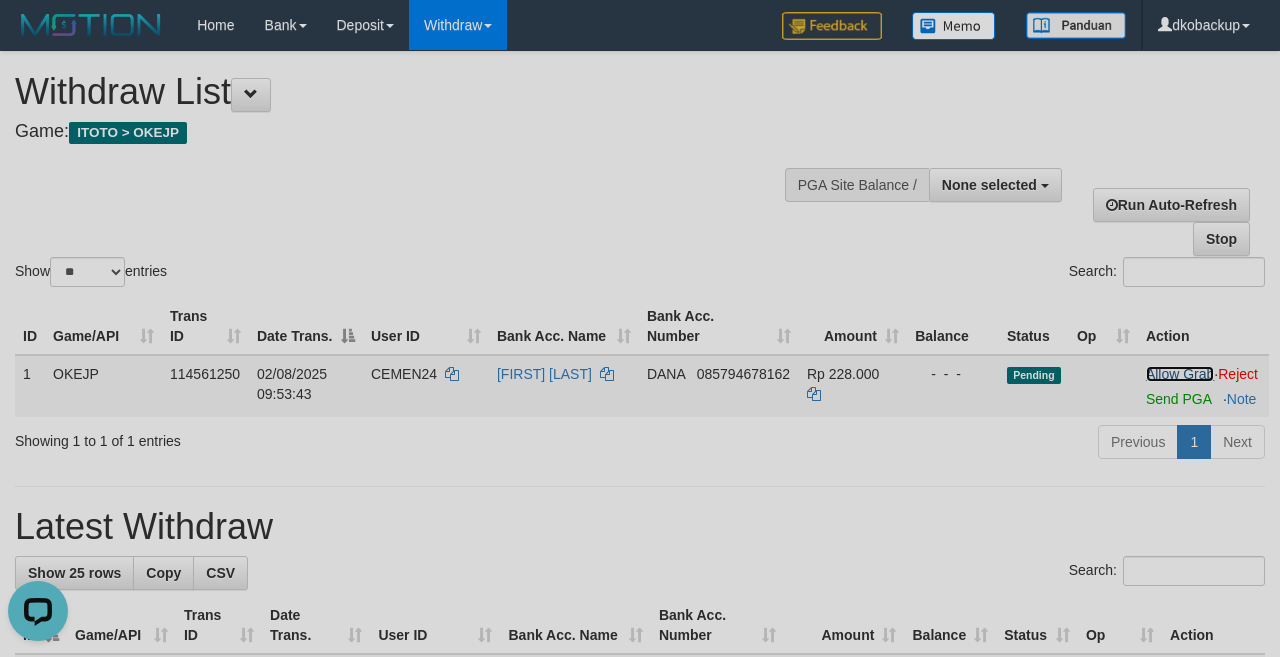 click on "Allow Grab" at bounding box center [1180, 374] 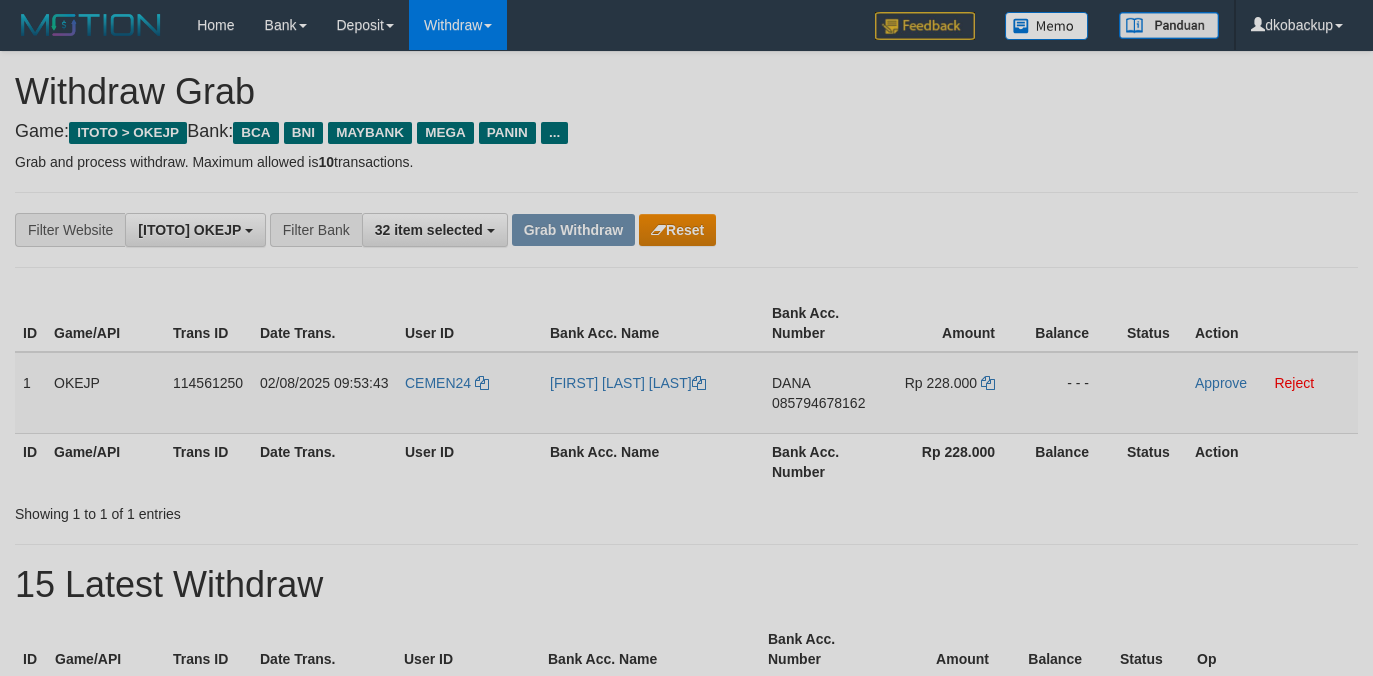 scroll, scrollTop: 0, scrollLeft: 0, axis: both 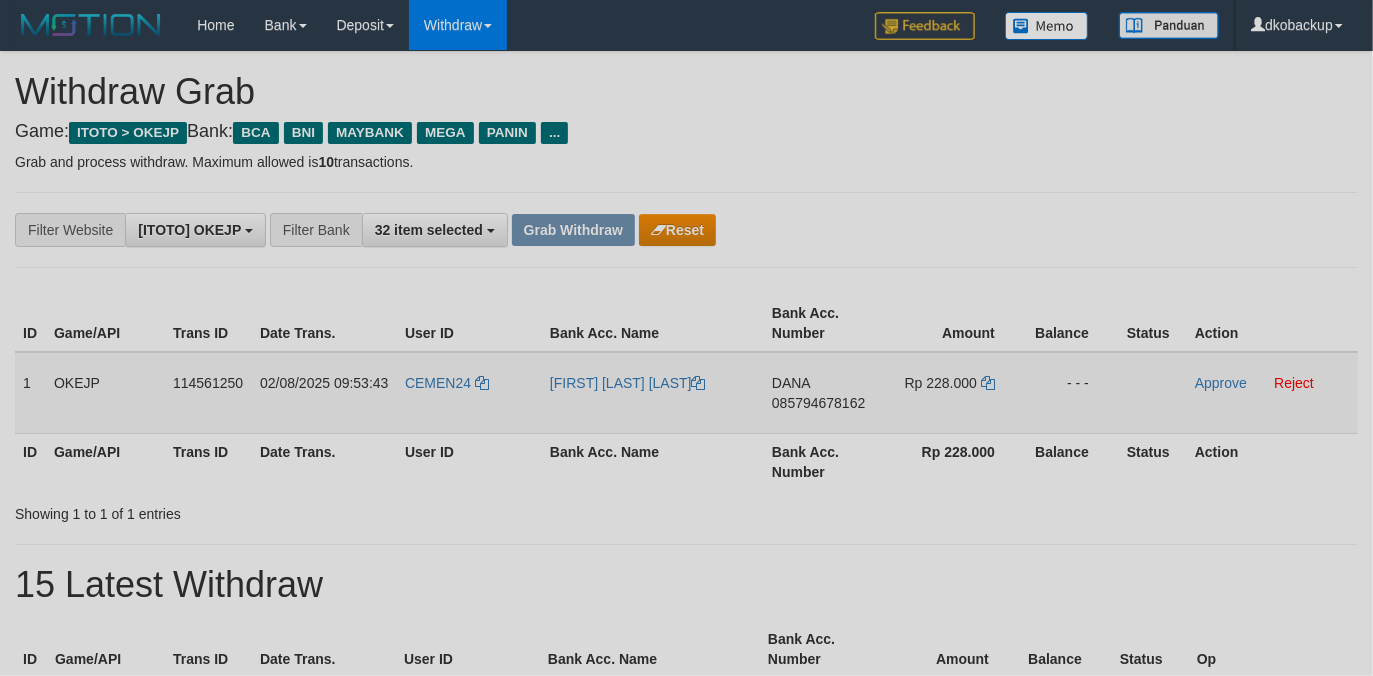 click on "CEMEN24" at bounding box center [469, 393] 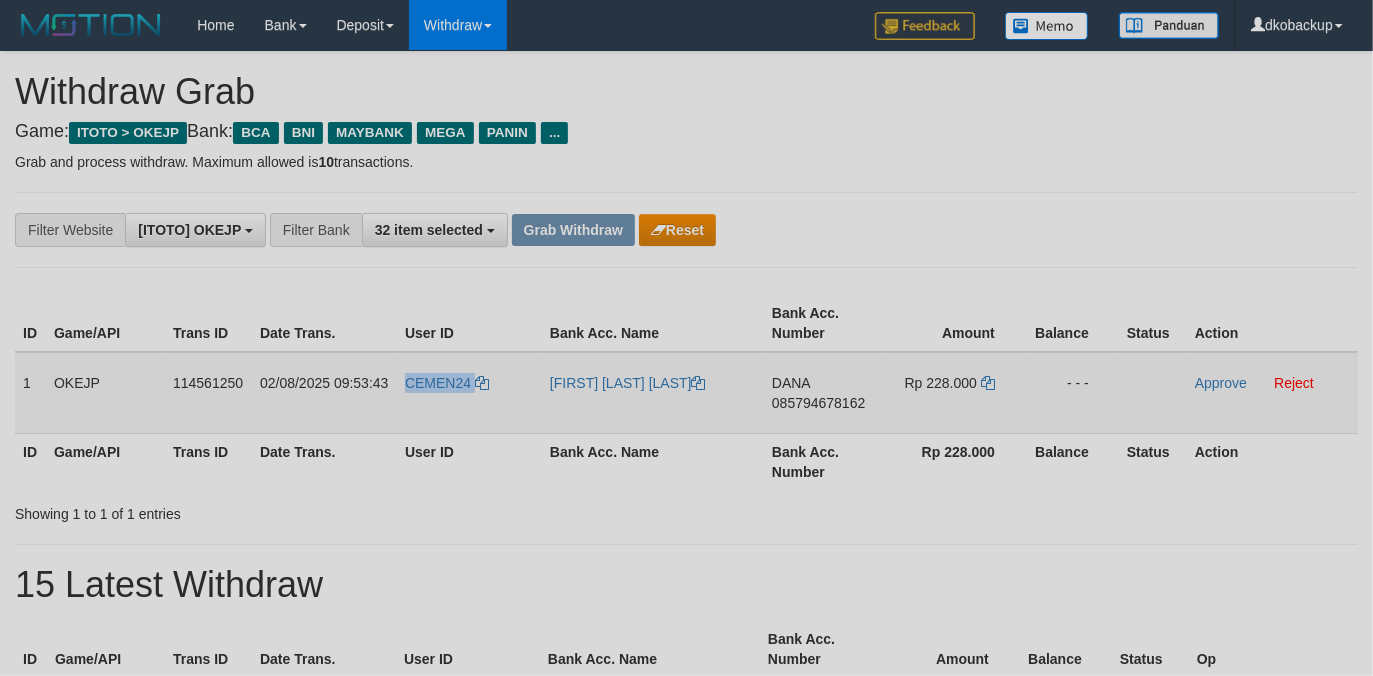 click on "CEMEN24" at bounding box center [469, 393] 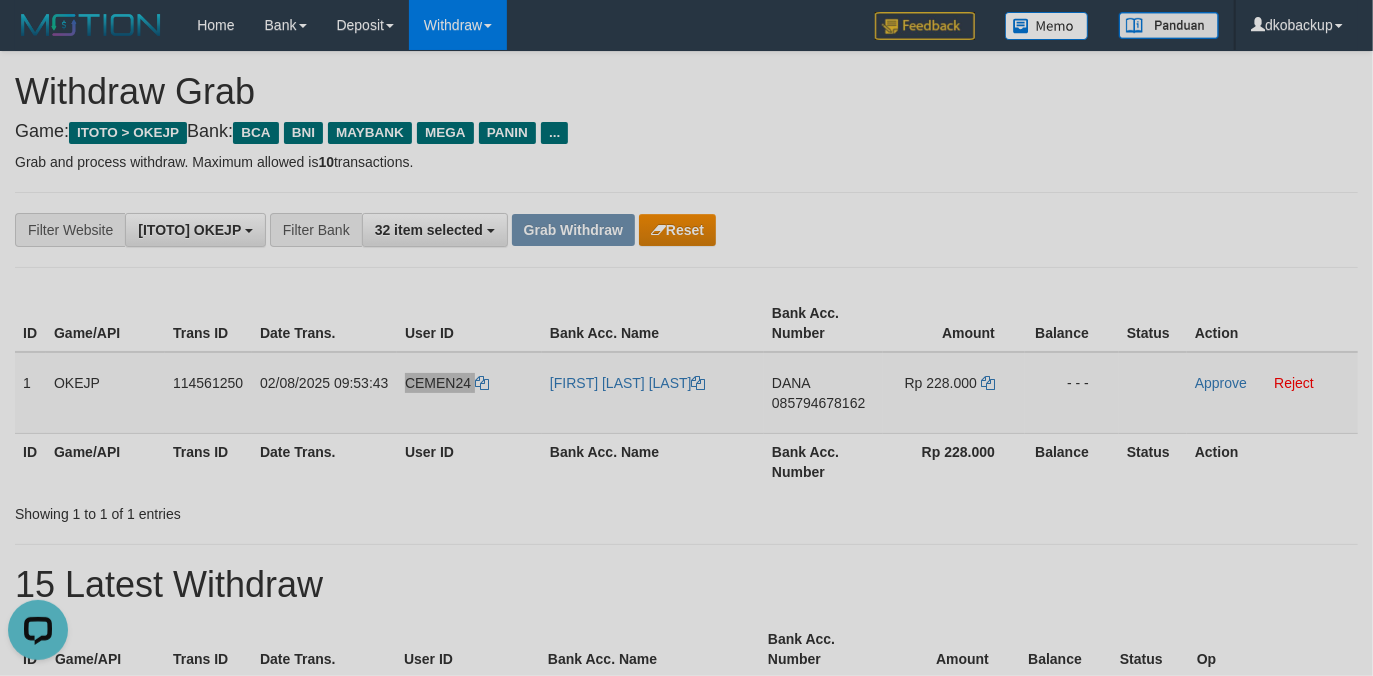 scroll, scrollTop: 0, scrollLeft: 0, axis: both 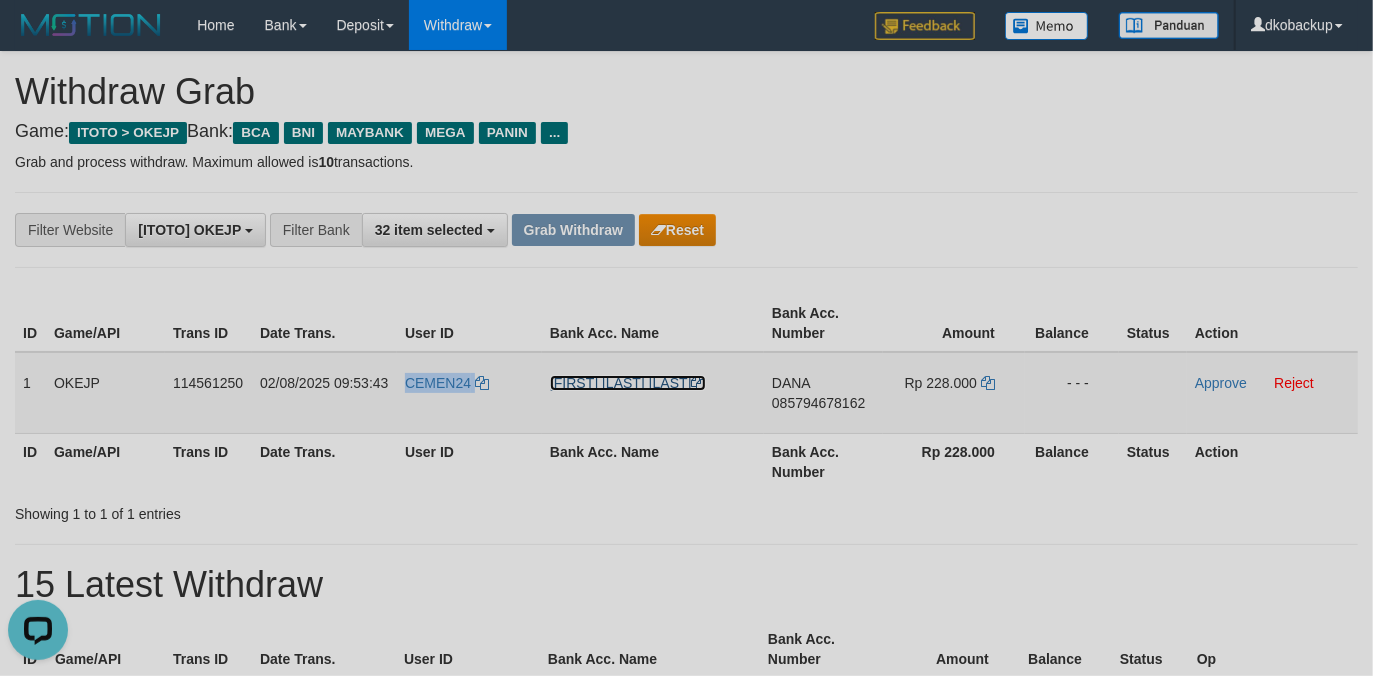 click on "[FIRST] [LAST] [LAST]" at bounding box center (628, 383) 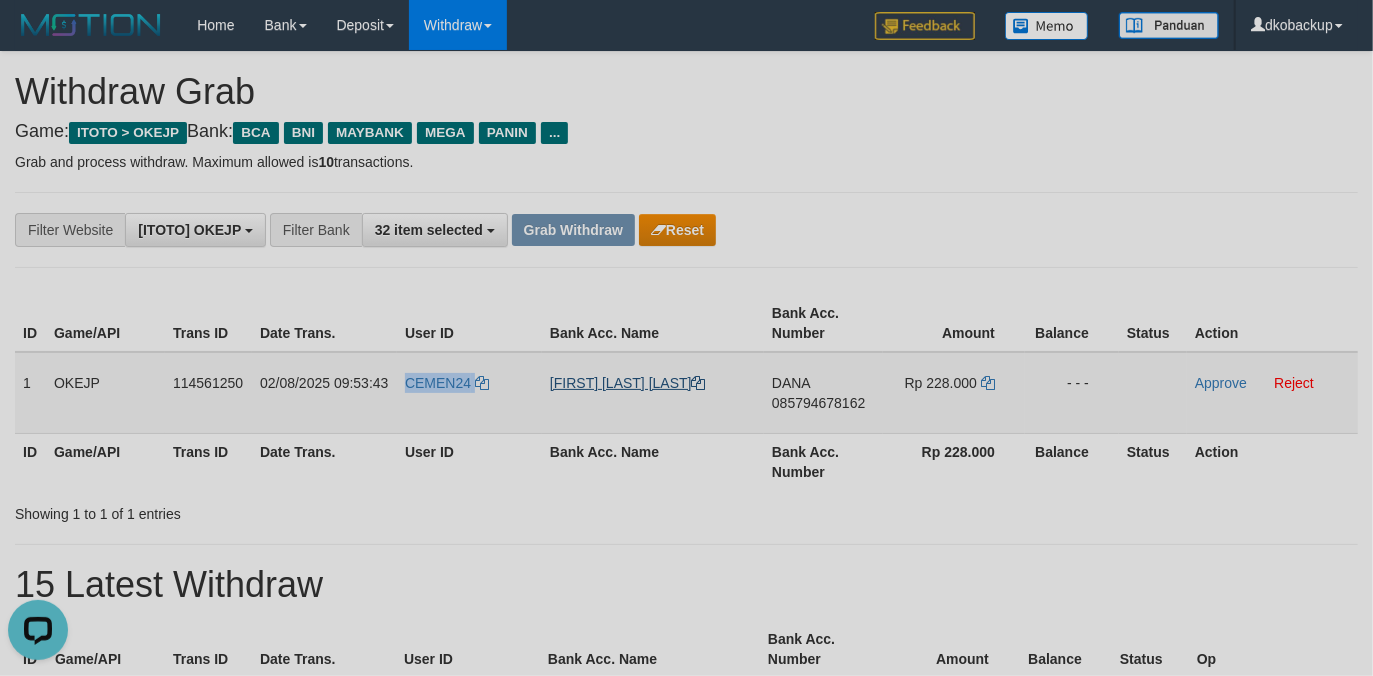 copy on "CEMEN24" 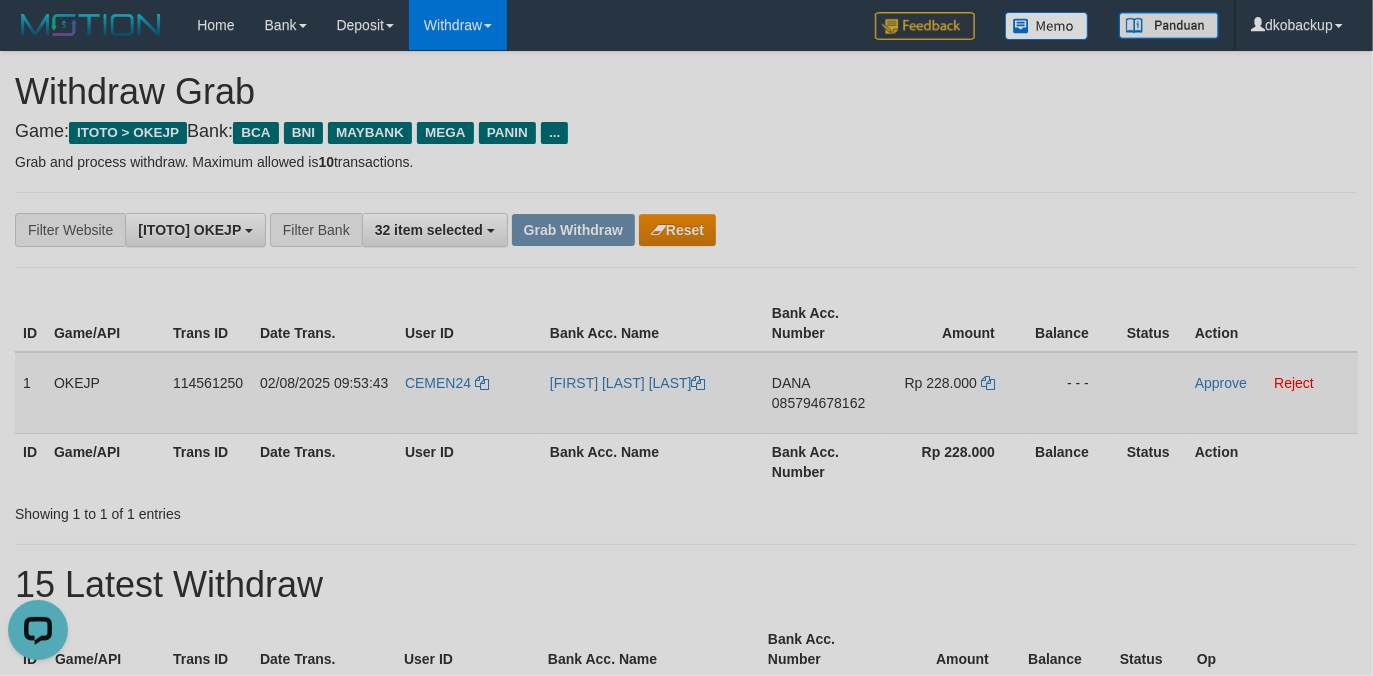 drag, startPoint x: 793, startPoint y: 404, endPoint x: 690, endPoint y: 417, distance: 103.81715 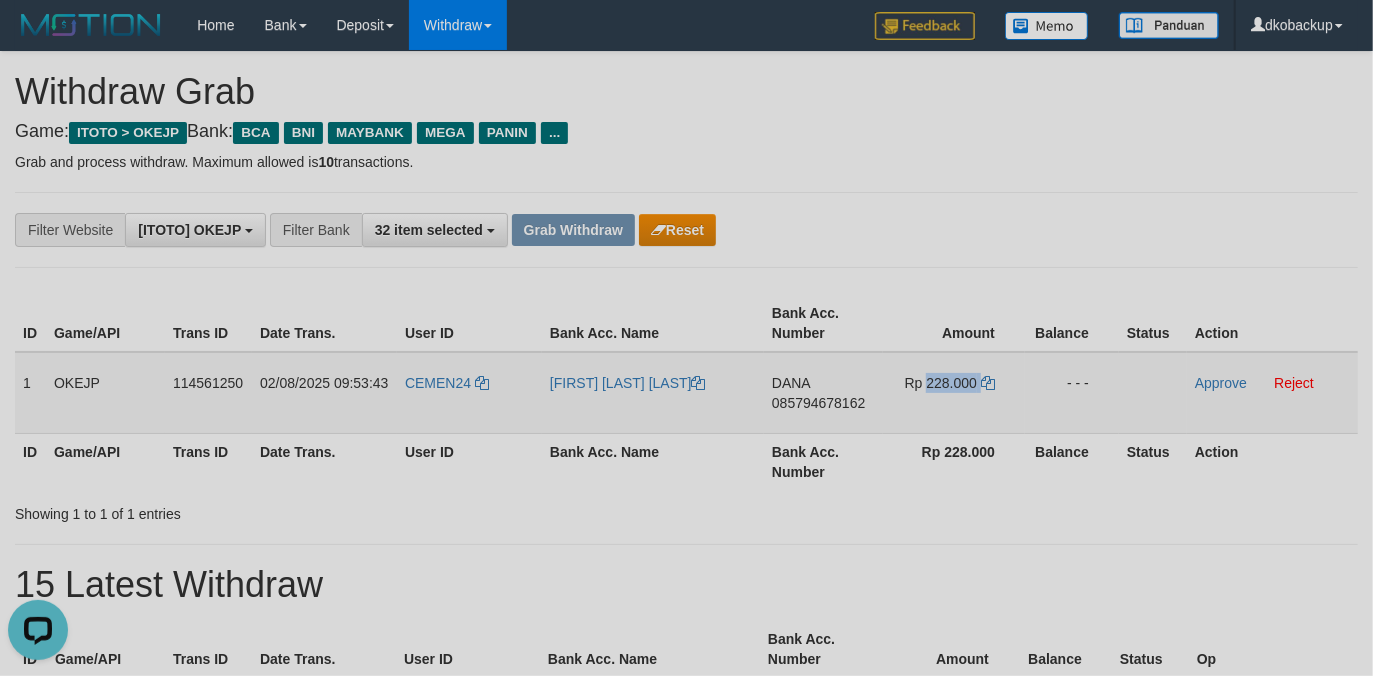 click on "Rp 228.000" at bounding box center (954, 393) 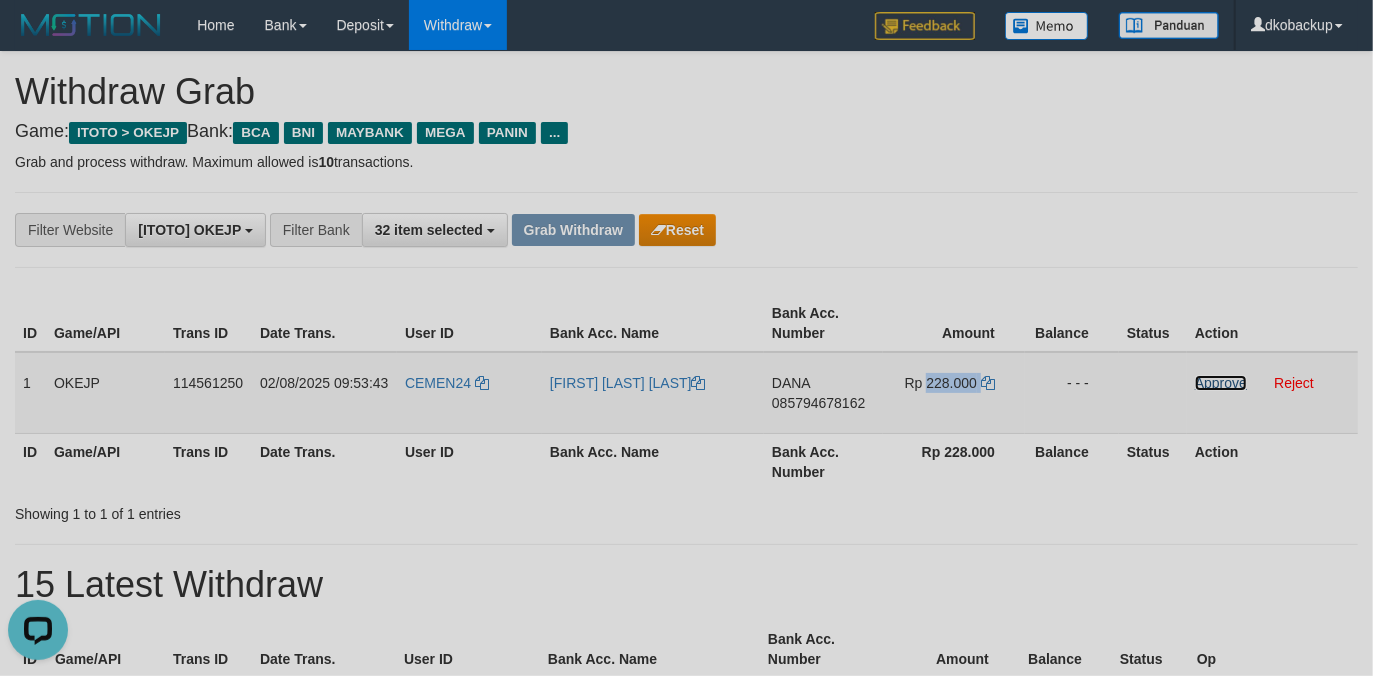 click on "Approve" at bounding box center (1221, 383) 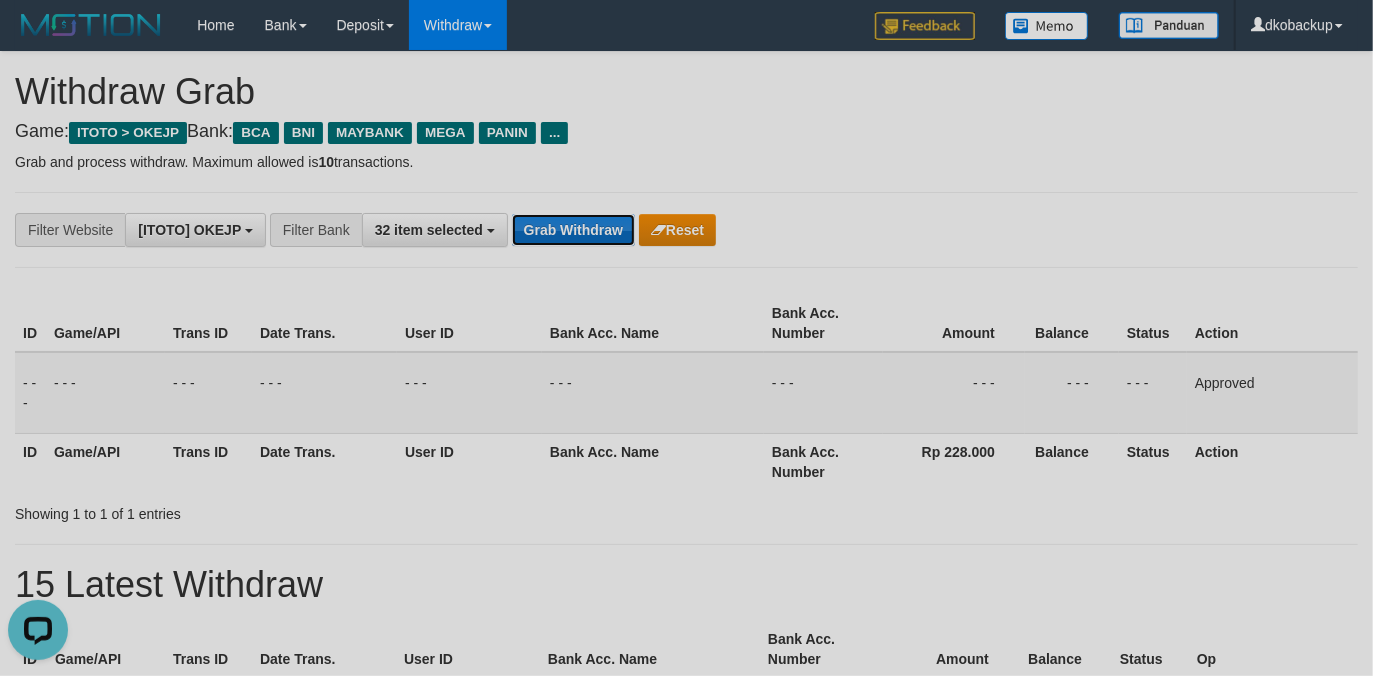 click on "Grab Withdraw" at bounding box center (573, 230) 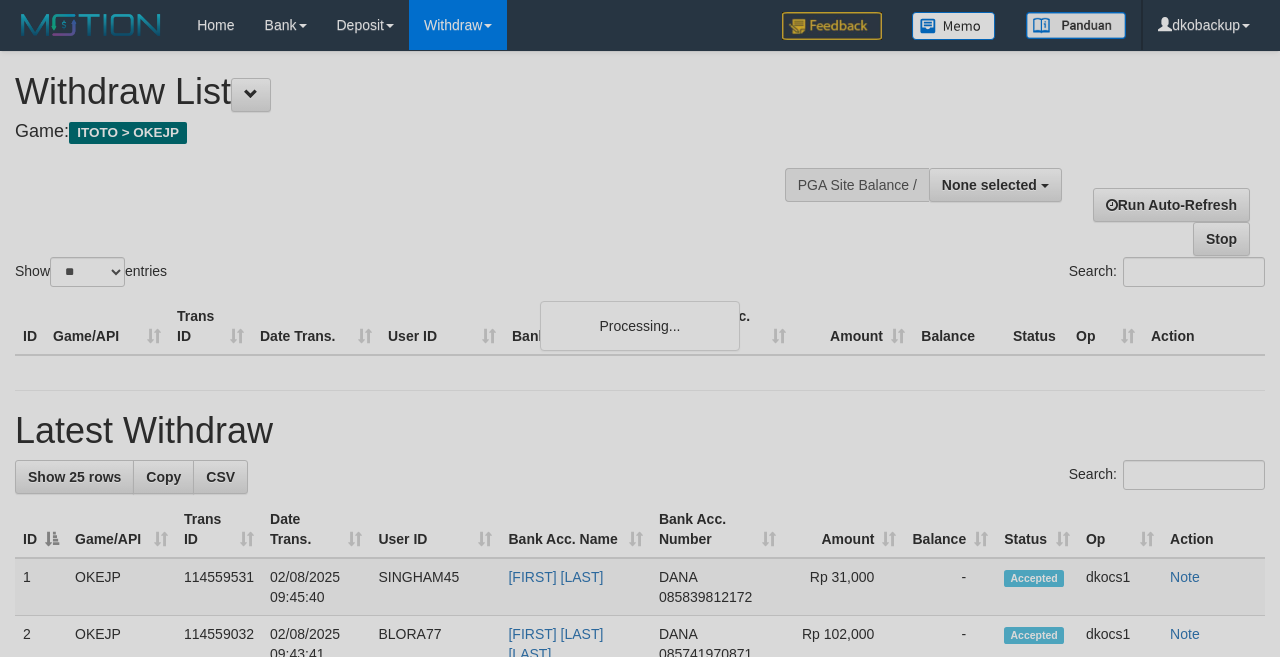 select 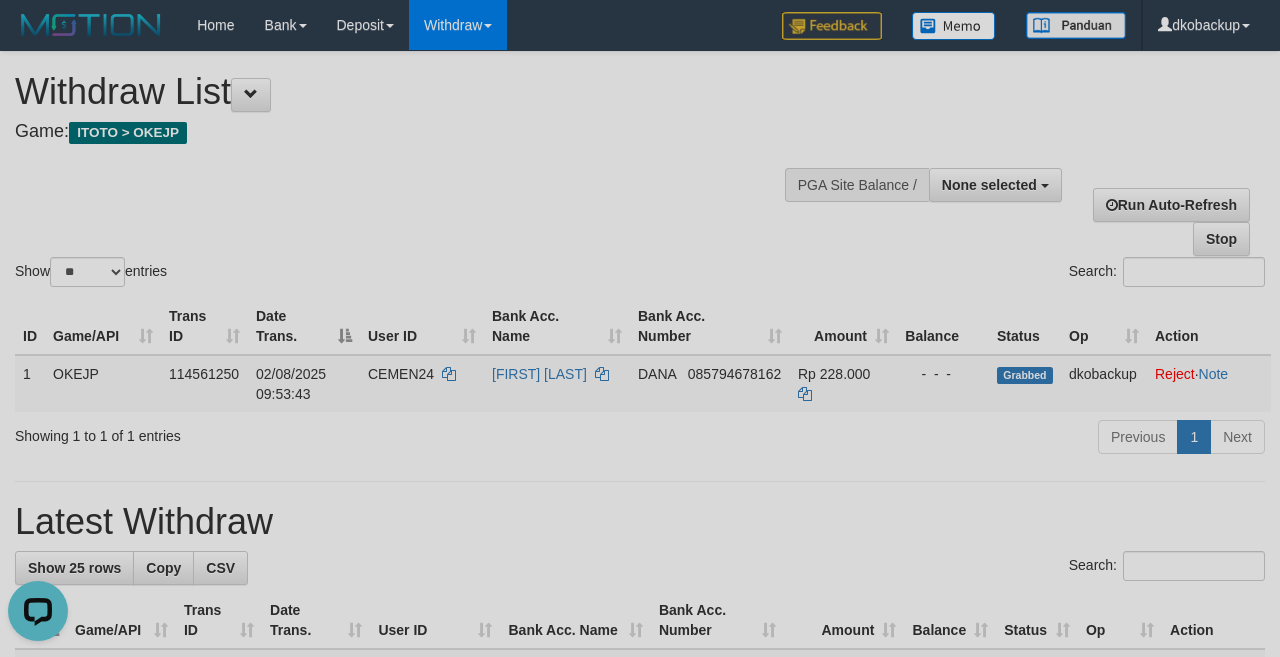 scroll, scrollTop: 0, scrollLeft: 0, axis: both 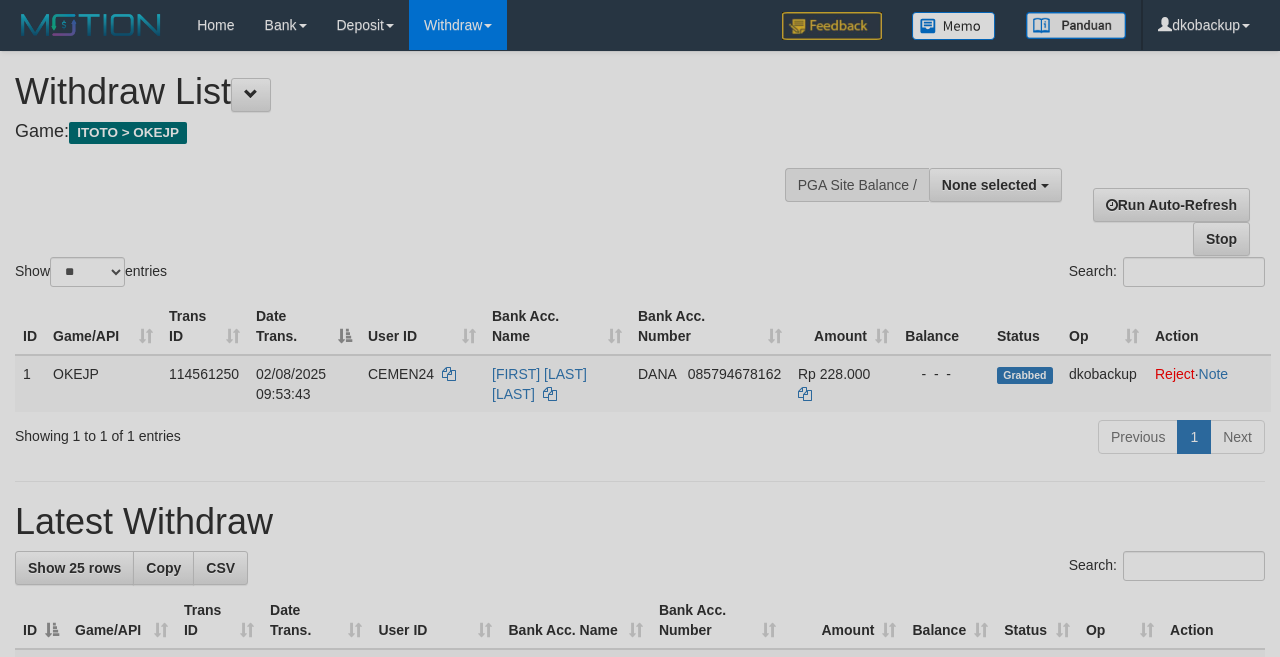select 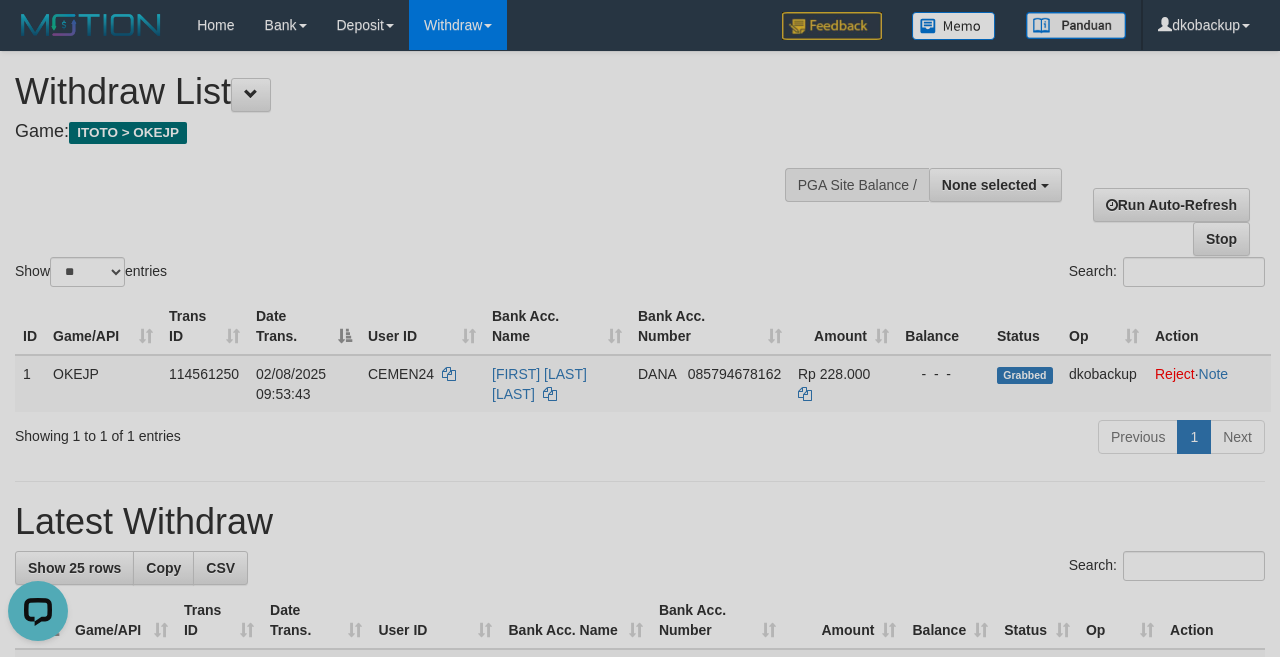 scroll, scrollTop: 0, scrollLeft: 0, axis: both 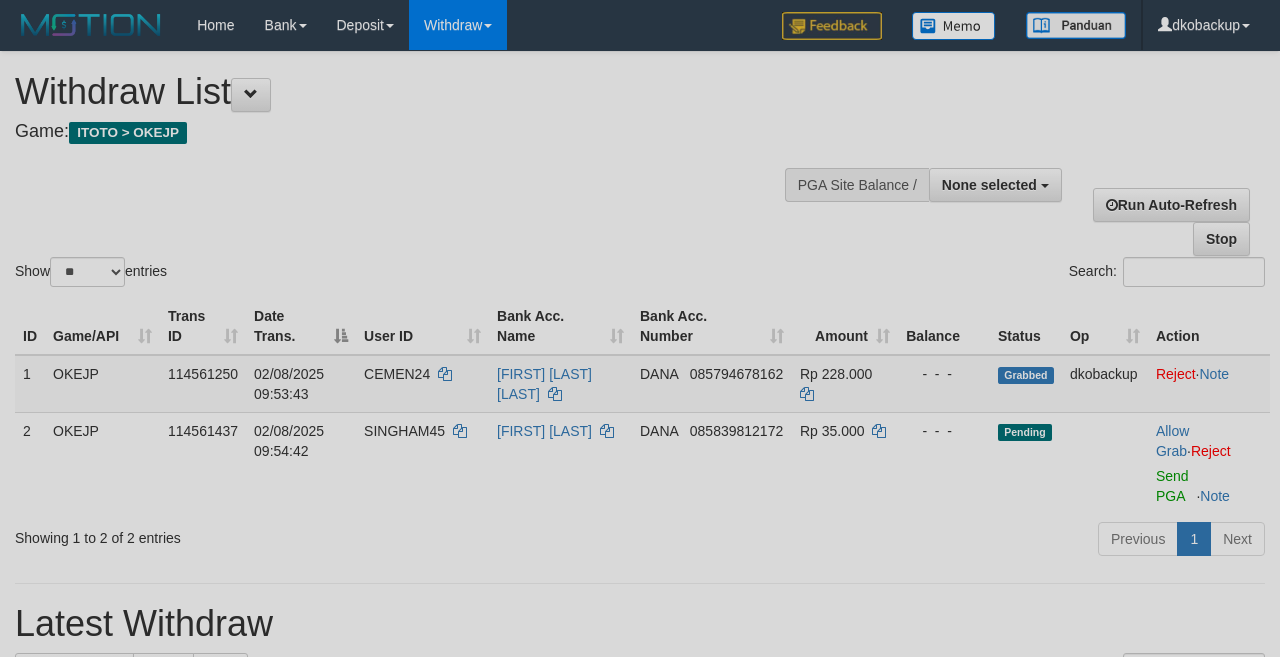 select 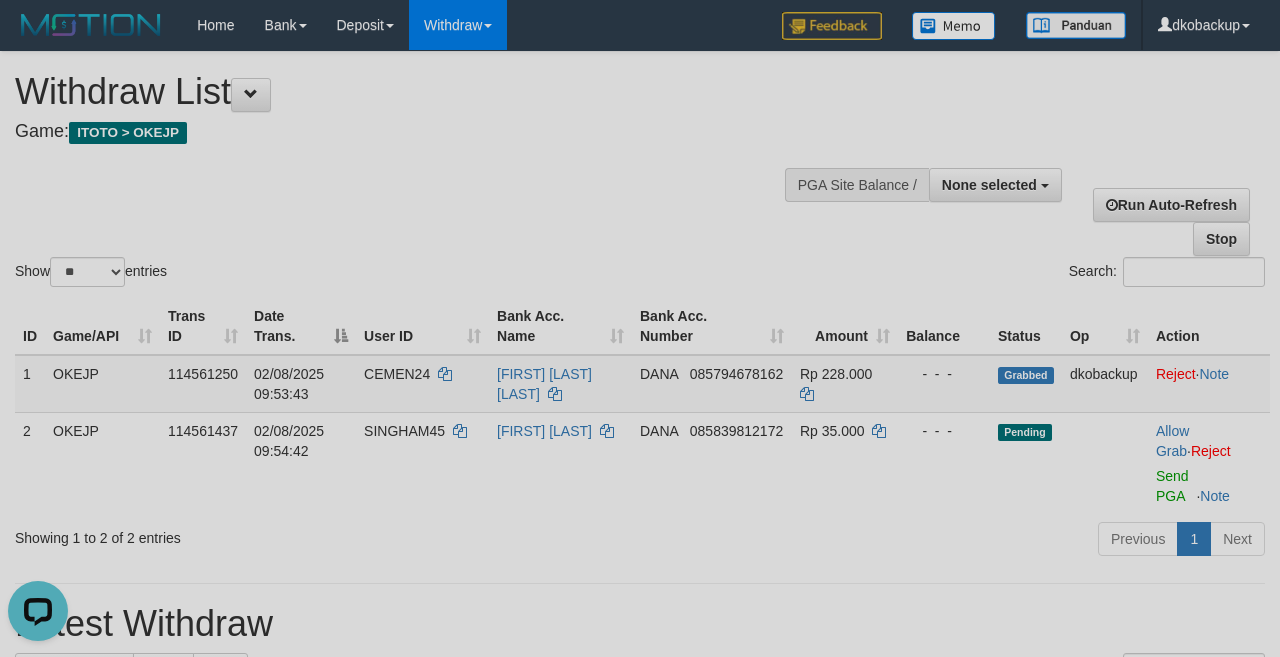 scroll, scrollTop: 0, scrollLeft: 0, axis: both 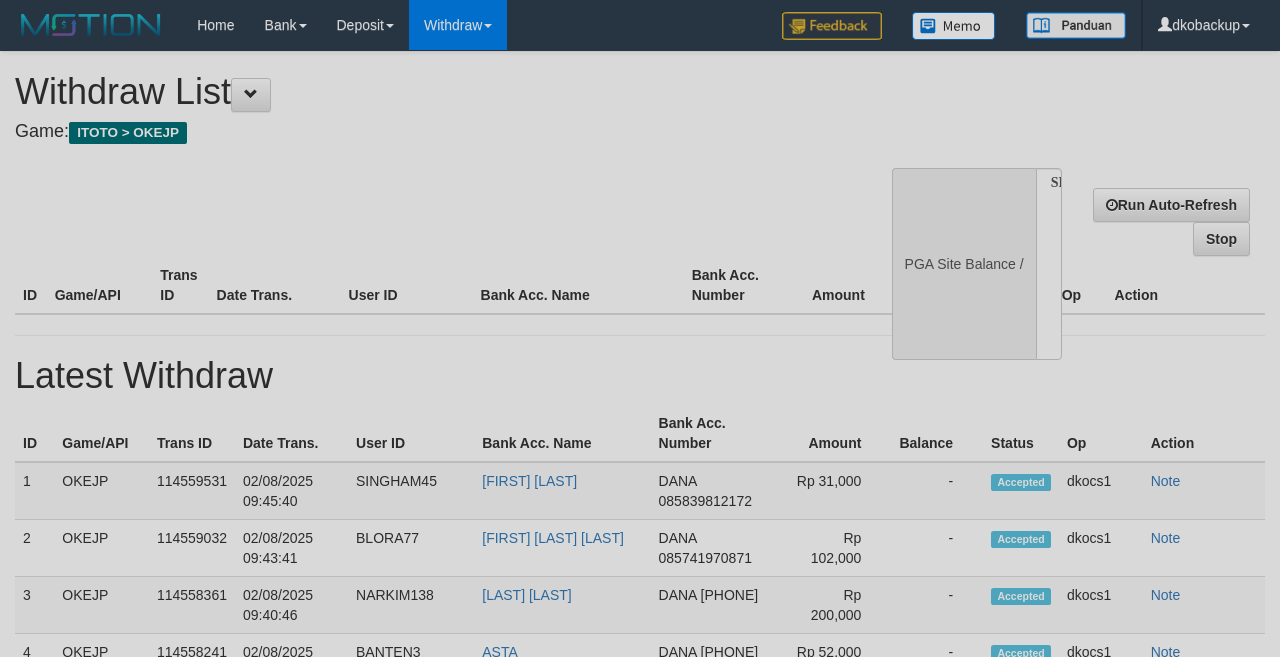 select 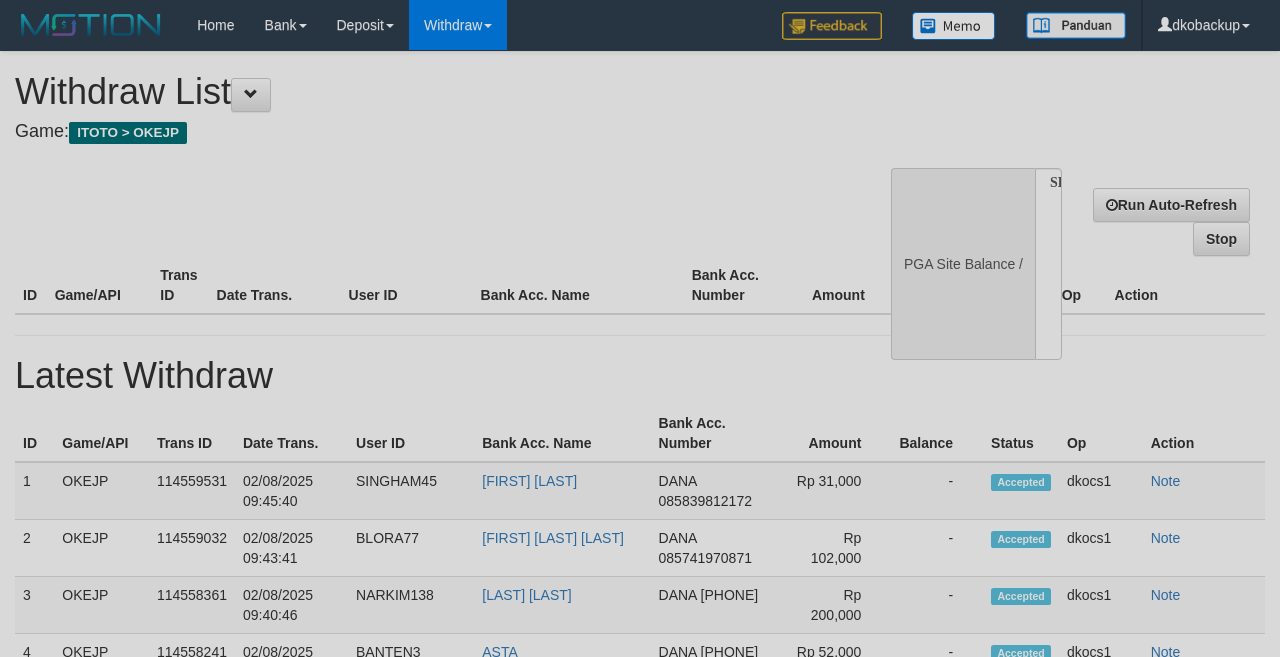 select on "**" 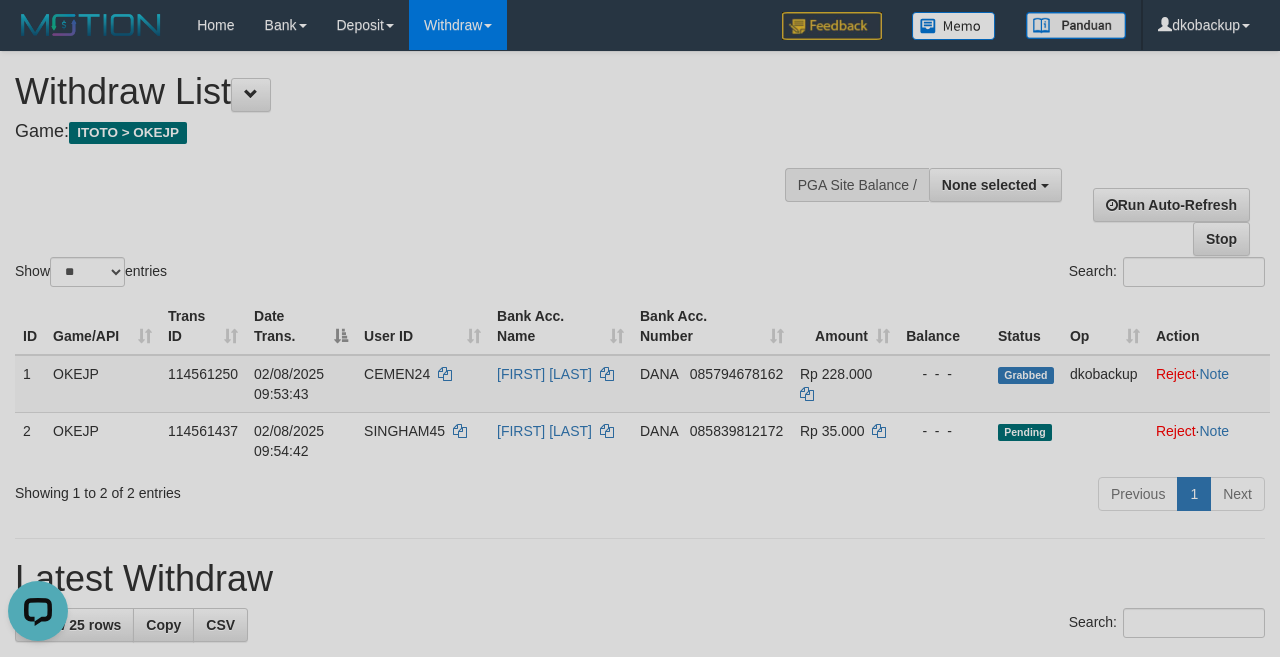 scroll, scrollTop: 0, scrollLeft: 0, axis: both 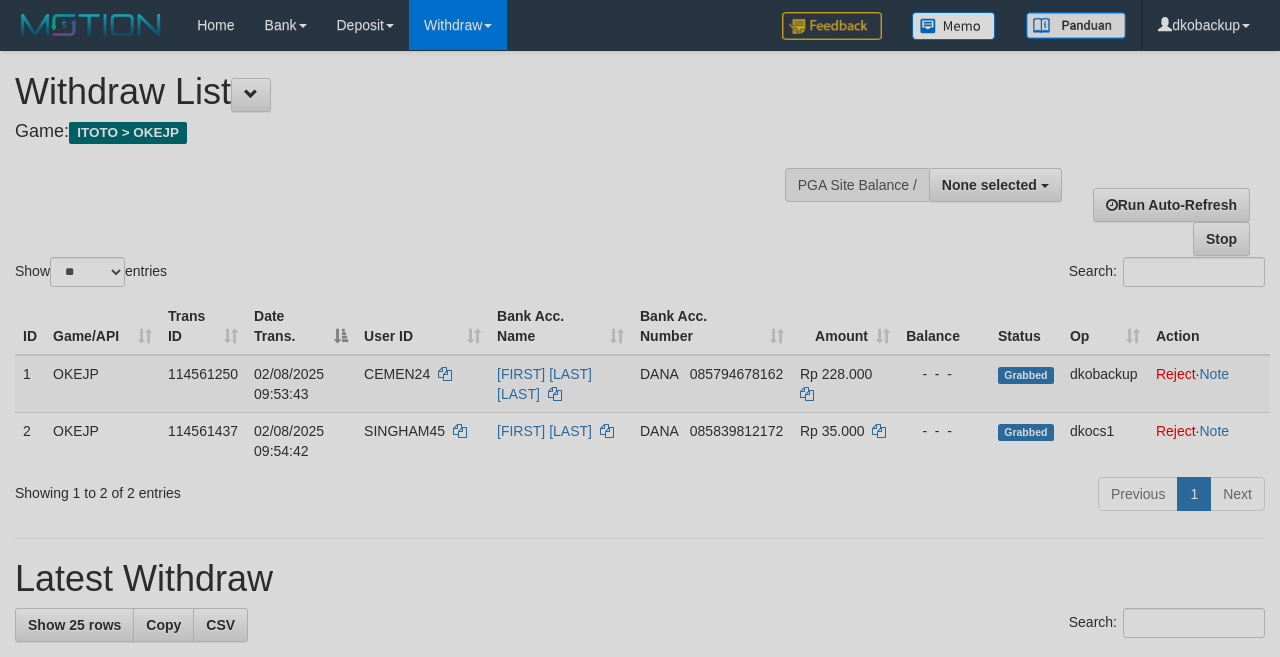 select 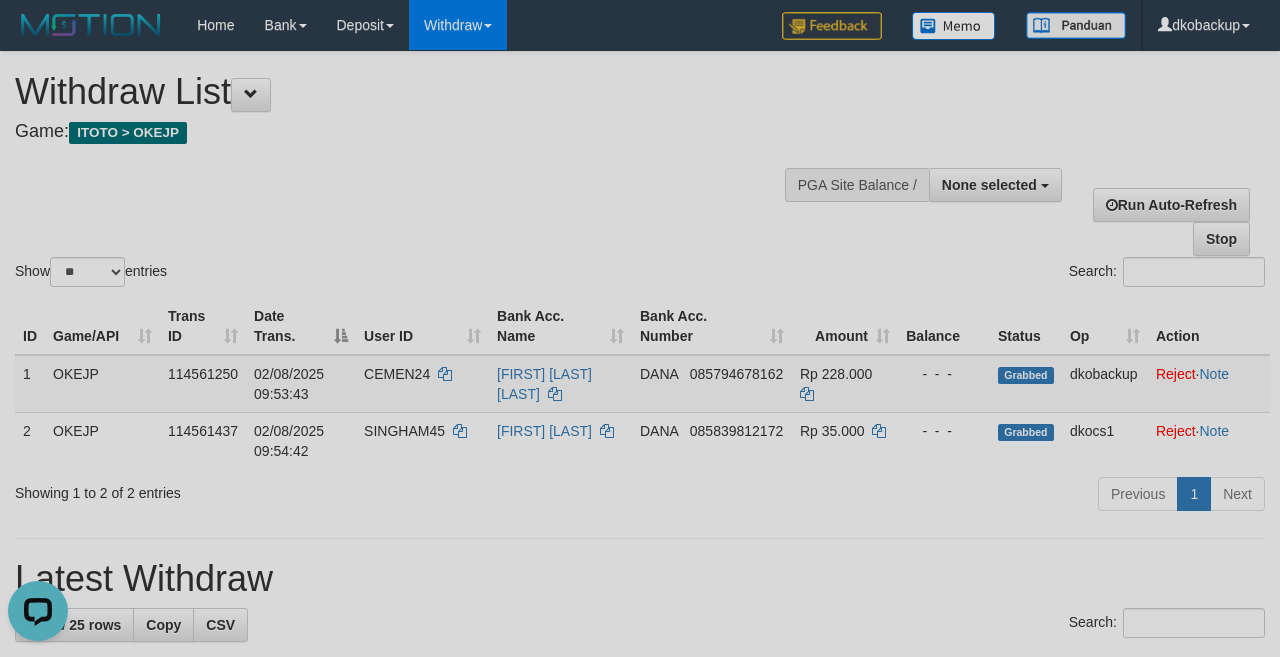 scroll, scrollTop: 0, scrollLeft: 0, axis: both 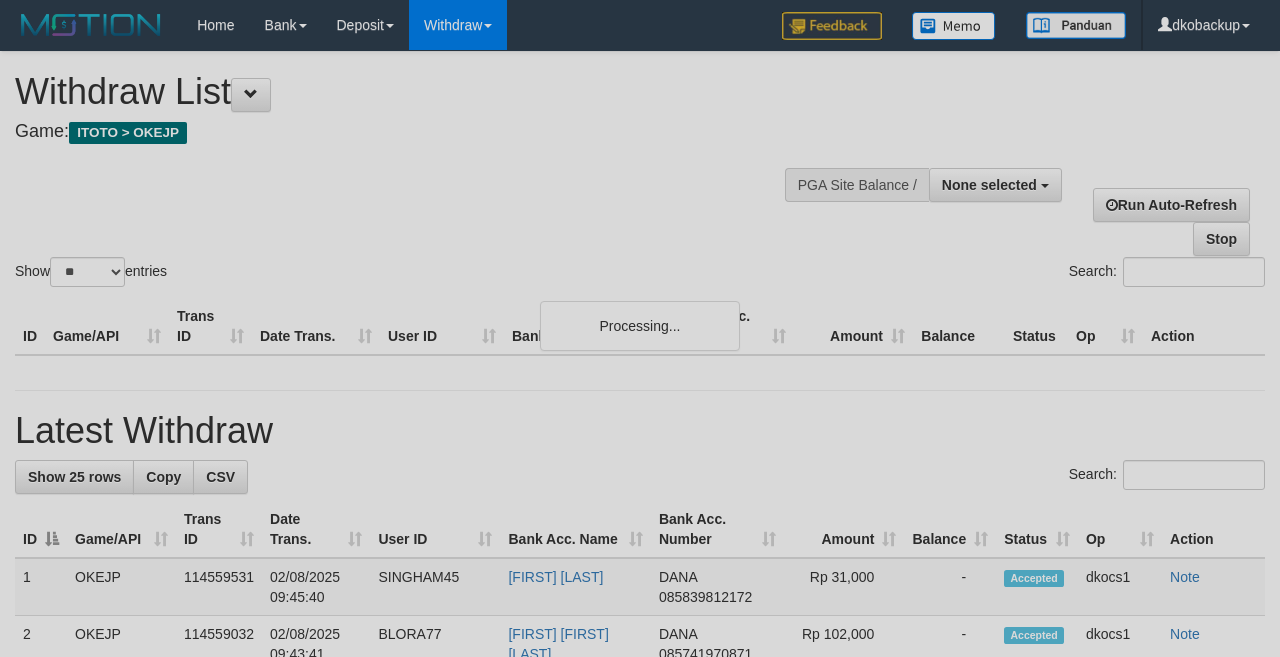 select 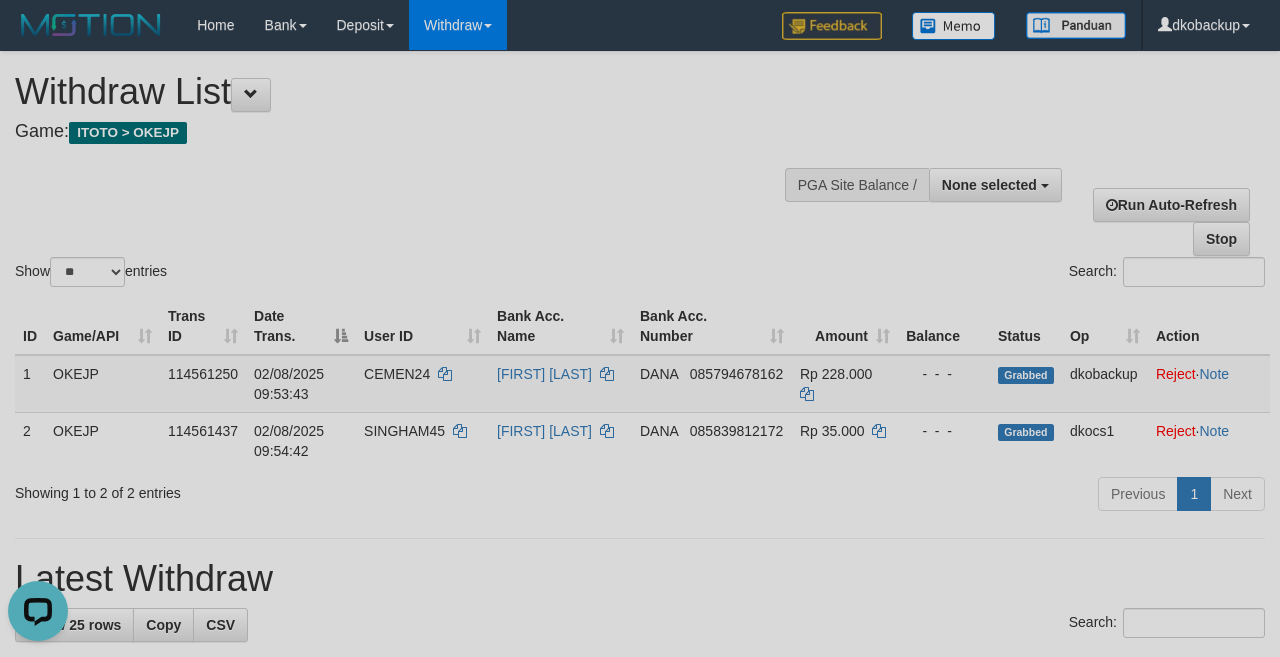 scroll, scrollTop: 0, scrollLeft: 0, axis: both 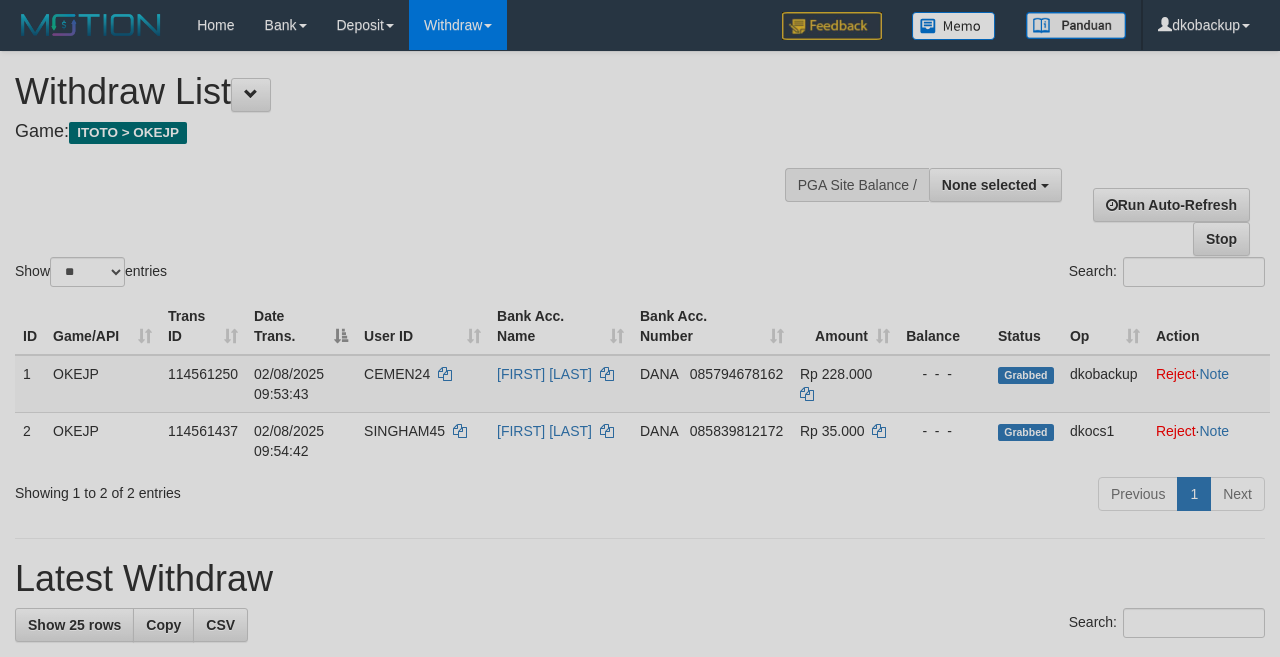select 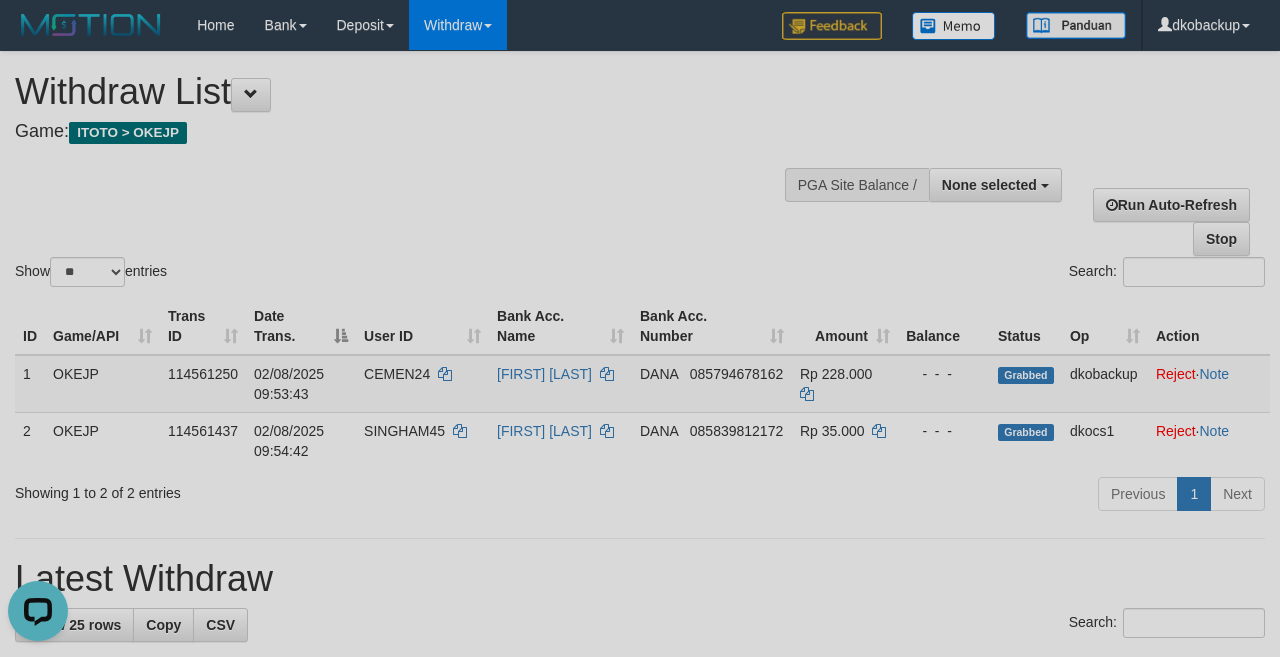 scroll, scrollTop: 0, scrollLeft: 0, axis: both 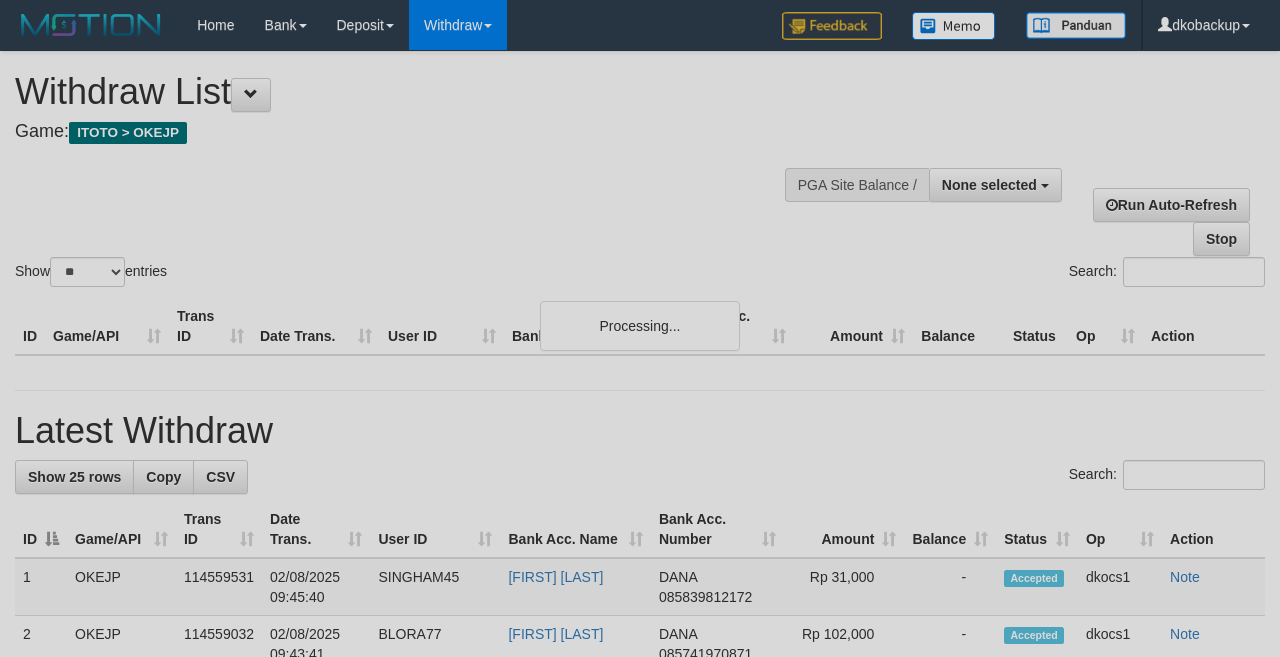 select 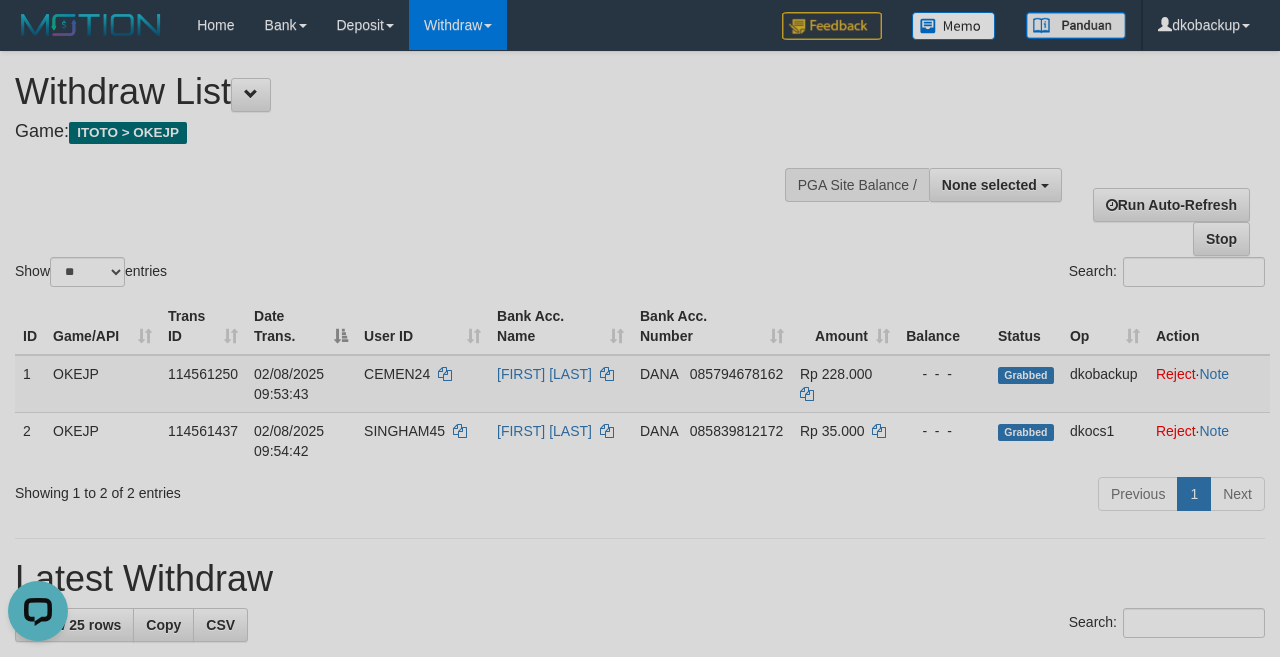 scroll, scrollTop: 0, scrollLeft: 0, axis: both 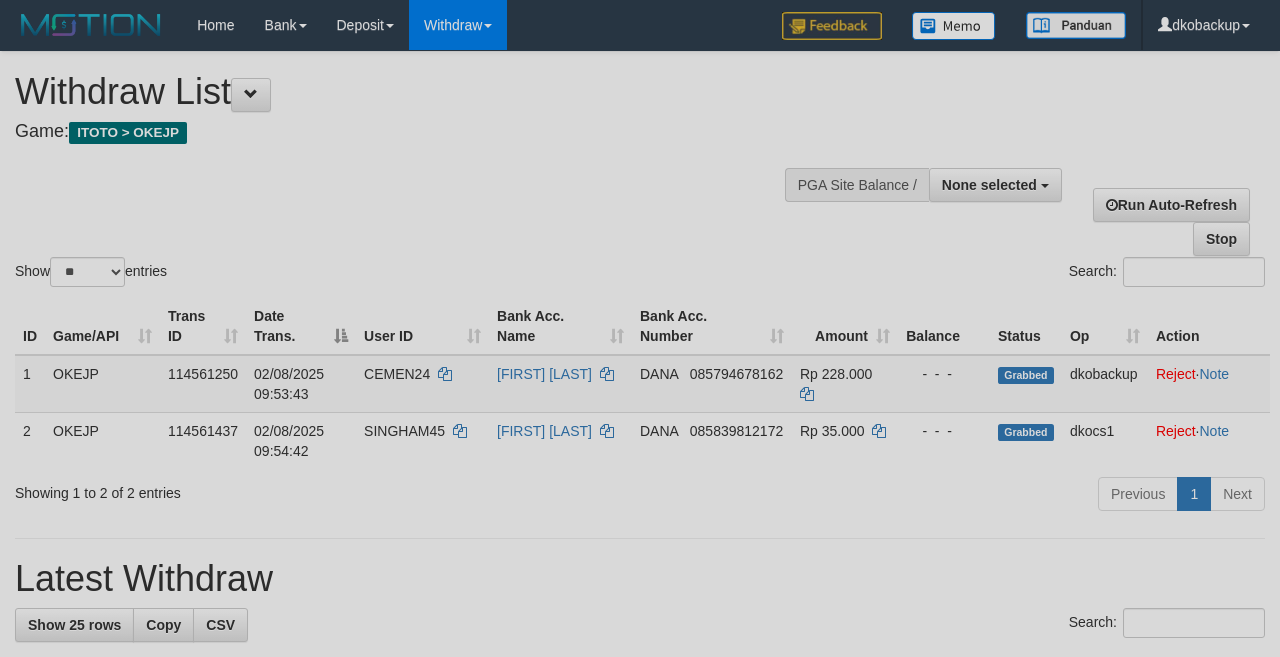 select 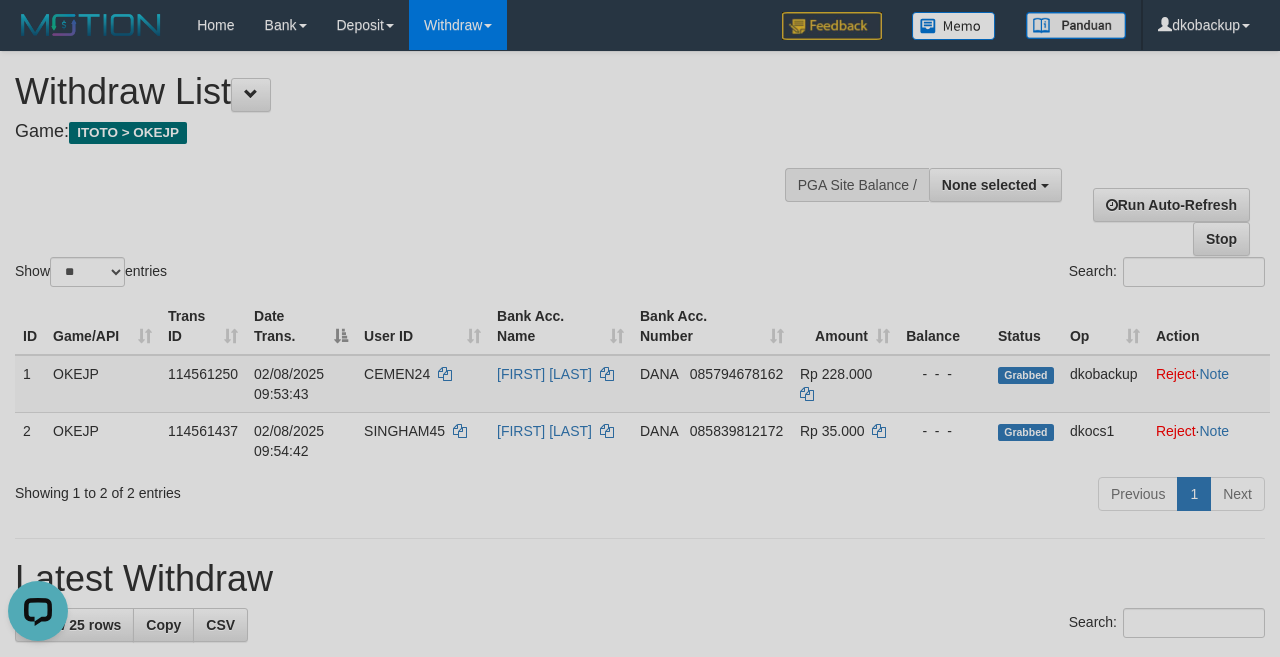 scroll, scrollTop: 0, scrollLeft: 0, axis: both 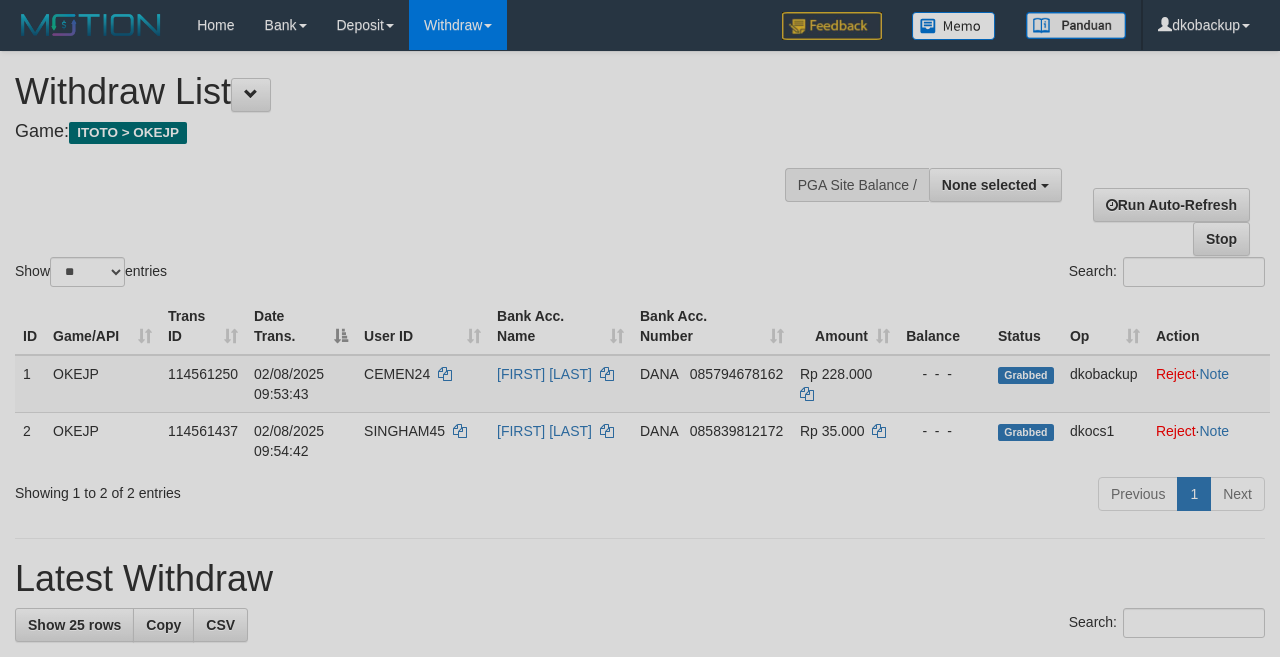 select 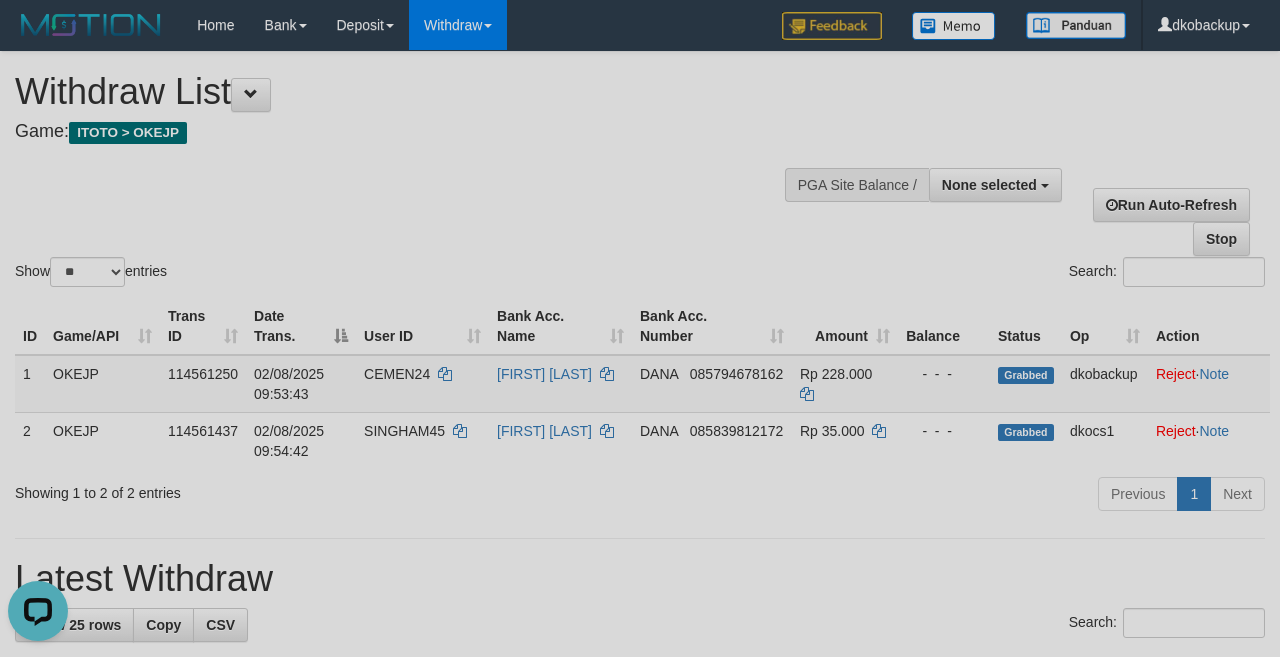 scroll, scrollTop: 0, scrollLeft: 0, axis: both 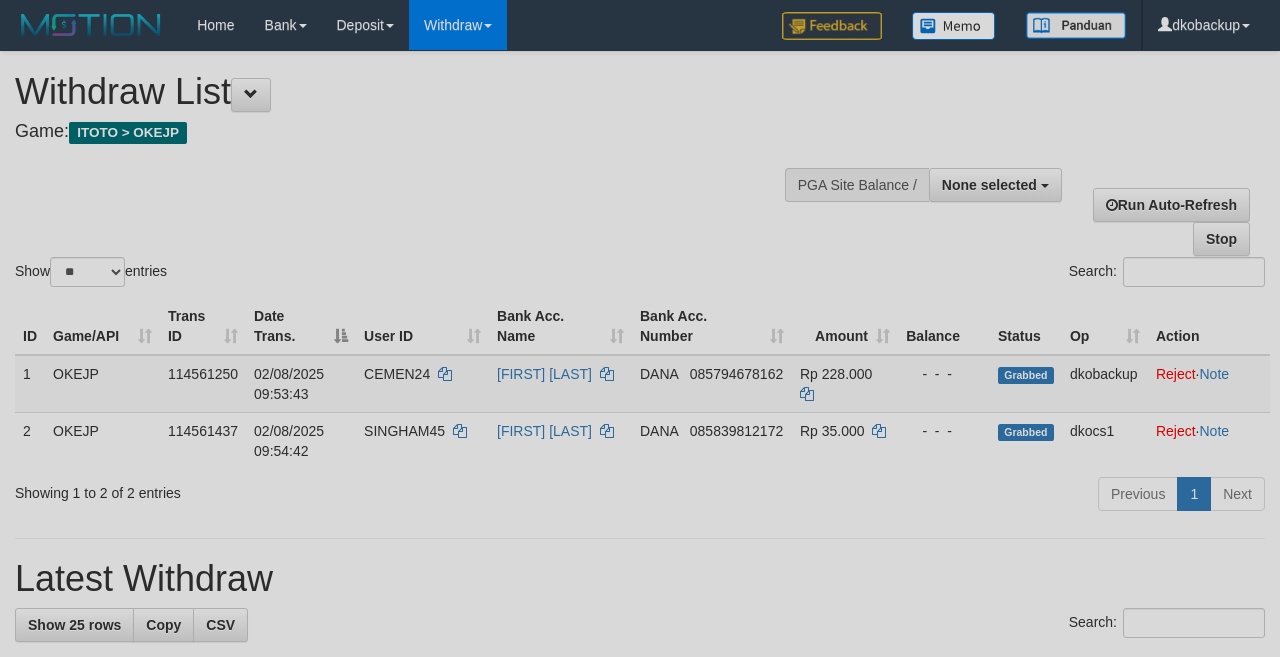 select 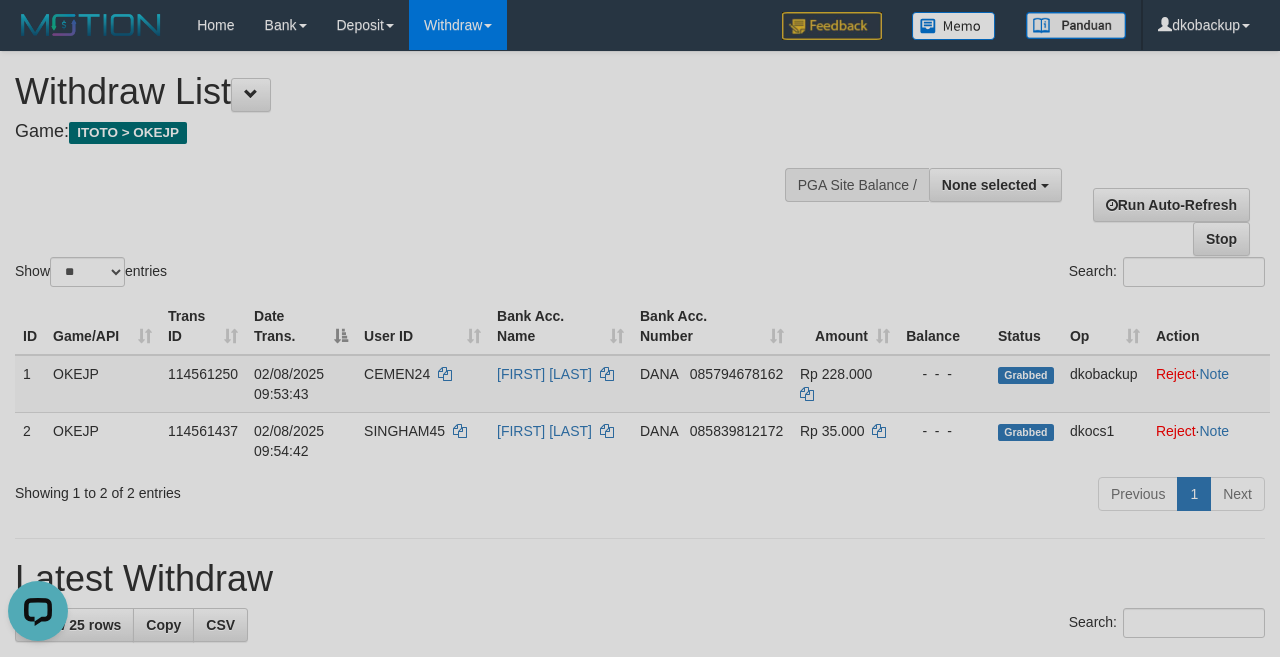 scroll, scrollTop: 0, scrollLeft: 0, axis: both 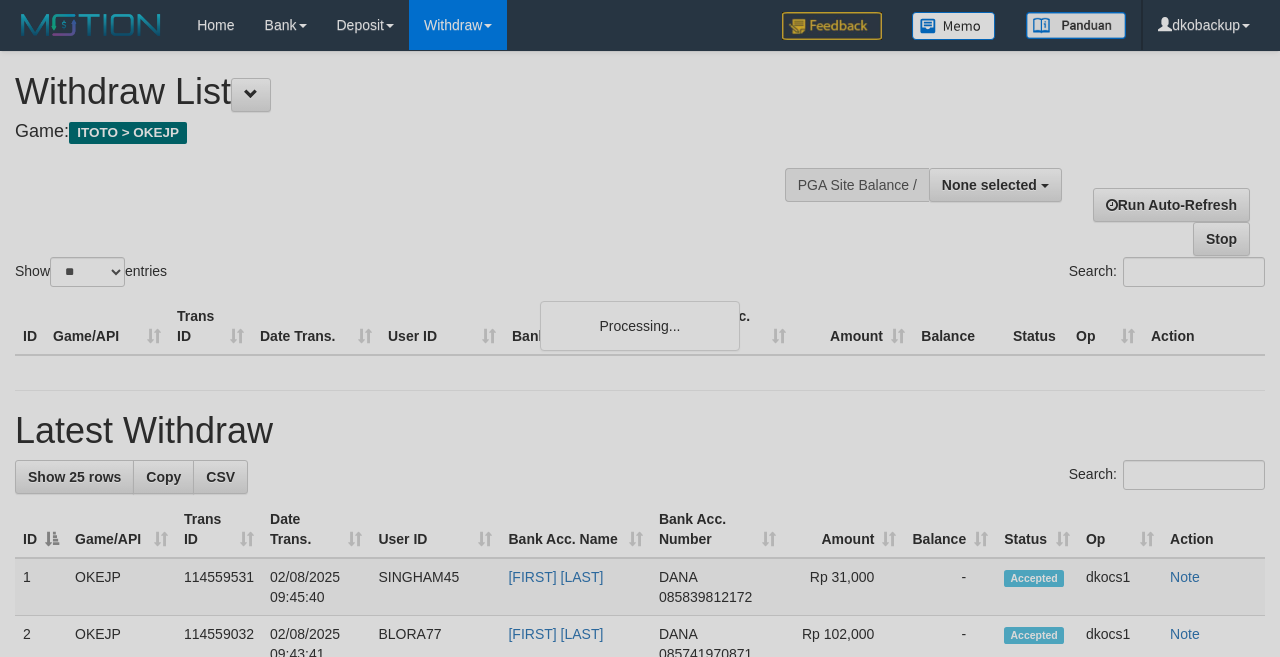 select 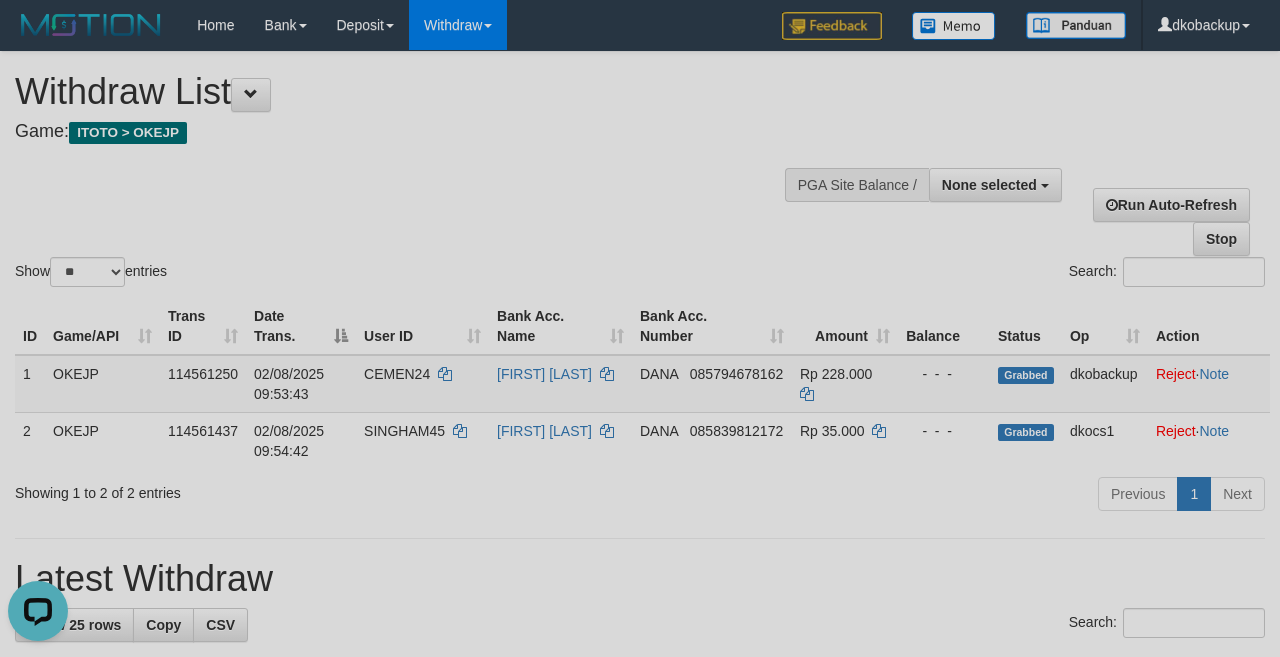scroll, scrollTop: 0, scrollLeft: 0, axis: both 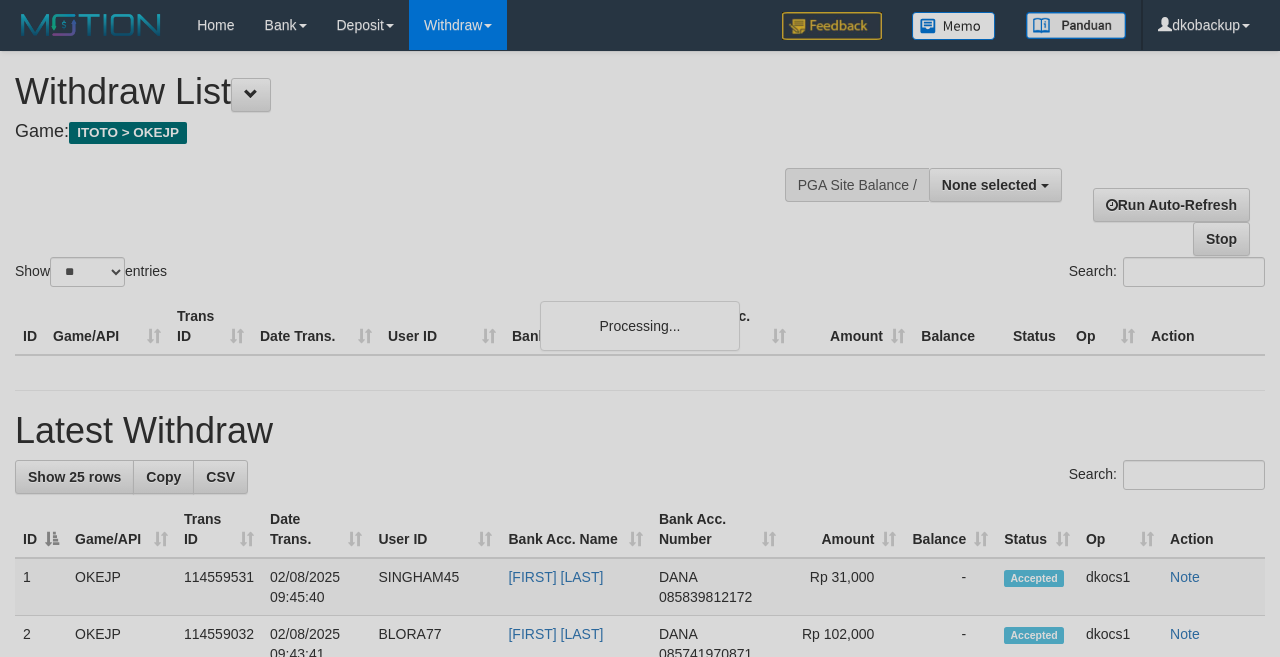 select 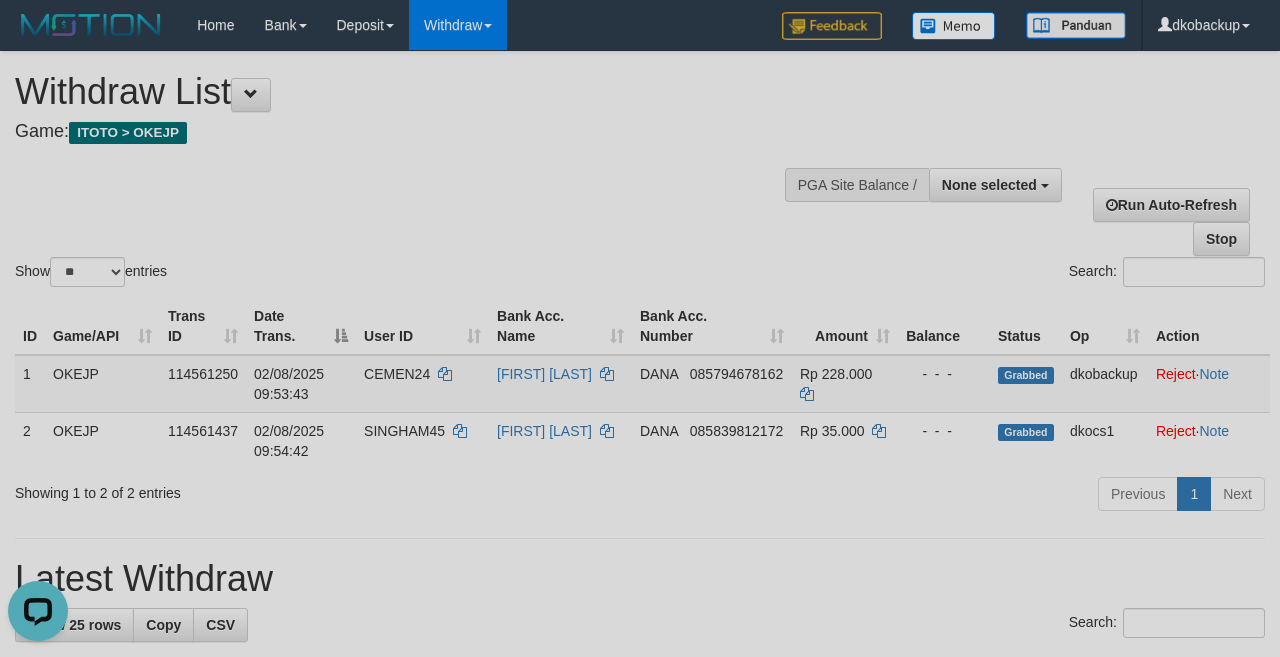 scroll, scrollTop: 0, scrollLeft: 0, axis: both 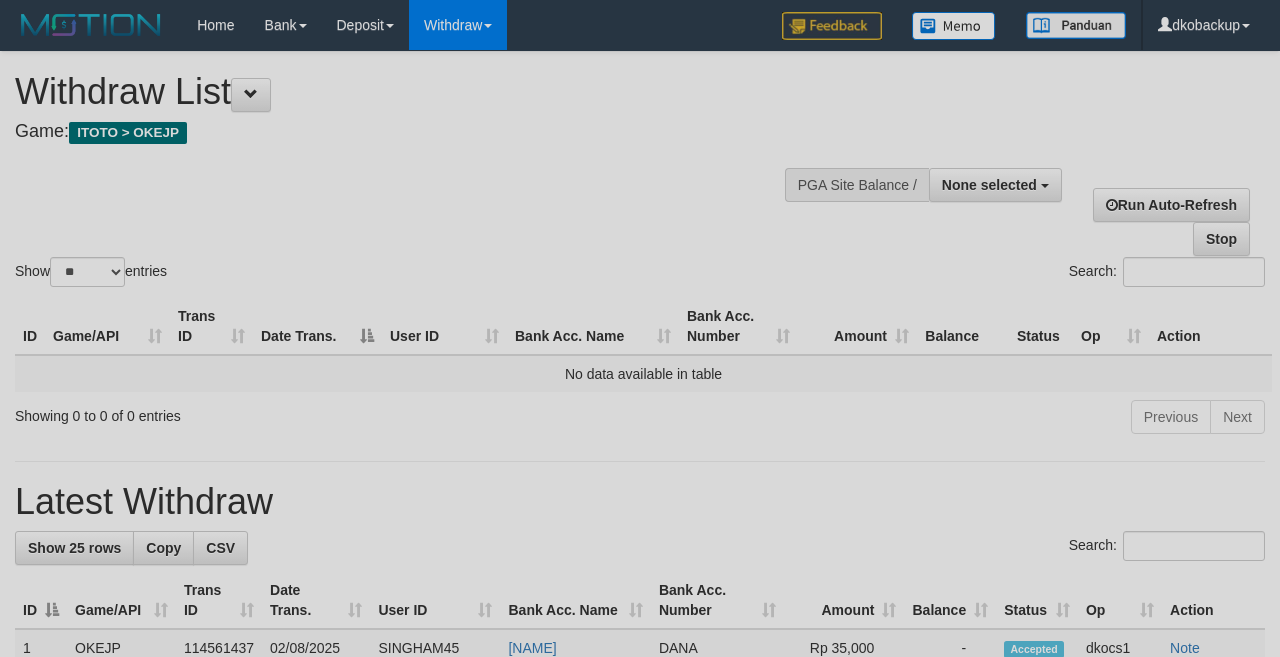 select 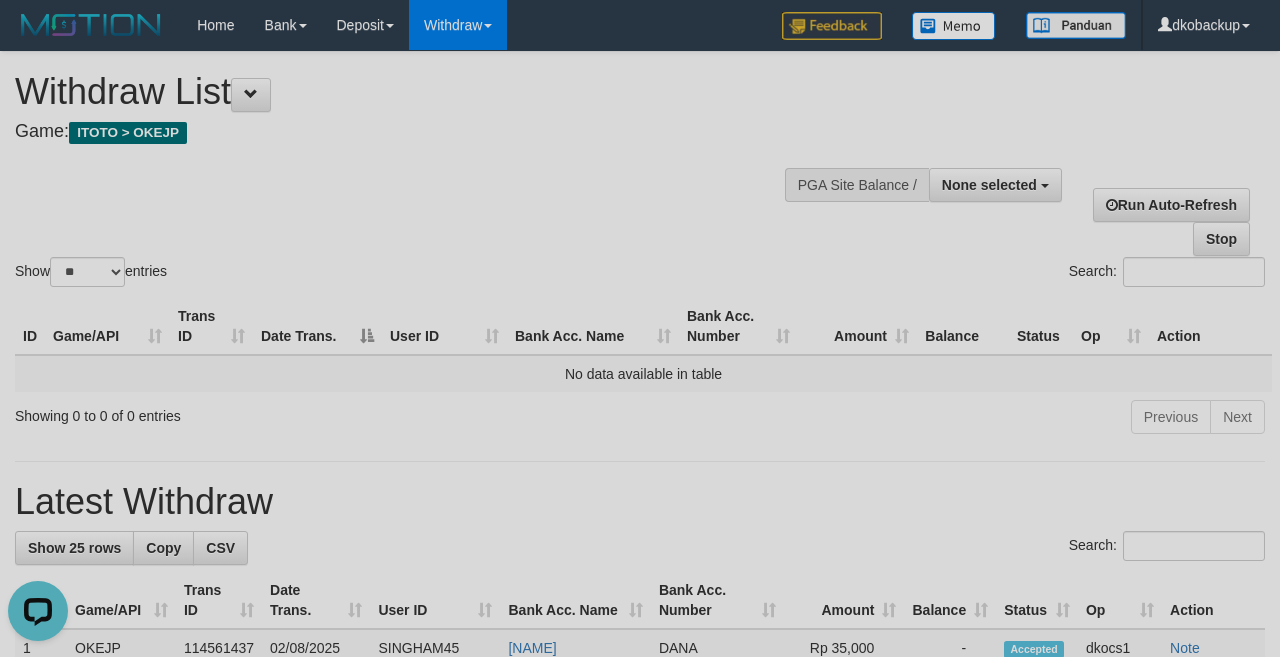 scroll, scrollTop: 0, scrollLeft: 0, axis: both 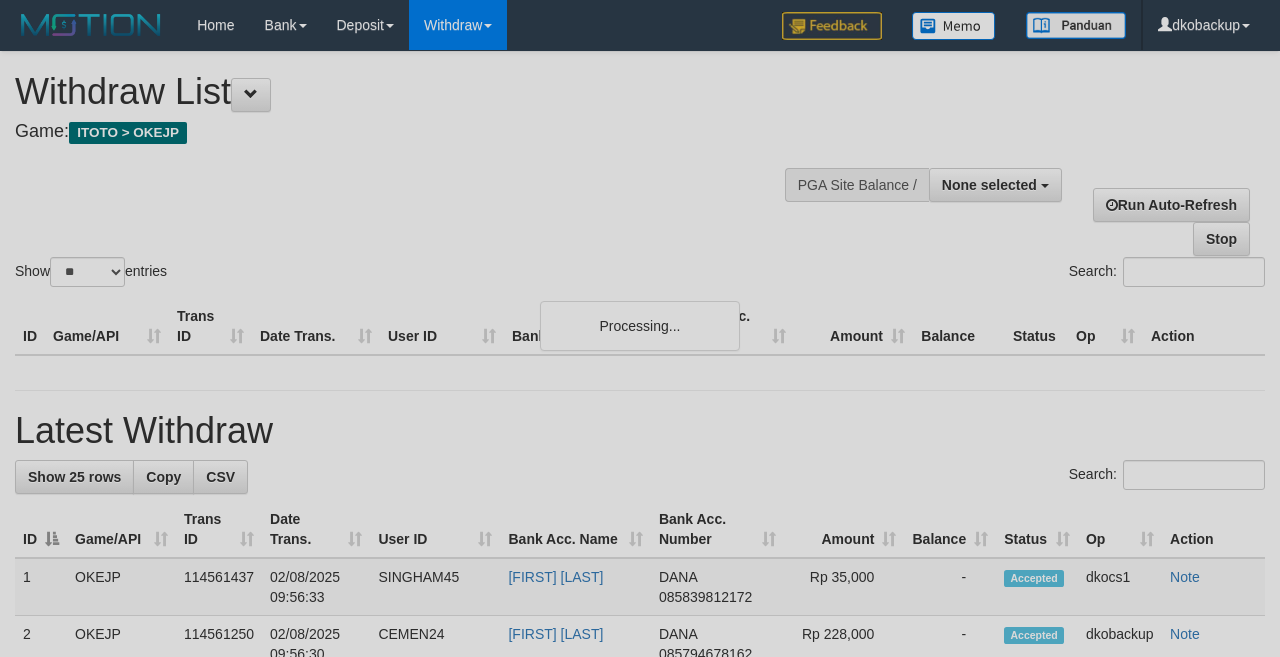 select 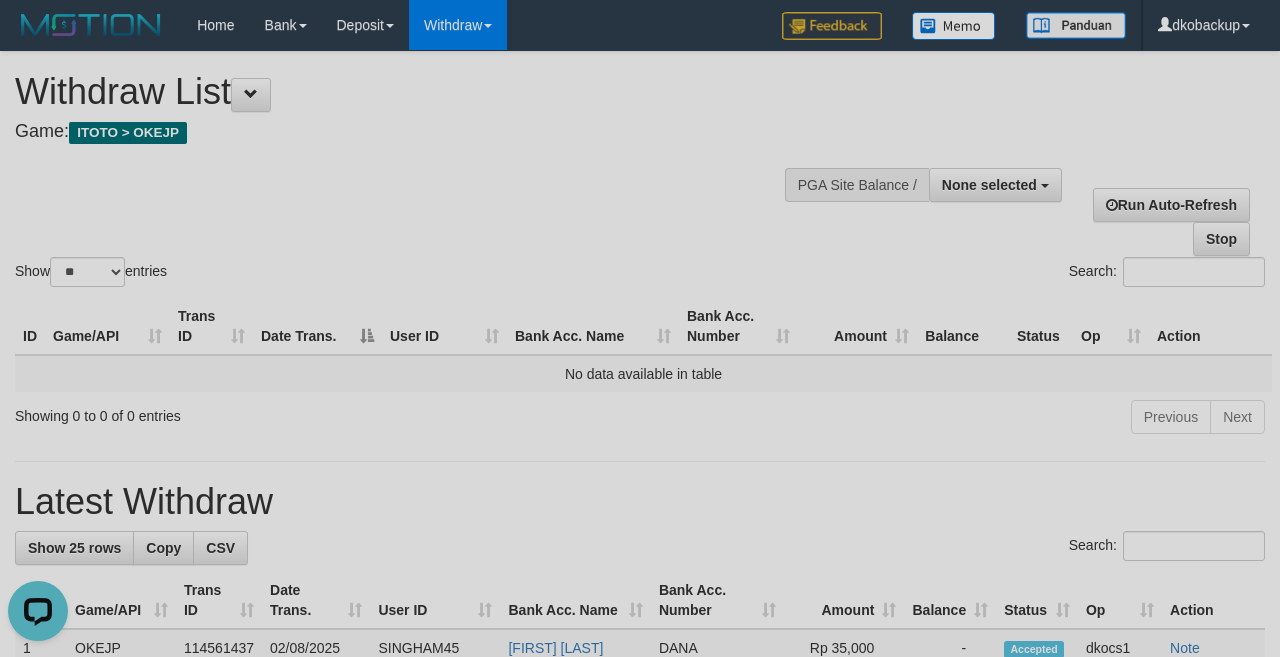scroll, scrollTop: 0, scrollLeft: 0, axis: both 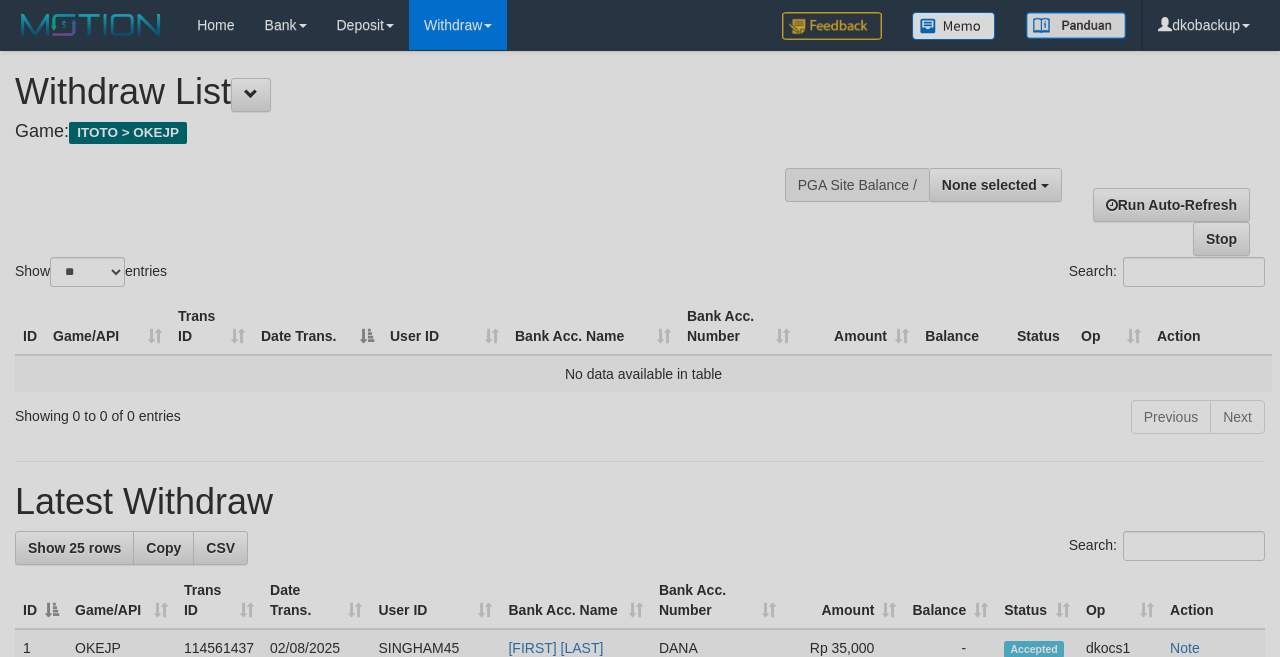 select 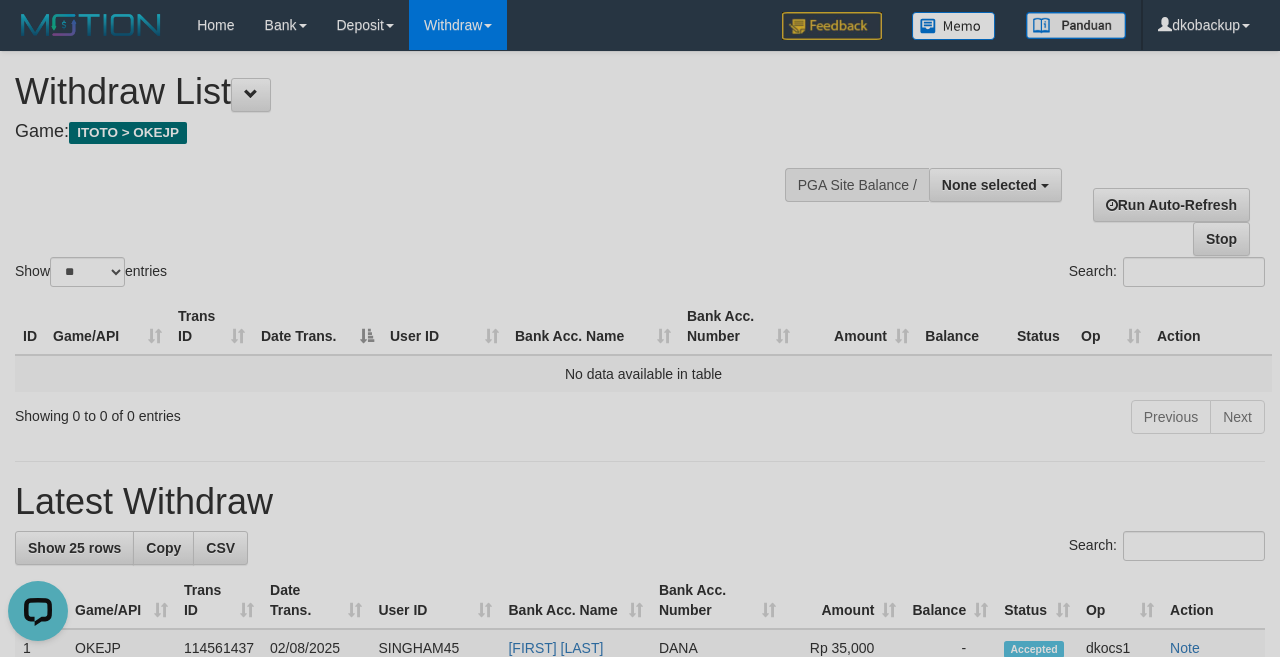 scroll, scrollTop: 0, scrollLeft: 0, axis: both 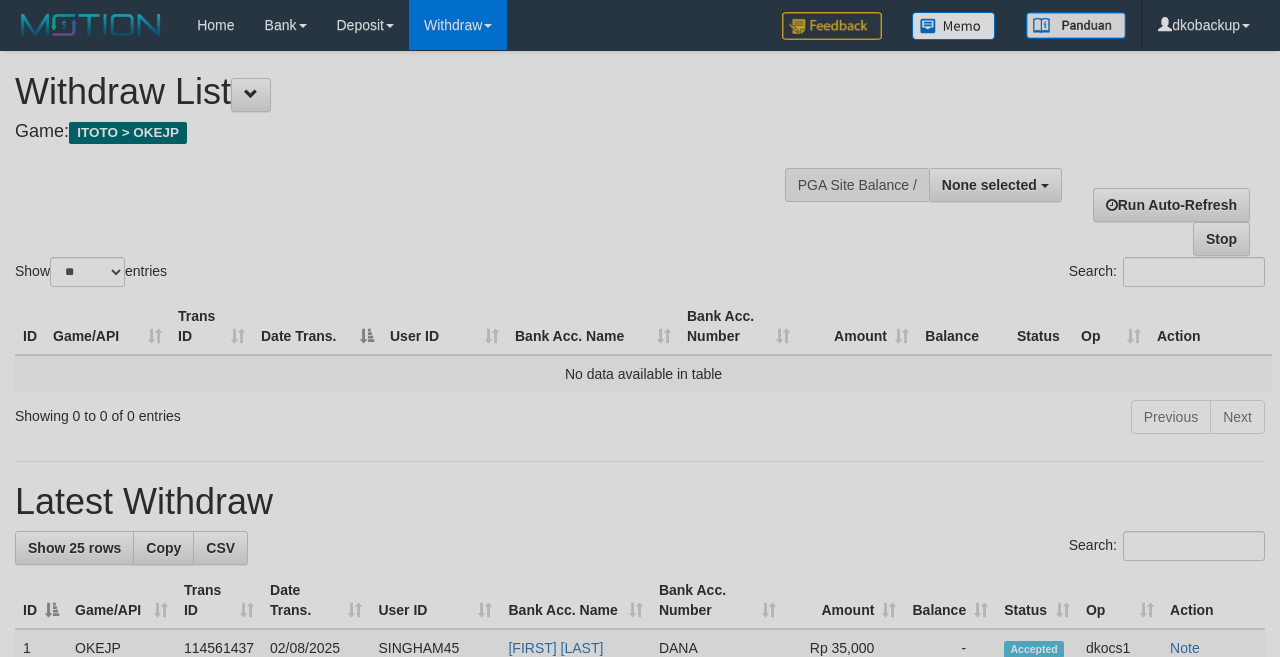 select 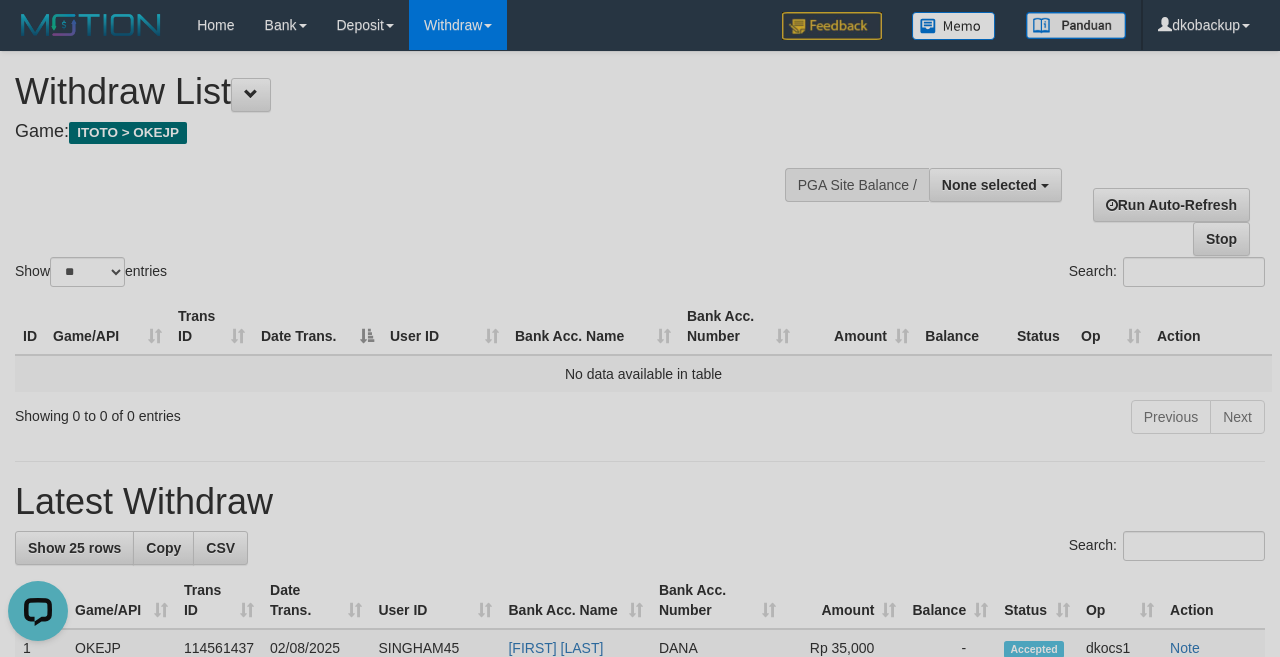 scroll, scrollTop: 0, scrollLeft: 0, axis: both 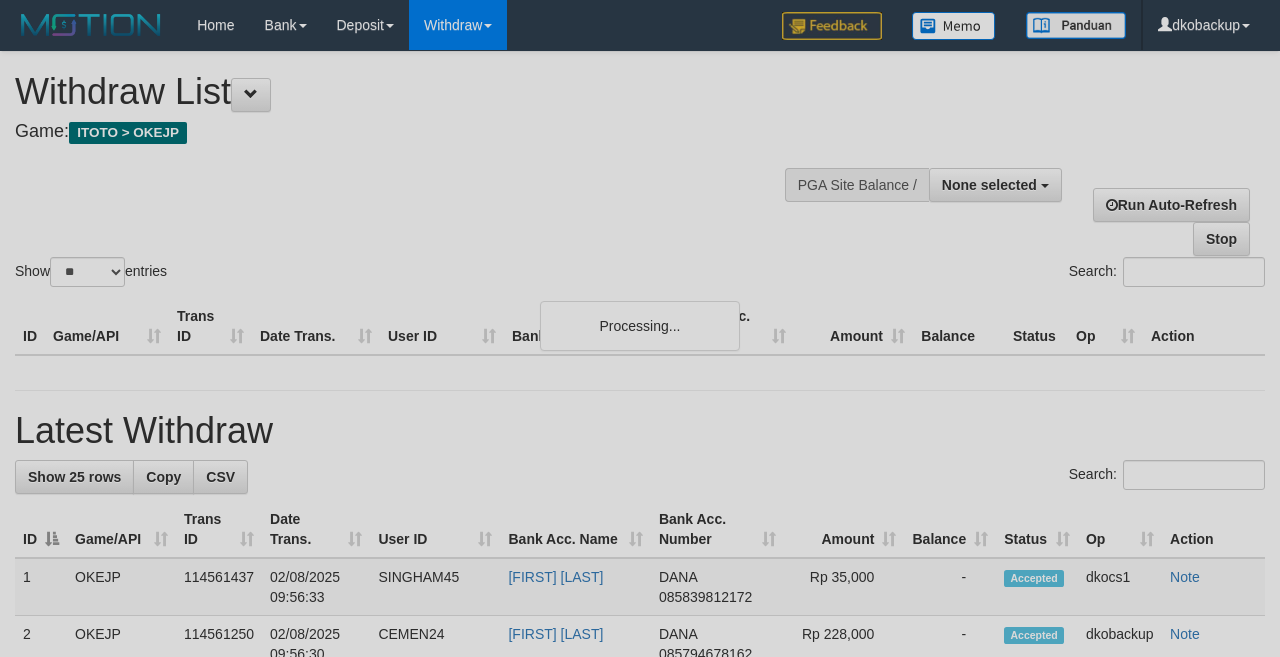 select 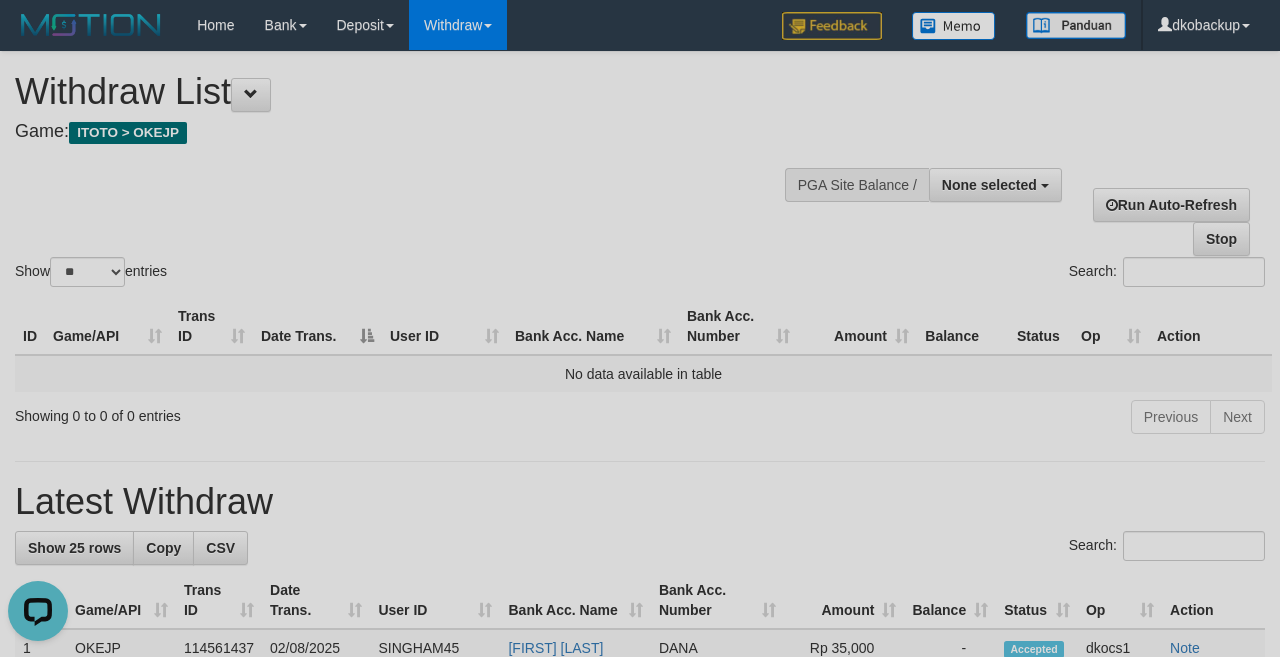 scroll, scrollTop: 0, scrollLeft: 0, axis: both 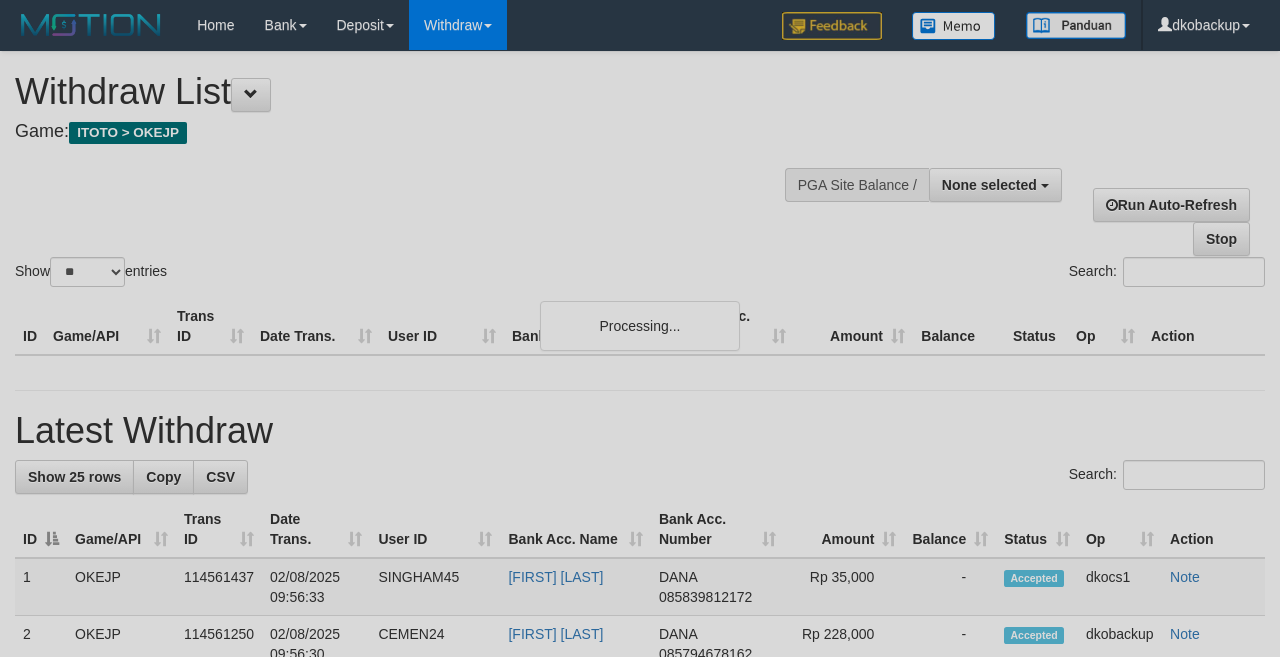 select 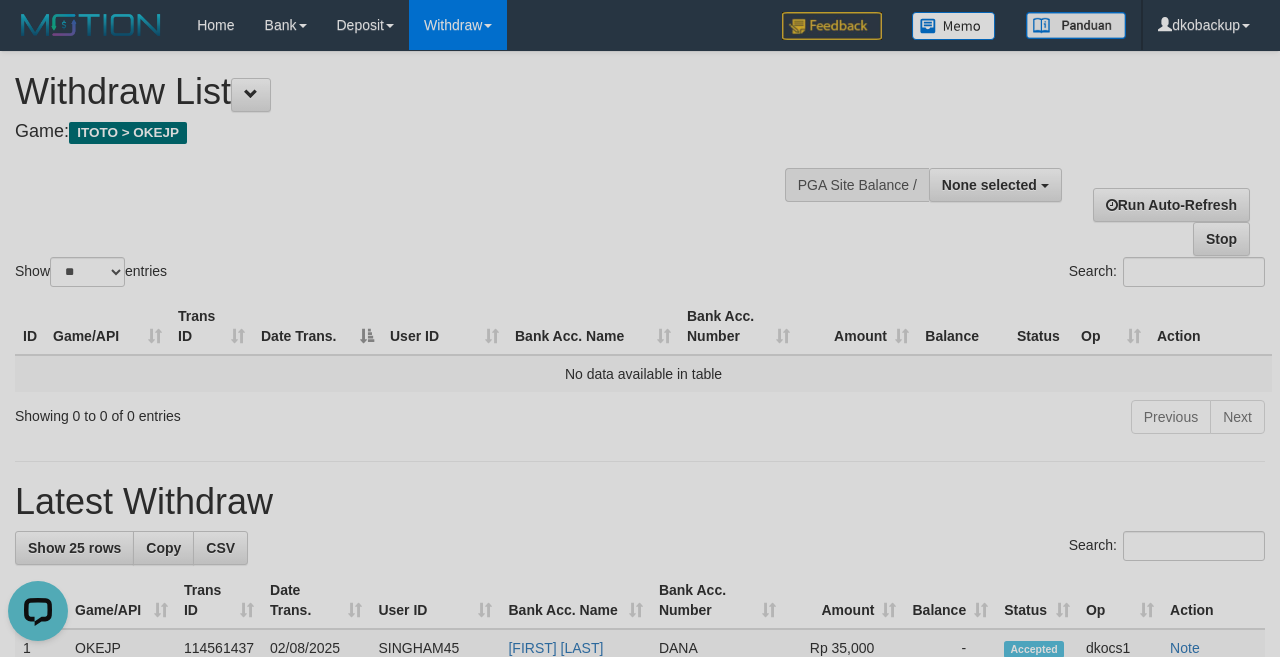 scroll, scrollTop: 0, scrollLeft: 0, axis: both 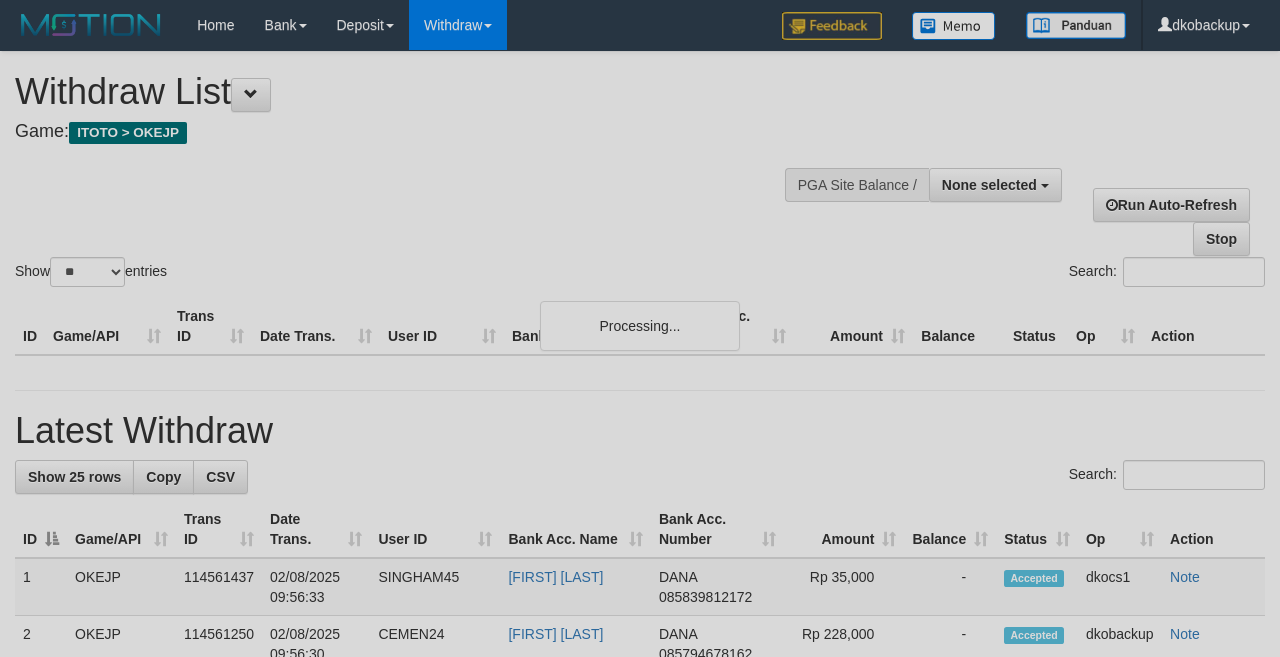 select 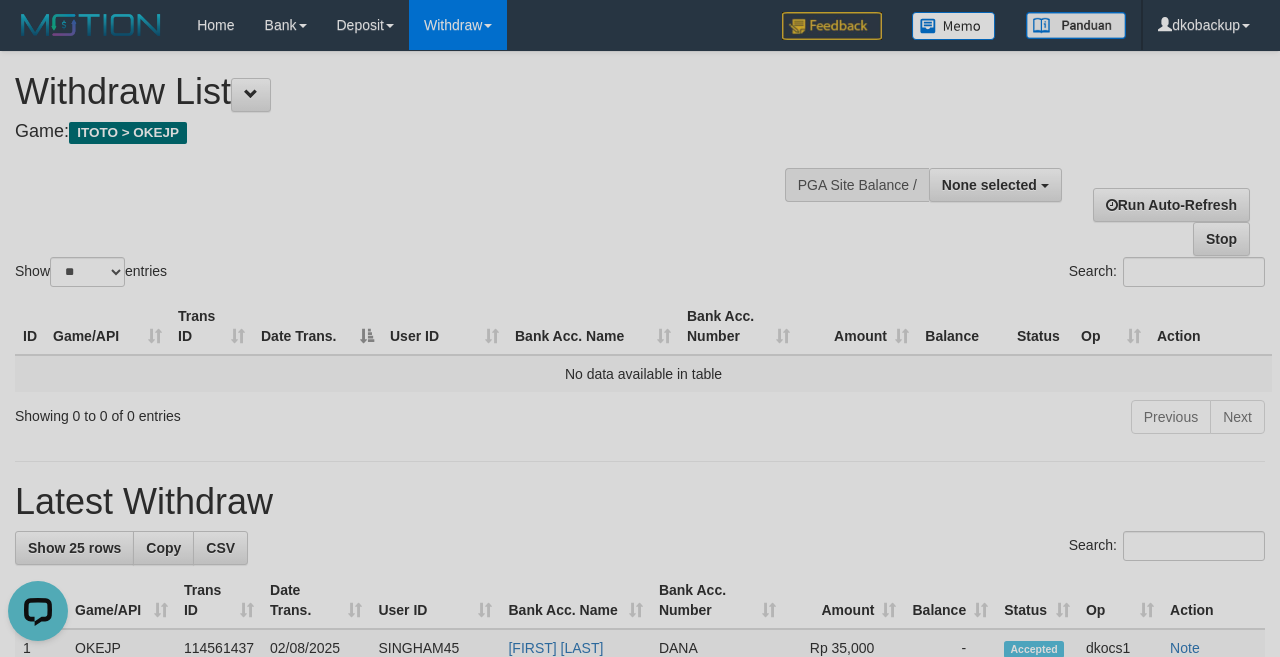 scroll, scrollTop: 0, scrollLeft: 0, axis: both 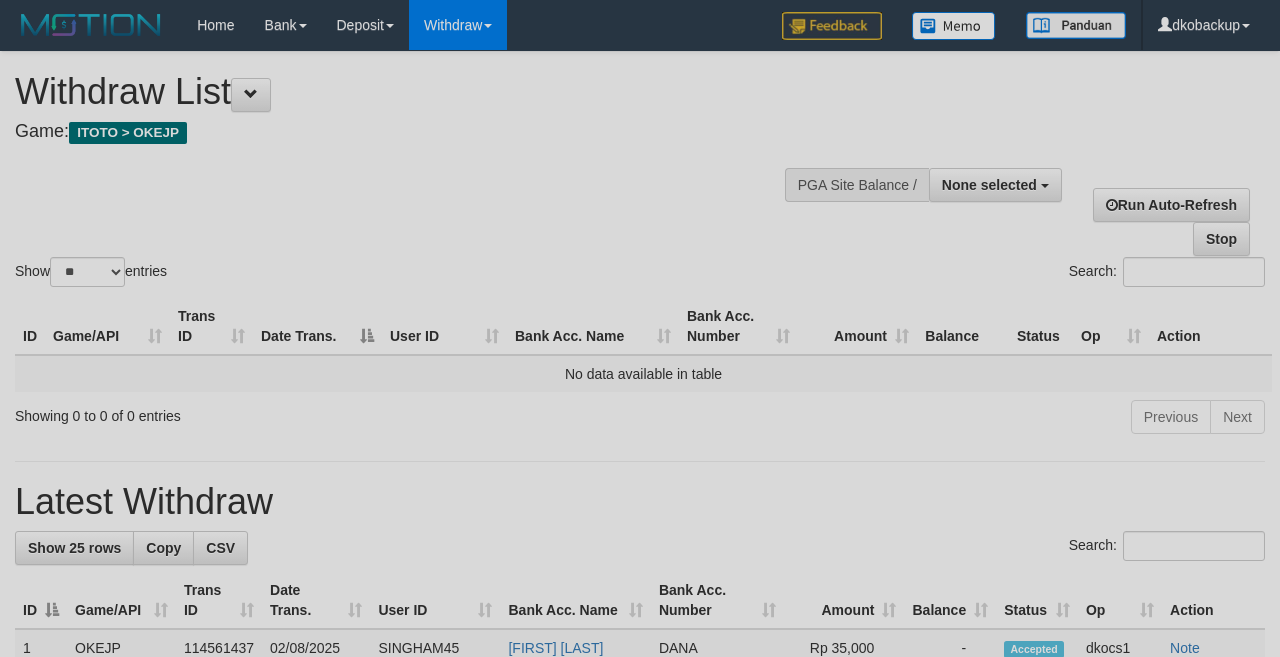 select 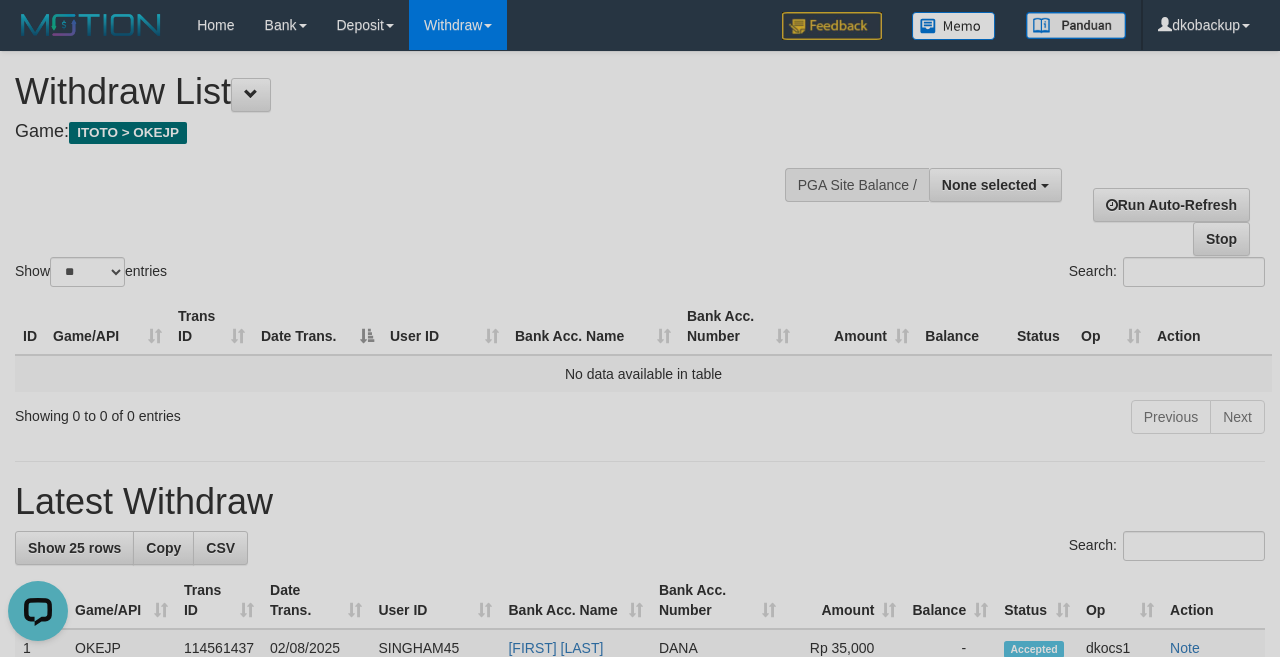 scroll, scrollTop: 0, scrollLeft: 0, axis: both 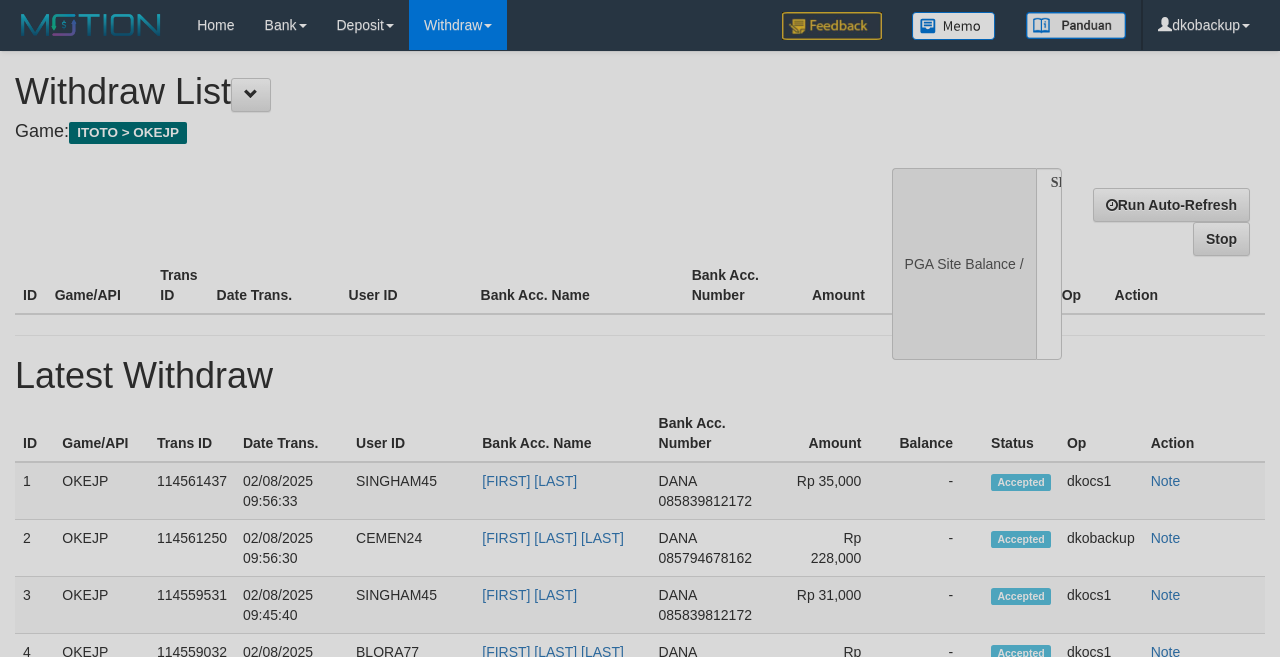 select 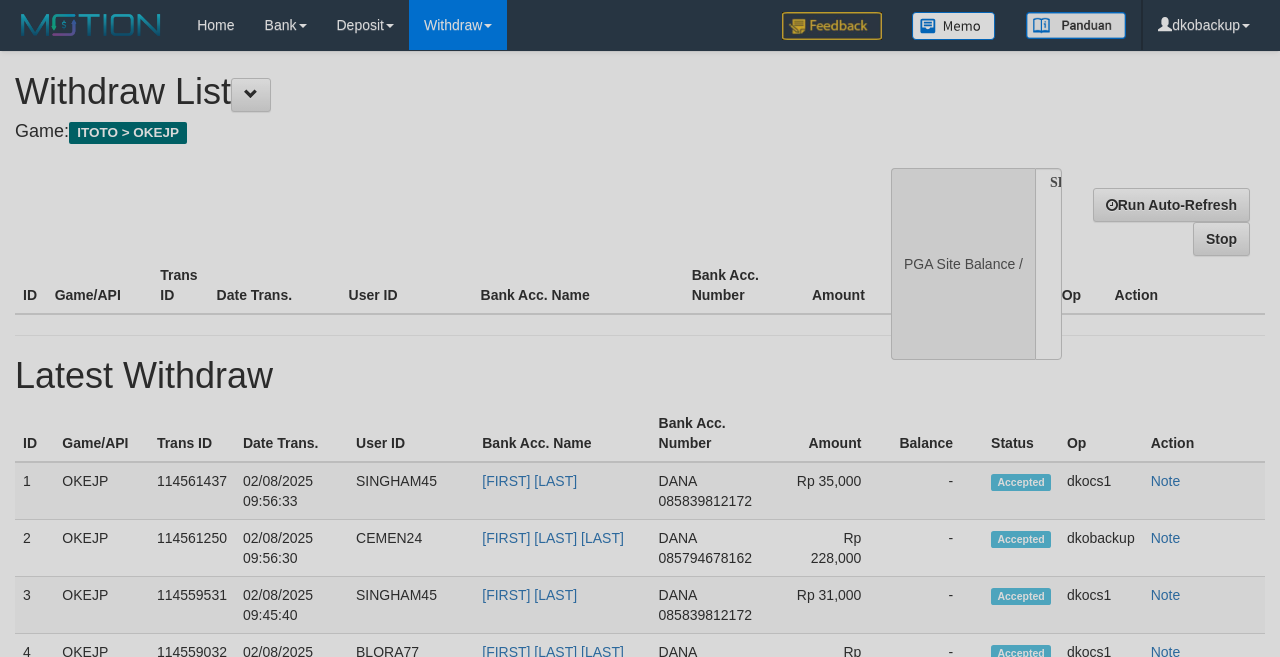 scroll, scrollTop: 0, scrollLeft: 0, axis: both 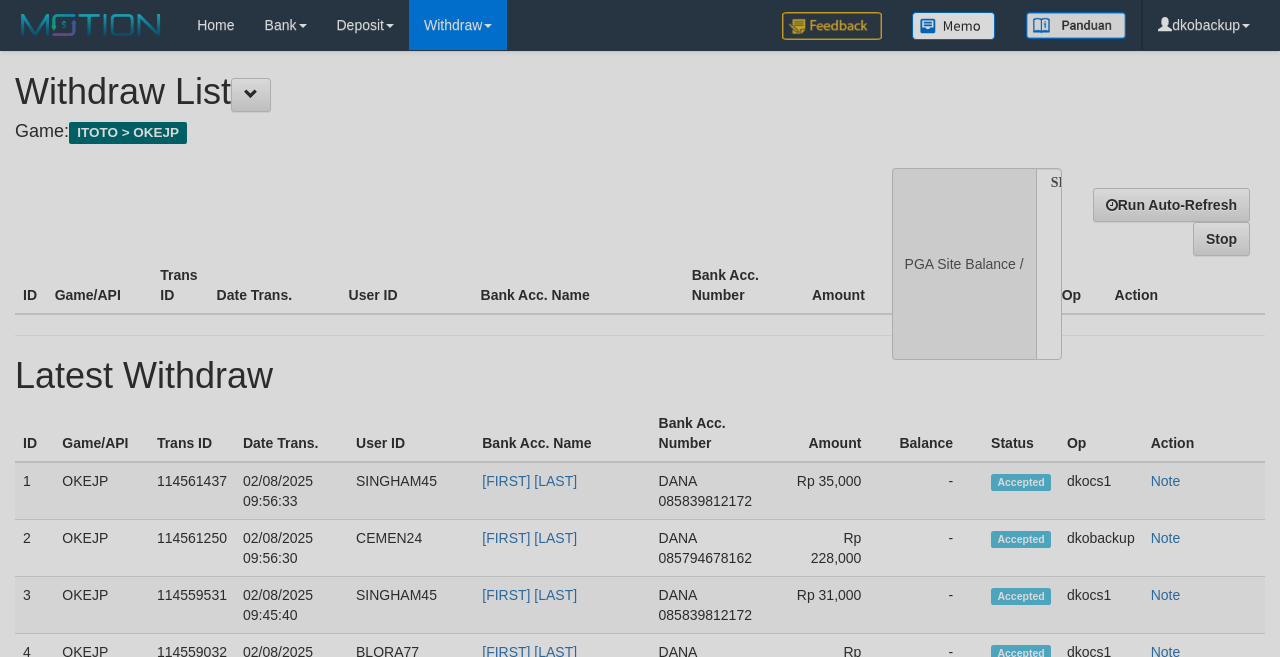 select 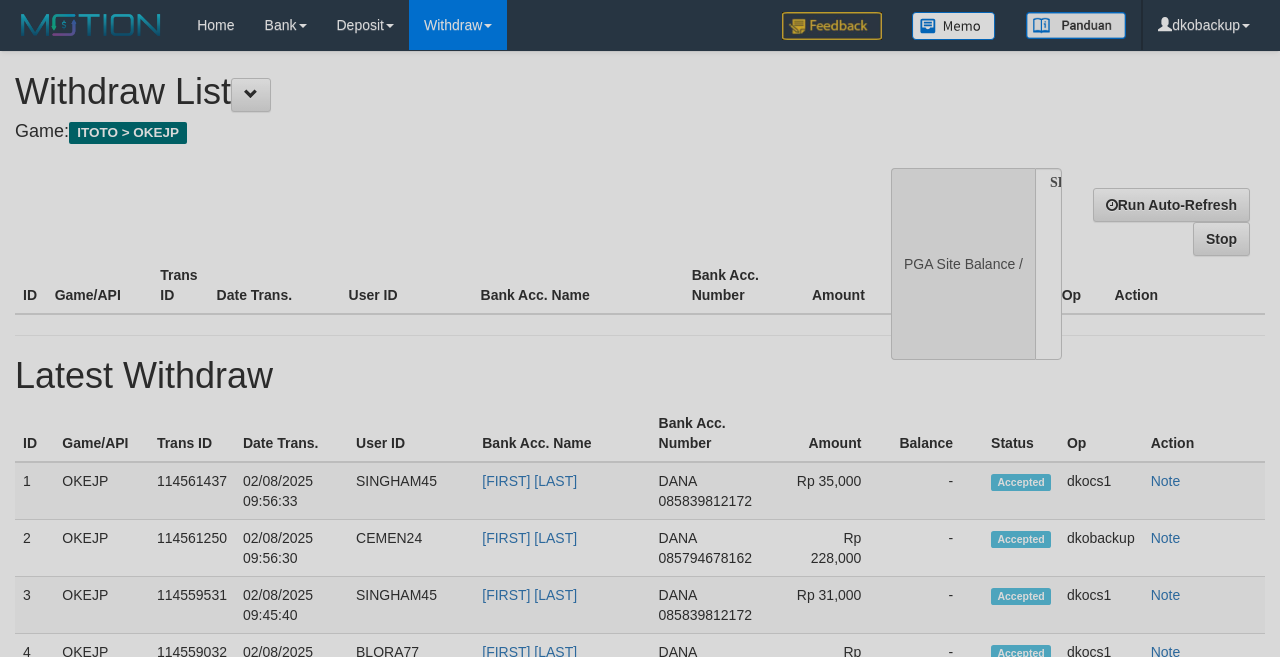 scroll, scrollTop: 0, scrollLeft: 0, axis: both 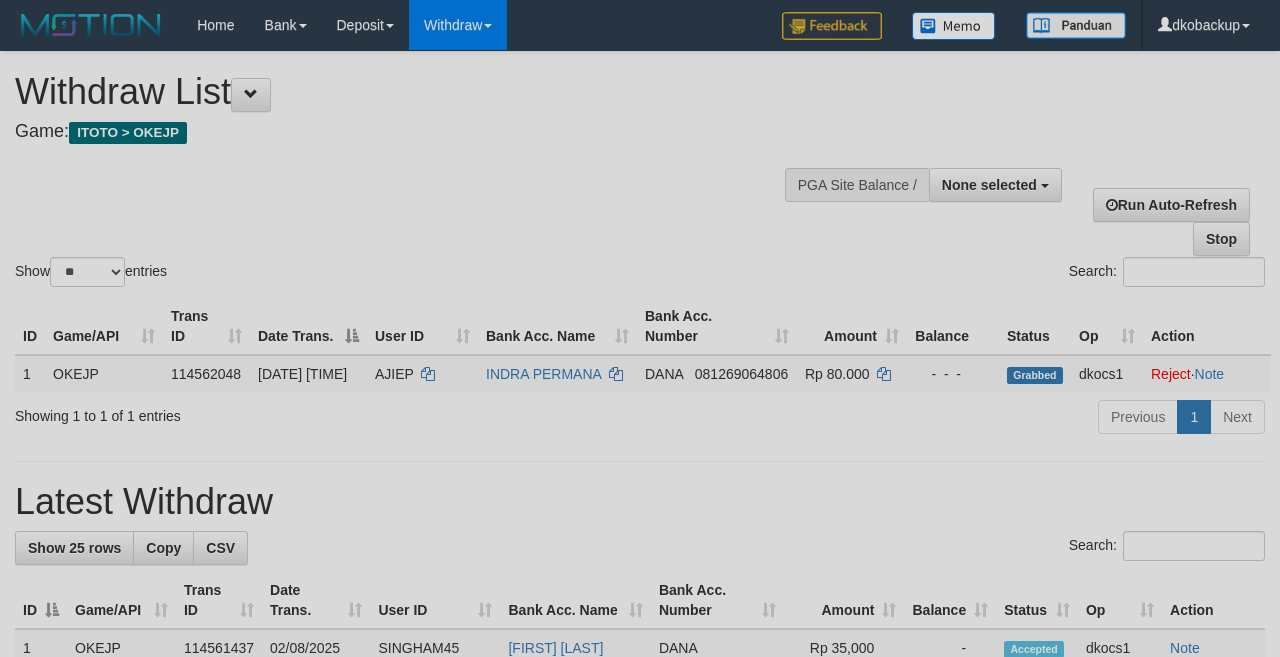 select 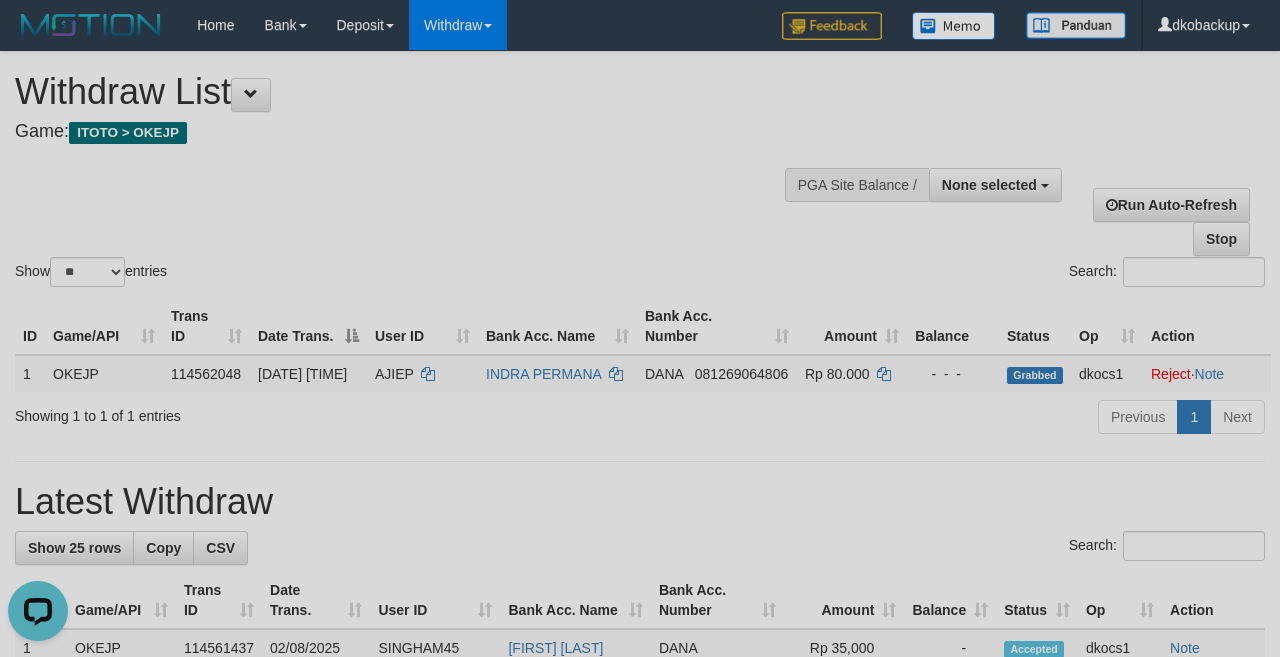 scroll, scrollTop: 0, scrollLeft: 0, axis: both 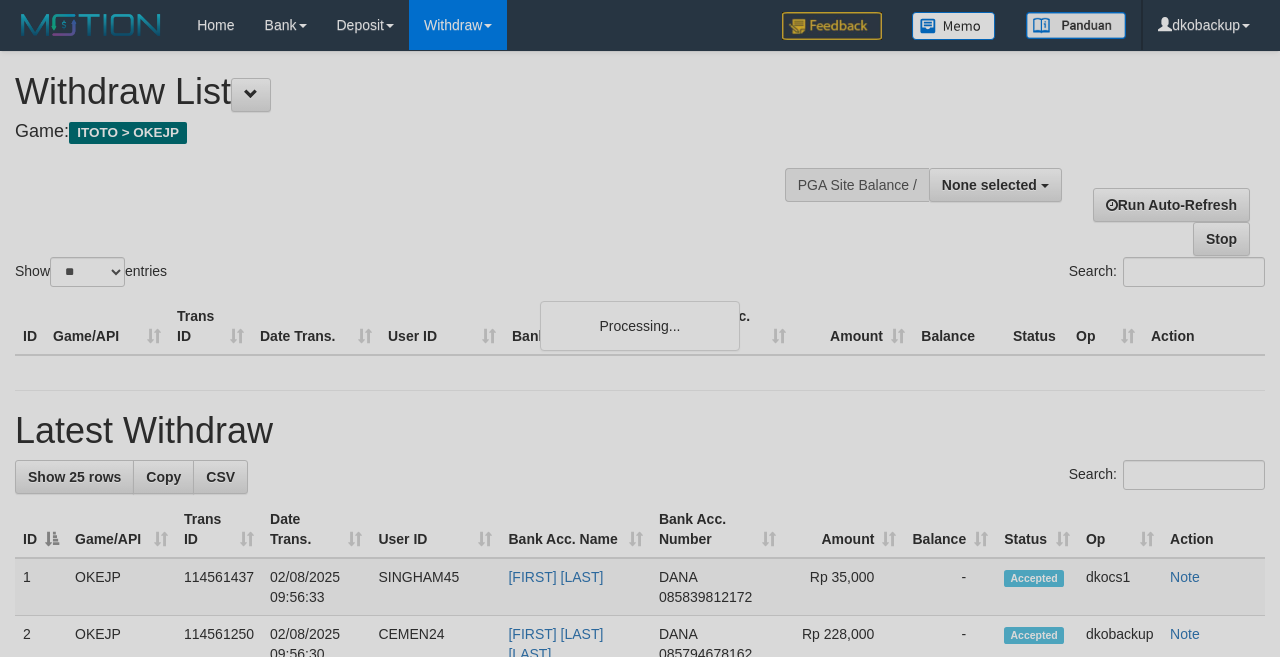 select 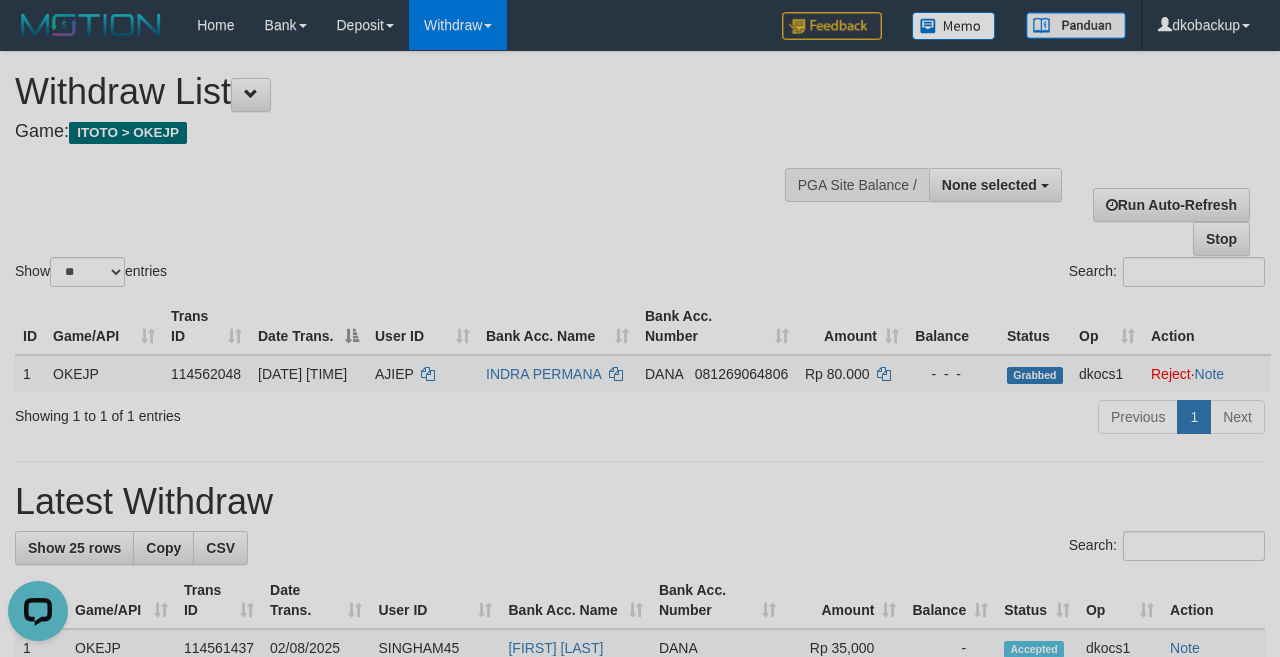 scroll, scrollTop: 0, scrollLeft: 0, axis: both 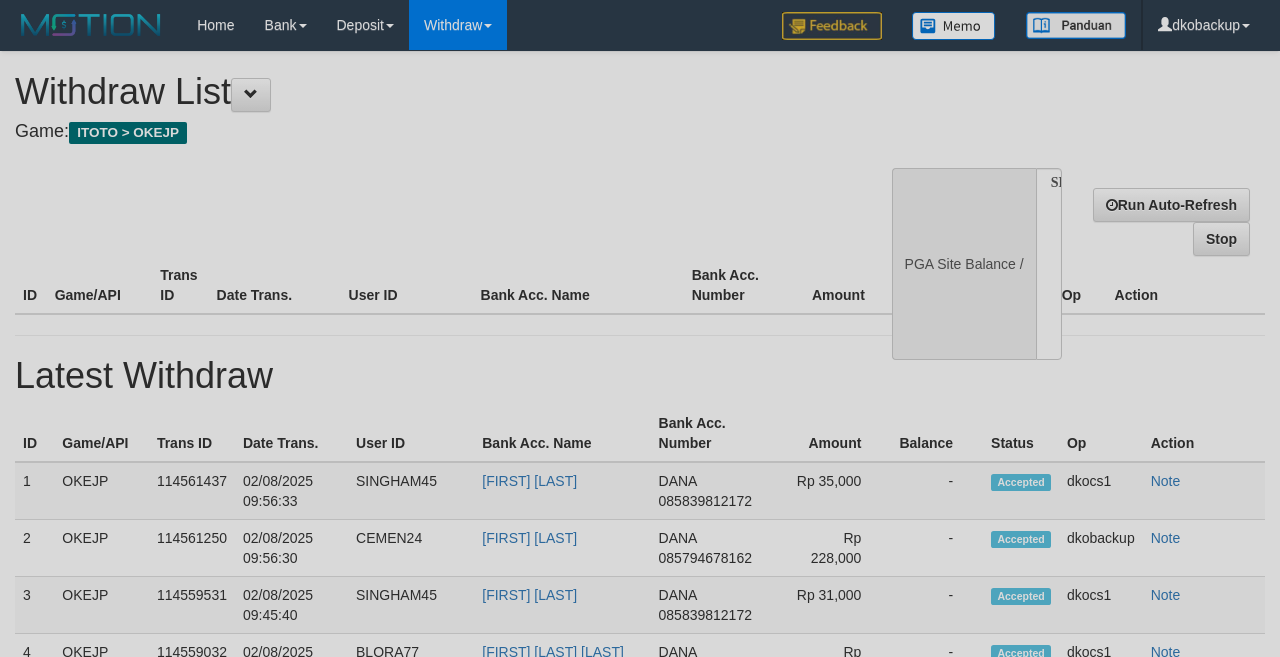 select 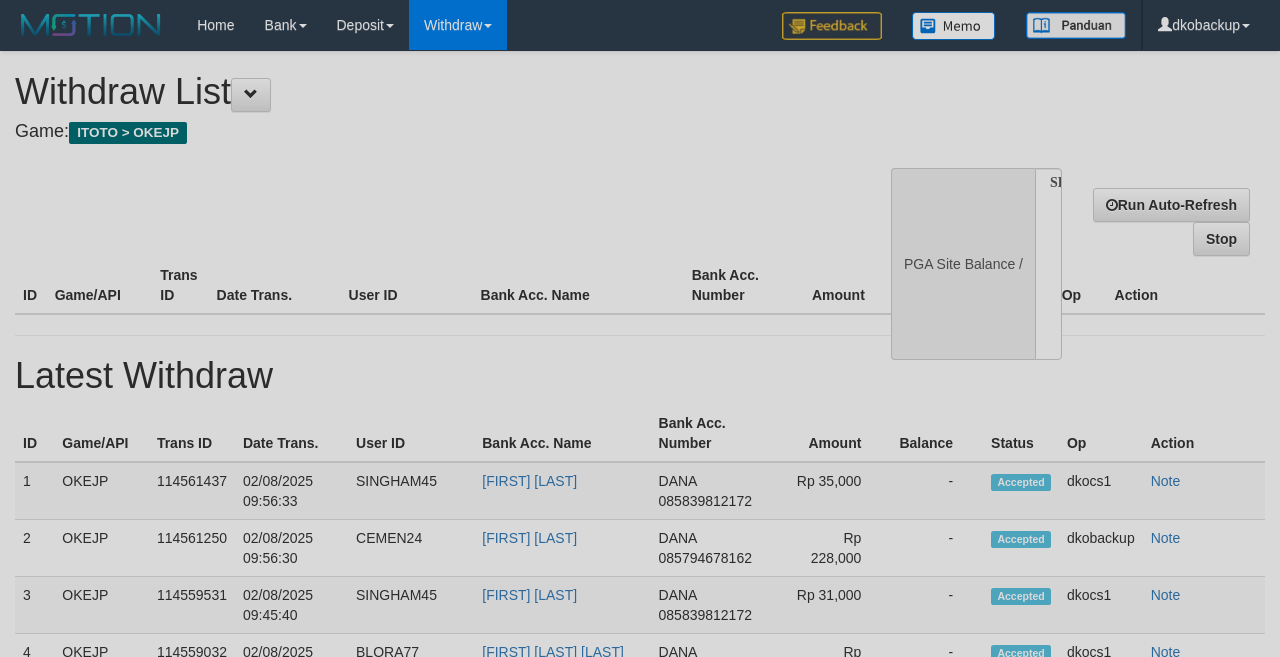 scroll, scrollTop: 0, scrollLeft: 0, axis: both 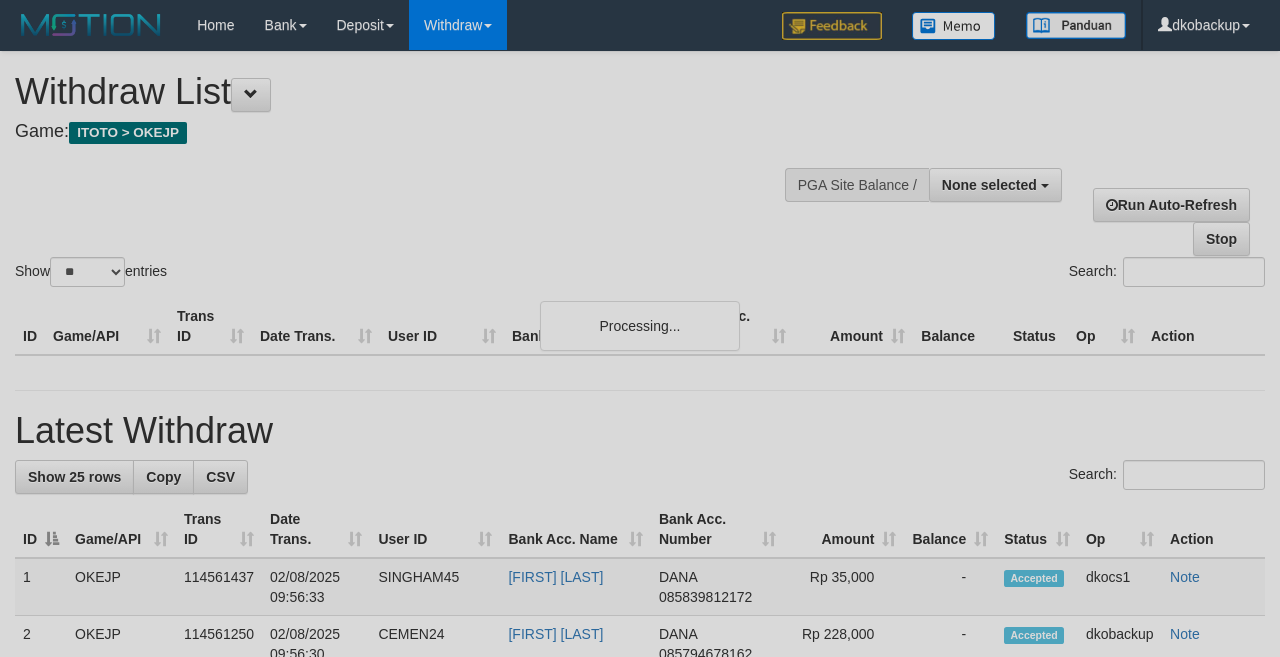 select 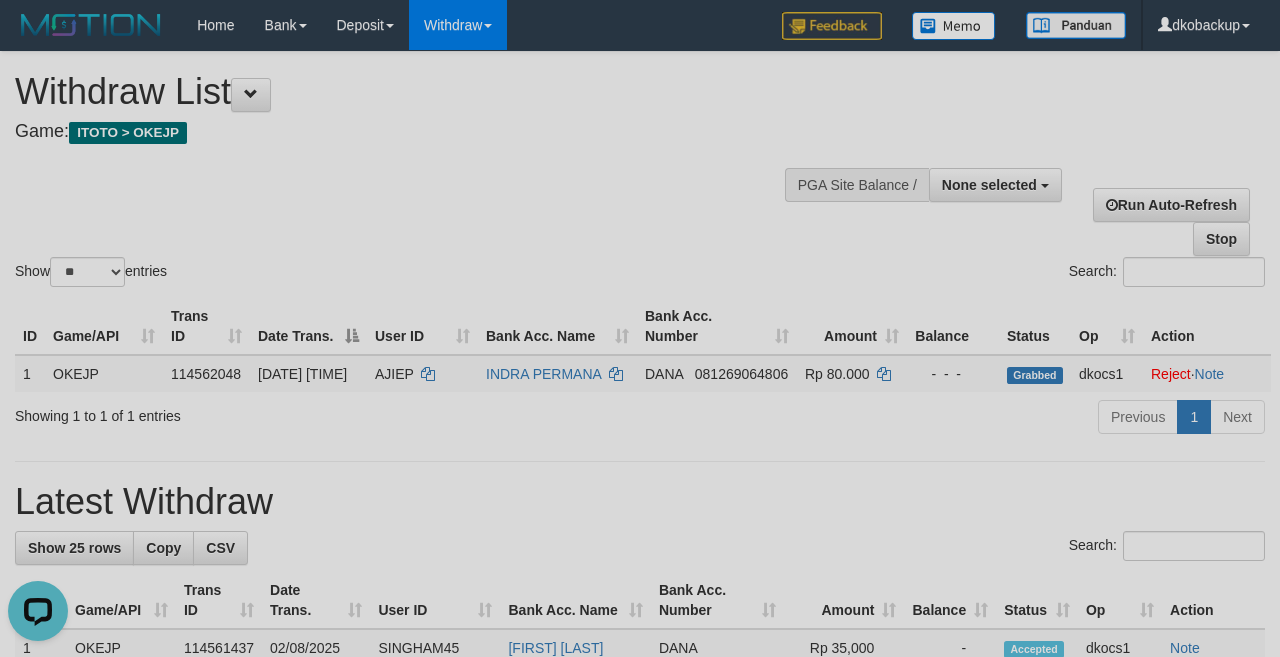 scroll, scrollTop: 0, scrollLeft: 0, axis: both 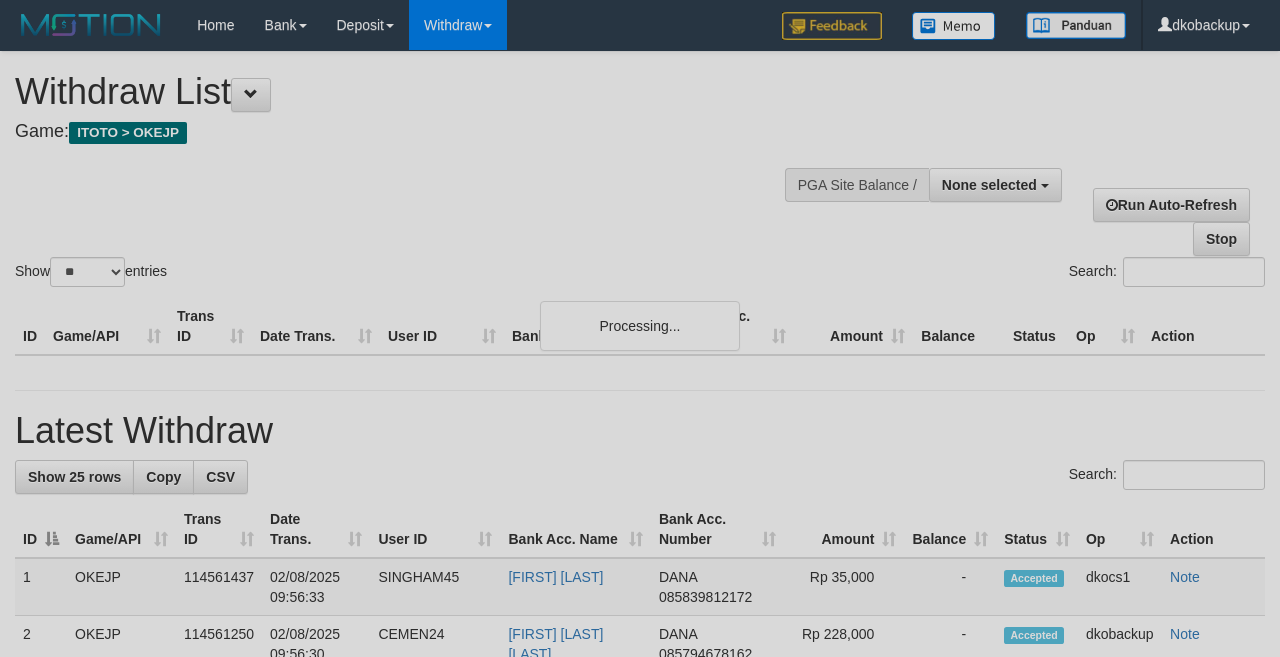 select 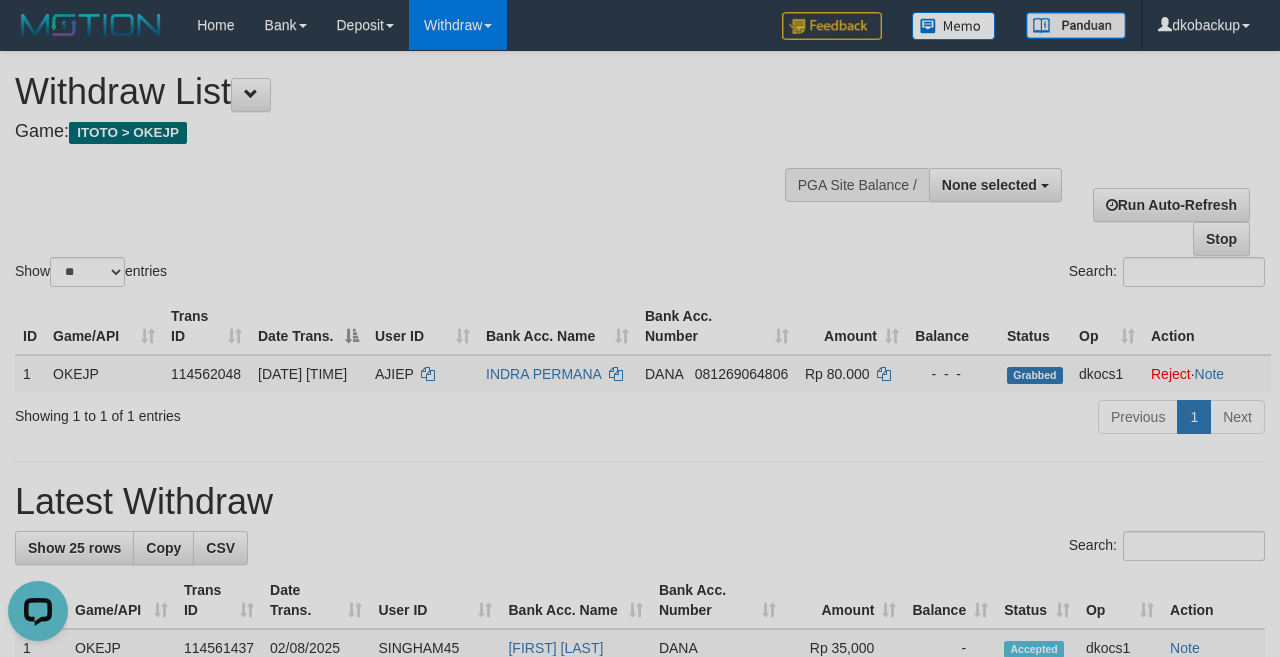 scroll, scrollTop: 0, scrollLeft: 0, axis: both 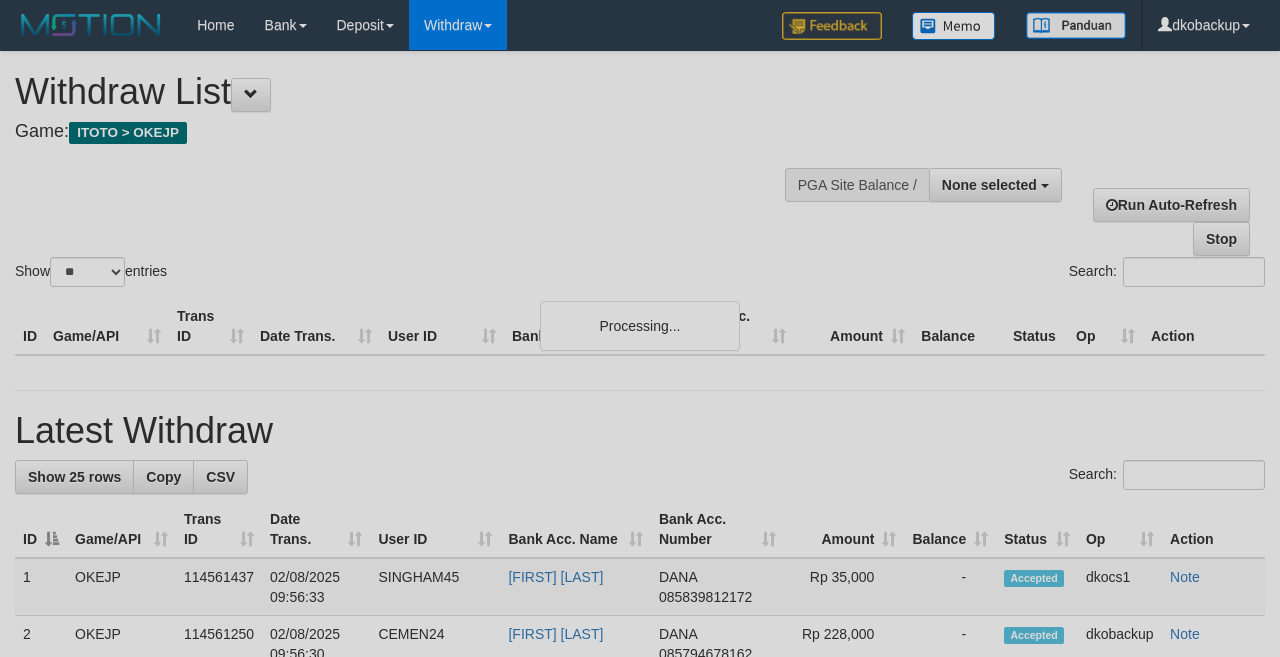 select 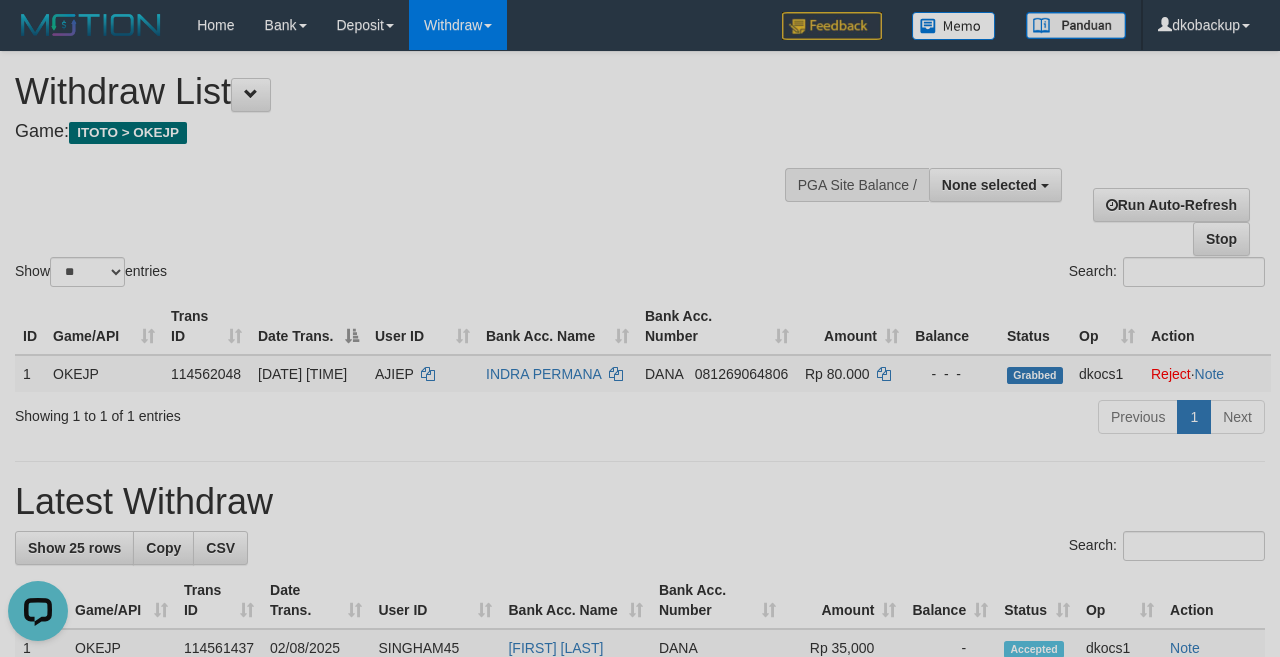 scroll, scrollTop: 0, scrollLeft: 0, axis: both 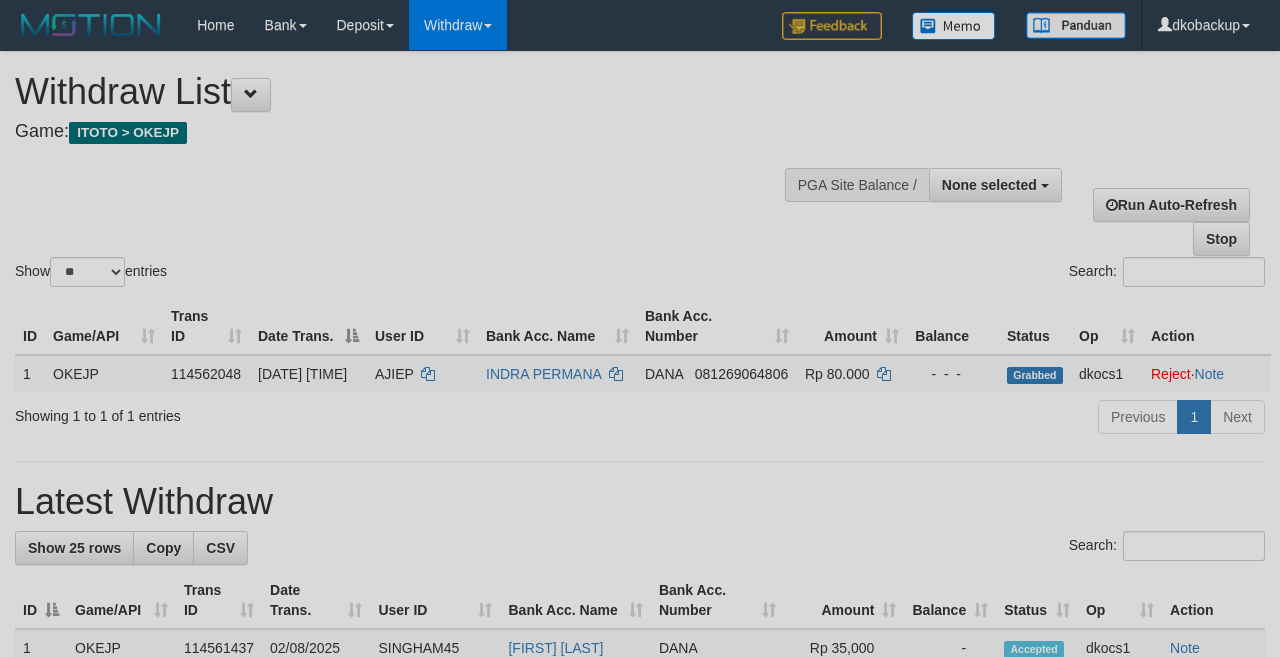 select 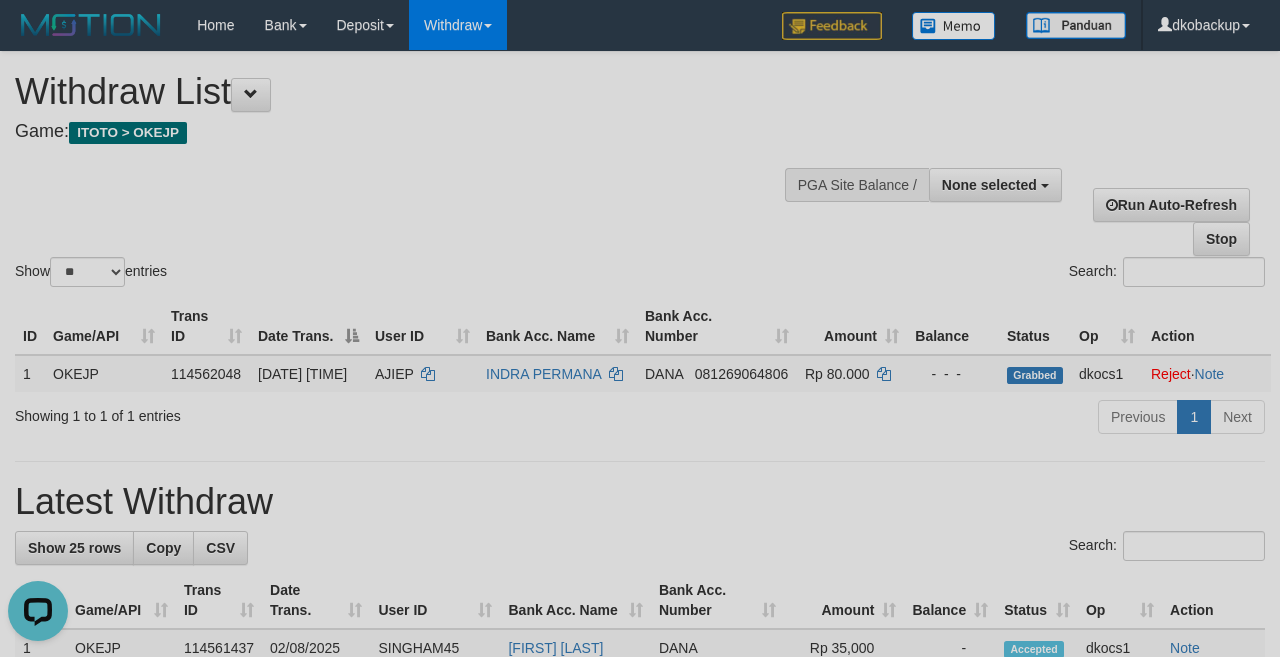 scroll, scrollTop: 0, scrollLeft: 0, axis: both 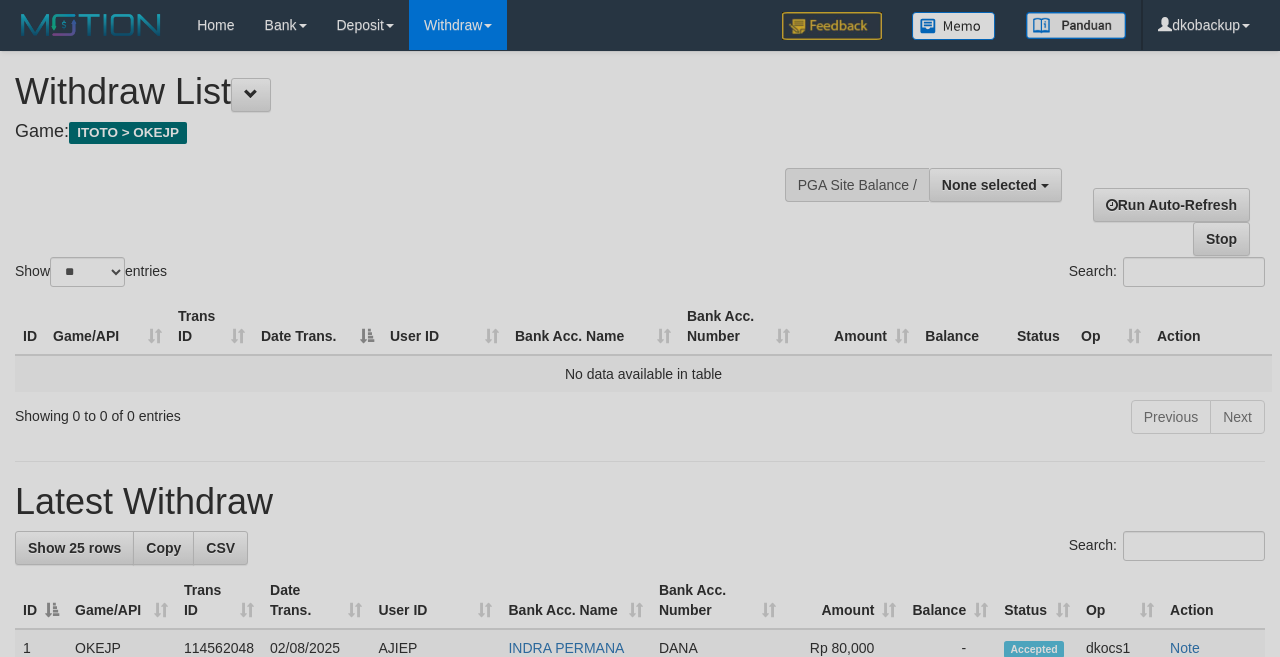 select 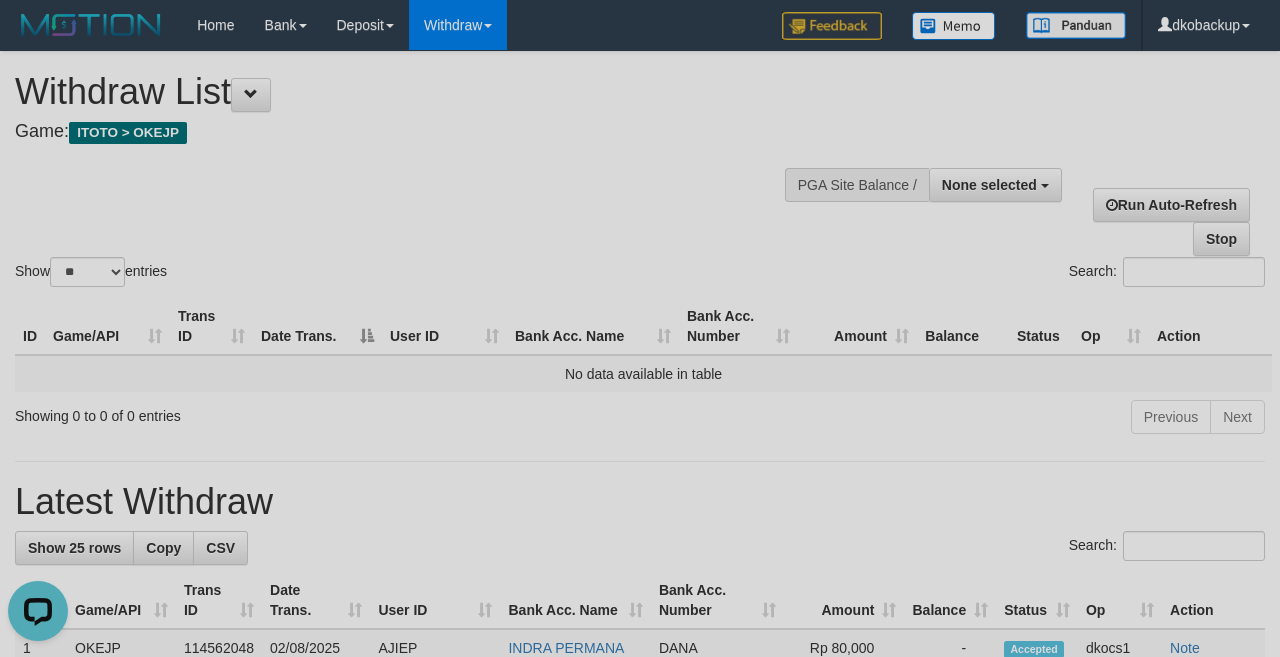 scroll, scrollTop: 0, scrollLeft: 0, axis: both 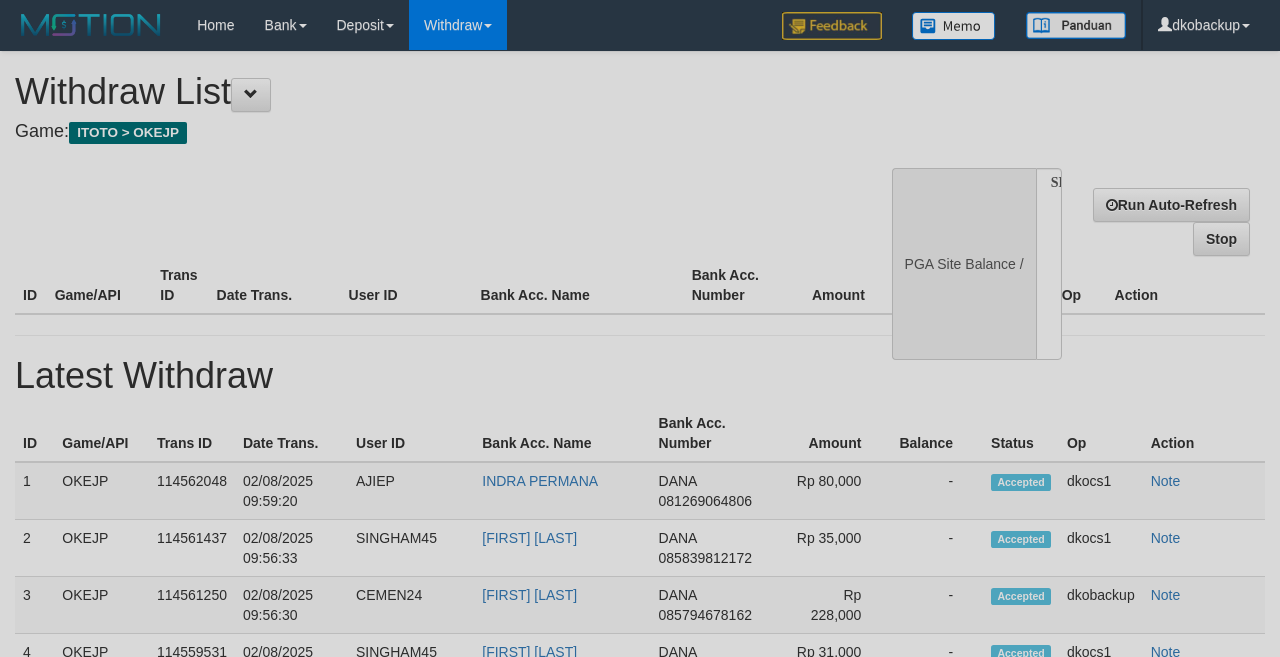 select 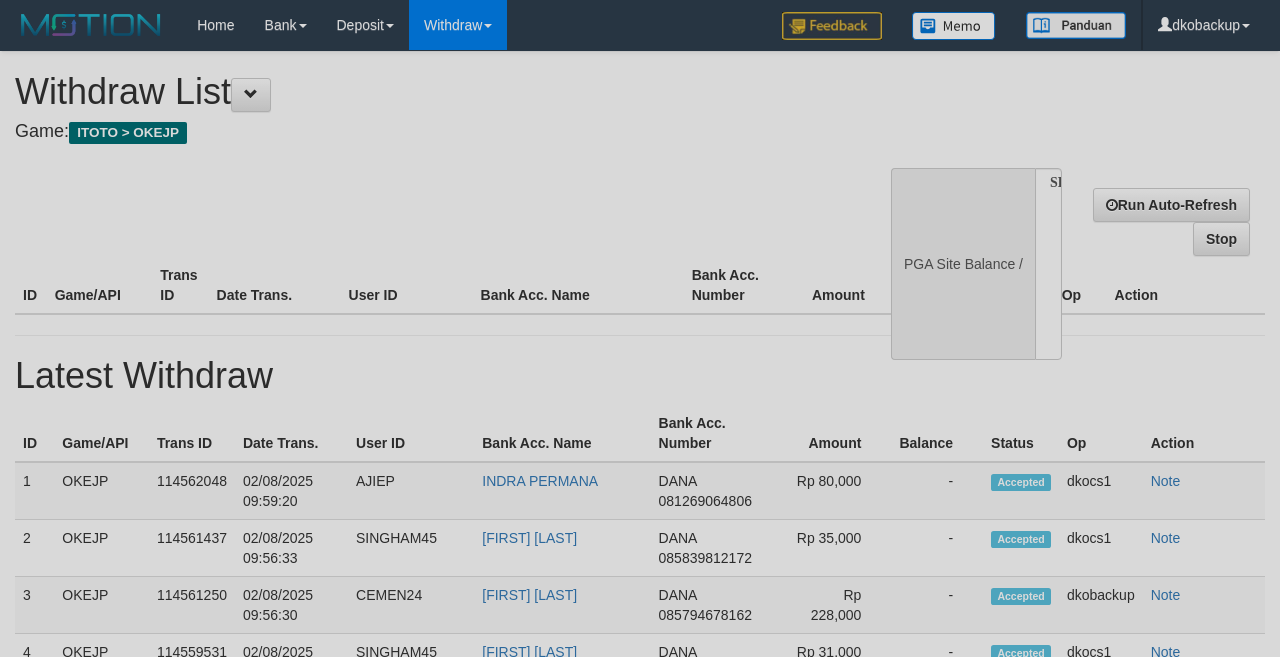 scroll, scrollTop: 0, scrollLeft: 0, axis: both 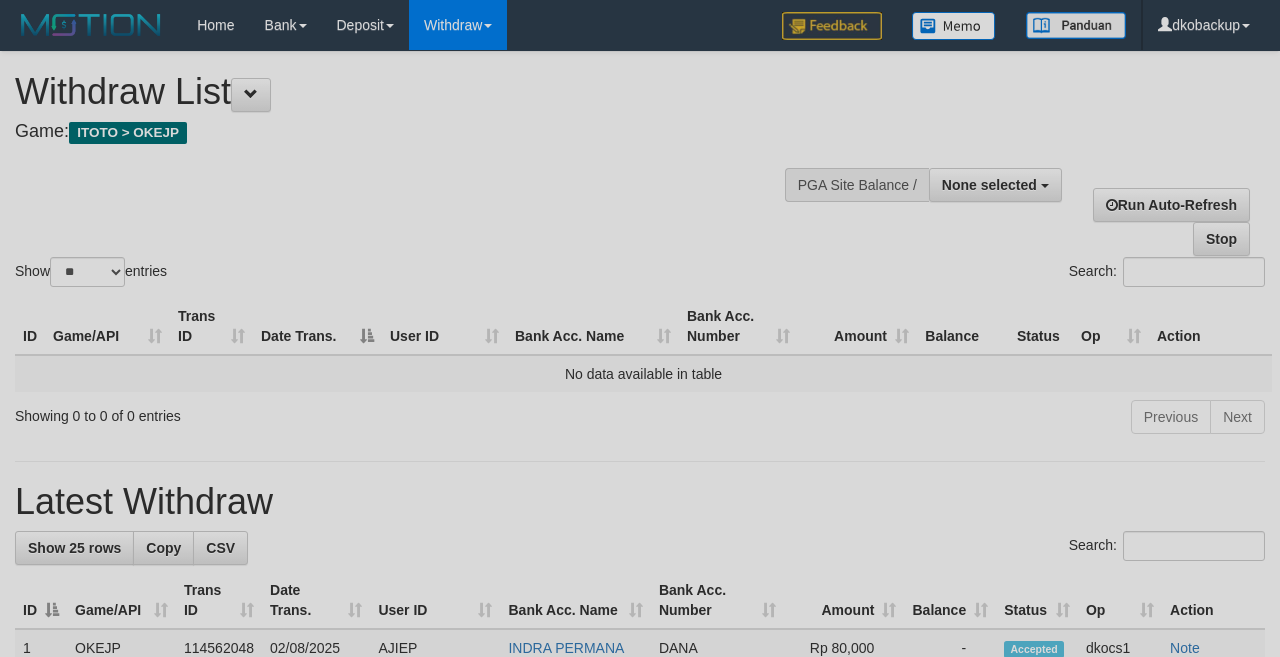 select 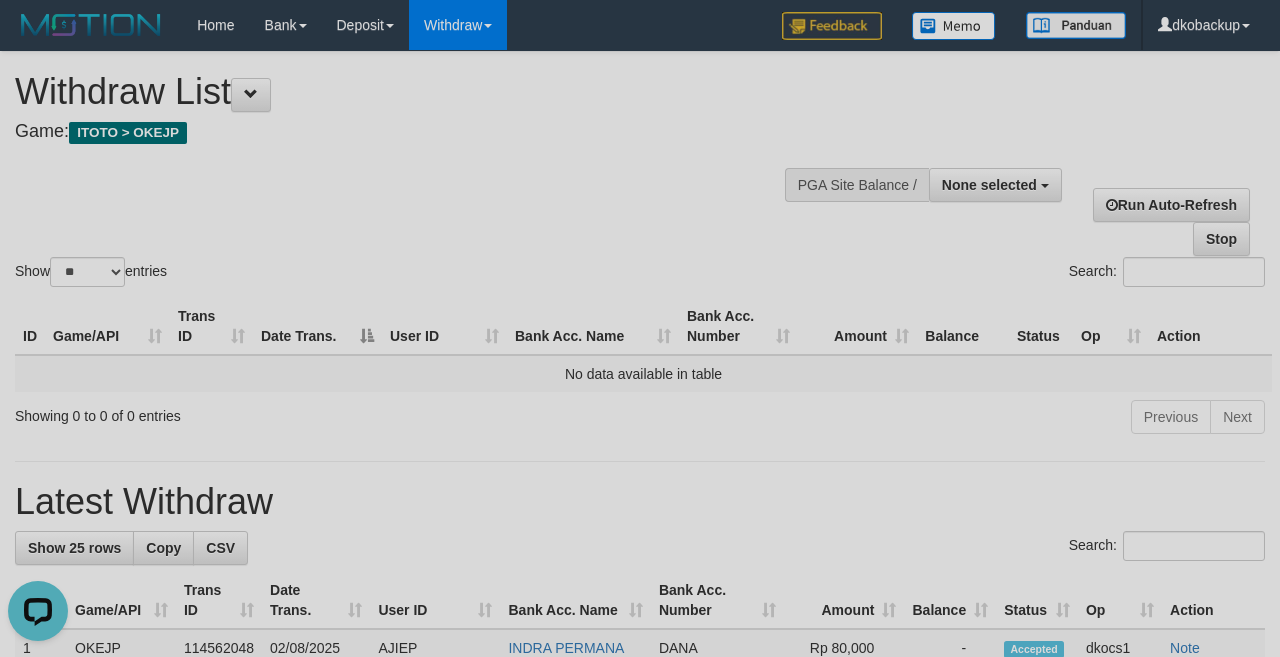 scroll, scrollTop: 0, scrollLeft: 0, axis: both 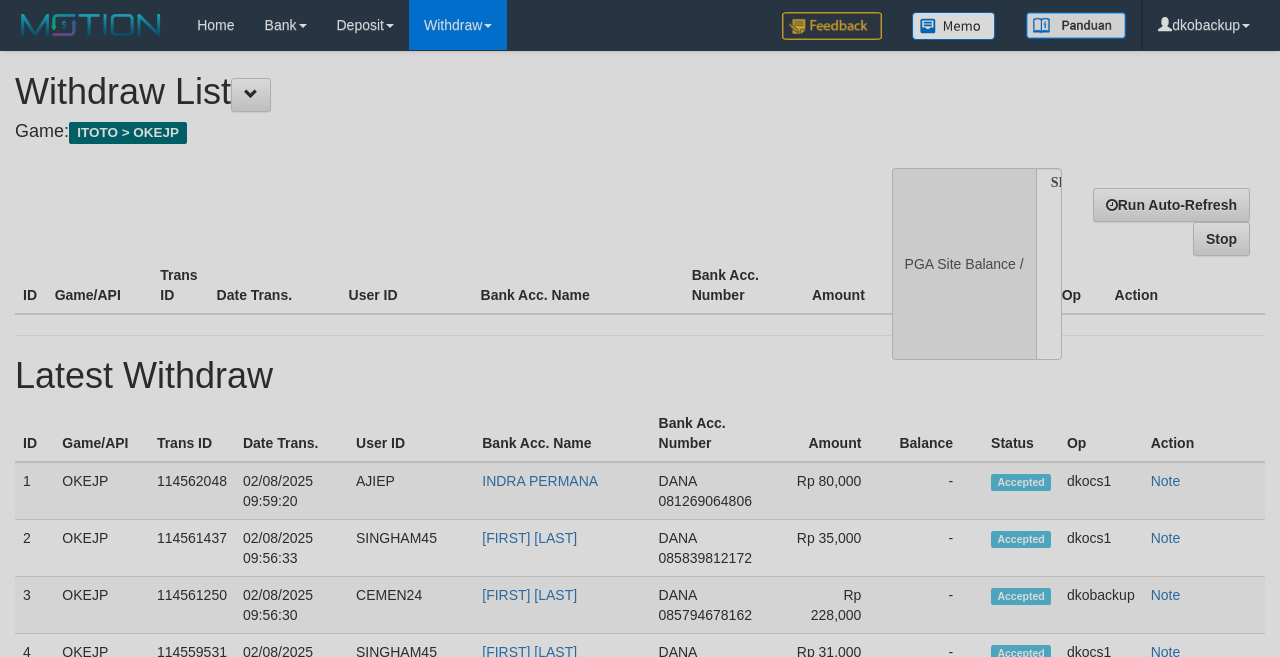 select 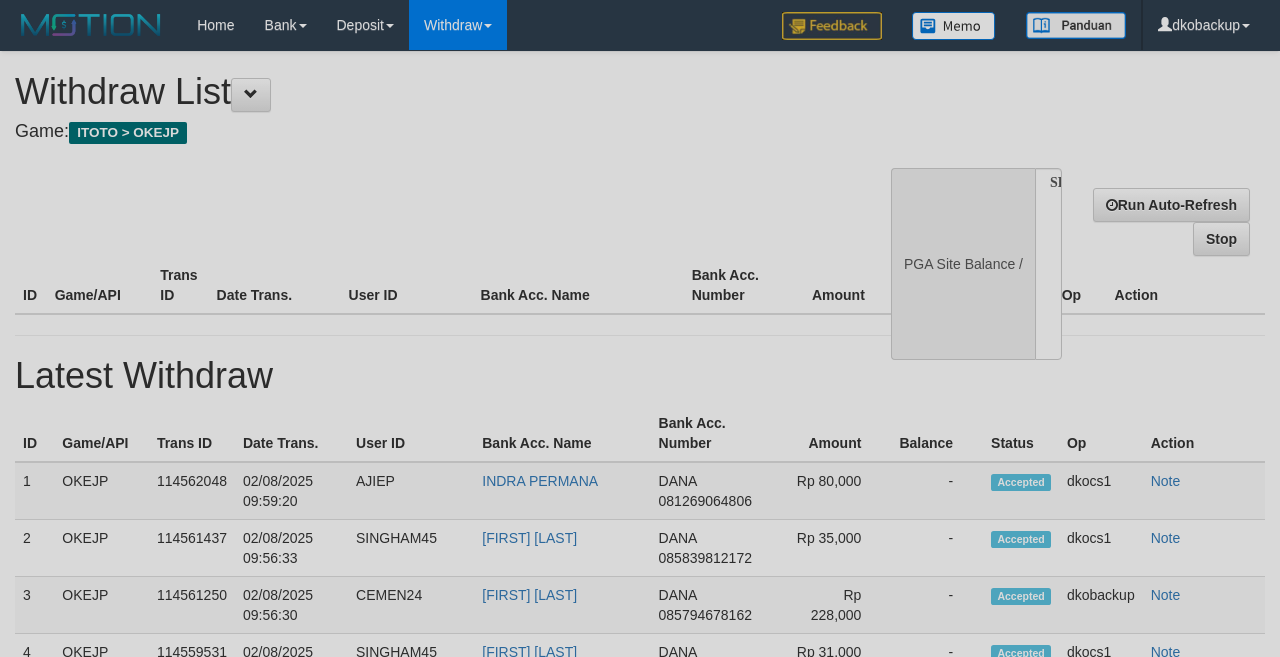 select on "**" 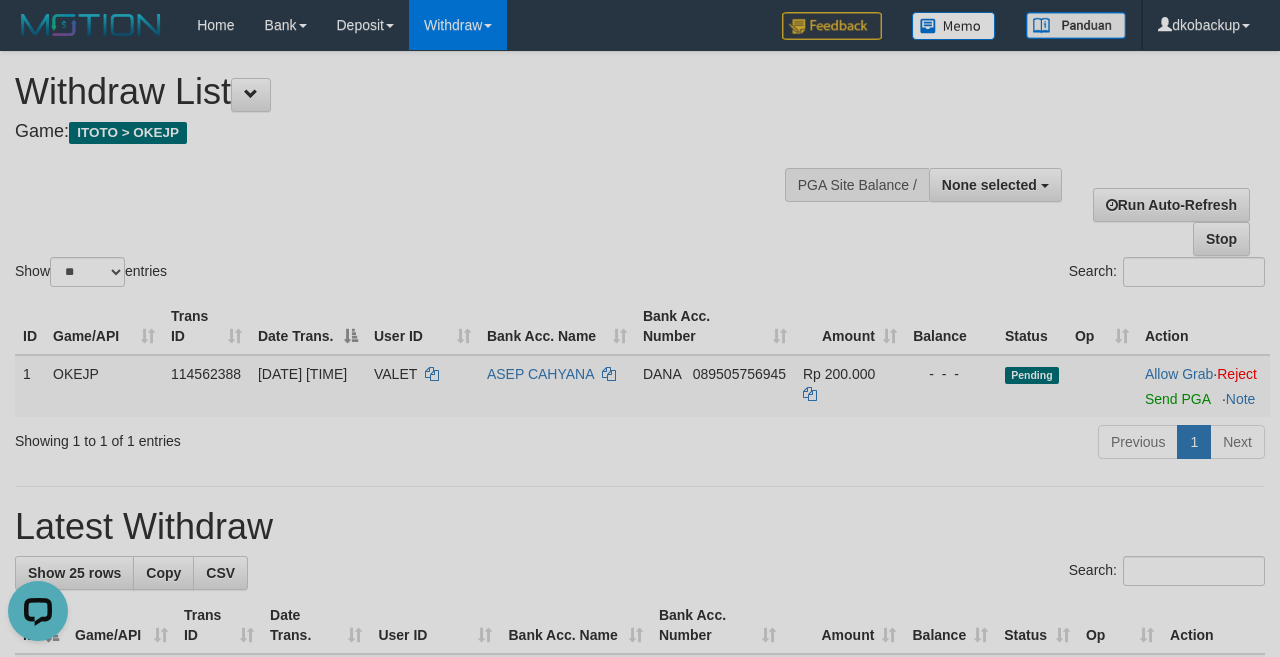 scroll, scrollTop: 0, scrollLeft: 0, axis: both 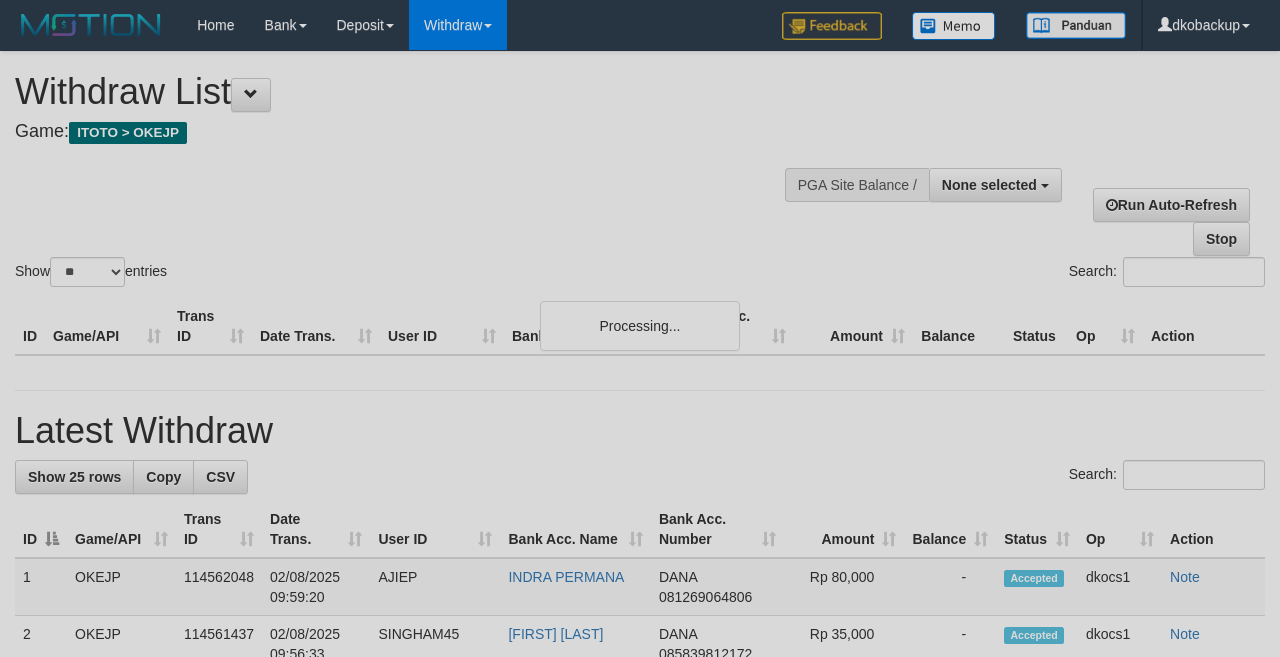 select 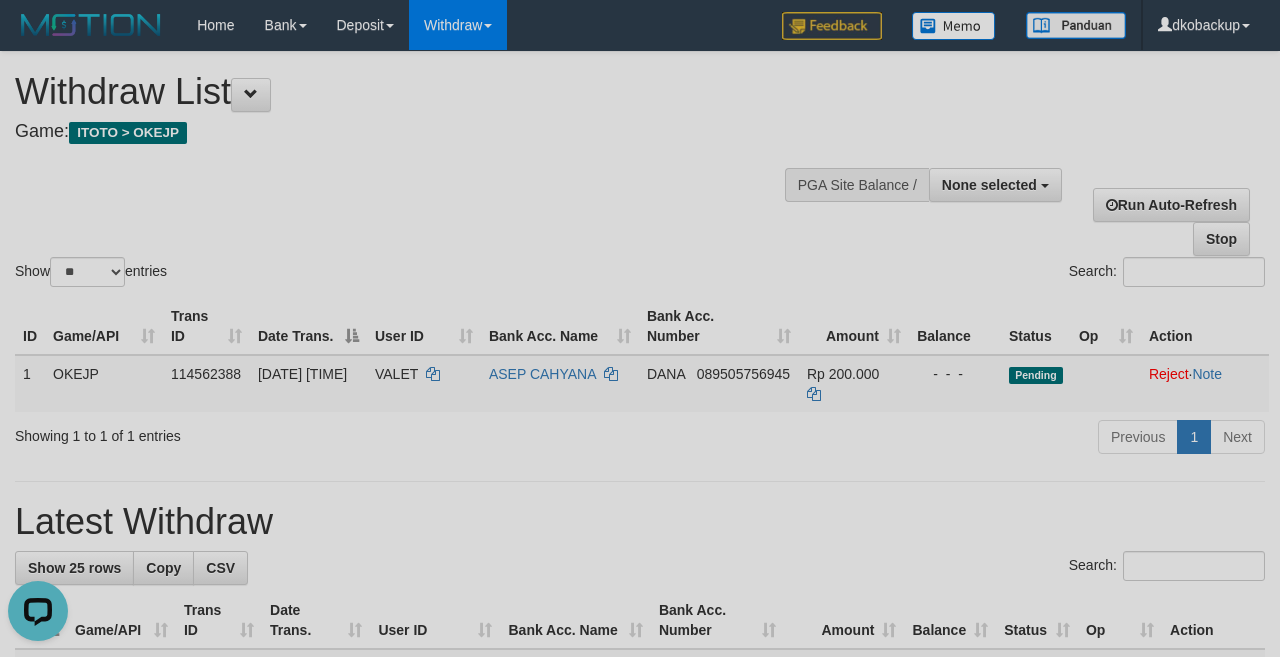 scroll, scrollTop: 0, scrollLeft: 0, axis: both 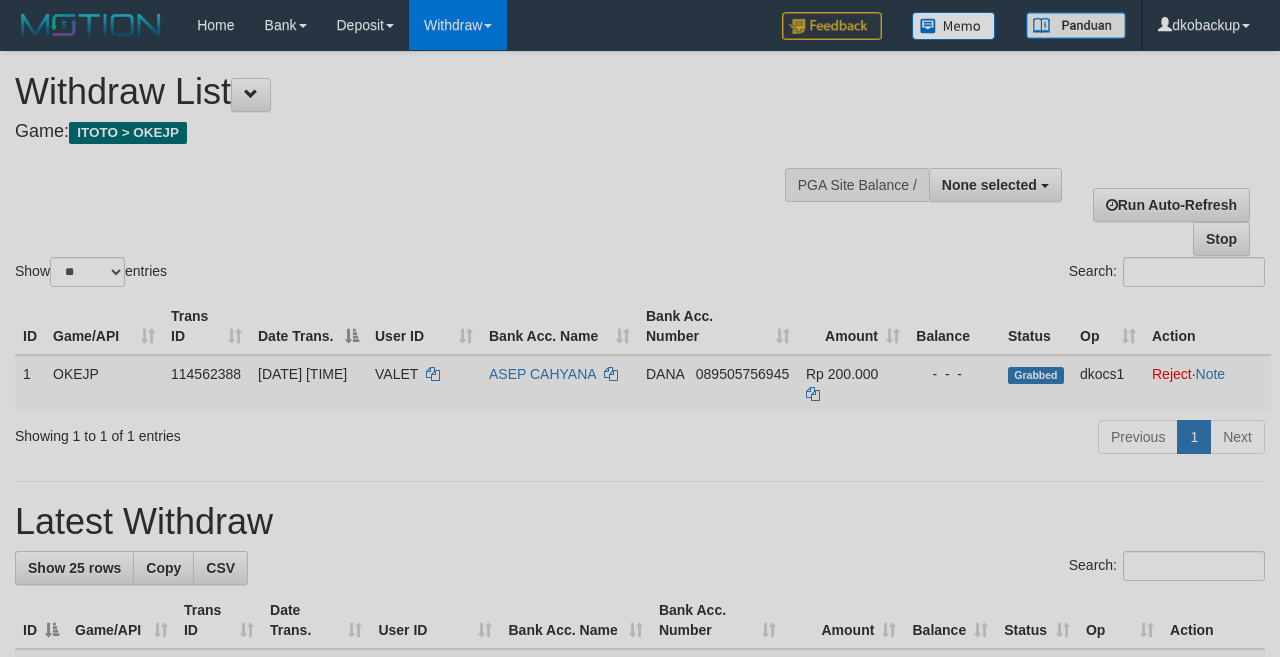 select 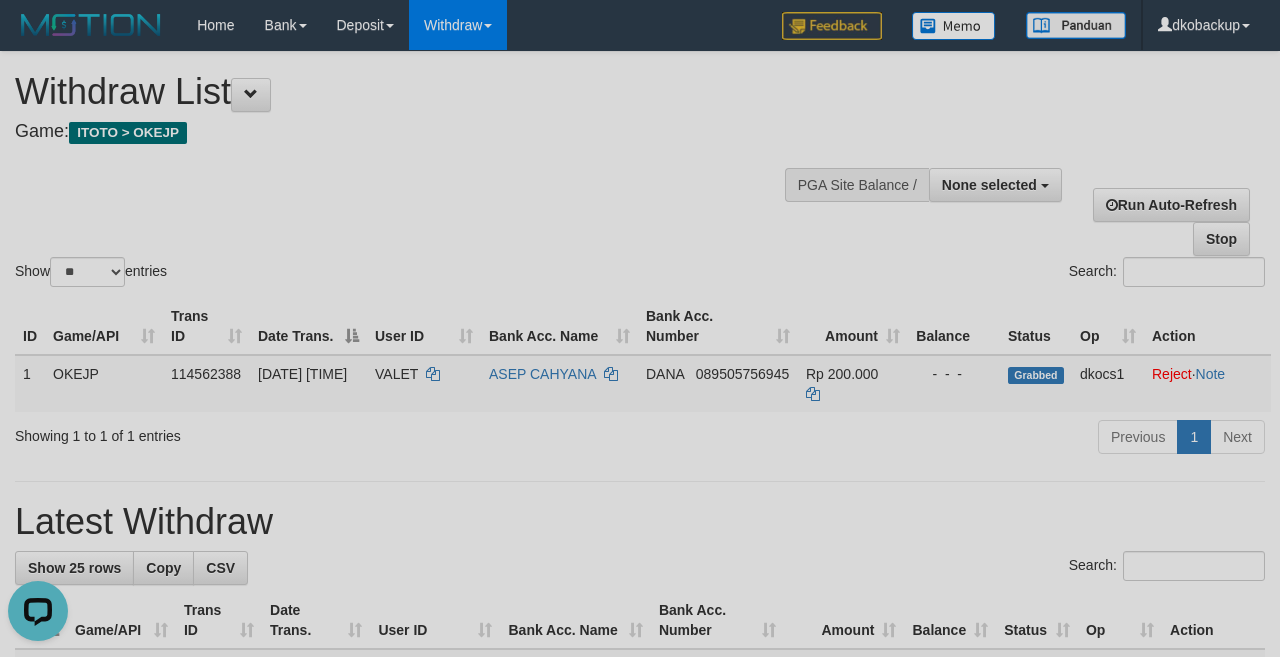 scroll, scrollTop: 0, scrollLeft: 0, axis: both 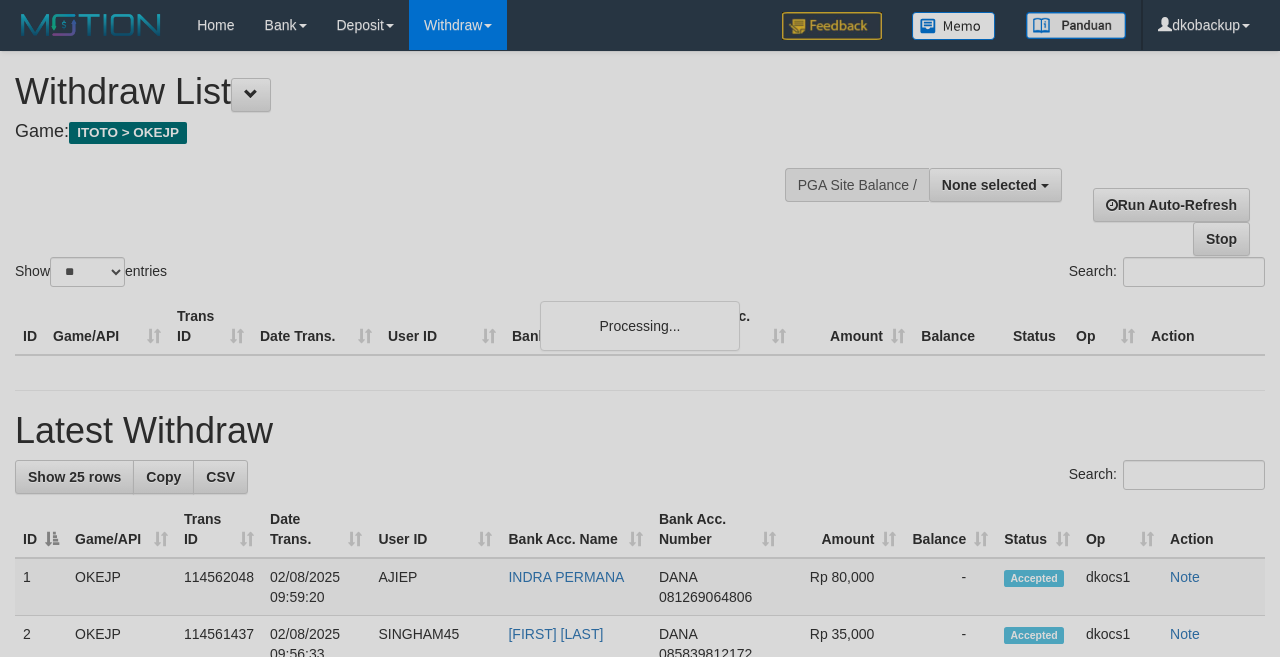 select 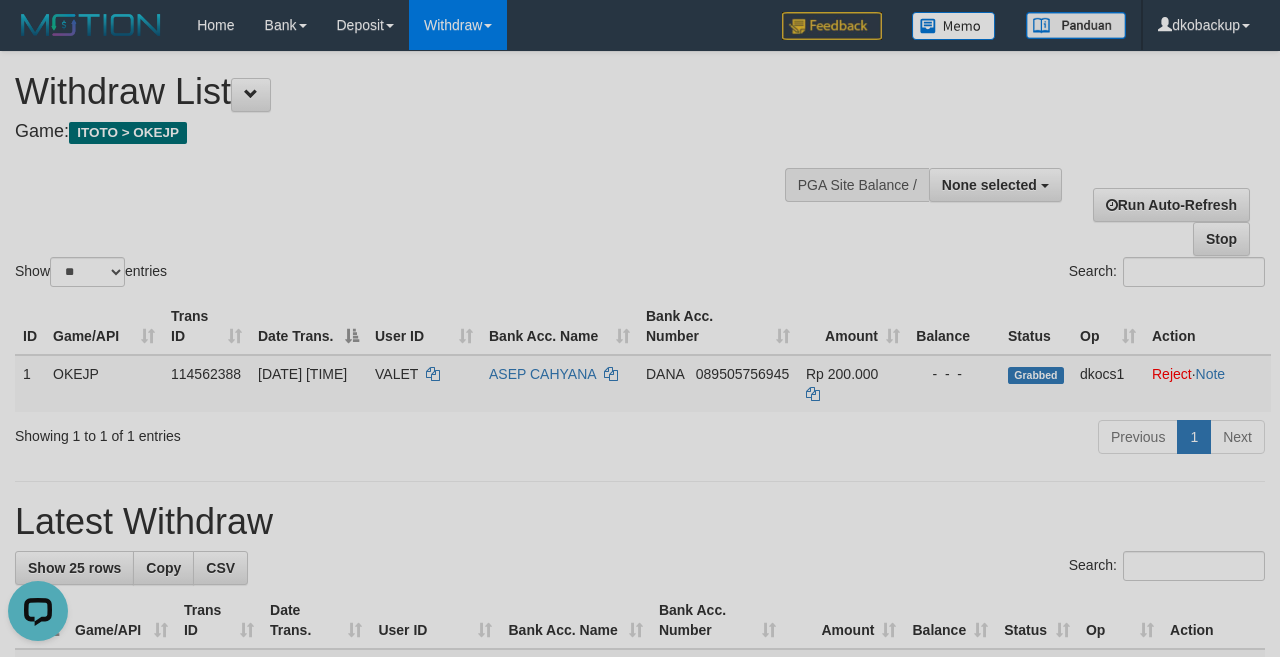 scroll, scrollTop: 0, scrollLeft: 0, axis: both 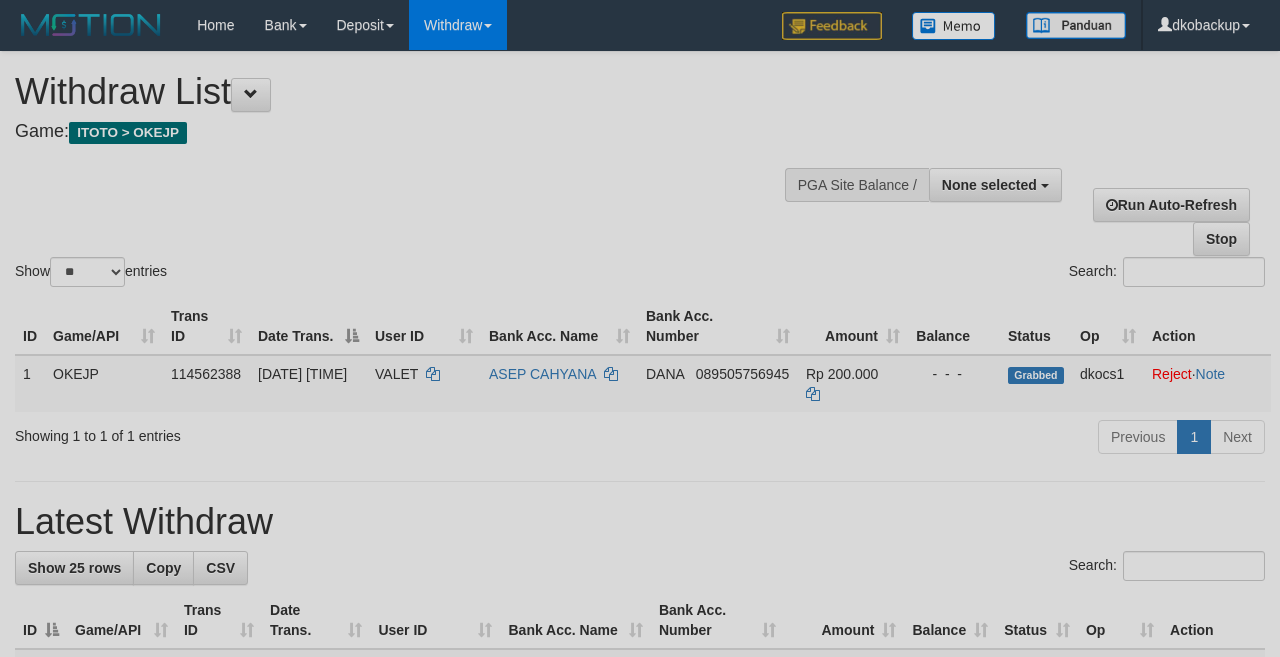 select 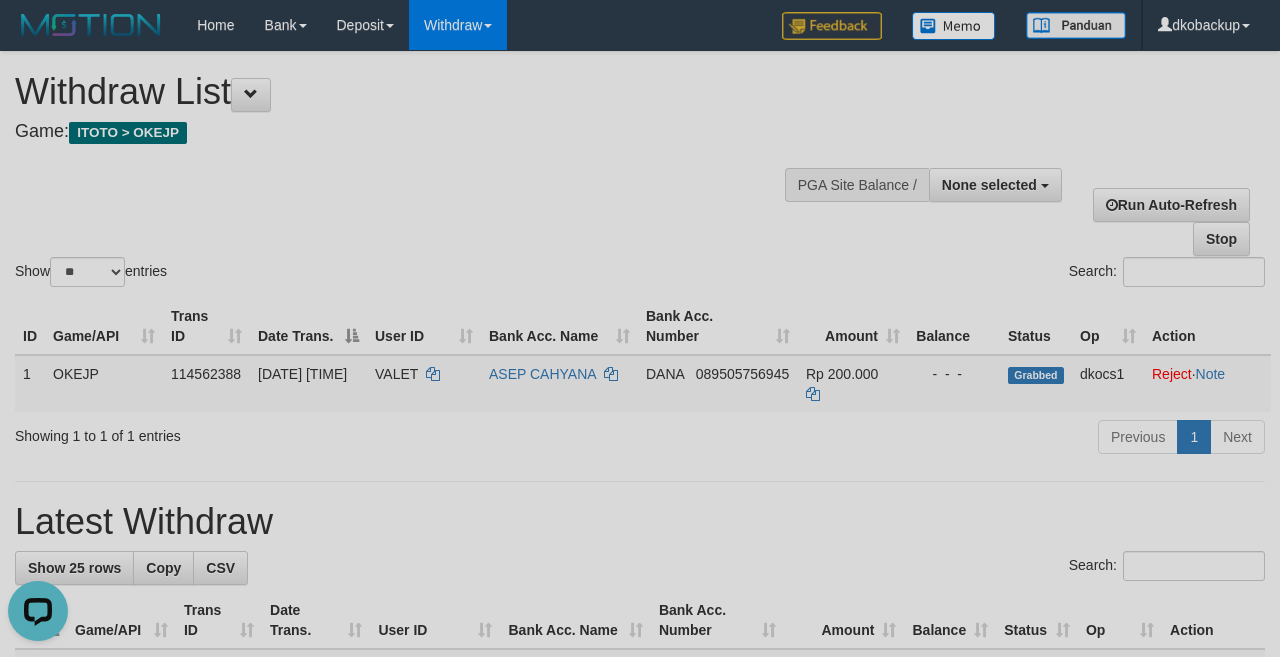 scroll, scrollTop: 0, scrollLeft: 0, axis: both 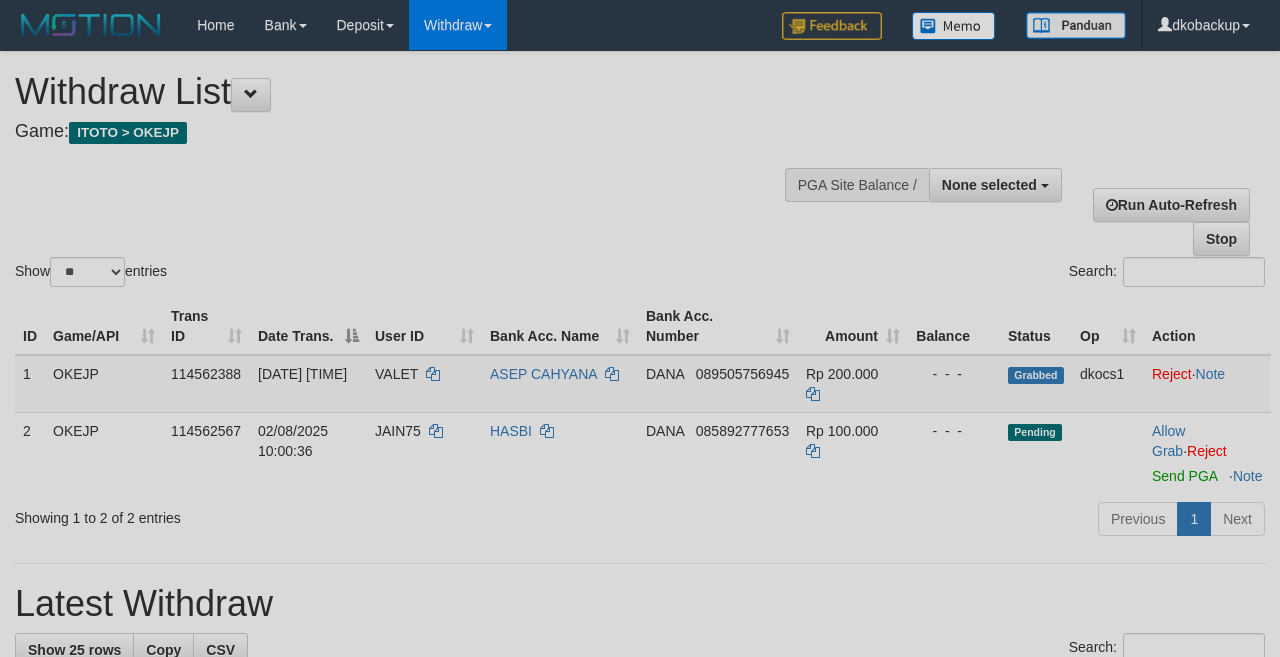 select 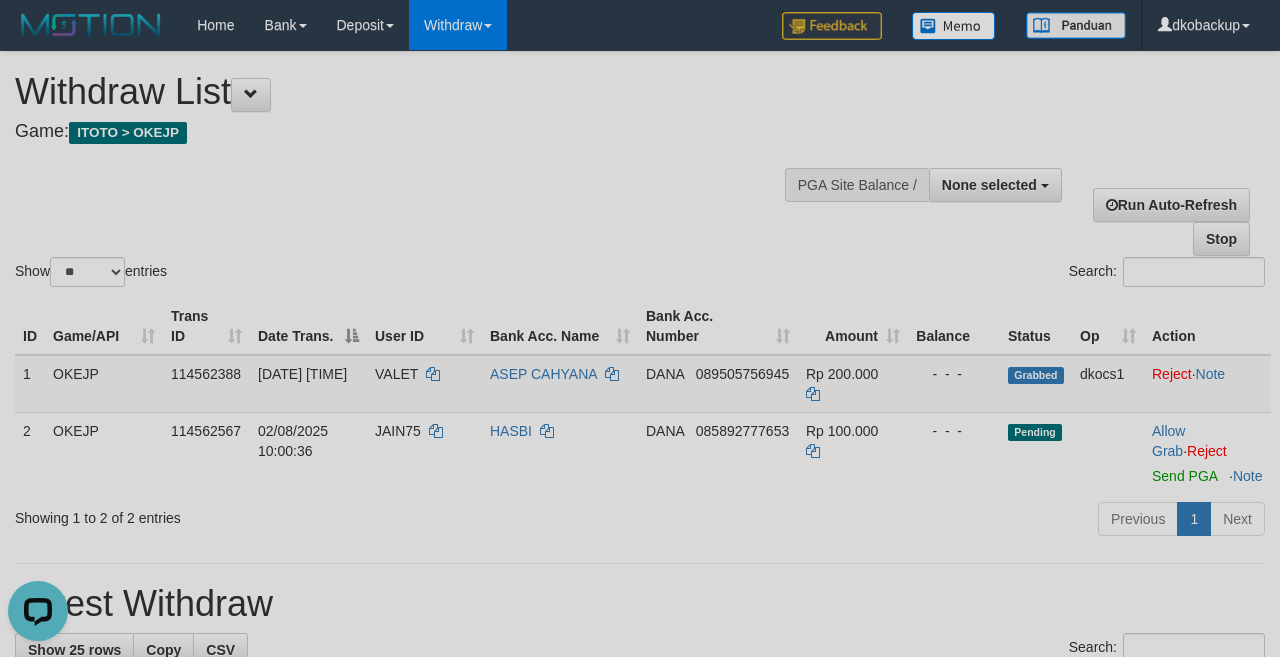 scroll, scrollTop: 0, scrollLeft: 0, axis: both 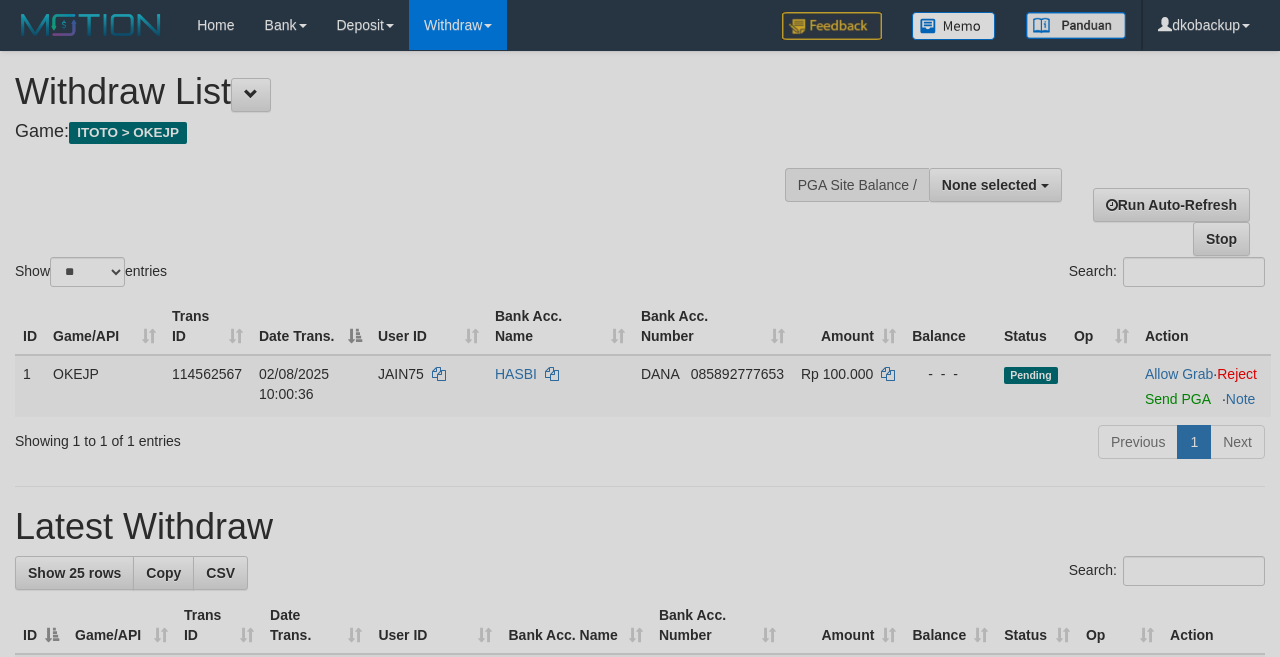 select 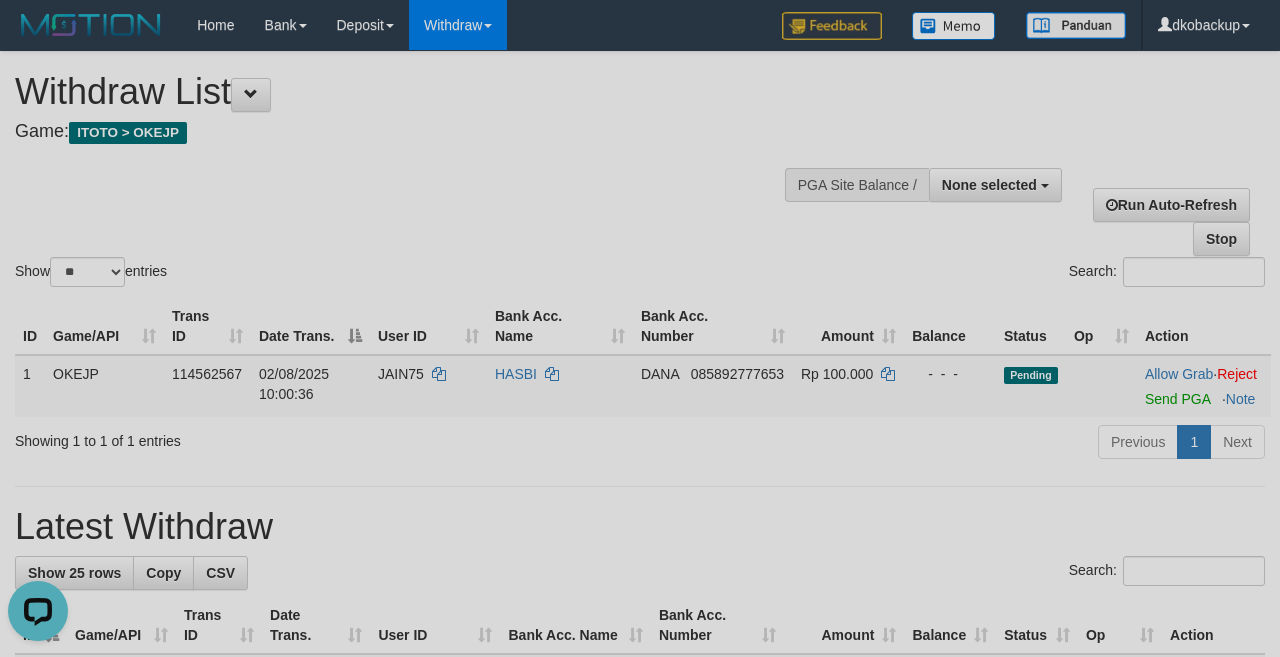 scroll, scrollTop: 0, scrollLeft: 0, axis: both 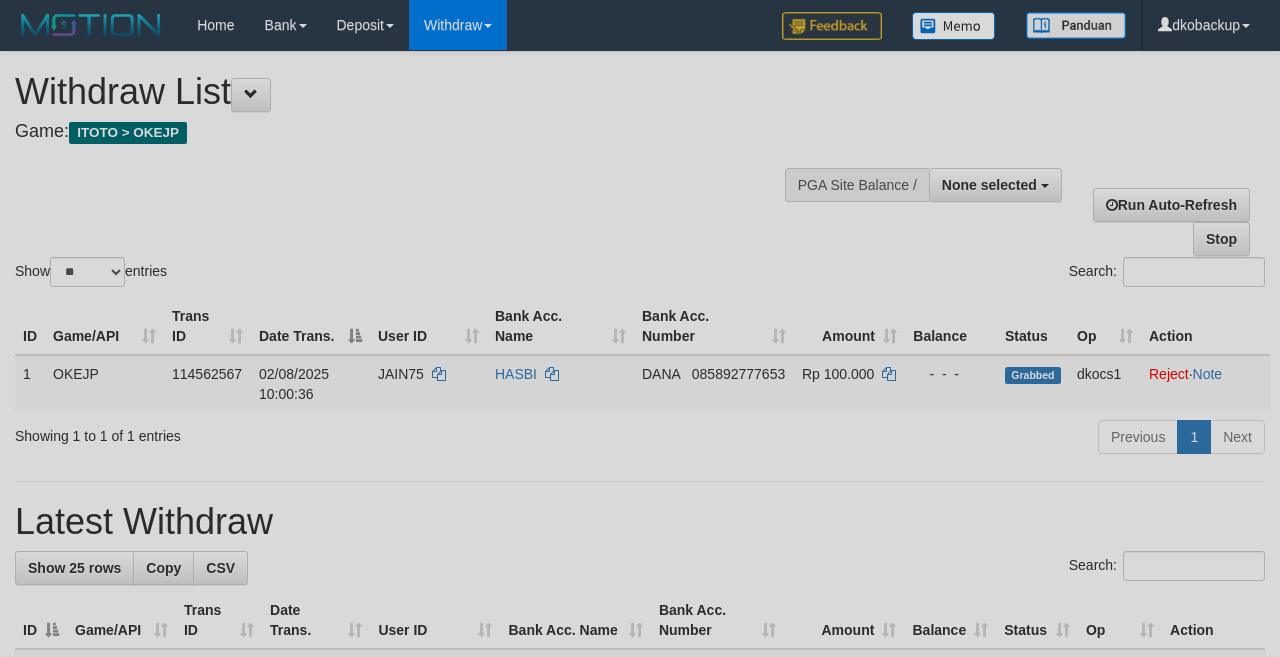 select 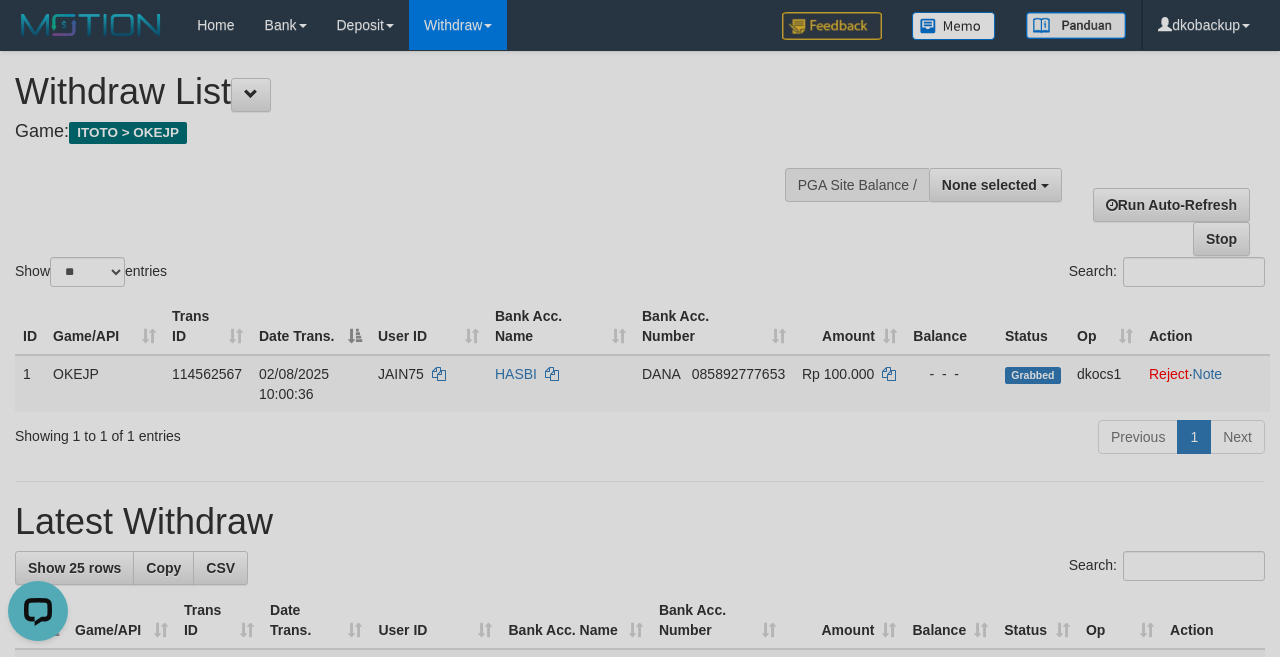scroll, scrollTop: 0, scrollLeft: 0, axis: both 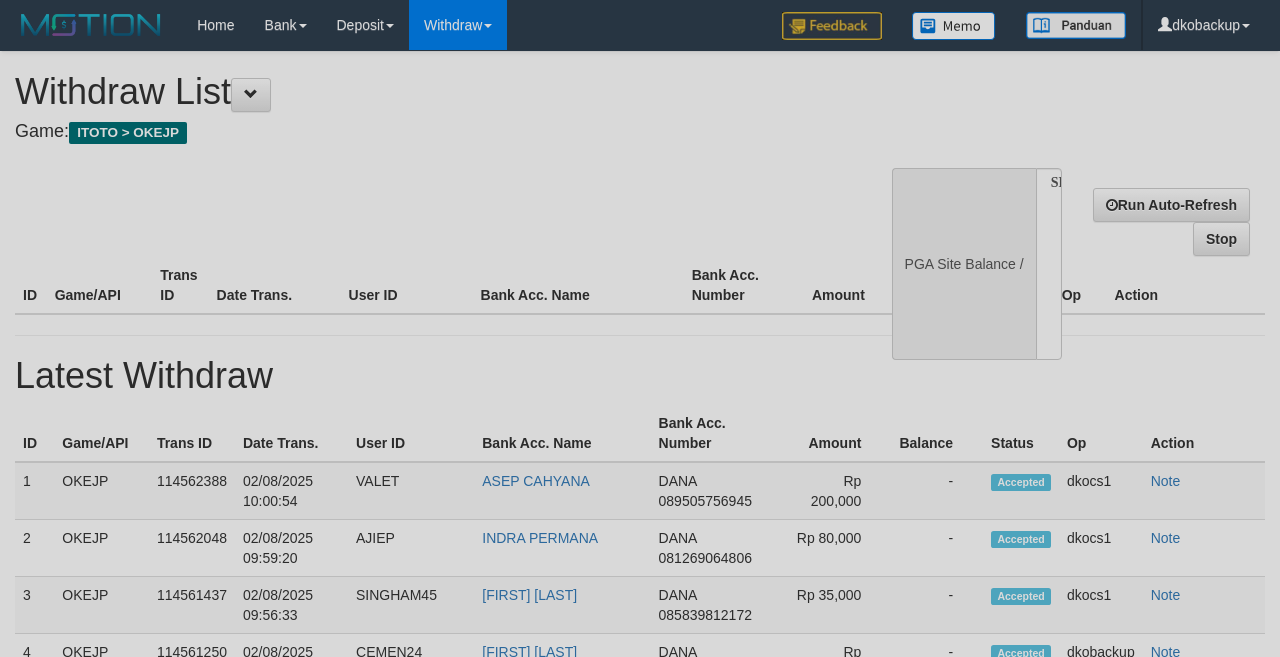 select 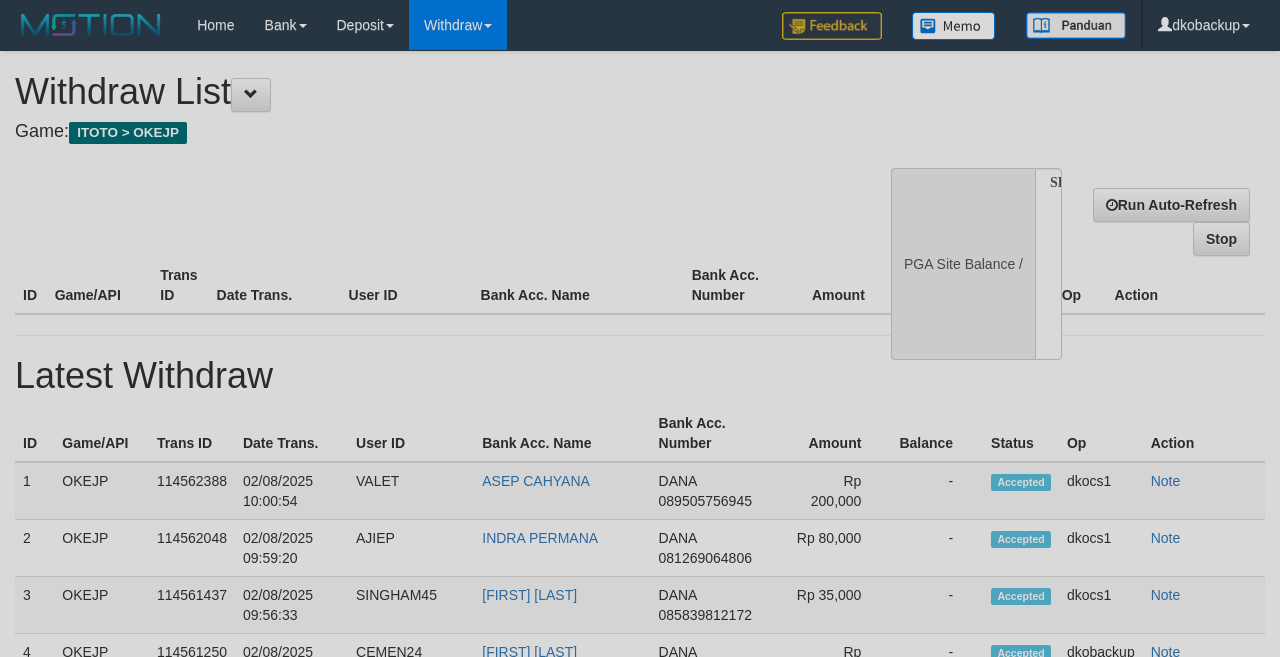 scroll, scrollTop: 0, scrollLeft: 0, axis: both 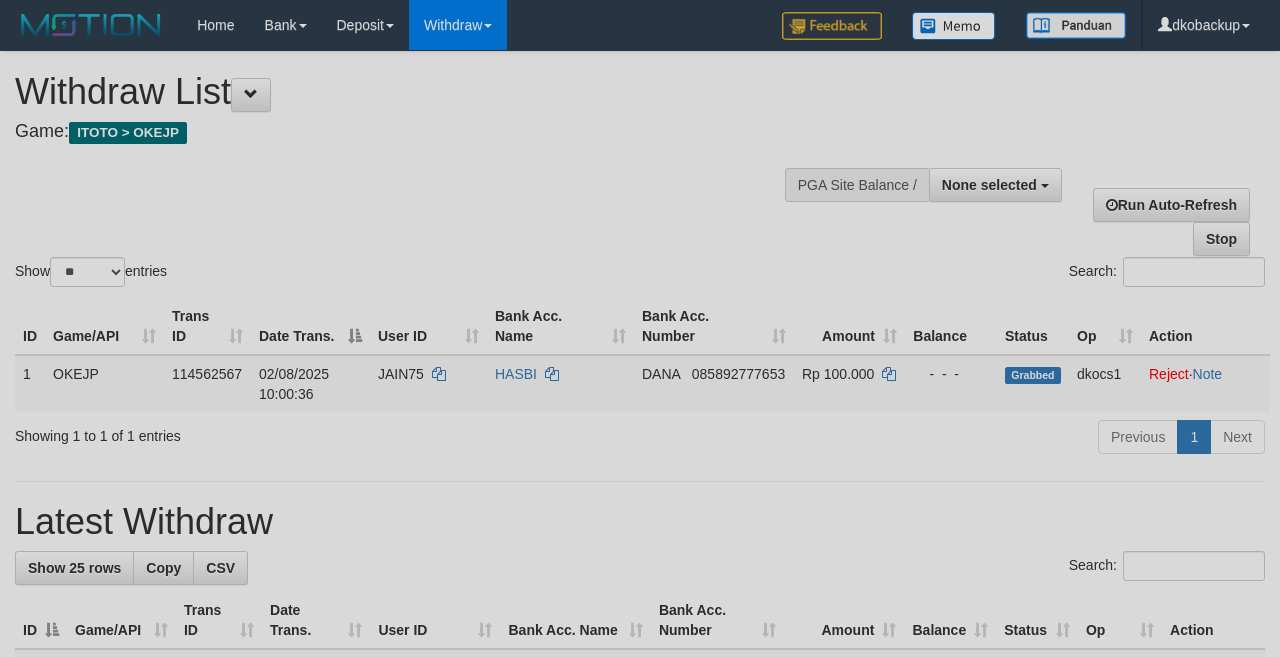 select 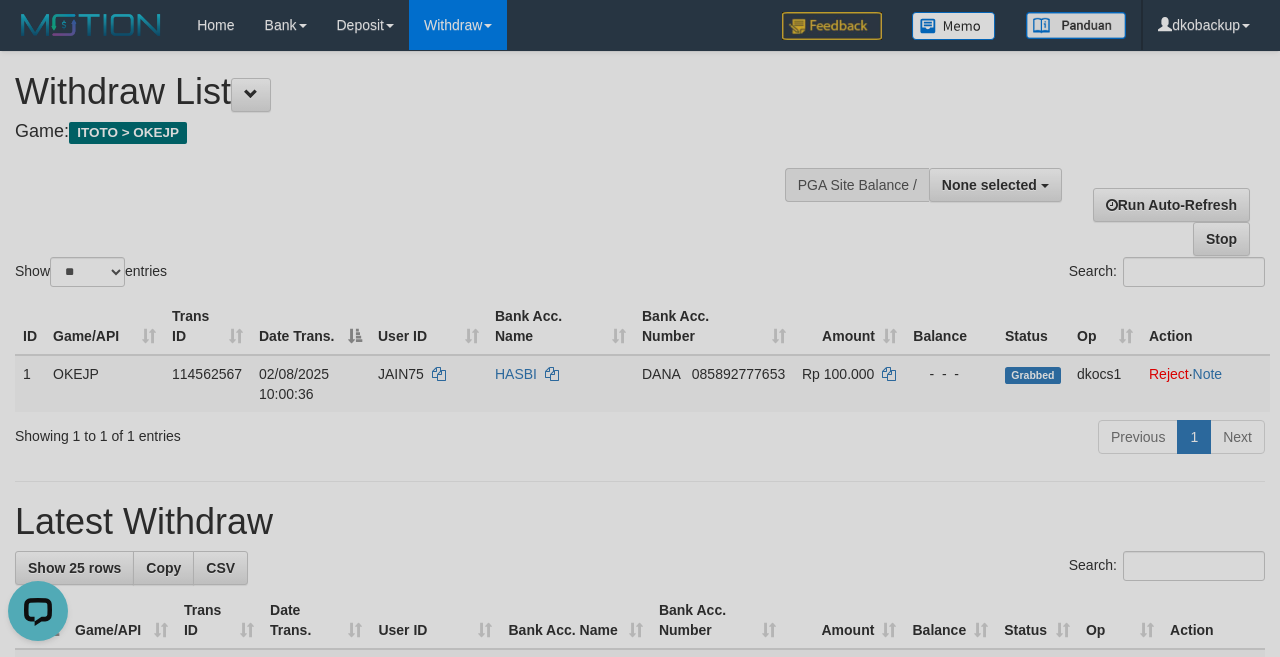 scroll, scrollTop: 0, scrollLeft: 0, axis: both 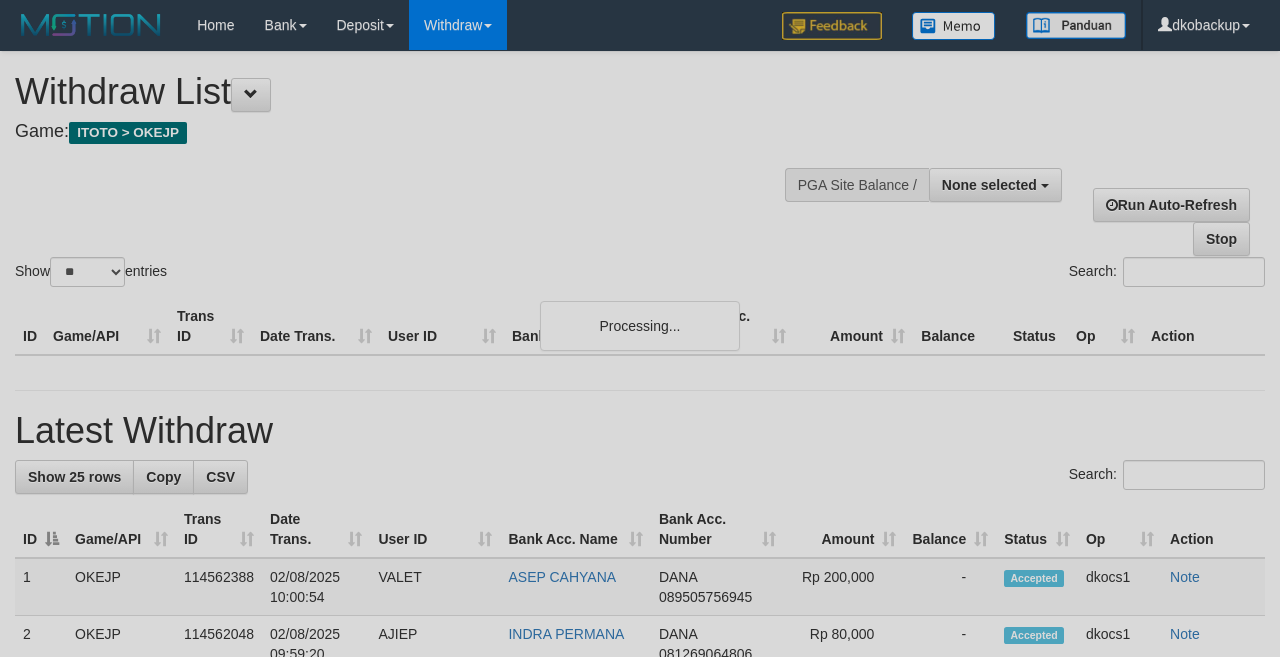 select 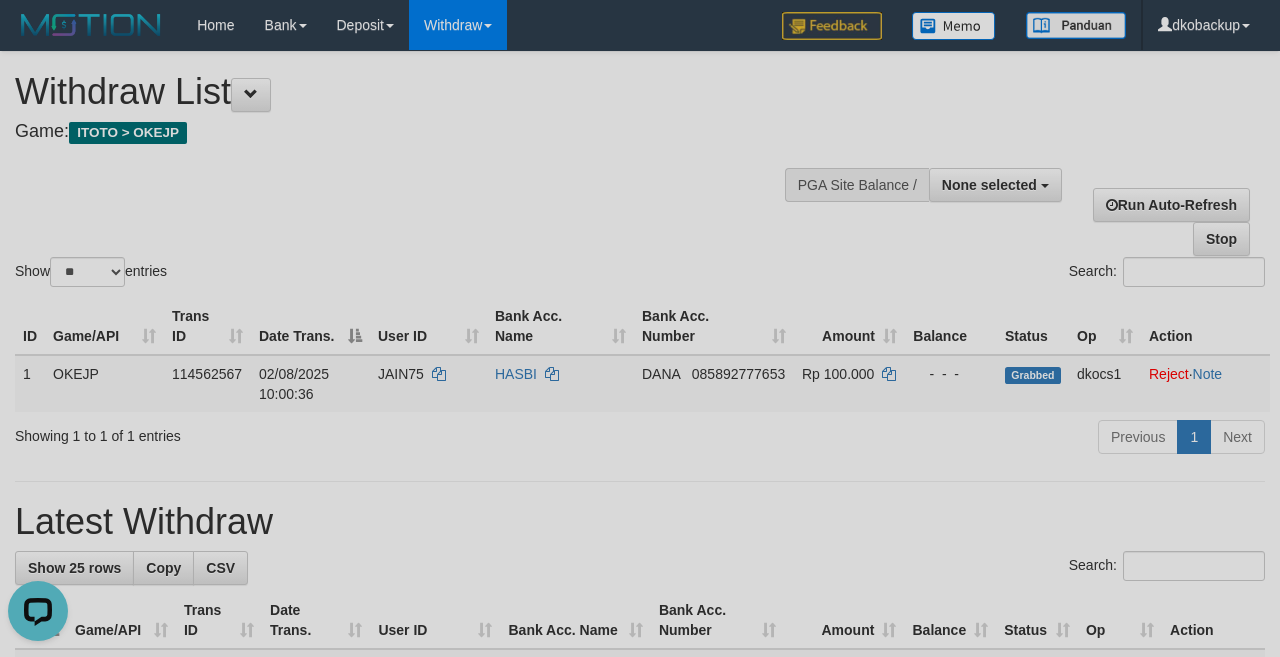 scroll, scrollTop: 0, scrollLeft: 0, axis: both 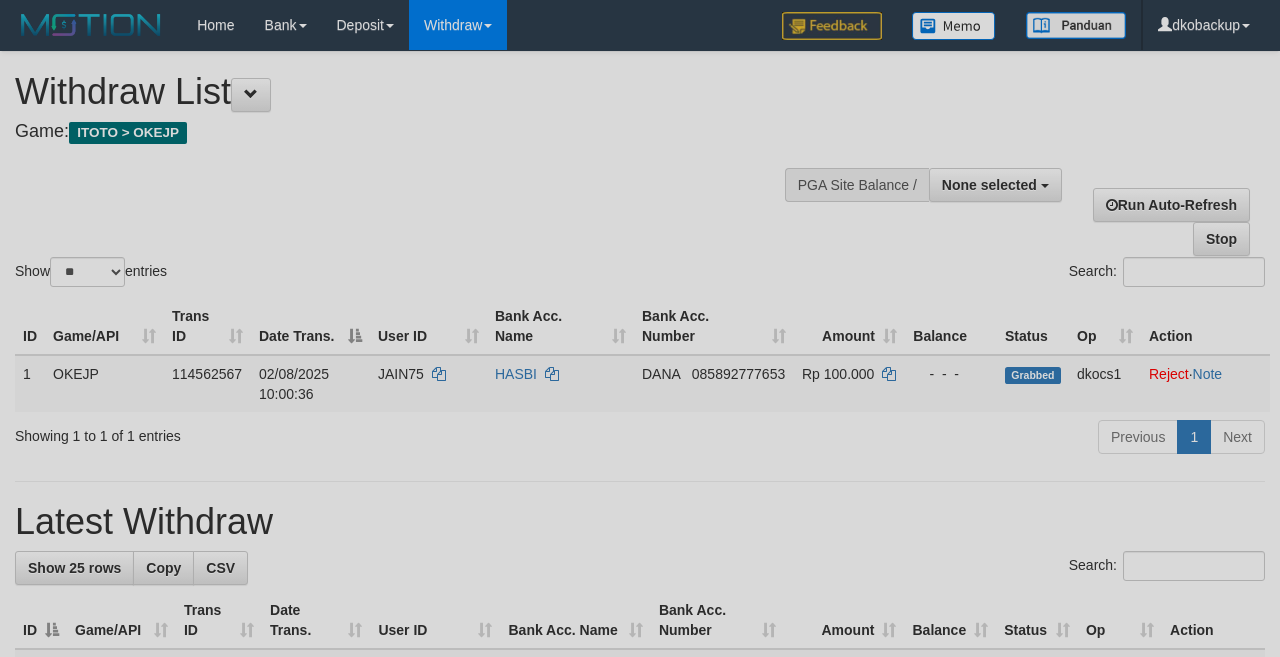 select 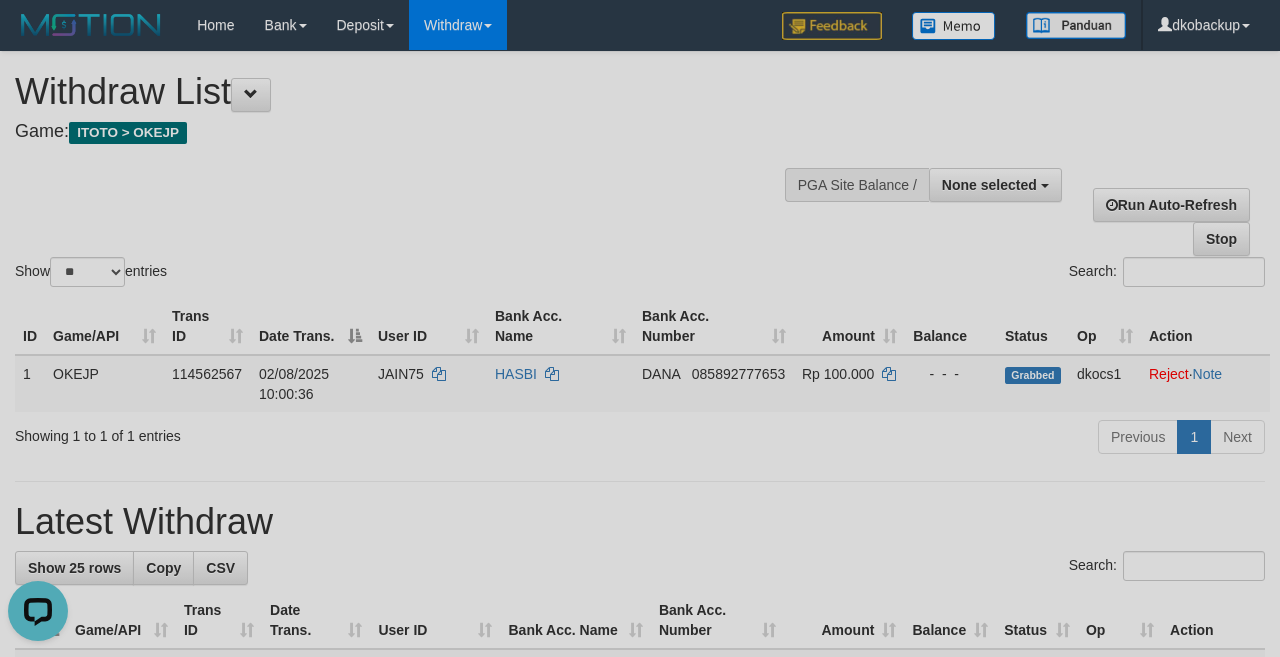 scroll, scrollTop: 0, scrollLeft: 0, axis: both 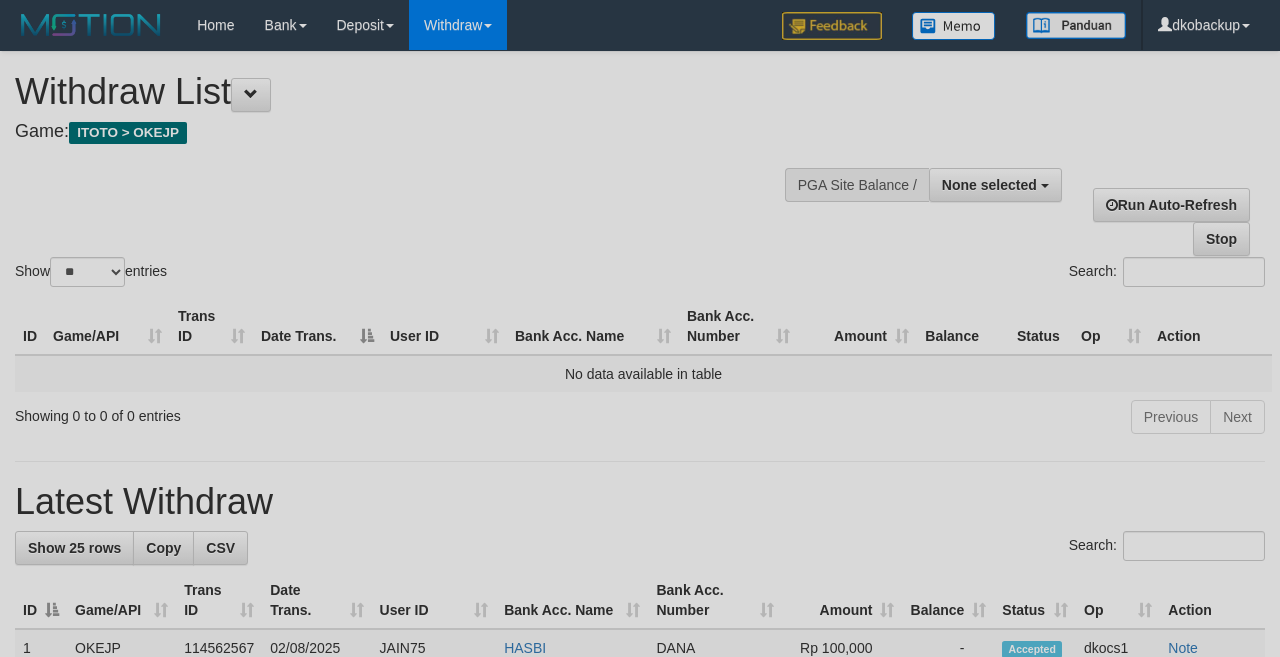 select 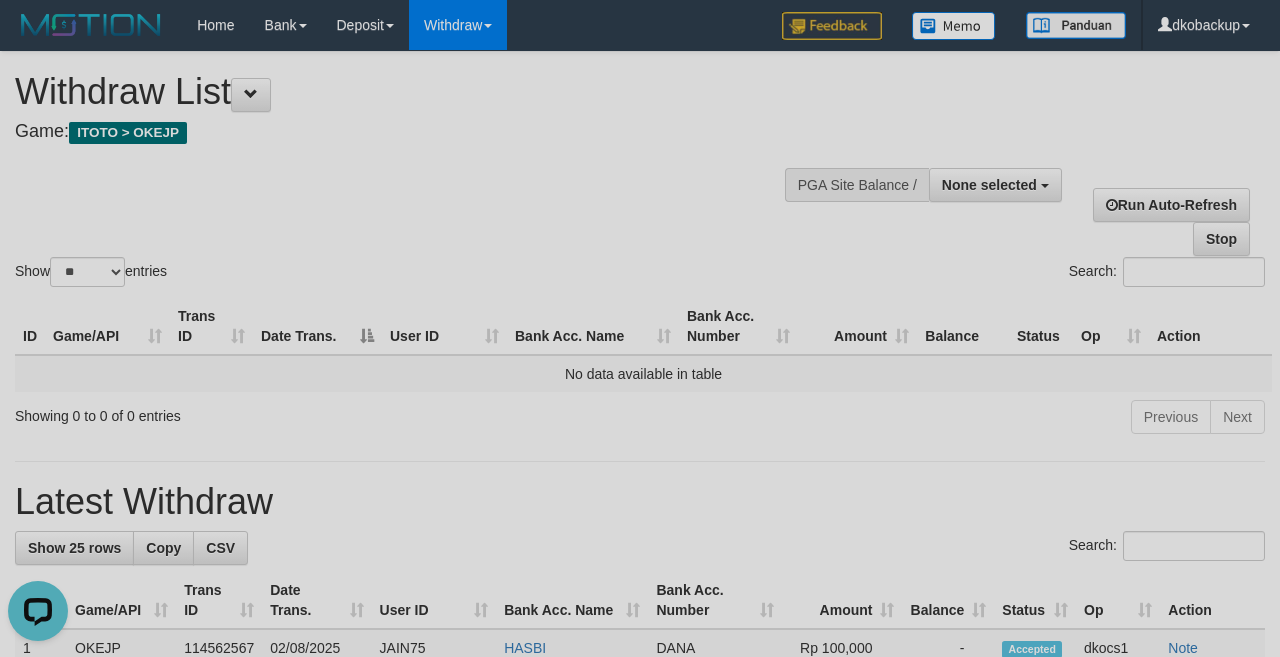 scroll, scrollTop: 0, scrollLeft: 0, axis: both 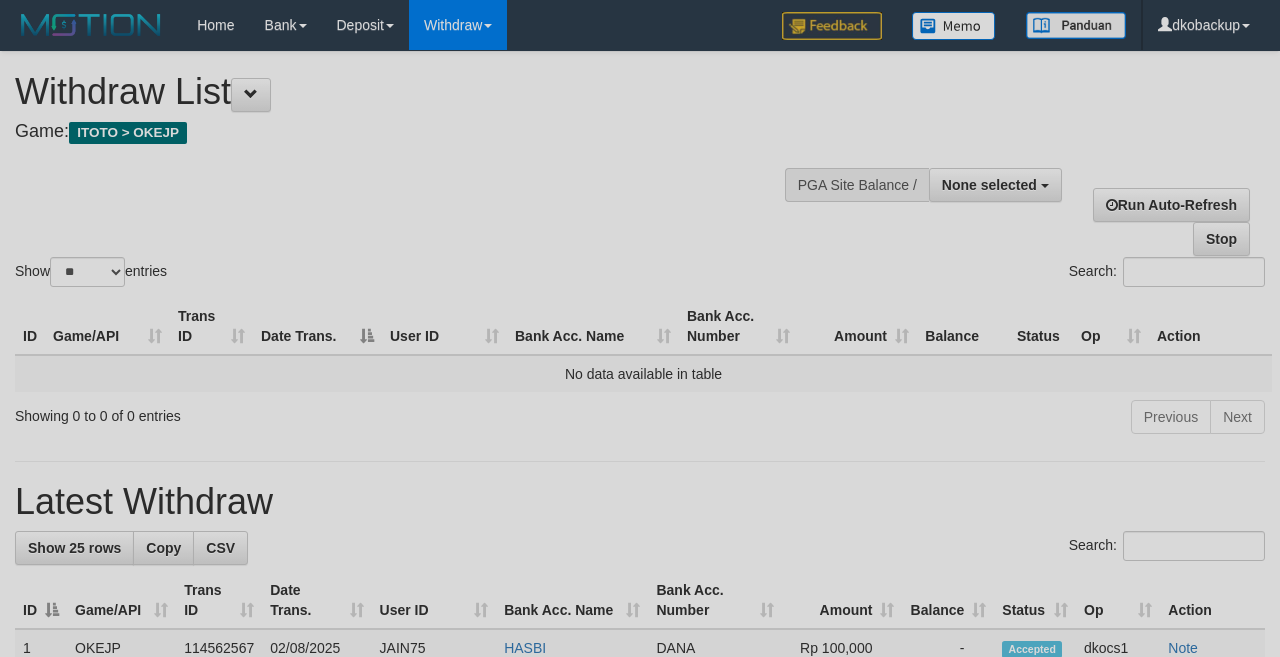 select 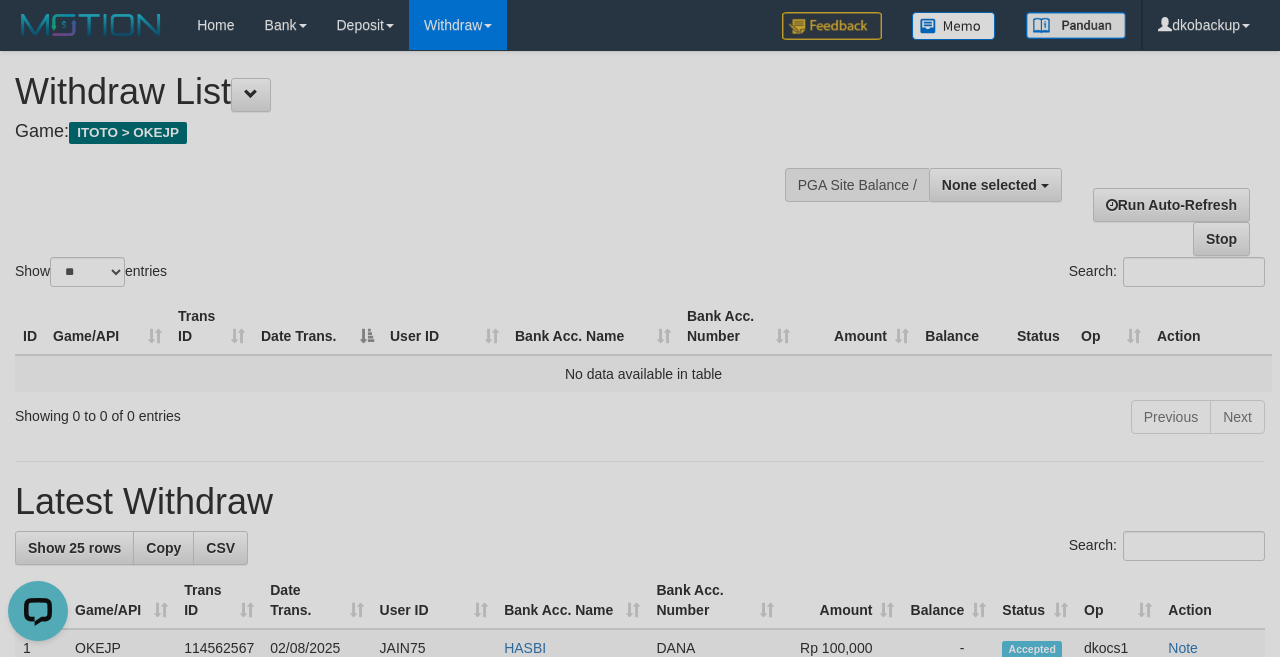 scroll, scrollTop: 0, scrollLeft: 0, axis: both 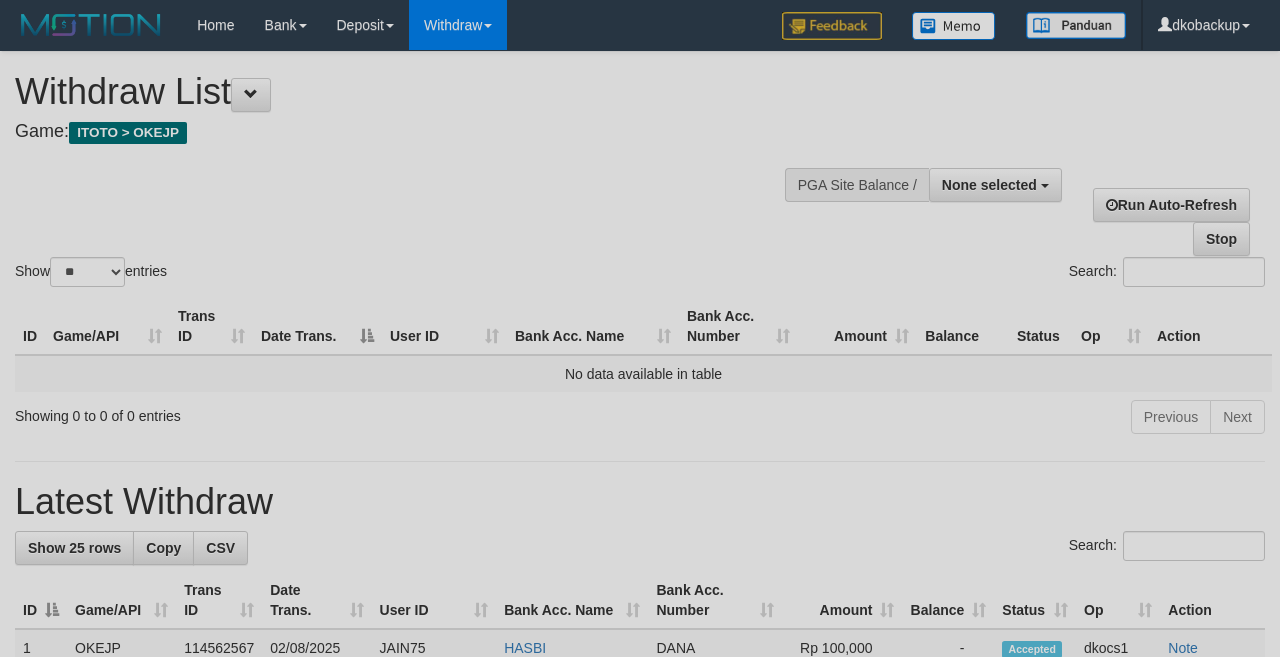 select 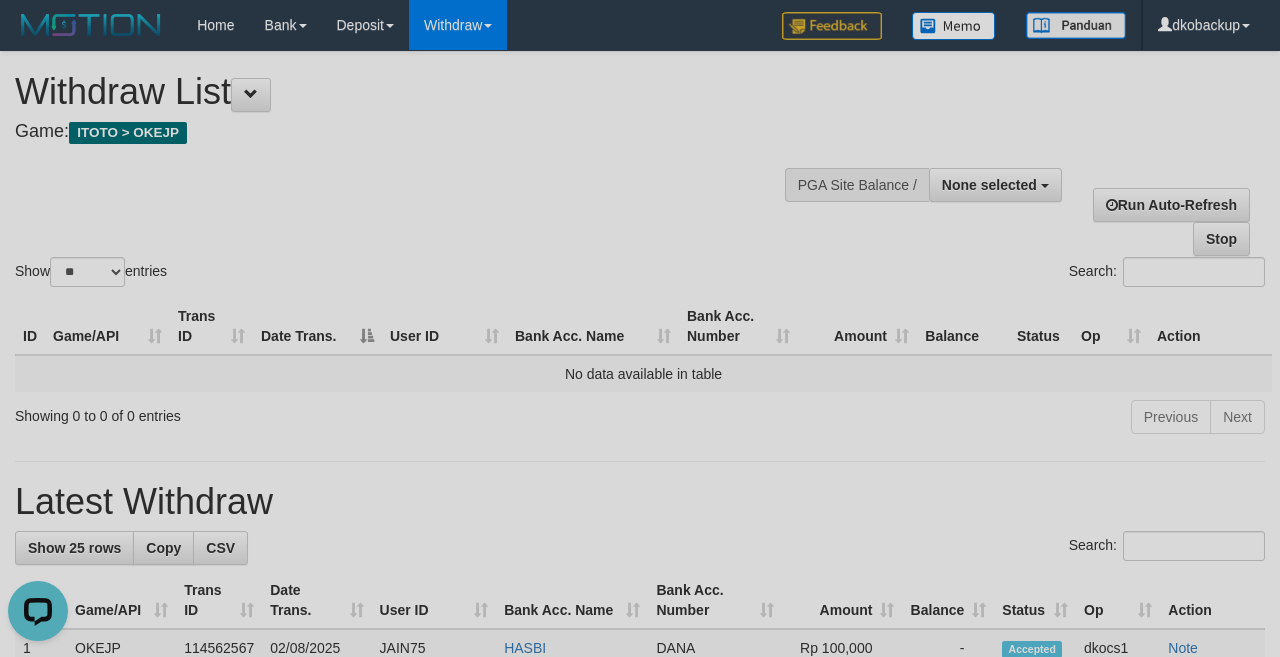 scroll, scrollTop: 0, scrollLeft: 0, axis: both 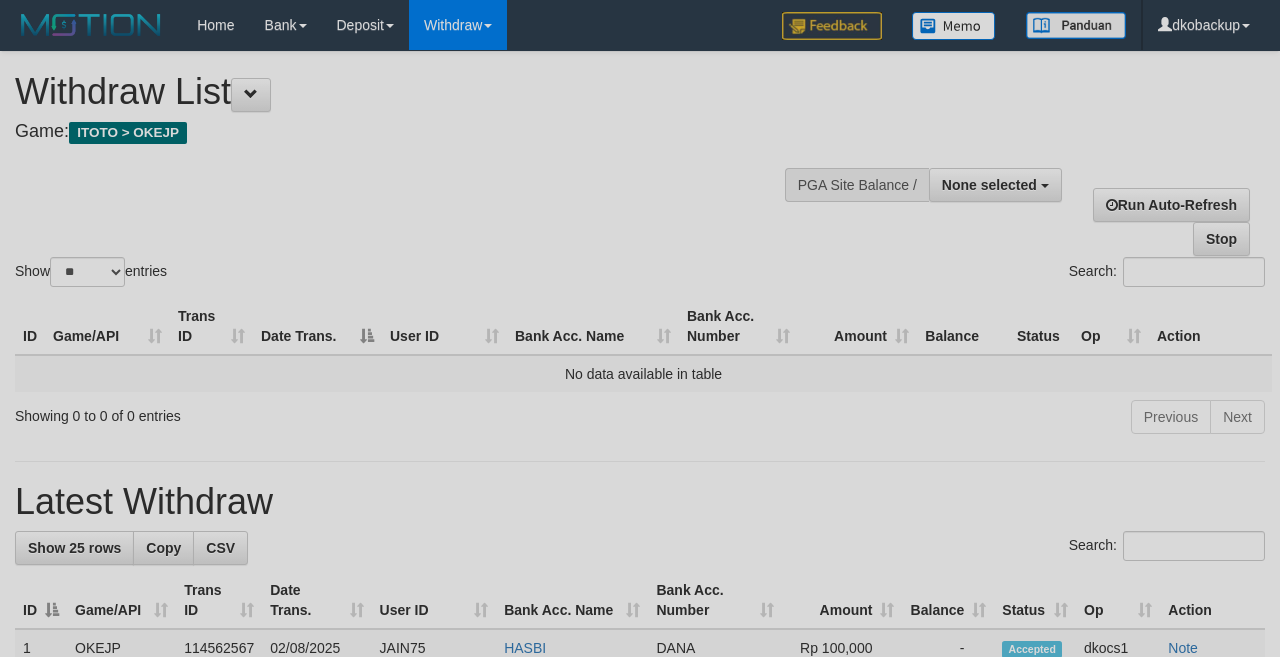 select 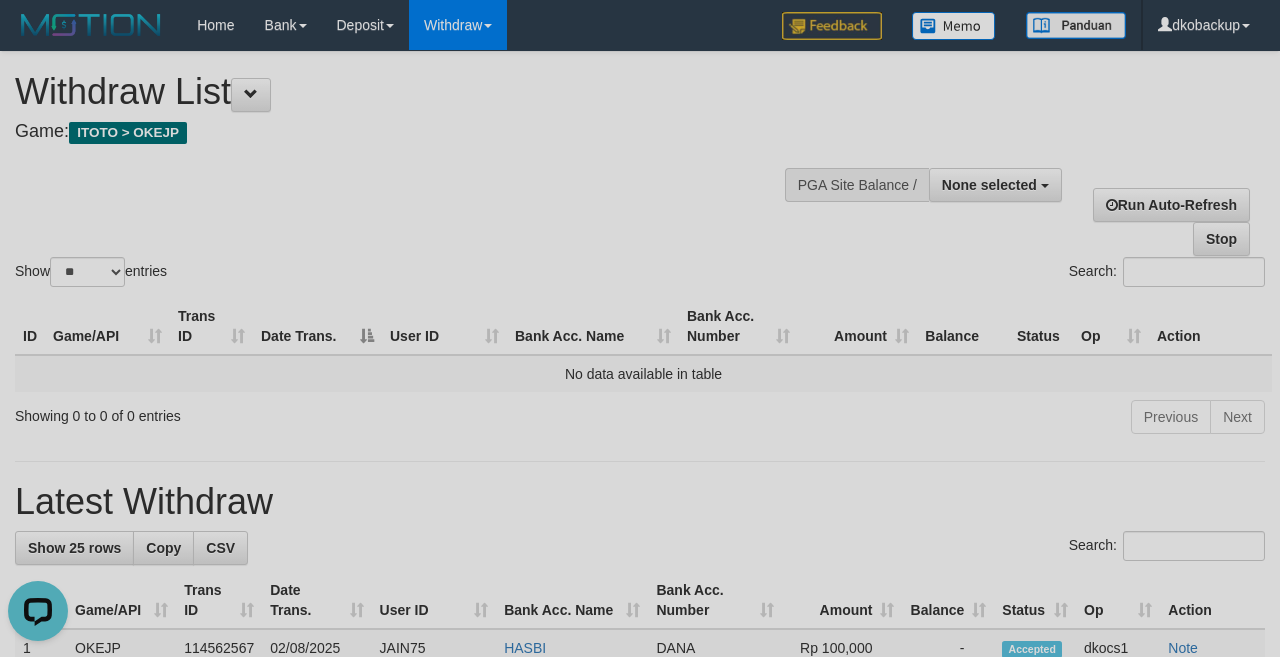 scroll, scrollTop: 0, scrollLeft: 0, axis: both 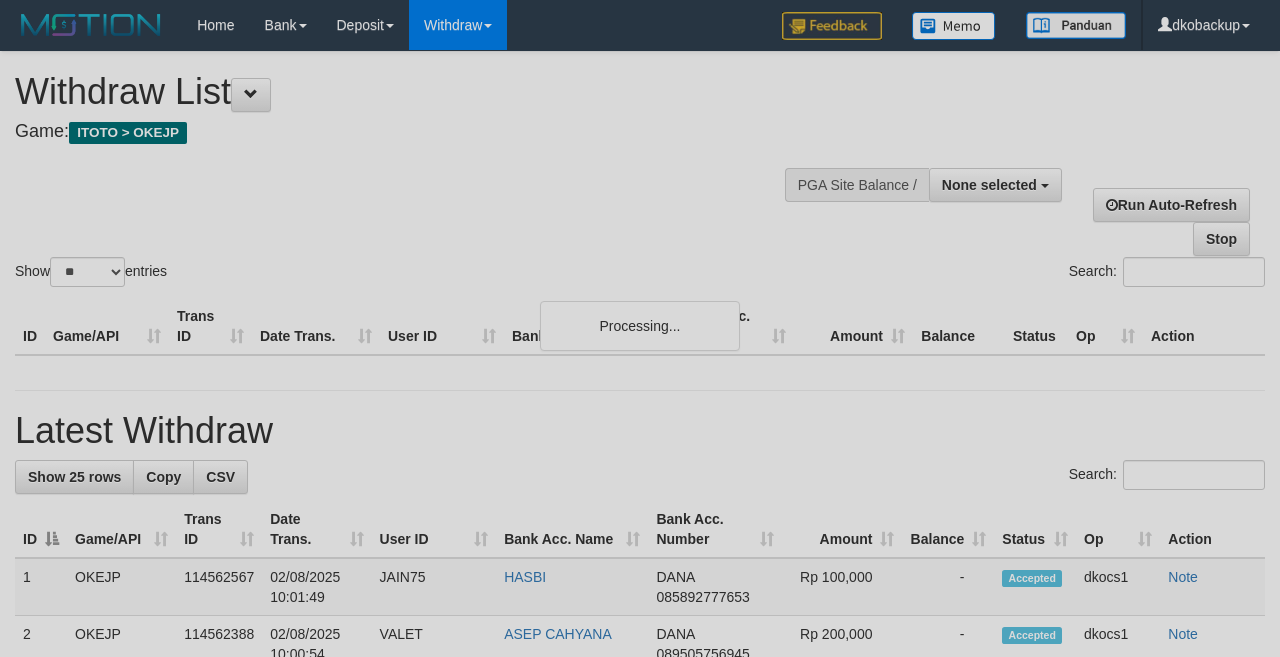 select 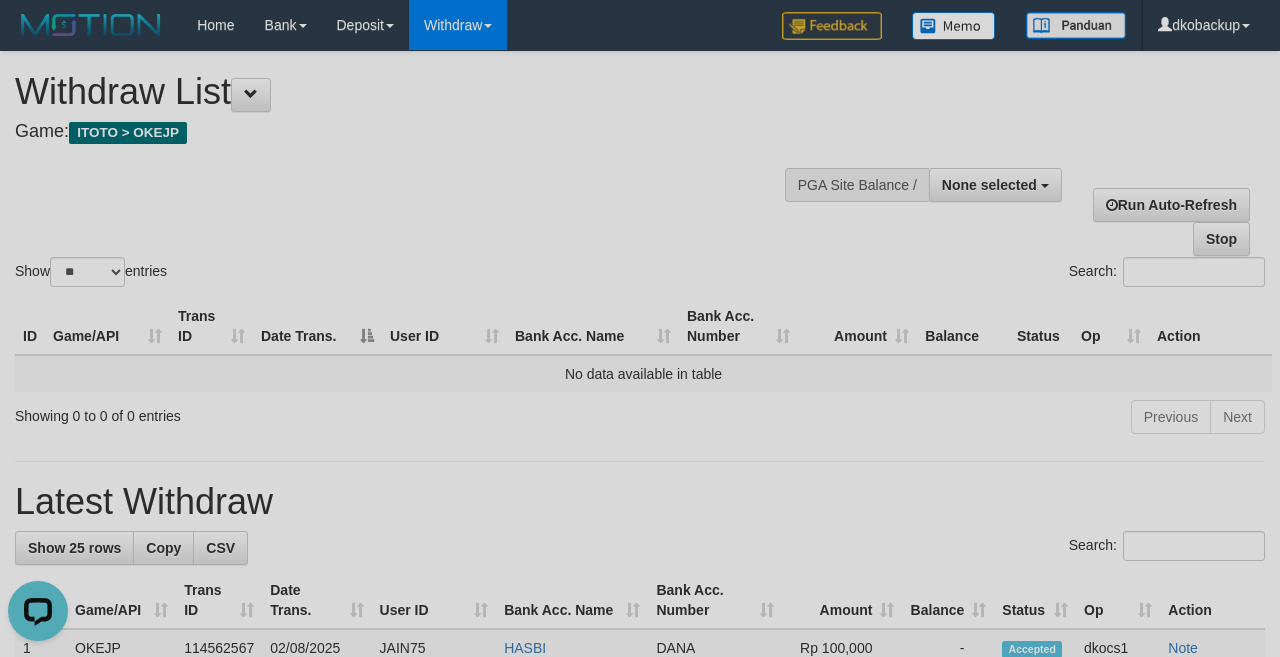scroll, scrollTop: 0, scrollLeft: 0, axis: both 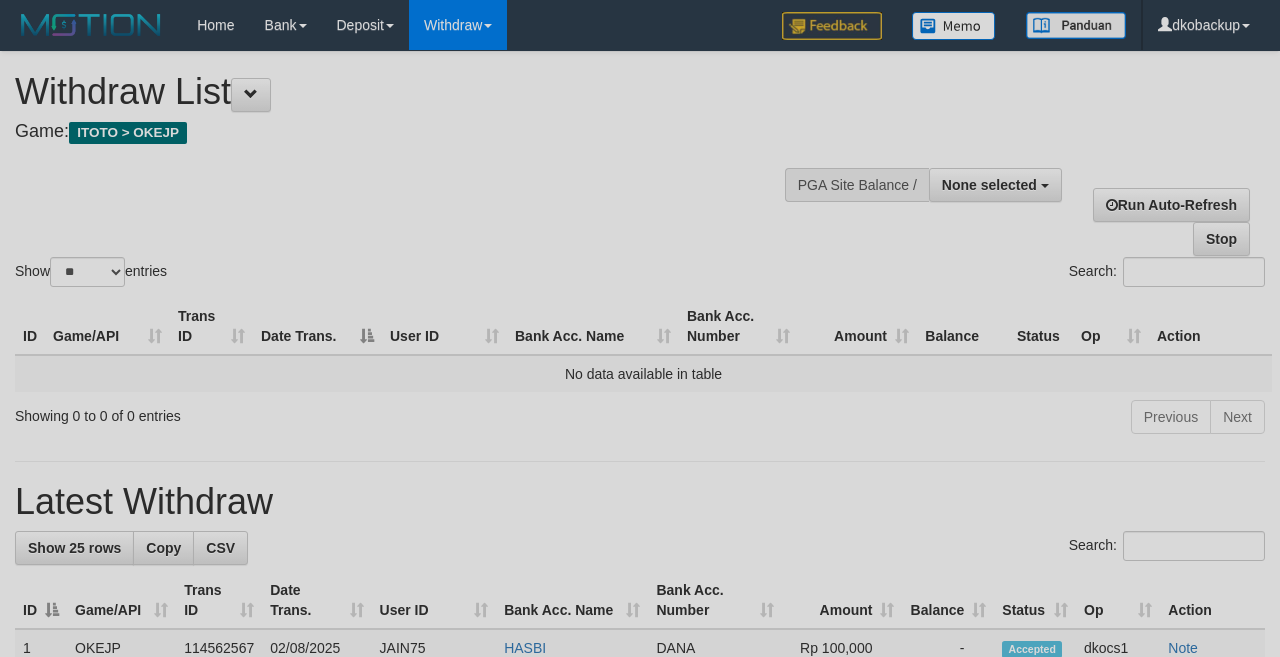 select 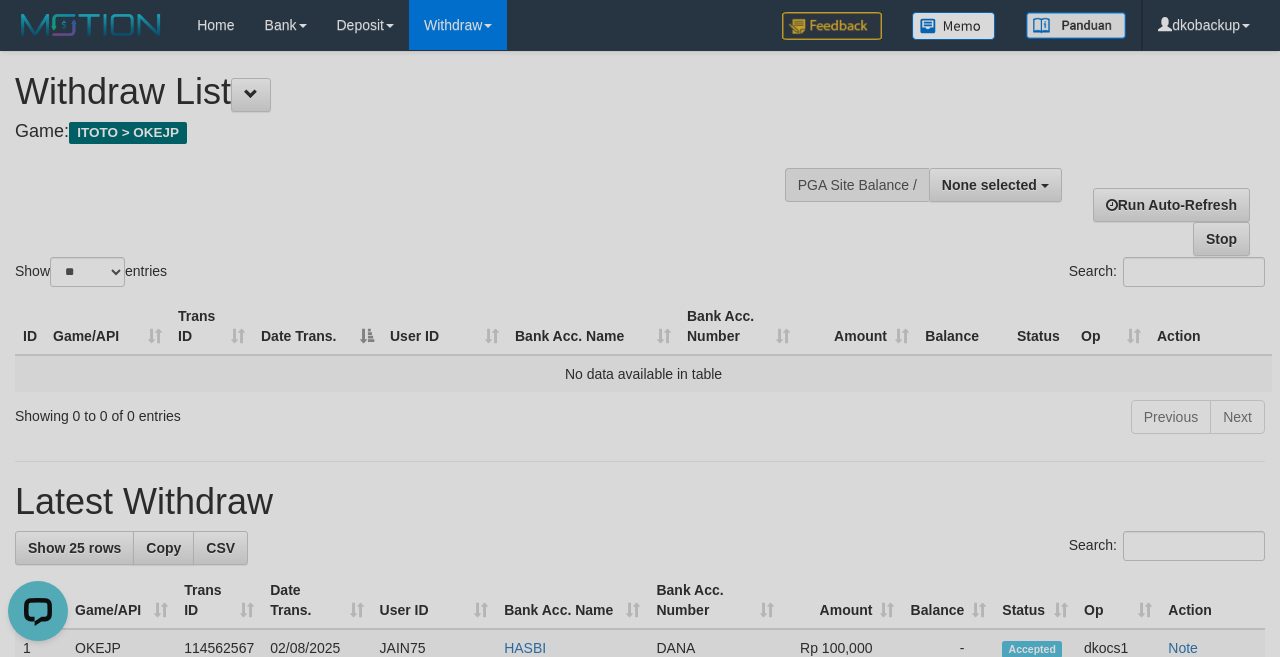 scroll, scrollTop: 0, scrollLeft: 0, axis: both 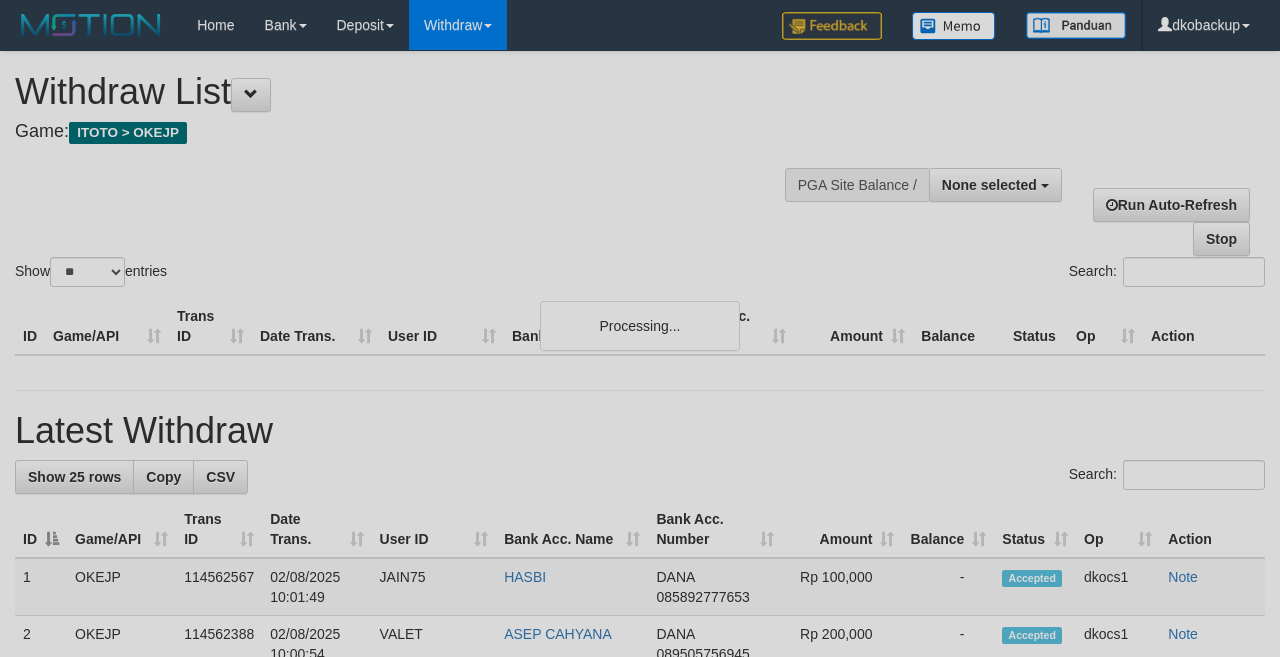 select 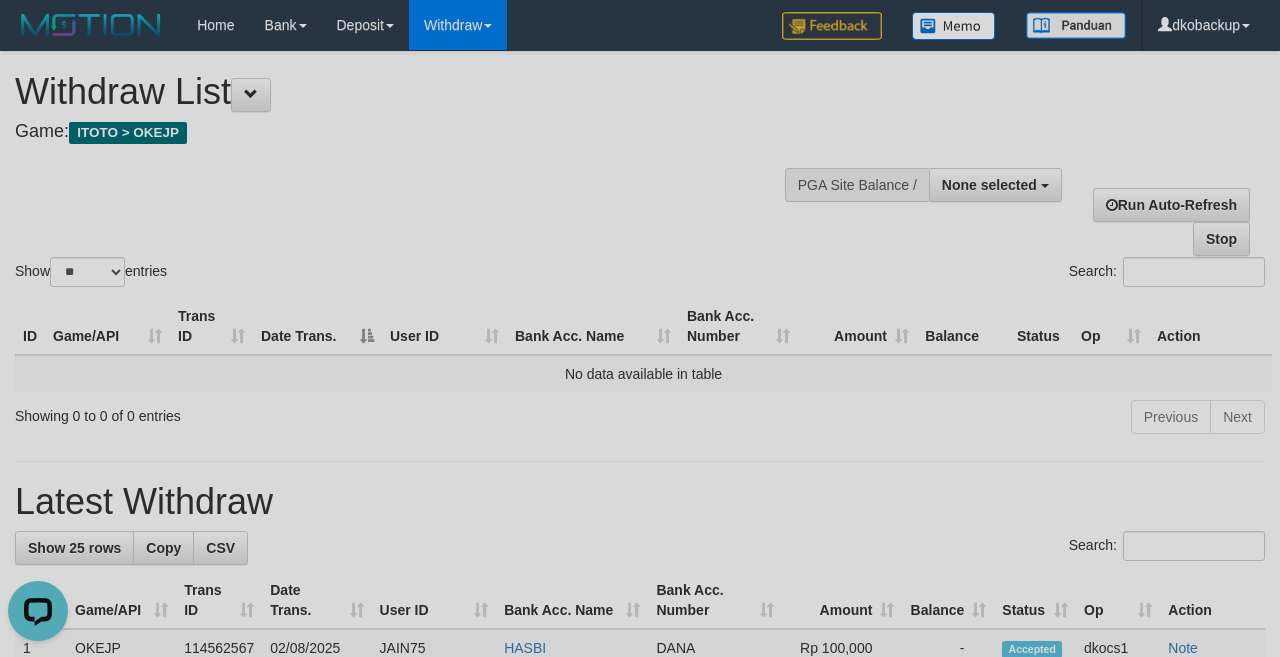 scroll, scrollTop: 0, scrollLeft: 0, axis: both 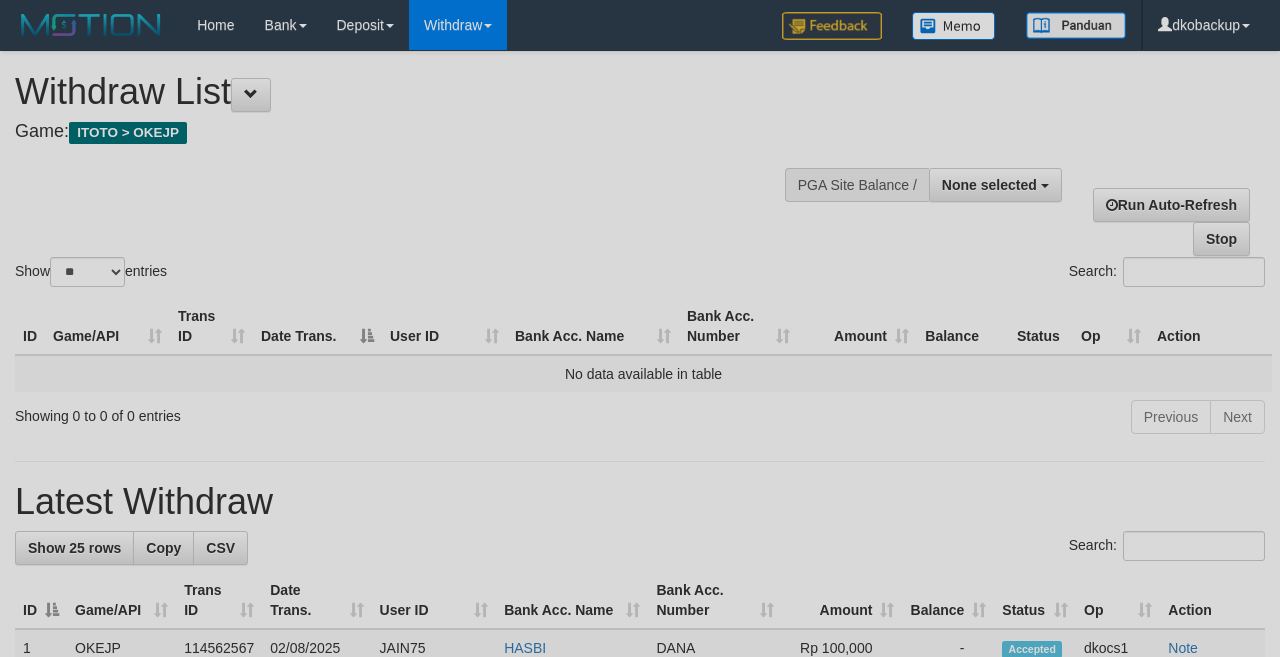 select 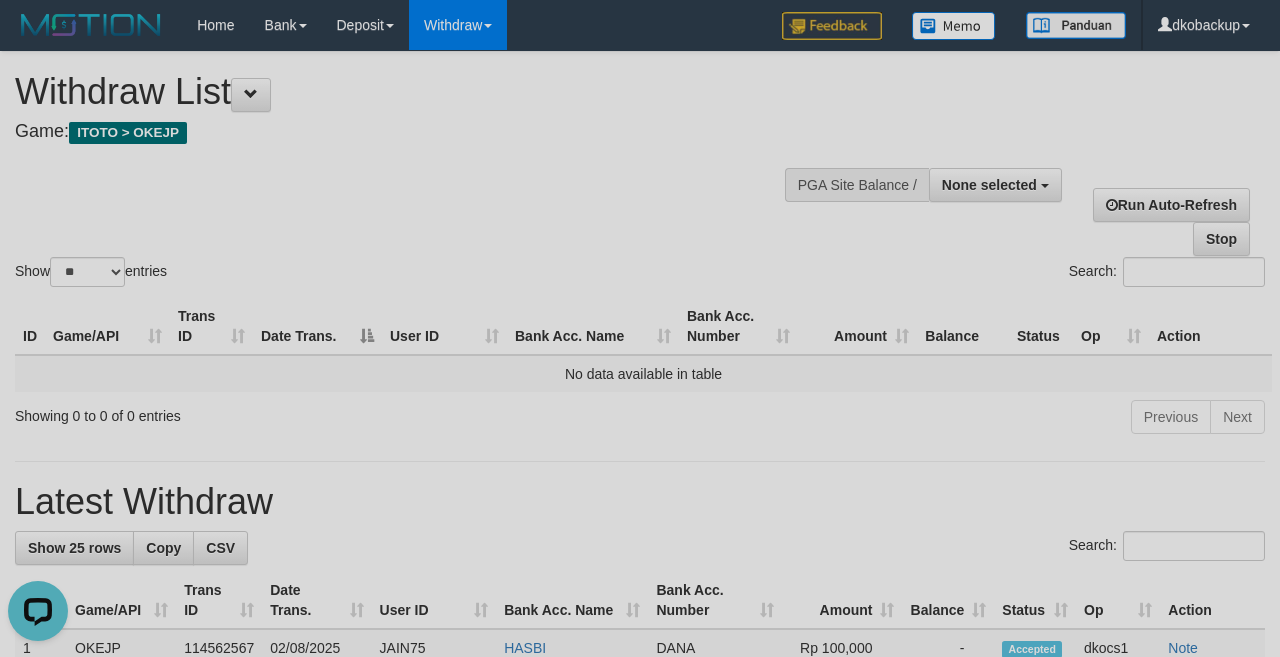 scroll, scrollTop: 0, scrollLeft: 0, axis: both 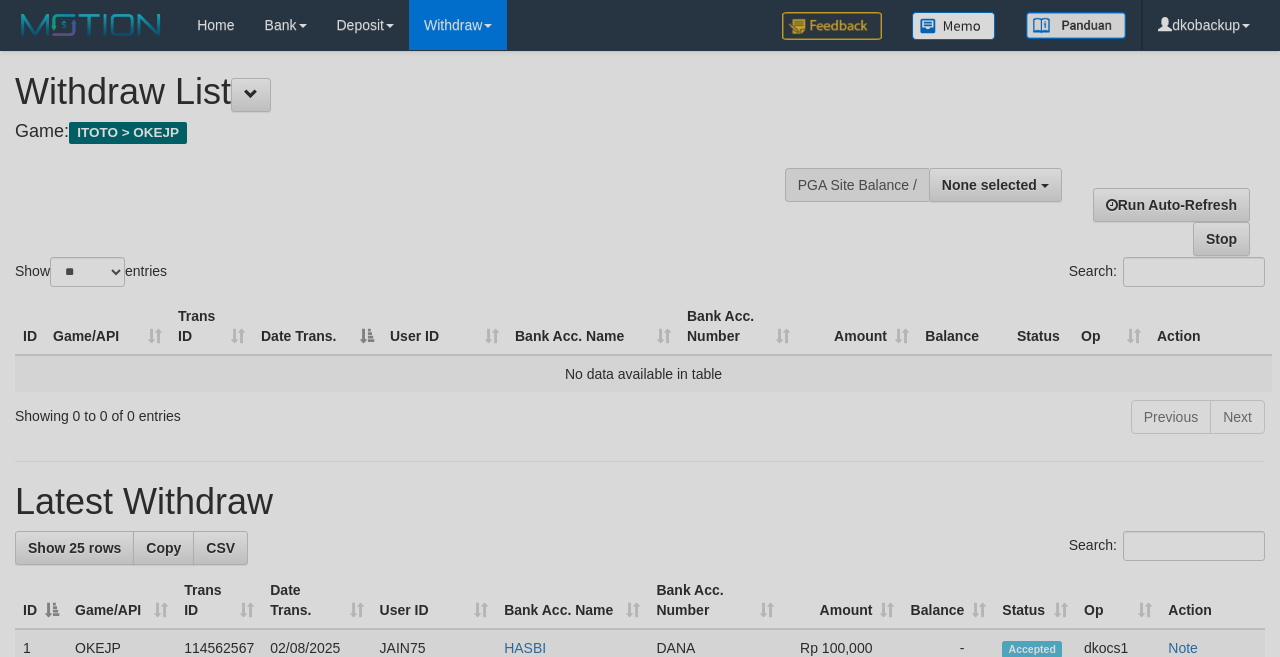 select 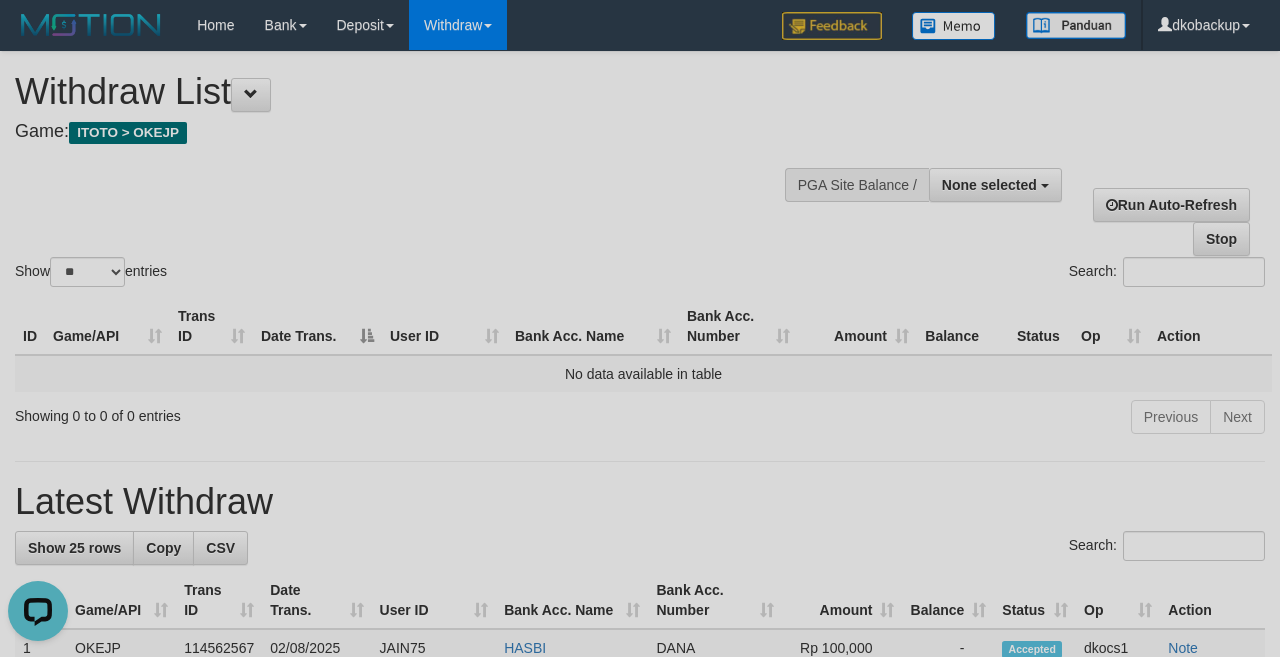scroll, scrollTop: 0, scrollLeft: 0, axis: both 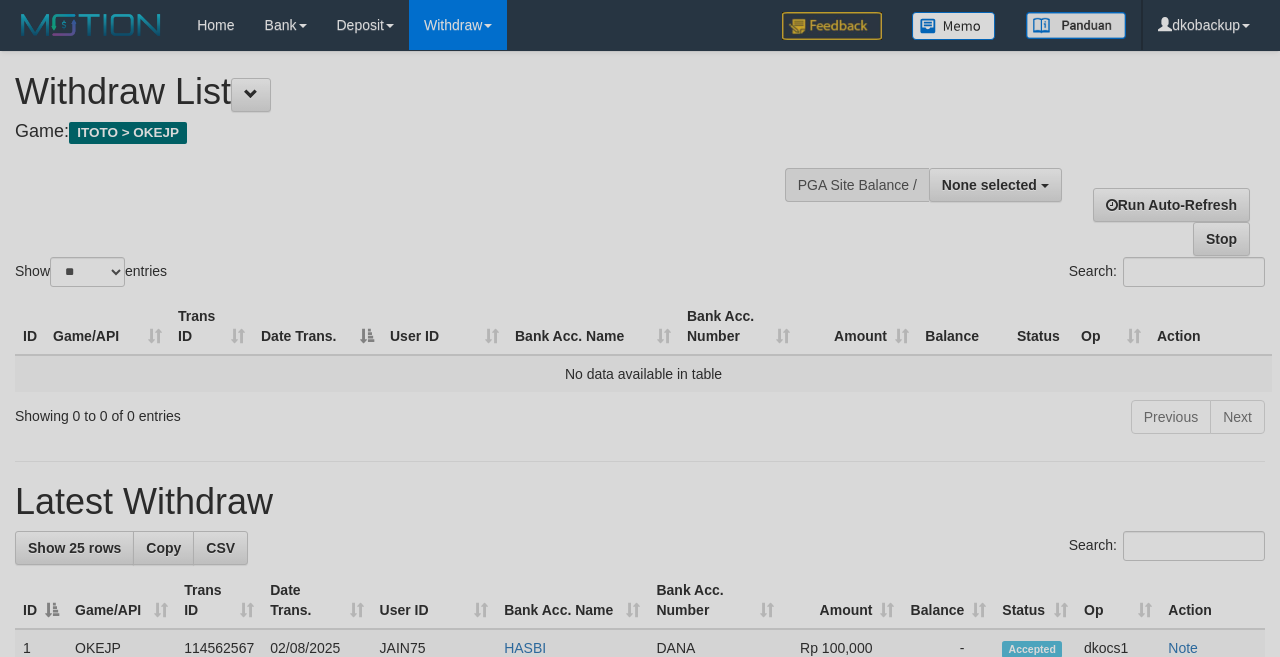 select 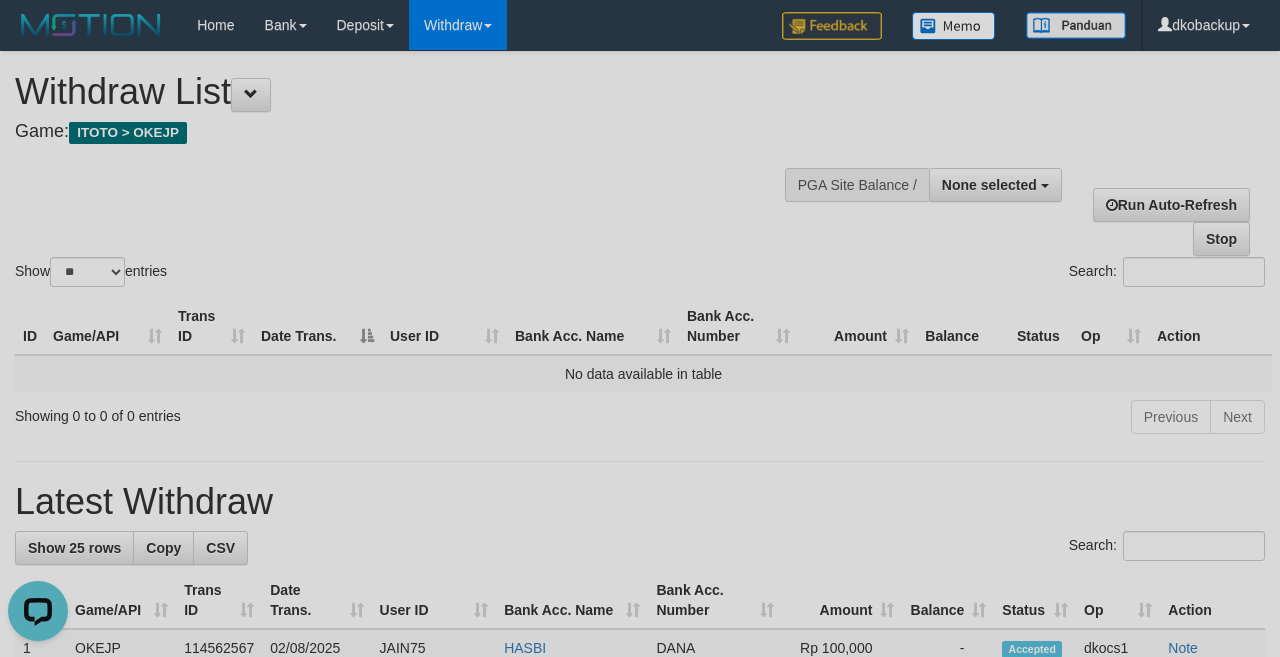 scroll, scrollTop: 0, scrollLeft: 0, axis: both 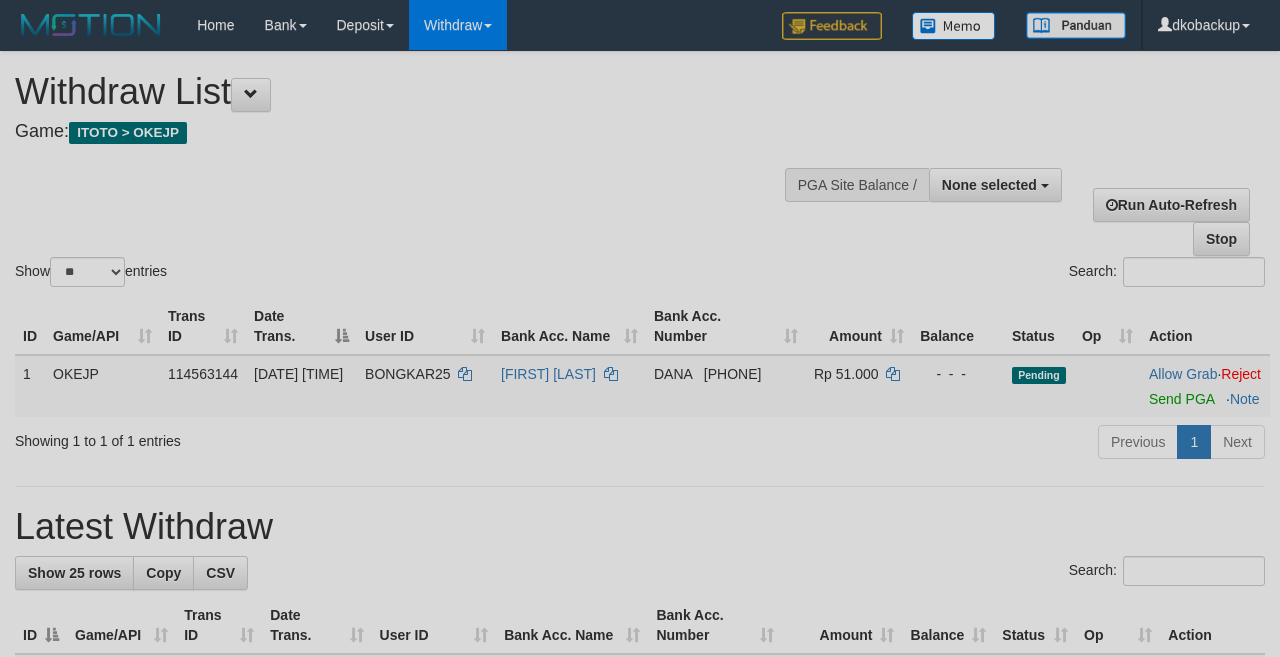 select 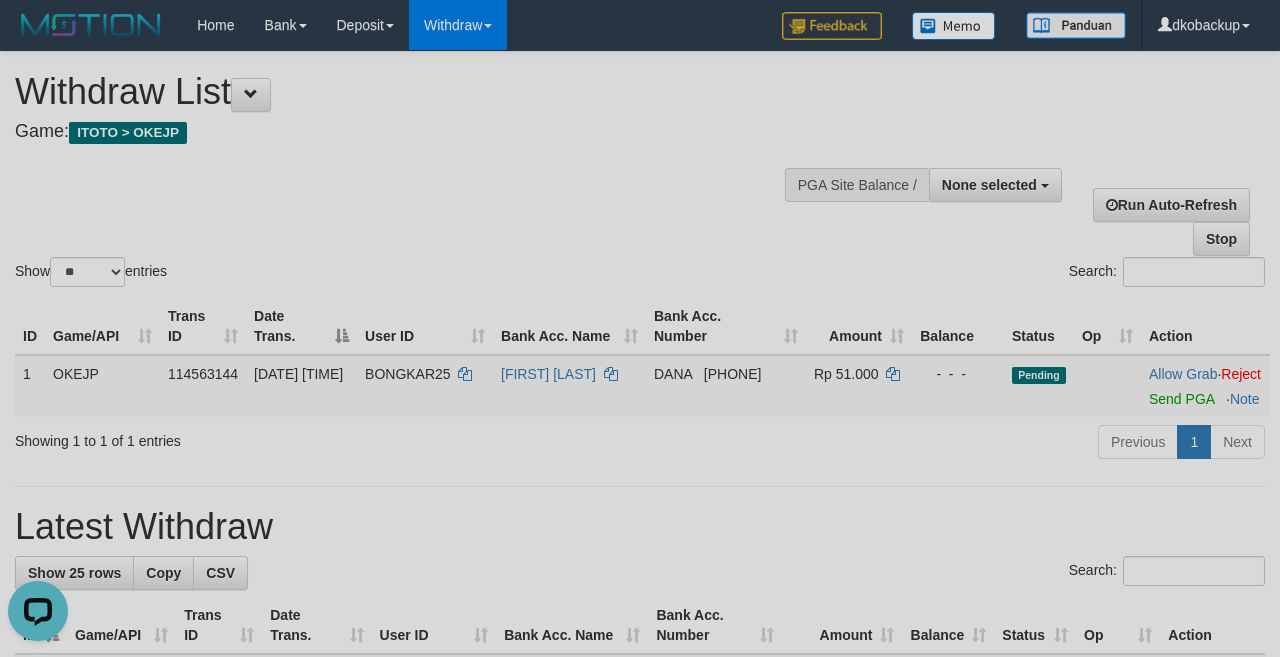 scroll, scrollTop: 0, scrollLeft: 0, axis: both 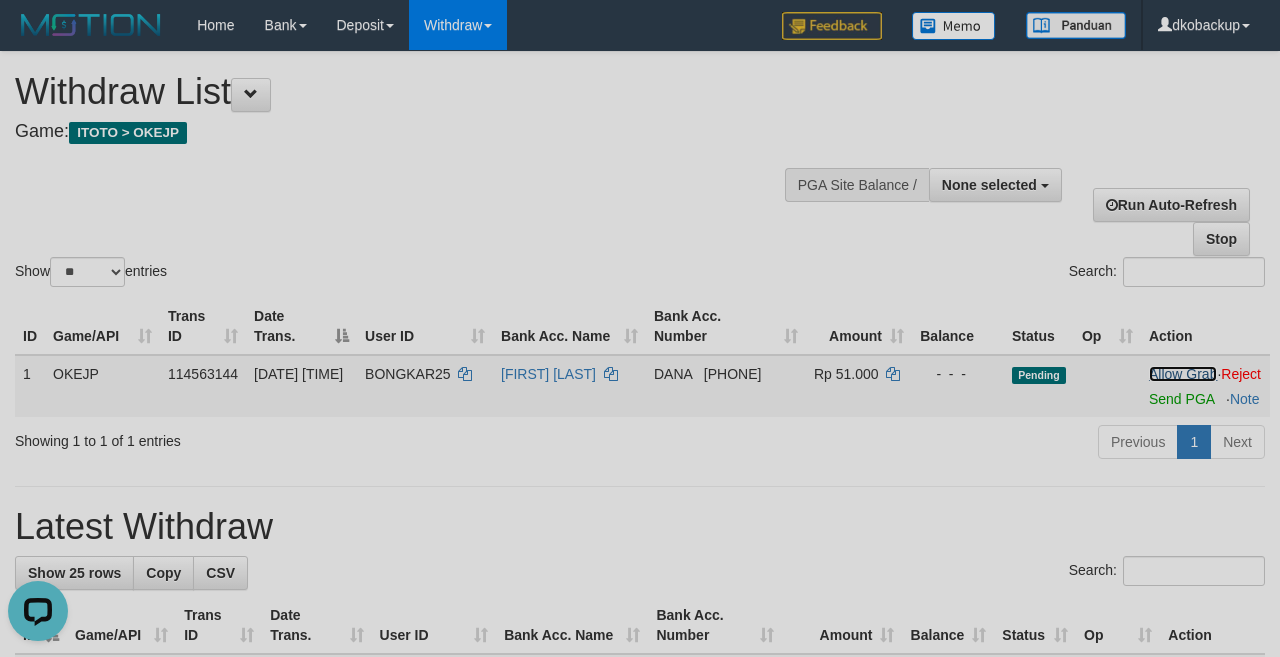 click on "Allow Grab" at bounding box center [1183, 374] 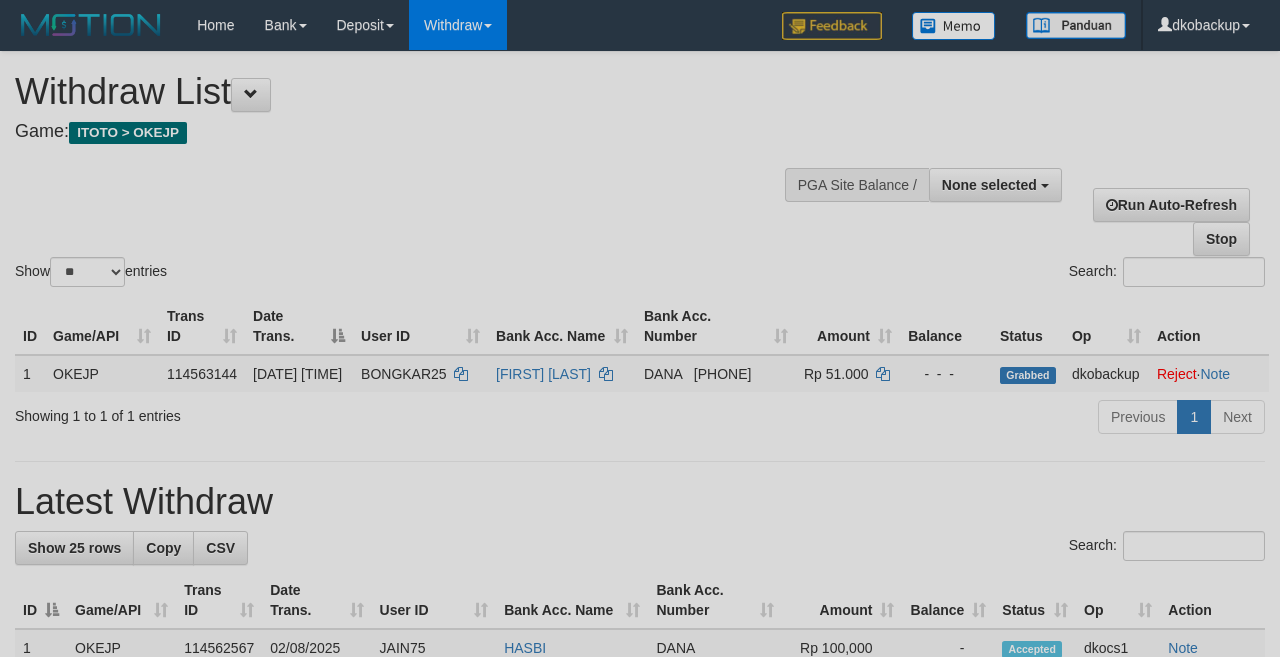 select 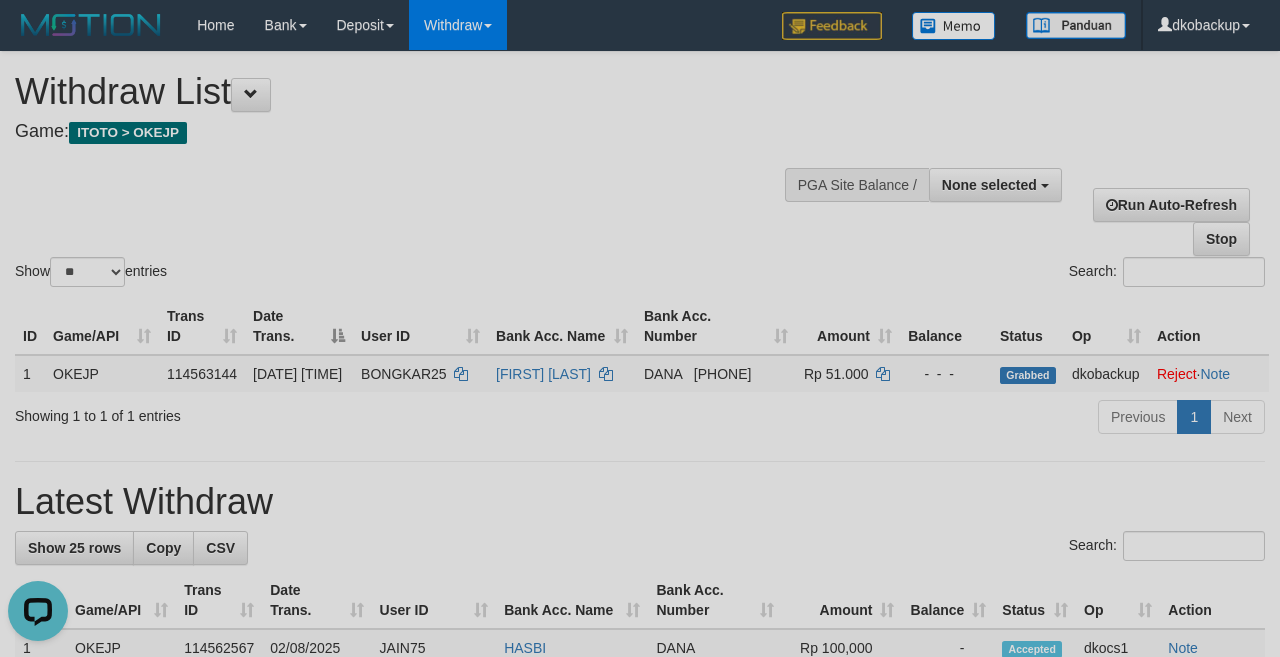 scroll, scrollTop: 0, scrollLeft: 0, axis: both 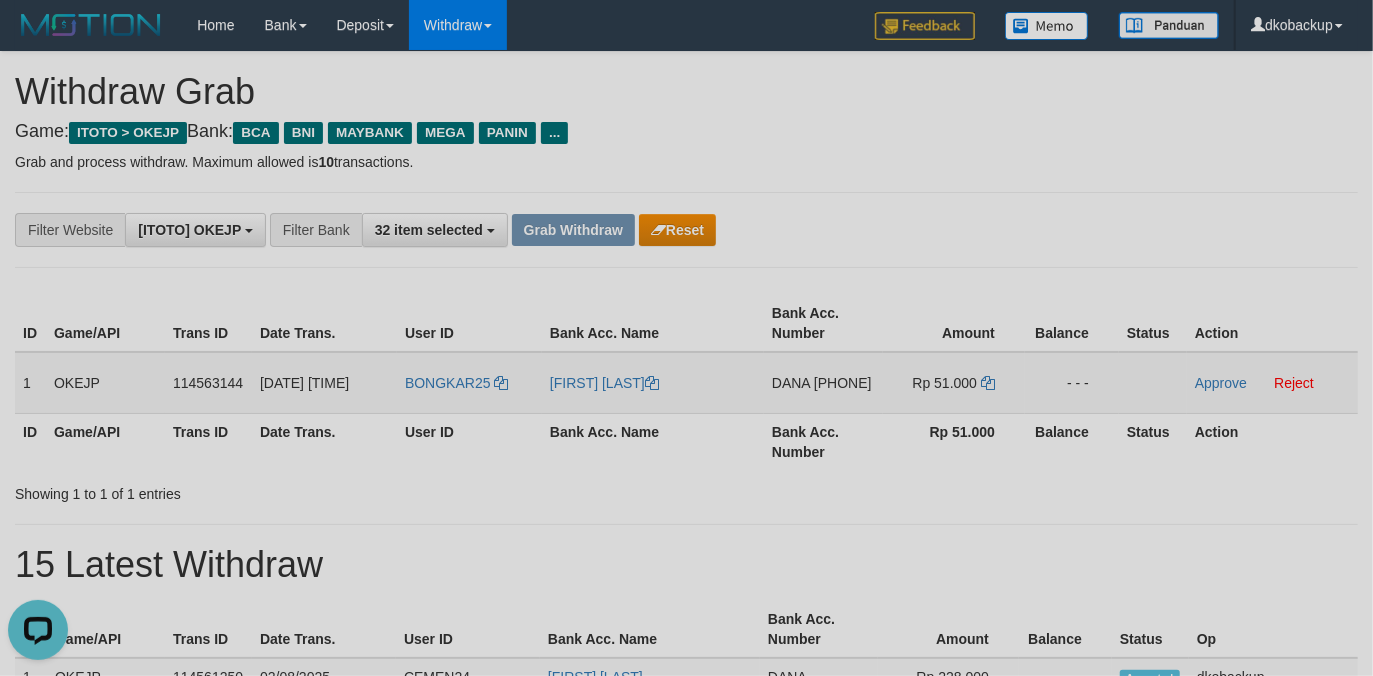 click on "BONGKAR25" at bounding box center (469, 383) 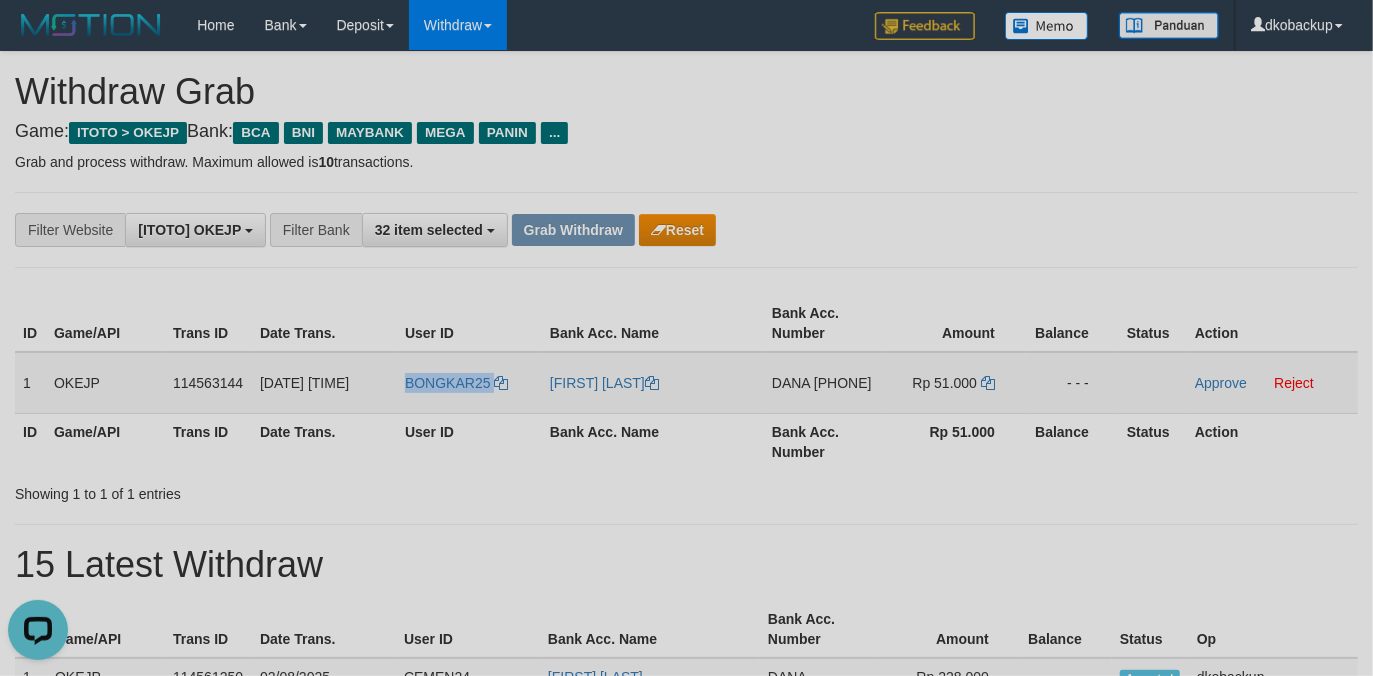 click on "BONGKAR25" at bounding box center [469, 383] 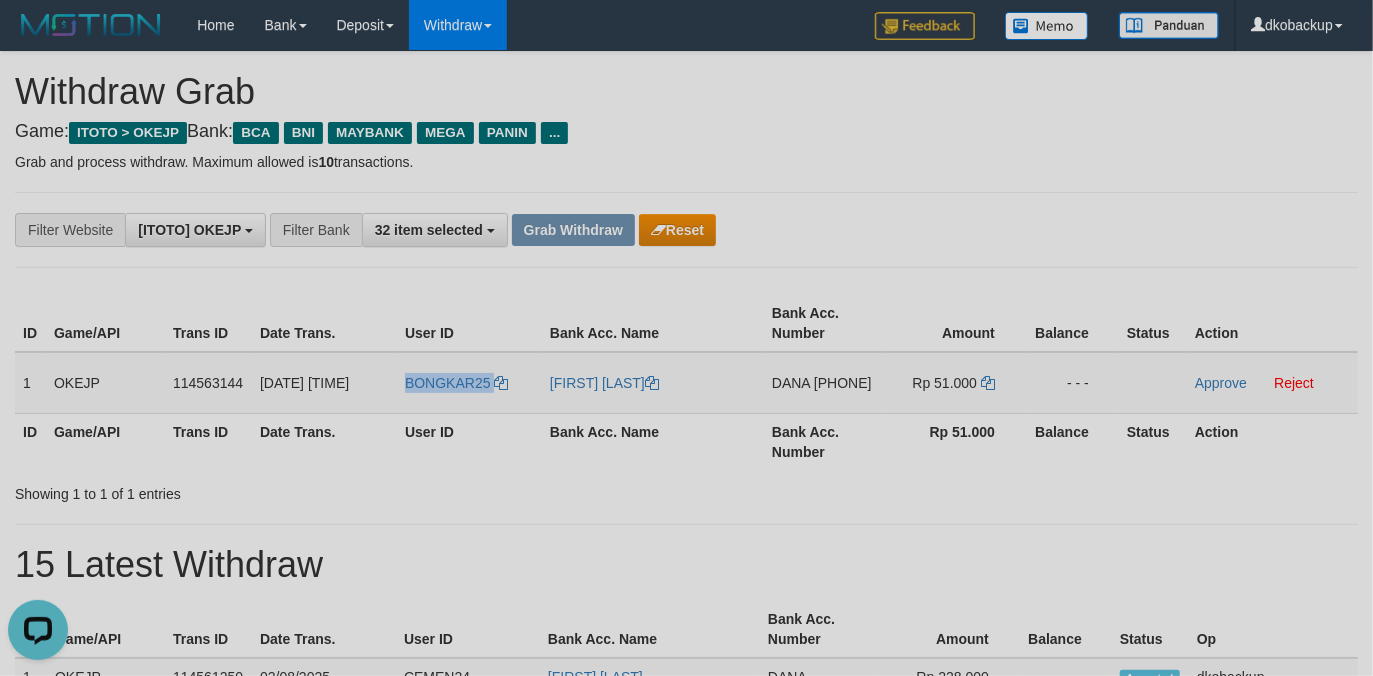 copy on "BONGKAR25" 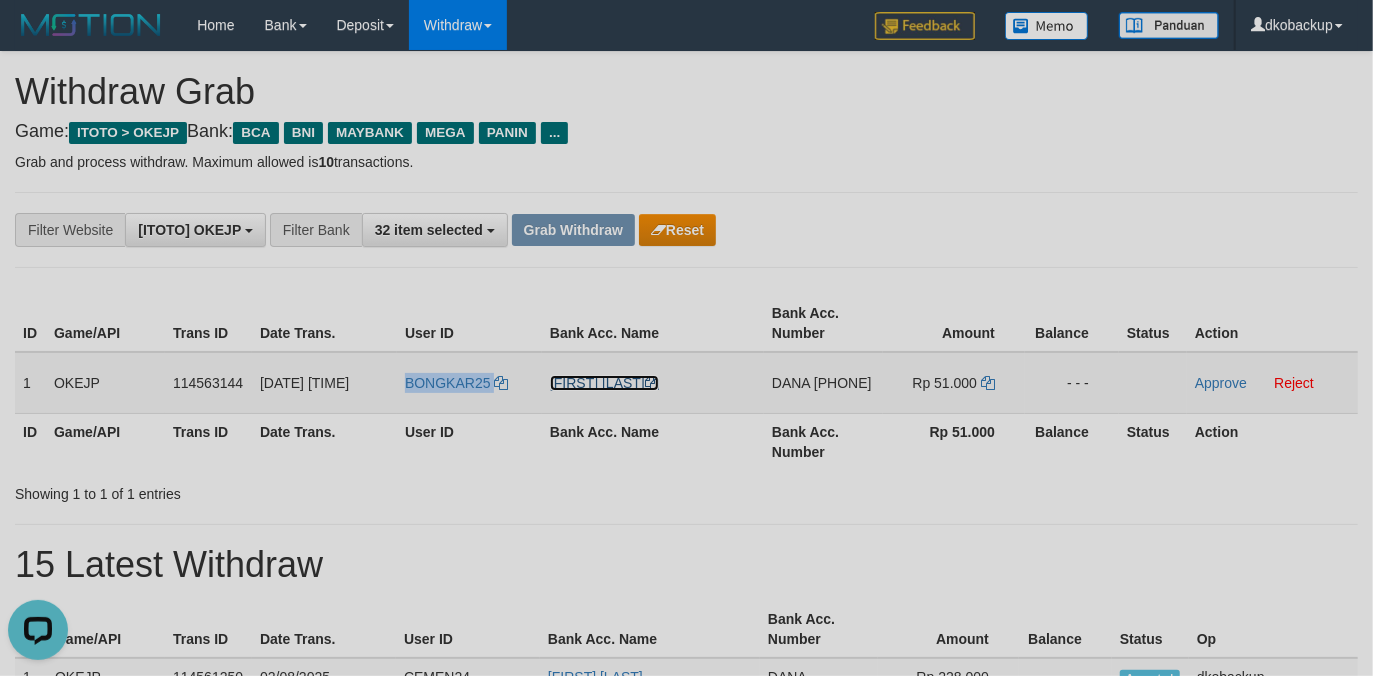 click on "[FIRST] [LAST]" at bounding box center [604, 383] 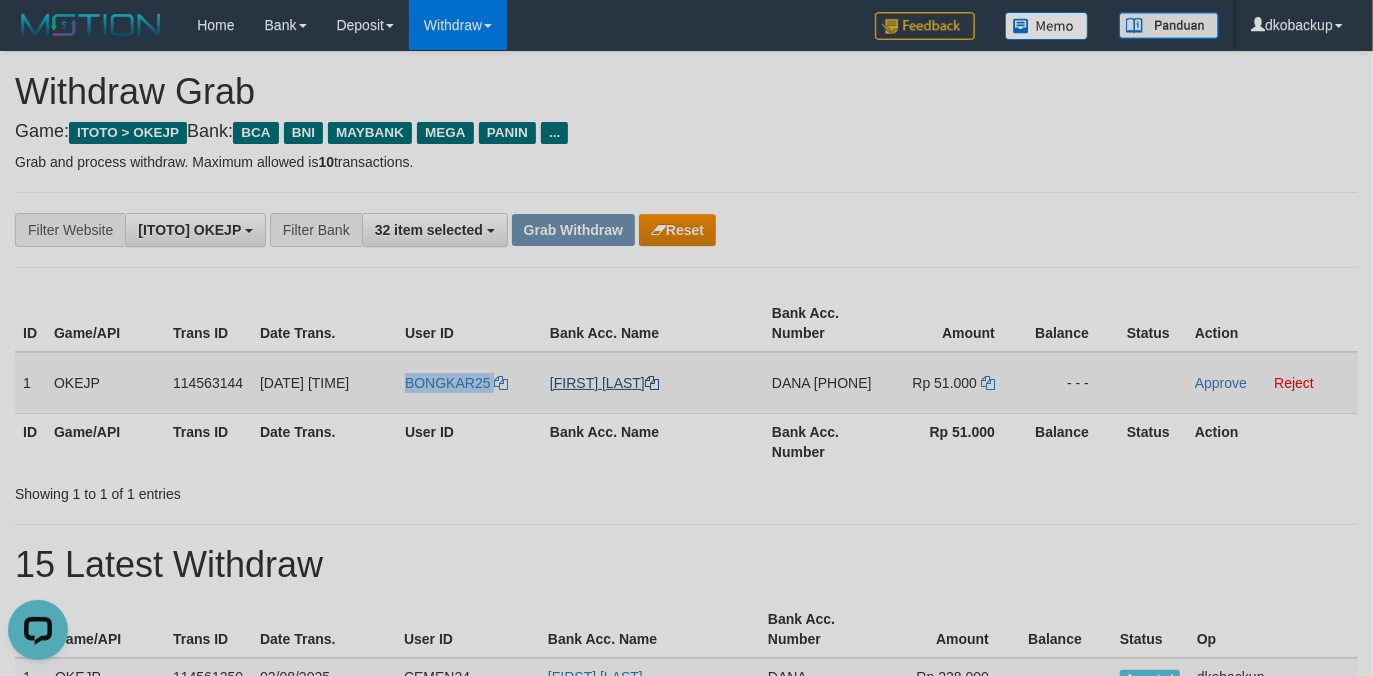 copy on "BONGKAR25" 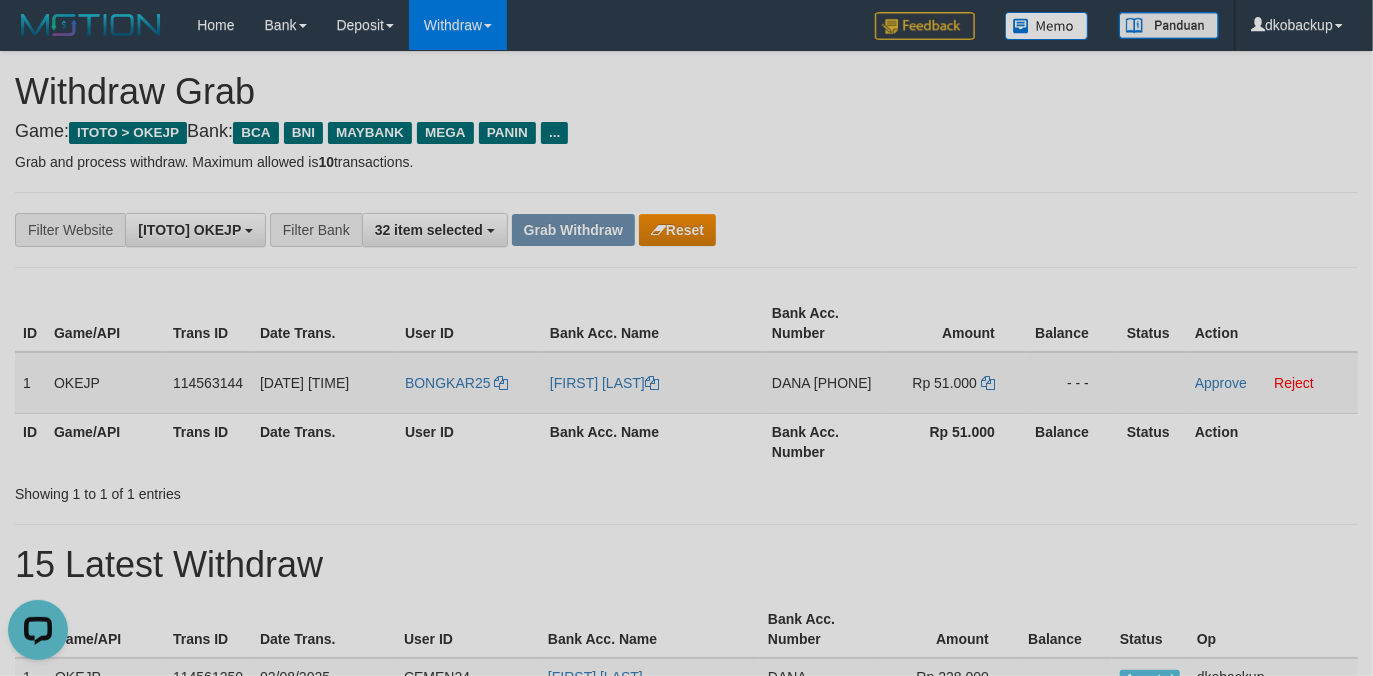 click on "[PHONE]" at bounding box center [843, 383] 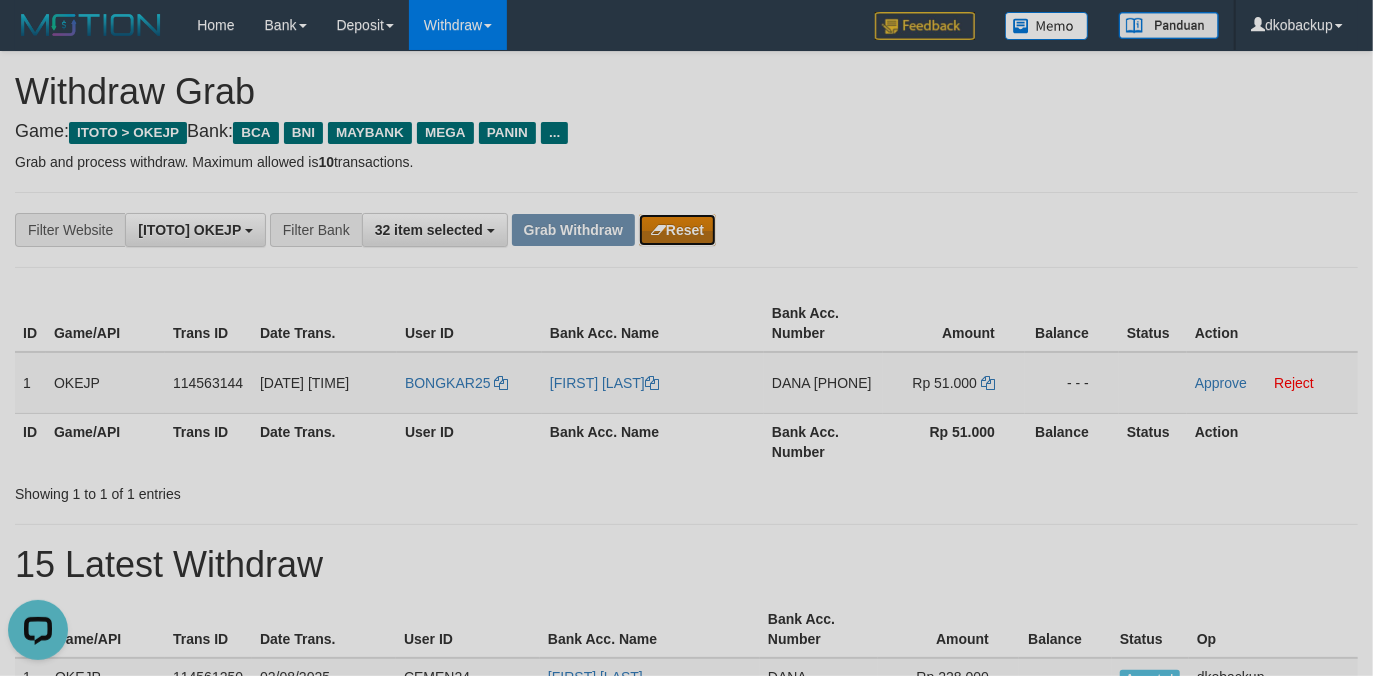 click on "Reset" at bounding box center (677, 230) 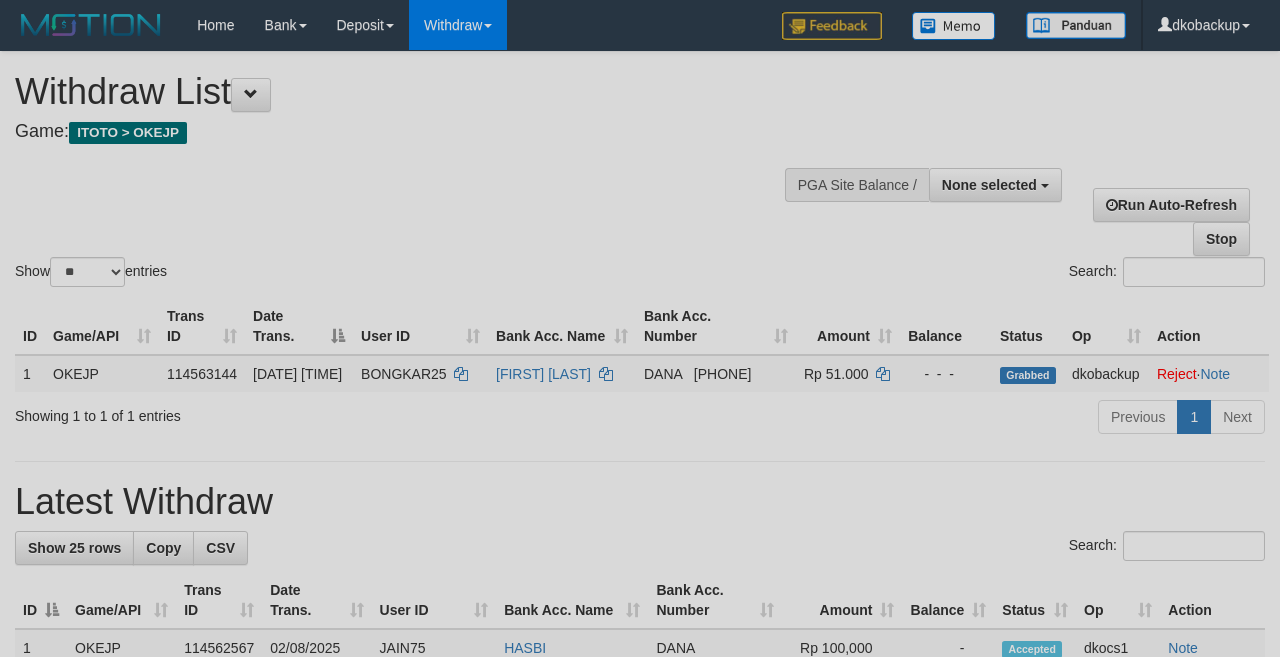 select 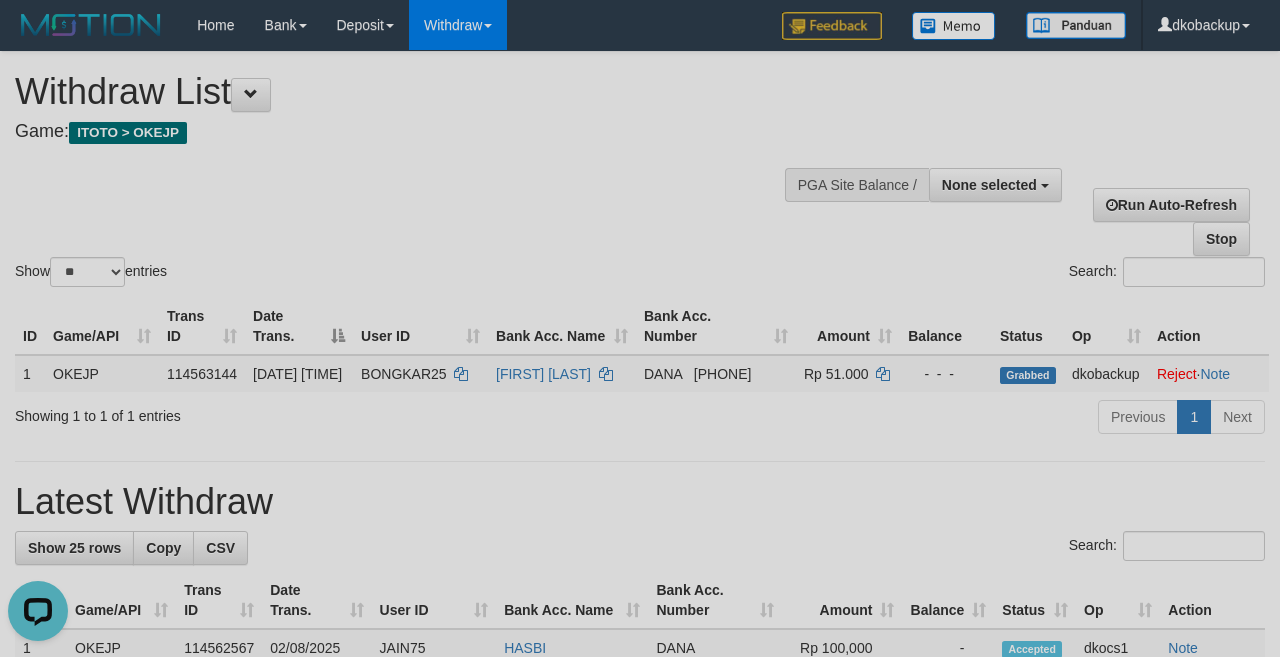 scroll, scrollTop: 0, scrollLeft: 0, axis: both 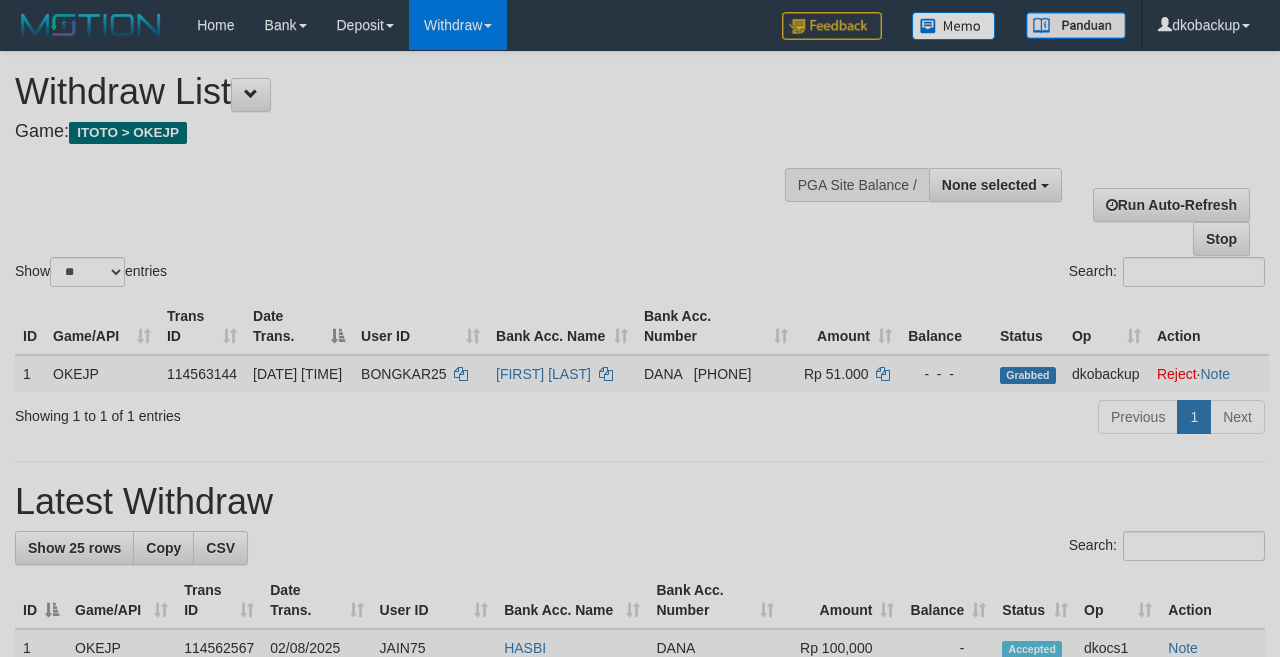 select 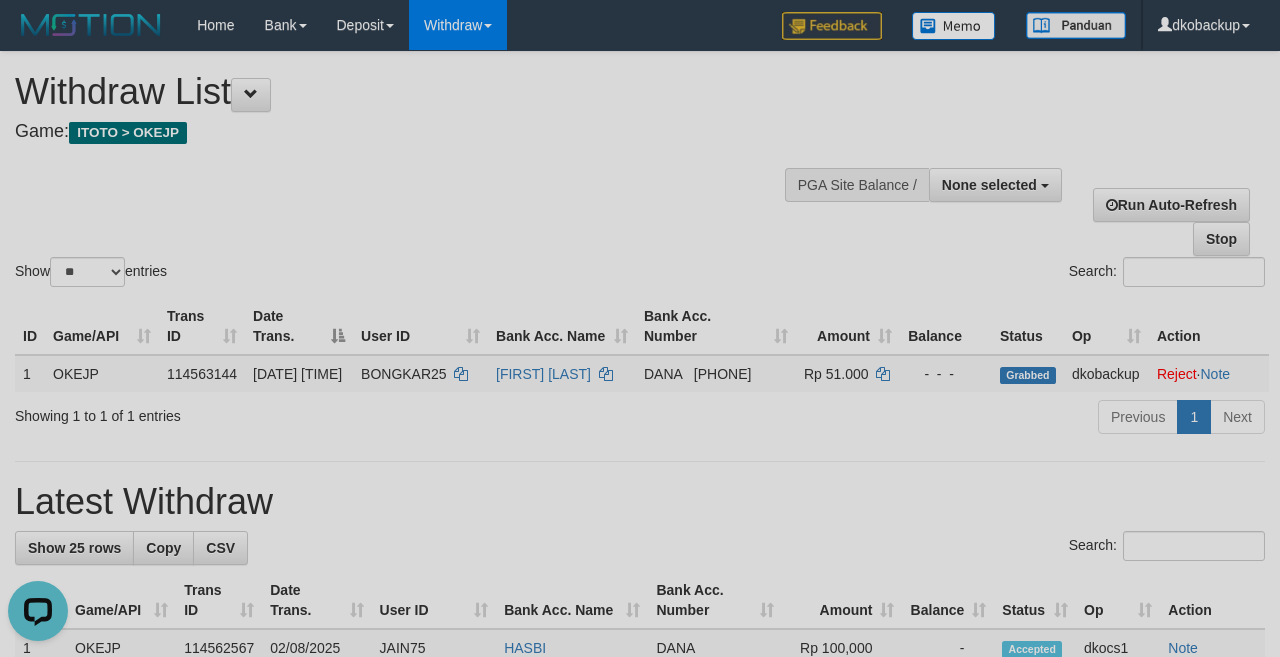 scroll, scrollTop: 0, scrollLeft: 0, axis: both 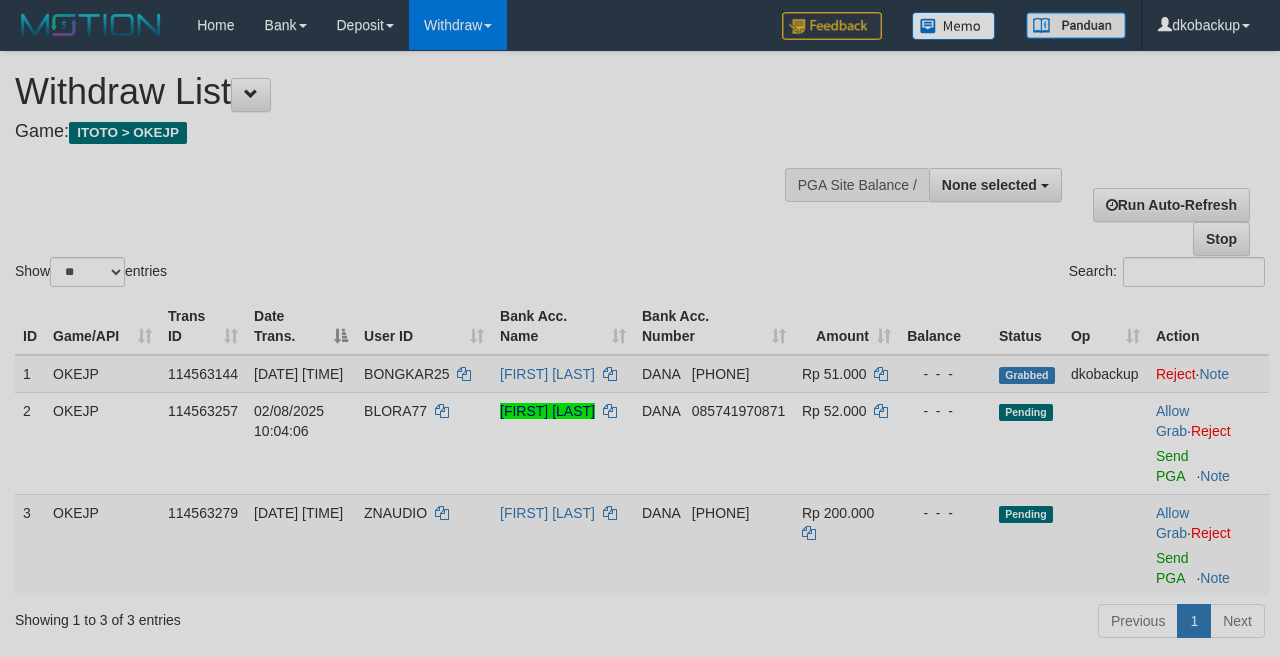 select 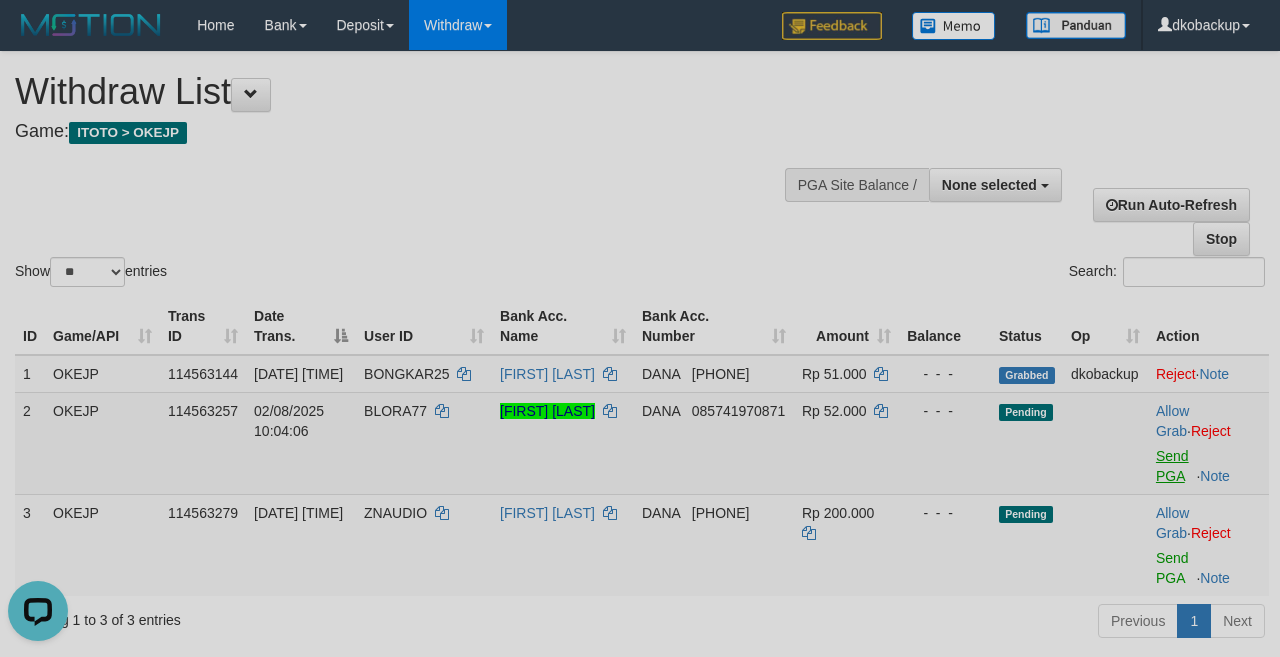scroll, scrollTop: 0, scrollLeft: 0, axis: both 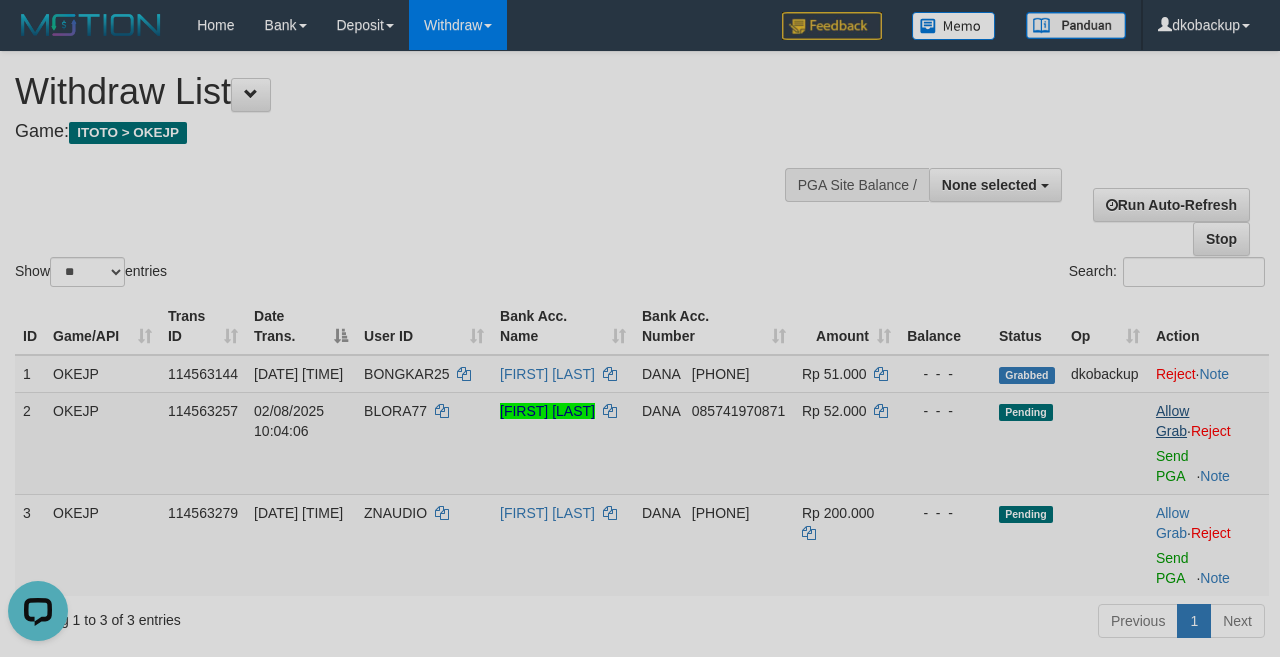 click on "Allow Grab   ·    Reject Send PGA     ·    Note" at bounding box center [1208, 443] 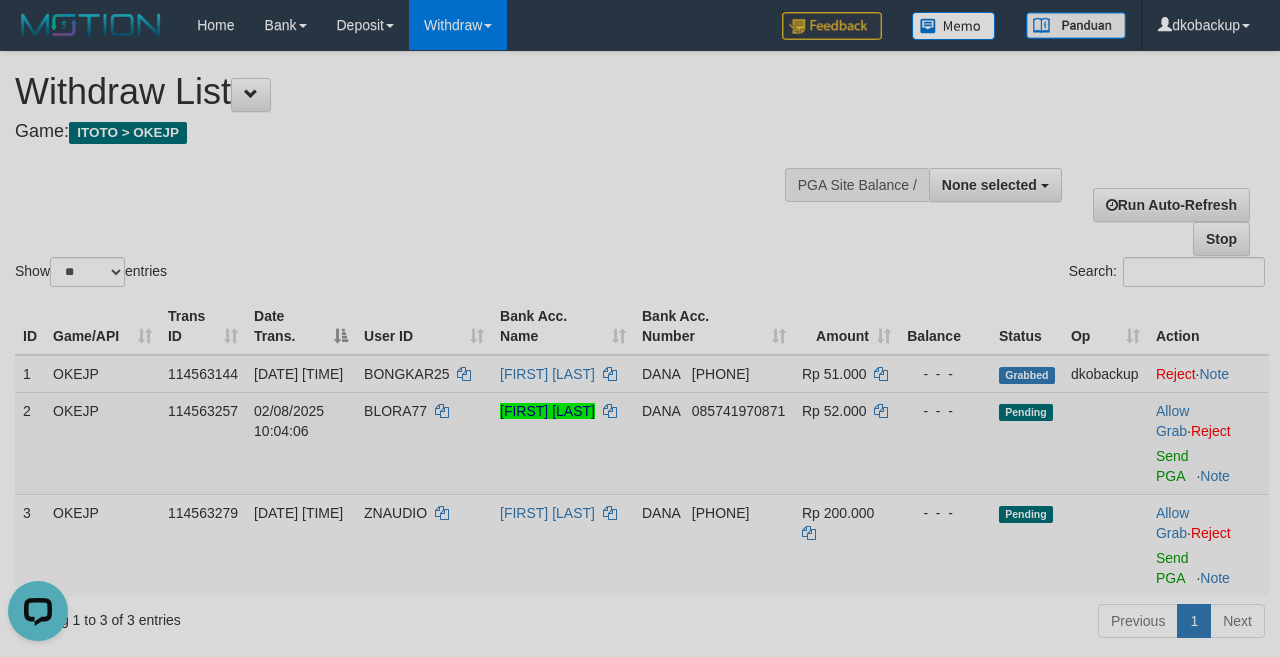 click on "Allow Grab   ·    Reject Send PGA     ·    Note" at bounding box center [1208, 443] 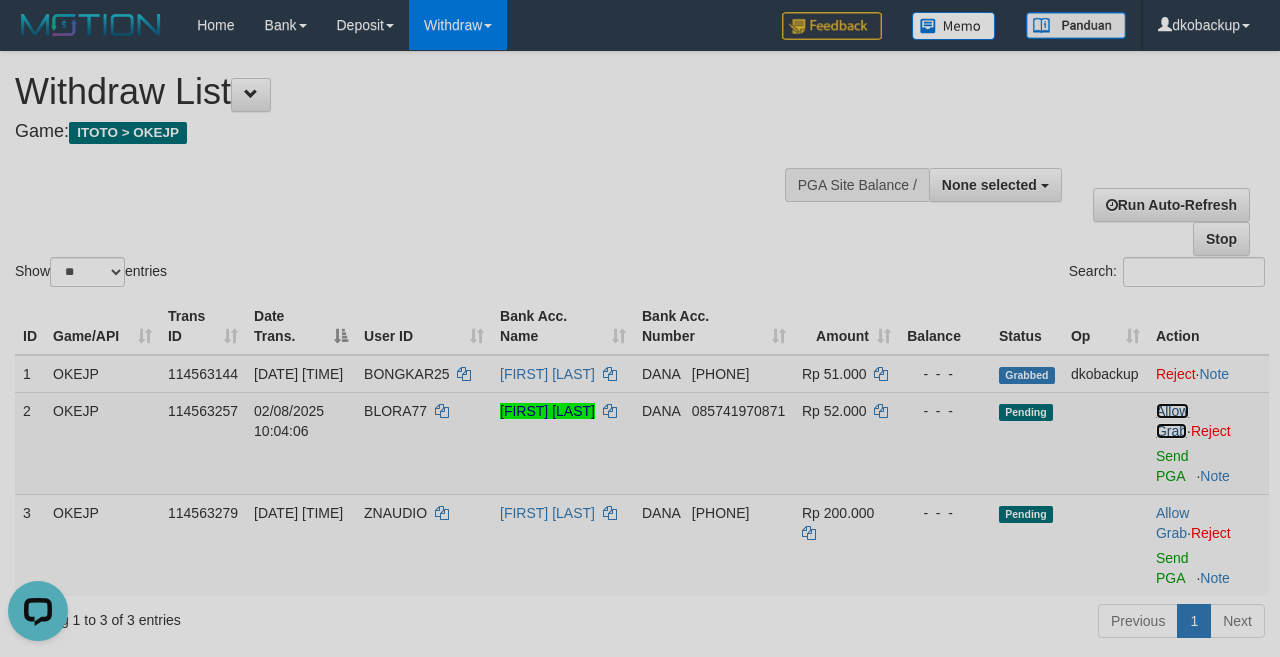 click on "Allow Grab" at bounding box center [1172, 421] 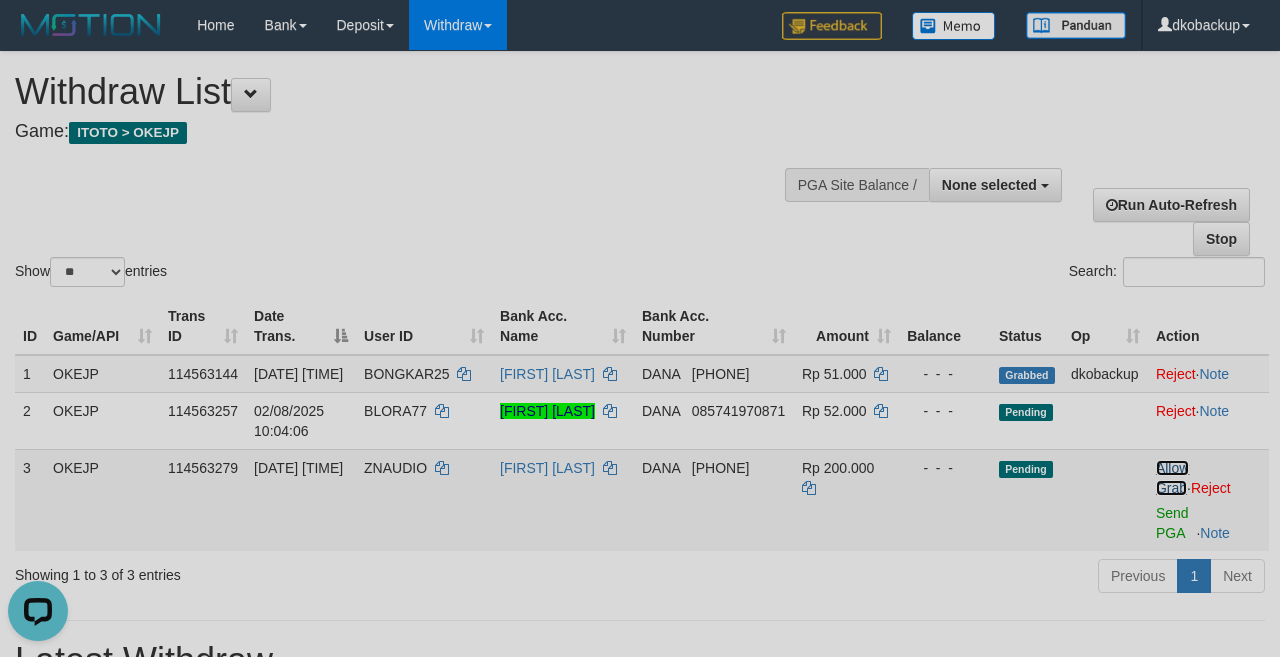 click on "Allow Grab" at bounding box center (1172, 478) 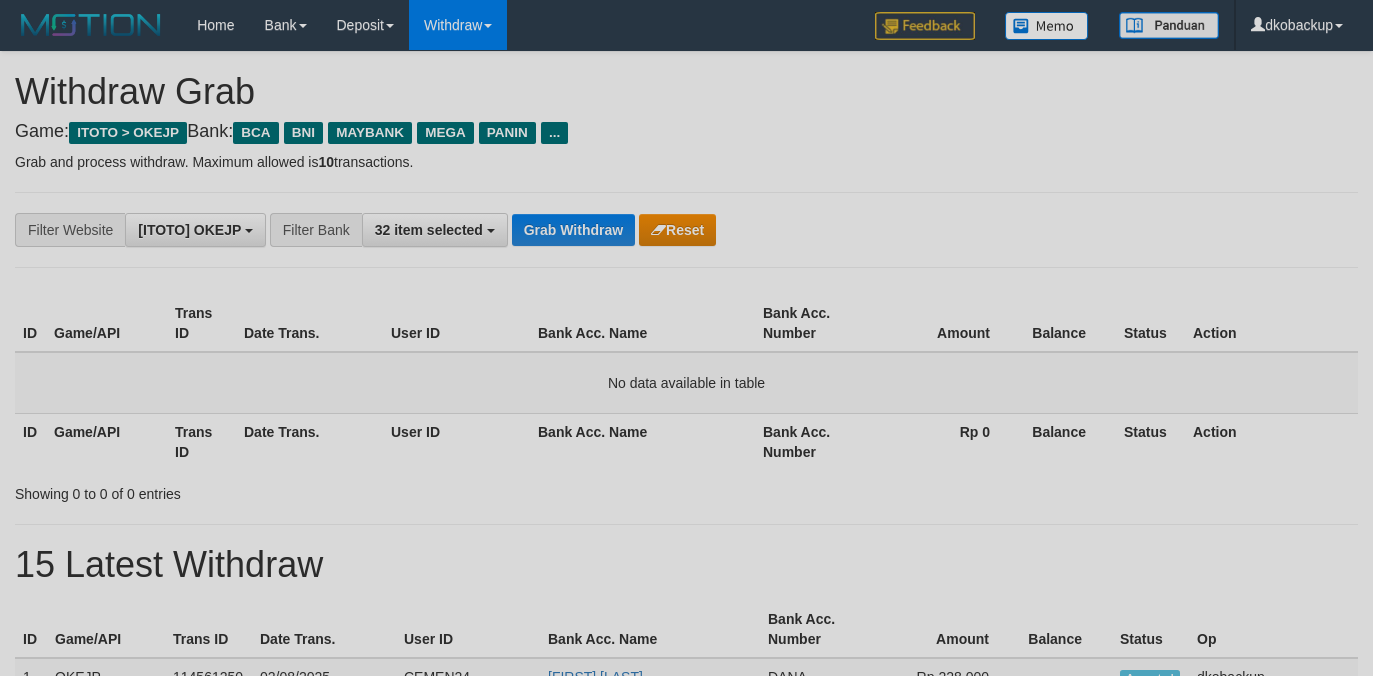 scroll, scrollTop: 0, scrollLeft: 0, axis: both 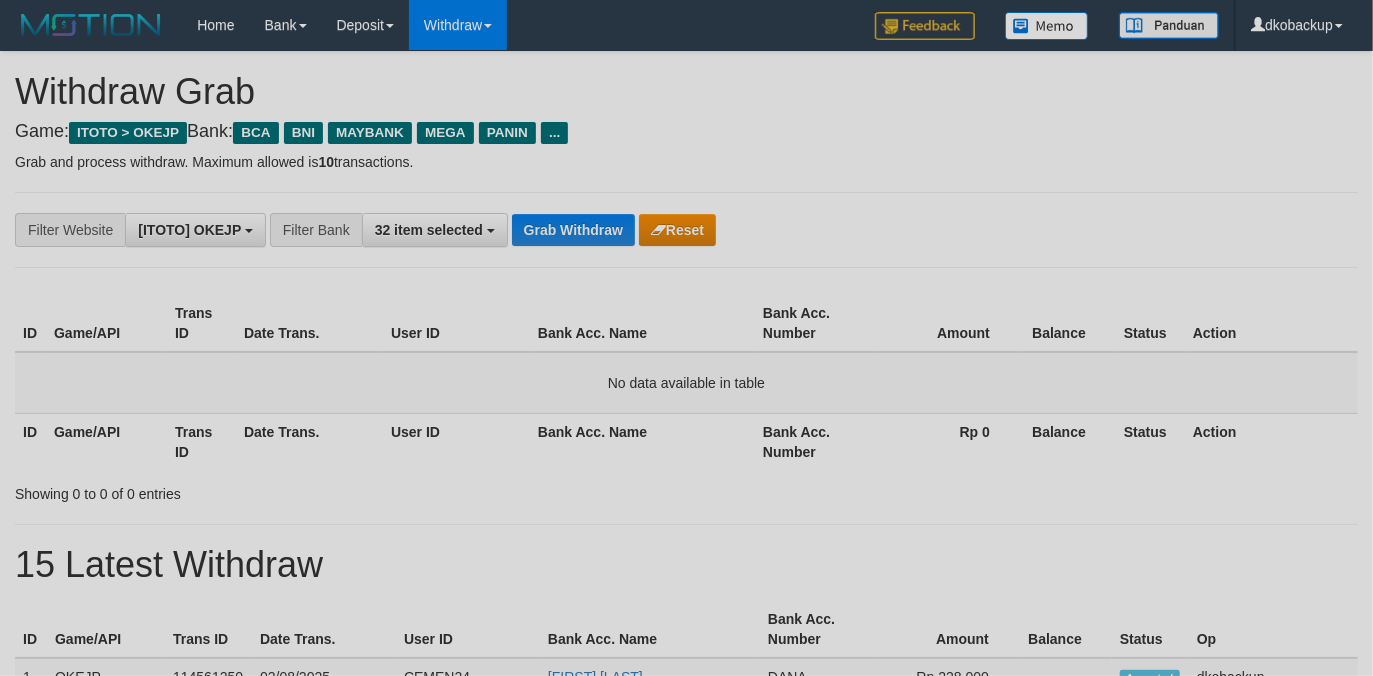 click on "Grab Withdraw" at bounding box center [573, 230] 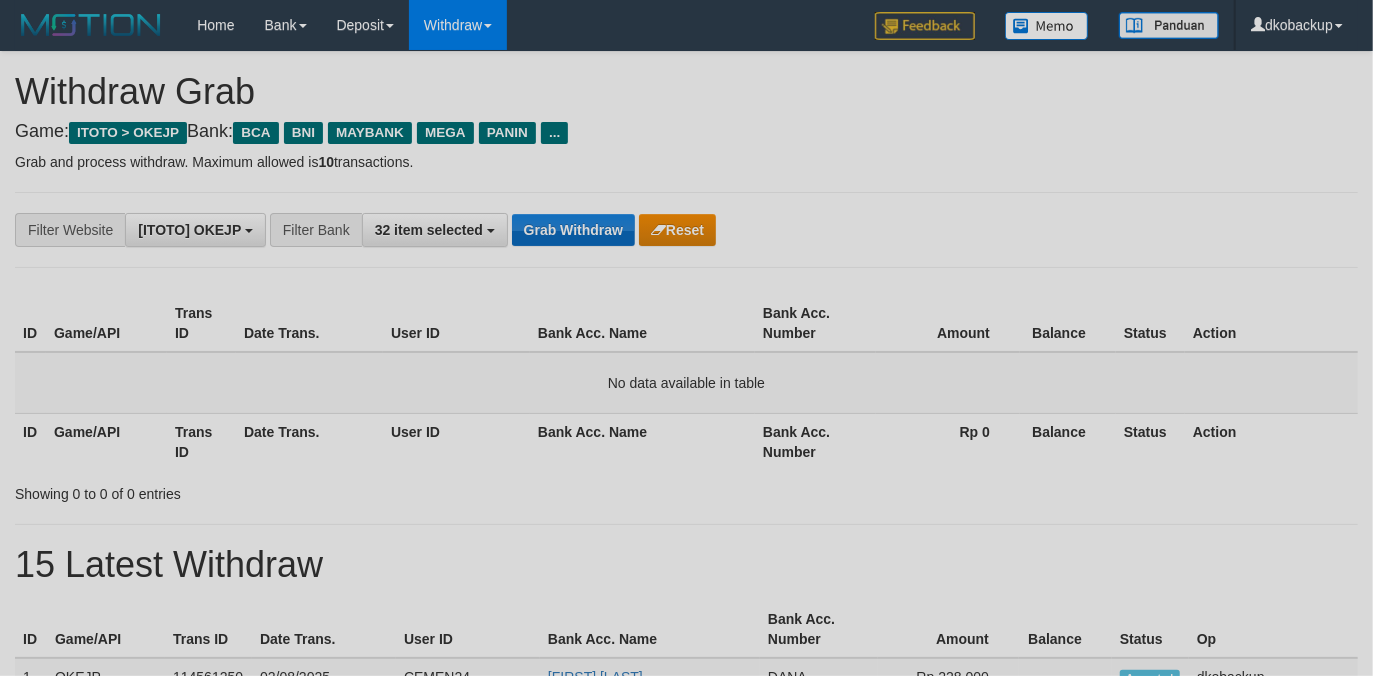 click on "Grab Withdraw" at bounding box center (573, 230) 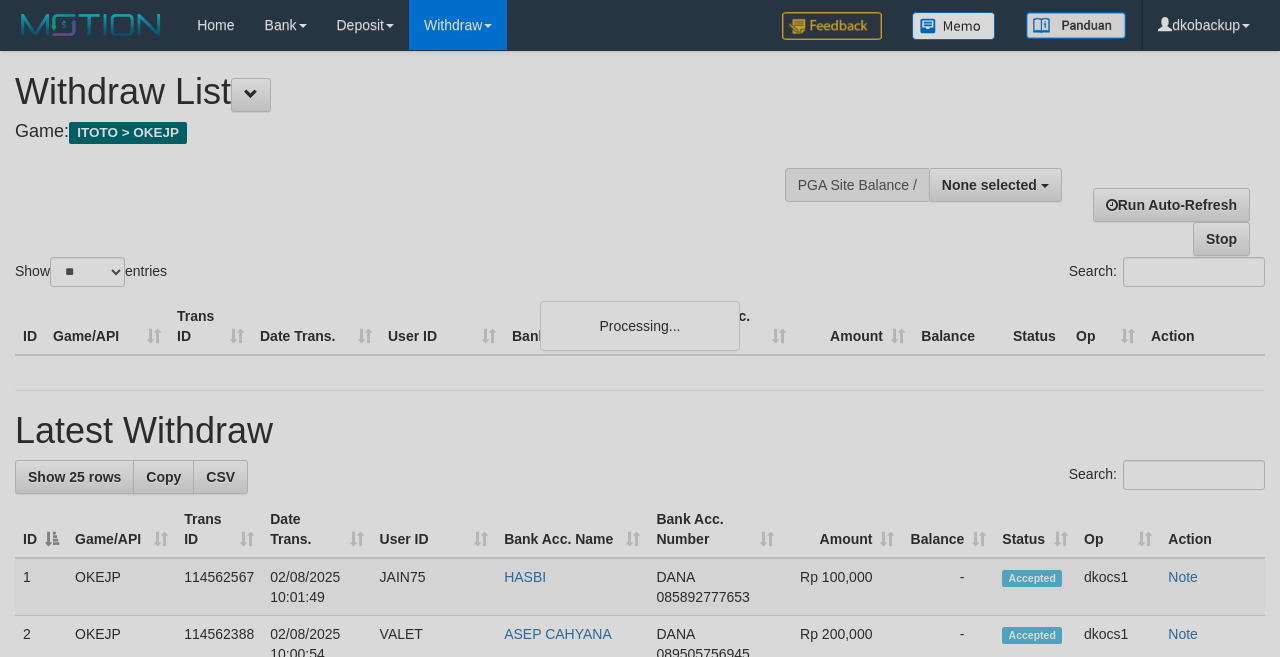 select 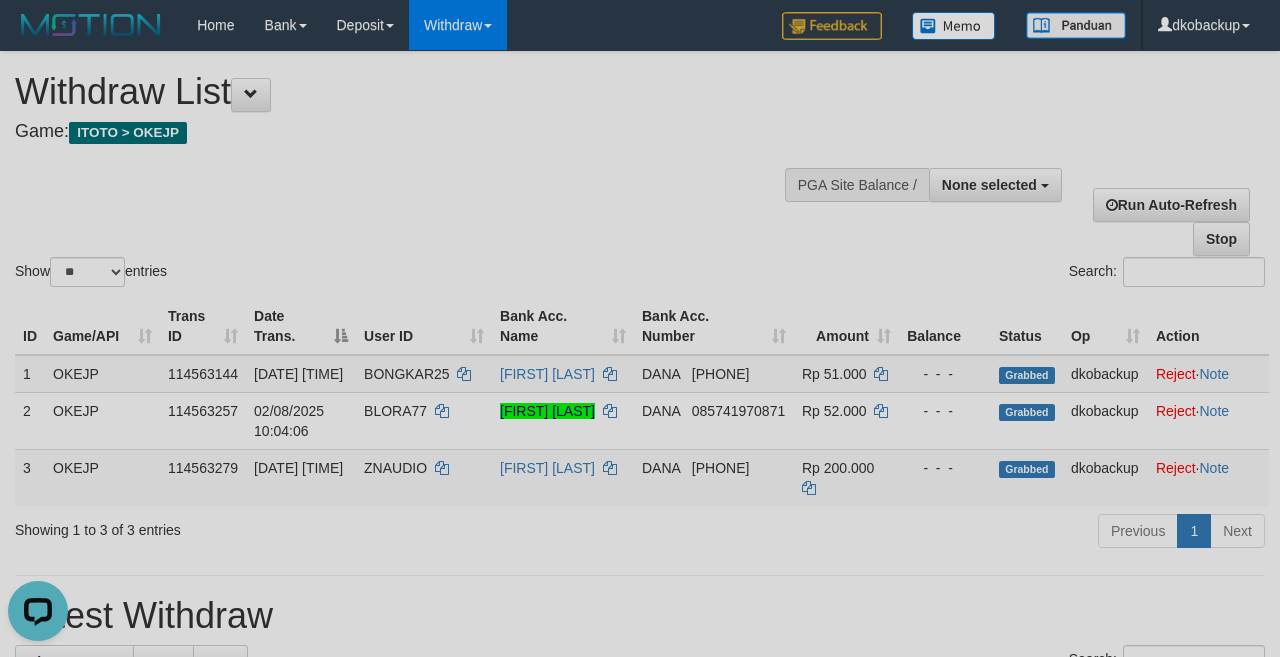 scroll, scrollTop: 0, scrollLeft: 0, axis: both 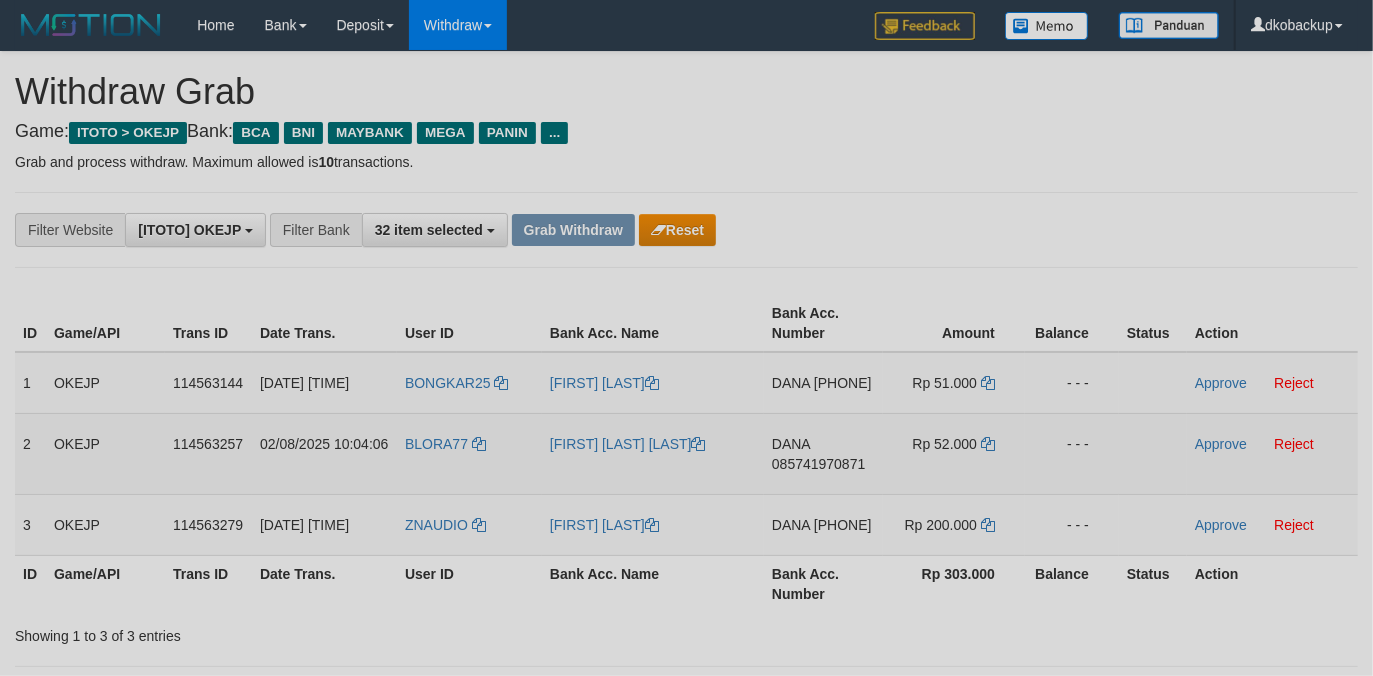 click on "BLORA77" at bounding box center (469, 453) 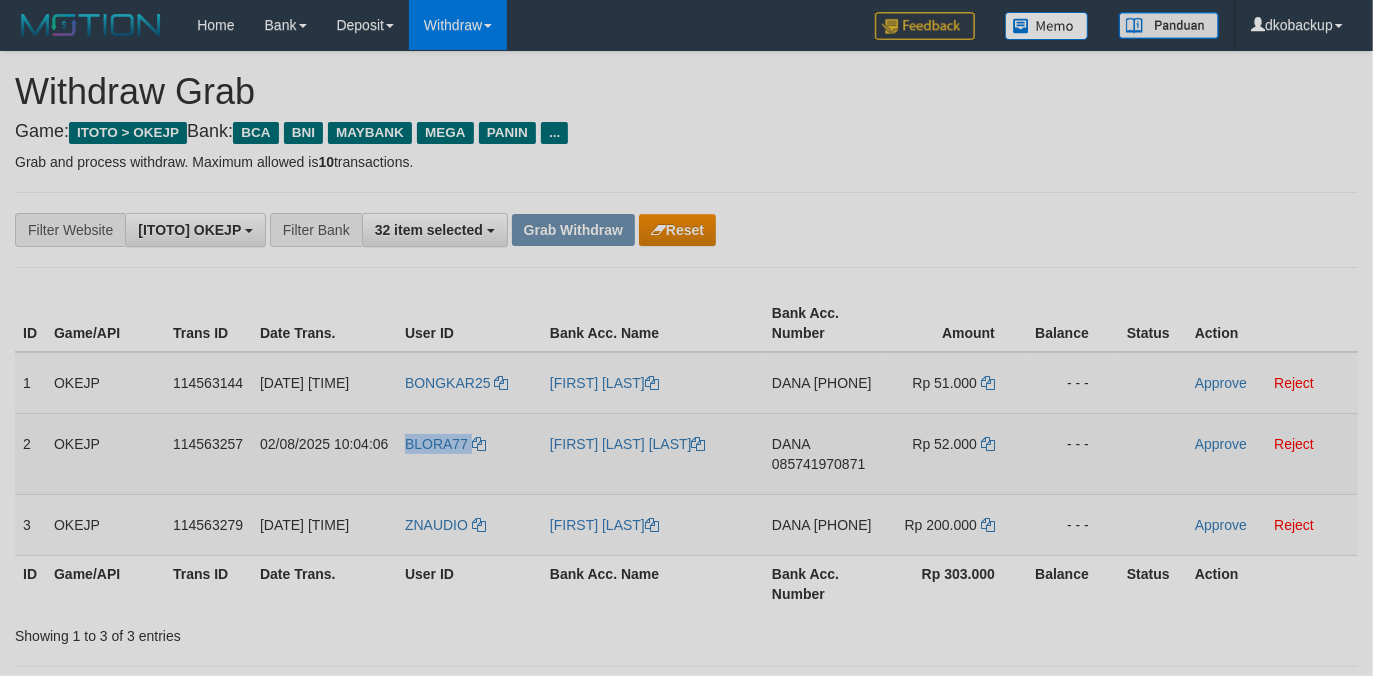 click on "BLORA77" at bounding box center (469, 453) 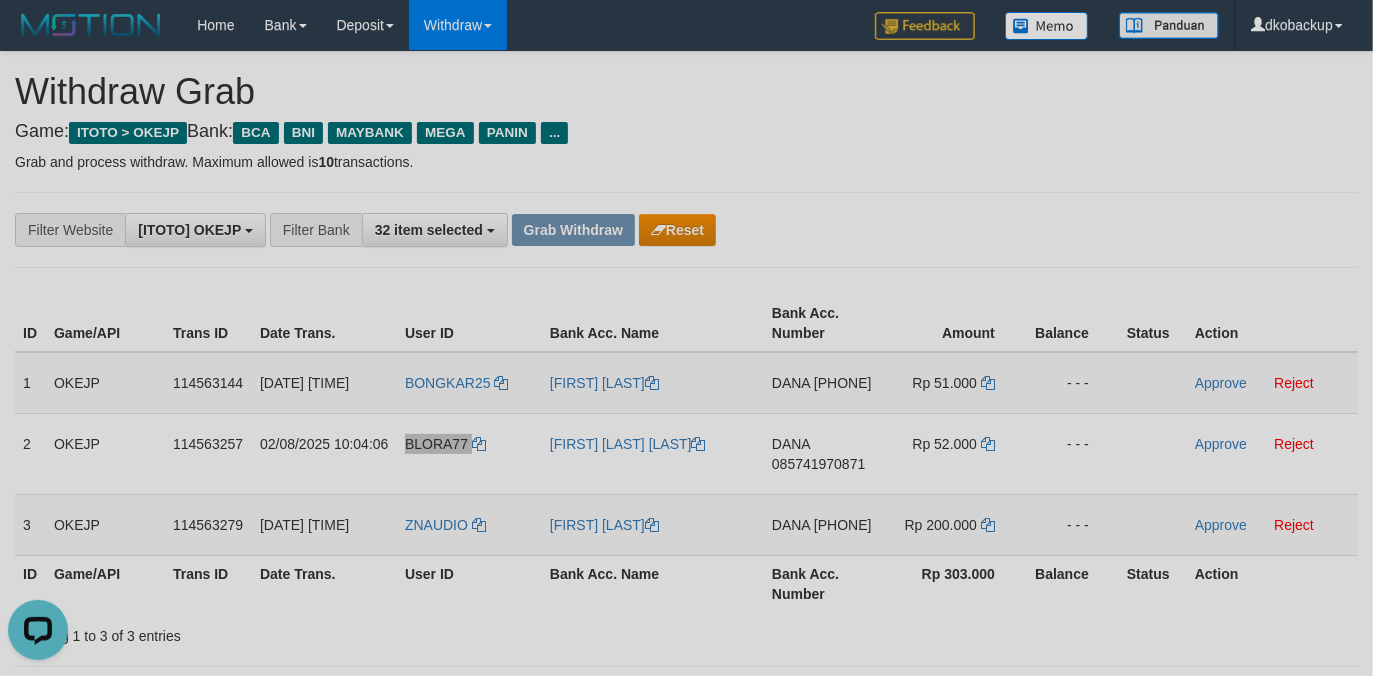 scroll, scrollTop: 0, scrollLeft: 0, axis: both 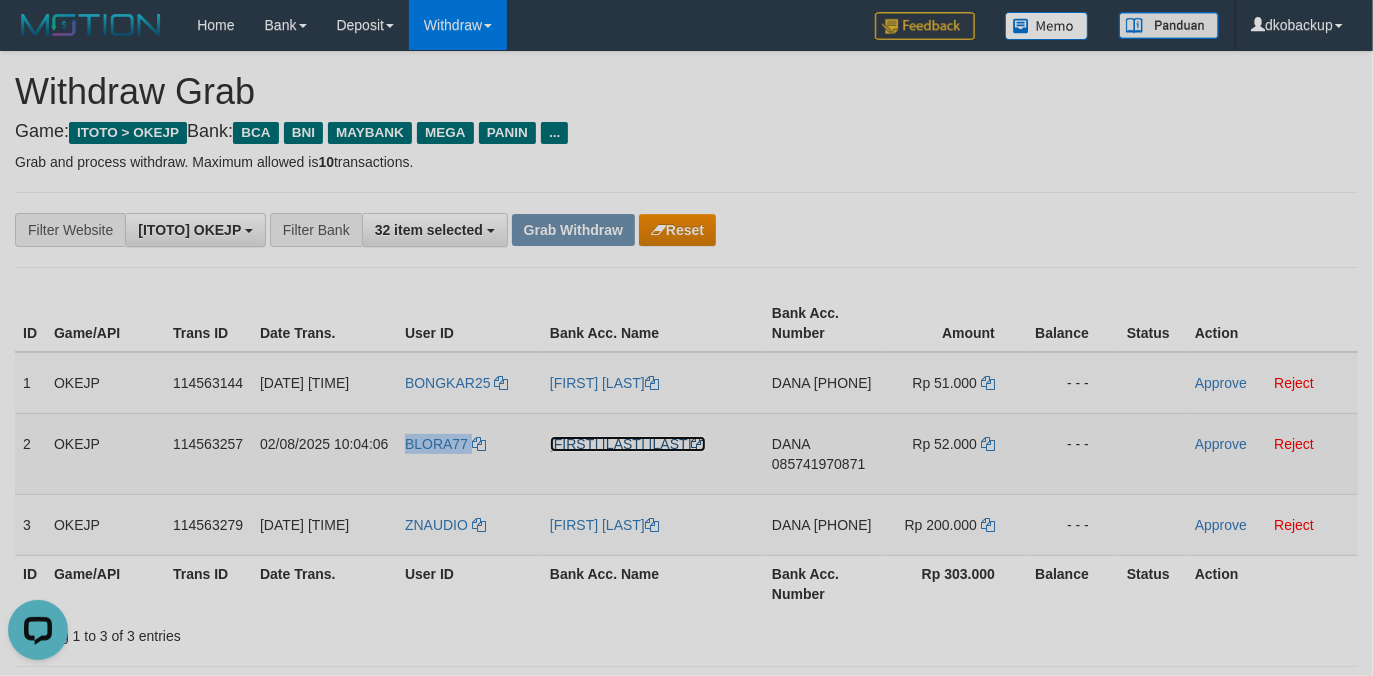 drag, startPoint x: 610, startPoint y: 462, endPoint x: 596, endPoint y: 472, distance: 17.20465 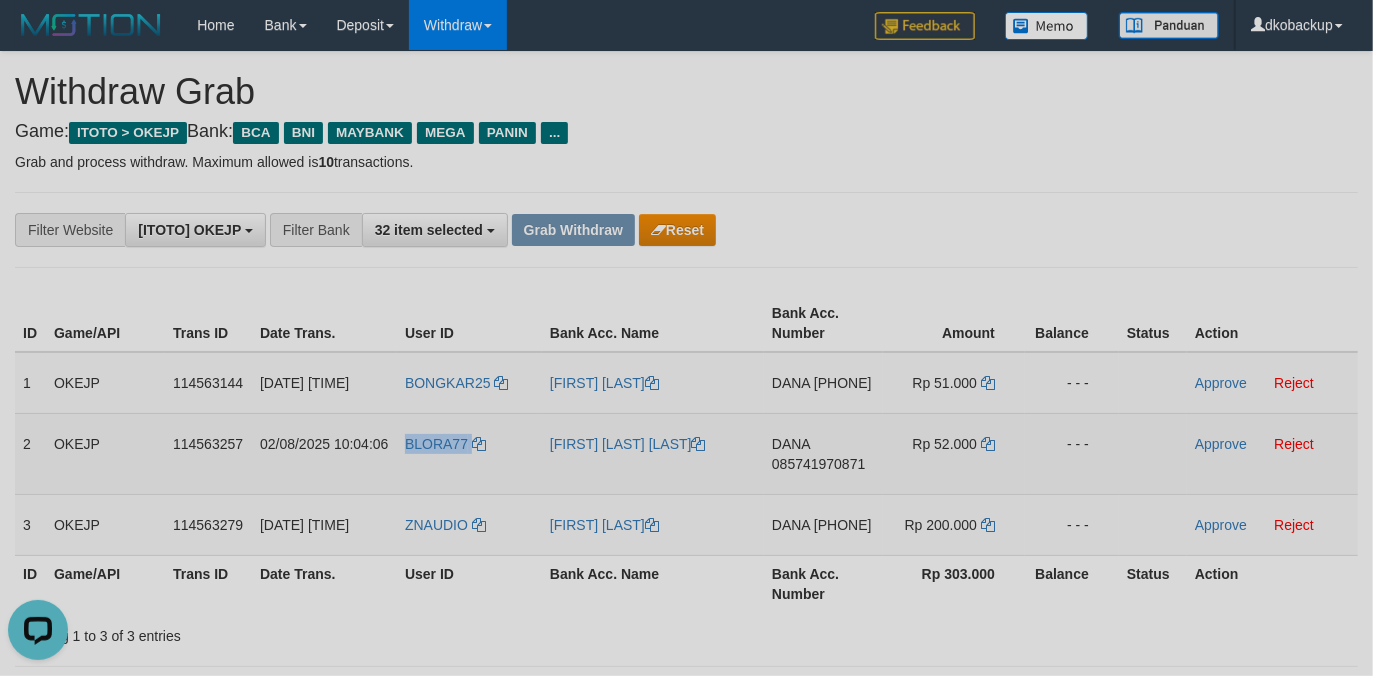 copy on "BLORA77" 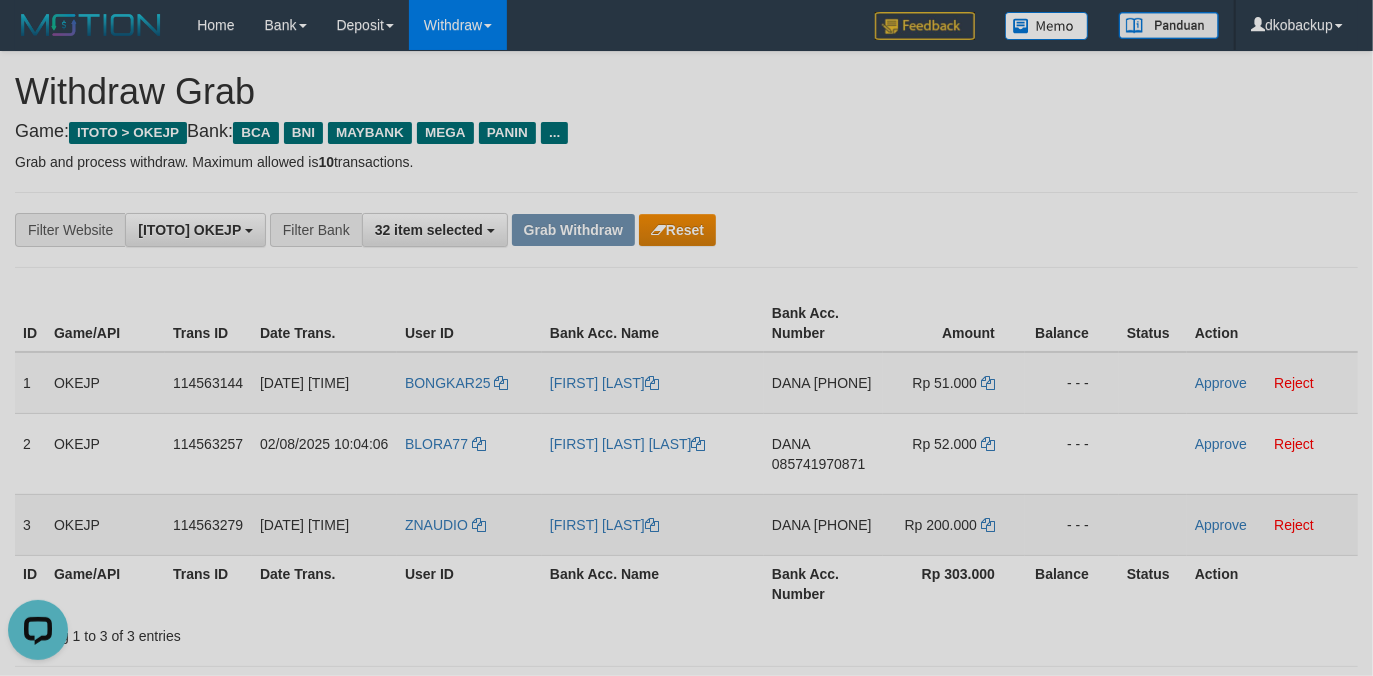 click on "ZNAUDIO" at bounding box center (469, 524) 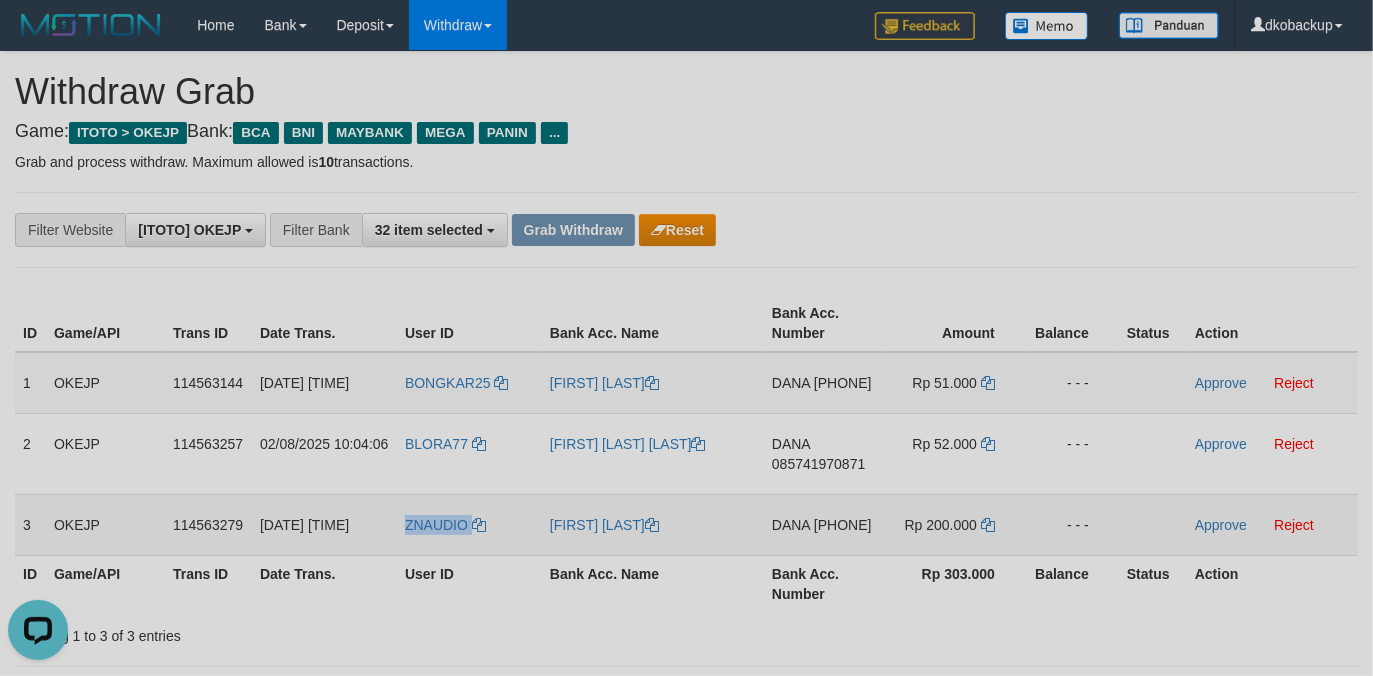 click on "ZNAUDIO" at bounding box center (469, 524) 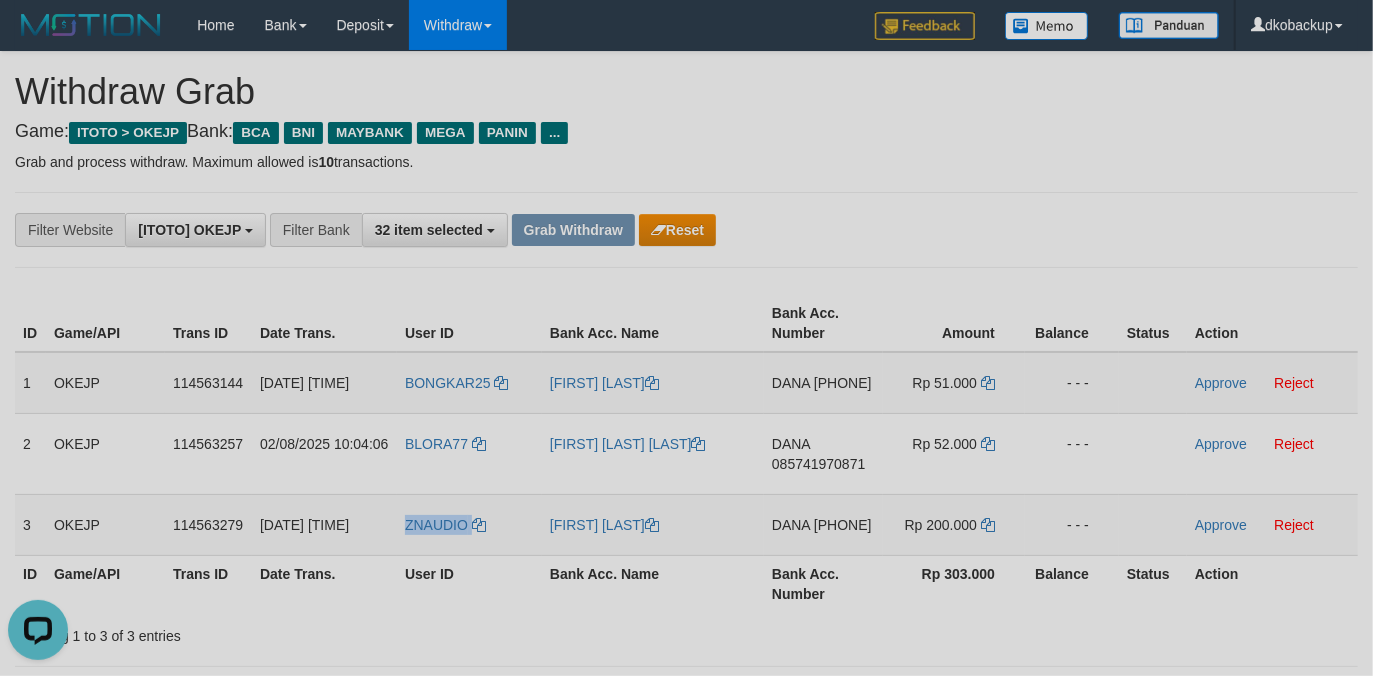 copy on "ZNAUDIO" 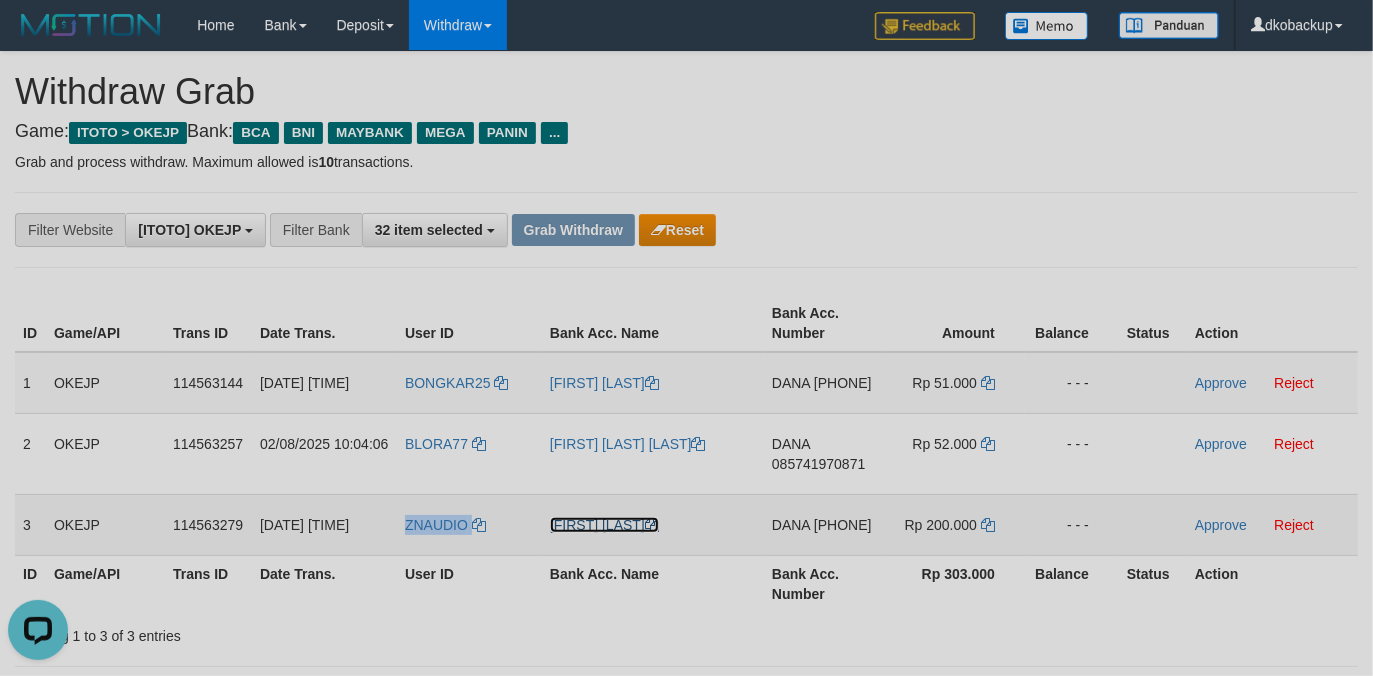 click on "[FIRST] [LAST]" at bounding box center [604, 525] 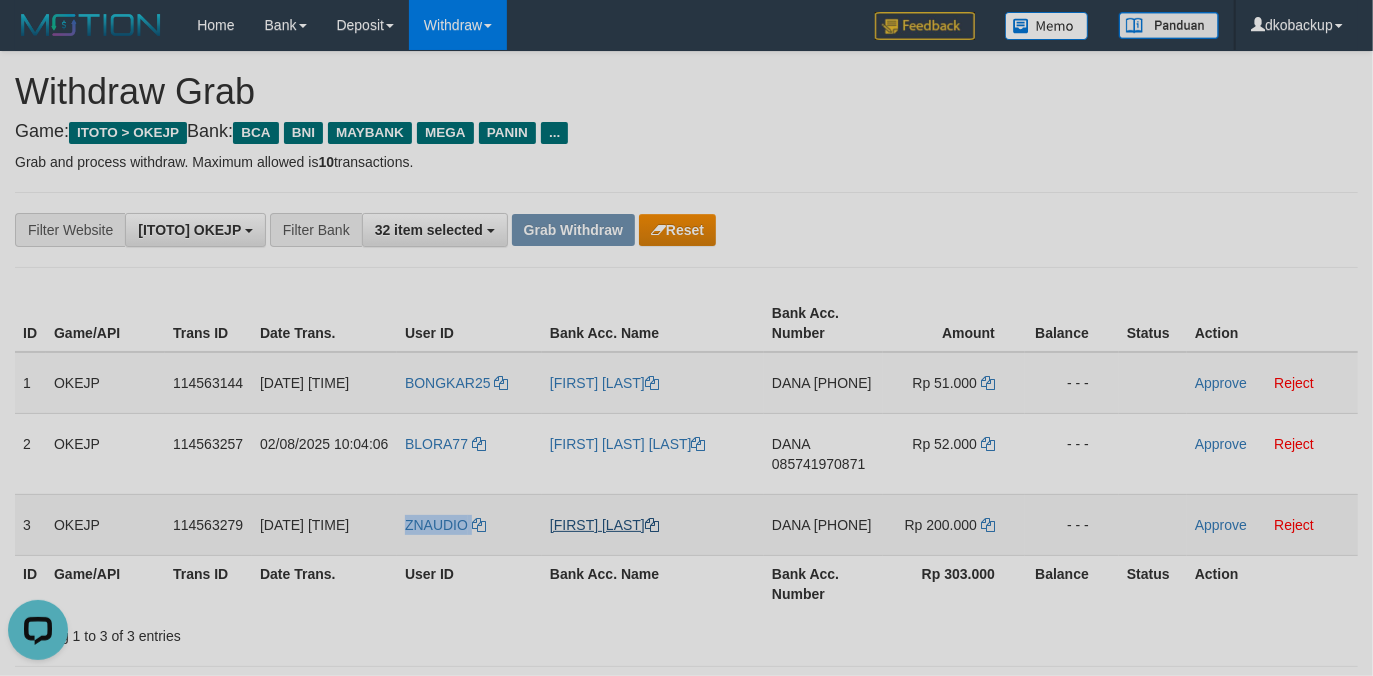 copy on "ZNAUDIO" 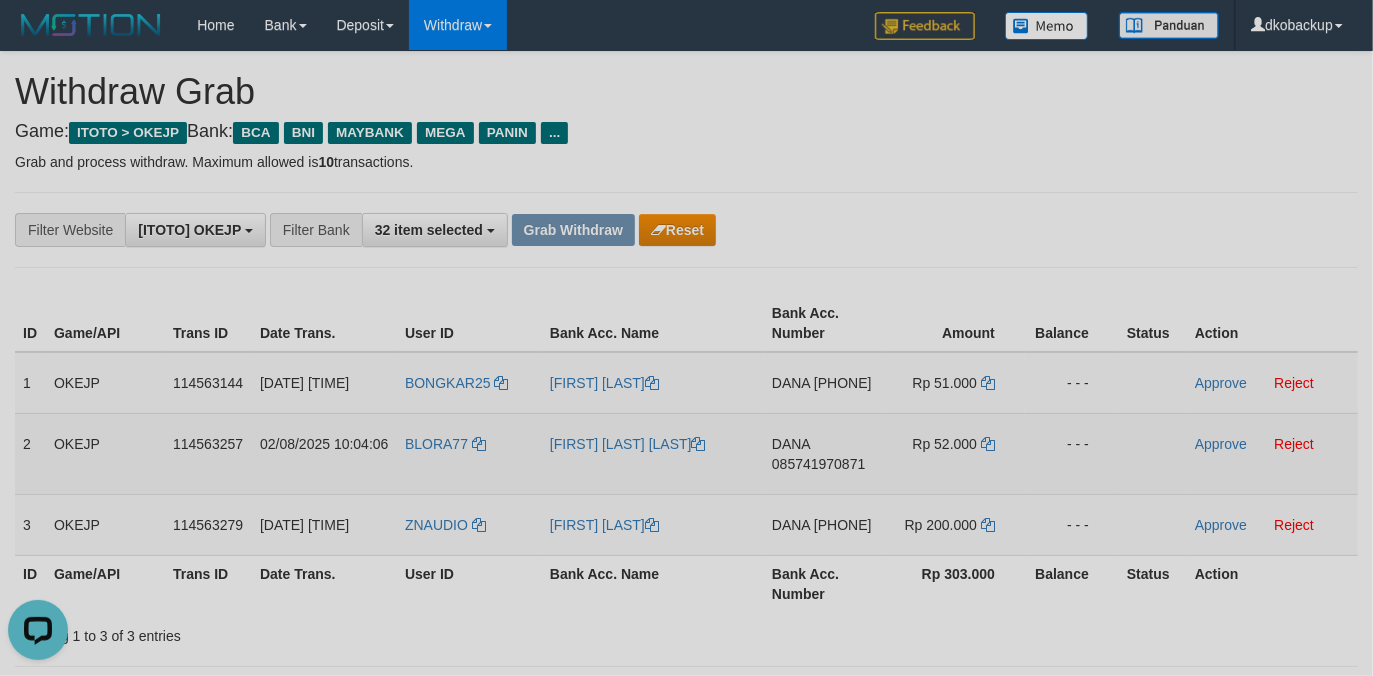 drag, startPoint x: 810, startPoint y: 405, endPoint x: 640, endPoint y: 433, distance: 172.29045 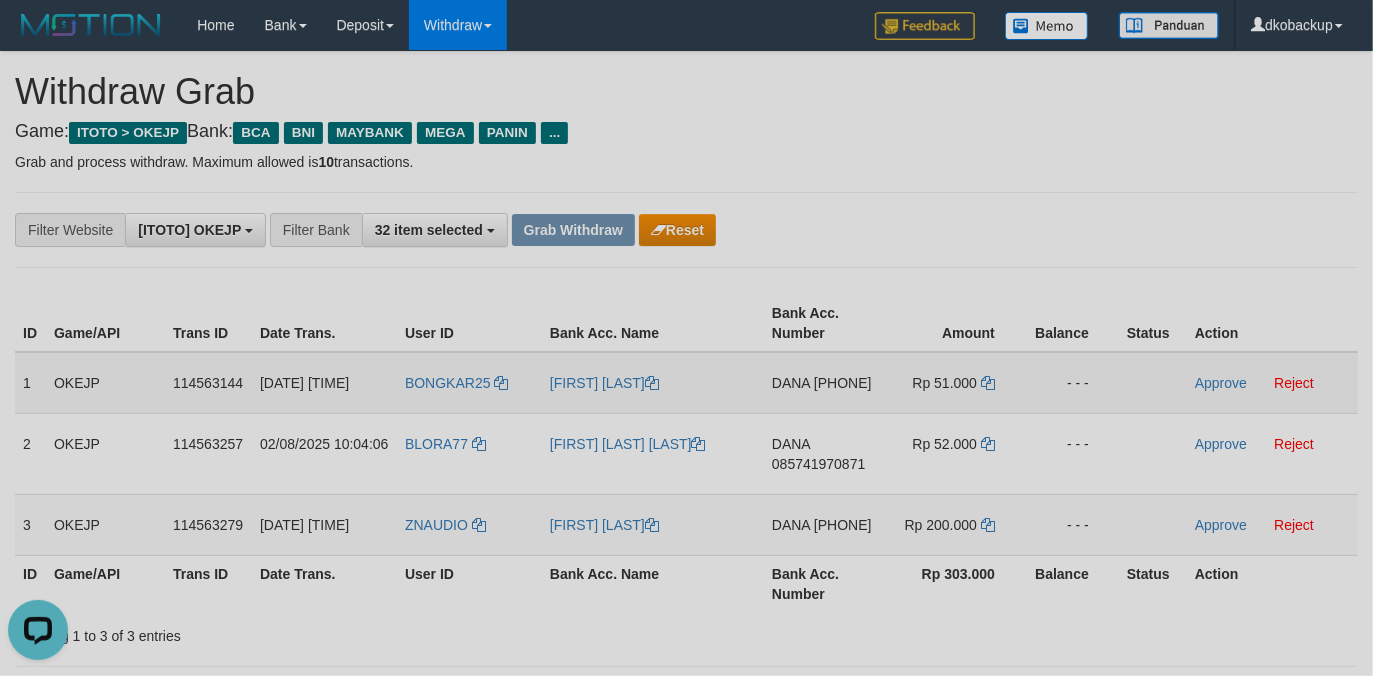 click on "Rp 51.000" at bounding box center (954, 383) 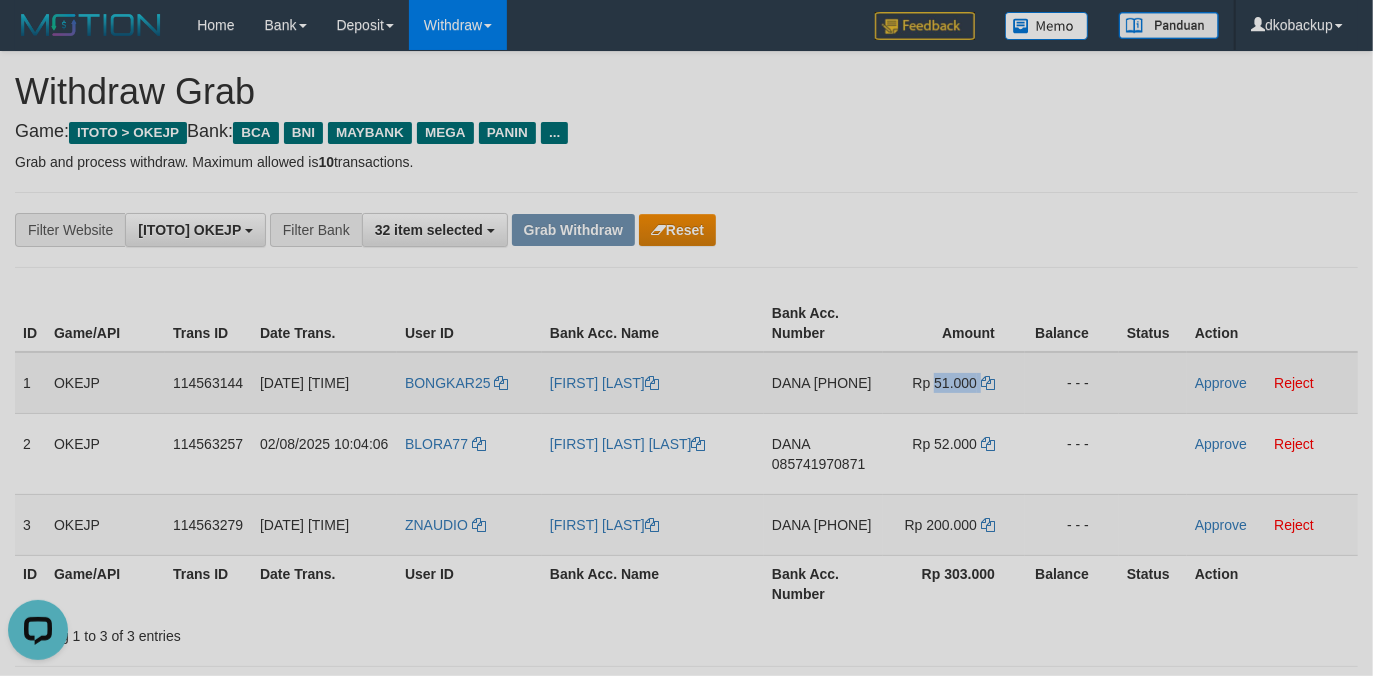 click on "Rp 51.000" at bounding box center (954, 383) 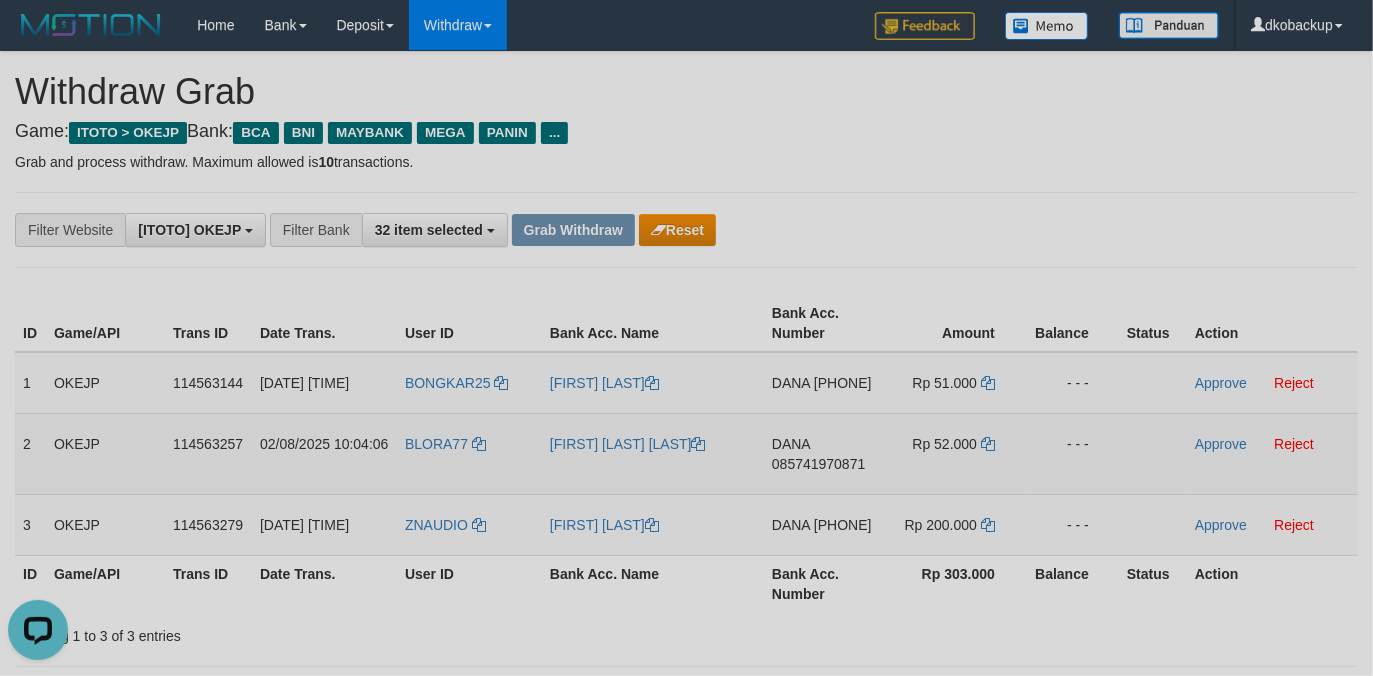 click on "085741970871" at bounding box center [818, 464] 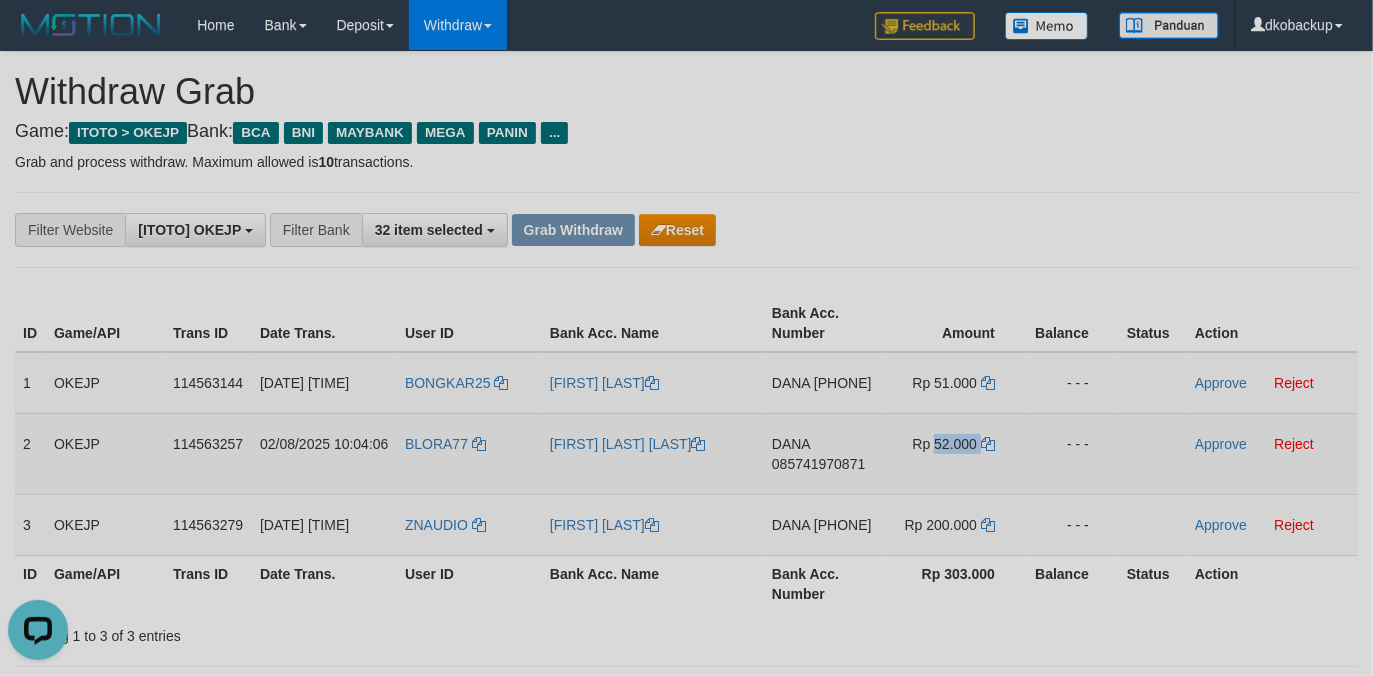 click on "Rp 52.000" at bounding box center [945, 444] 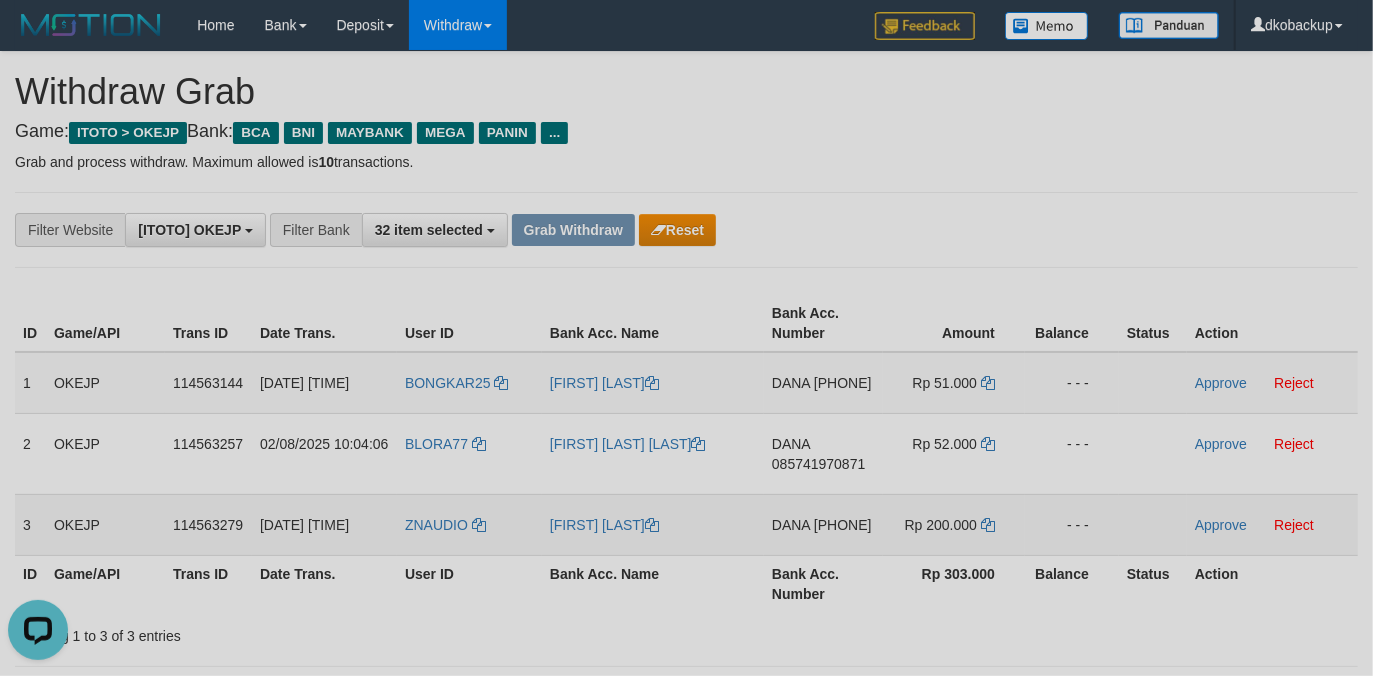 click on "[PHONE]" at bounding box center [843, 525] 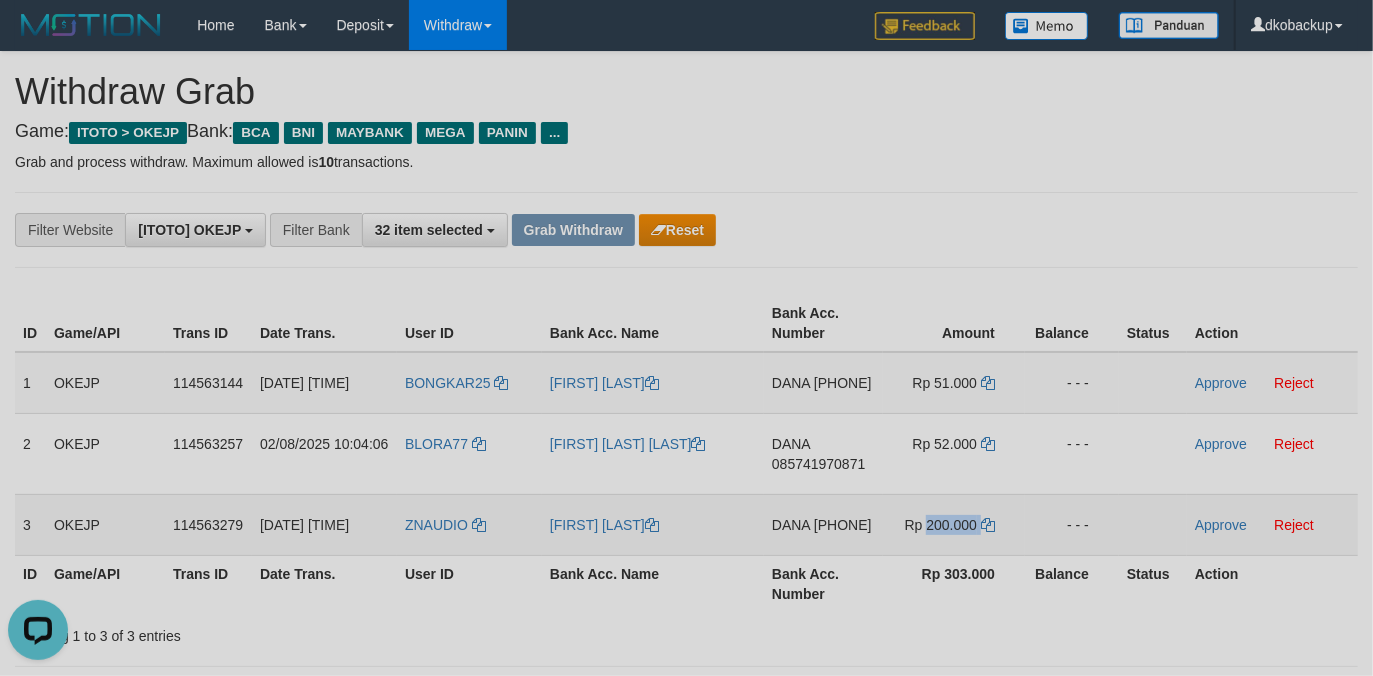 click on "Rp 200.000" at bounding box center (941, 525) 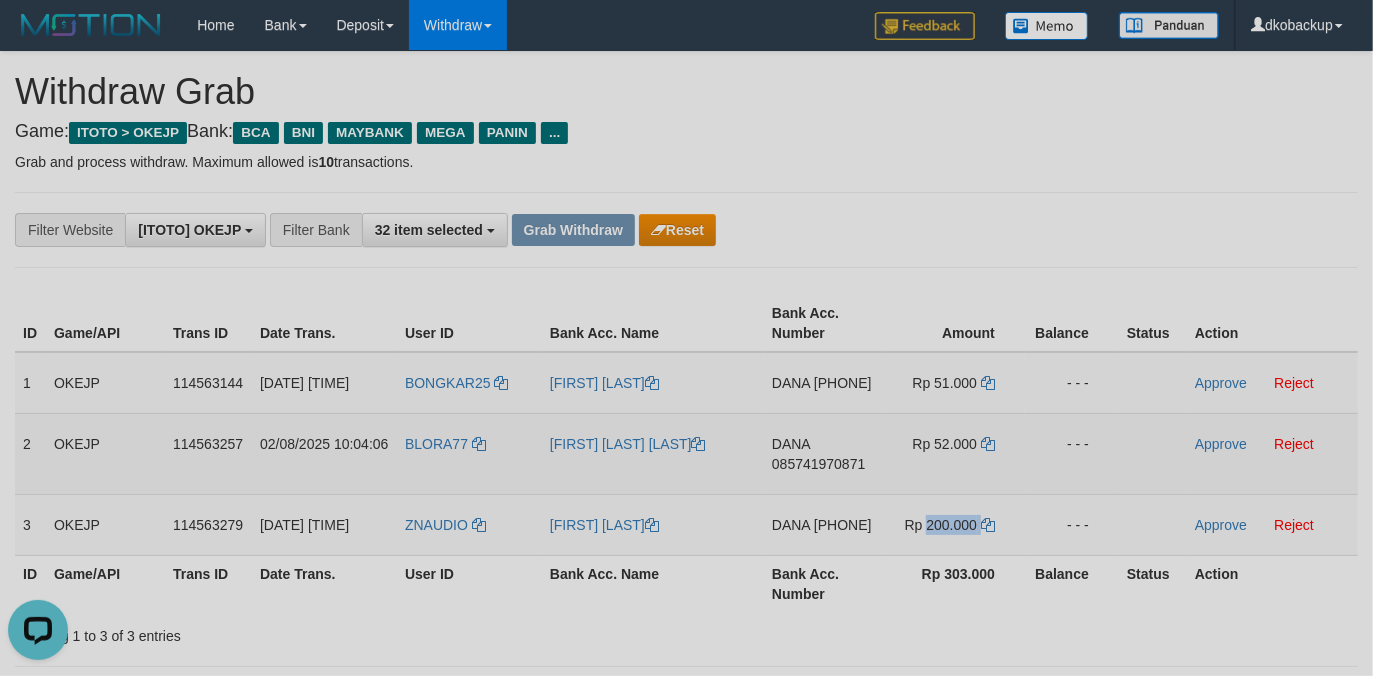 copy on "200.000" 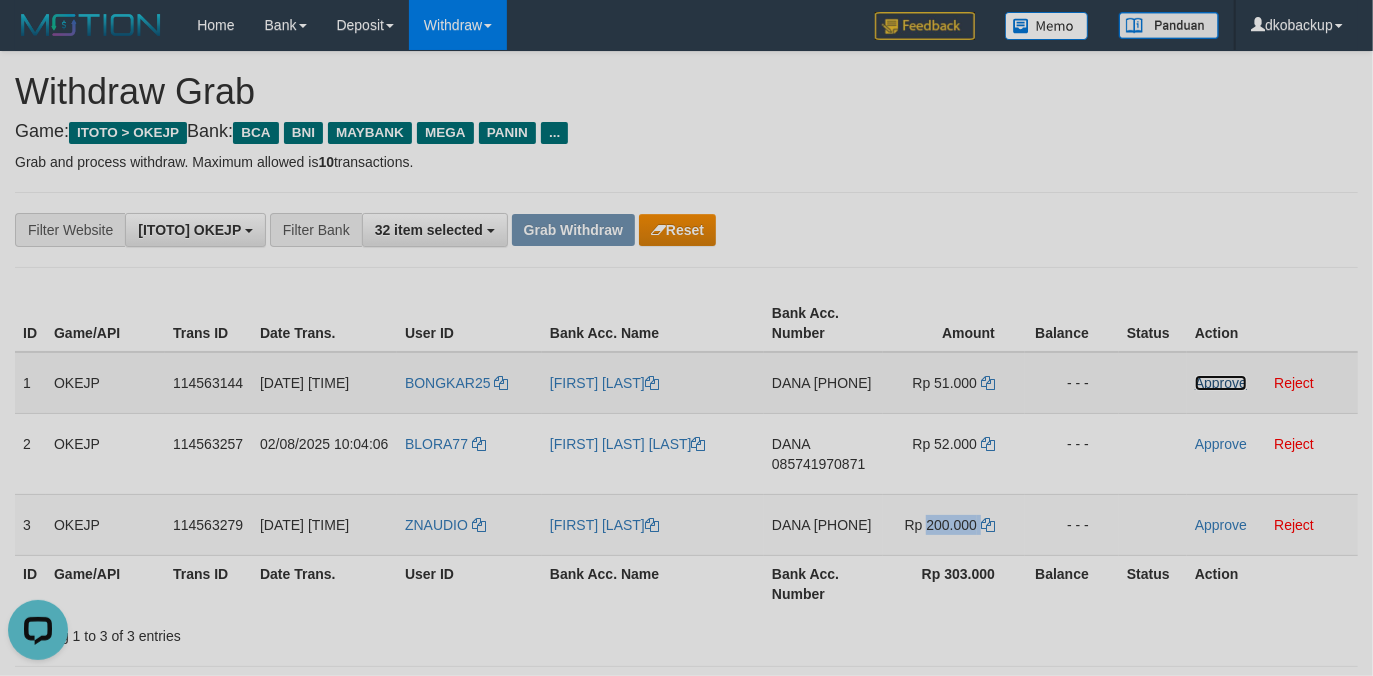 click on "Approve" at bounding box center (1221, 383) 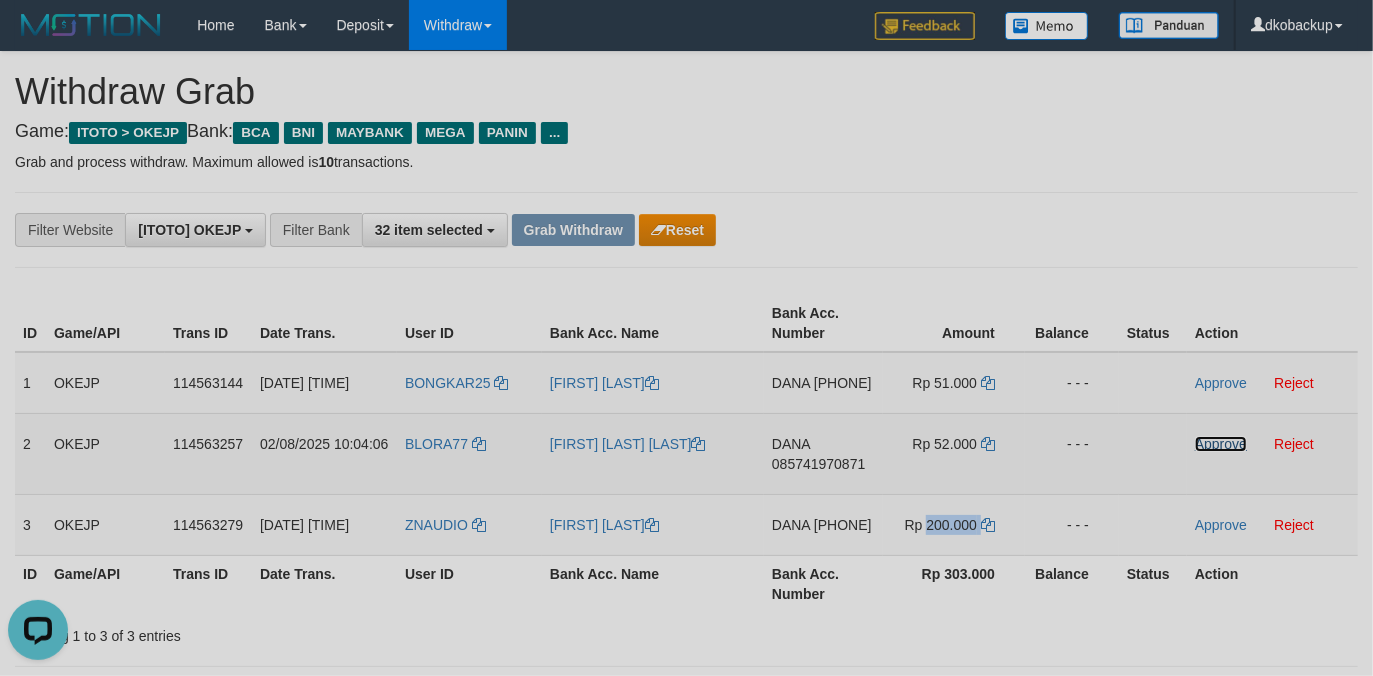 click on "Approve" at bounding box center (1221, 444) 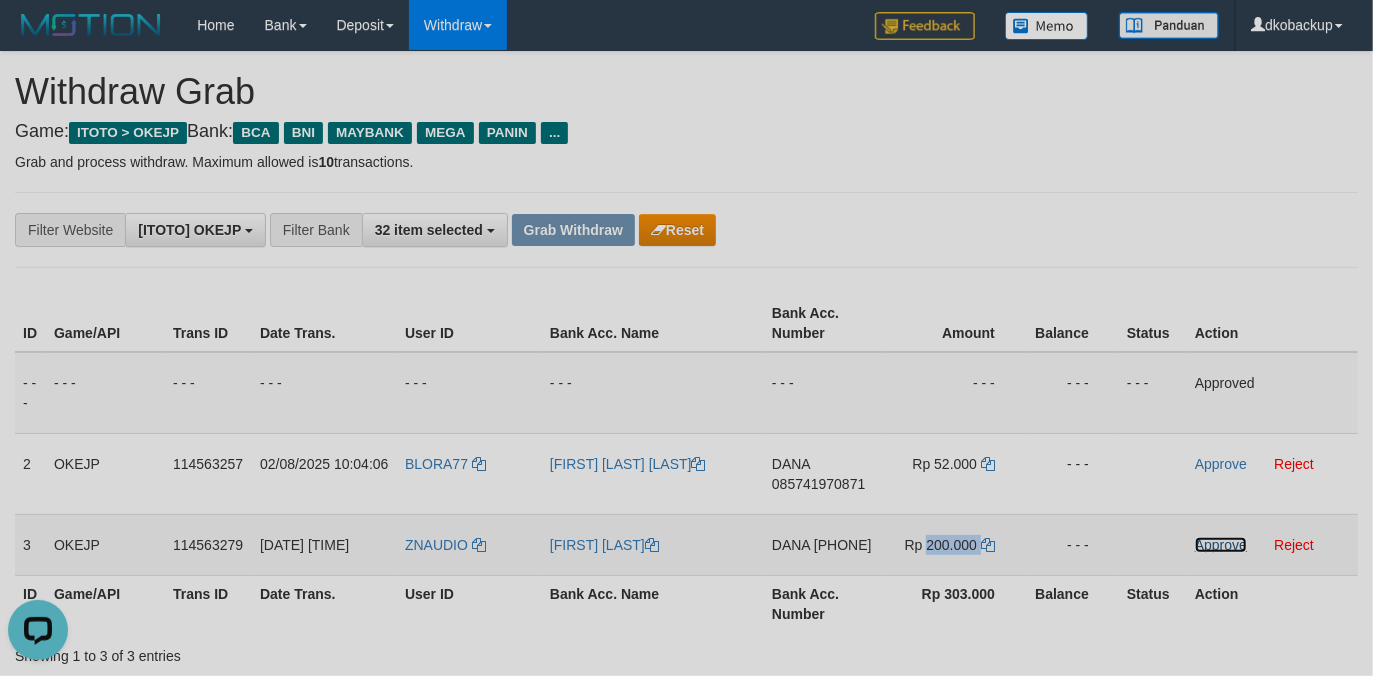 click on "Approve" at bounding box center (1221, 545) 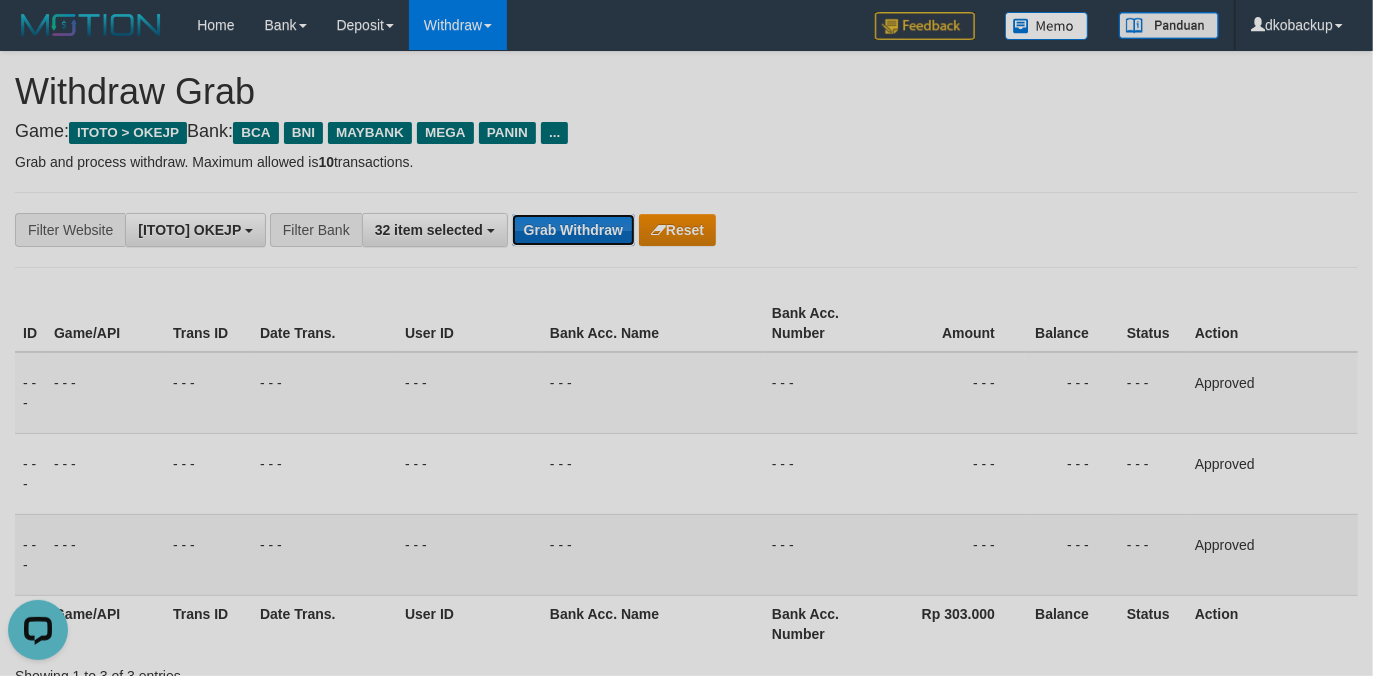 click on "Grab Withdraw" at bounding box center (573, 230) 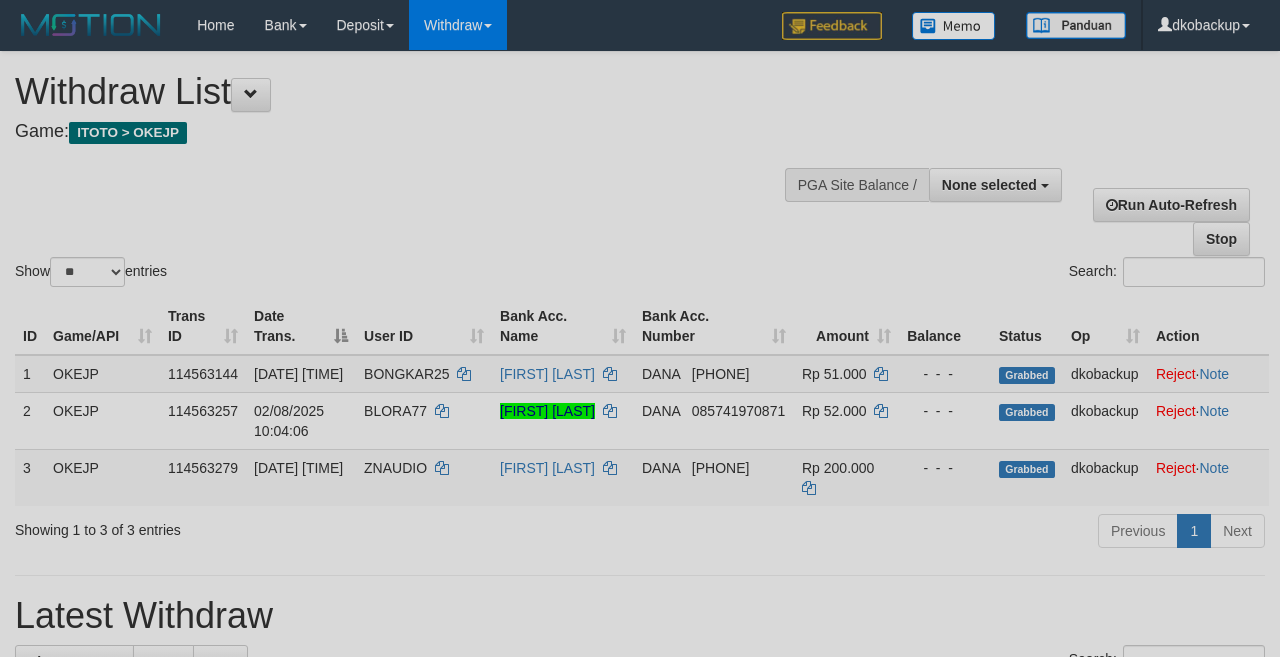 select 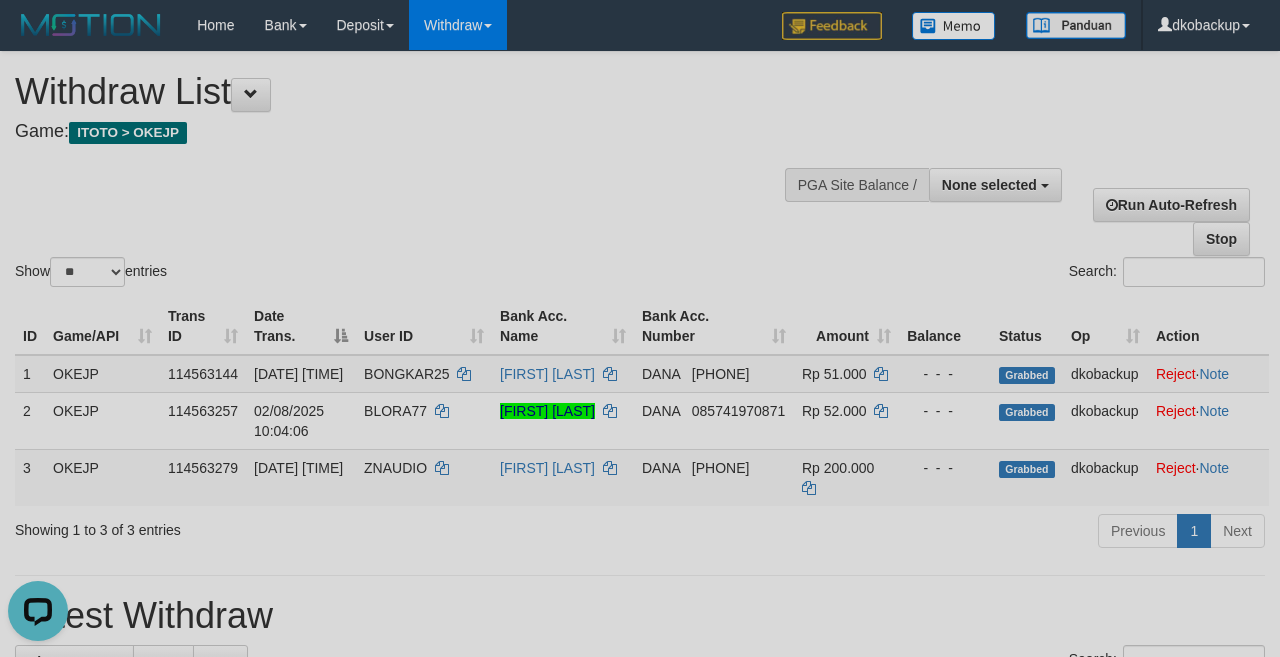 scroll, scrollTop: 0, scrollLeft: 0, axis: both 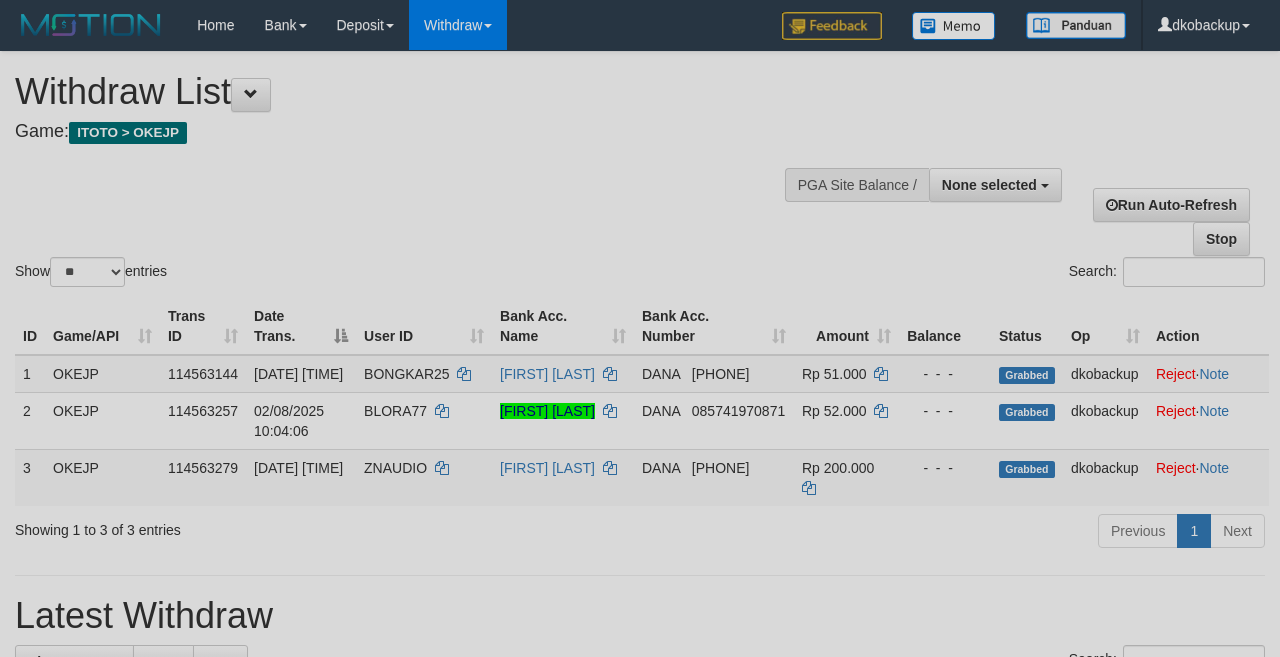 select 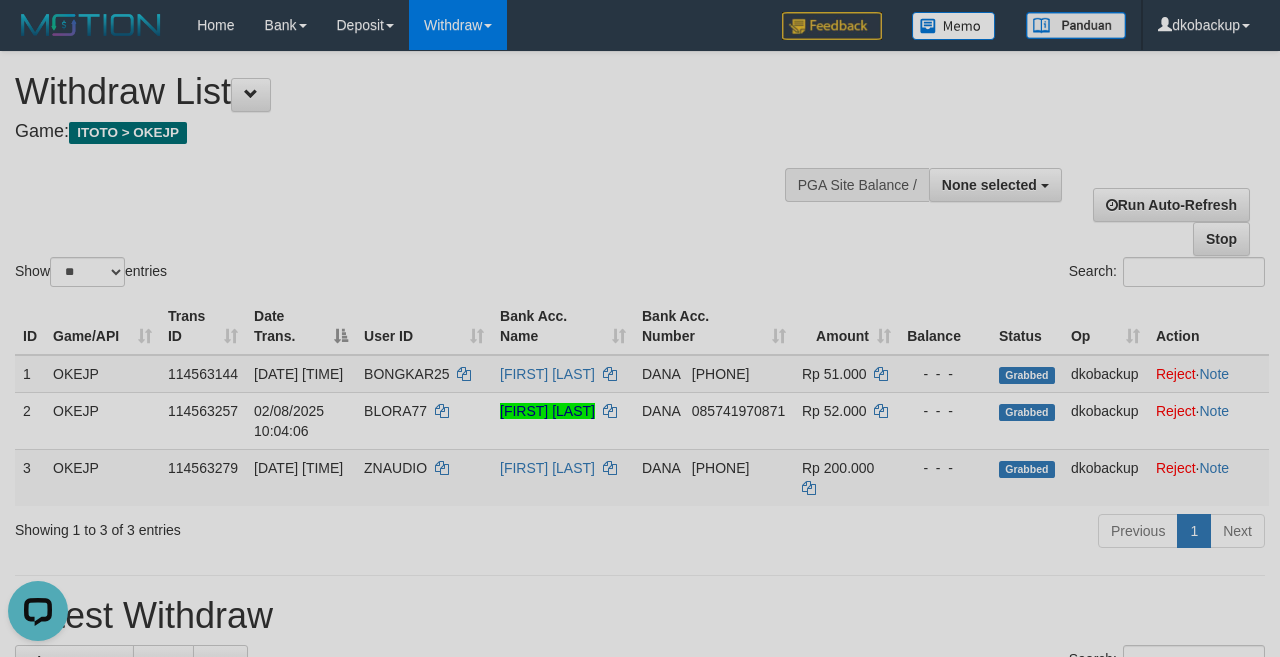 scroll, scrollTop: 0, scrollLeft: 0, axis: both 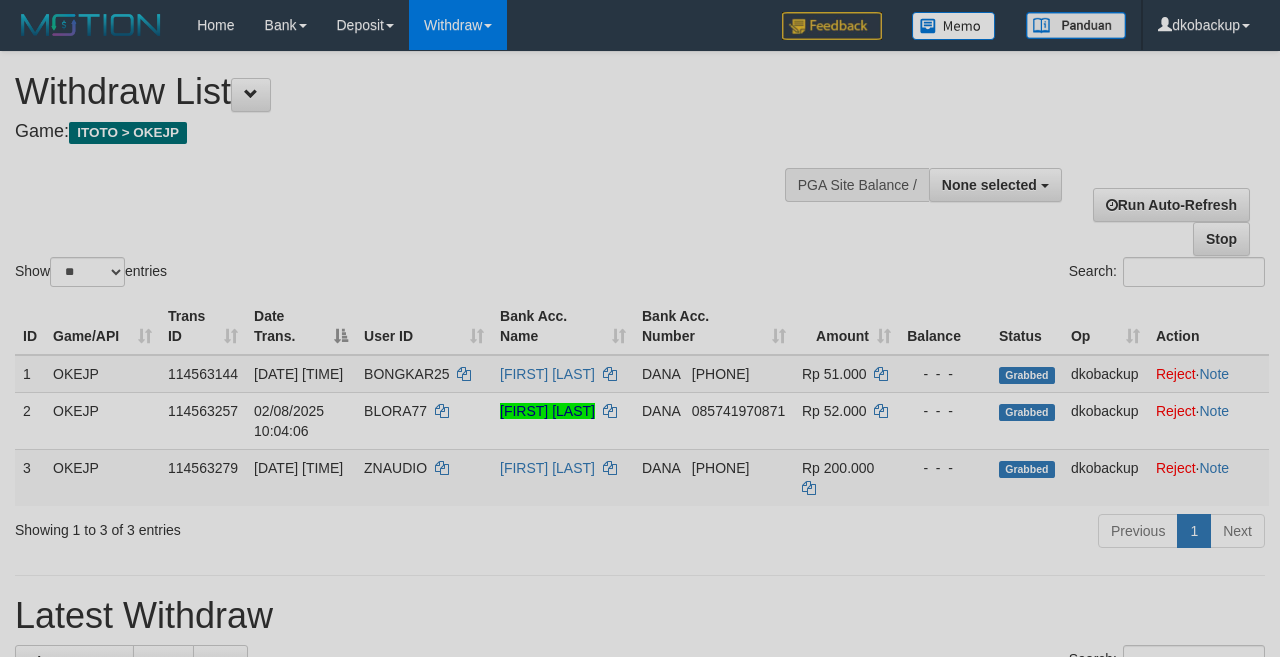 select 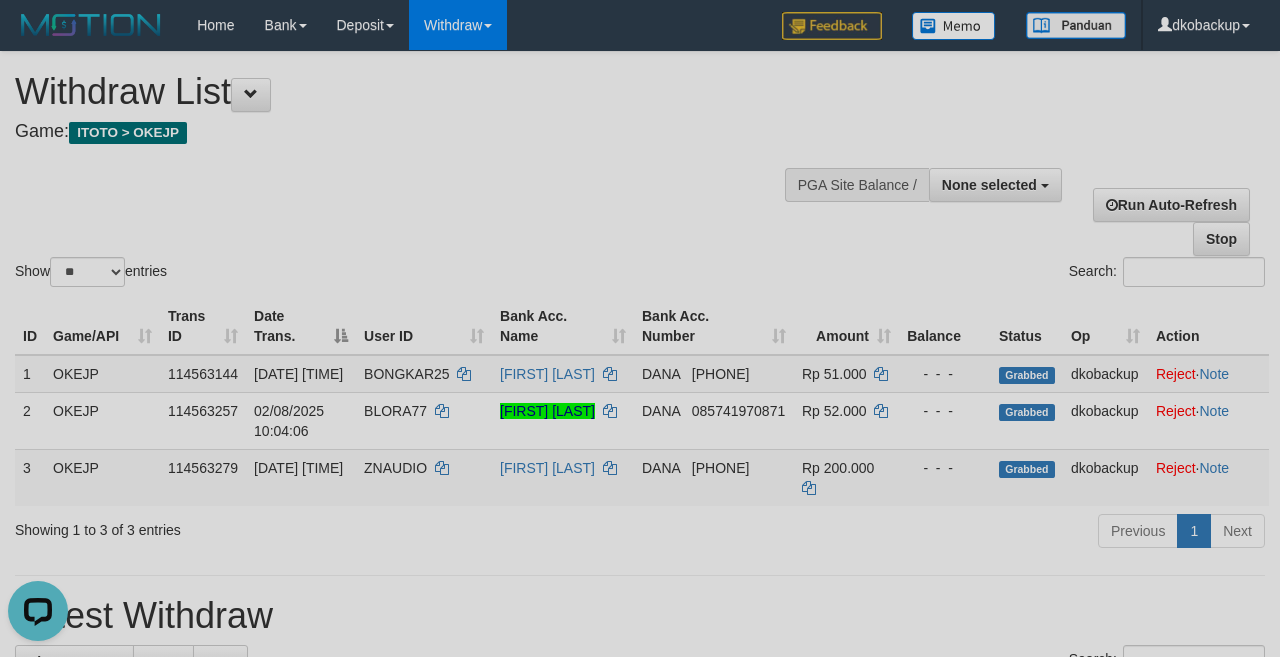 scroll, scrollTop: 0, scrollLeft: 0, axis: both 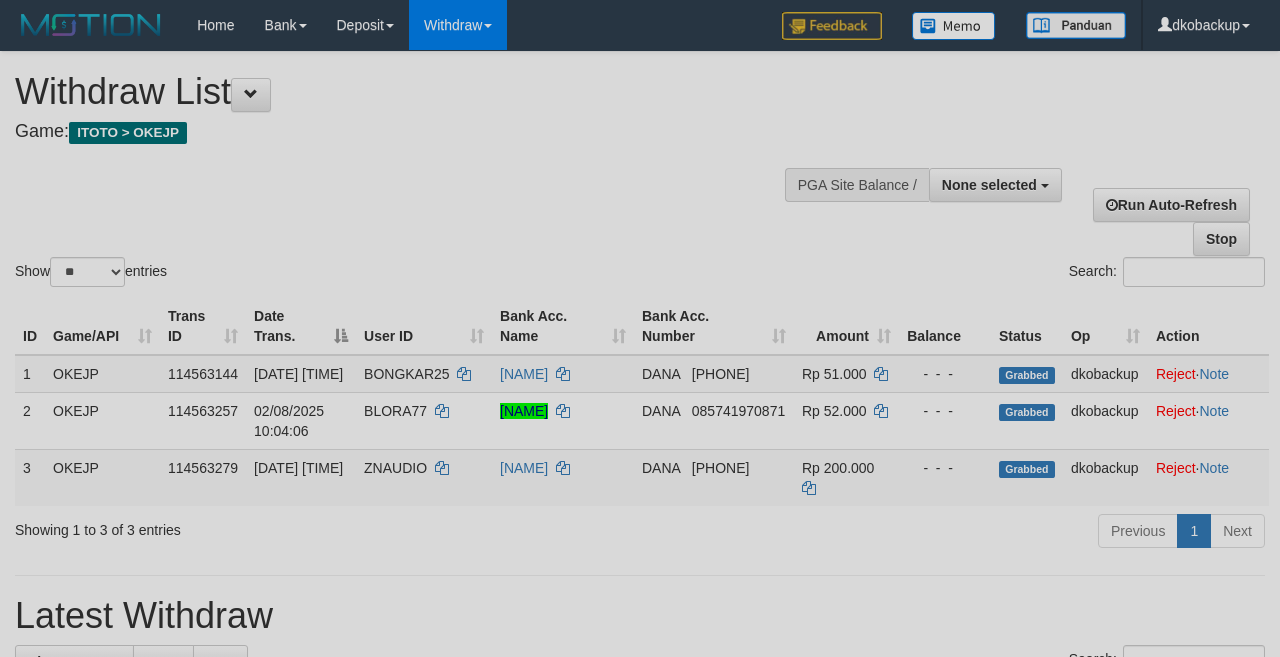 select 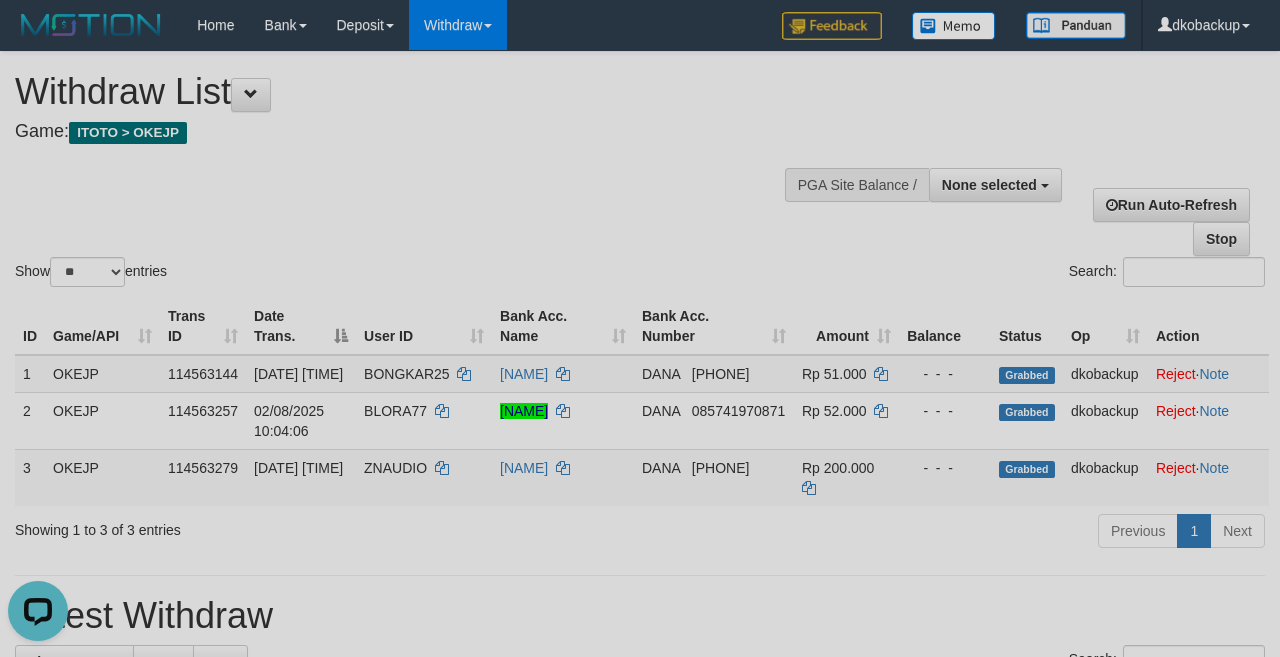 scroll, scrollTop: 0, scrollLeft: 0, axis: both 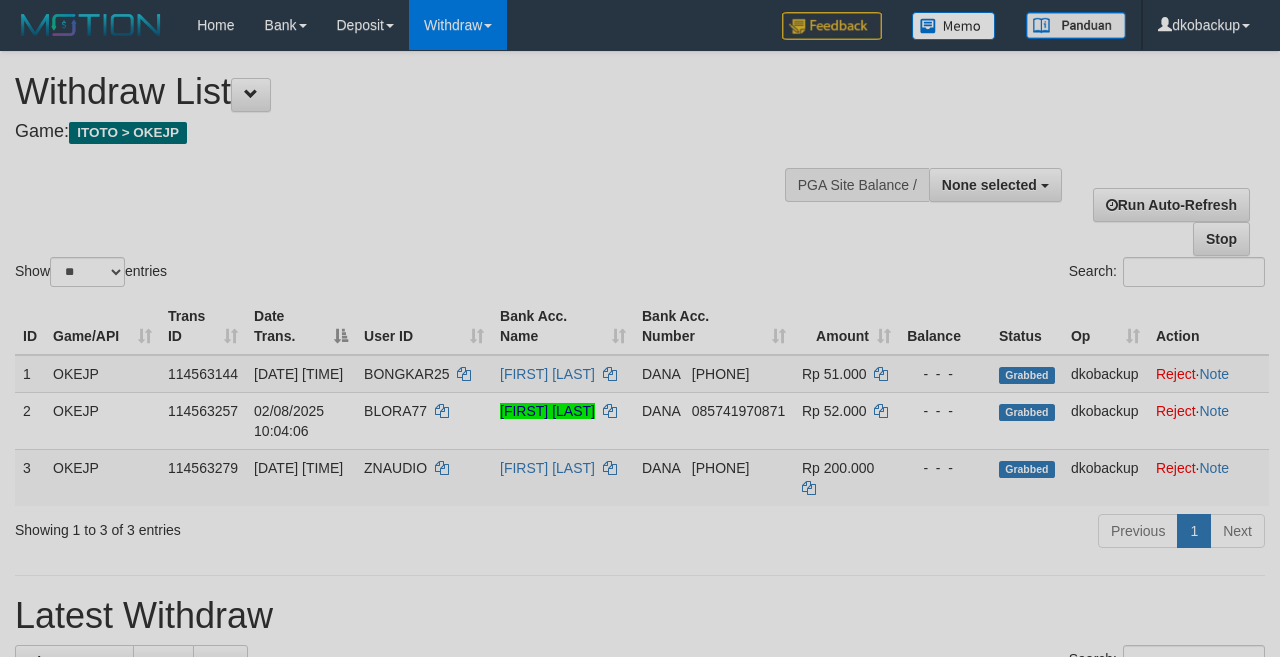select 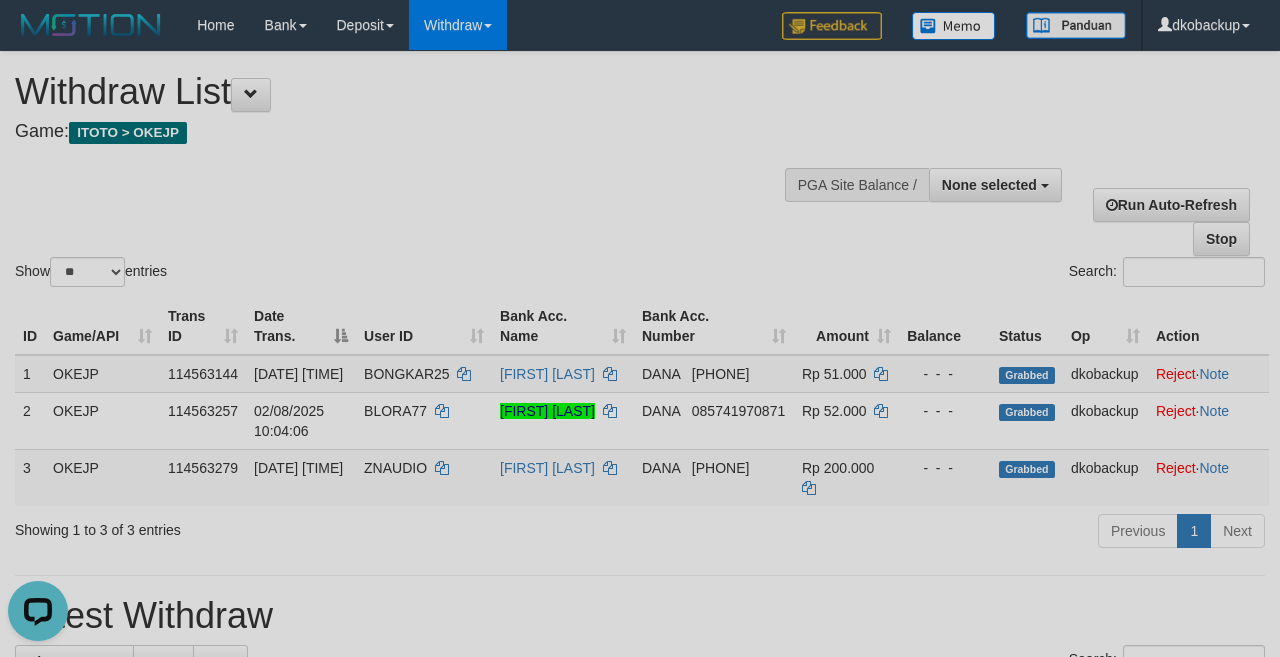scroll, scrollTop: 0, scrollLeft: 0, axis: both 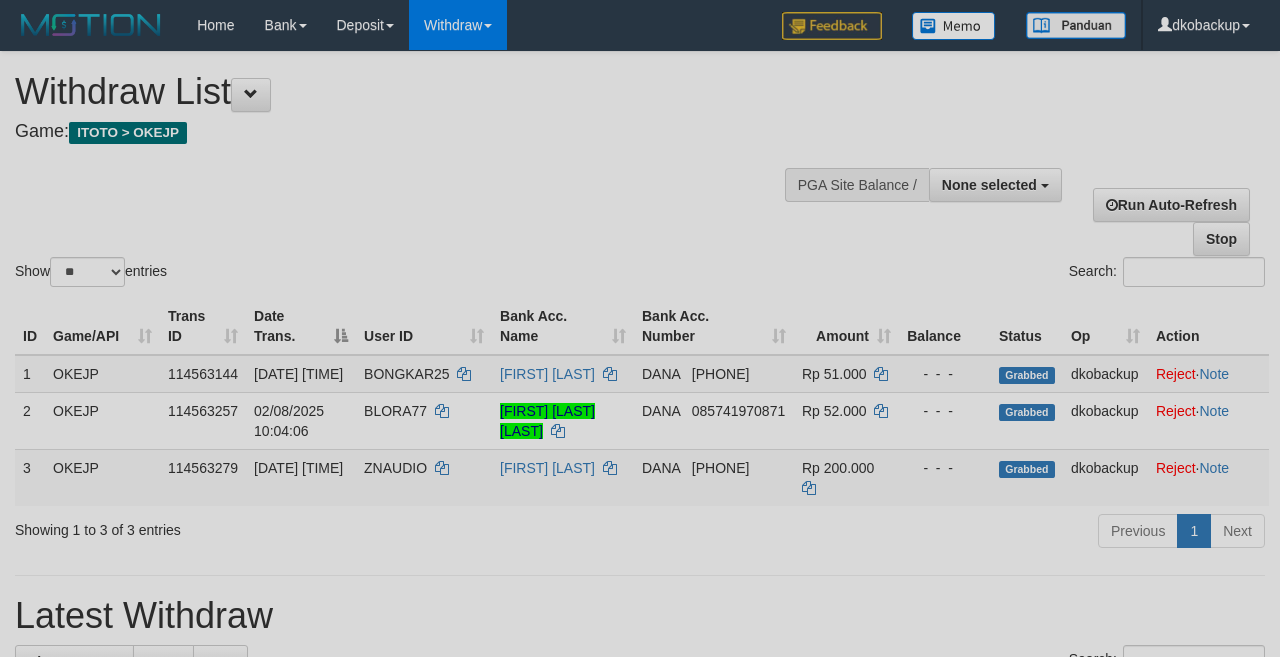 select 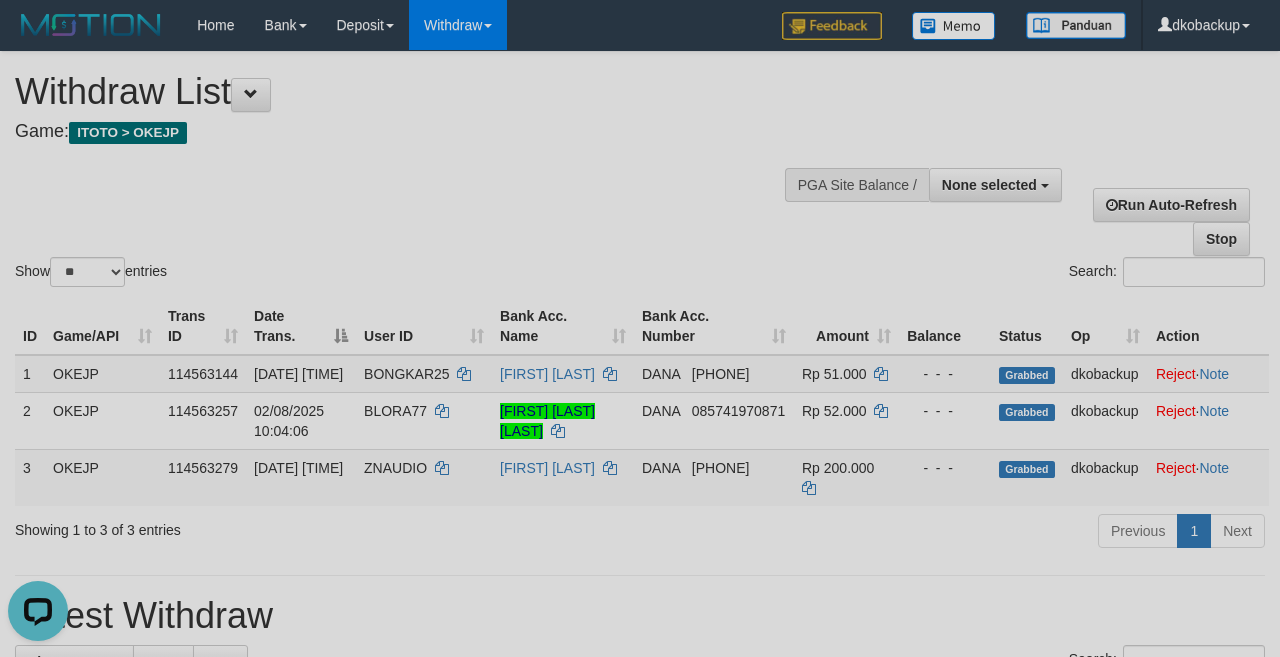 scroll, scrollTop: 0, scrollLeft: 0, axis: both 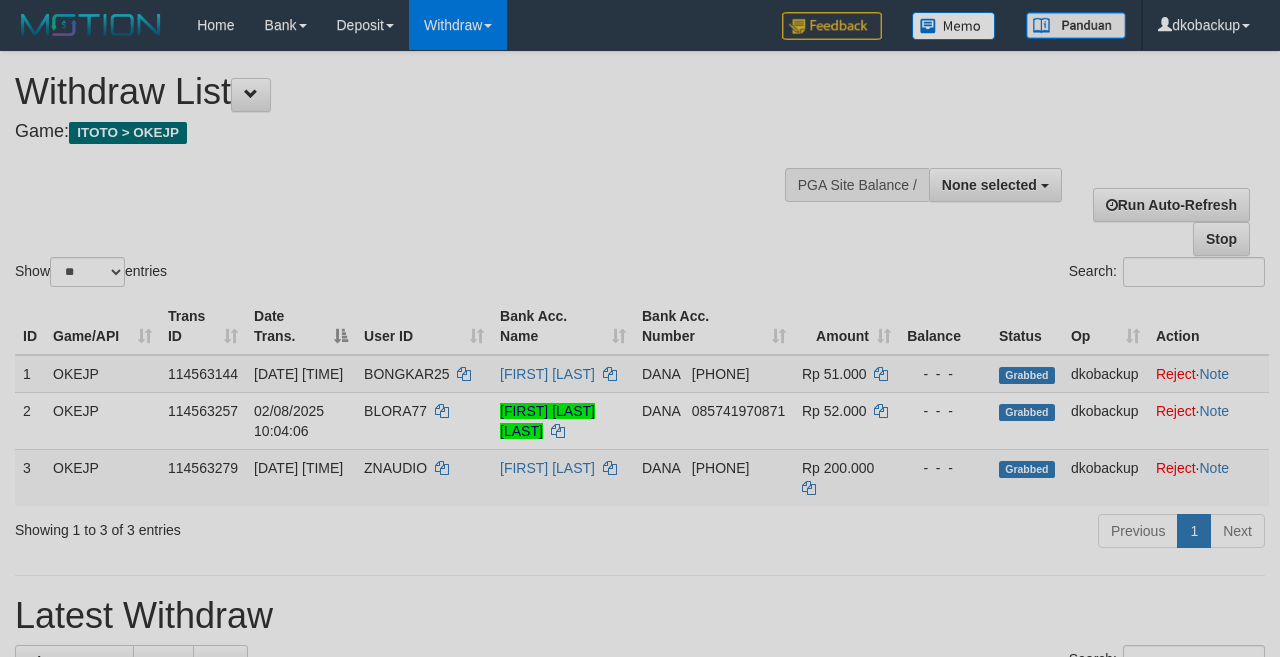 select 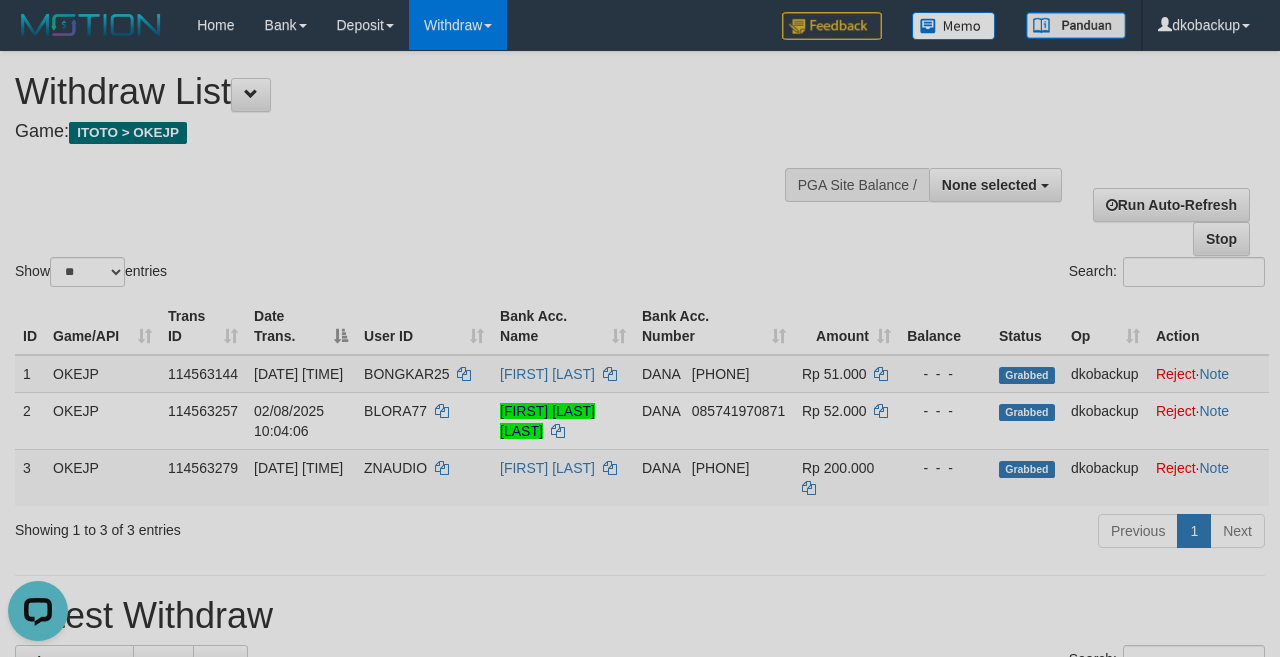 scroll, scrollTop: 0, scrollLeft: 0, axis: both 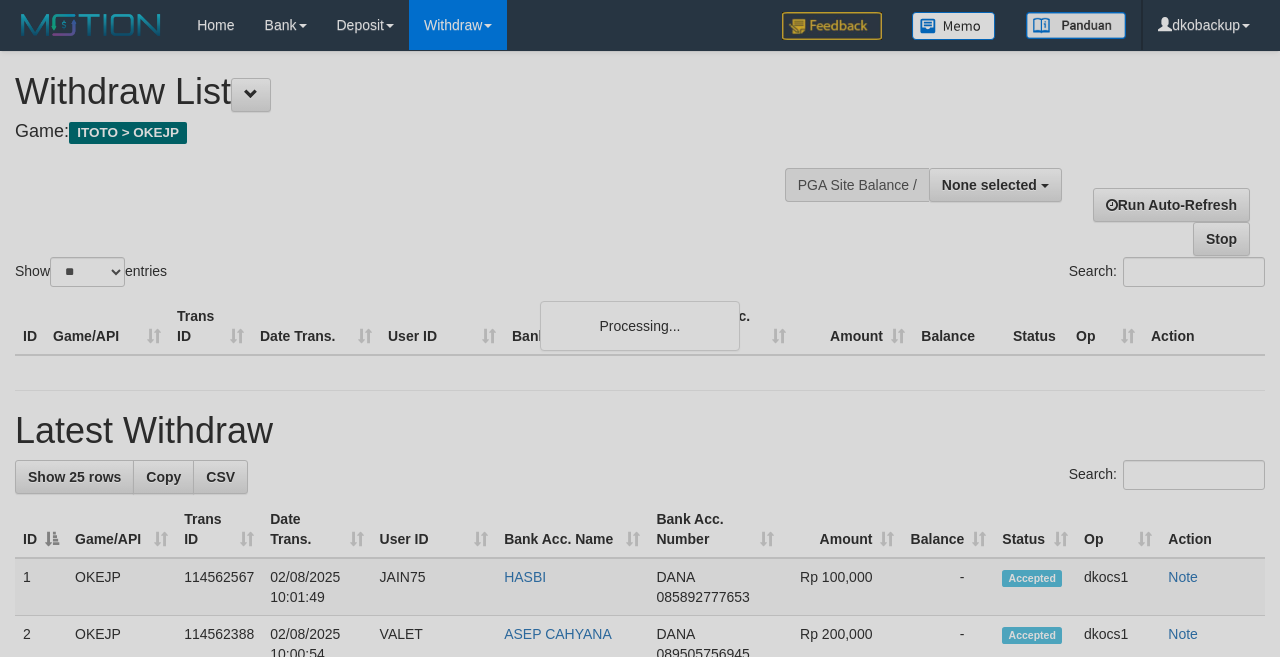 select 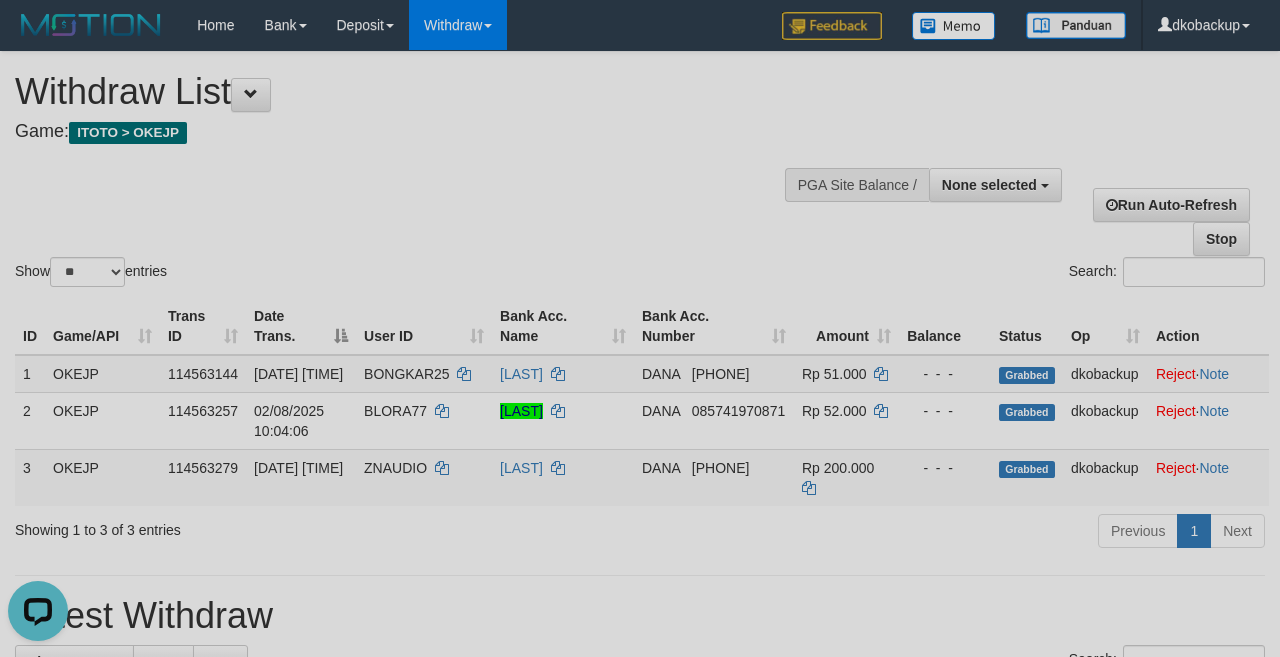 scroll, scrollTop: 0, scrollLeft: 0, axis: both 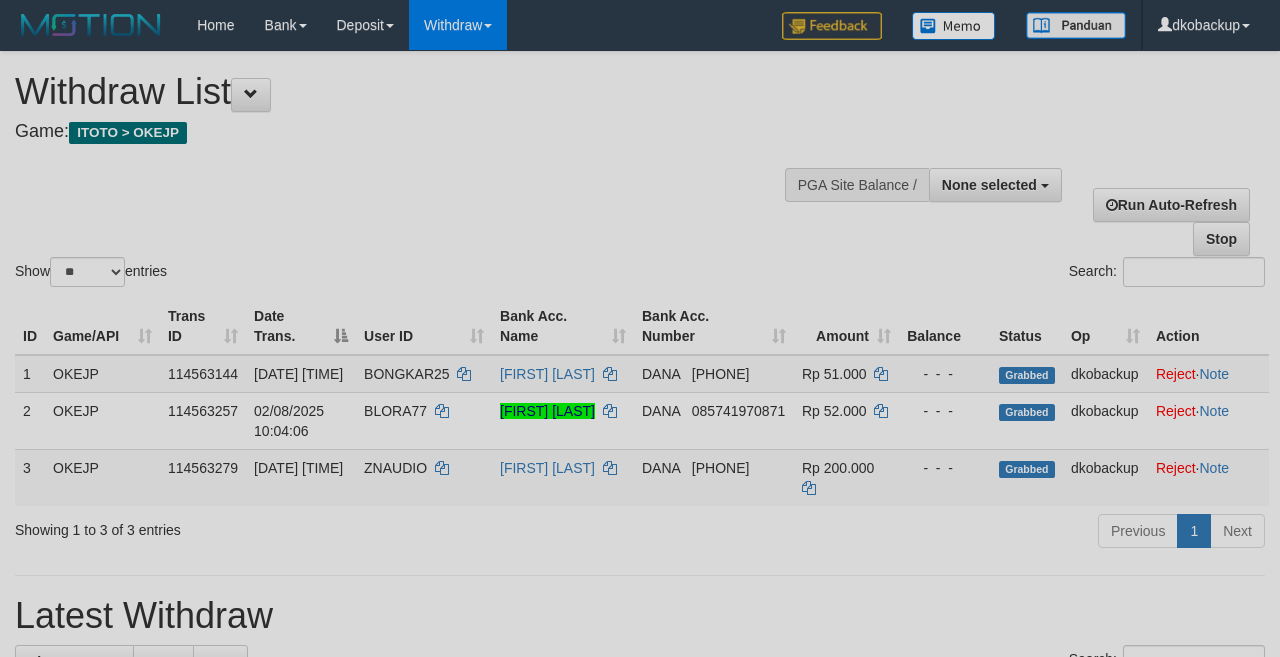 select 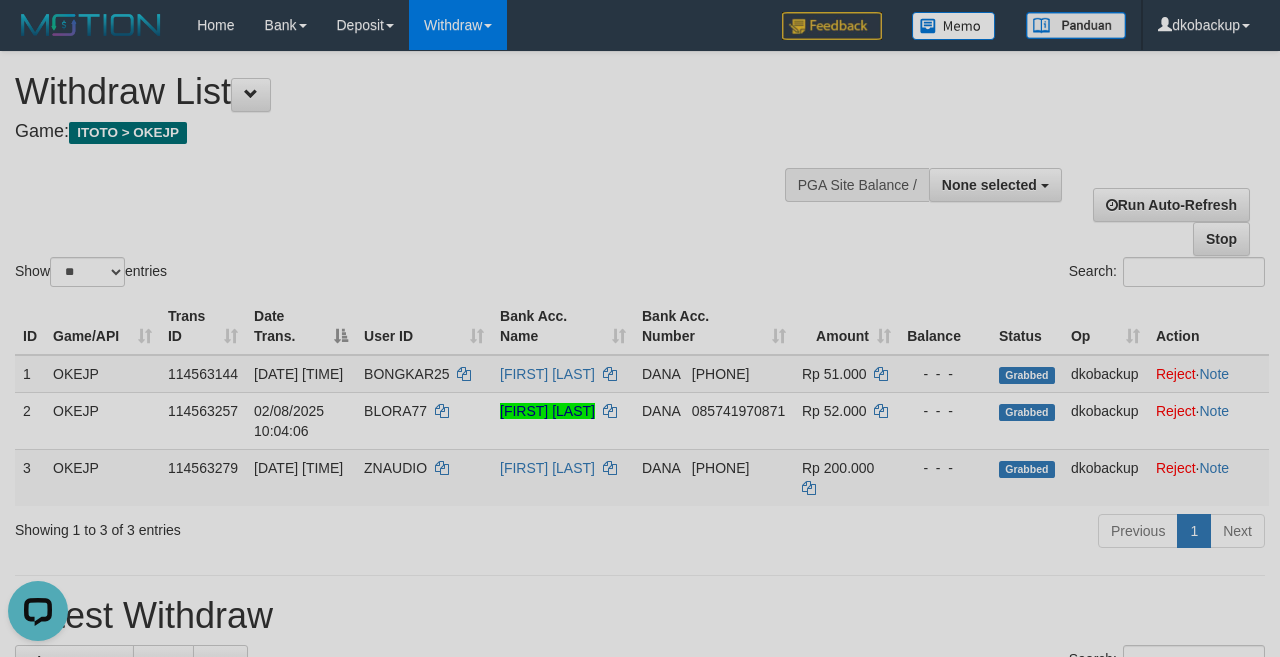 scroll, scrollTop: 0, scrollLeft: 0, axis: both 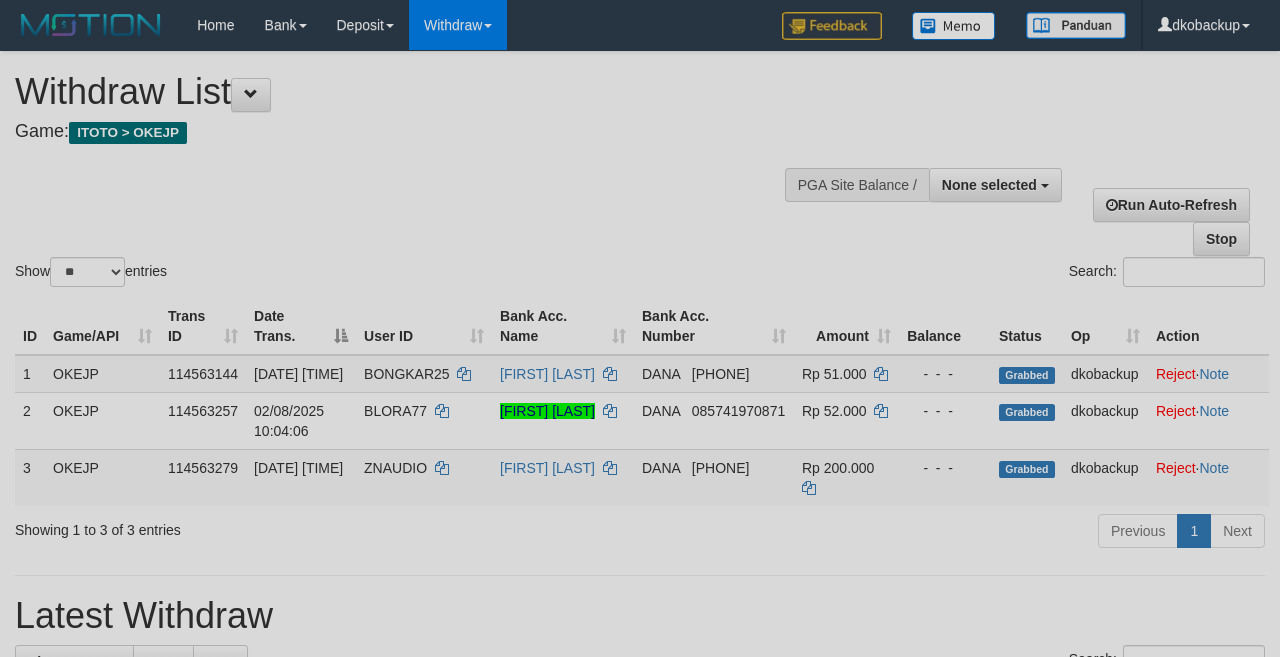 select 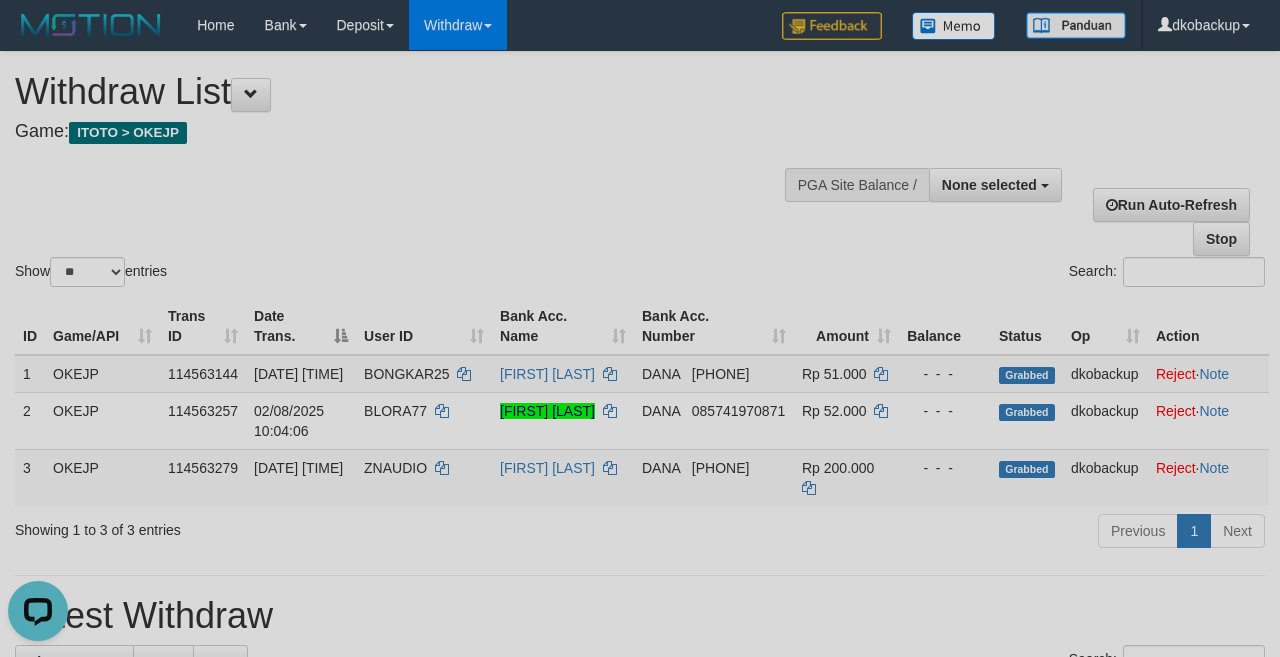scroll, scrollTop: 0, scrollLeft: 0, axis: both 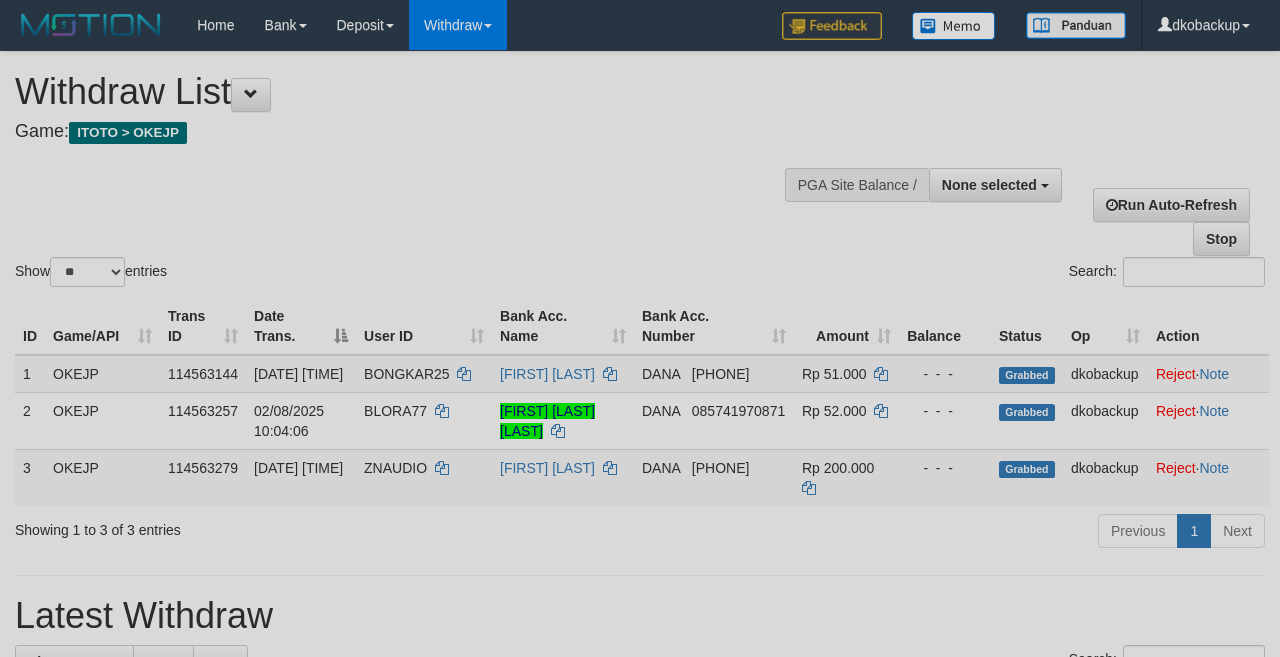 select 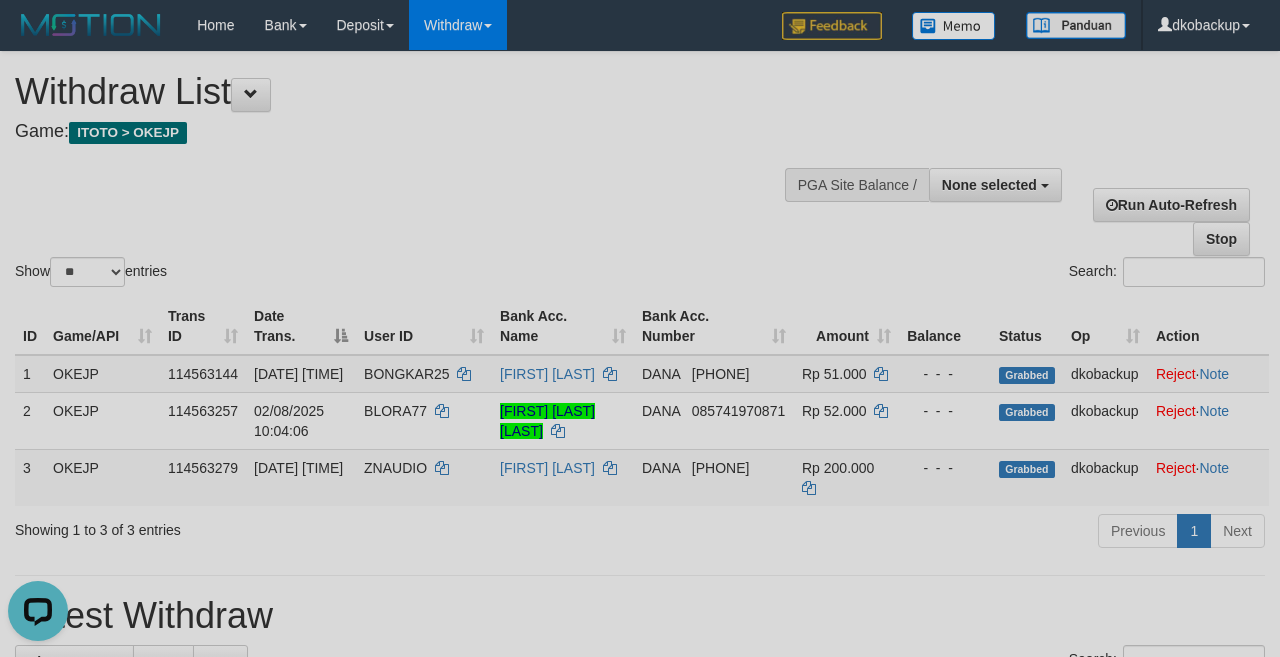 scroll, scrollTop: 0, scrollLeft: 0, axis: both 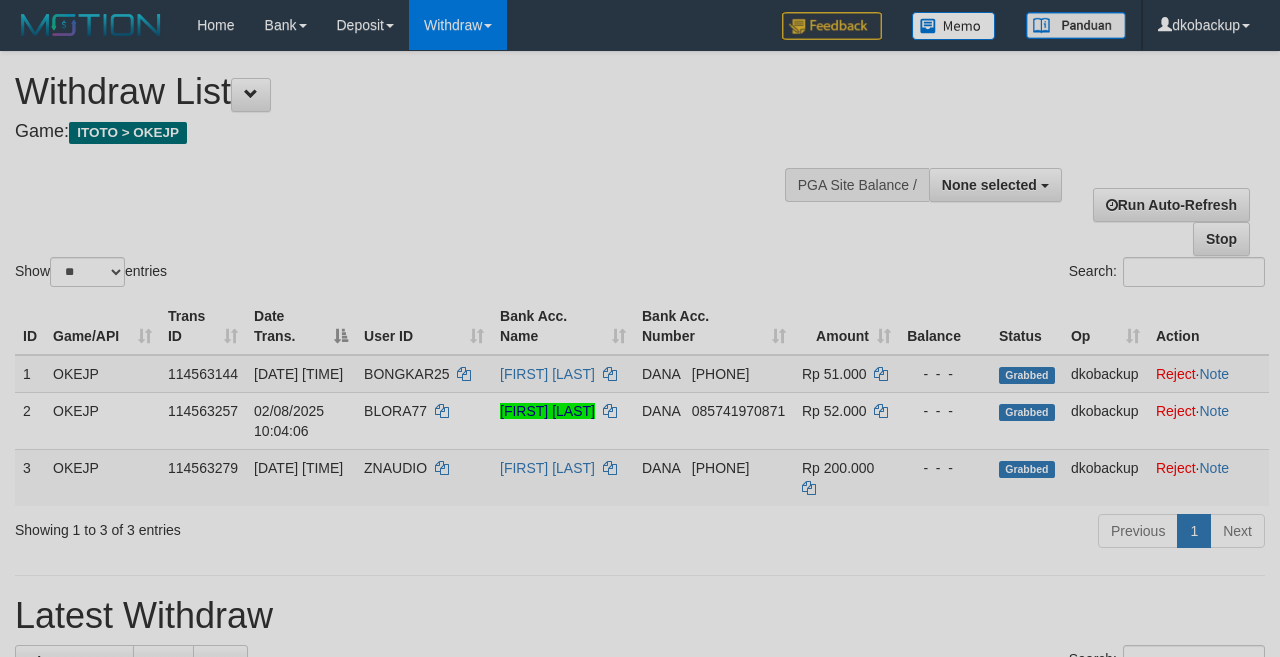 select 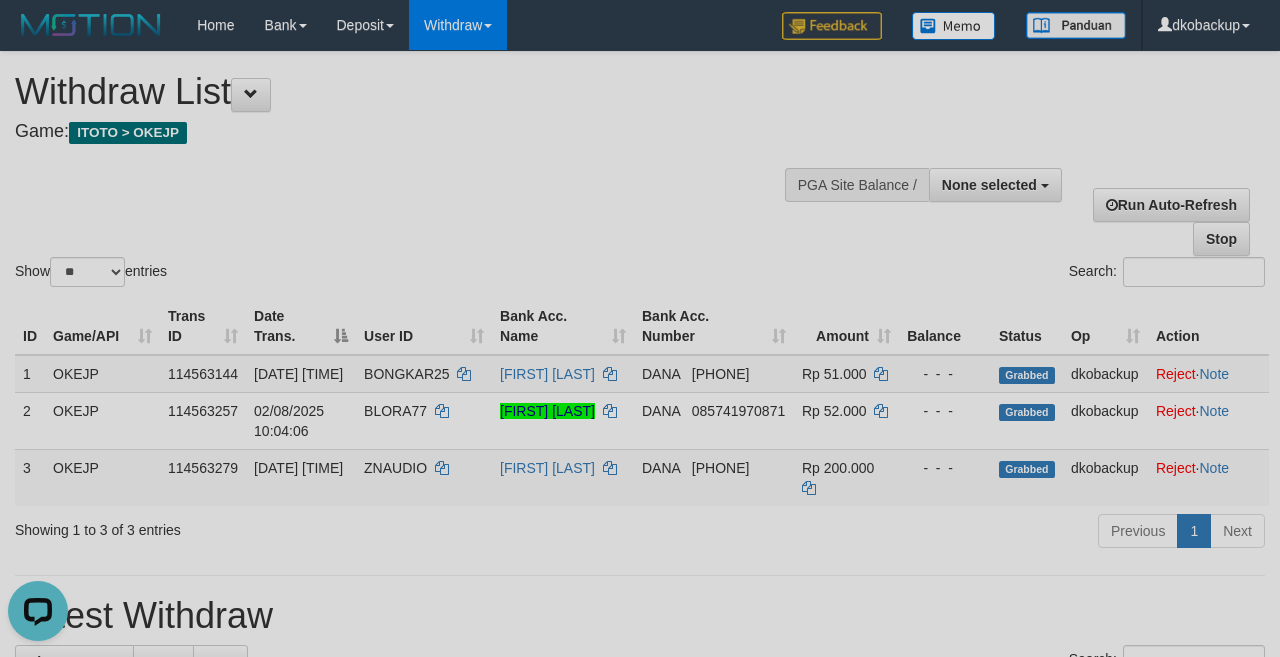 scroll, scrollTop: 0, scrollLeft: 0, axis: both 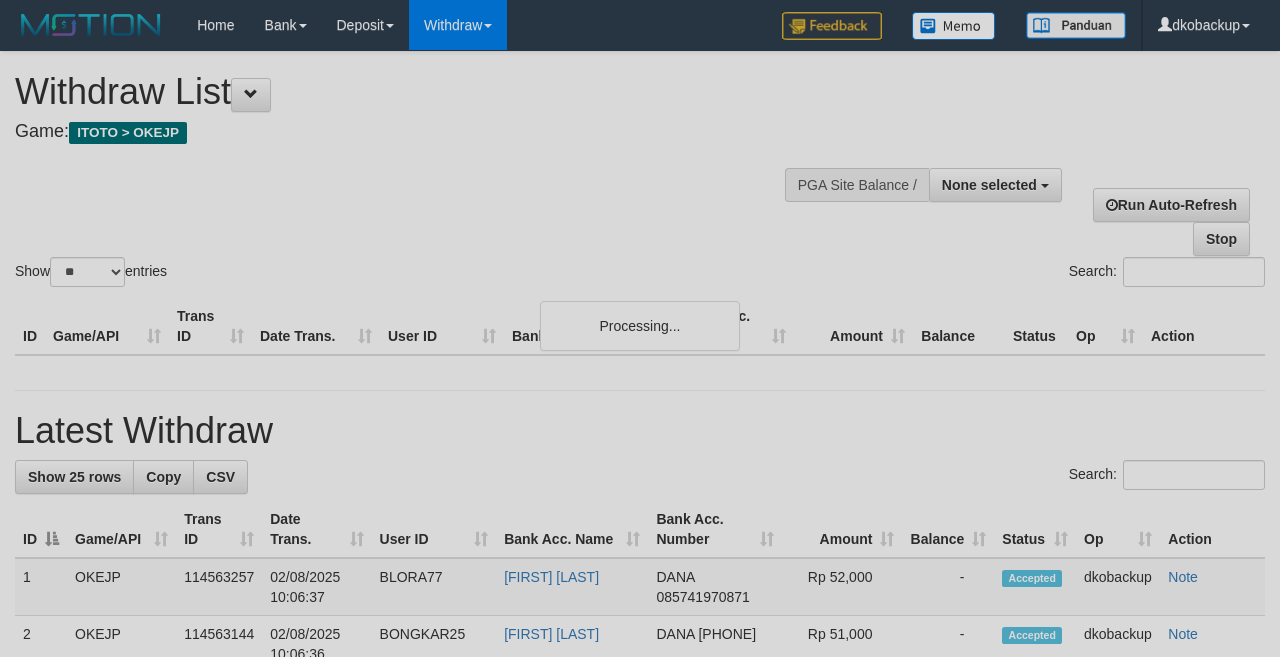 select 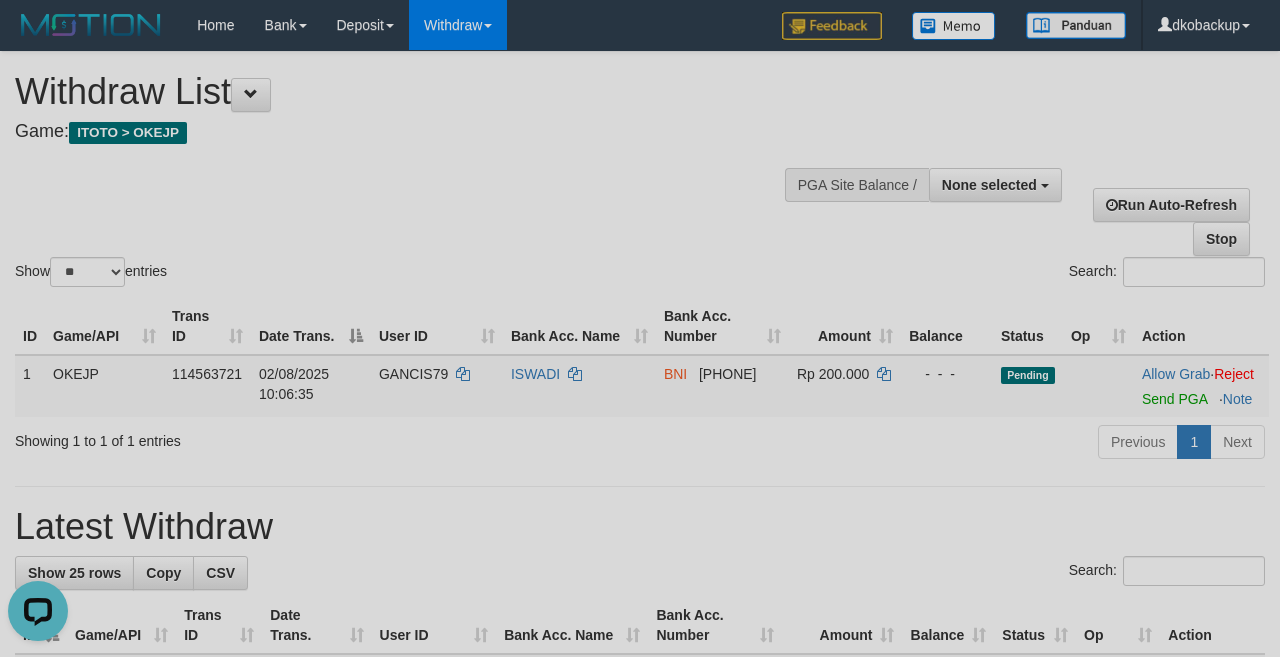 scroll, scrollTop: 0, scrollLeft: 0, axis: both 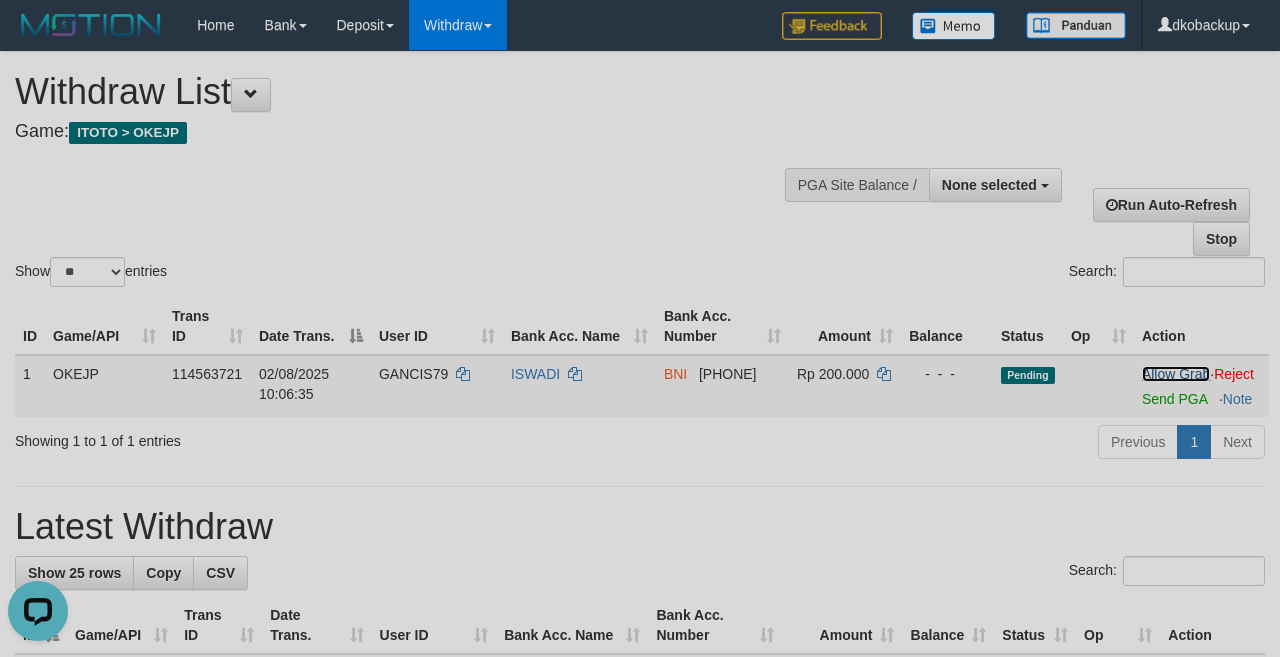 click on "Allow Grab" at bounding box center [1176, 374] 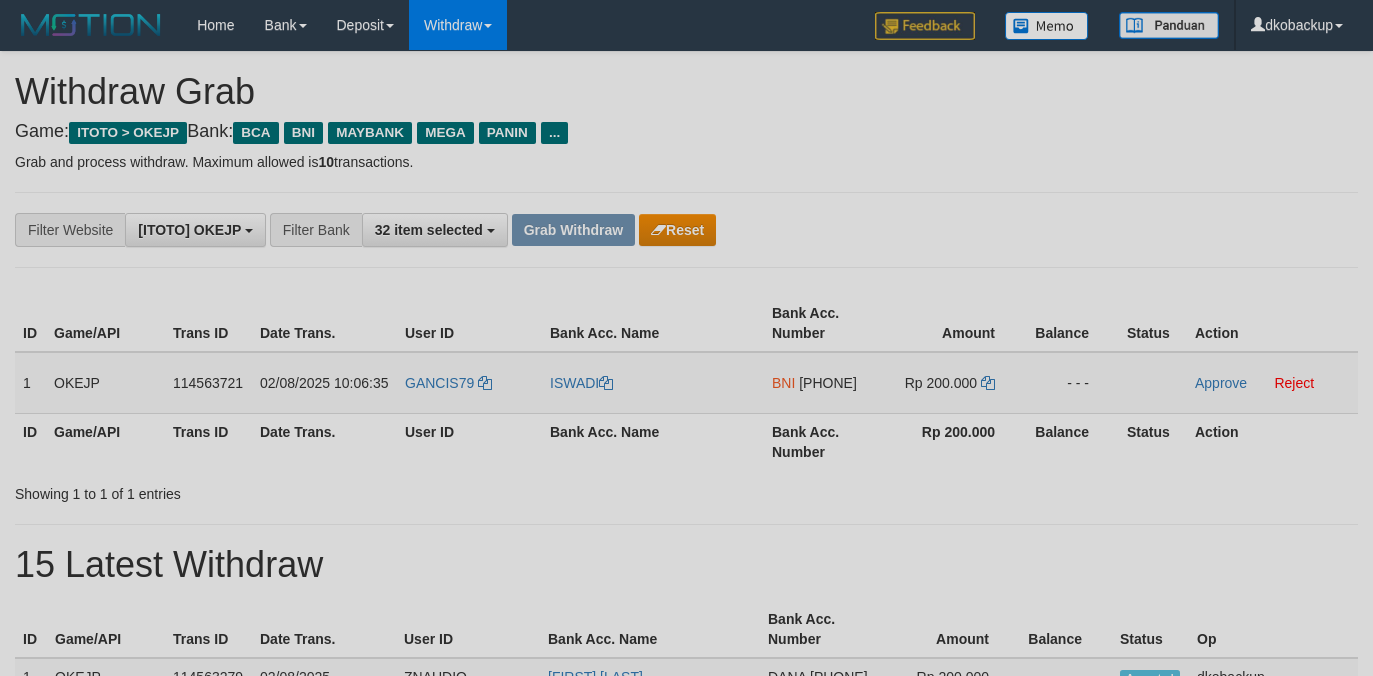 scroll, scrollTop: 0, scrollLeft: 0, axis: both 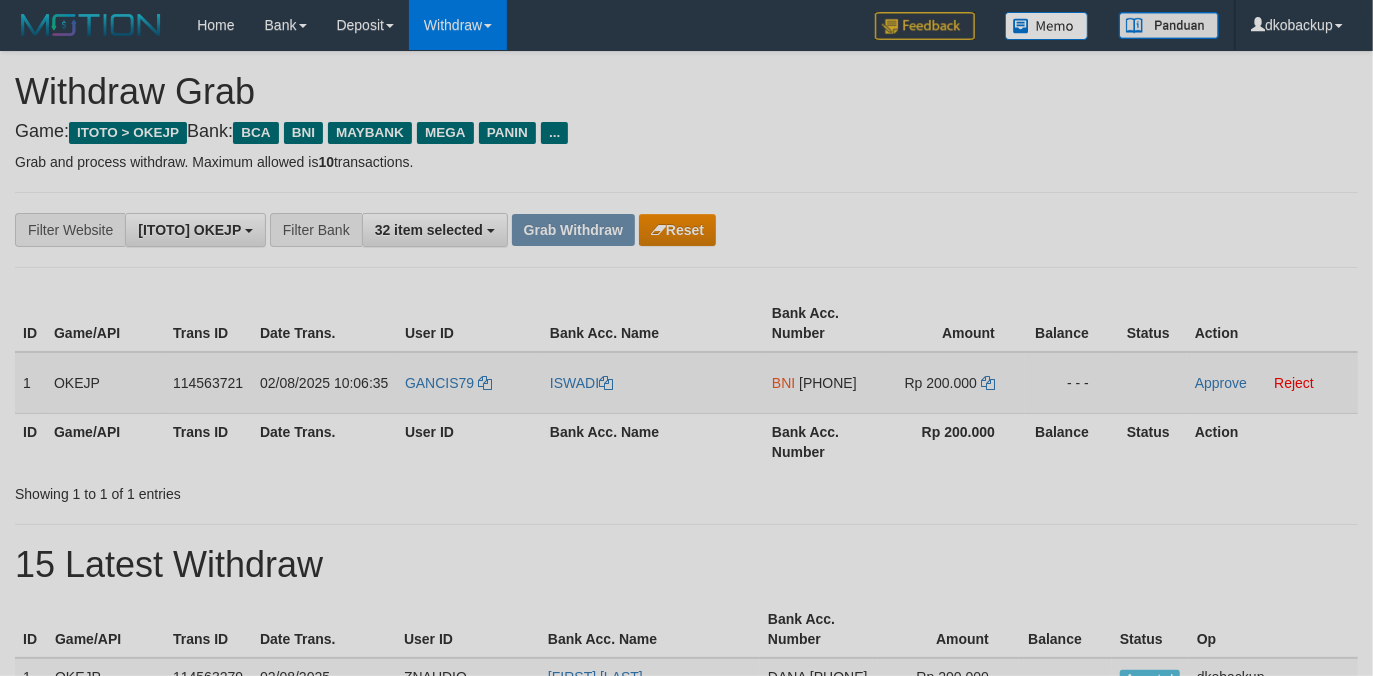 click on "GANCIS79" at bounding box center [469, 383] 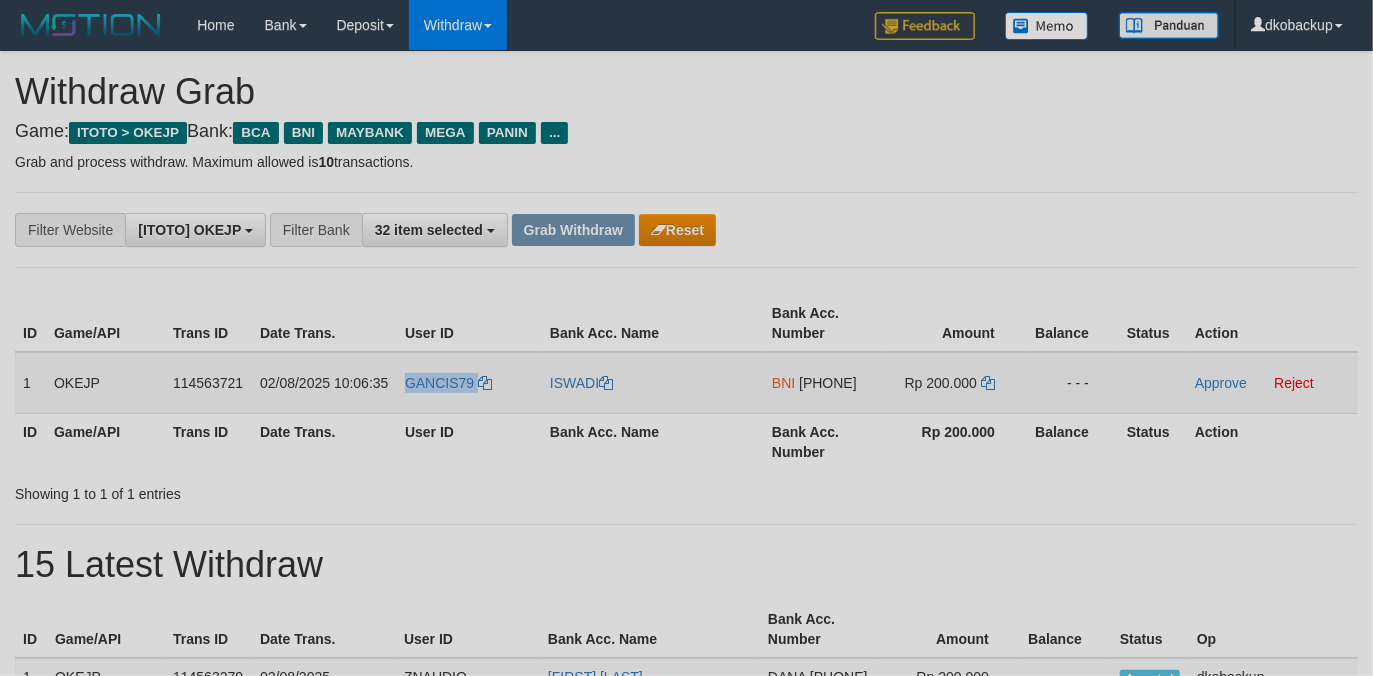 click on "GANCIS79" at bounding box center (469, 383) 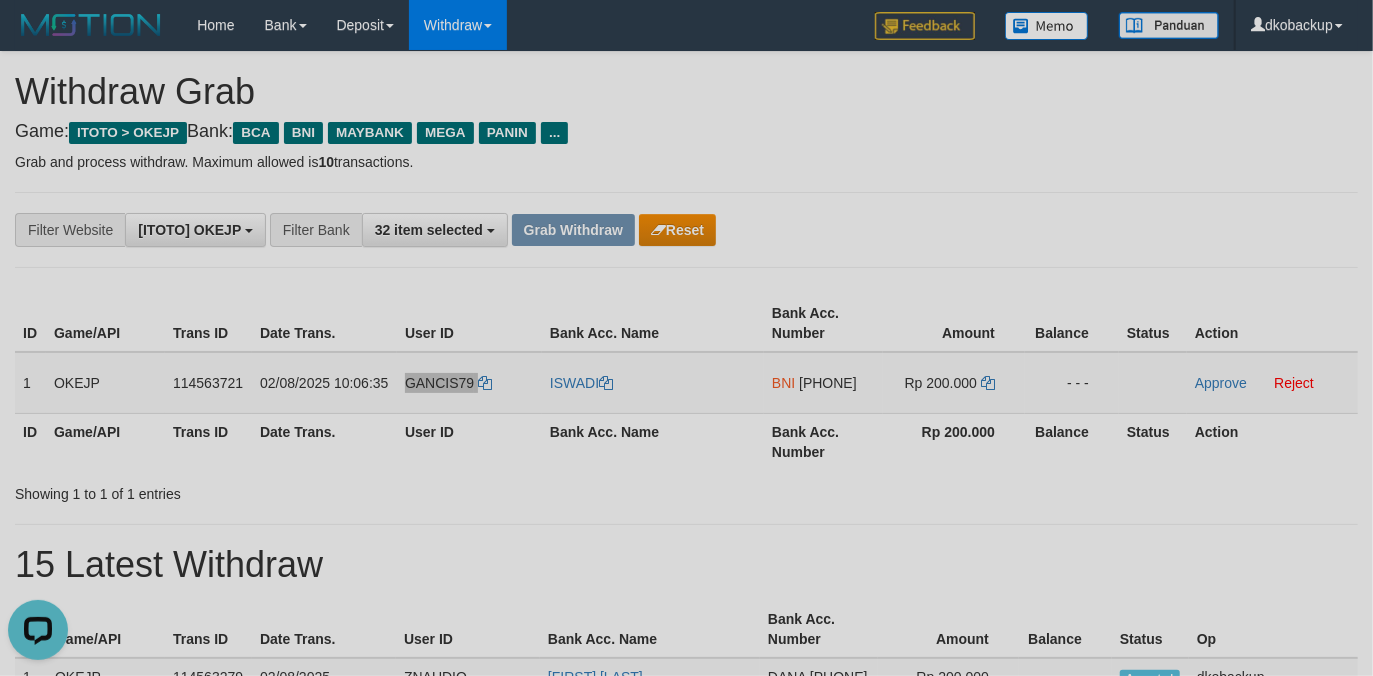 scroll, scrollTop: 0, scrollLeft: 0, axis: both 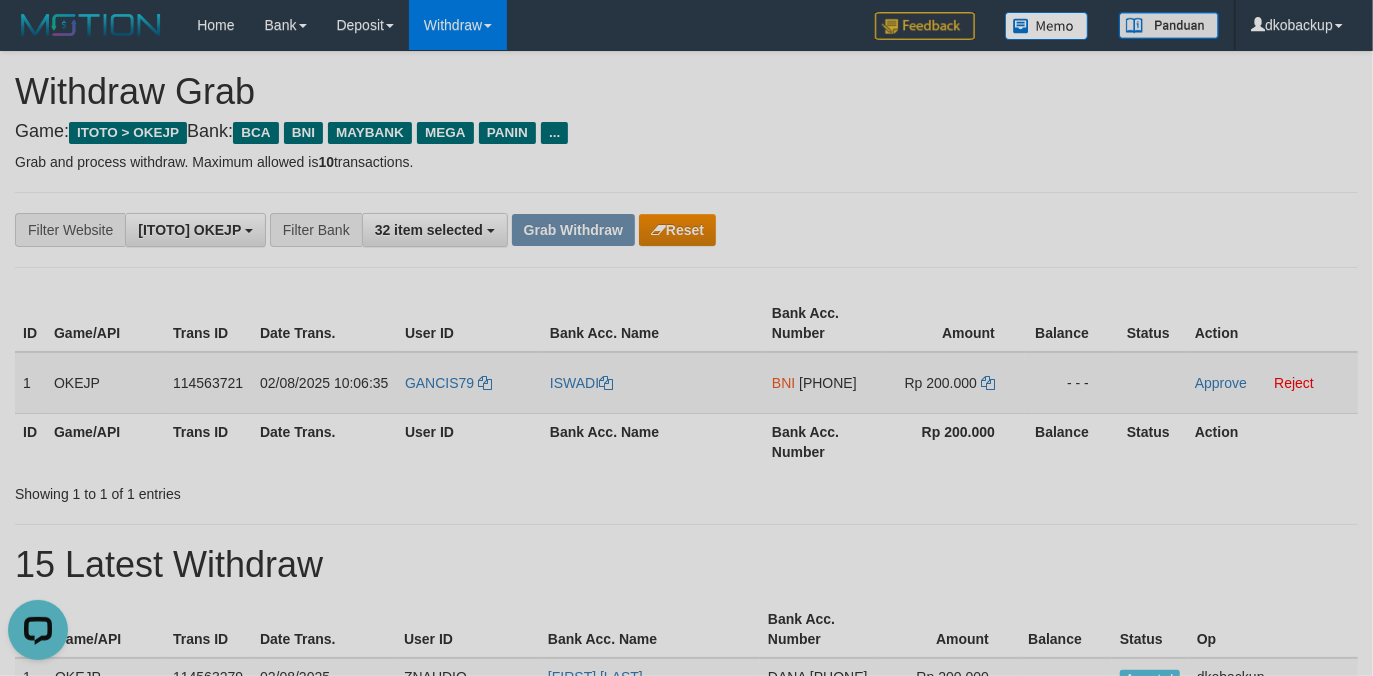 click on "[NUMBER]" at bounding box center (828, 383) 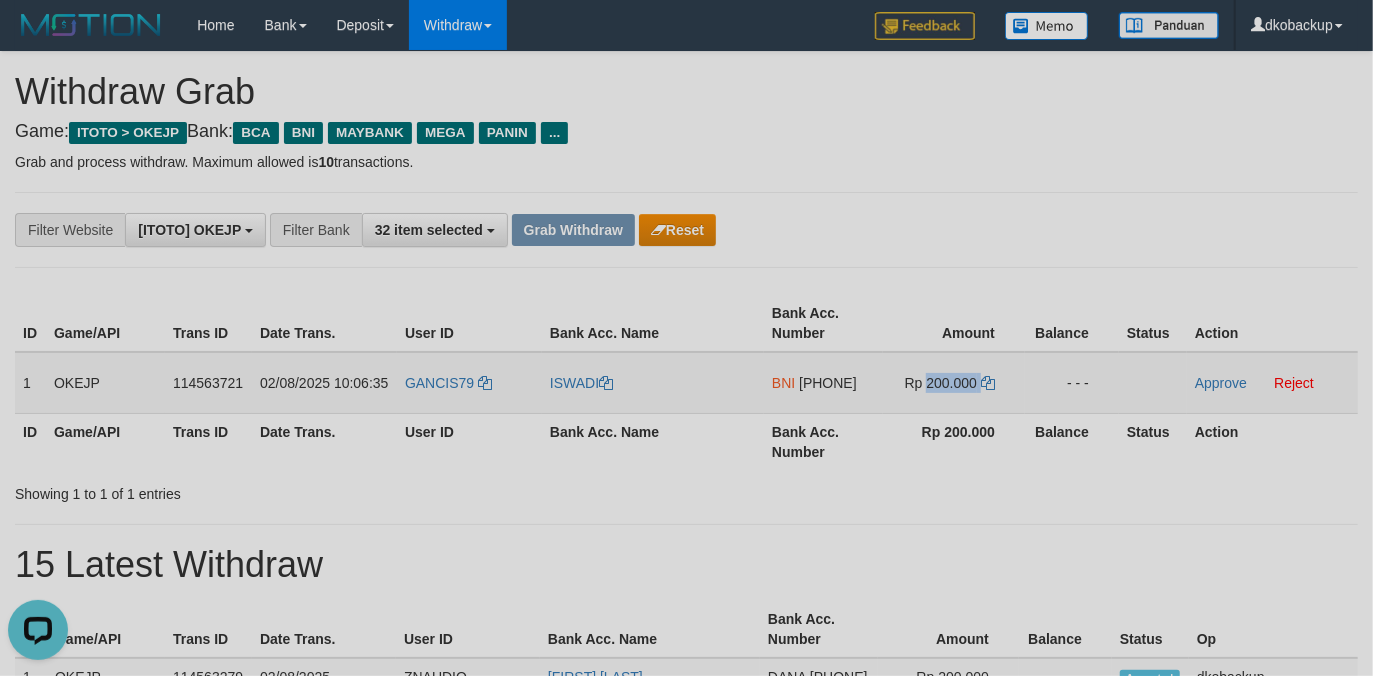 click on "Rp 200.000" at bounding box center (941, 383) 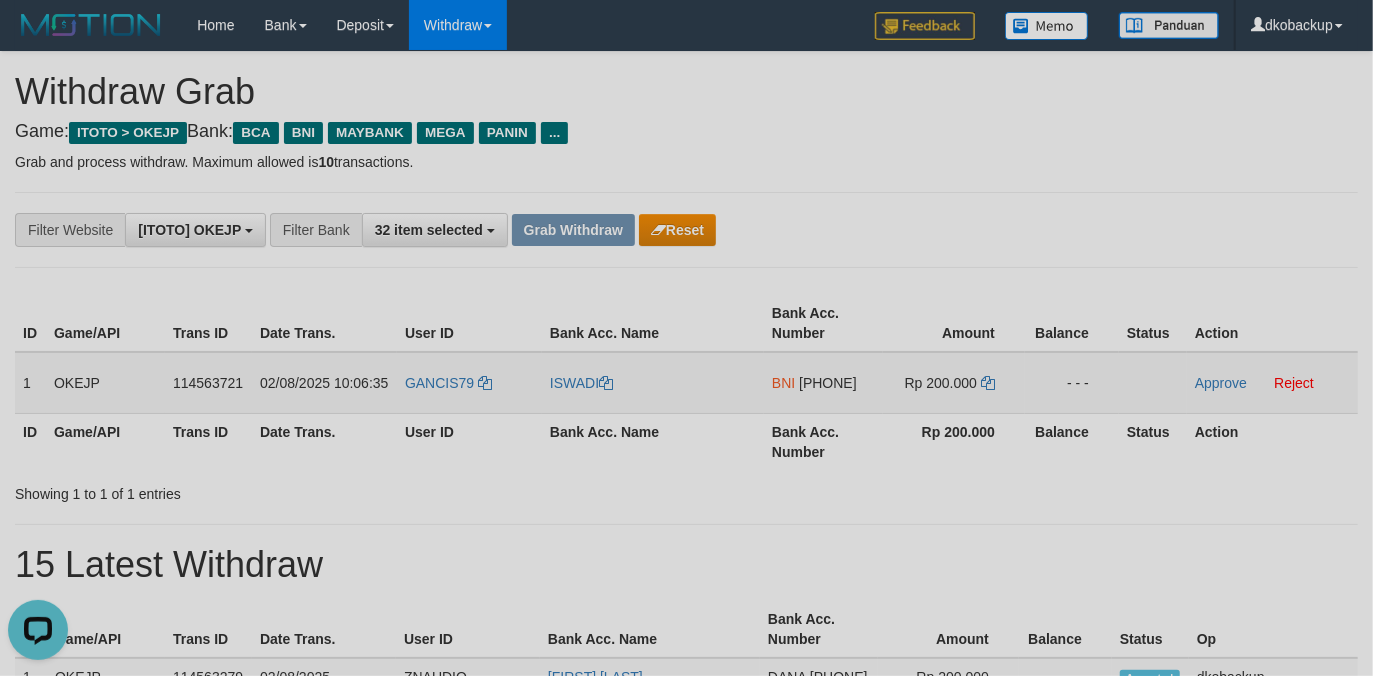 click on "GANCIS79" at bounding box center [469, 383] 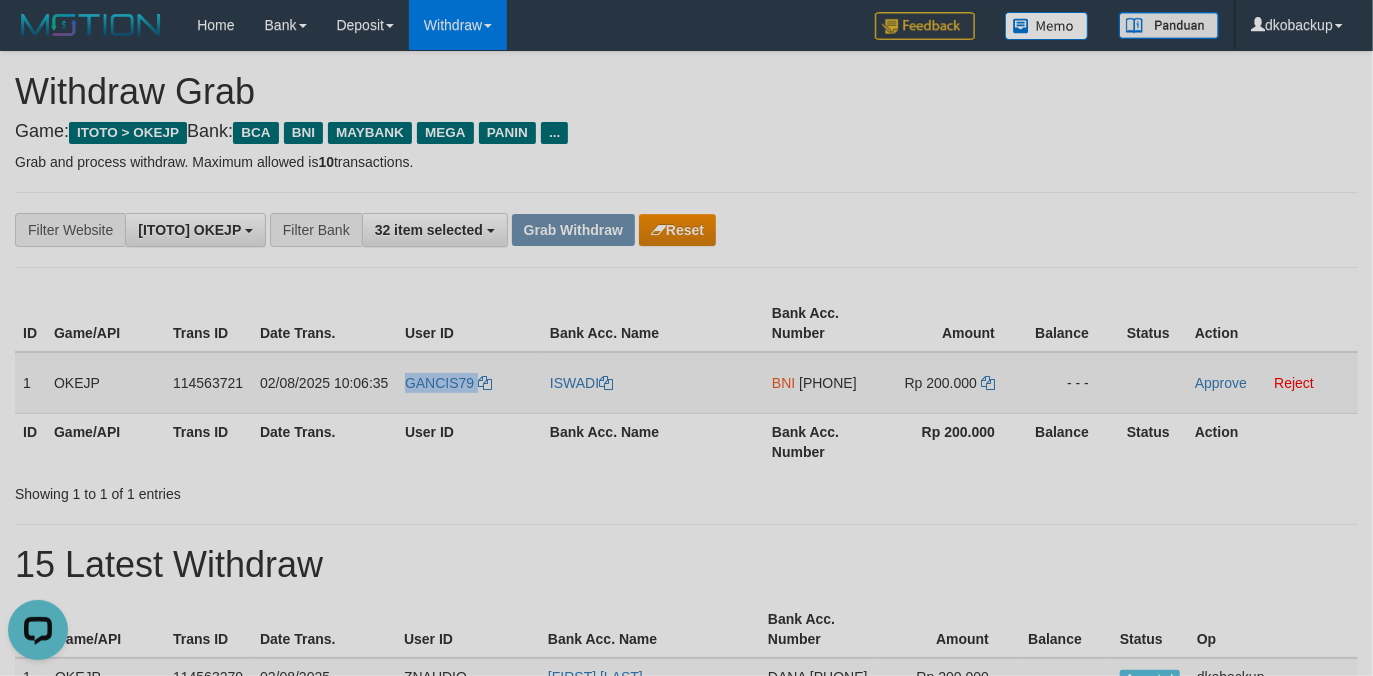 click on "GANCIS79" at bounding box center [469, 383] 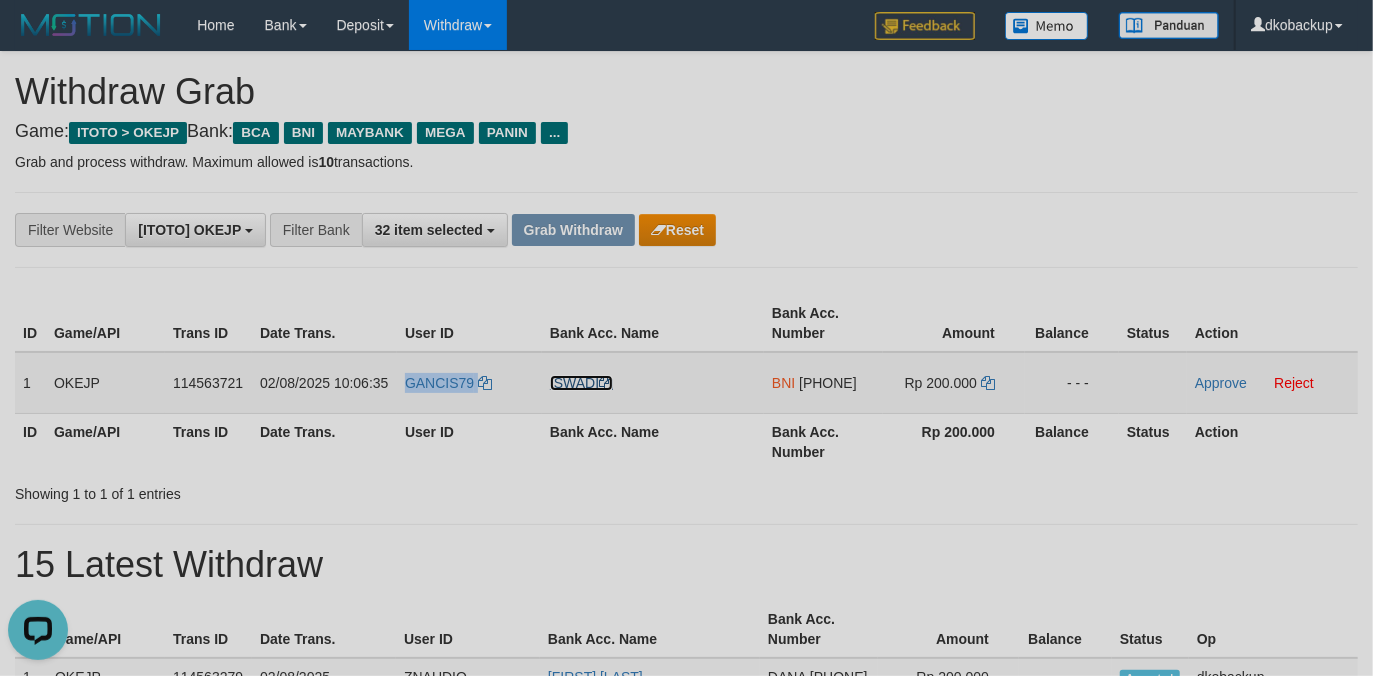 click on "ISWADI" at bounding box center [581, 383] 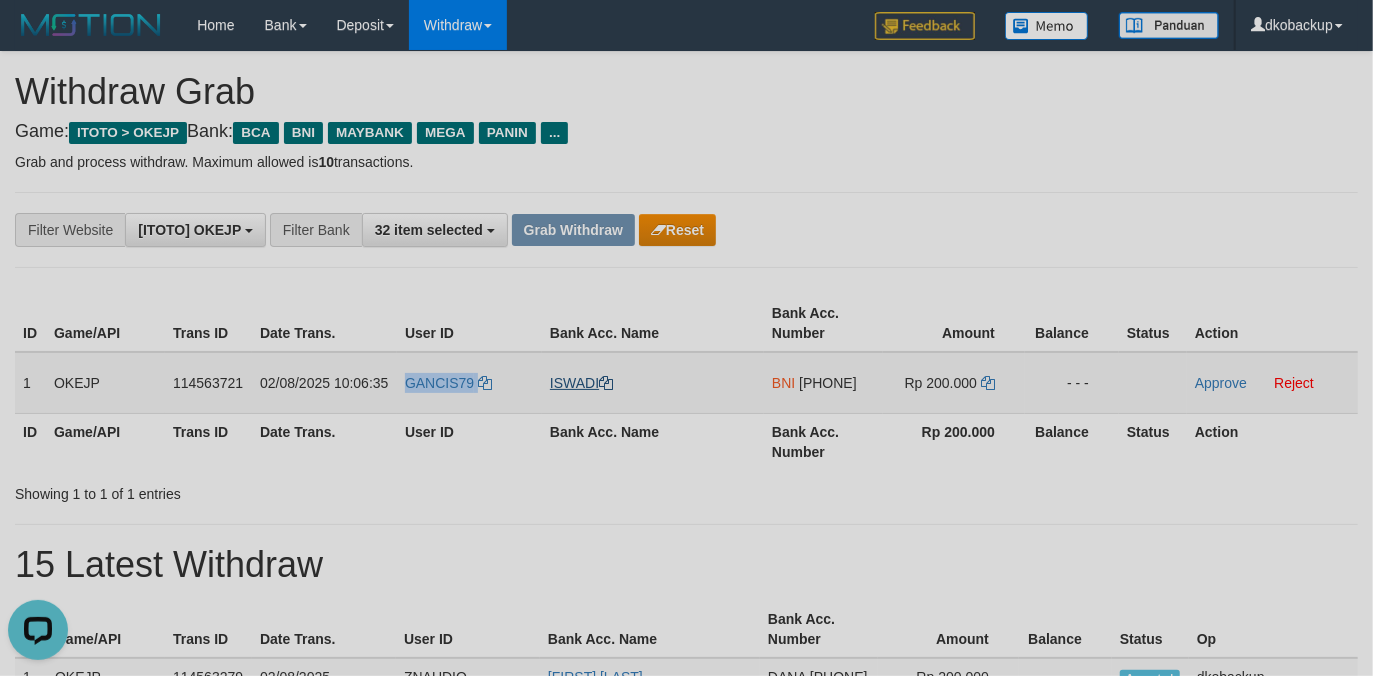 copy on "GANCIS79" 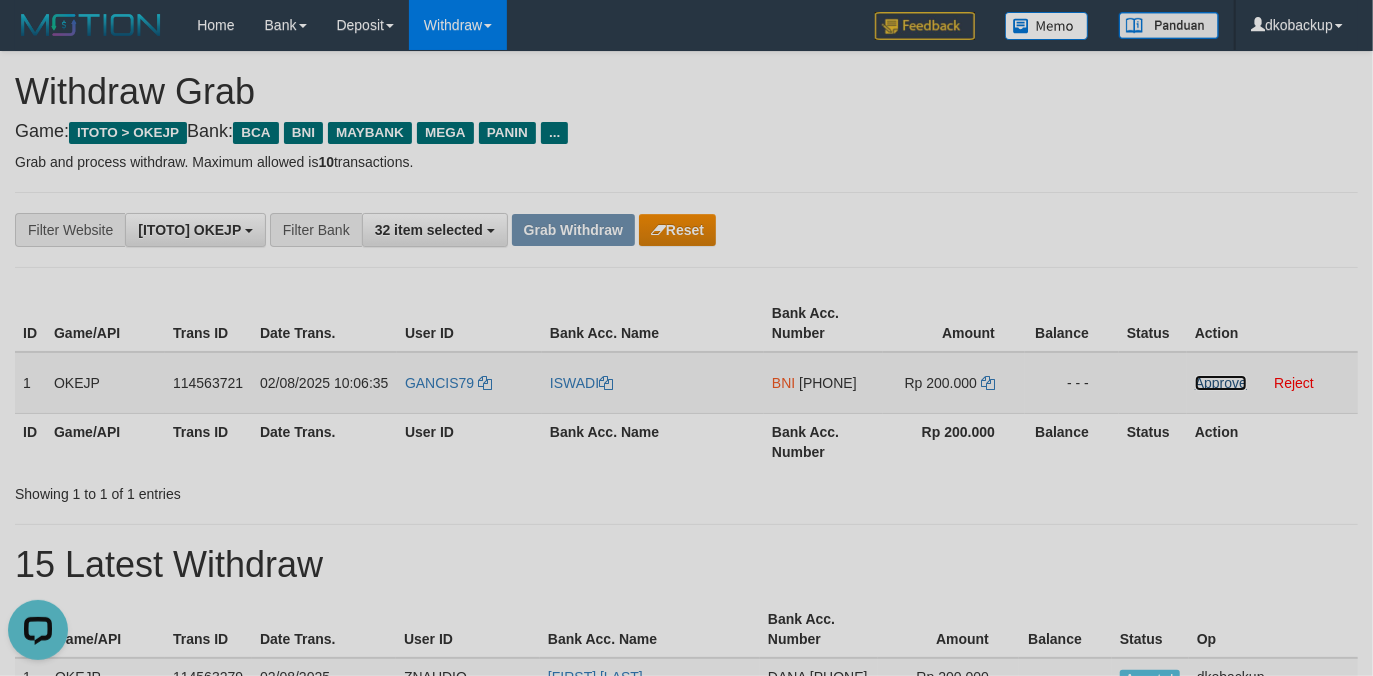 click on "Approve" at bounding box center [1221, 383] 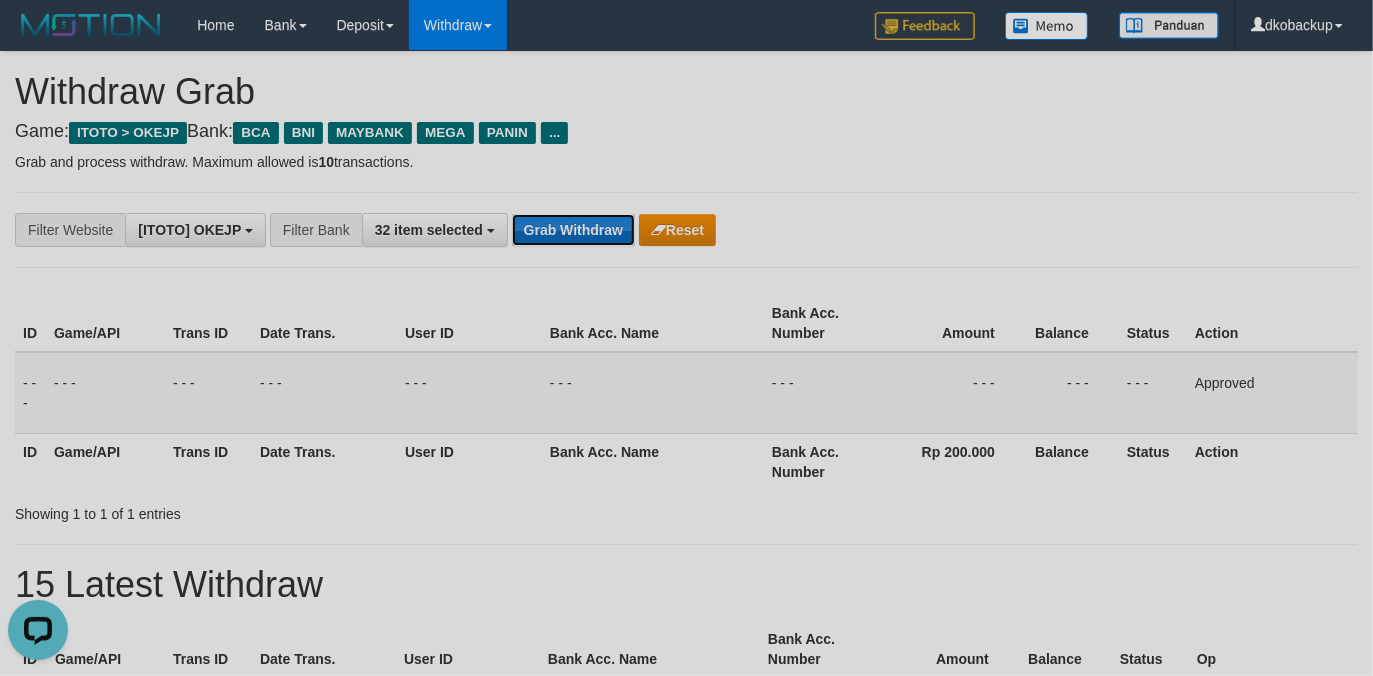 click on "Grab Withdraw" at bounding box center [573, 230] 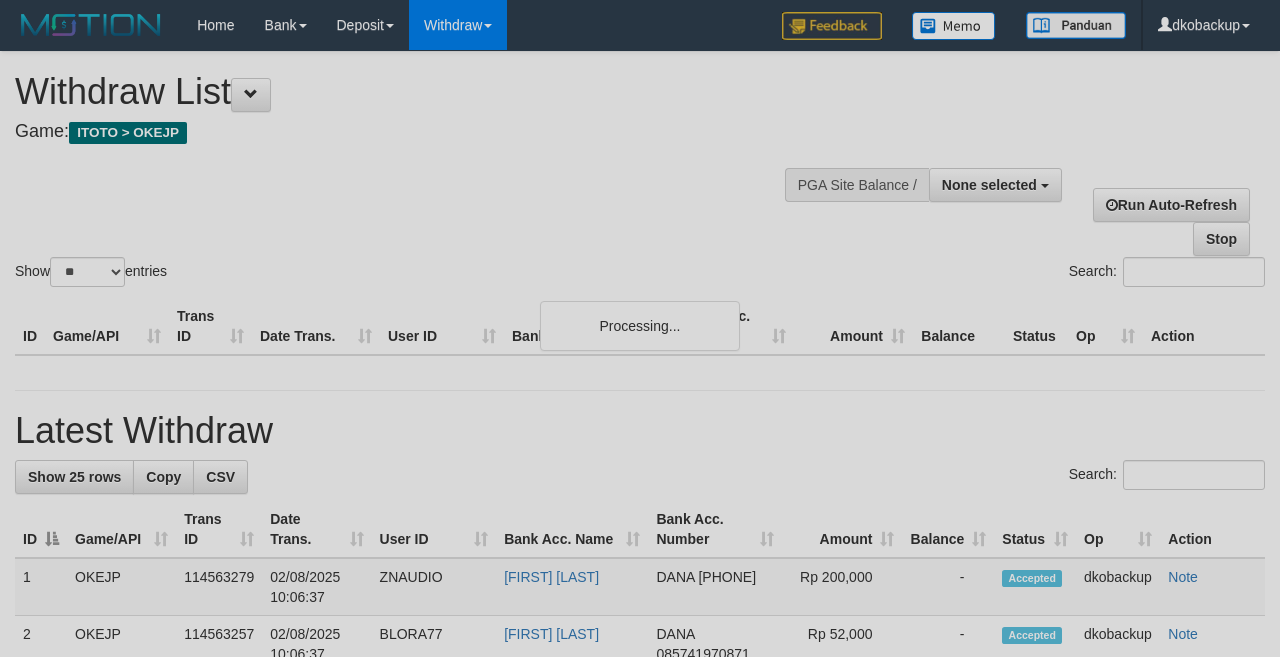 select 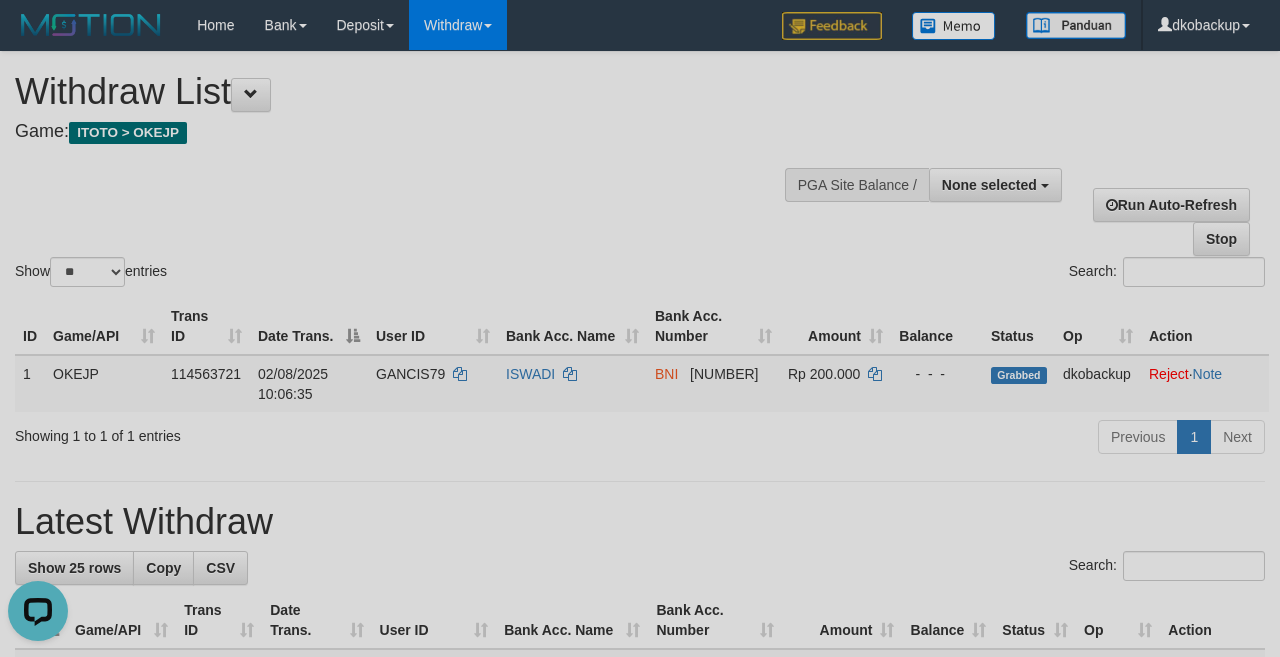 scroll, scrollTop: 0, scrollLeft: 0, axis: both 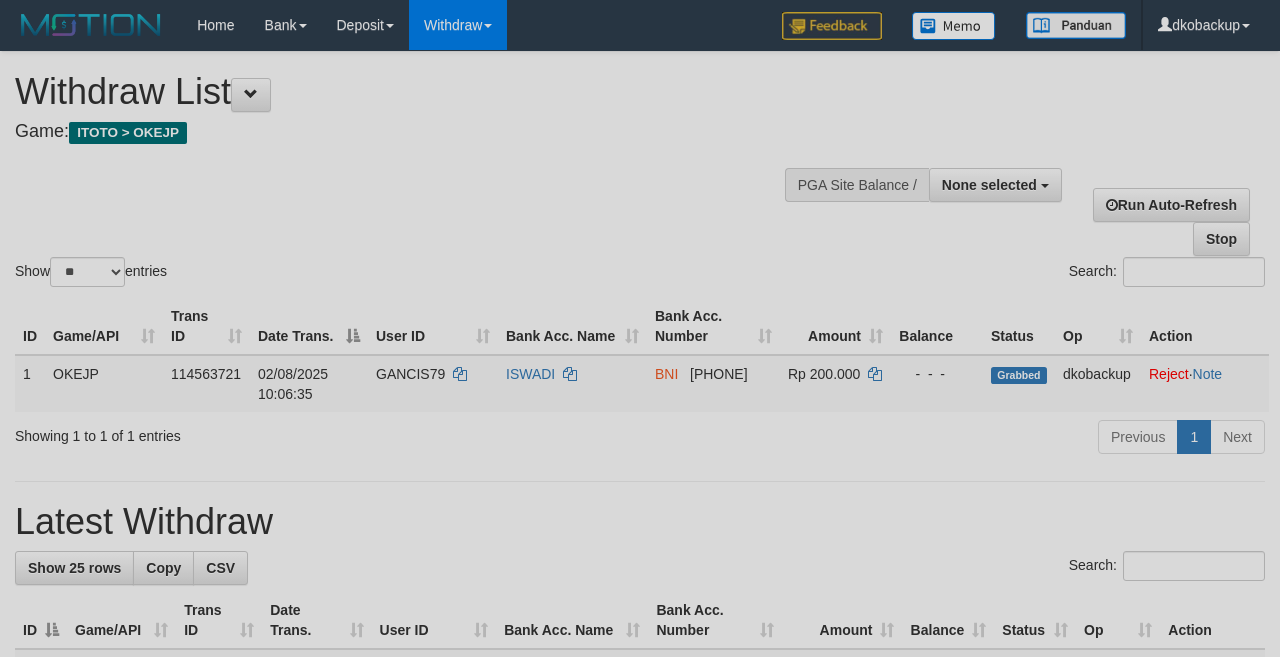select 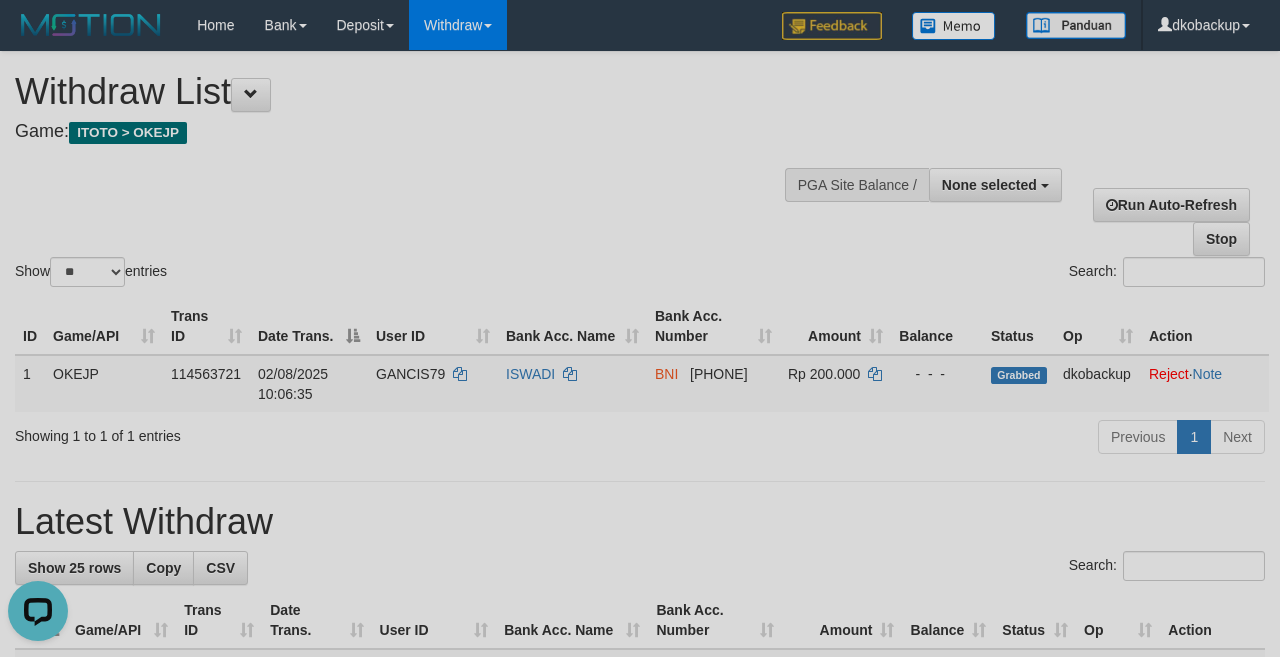 scroll, scrollTop: 0, scrollLeft: 0, axis: both 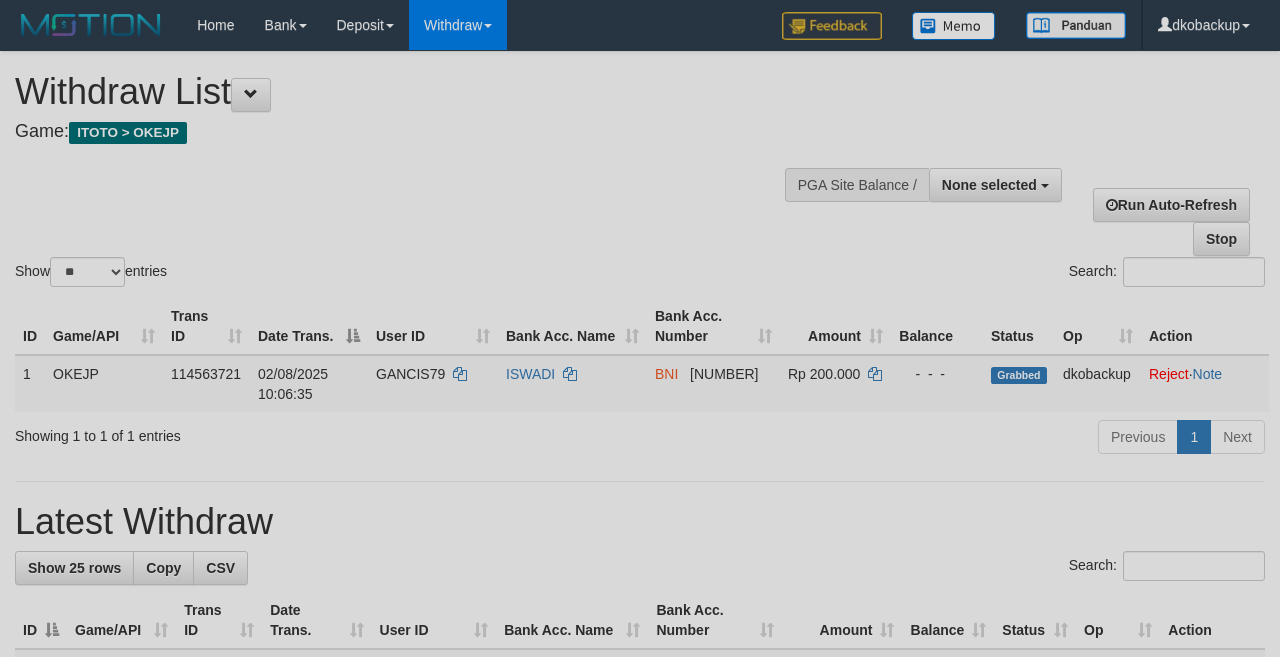 select 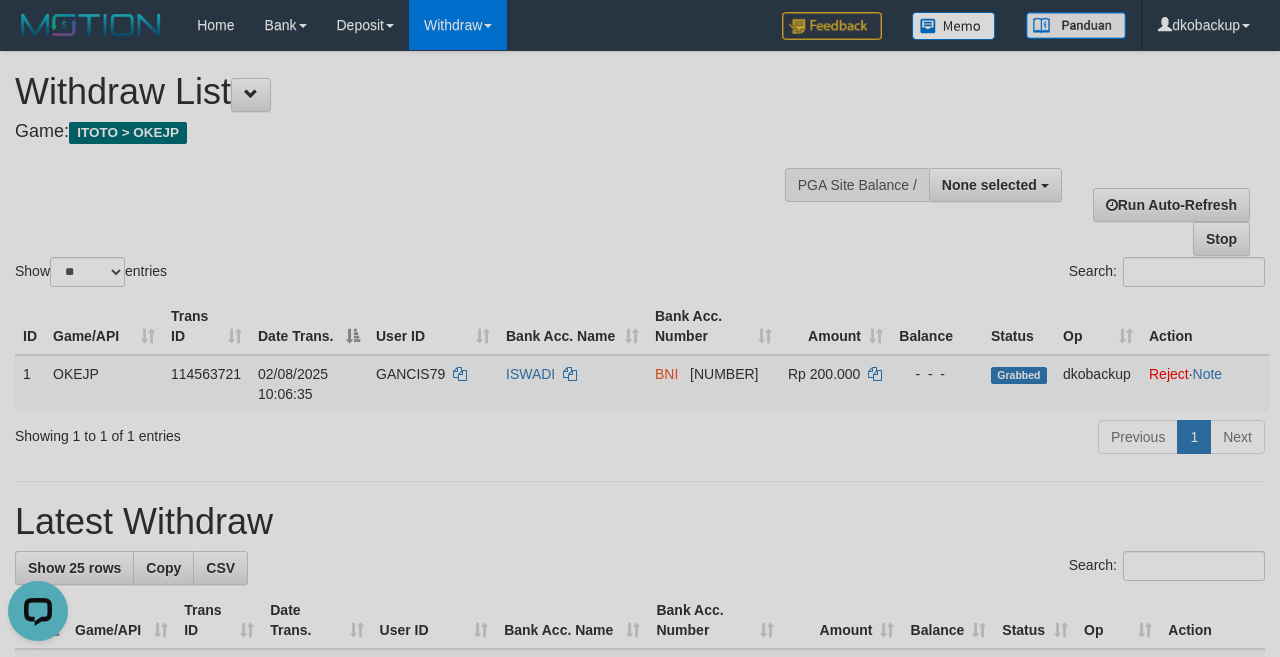 scroll, scrollTop: 0, scrollLeft: 0, axis: both 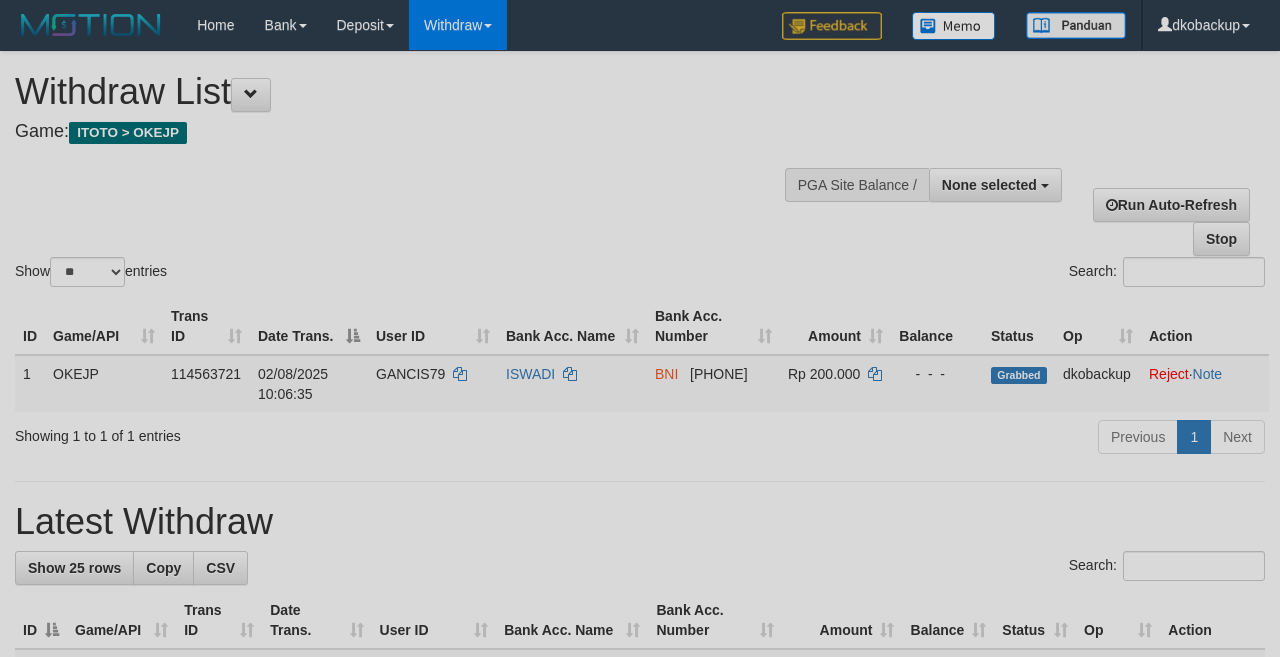 select 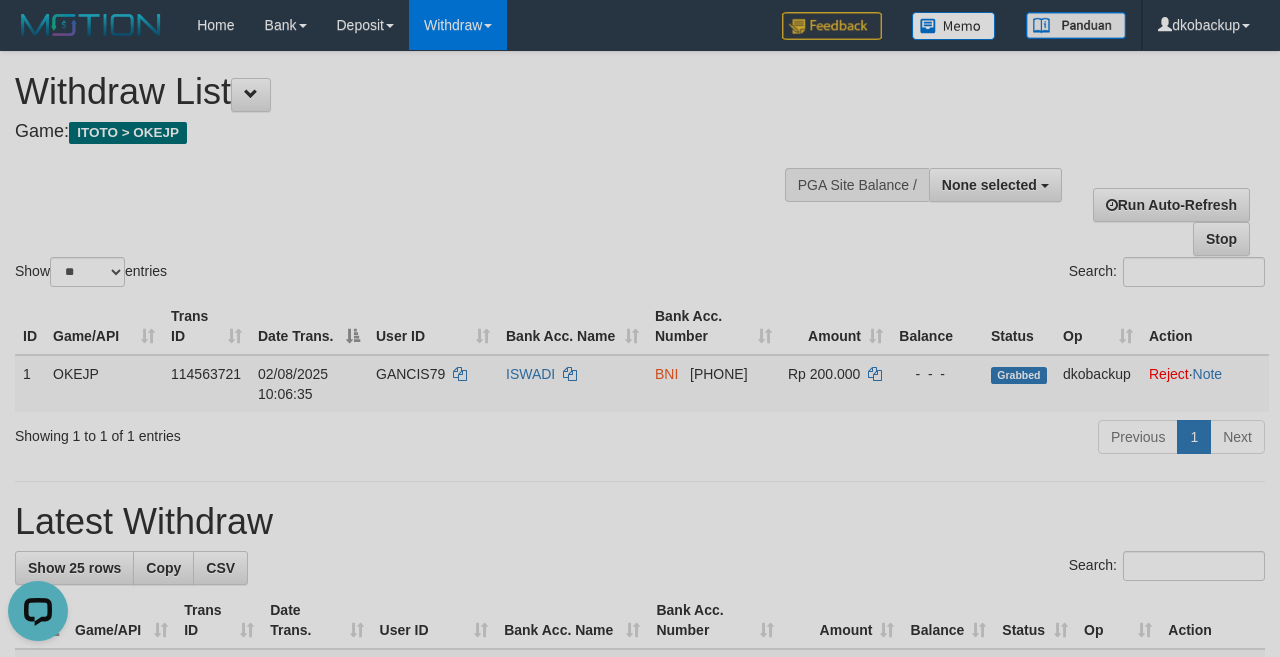 scroll, scrollTop: 0, scrollLeft: 0, axis: both 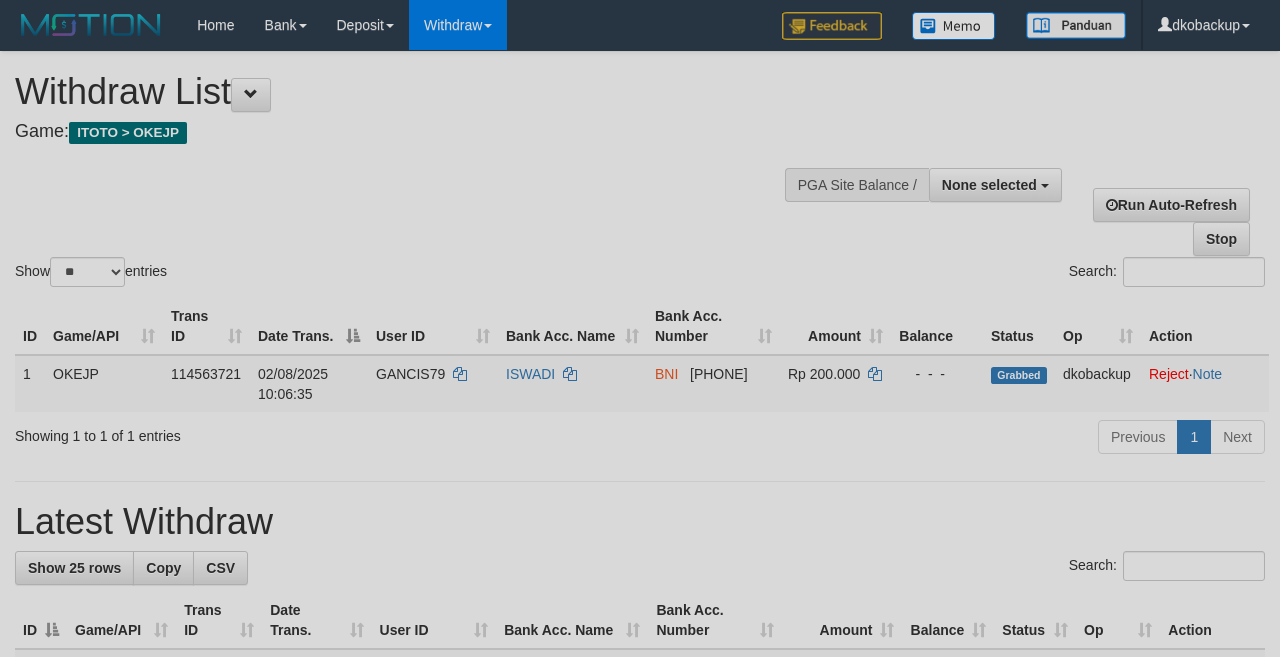 select 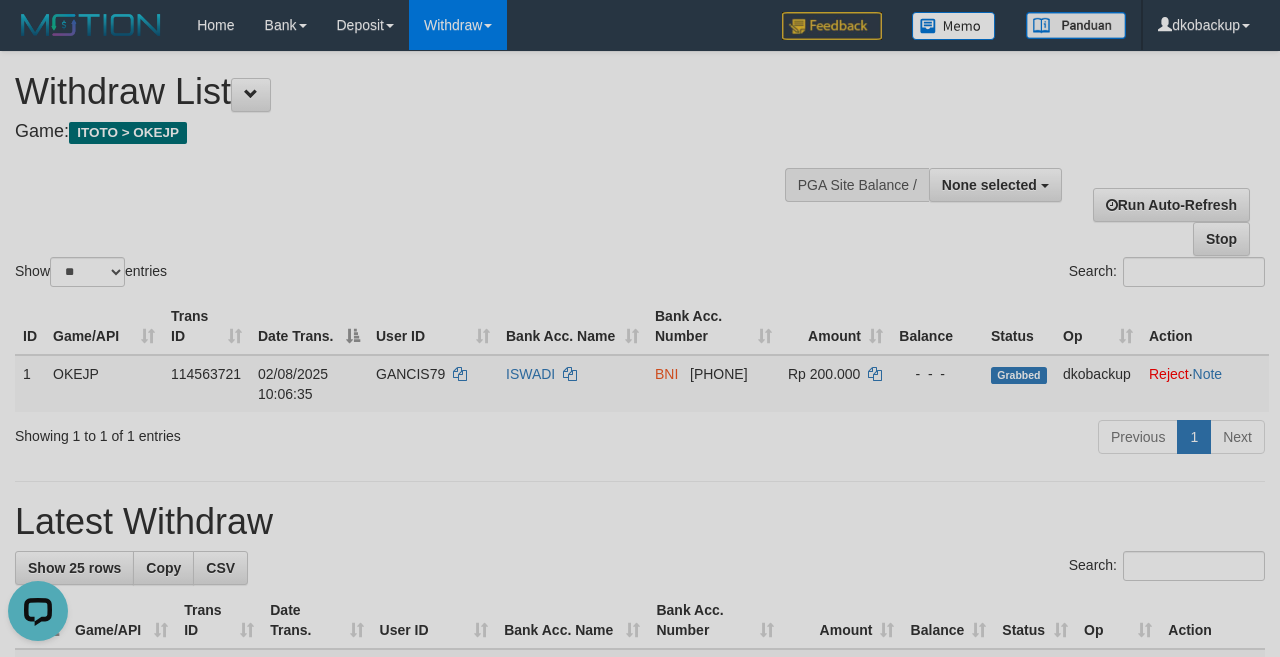 scroll, scrollTop: 0, scrollLeft: 0, axis: both 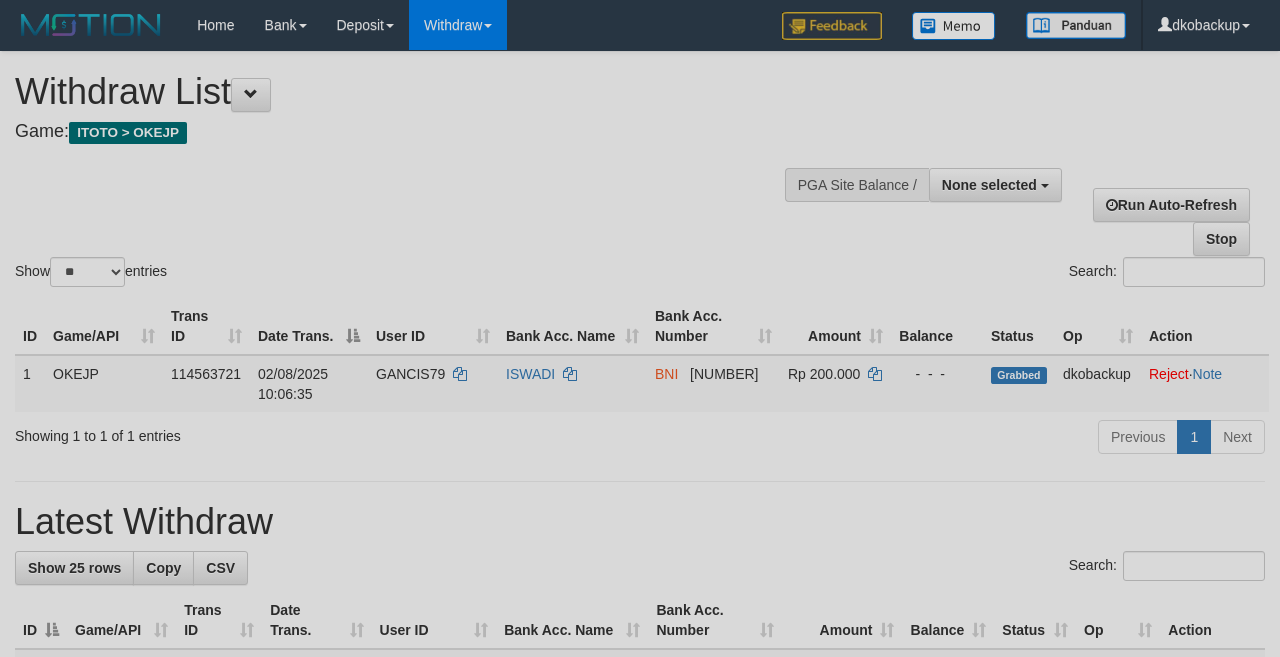 select 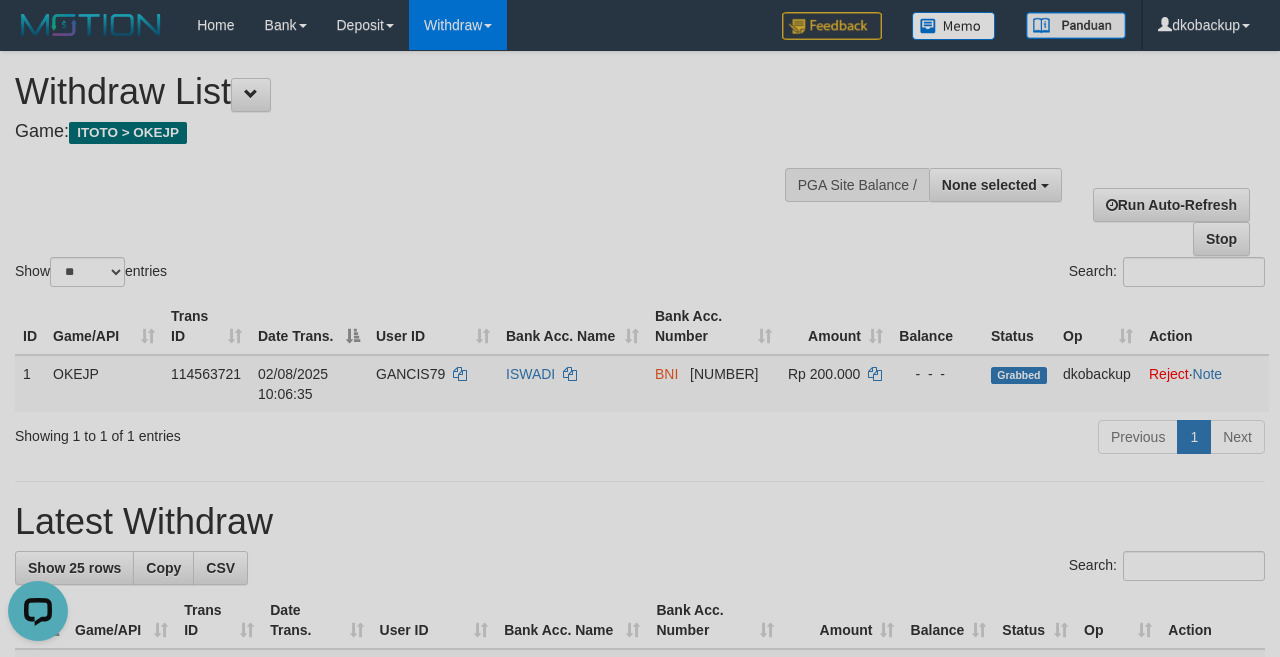 scroll, scrollTop: 0, scrollLeft: 0, axis: both 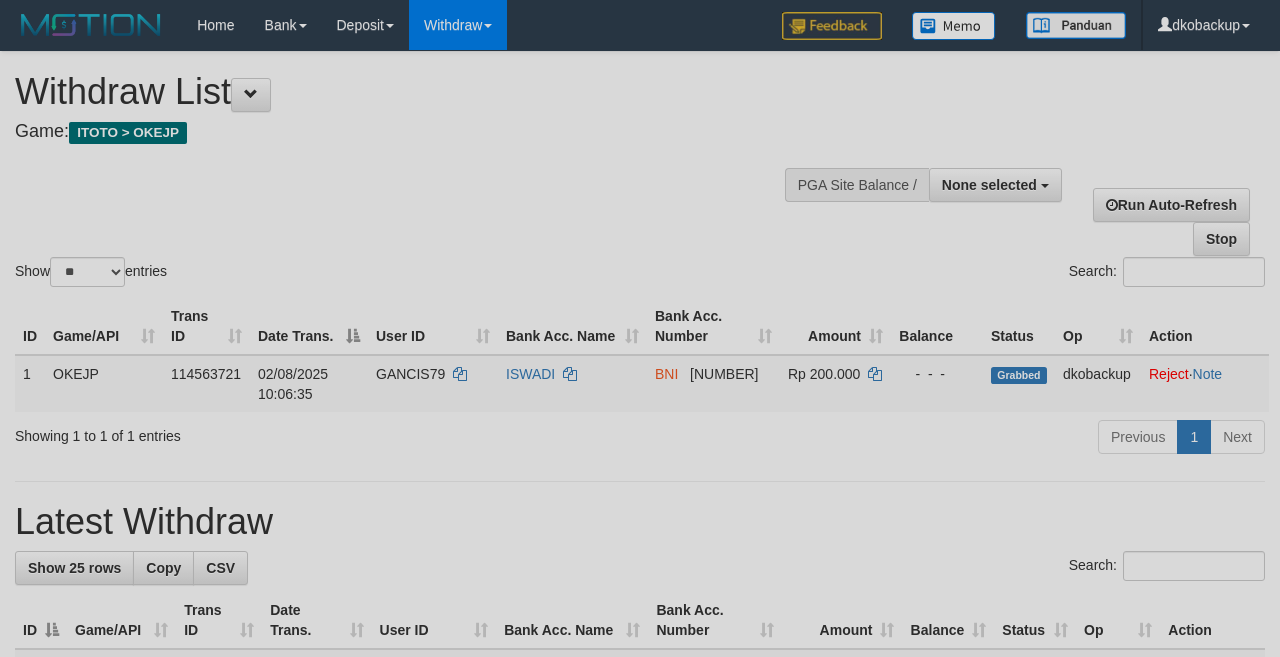 select 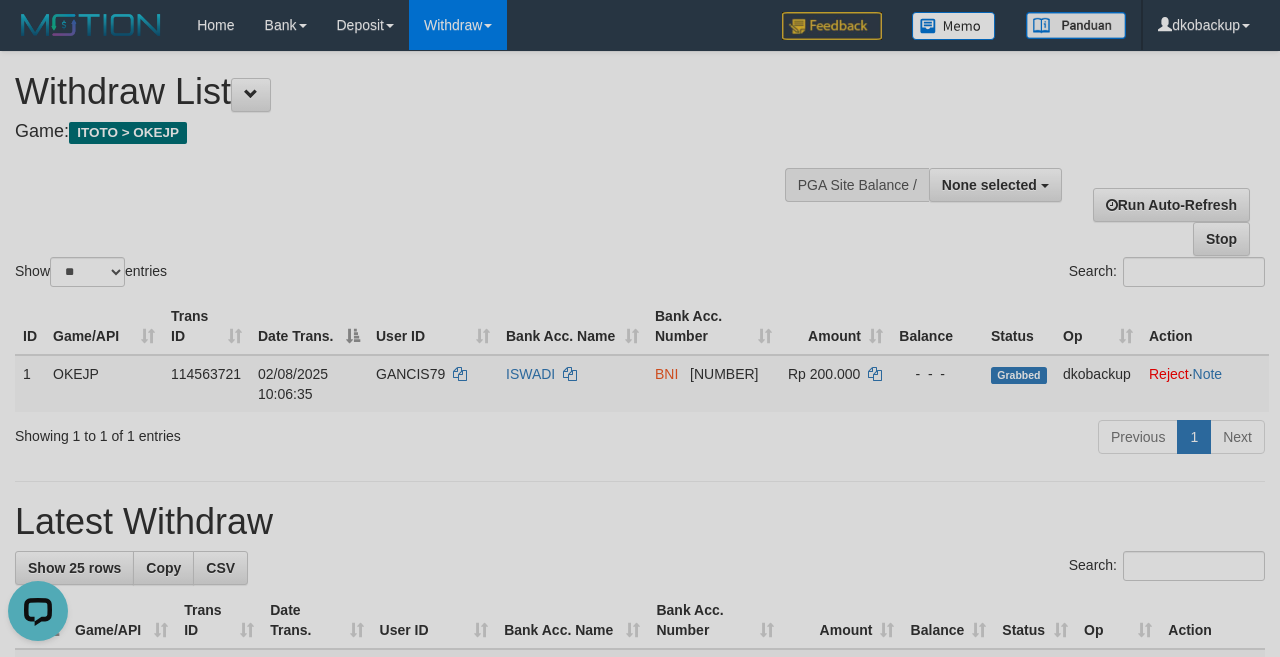 scroll, scrollTop: 0, scrollLeft: 0, axis: both 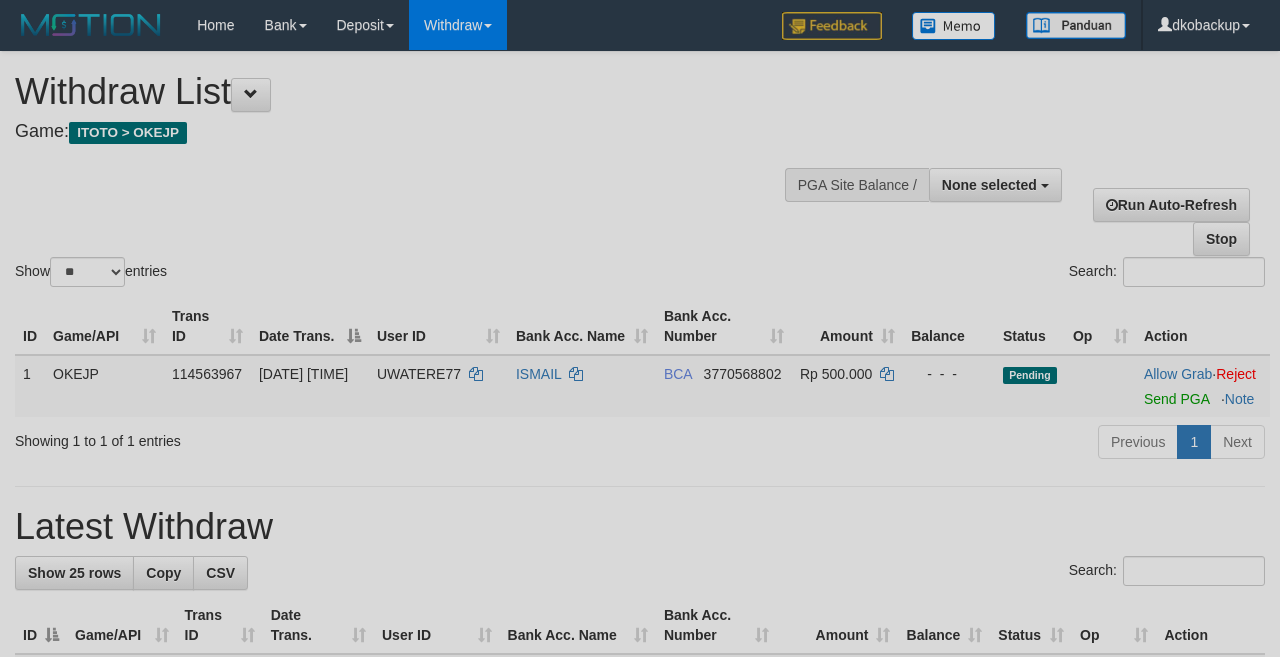 select 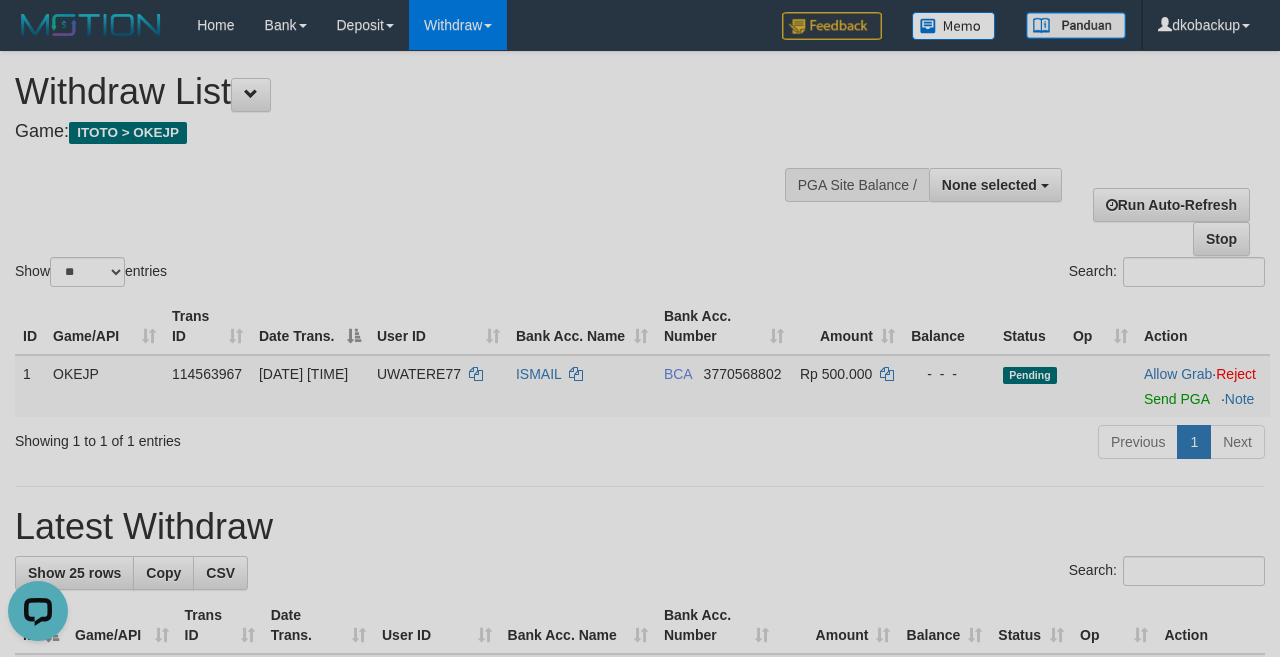 scroll, scrollTop: 0, scrollLeft: 0, axis: both 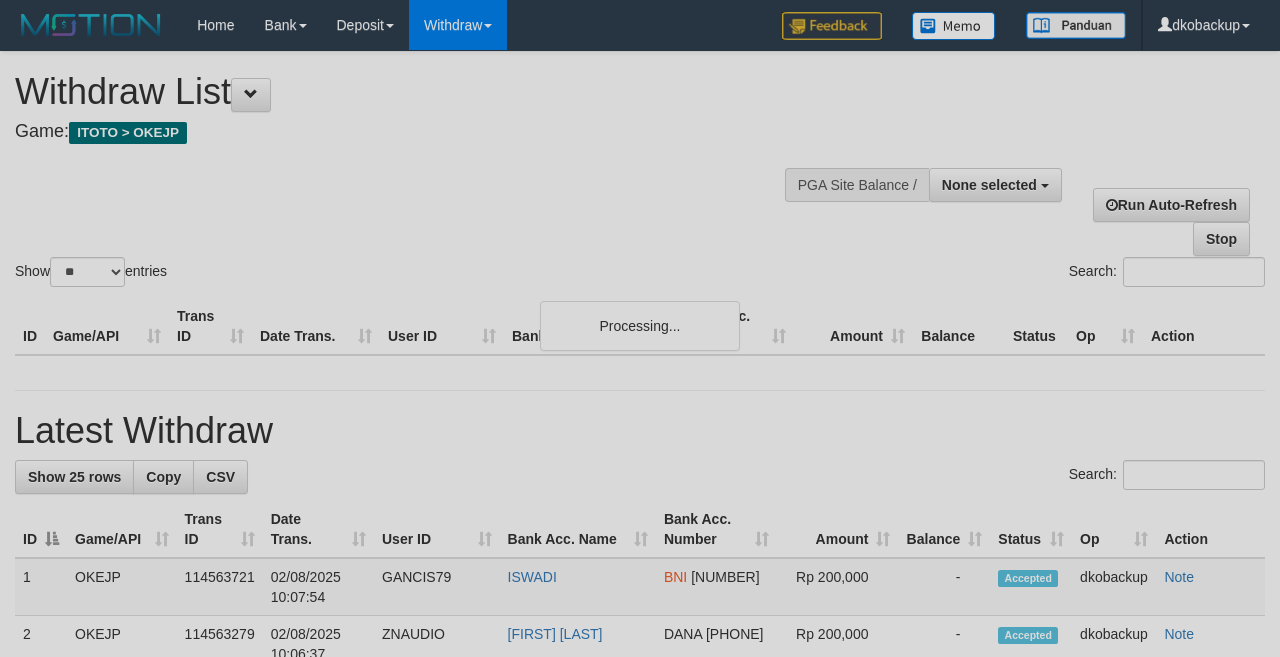 select 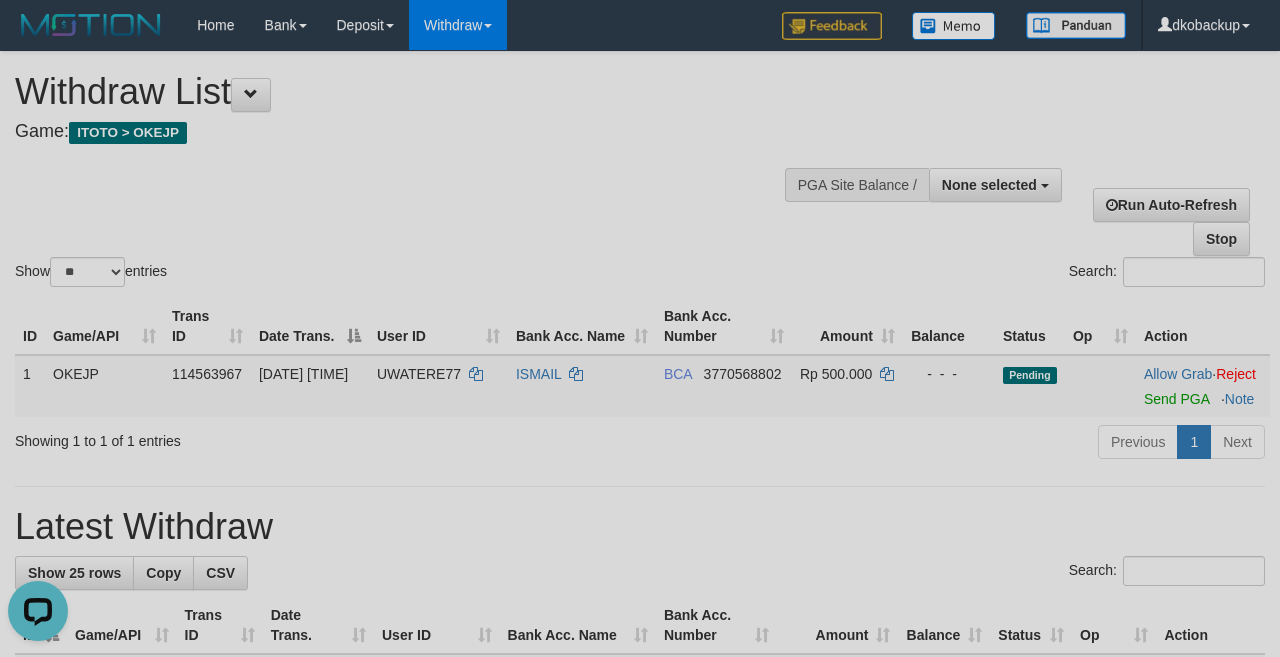 scroll, scrollTop: 0, scrollLeft: 0, axis: both 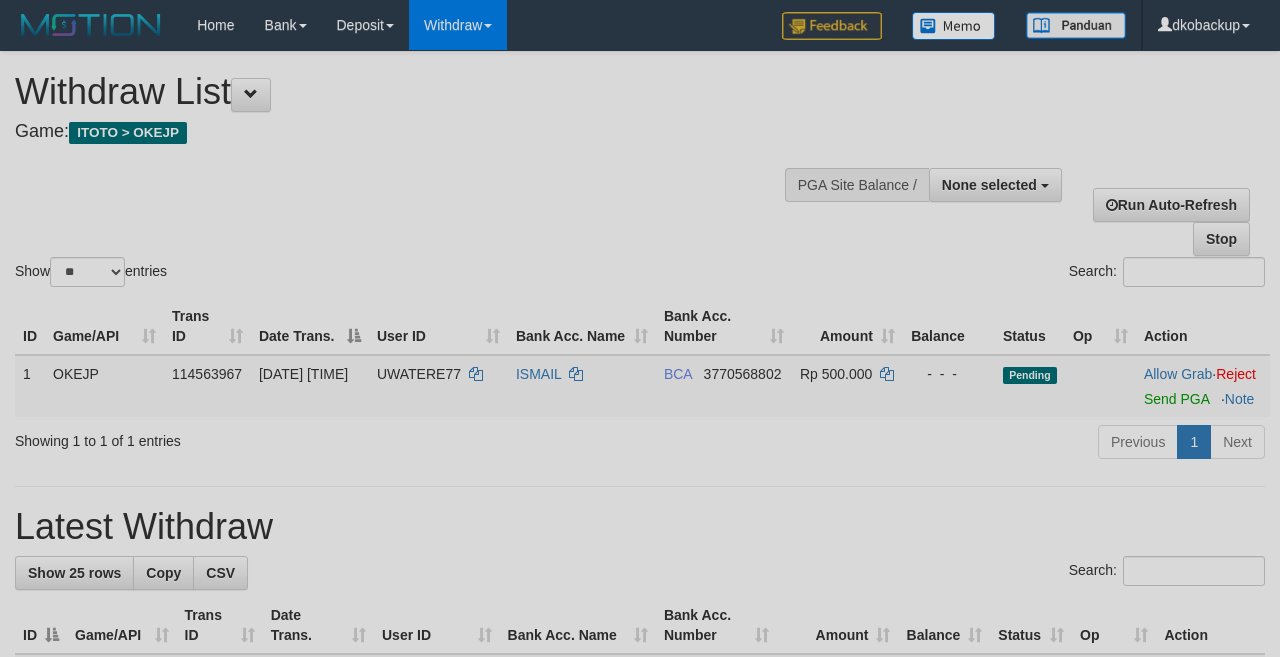 select 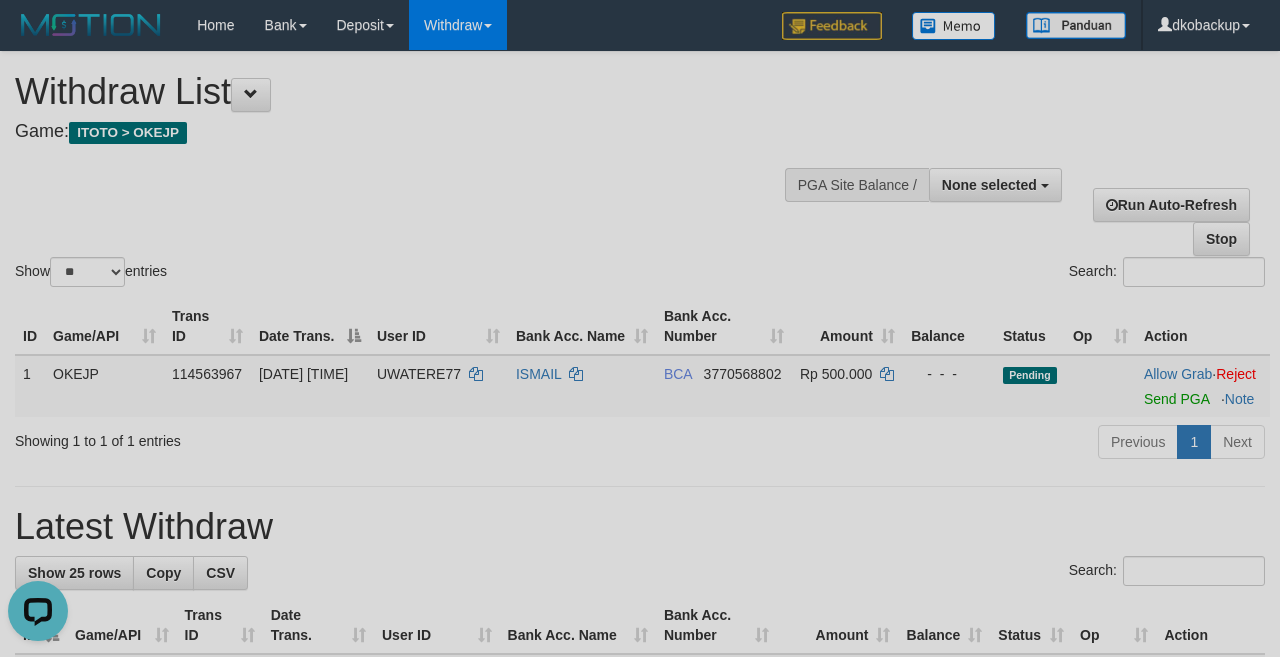 scroll, scrollTop: 0, scrollLeft: 0, axis: both 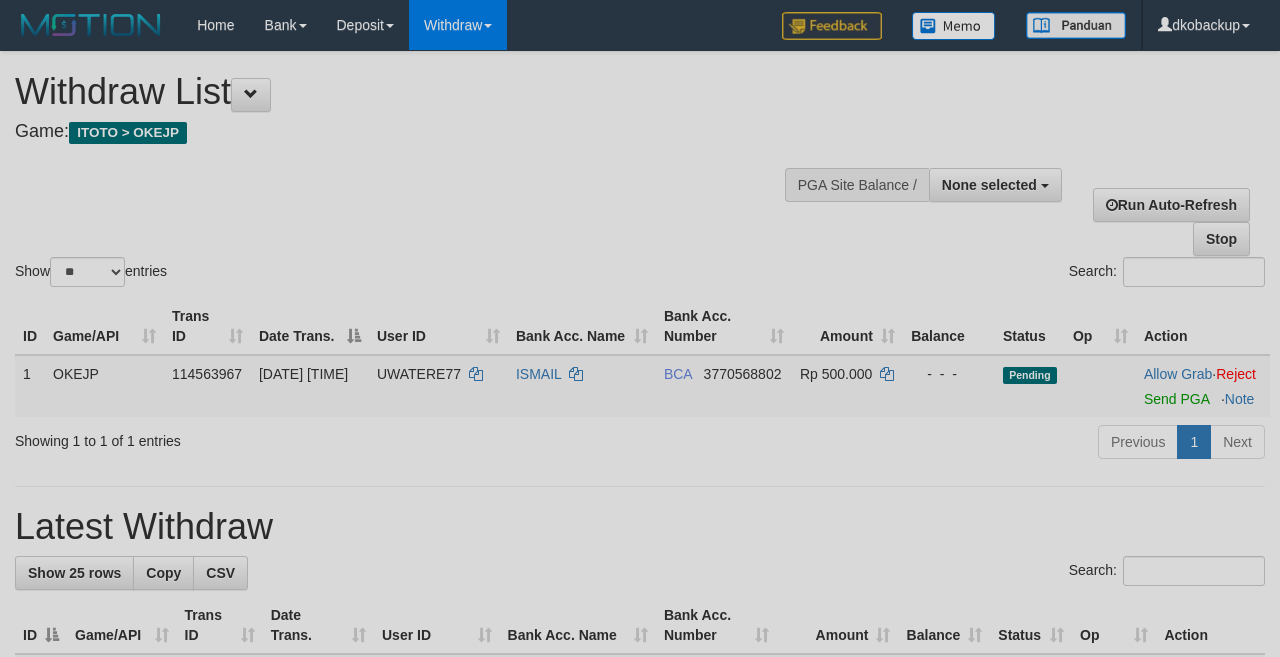 select 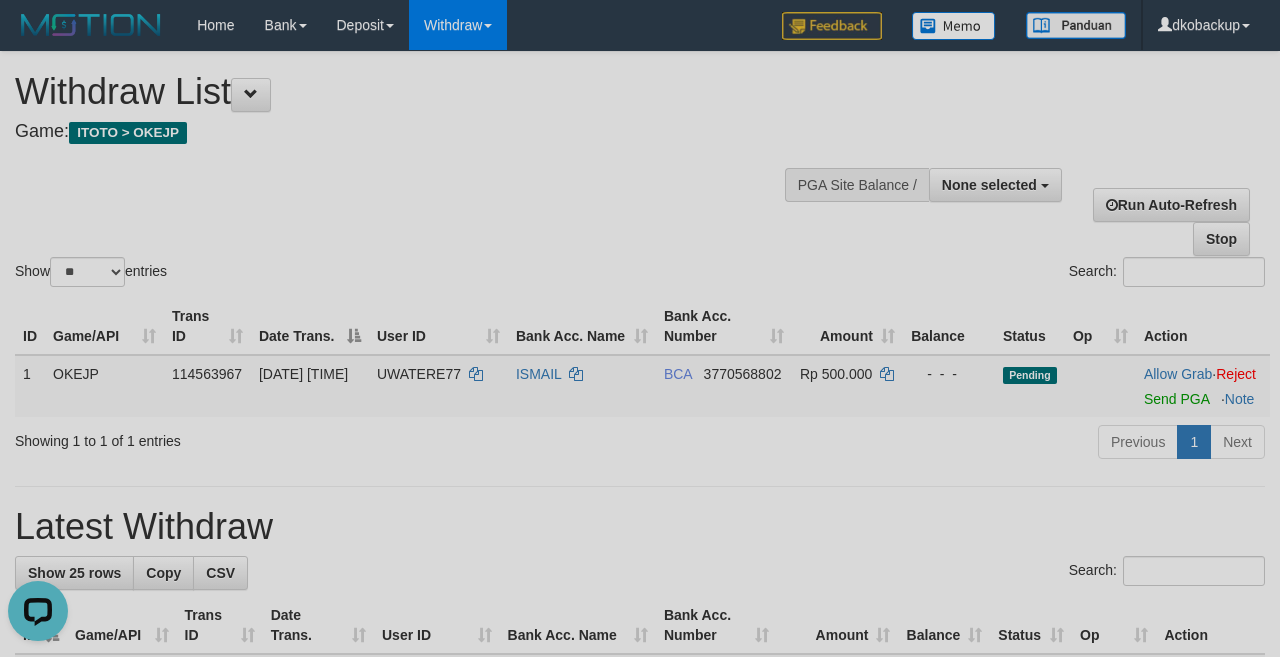 scroll, scrollTop: 0, scrollLeft: 0, axis: both 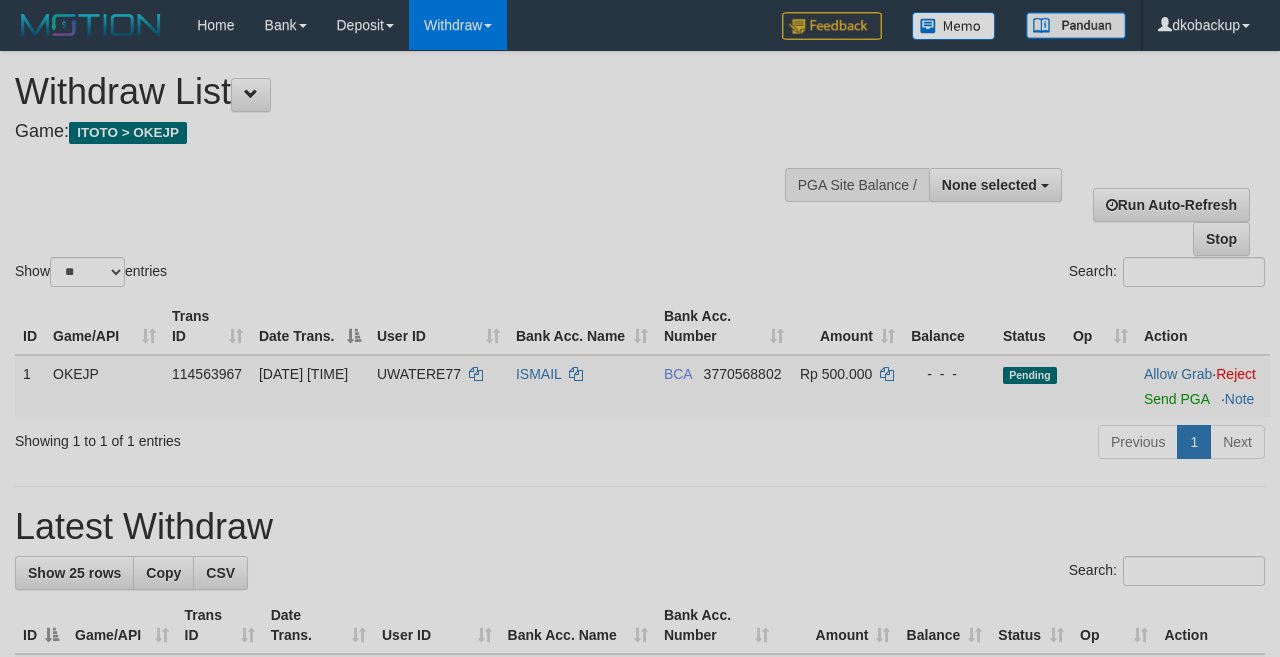 select 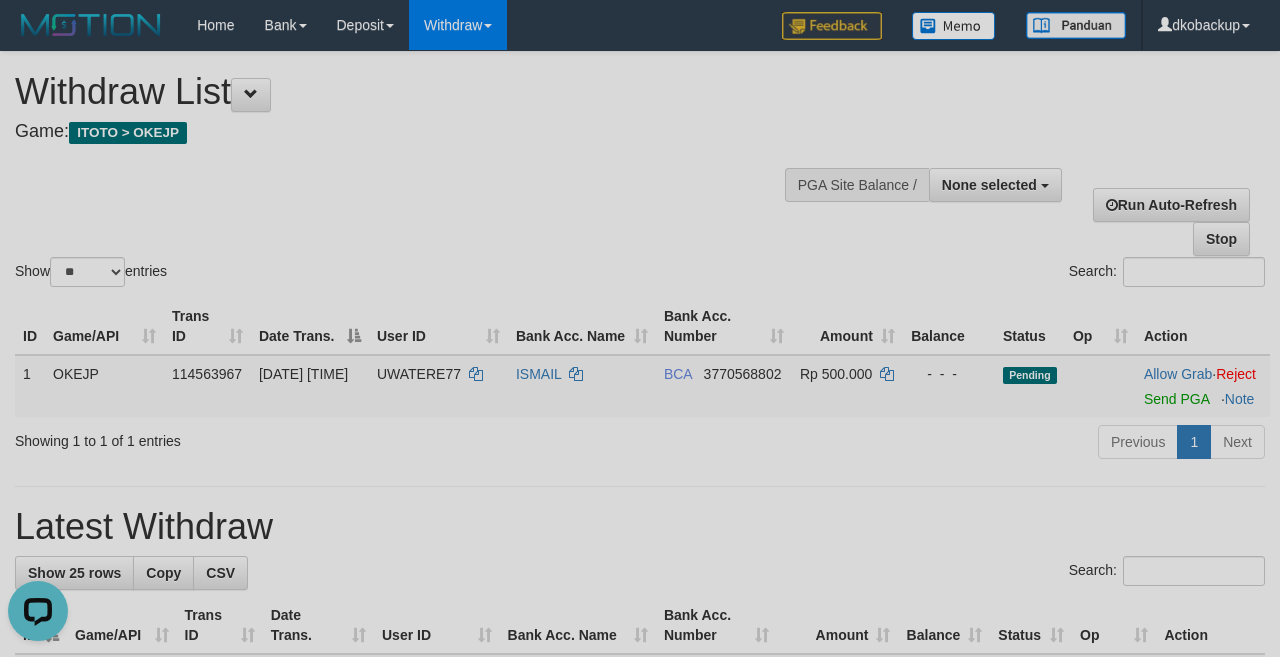 scroll, scrollTop: 0, scrollLeft: 0, axis: both 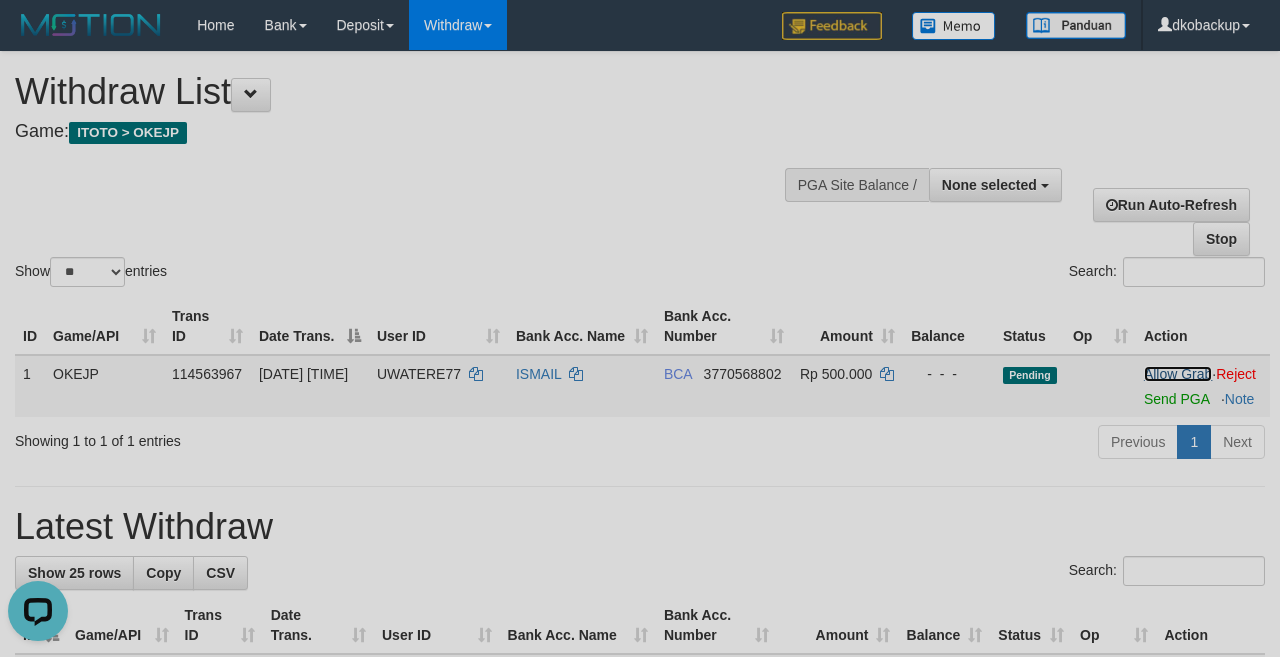 click on "Allow Grab" at bounding box center (1178, 374) 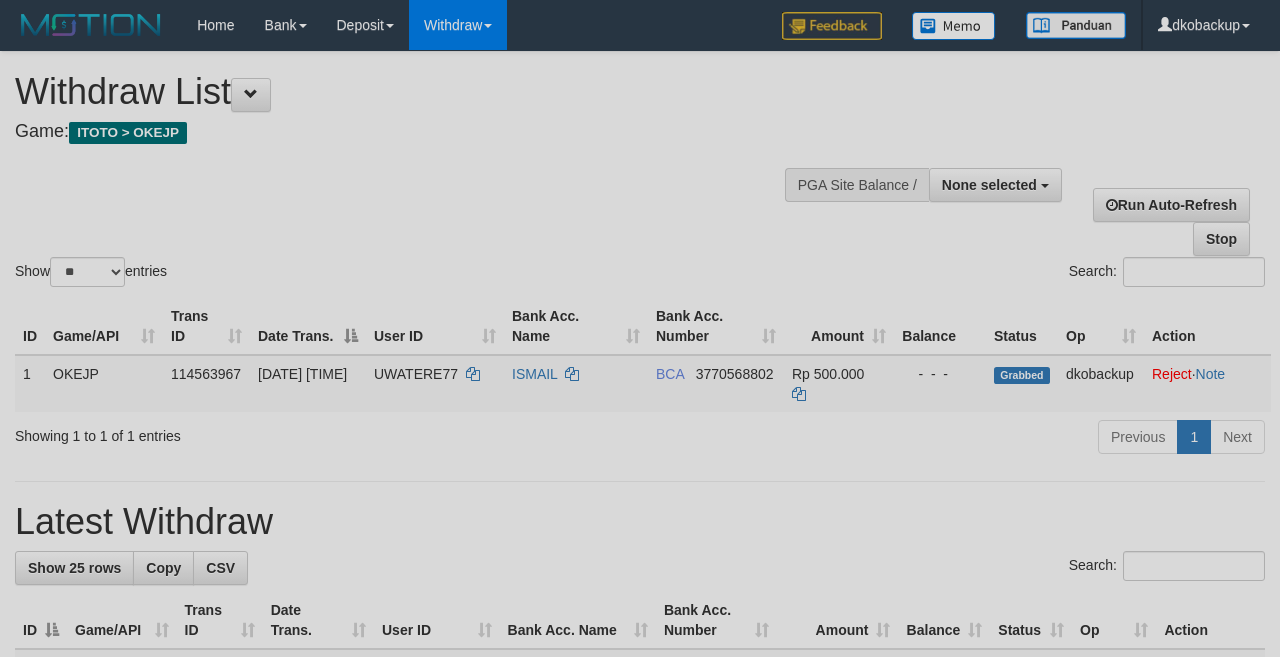 select 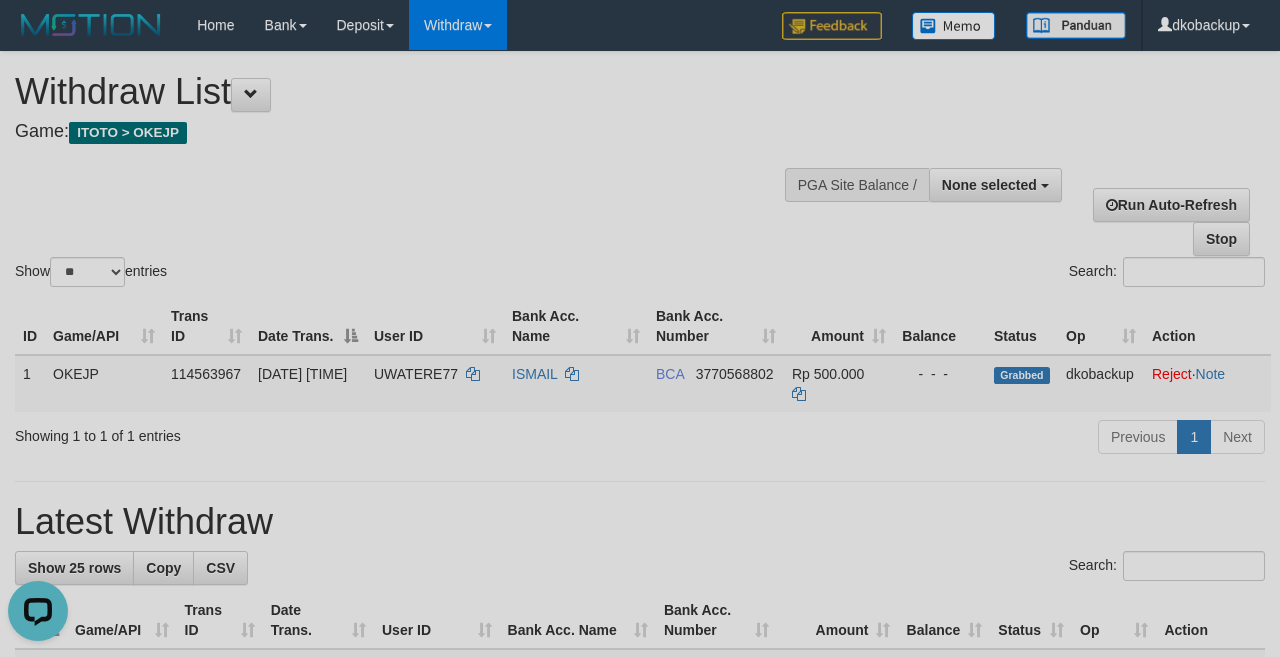 scroll, scrollTop: 0, scrollLeft: 0, axis: both 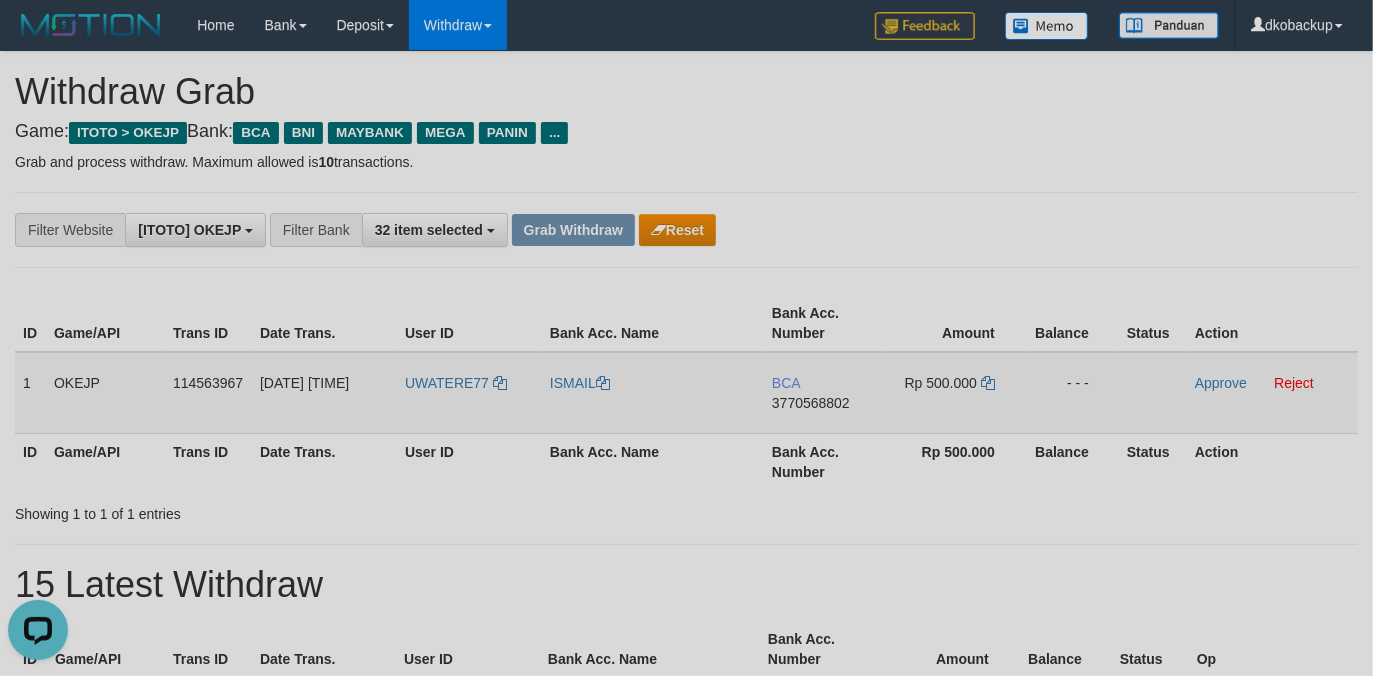 click on "UWATERE77" at bounding box center (469, 393) 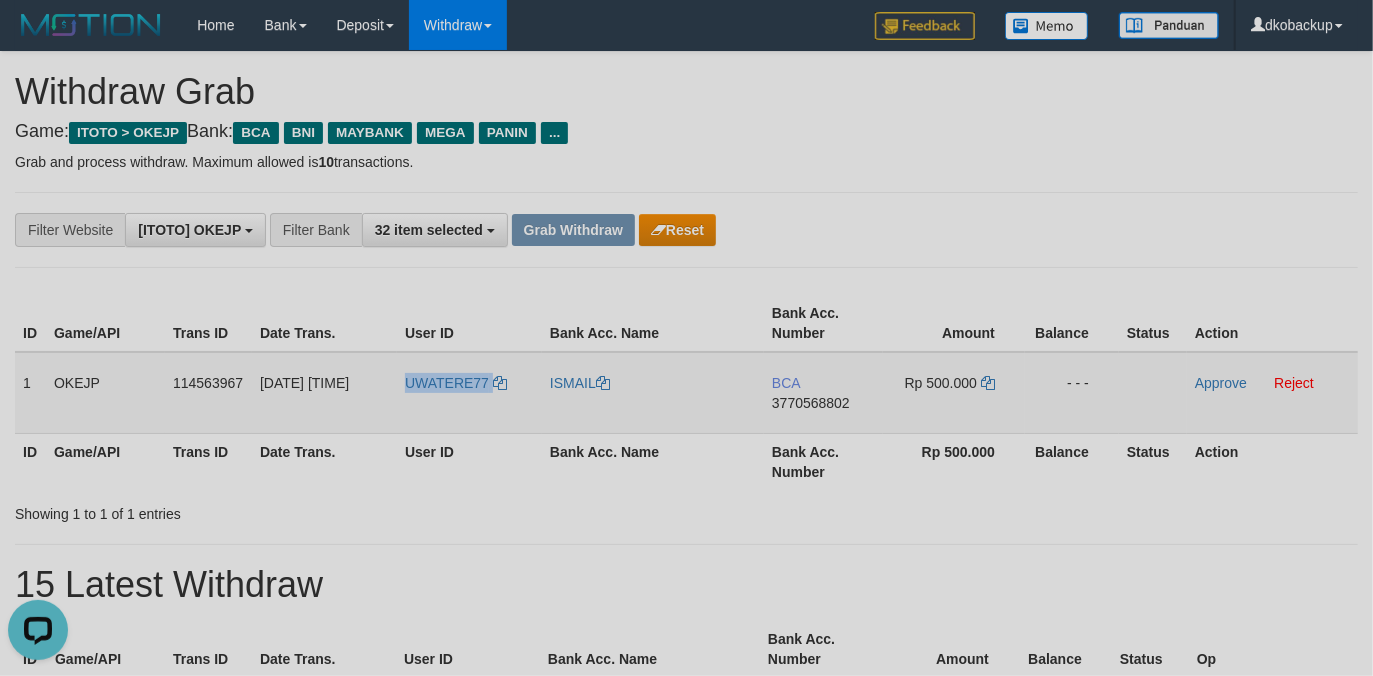 click on "UWATERE77" at bounding box center (469, 393) 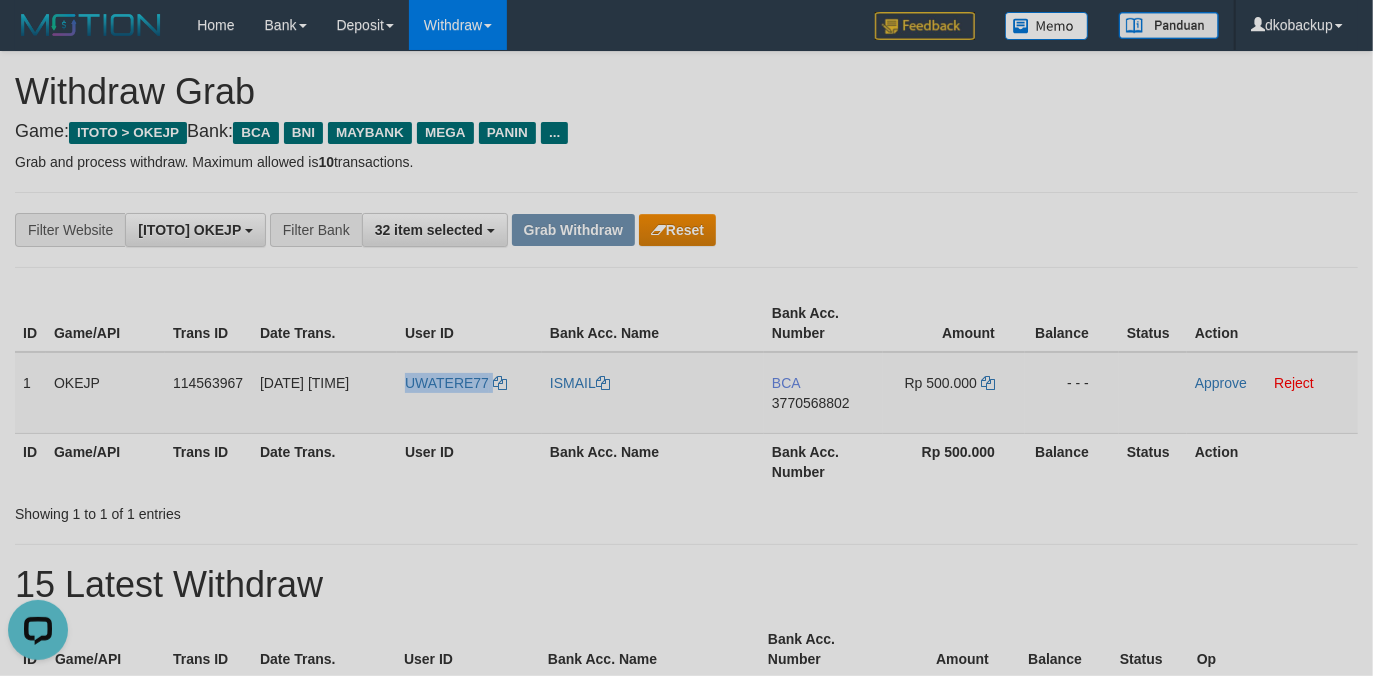 copy on "UWATERE77" 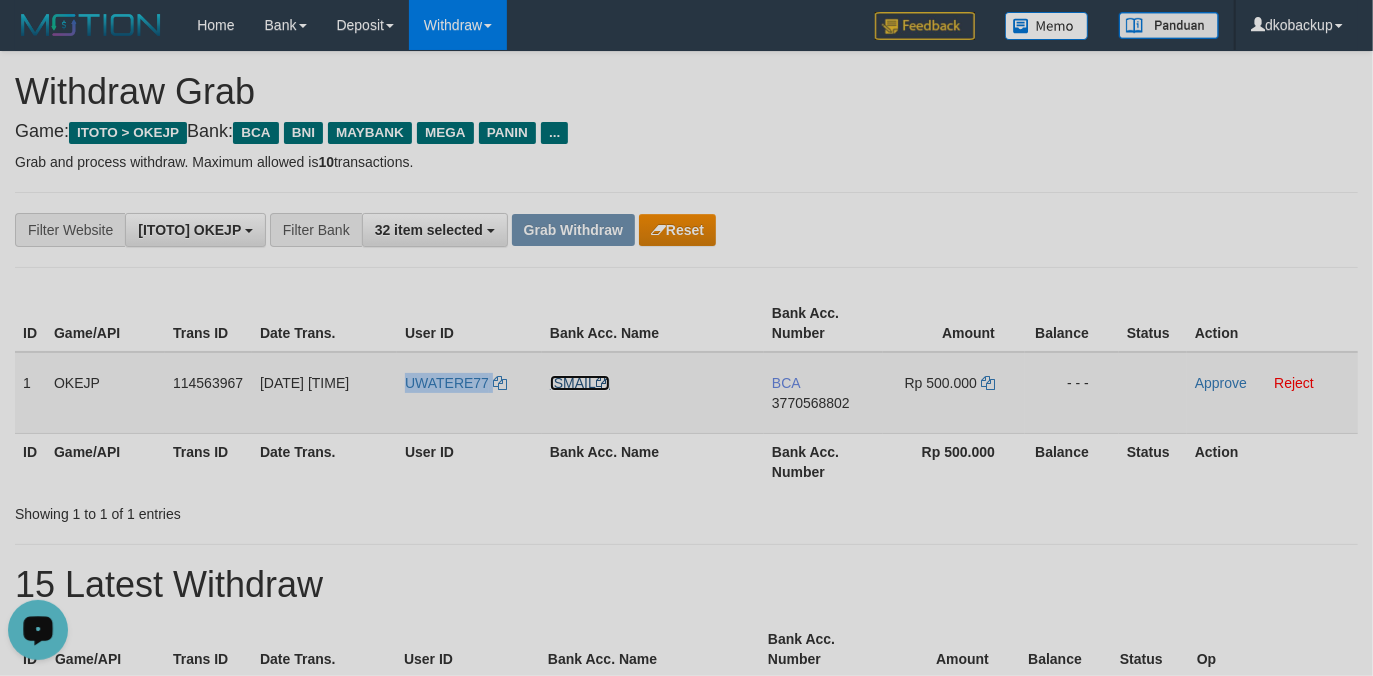 drag, startPoint x: 574, startPoint y: 388, endPoint x: 756, endPoint y: 384, distance: 182.04395 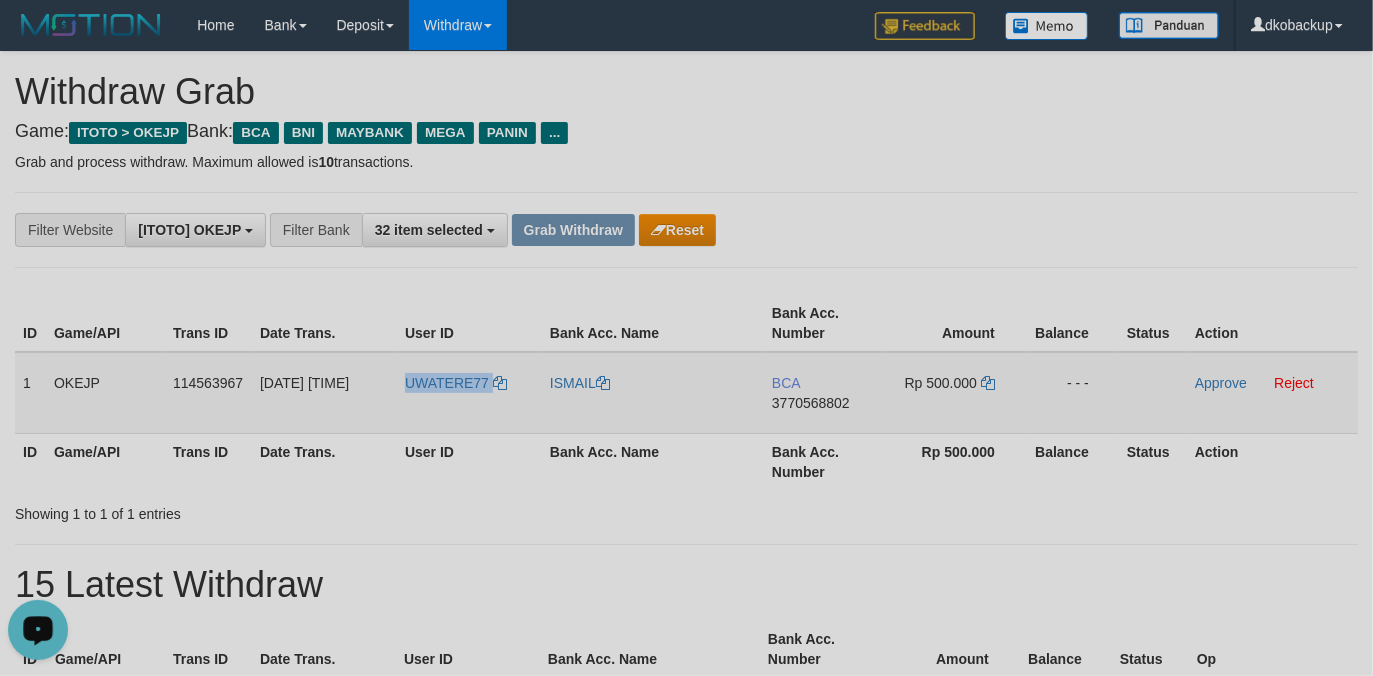 copy on "UWATERE77" 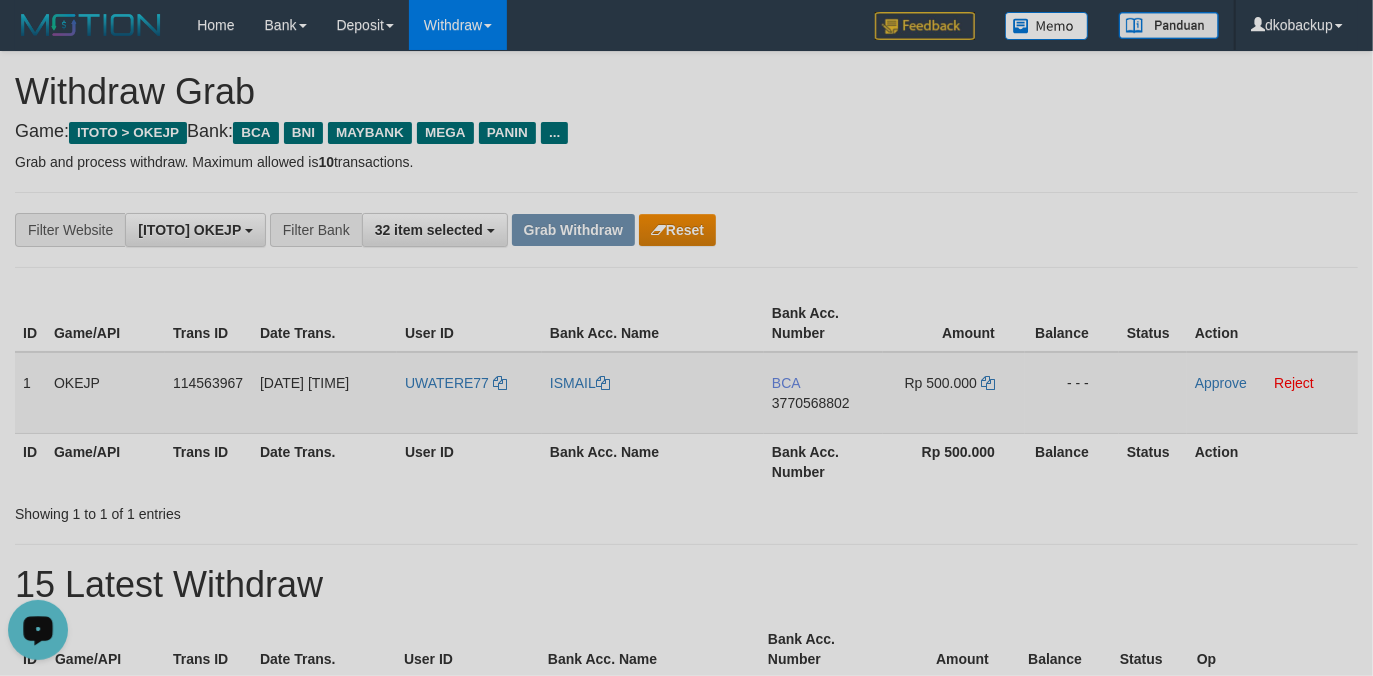 drag, startPoint x: 797, startPoint y: 404, endPoint x: 728, endPoint y: 416, distance: 70.035706 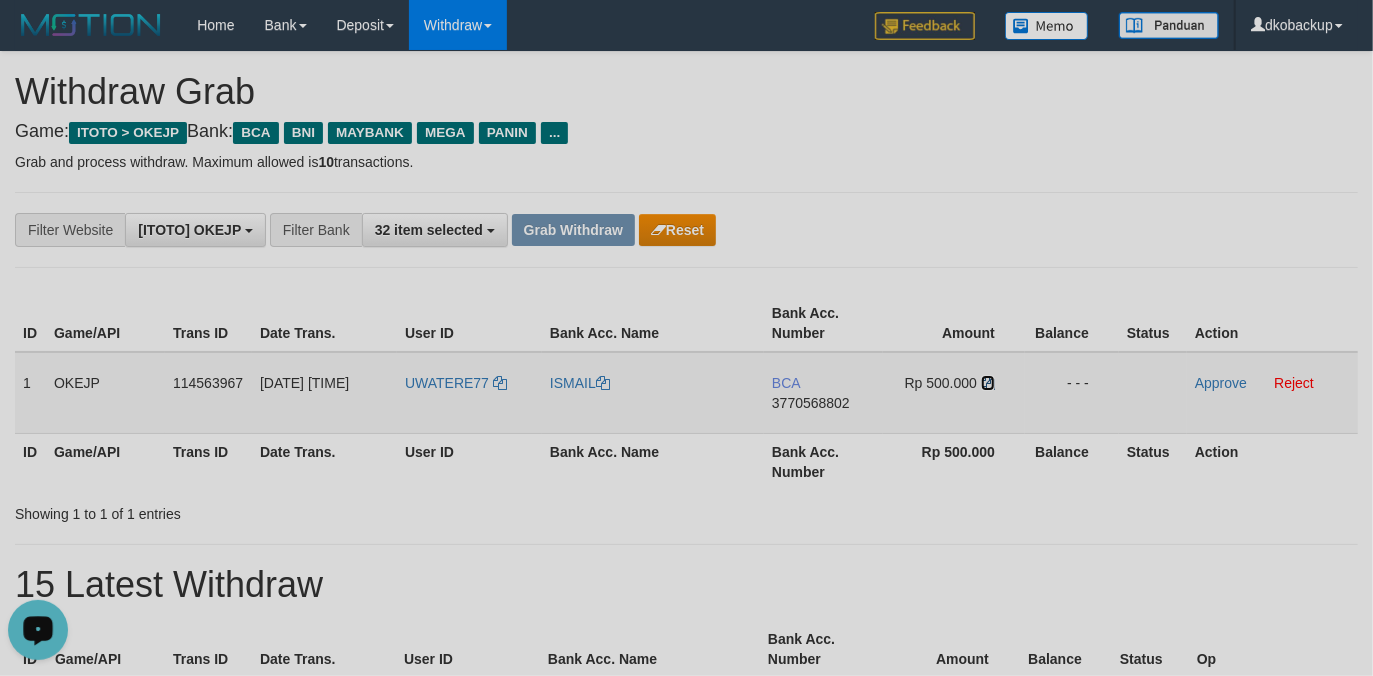 drag, startPoint x: 985, startPoint y: 378, endPoint x: 974, endPoint y: 380, distance: 11.18034 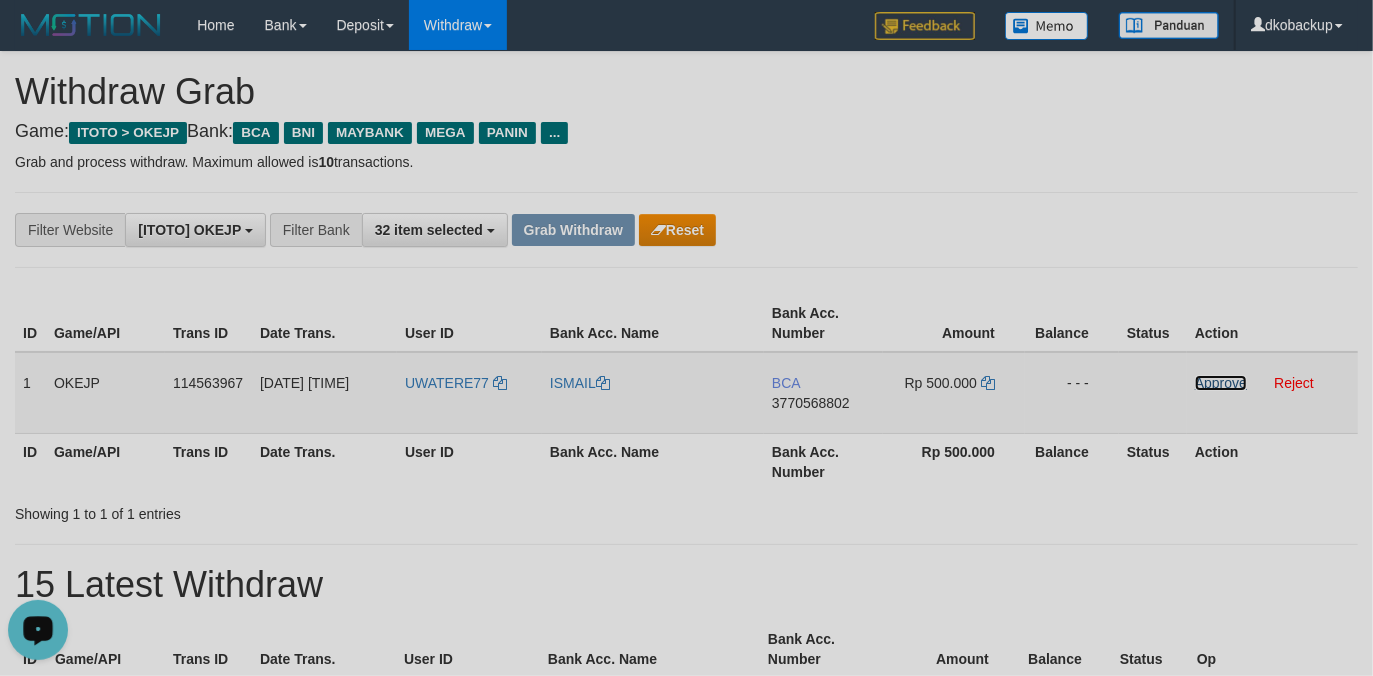 click on "Approve" at bounding box center [1221, 383] 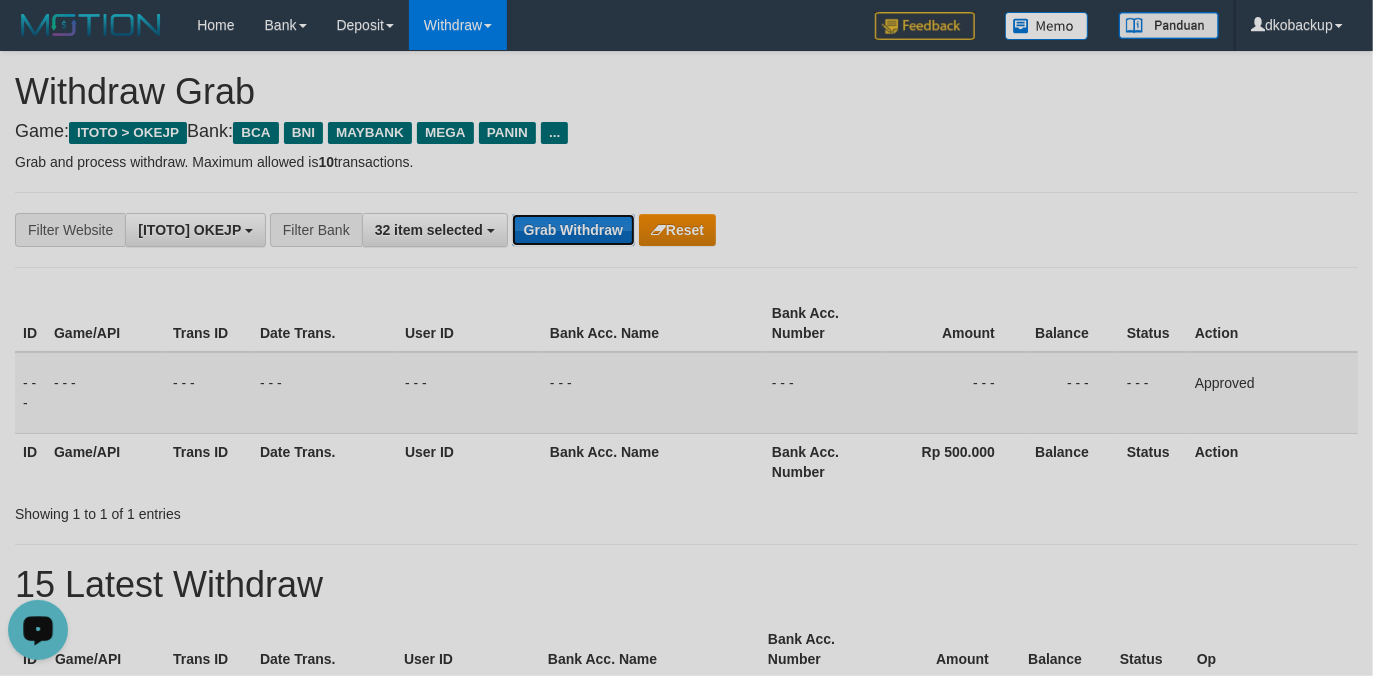 click on "Grab Withdraw" at bounding box center [573, 230] 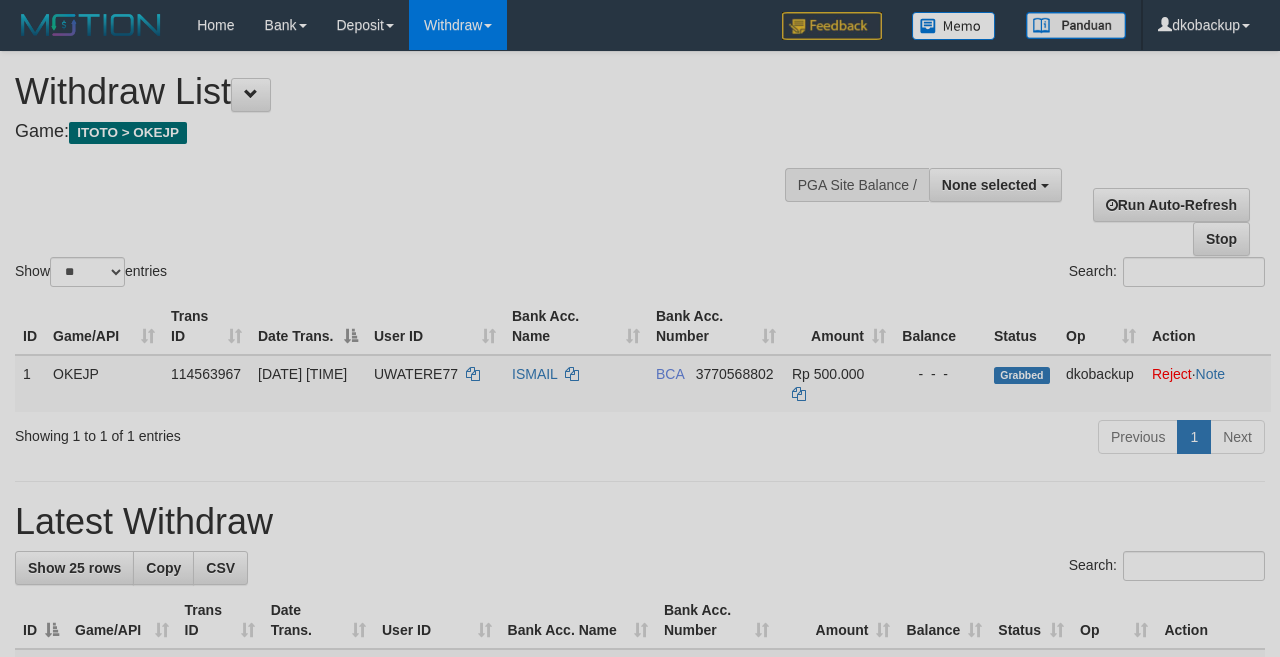 select 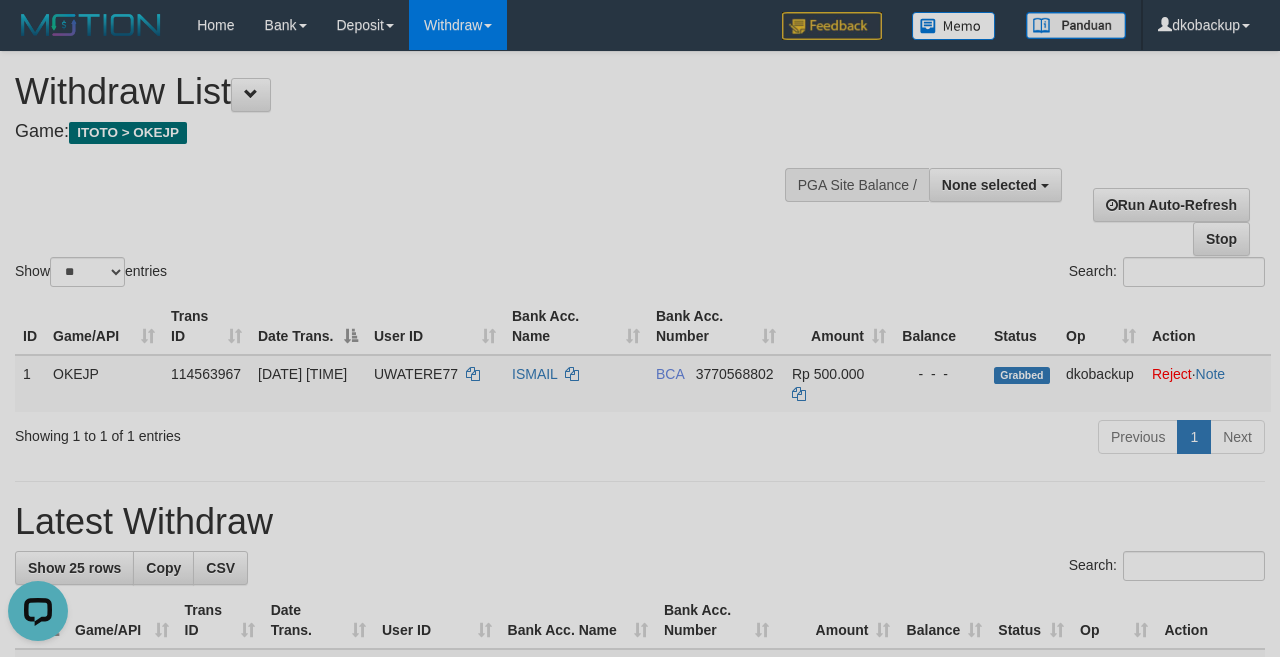 scroll, scrollTop: 0, scrollLeft: 0, axis: both 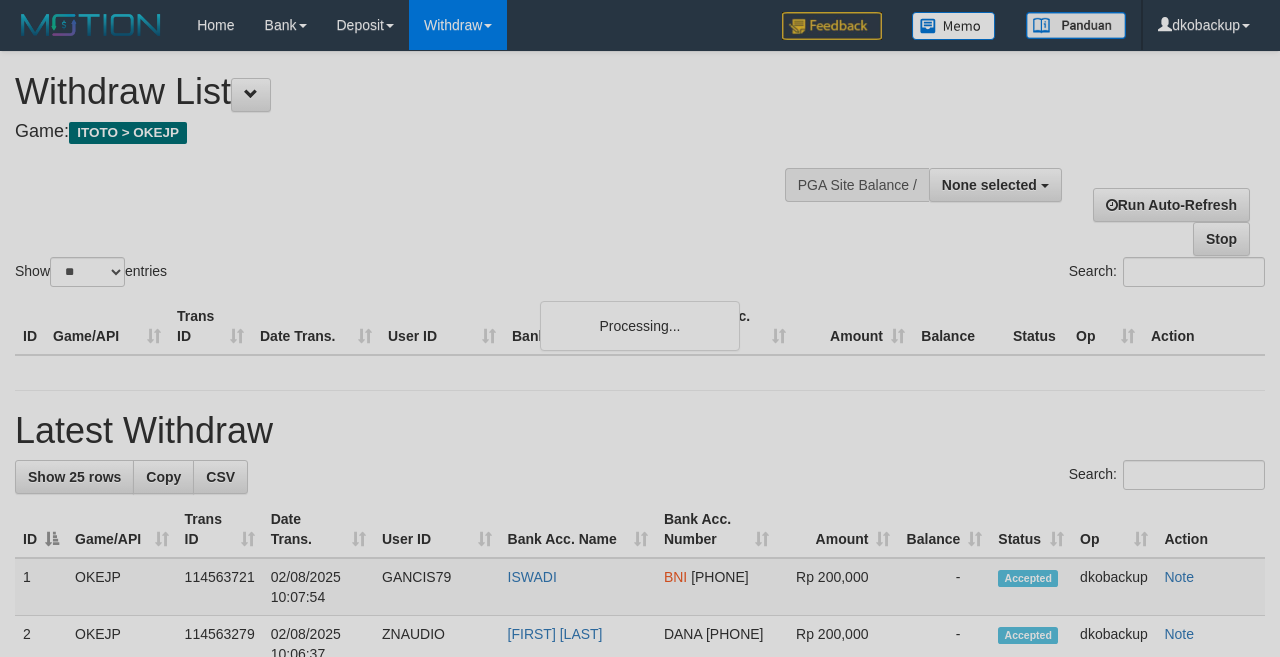 select 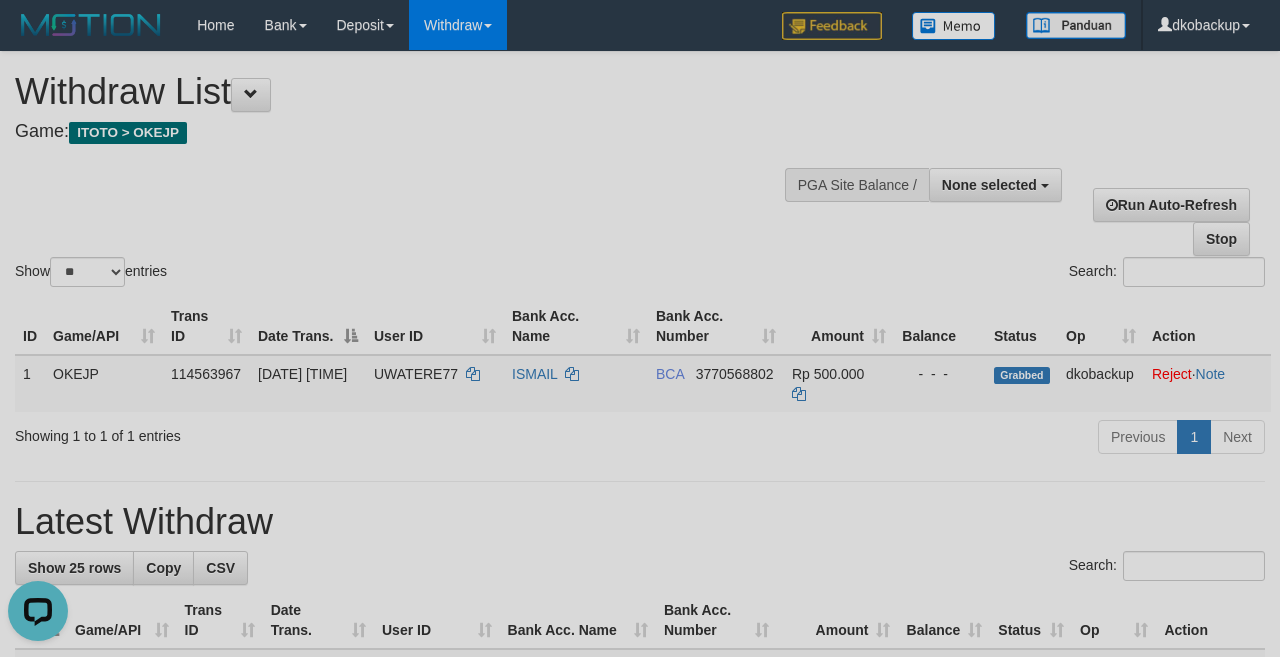 scroll, scrollTop: 0, scrollLeft: 0, axis: both 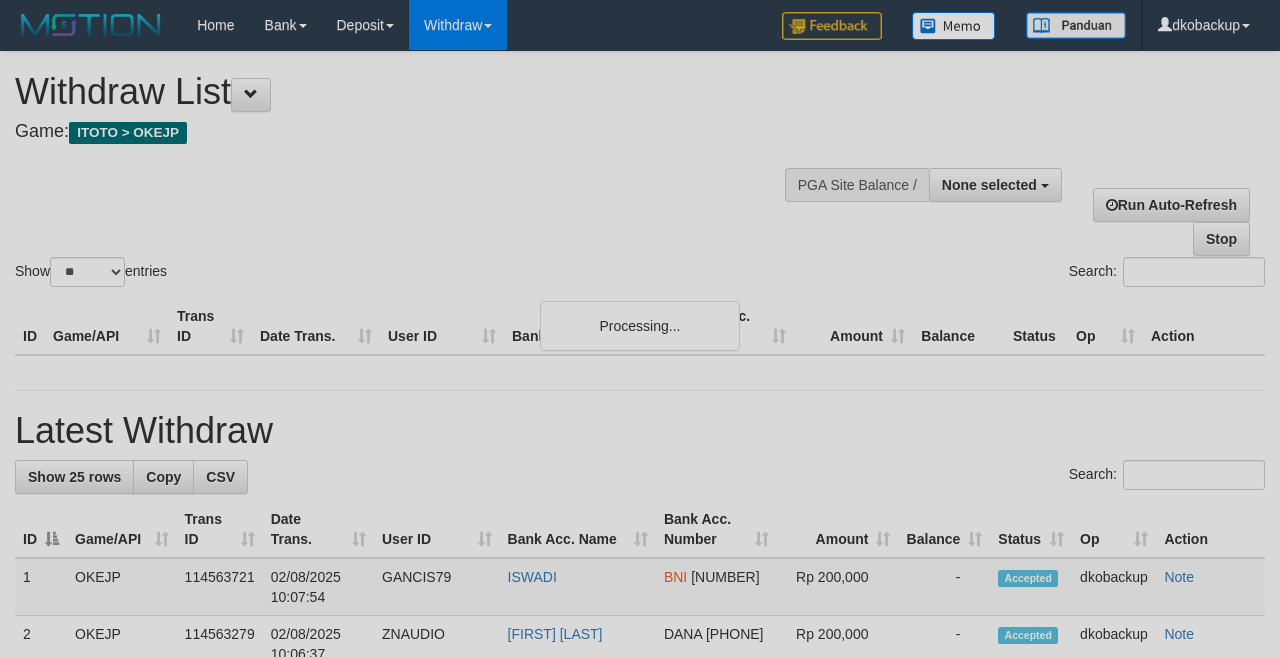select 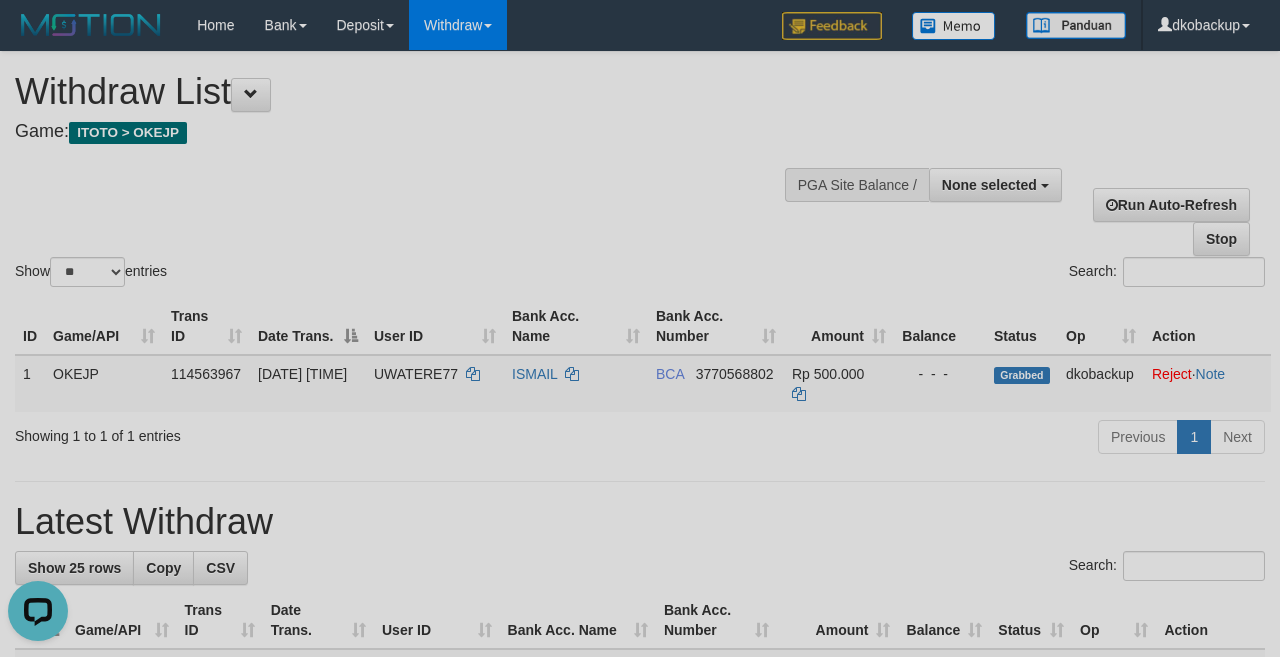 scroll, scrollTop: 0, scrollLeft: 0, axis: both 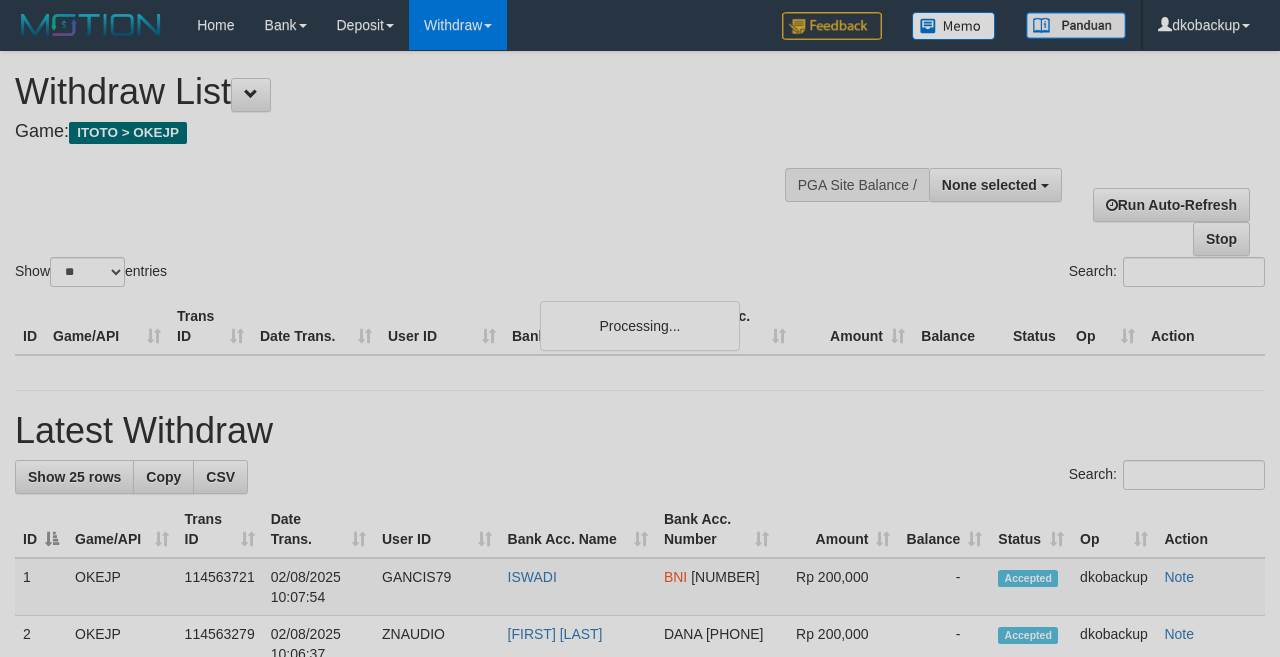 select 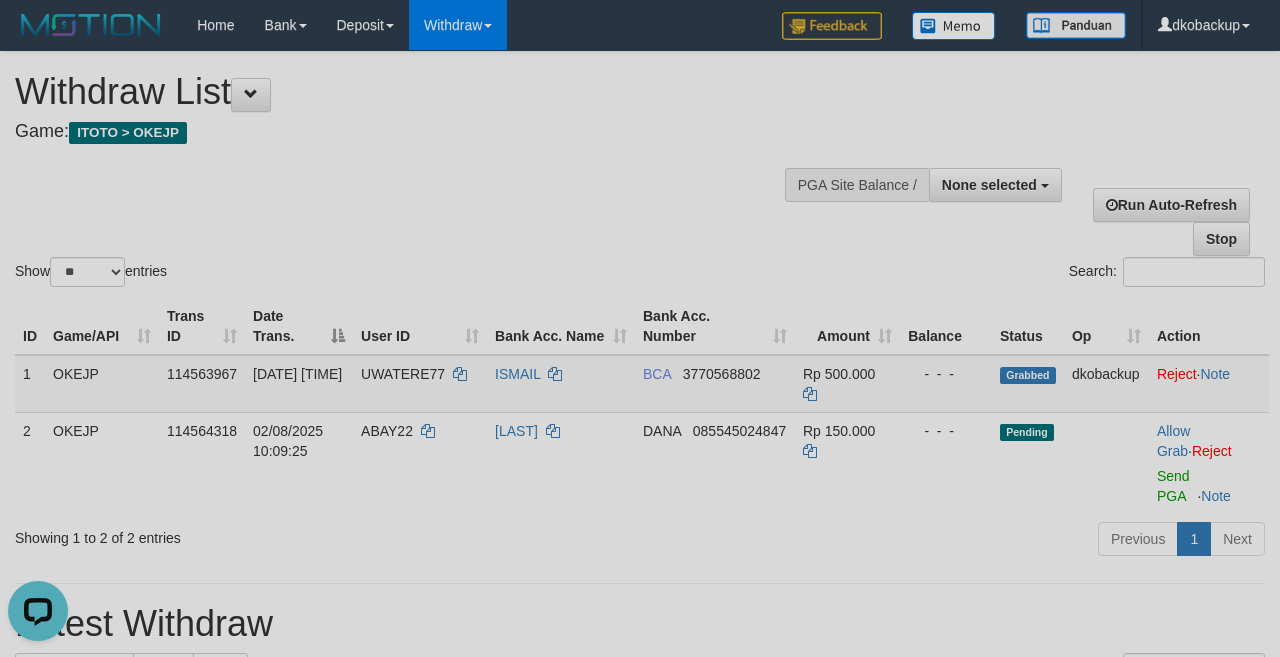 scroll, scrollTop: 0, scrollLeft: 0, axis: both 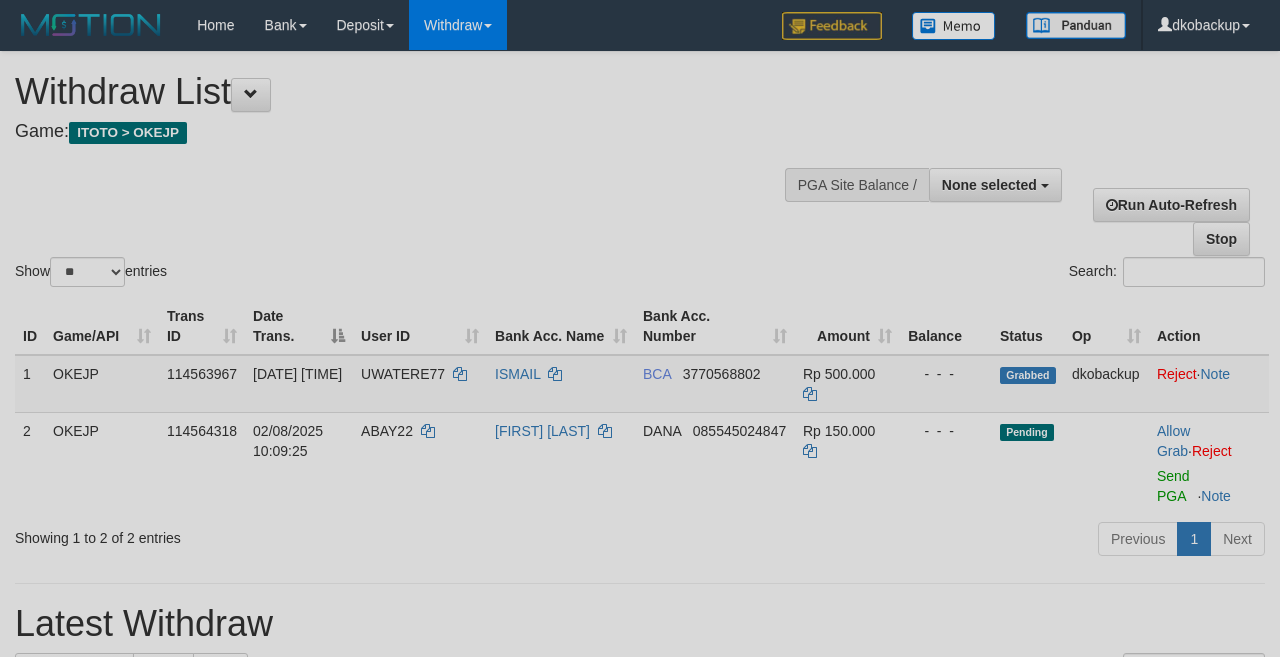 select 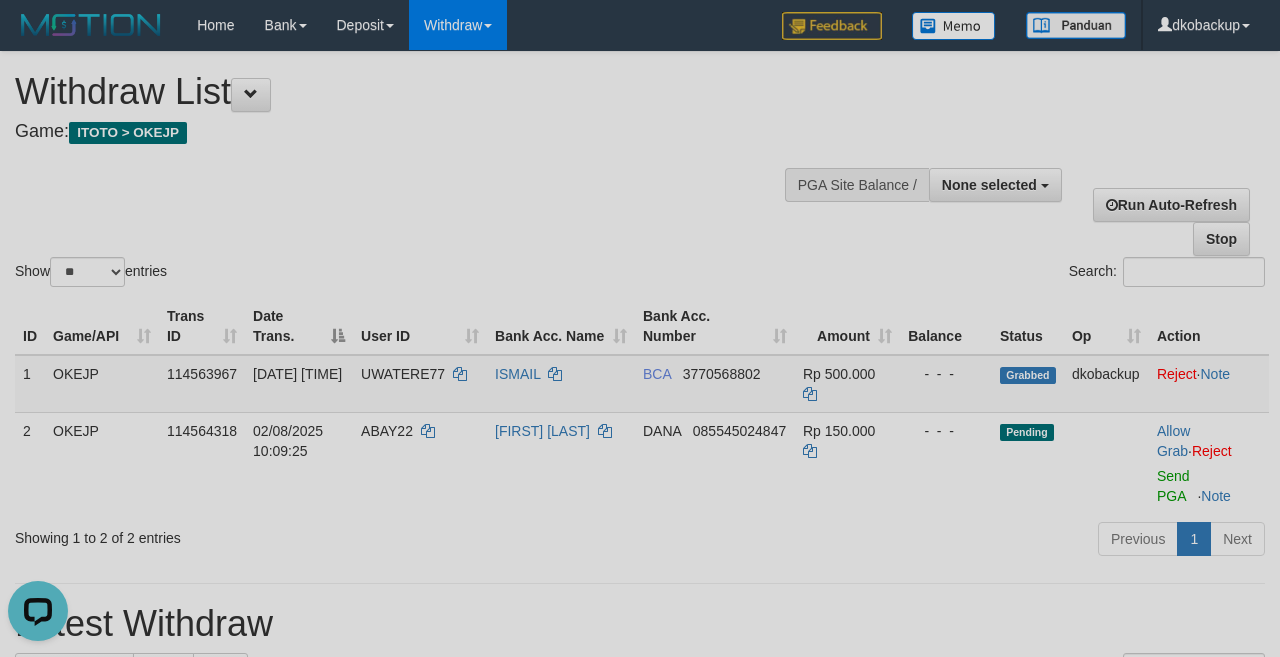 scroll, scrollTop: 0, scrollLeft: 0, axis: both 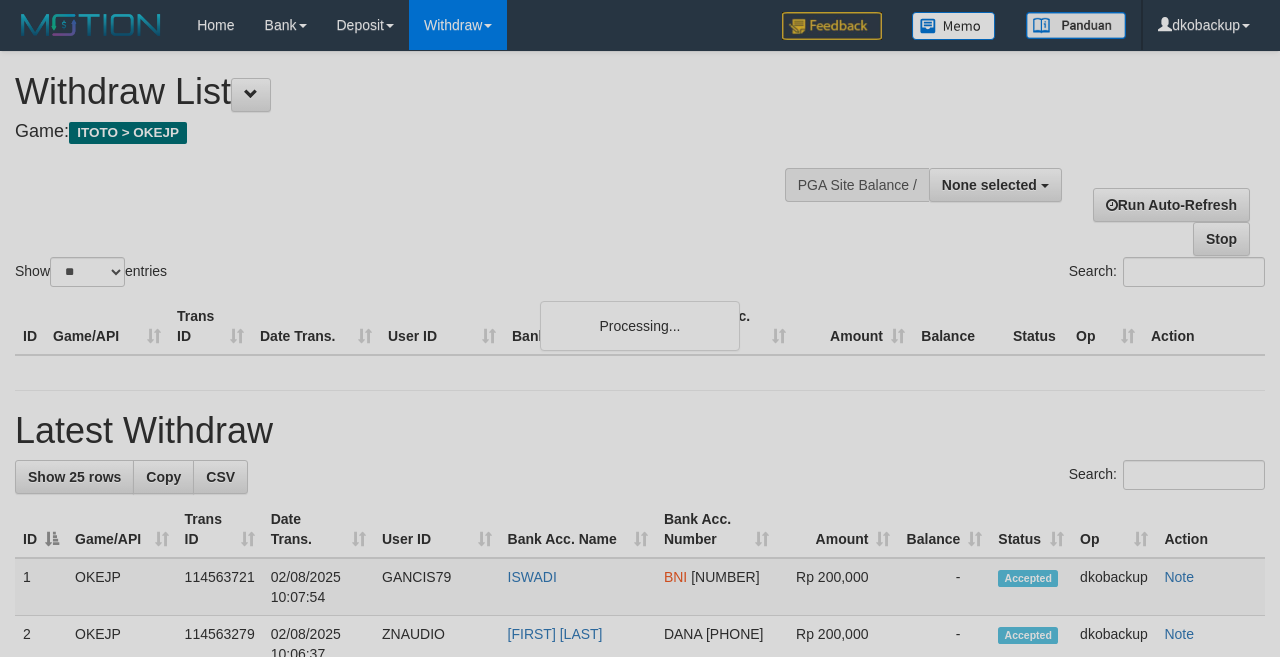select 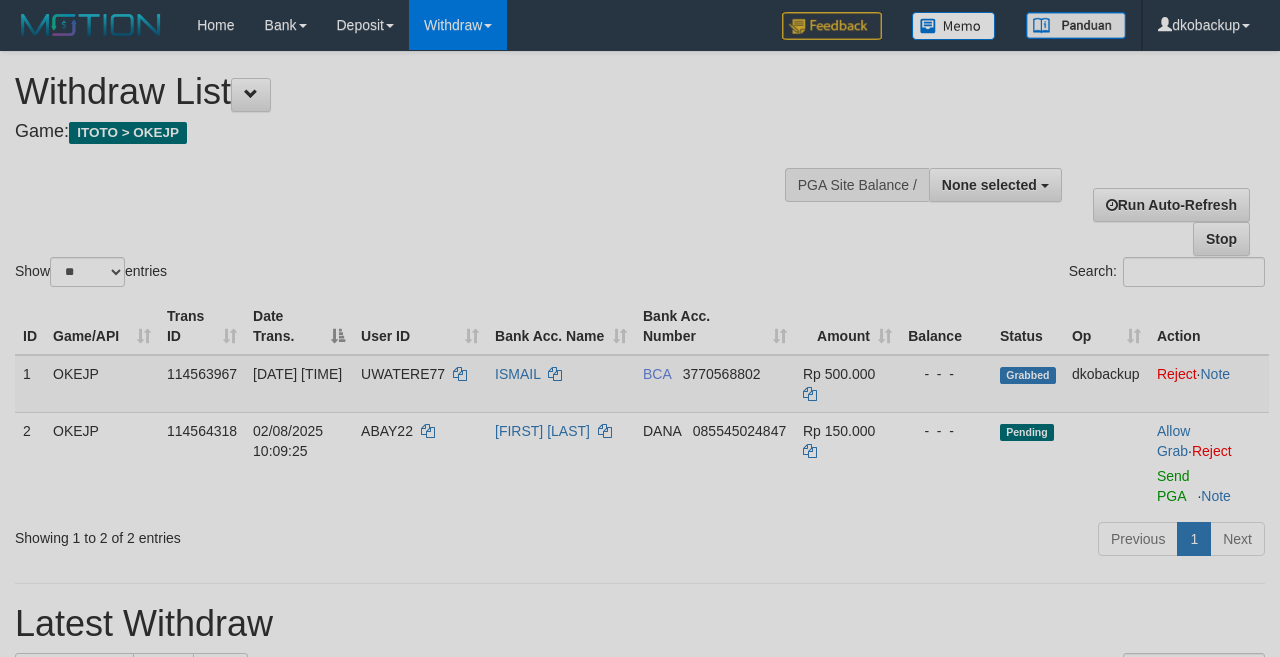 scroll, scrollTop: 0, scrollLeft: 0, axis: both 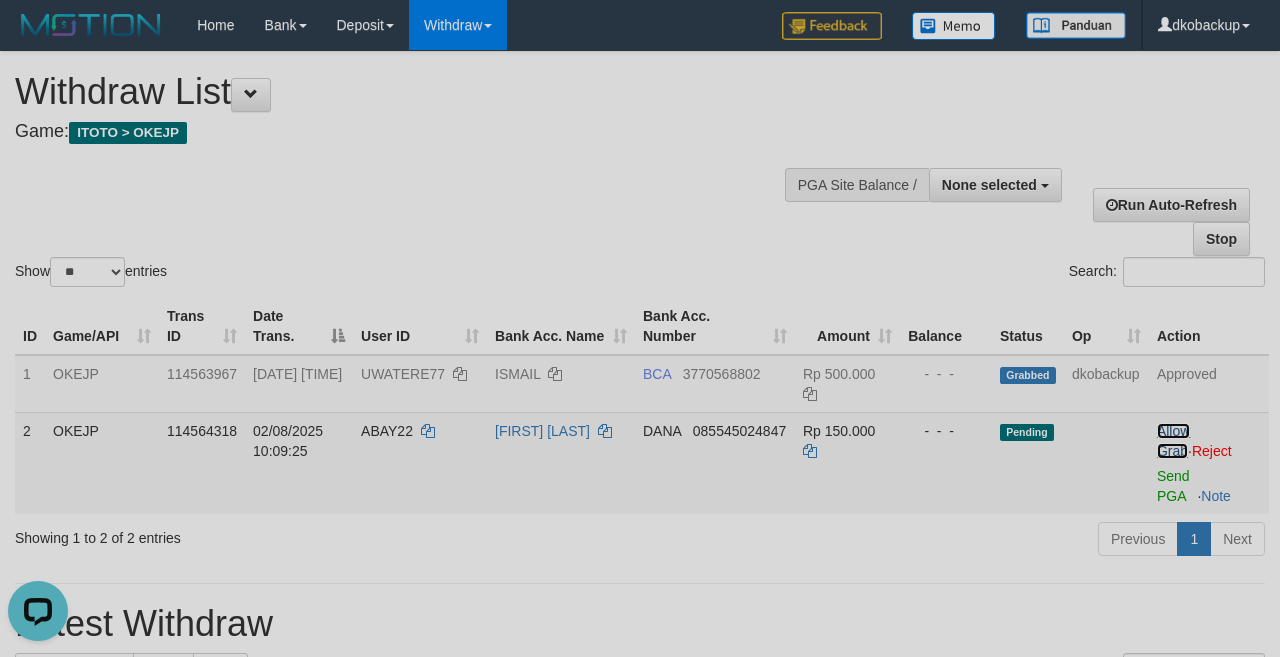 click on "Allow Grab" at bounding box center (1173, 441) 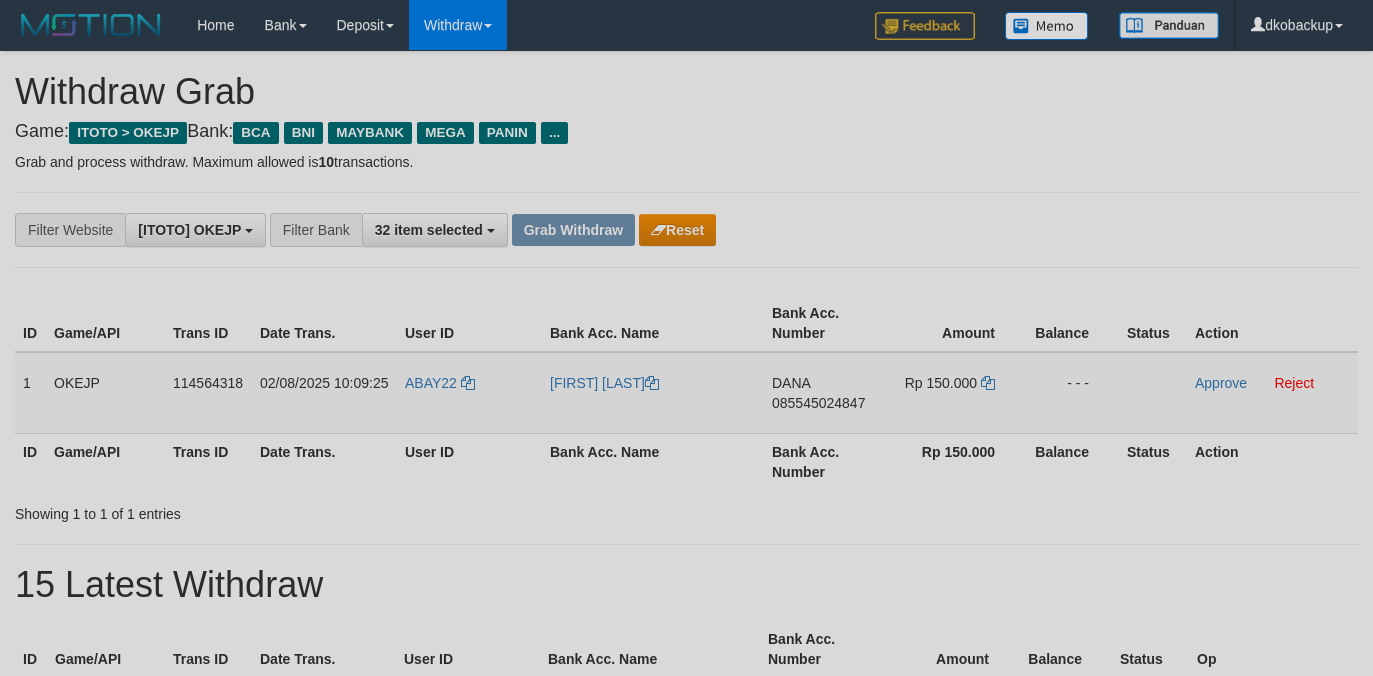 scroll, scrollTop: 0, scrollLeft: 0, axis: both 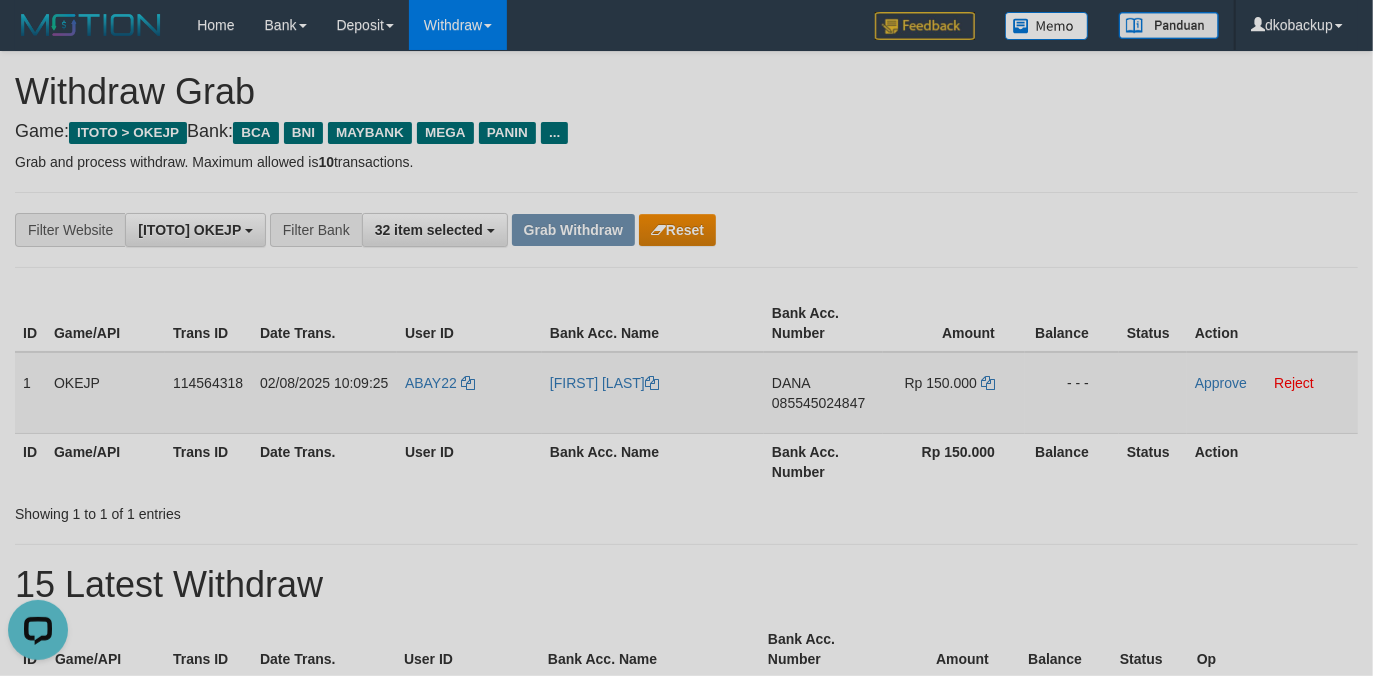 click on "ABAY22" at bounding box center [469, 393] 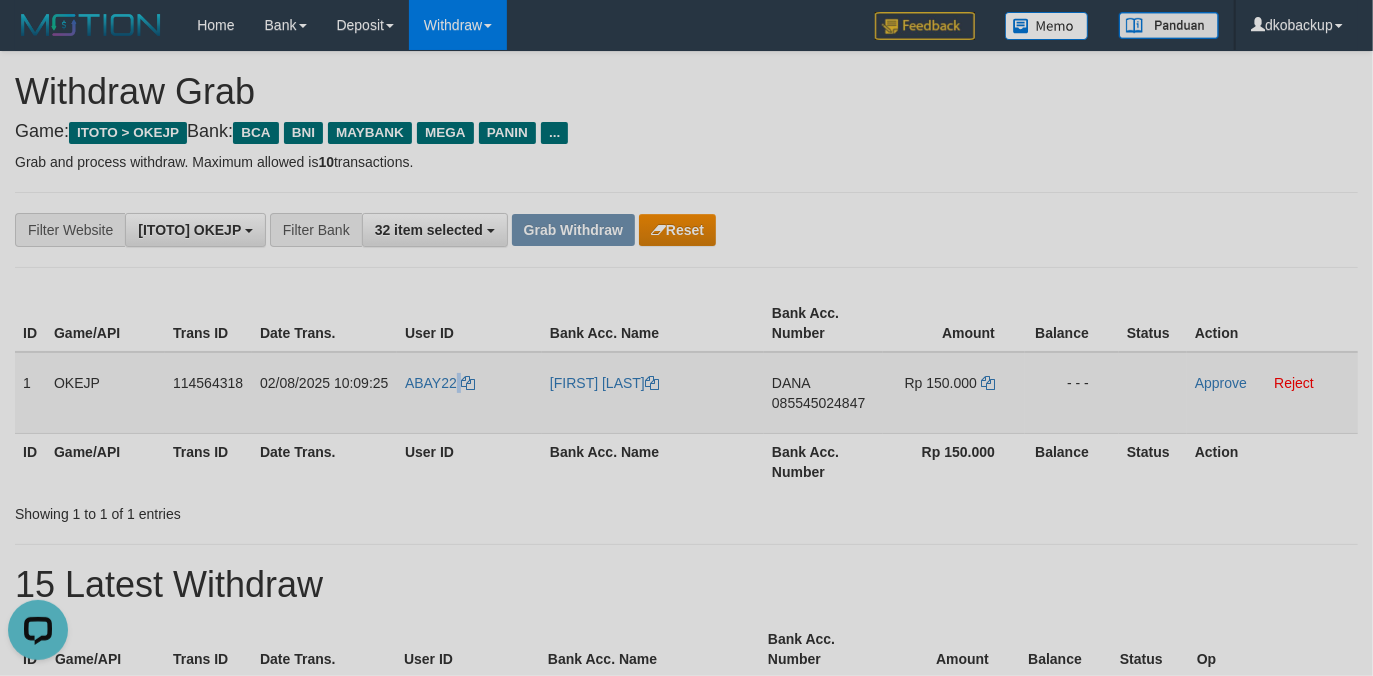 click on "ABAY22" at bounding box center [469, 393] 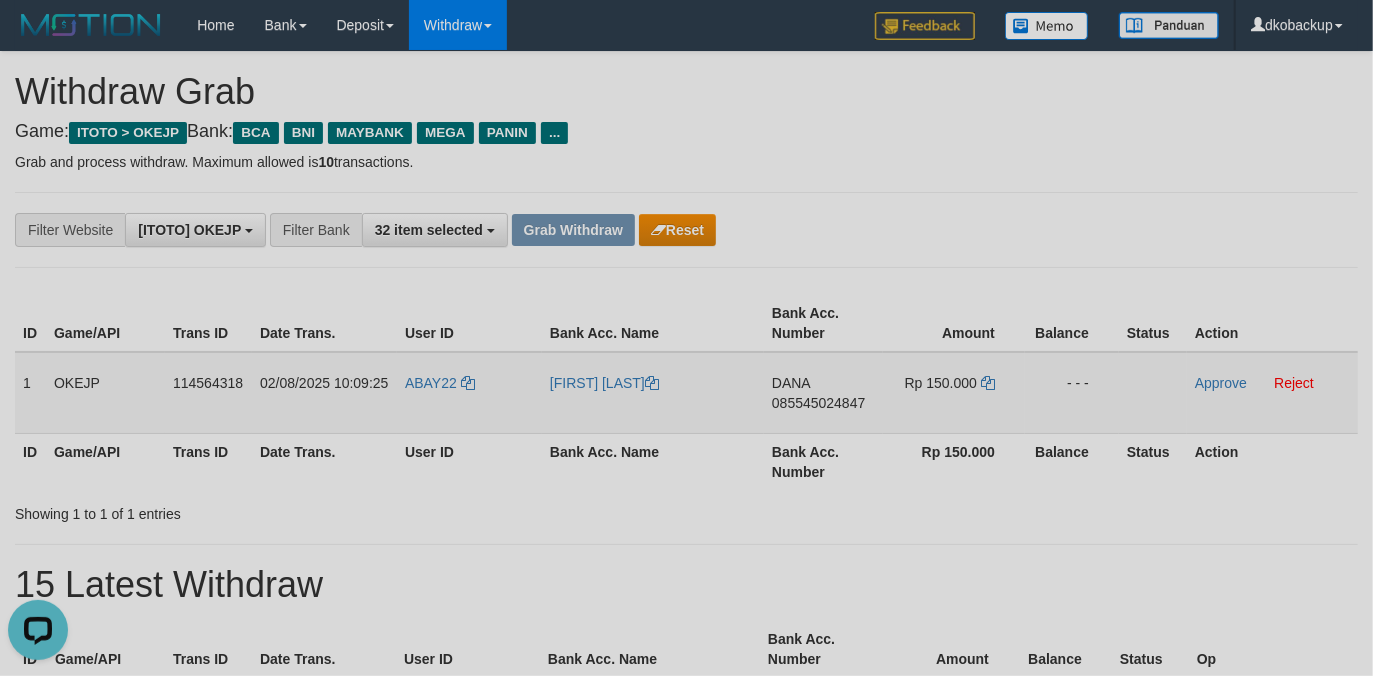 click on "ABAY22" at bounding box center [469, 393] 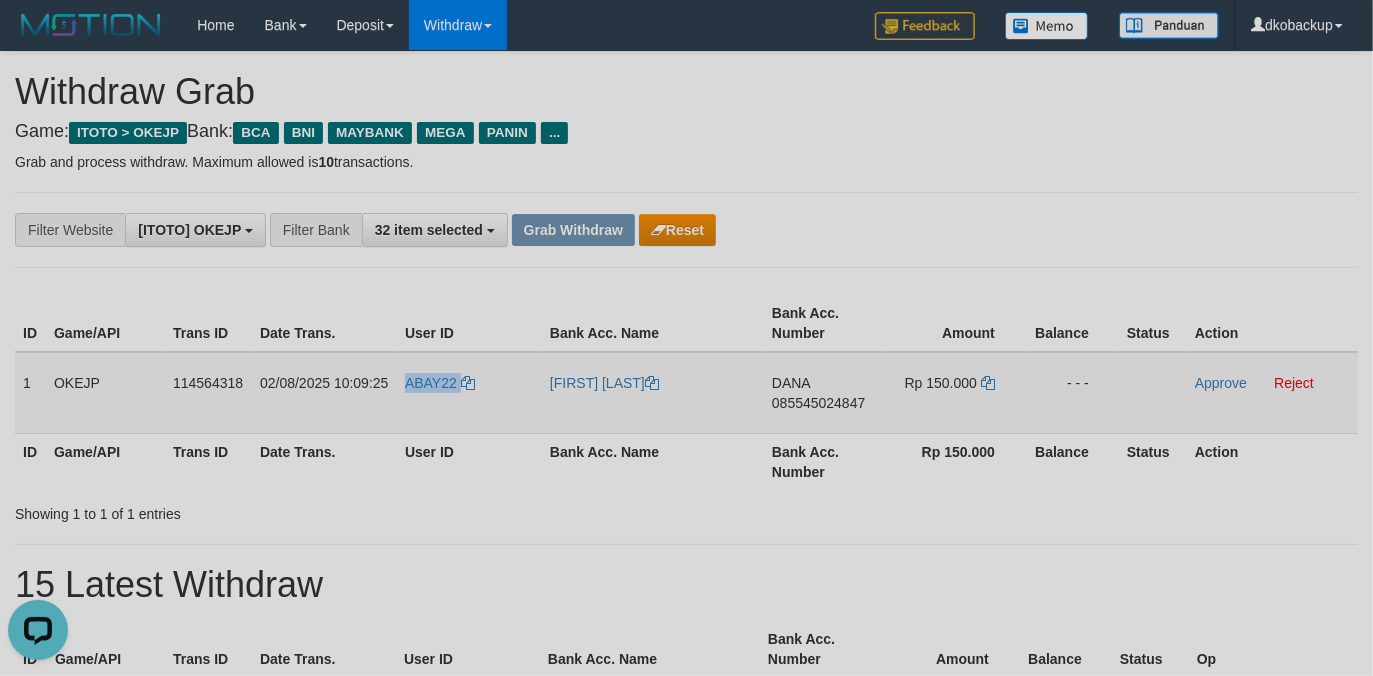 click on "ABAY22" at bounding box center (469, 393) 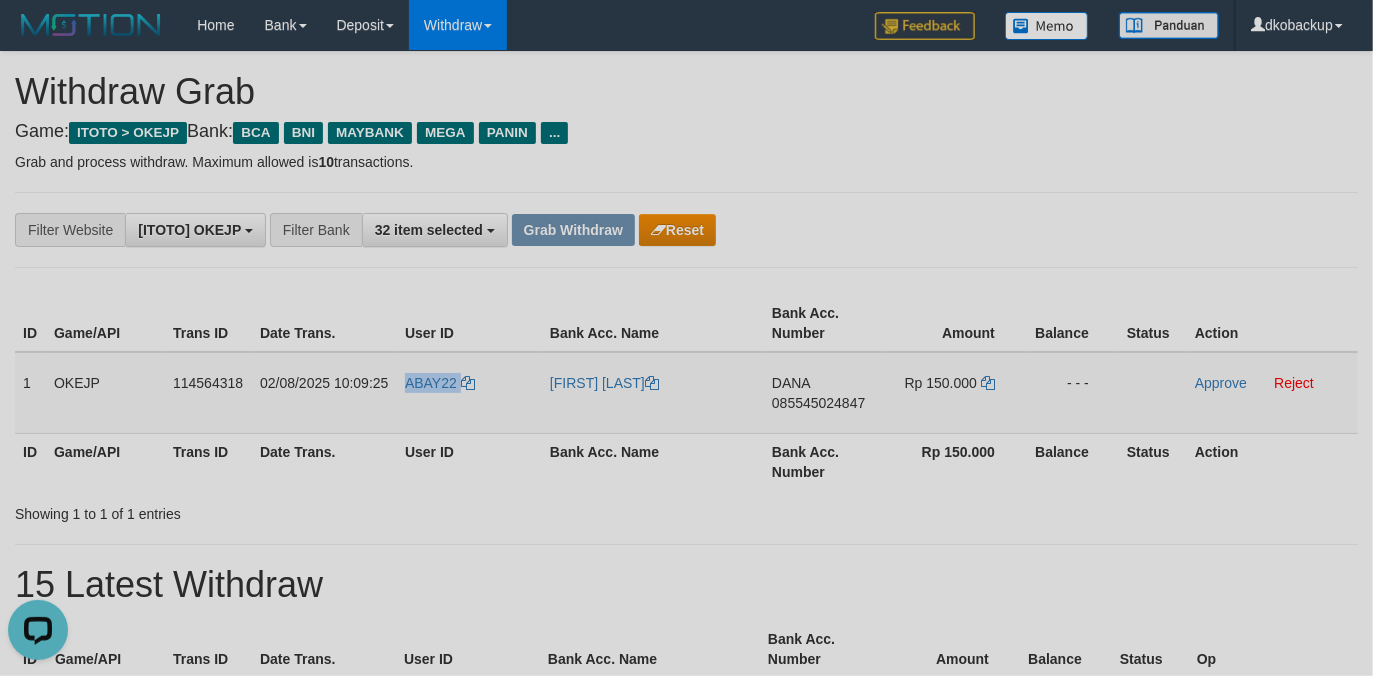 copy on "ABAY22" 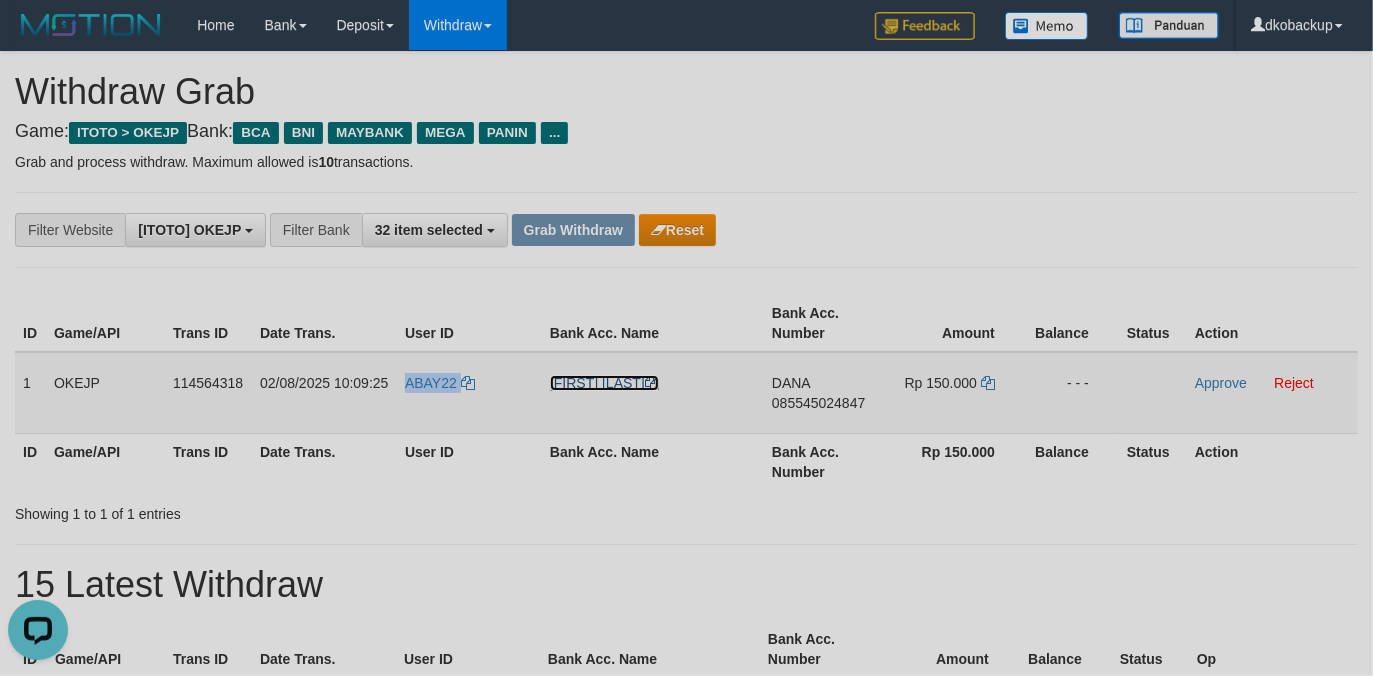 click on "[FIRST] [LAST]" at bounding box center (604, 383) 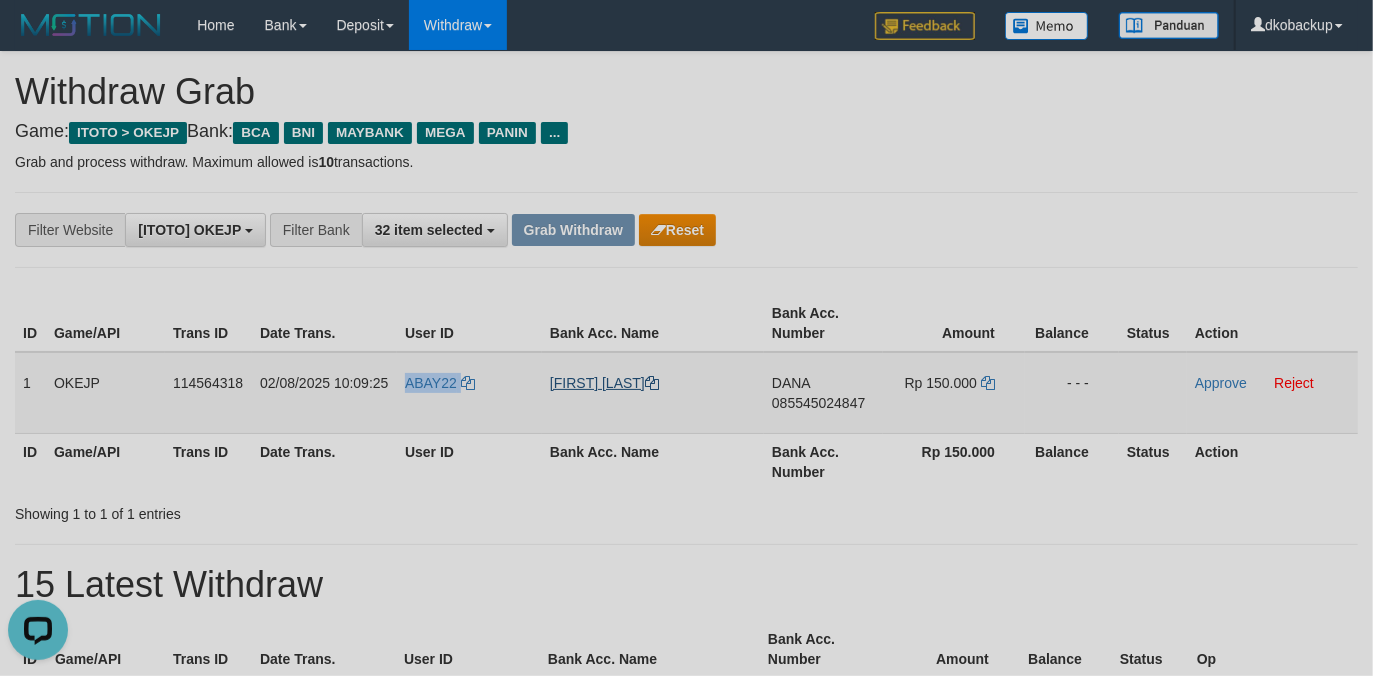 copy on "ABAY22" 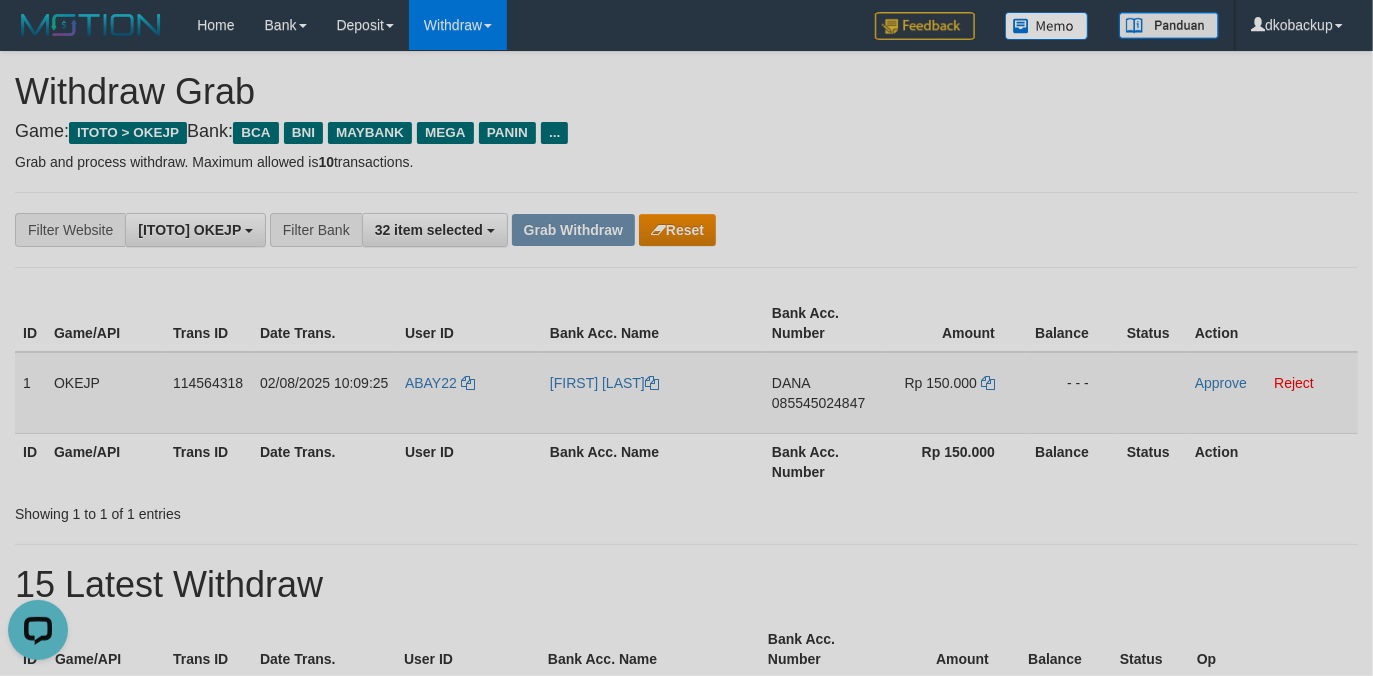 click on "085545024847" at bounding box center (818, 403) 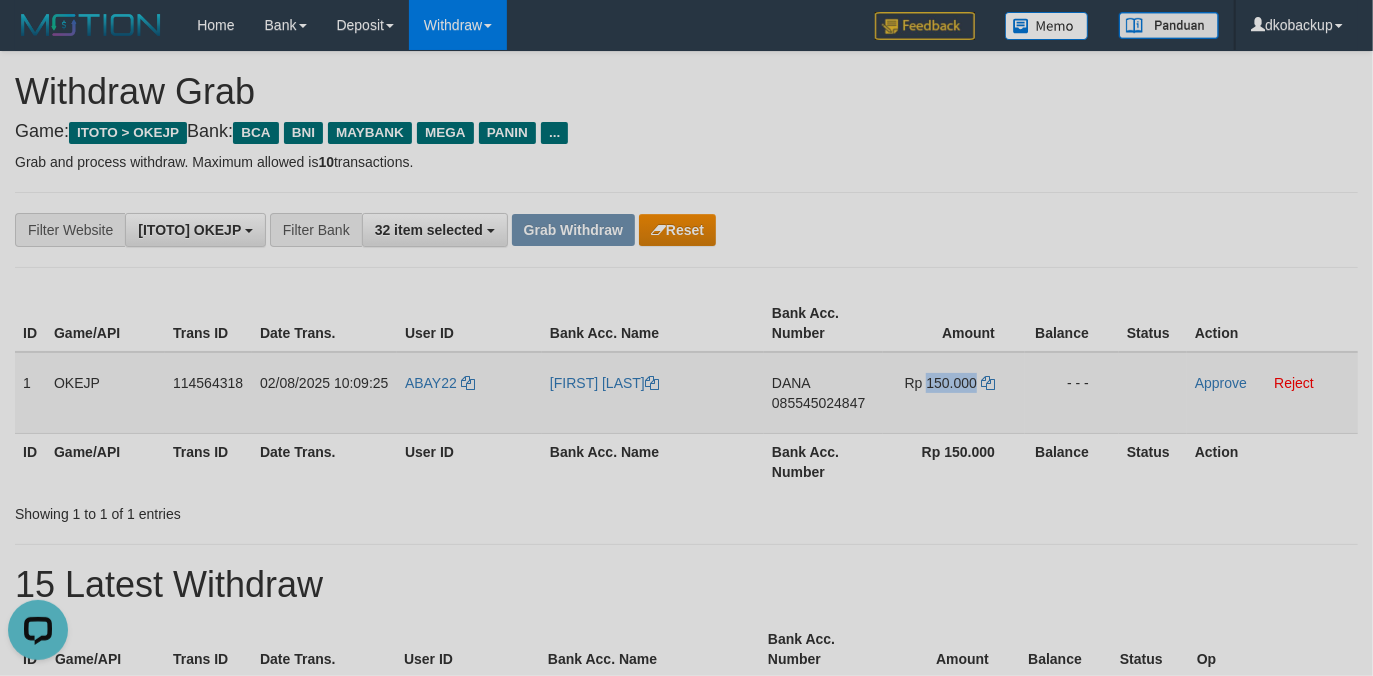 click on "Rp 150.000" at bounding box center (941, 383) 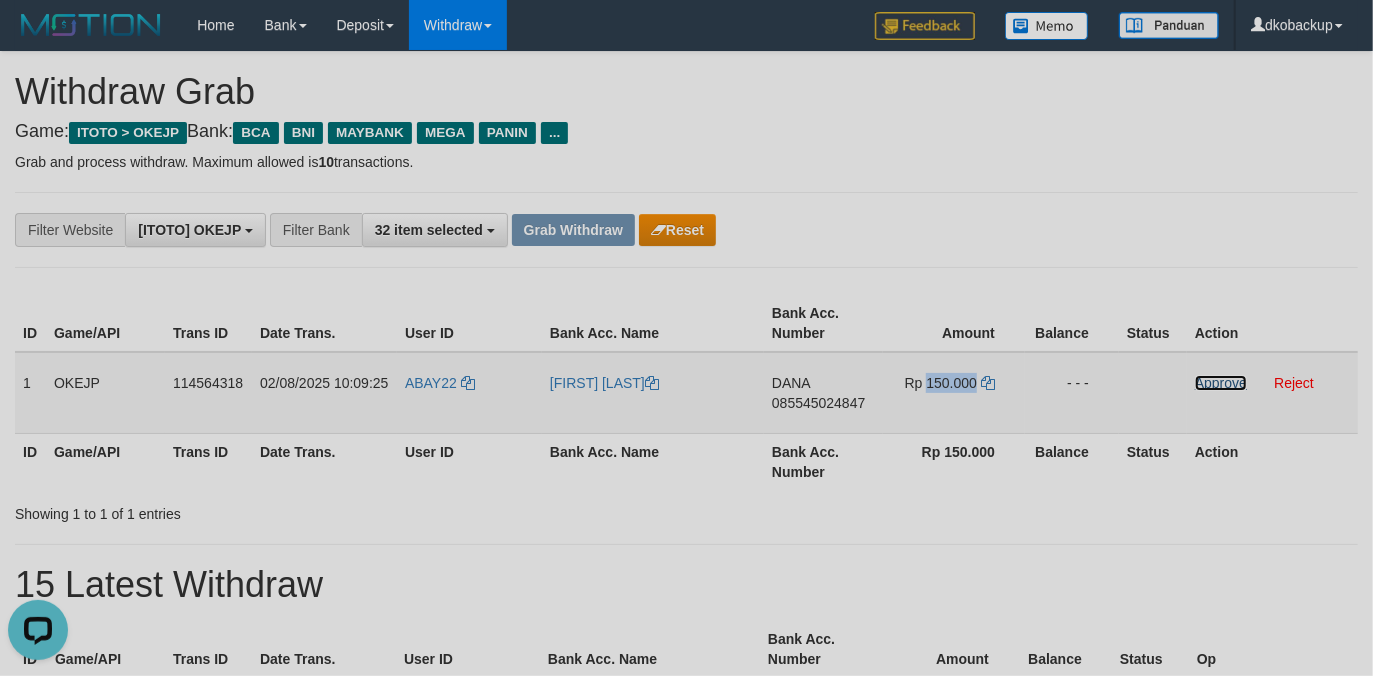 click on "Approve" at bounding box center (1221, 383) 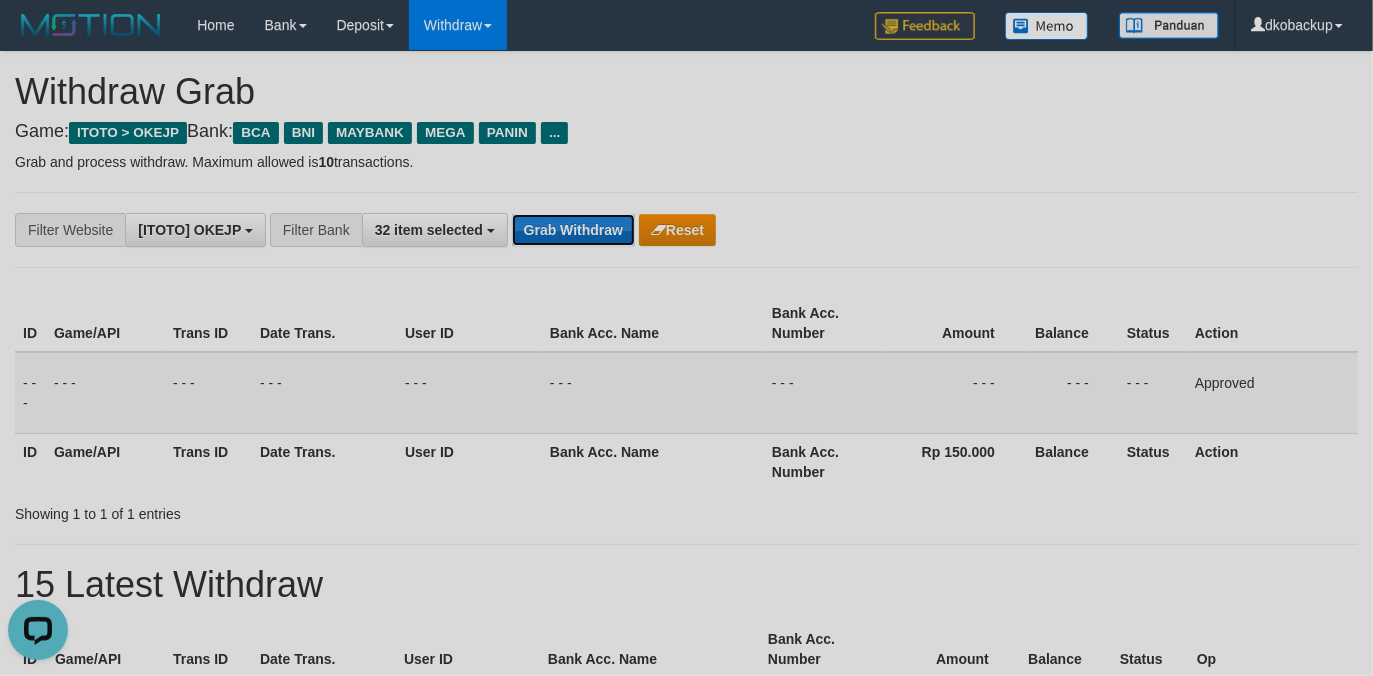 click on "Grab Withdraw" at bounding box center (573, 230) 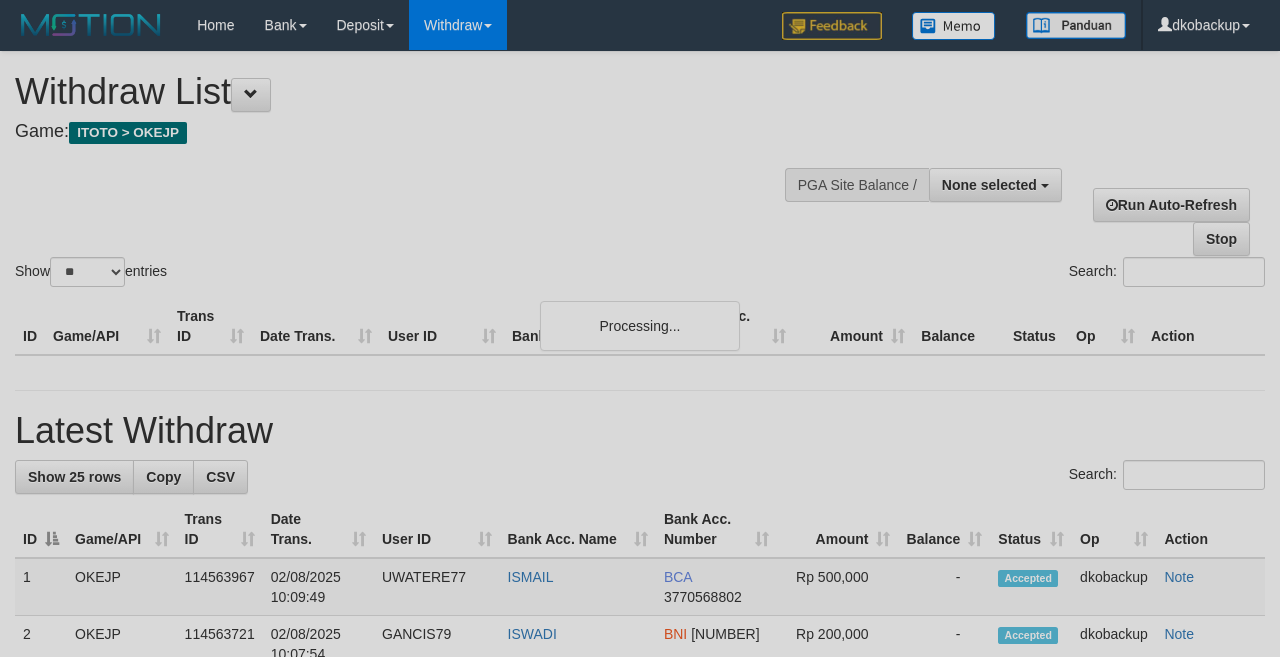 select 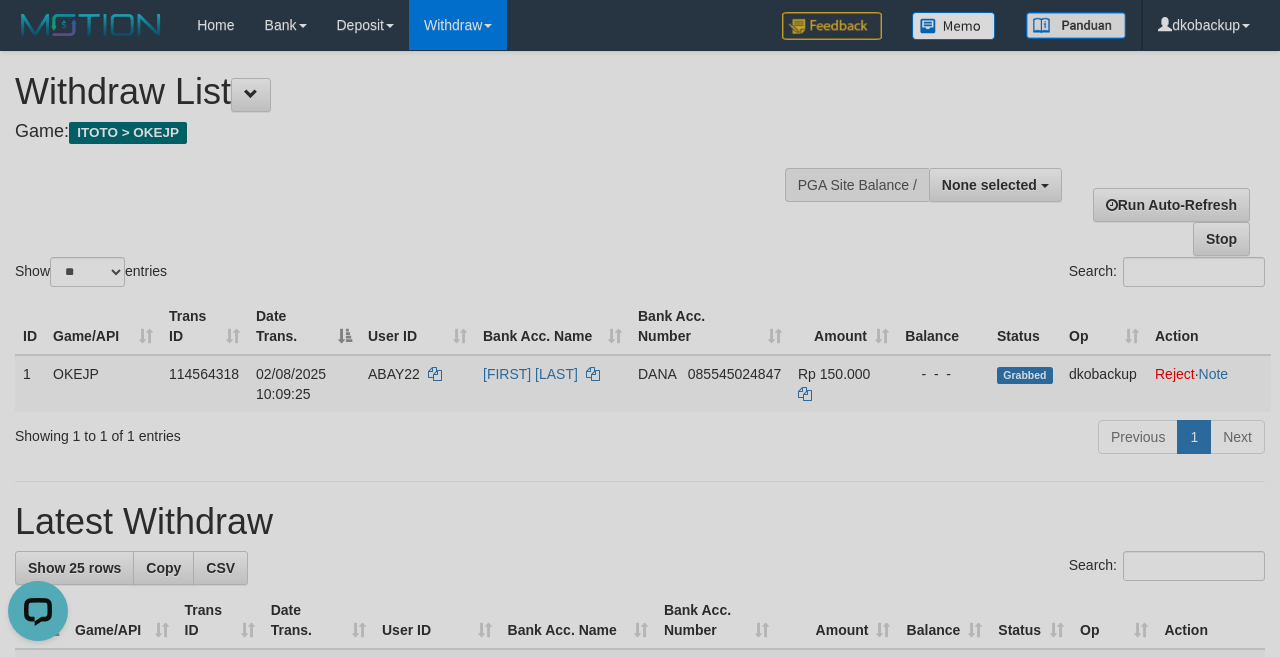 scroll, scrollTop: 0, scrollLeft: 0, axis: both 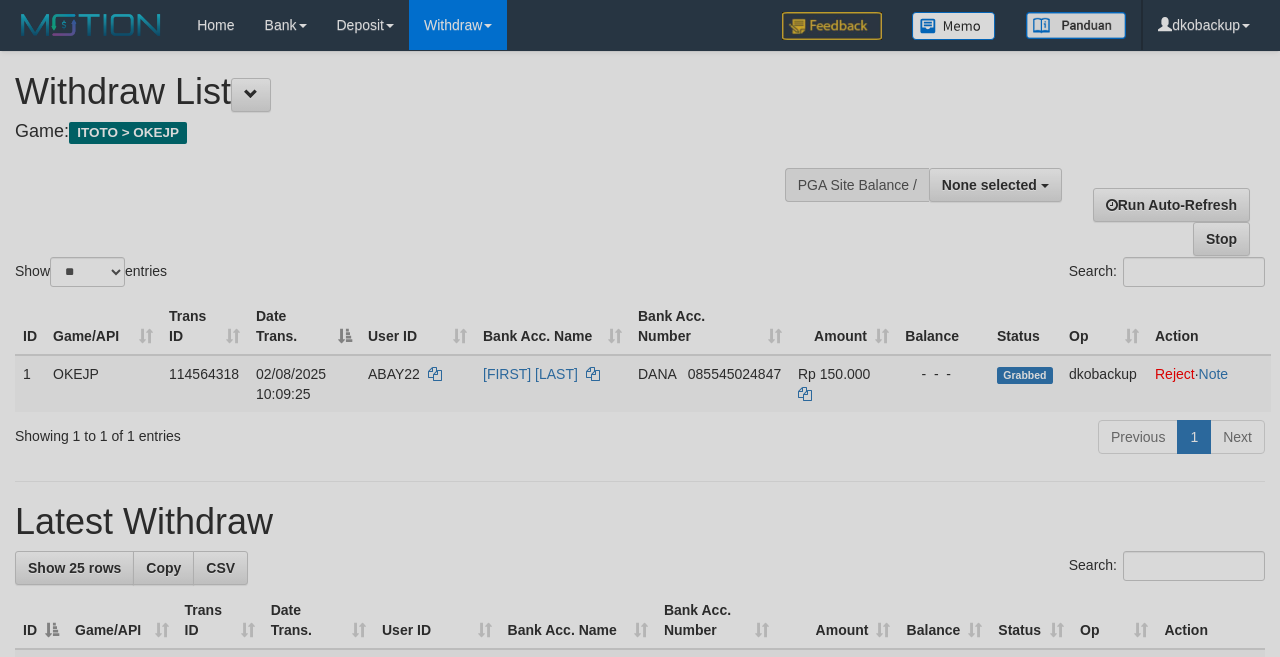 select 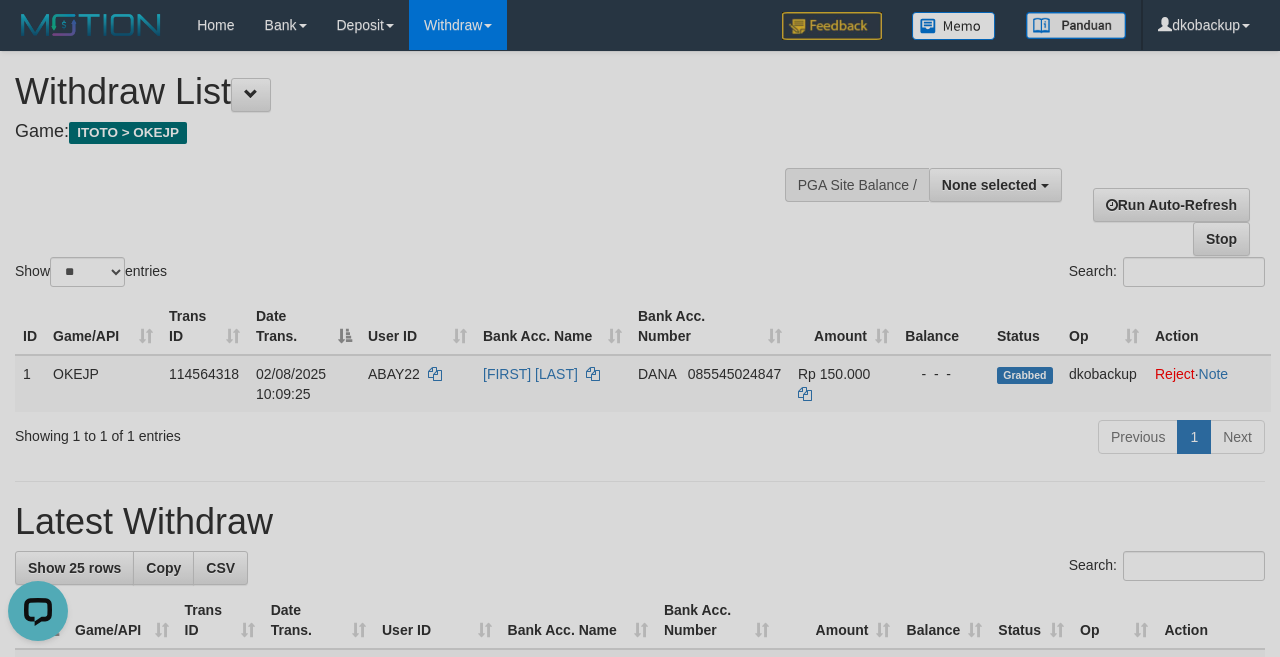 scroll, scrollTop: 0, scrollLeft: 0, axis: both 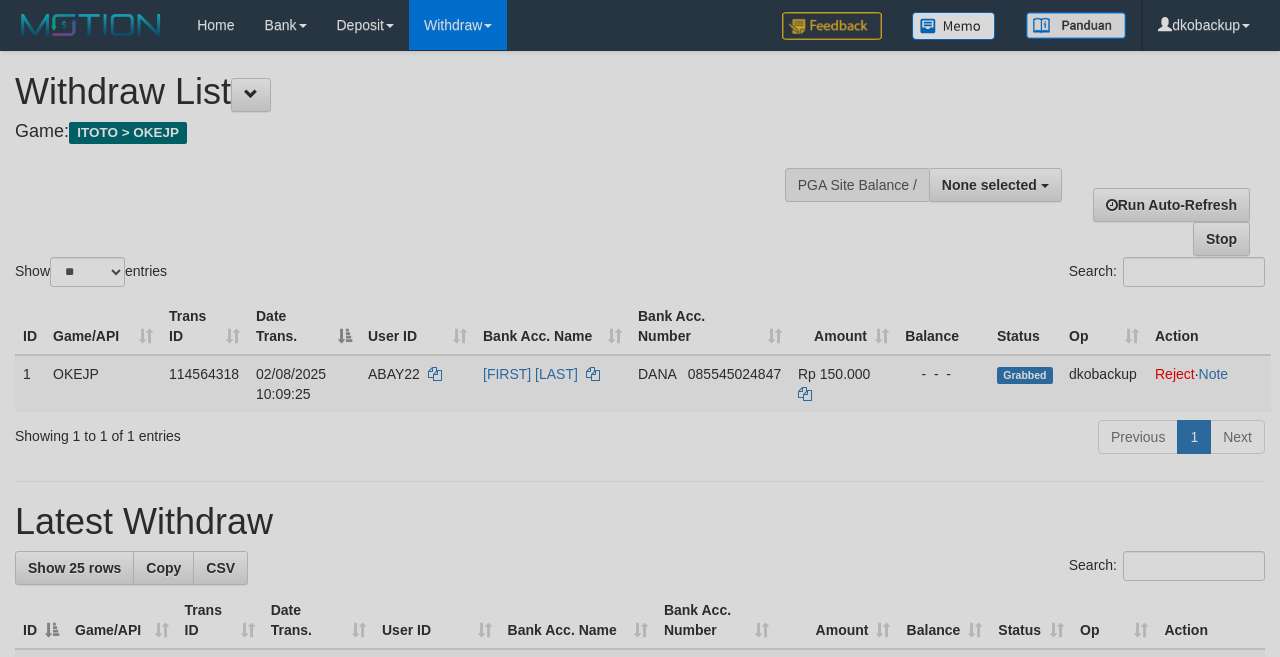 select 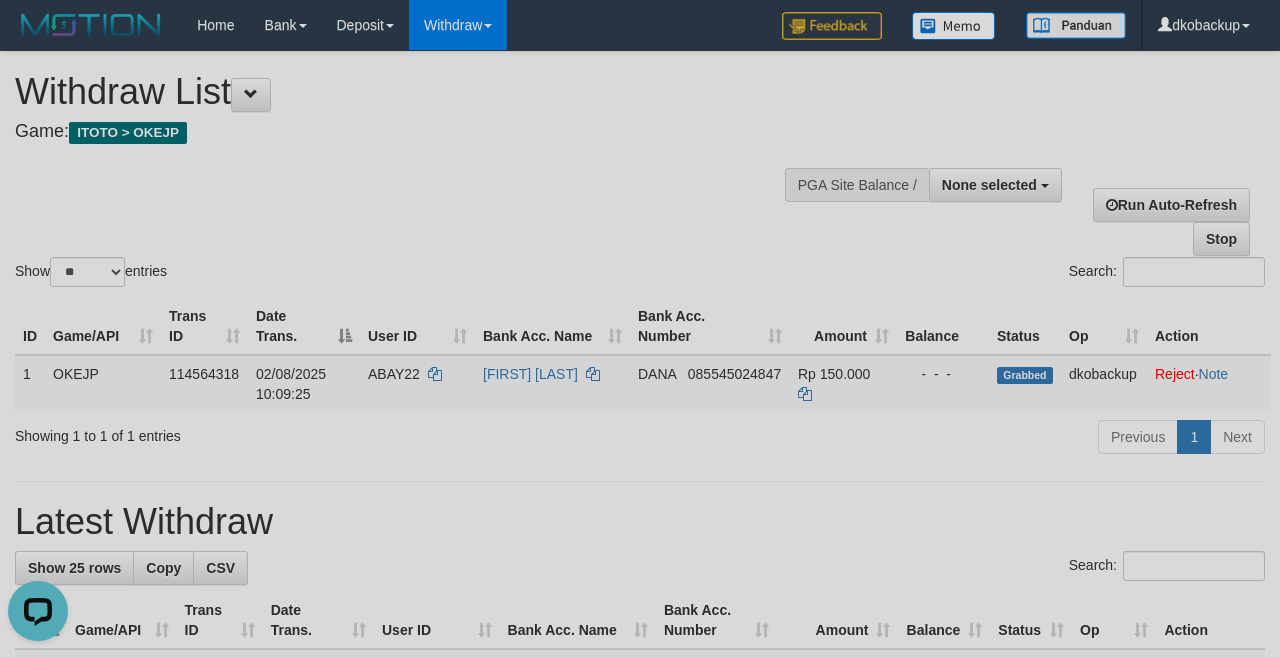 scroll, scrollTop: 0, scrollLeft: 0, axis: both 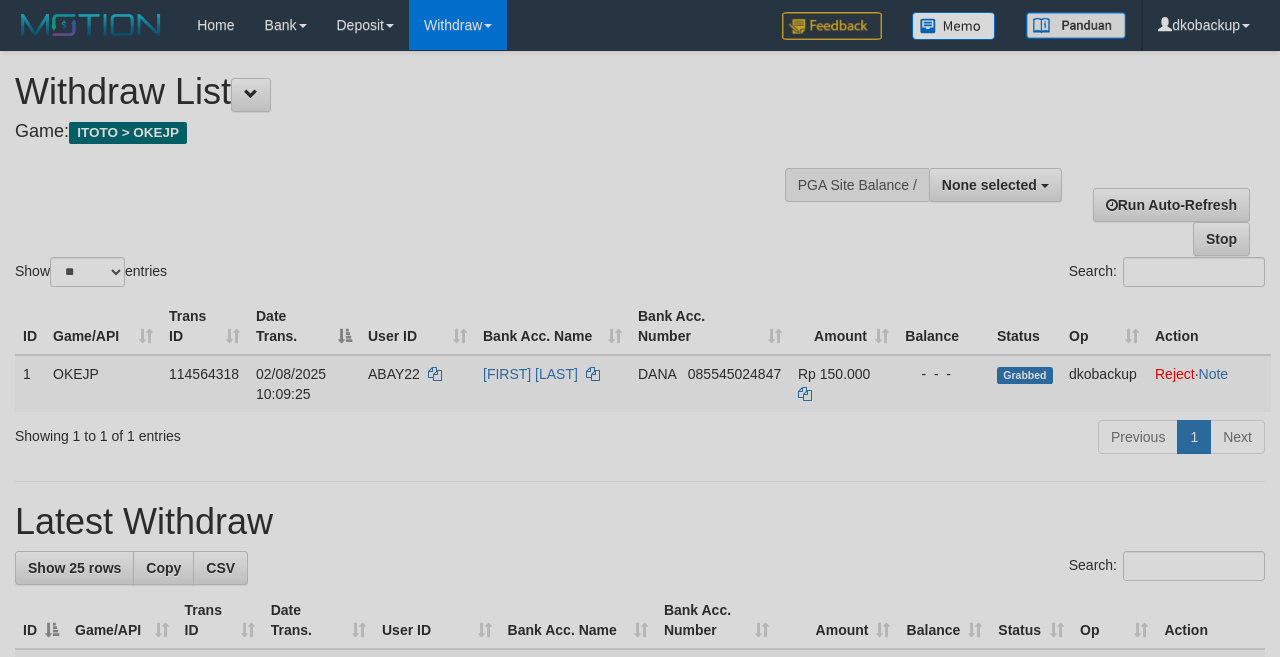 select 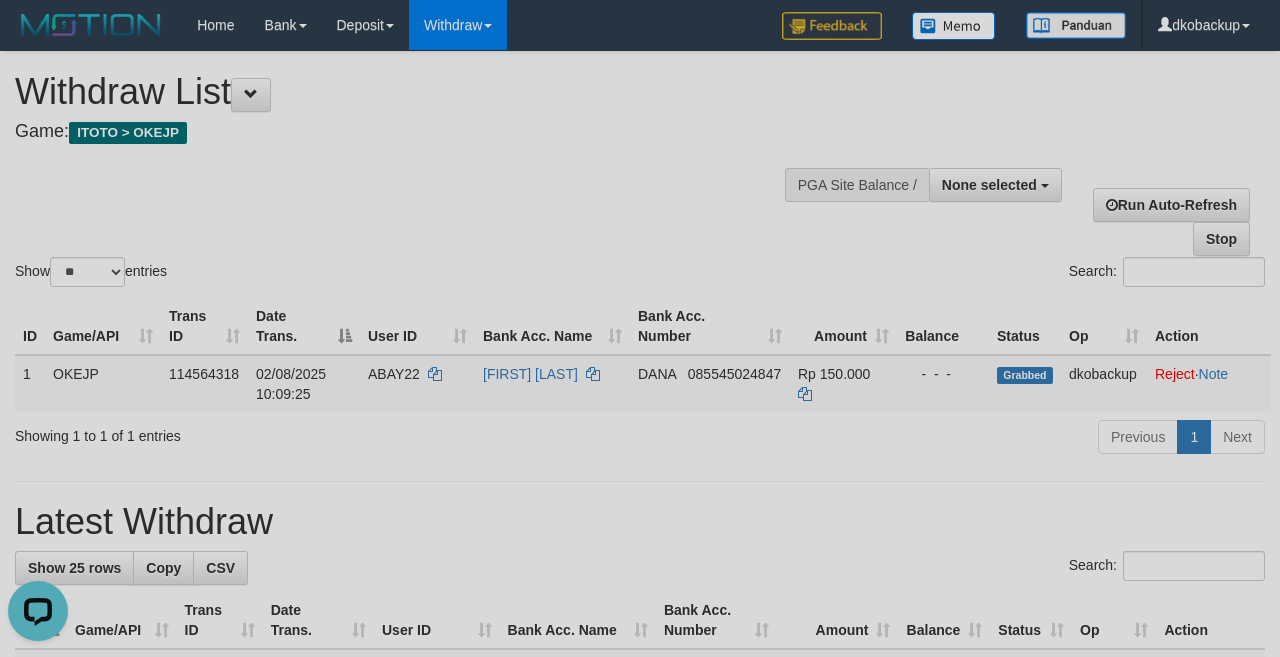 scroll, scrollTop: 0, scrollLeft: 0, axis: both 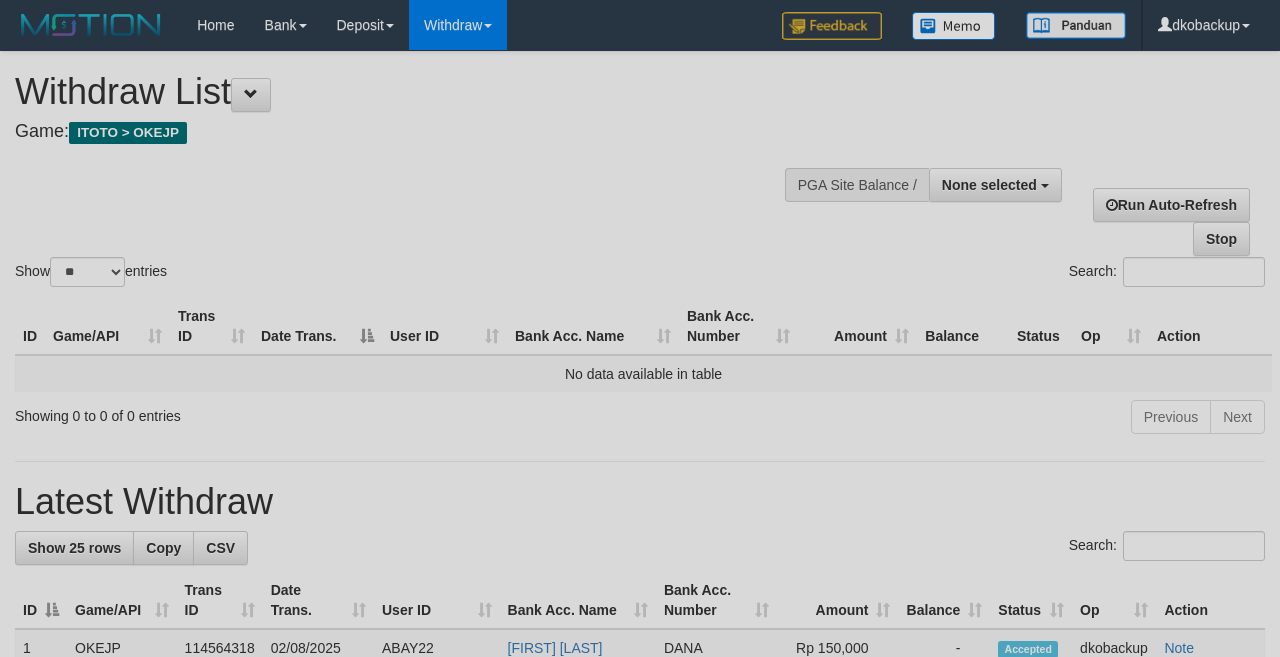 select 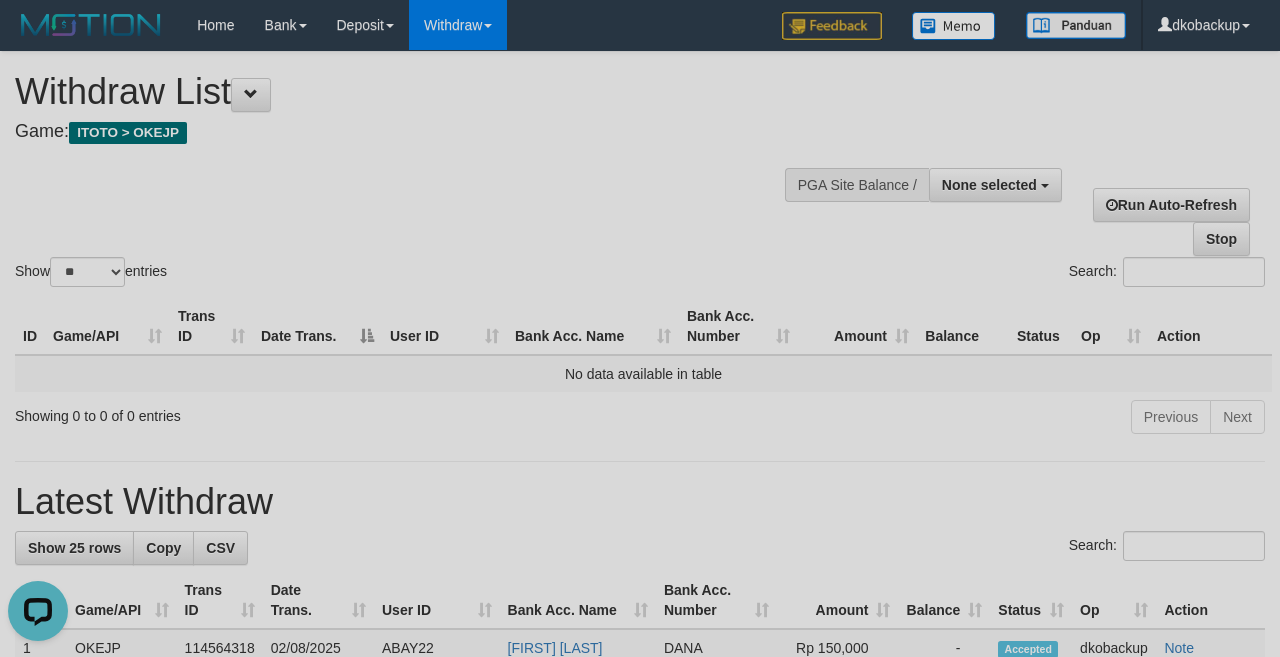 scroll, scrollTop: 0, scrollLeft: 0, axis: both 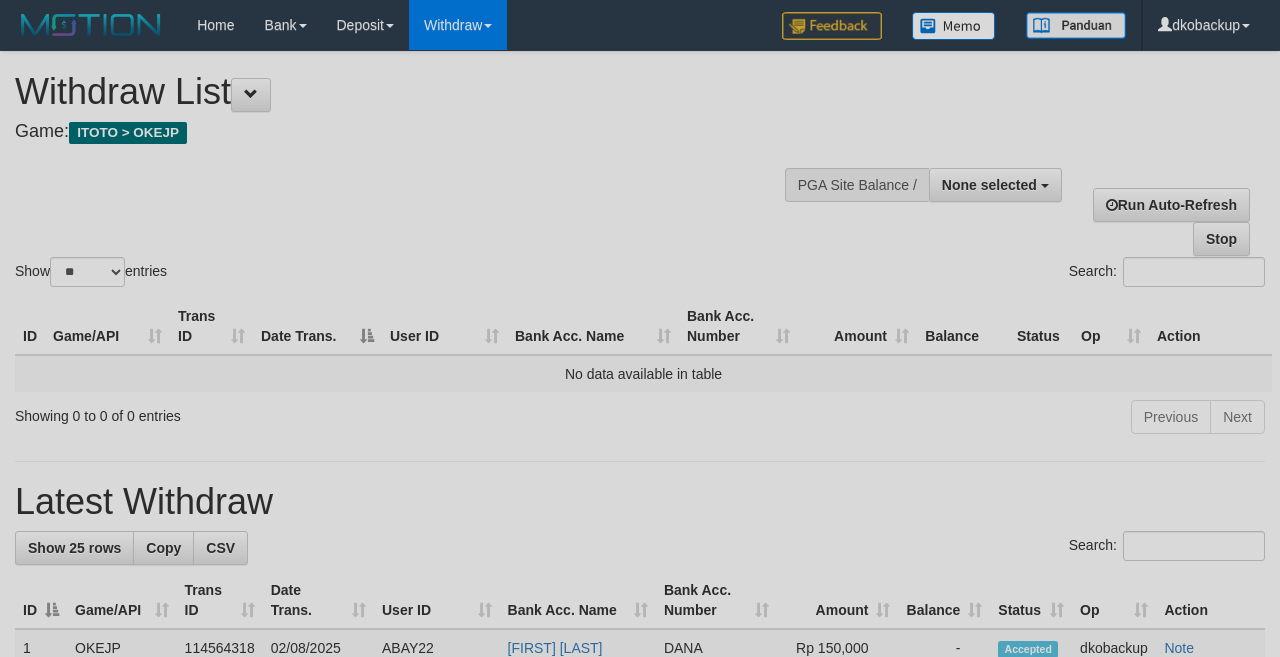 select 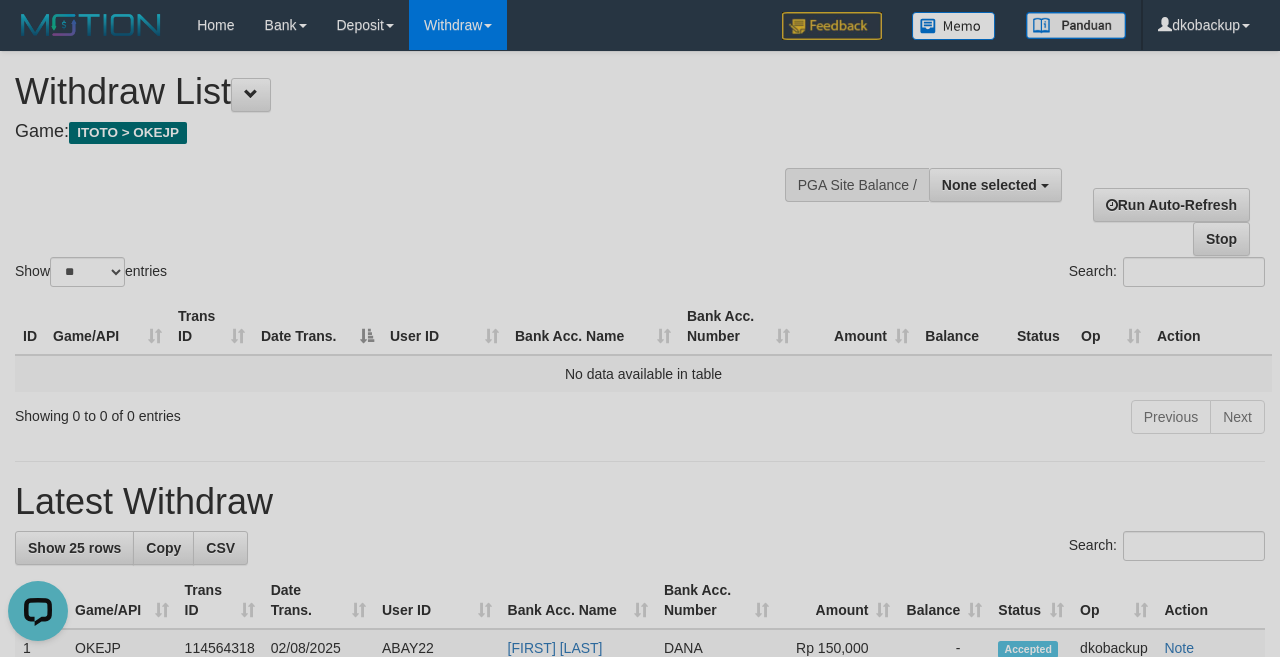 scroll, scrollTop: 0, scrollLeft: 0, axis: both 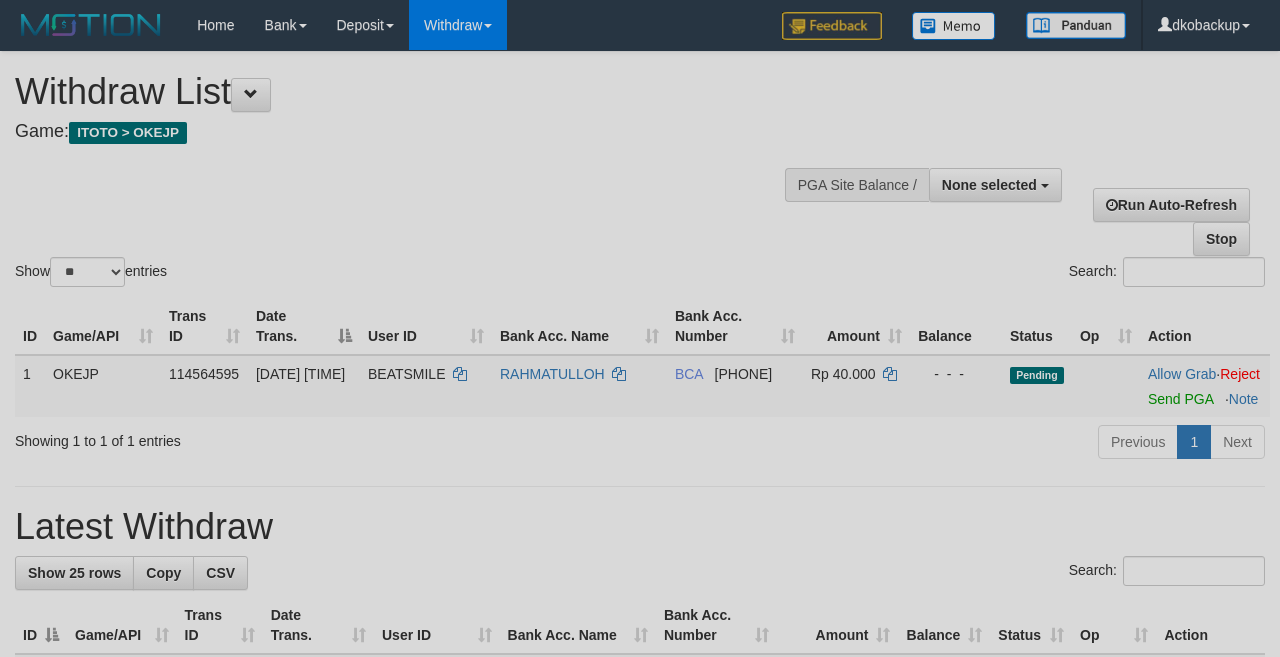 select 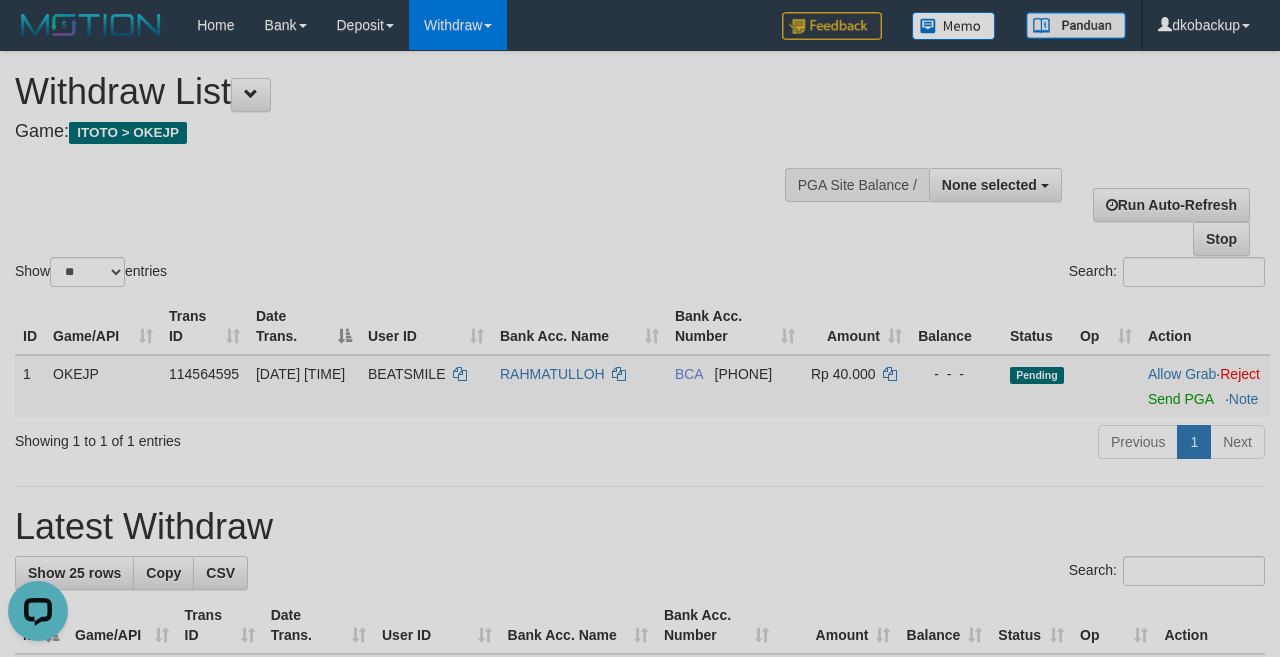 scroll, scrollTop: 0, scrollLeft: 0, axis: both 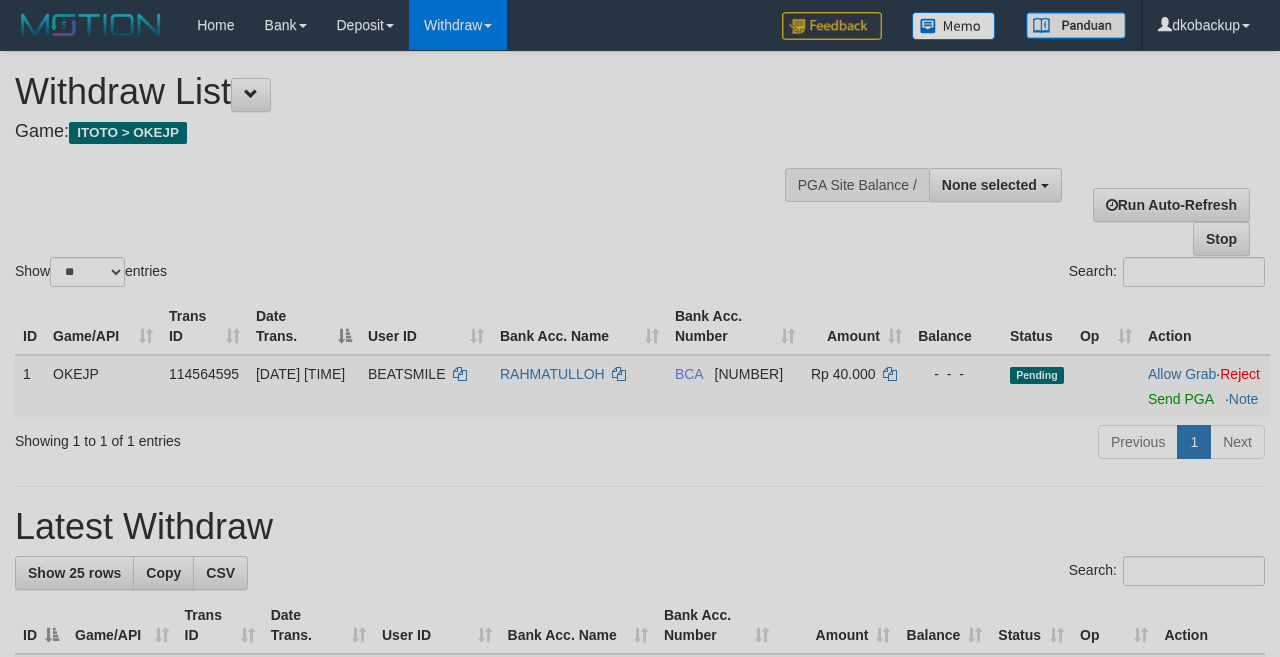 select 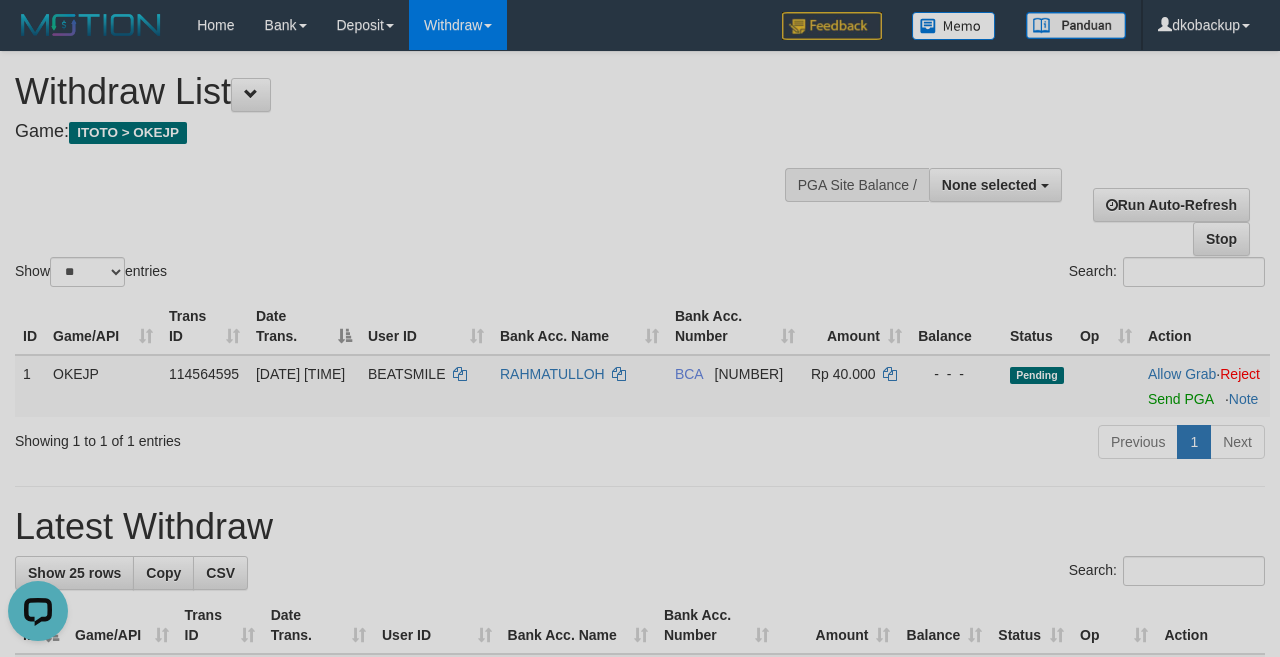 scroll, scrollTop: 0, scrollLeft: 0, axis: both 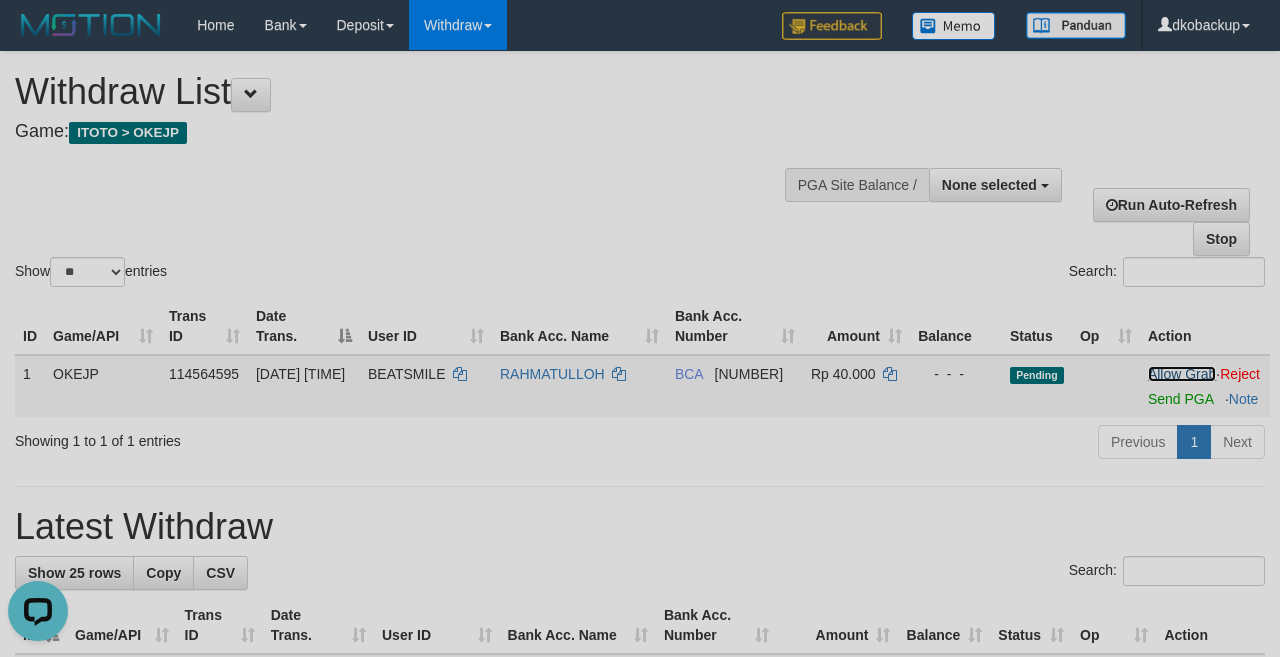 click on "Allow Grab" at bounding box center (1182, 374) 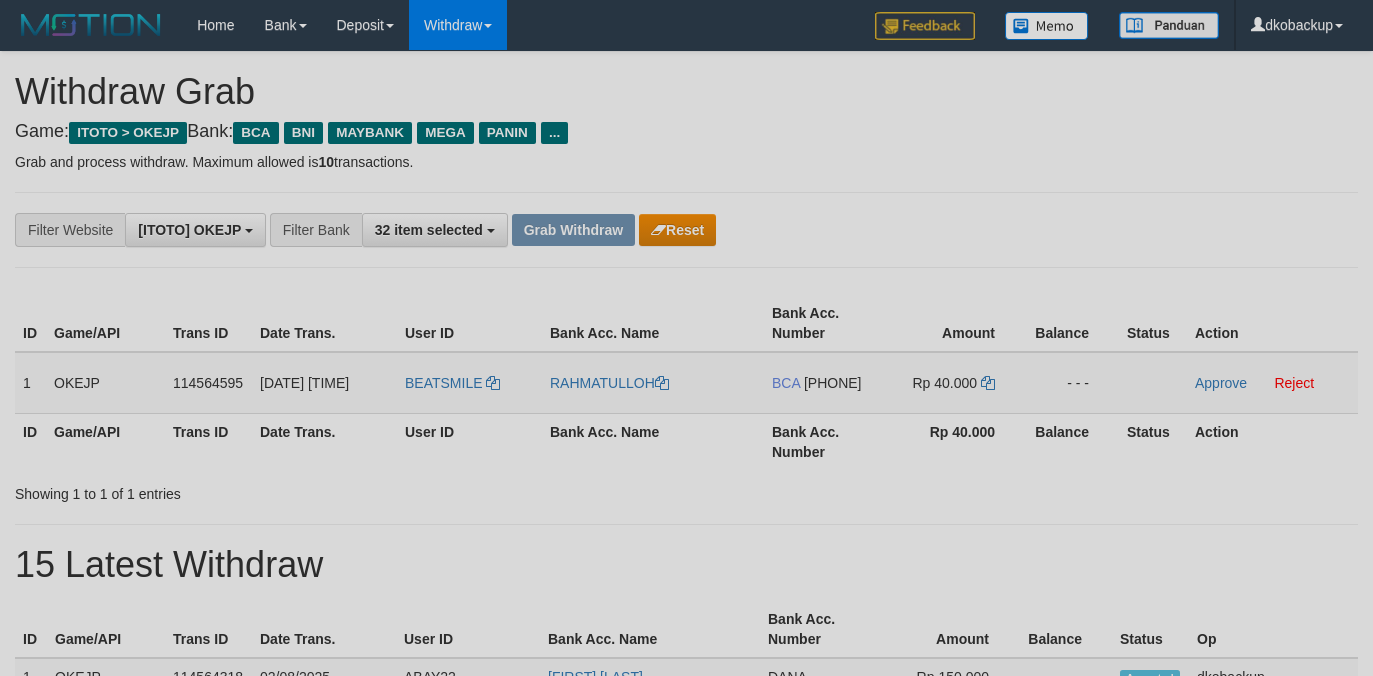 scroll, scrollTop: 0, scrollLeft: 0, axis: both 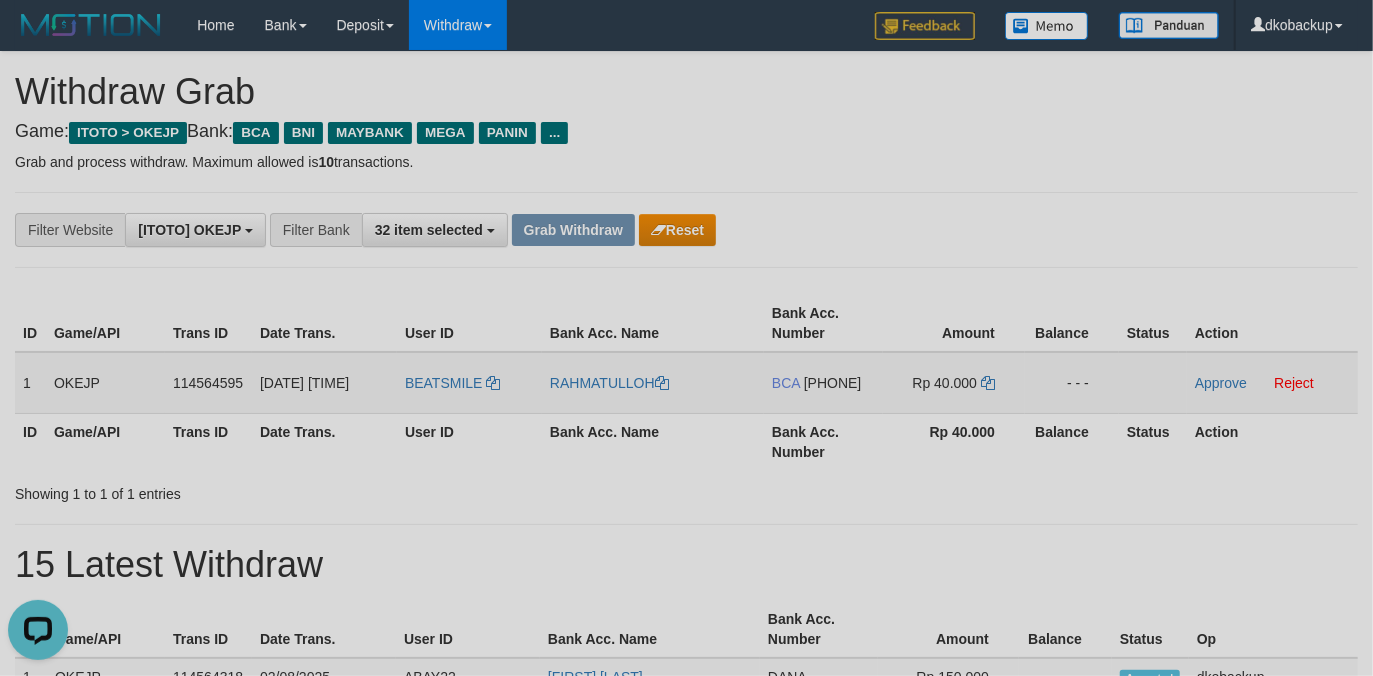 click on "BEATSMILE" at bounding box center (469, 383) 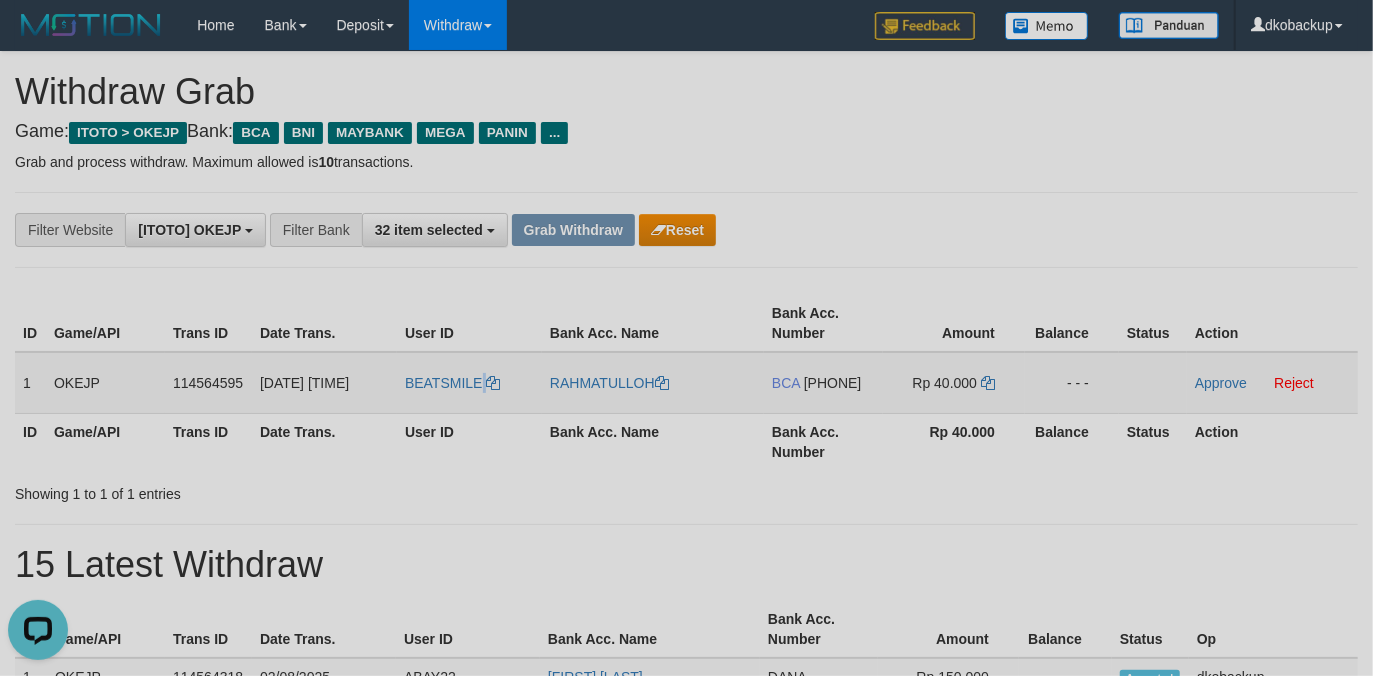 click on "BEATSMILE" at bounding box center [469, 383] 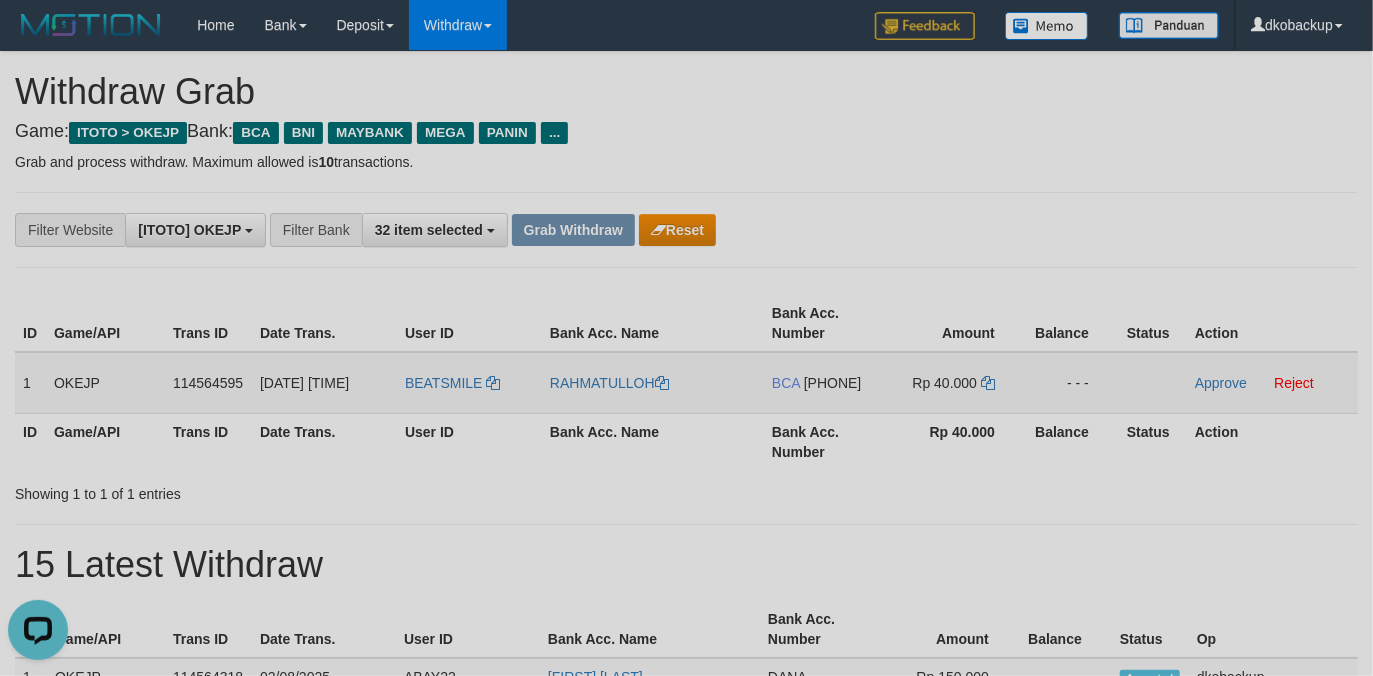 click on "BEATSMILE" at bounding box center (469, 383) 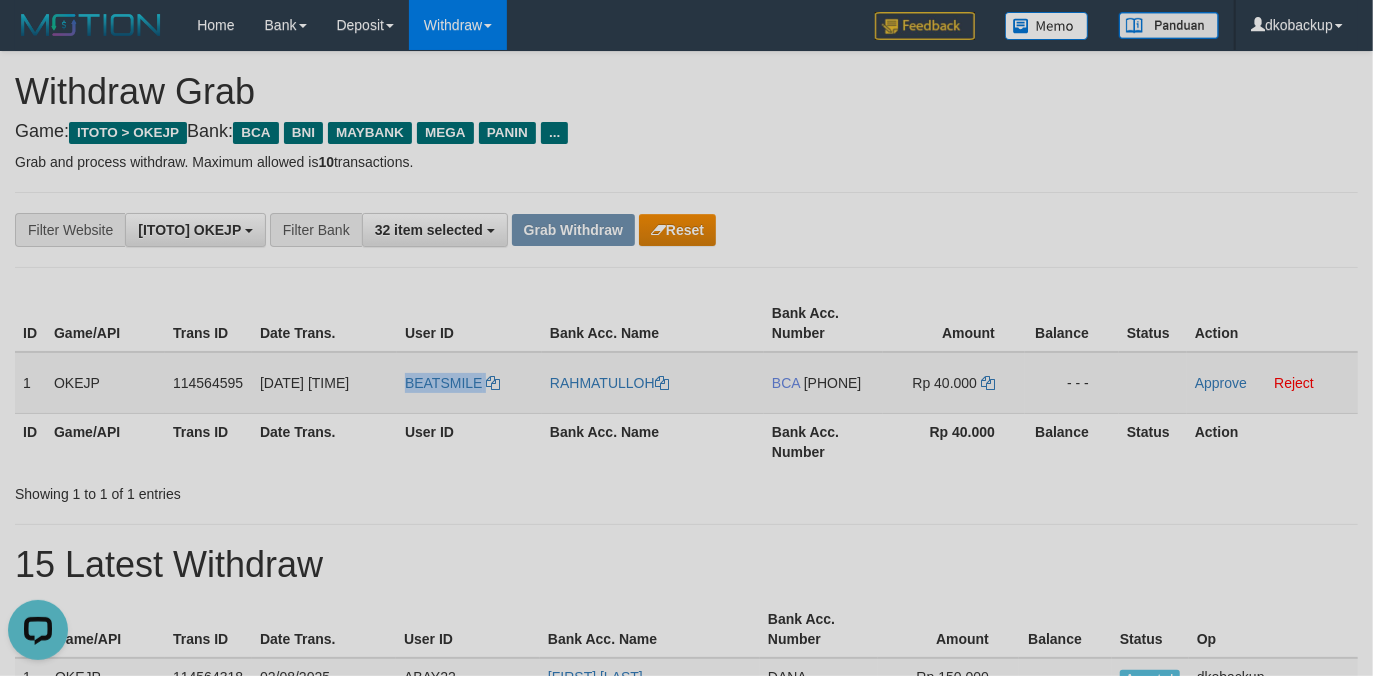 click on "BEATSMILE" at bounding box center [469, 383] 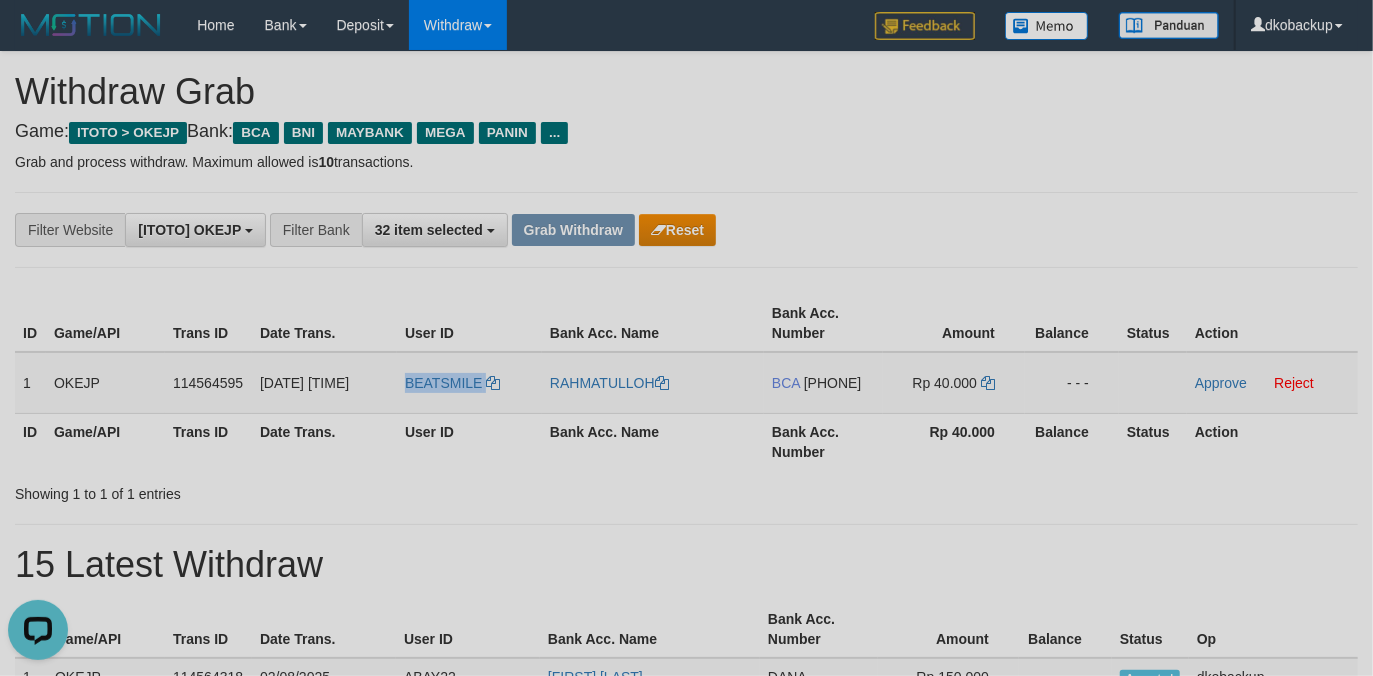 copy on "BEATSMILE" 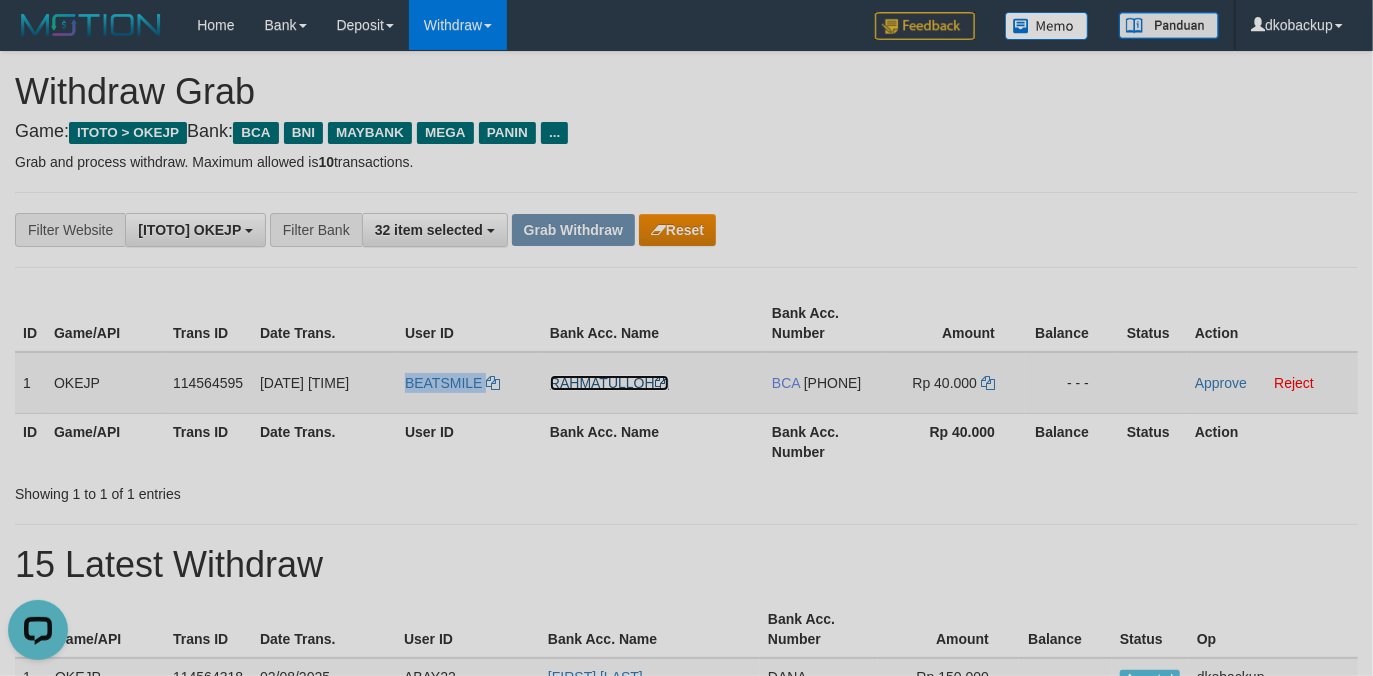 drag, startPoint x: 584, startPoint y: 382, endPoint x: 864, endPoint y: 362, distance: 280.71338 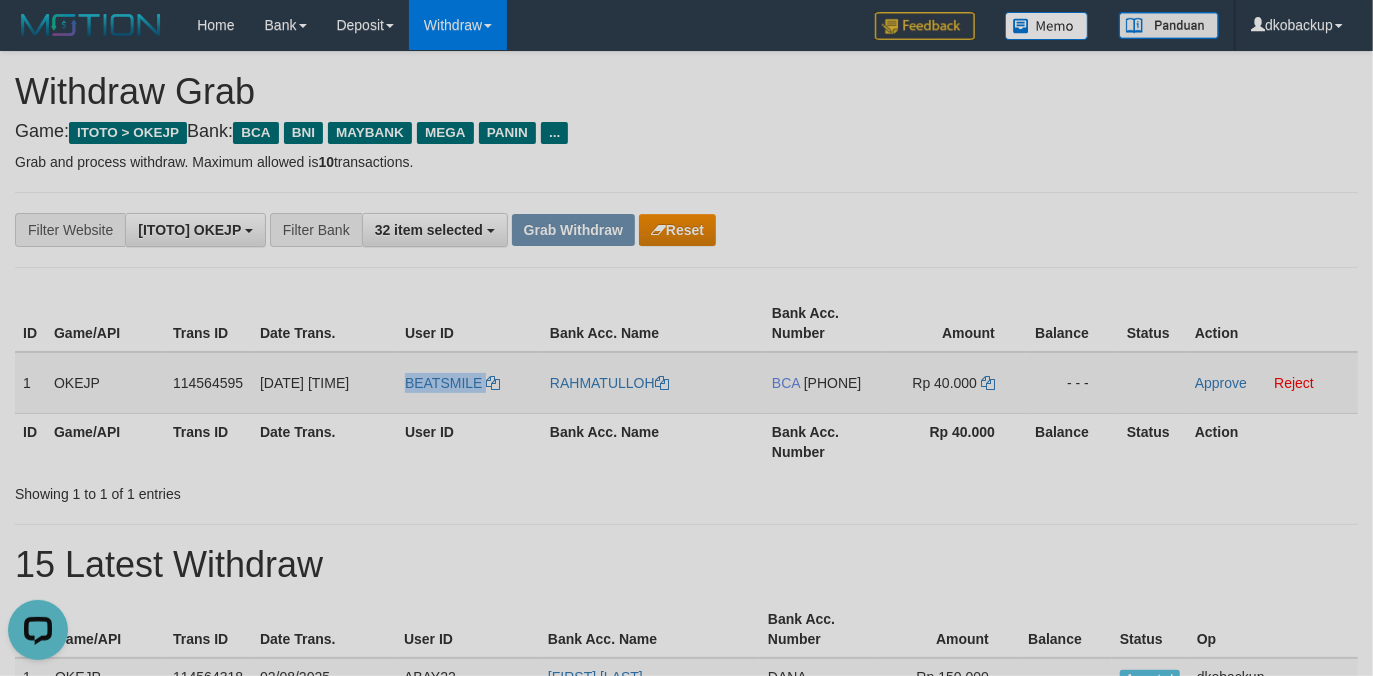 copy on "BEATSMILE" 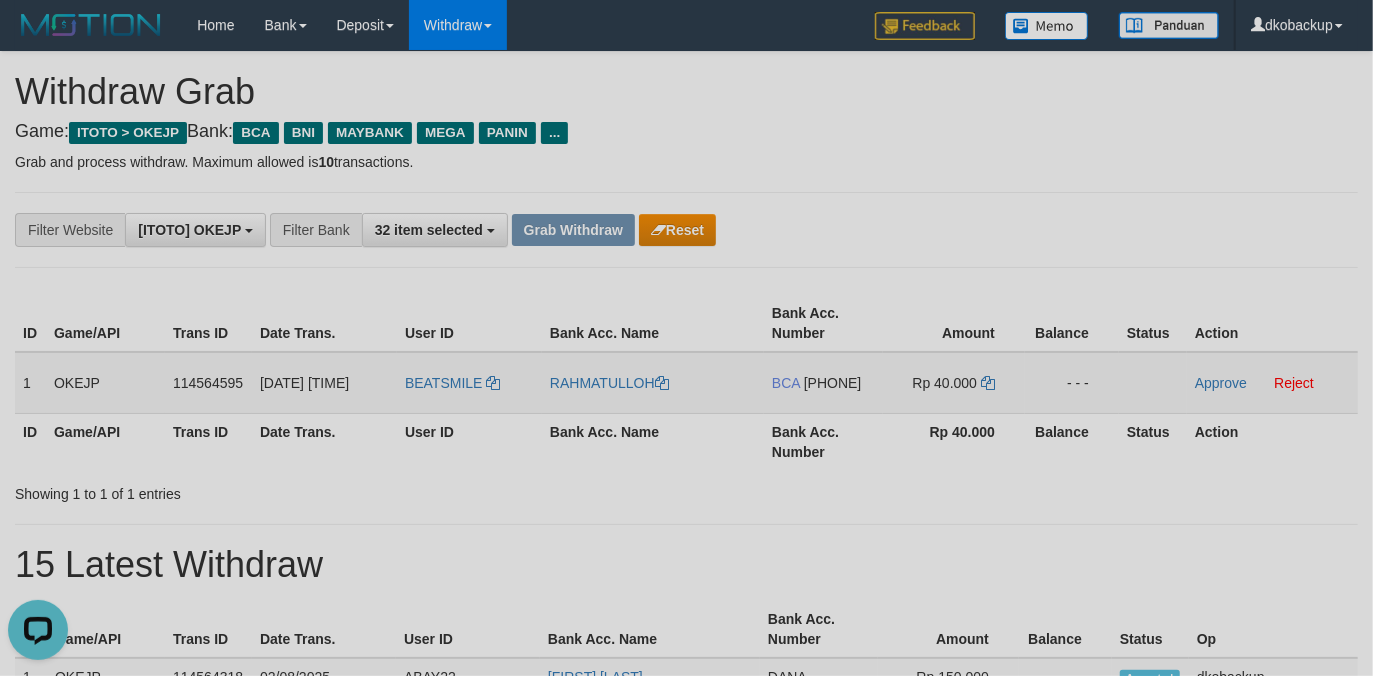 click on "[NUMBER]" at bounding box center (833, 383) 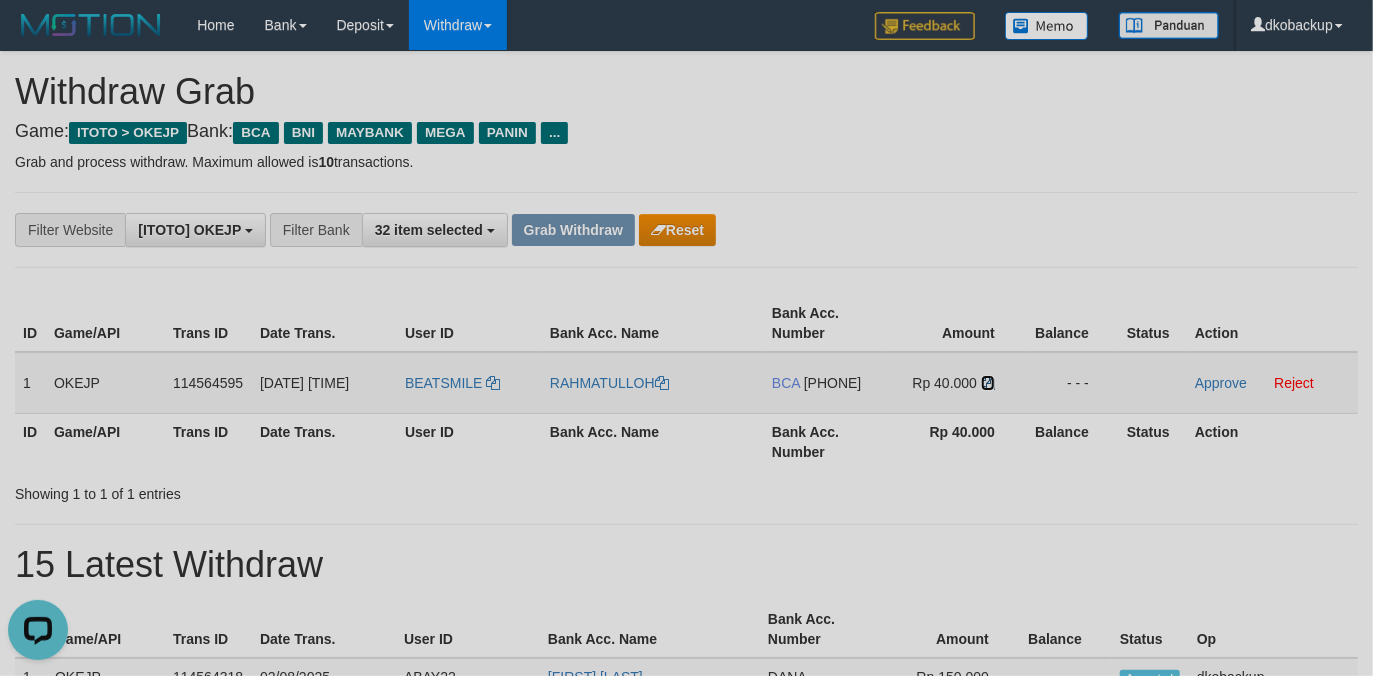 click at bounding box center (988, 383) 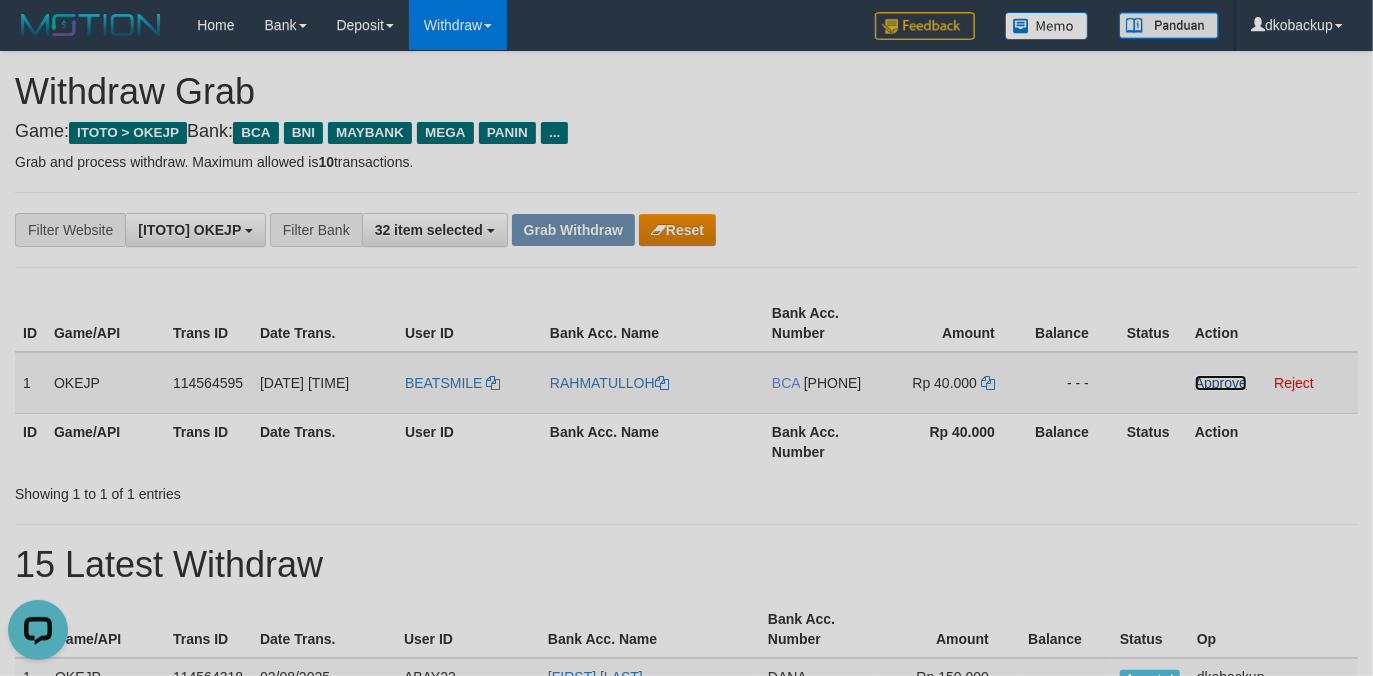 click on "Approve" at bounding box center [1221, 383] 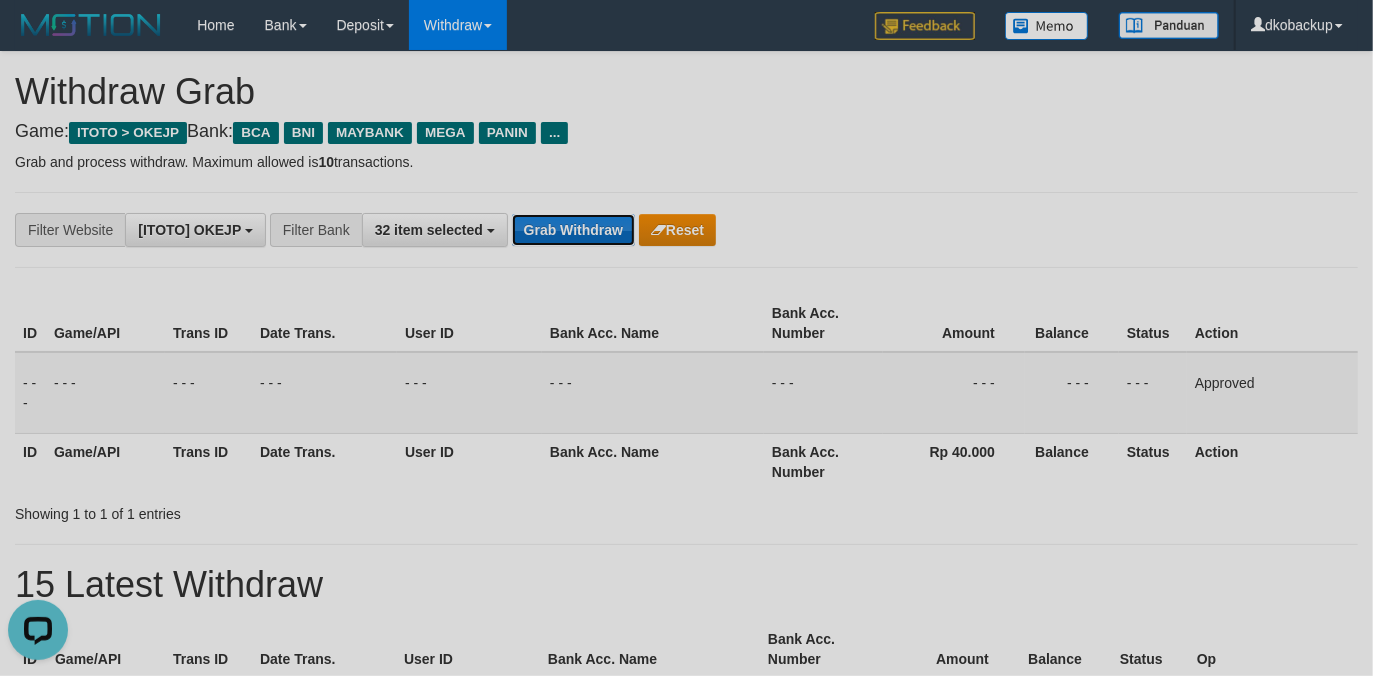 click on "Grab Withdraw" at bounding box center (573, 230) 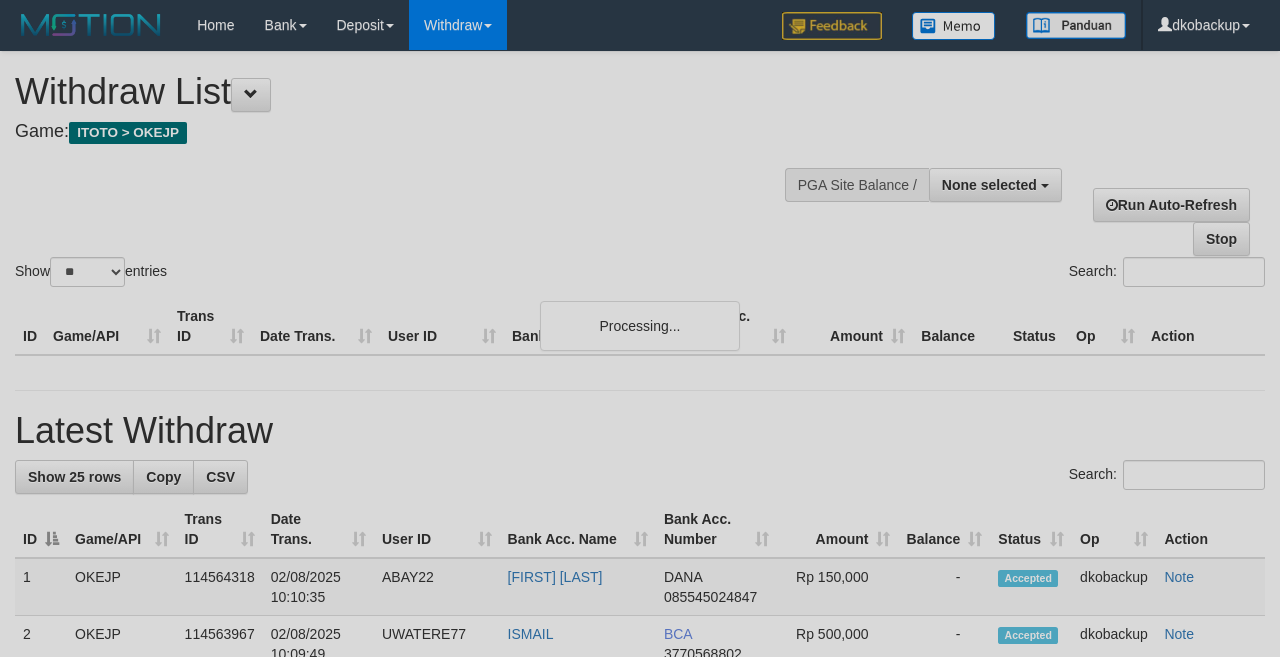 select 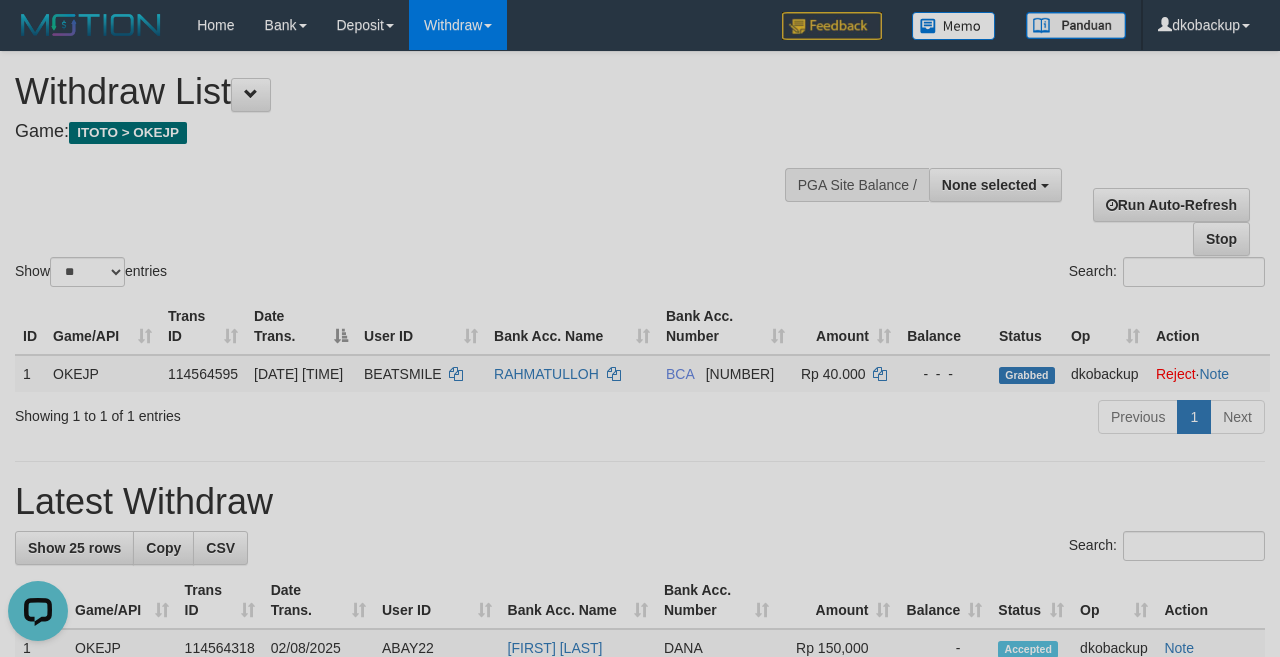 scroll, scrollTop: 0, scrollLeft: 0, axis: both 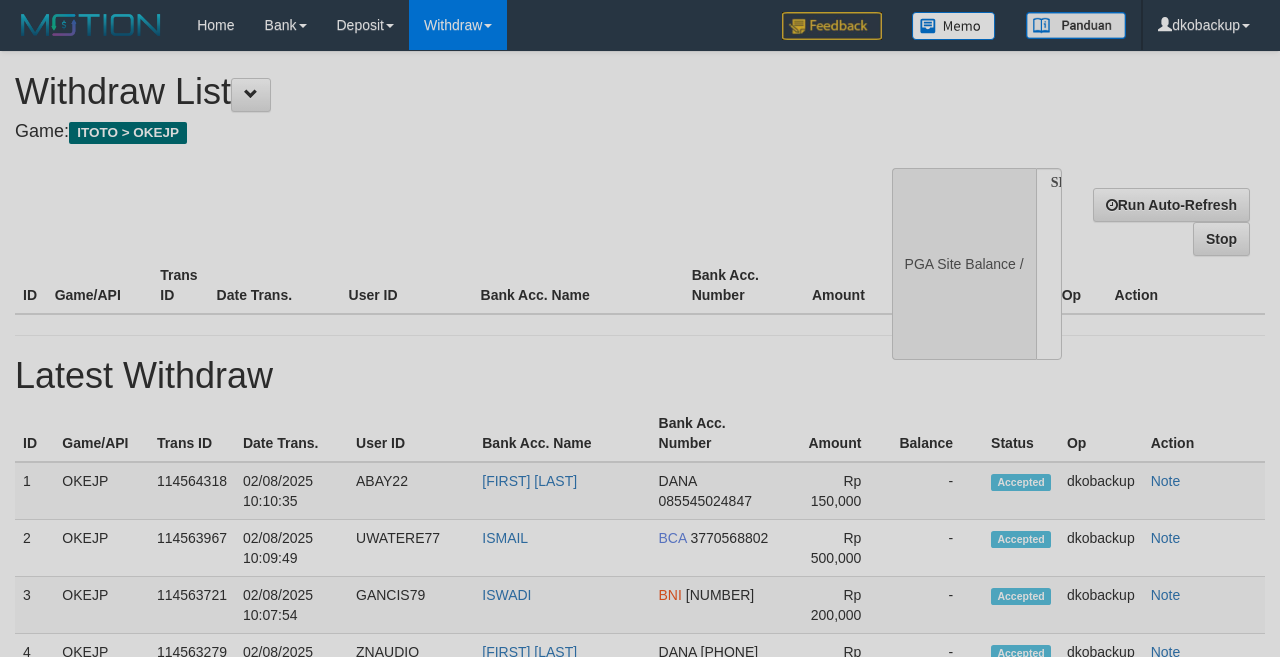 select 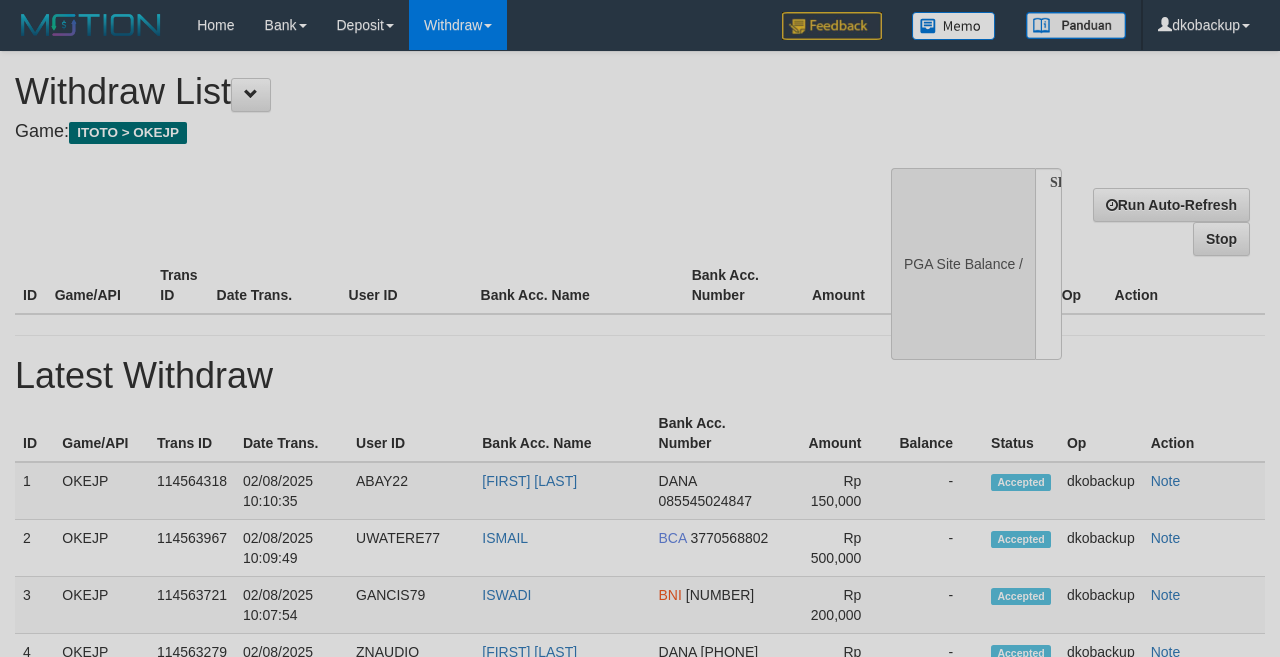 scroll, scrollTop: 0, scrollLeft: 0, axis: both 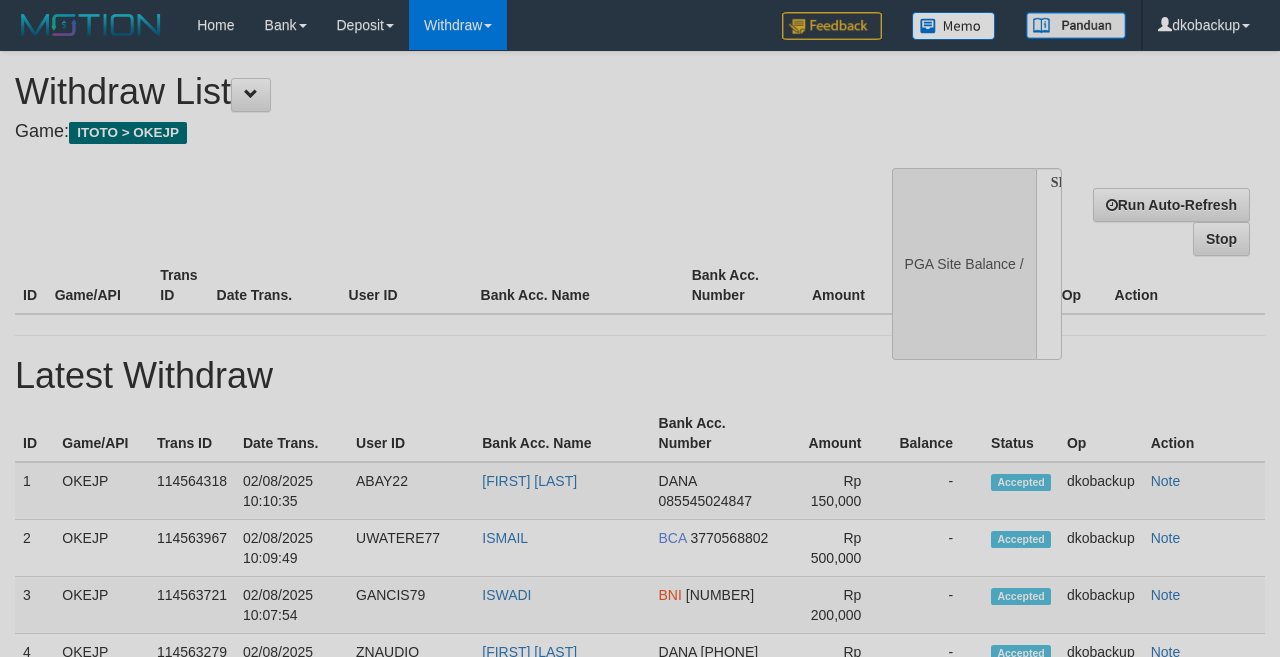 select 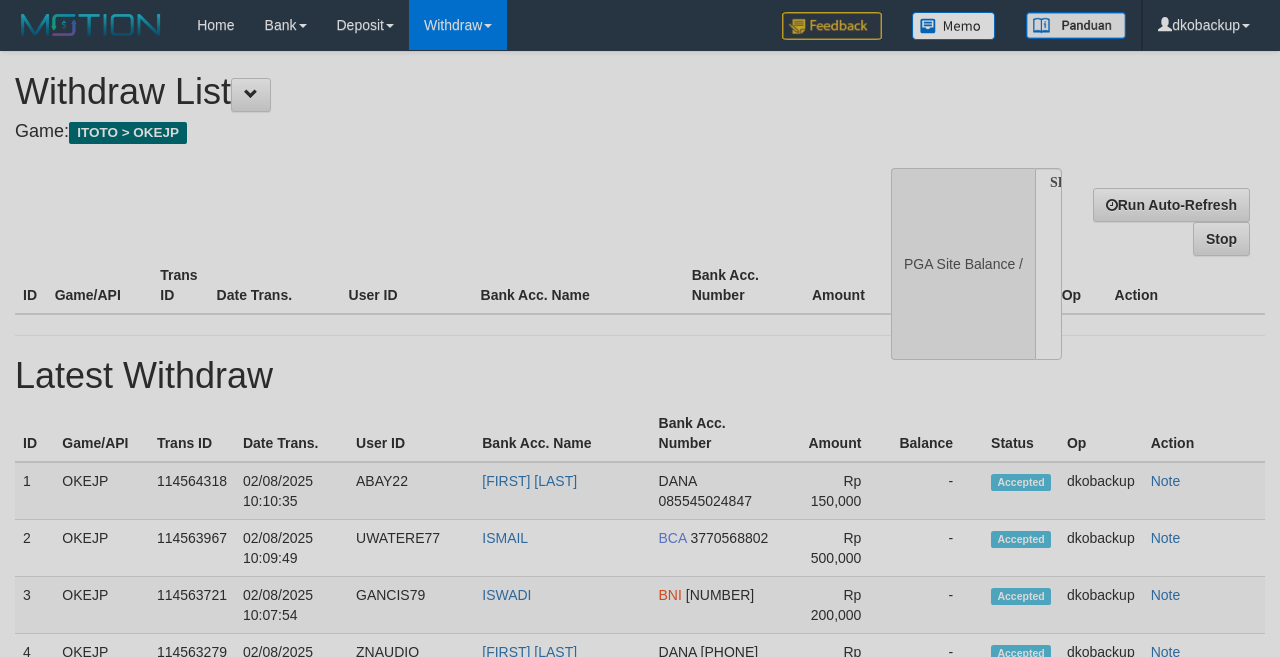 scroll, scrollTop: 0, scrollLeft: 0, axis: both 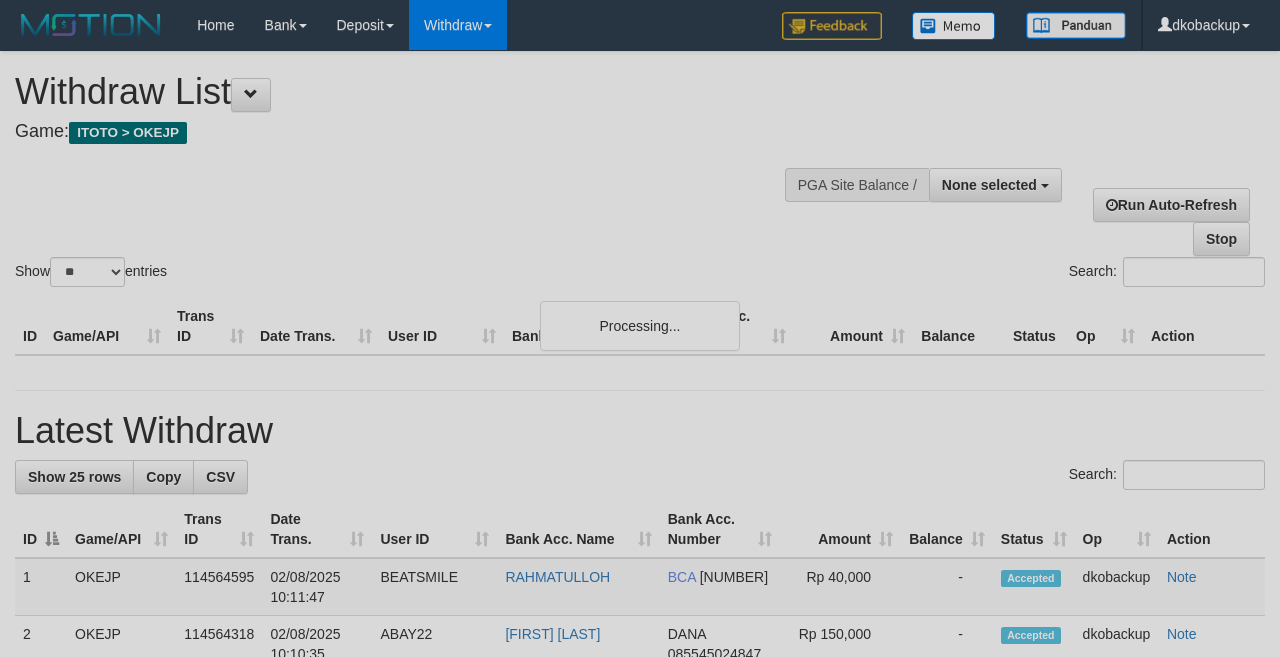 select 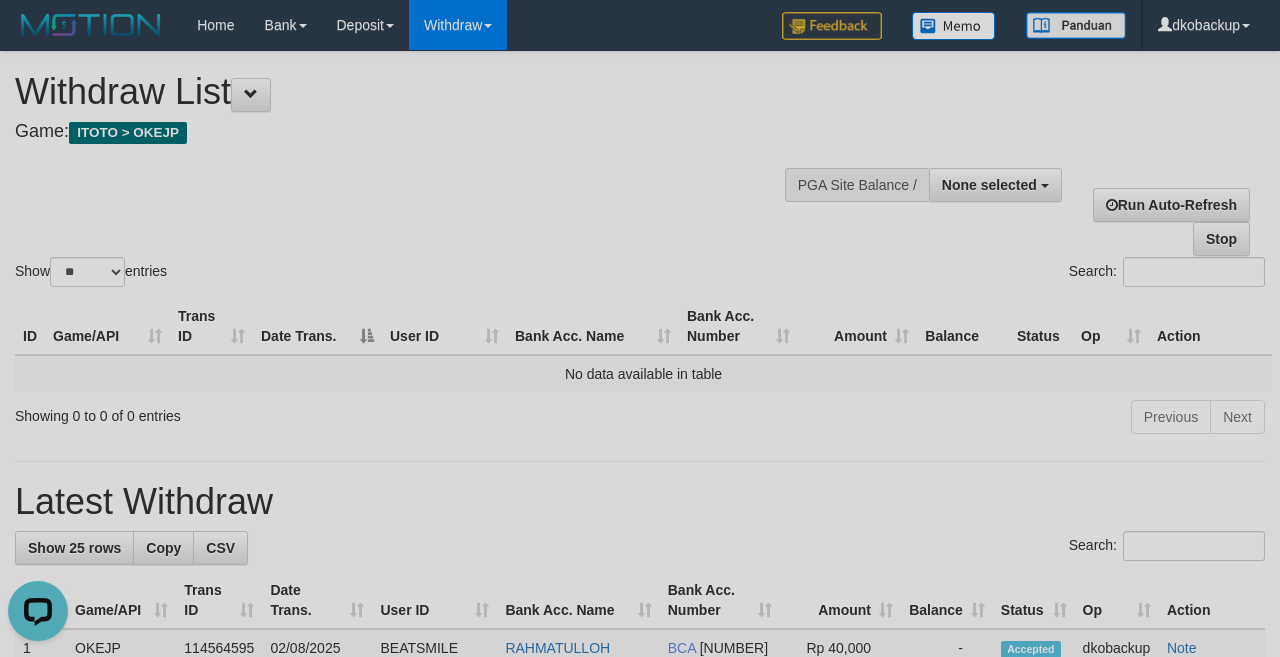 scroll, scrollTop: 0, scrollLeft: 0, axis: both 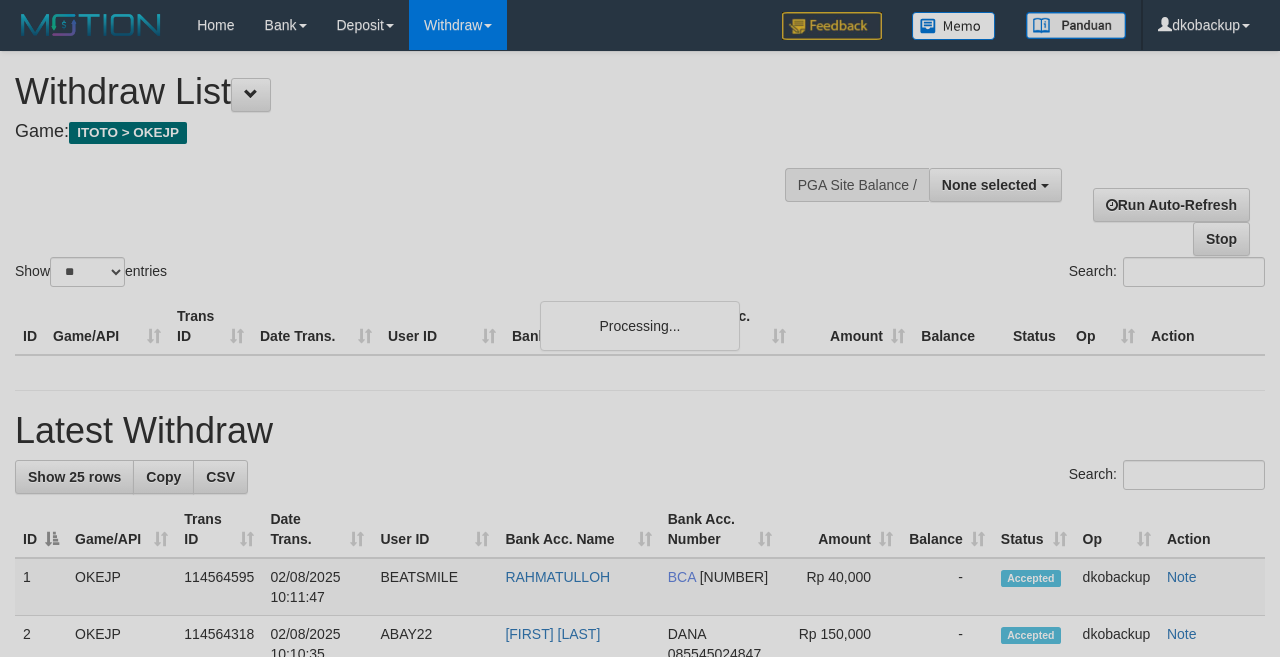 select 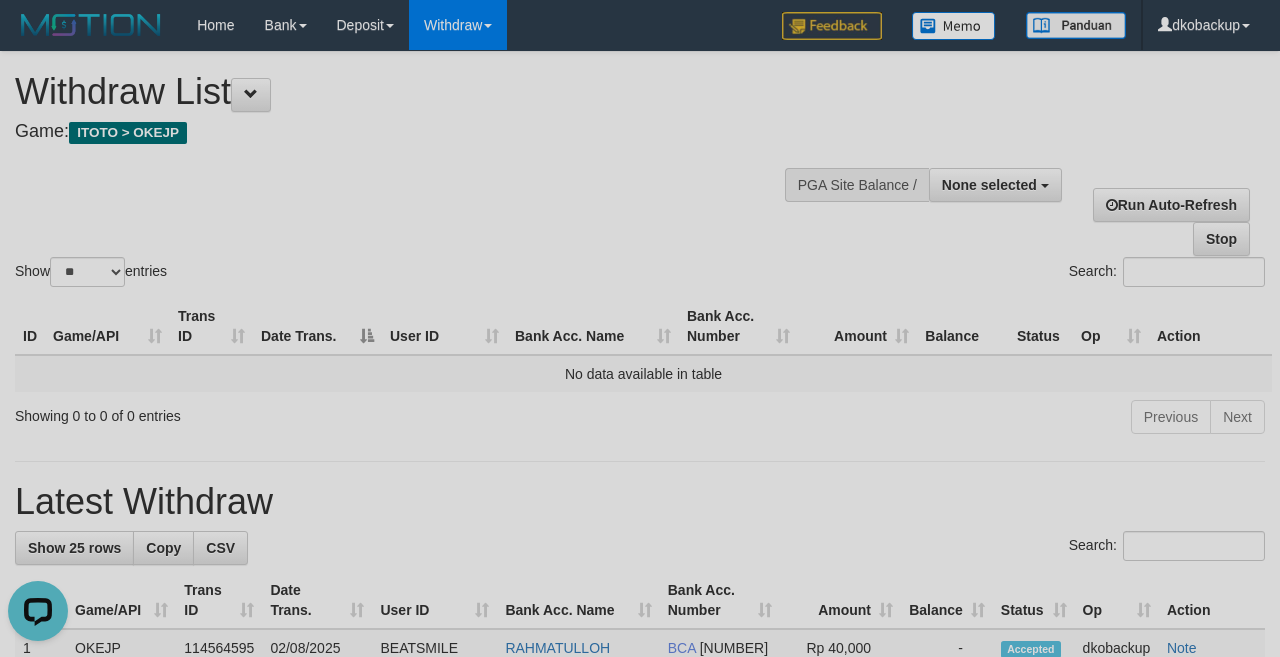 scroll, scrollTop: 0, scrollLeft: 0, axis: both 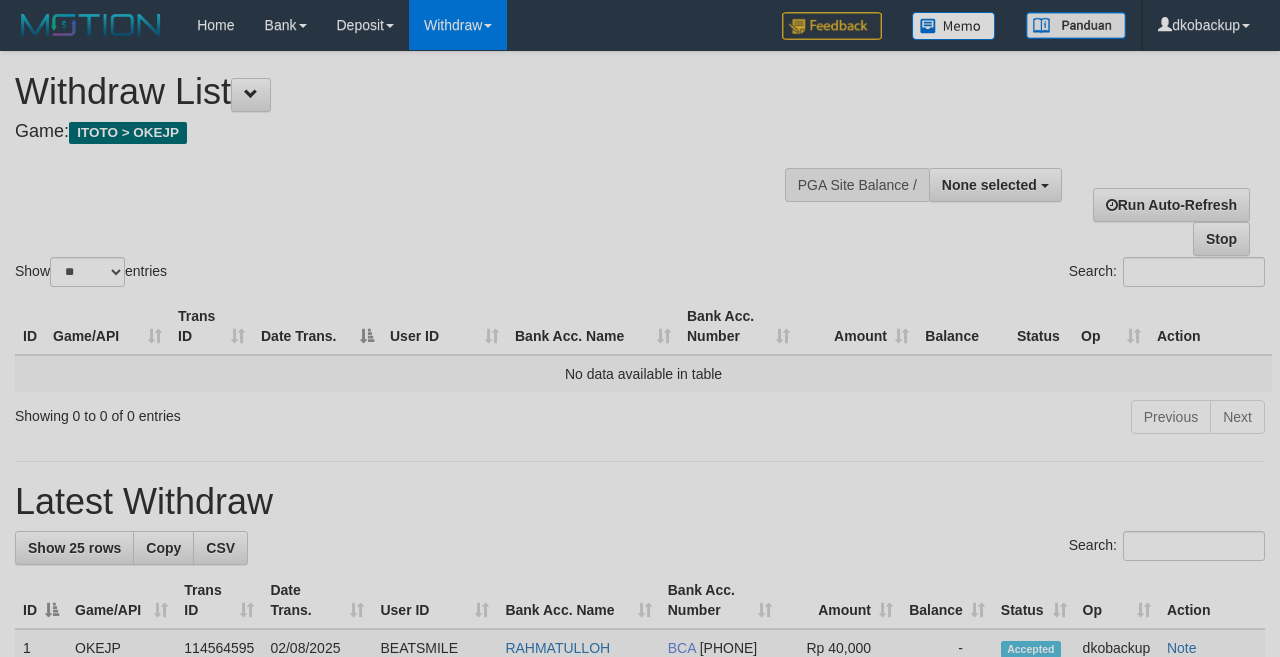 select 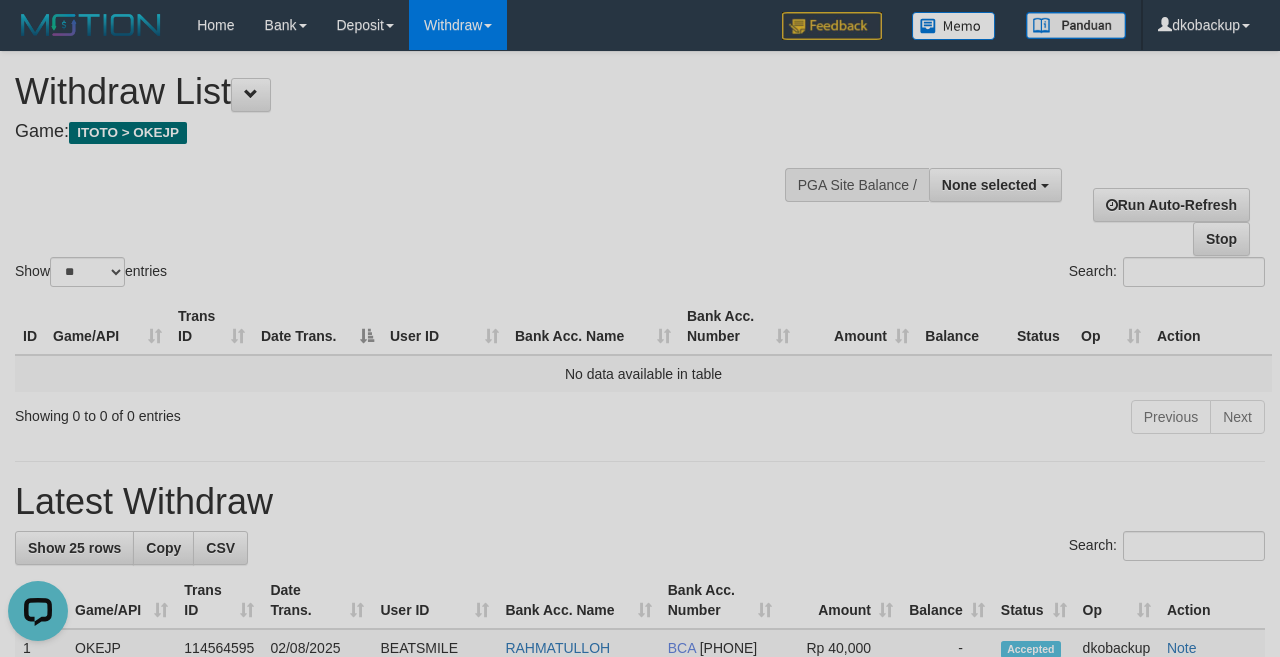 scroll, scrollTop: 0, scrollLeft: 0, axis: both 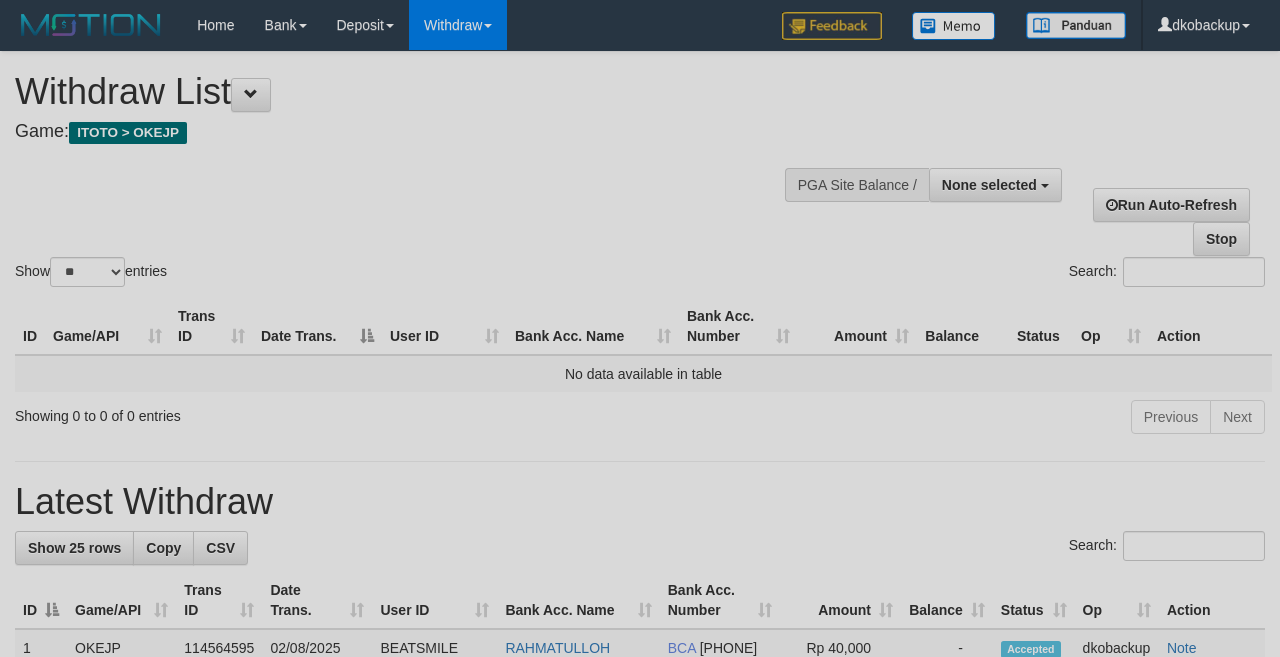 select 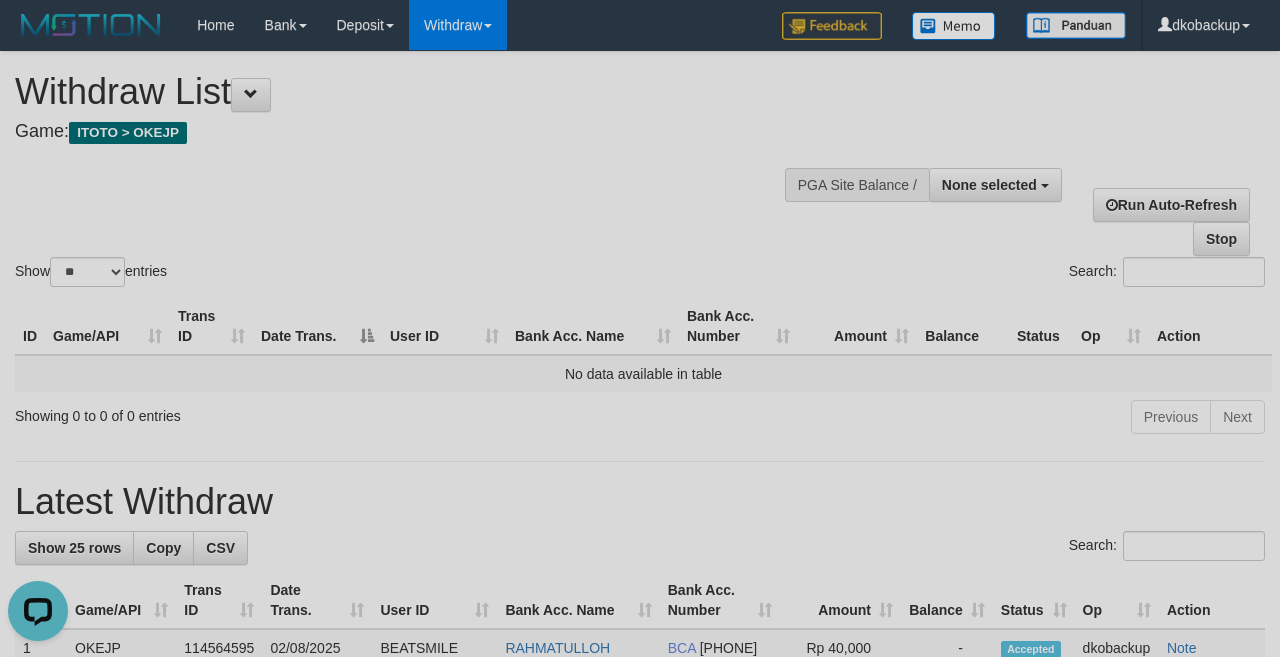 scroll, scrollTop: 0, scrollLeft: 0, axis: both 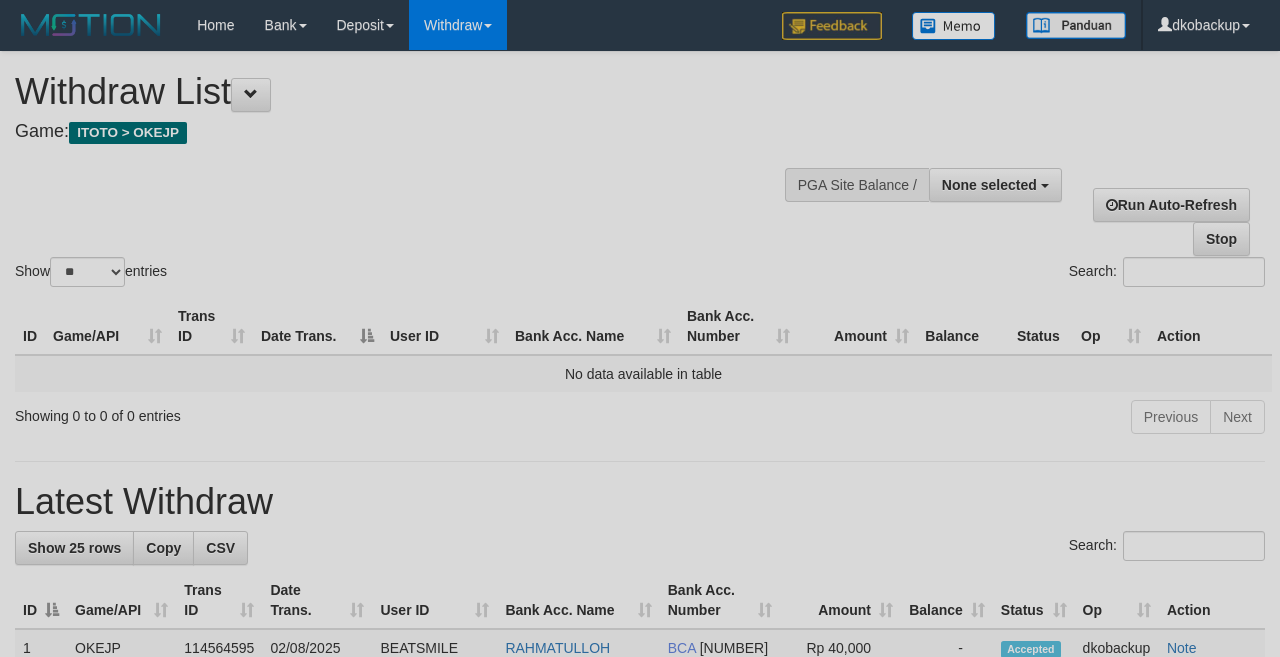 select 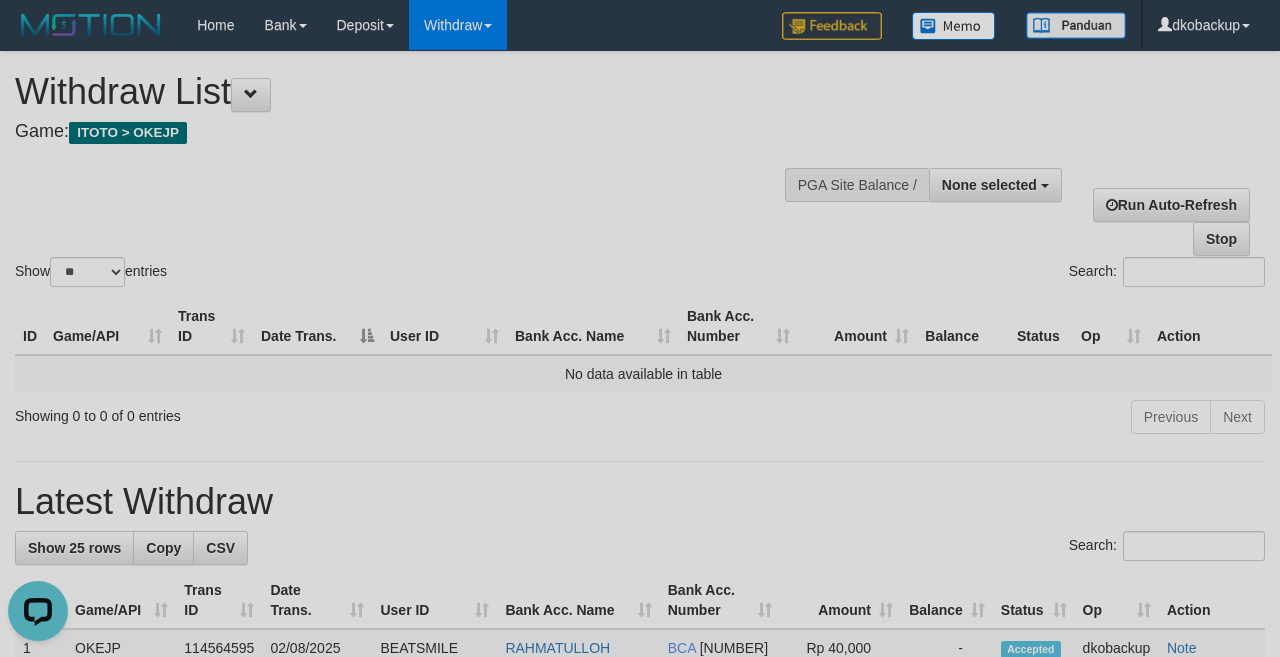 scroll, scrollTop: 0, scrollLeft: 0, axis: both 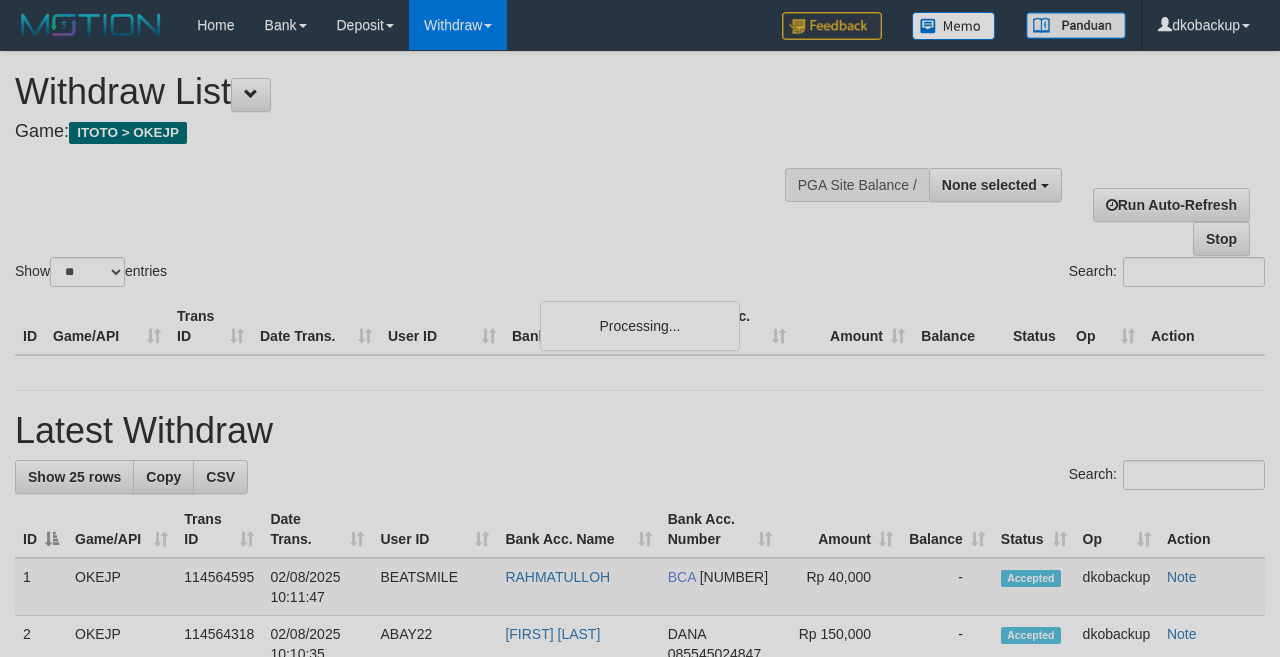 select 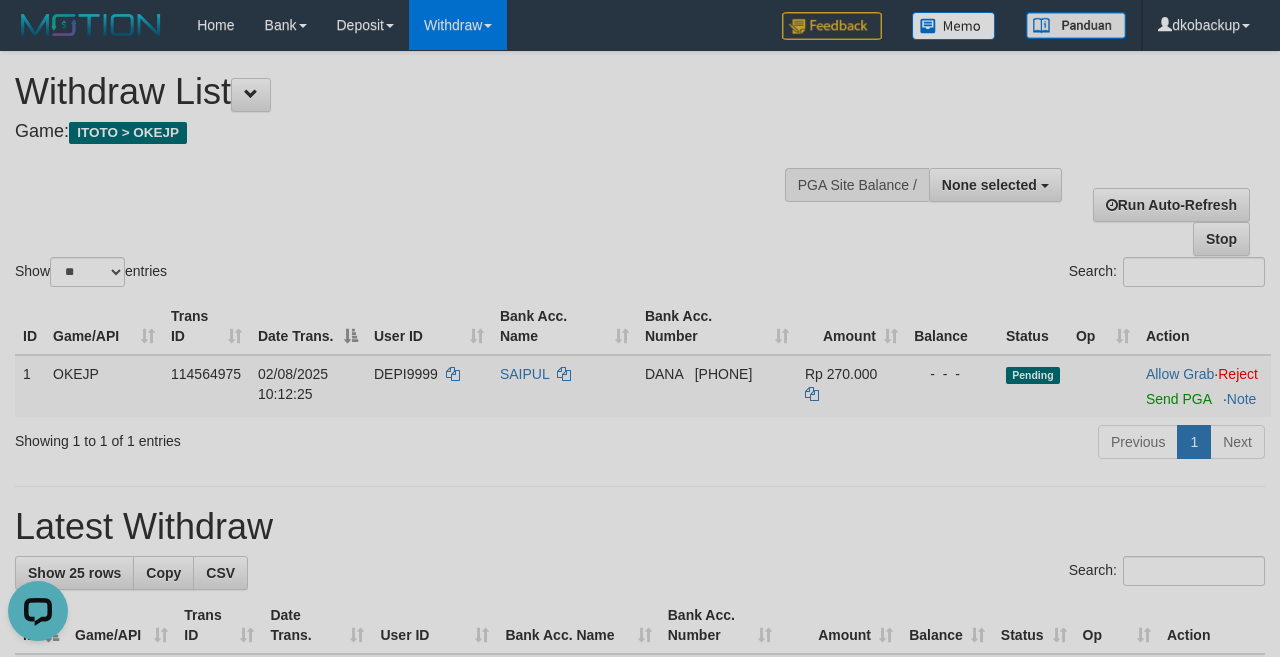 scroll, scrollTop: 0, scrollLeft: 0, axis: both 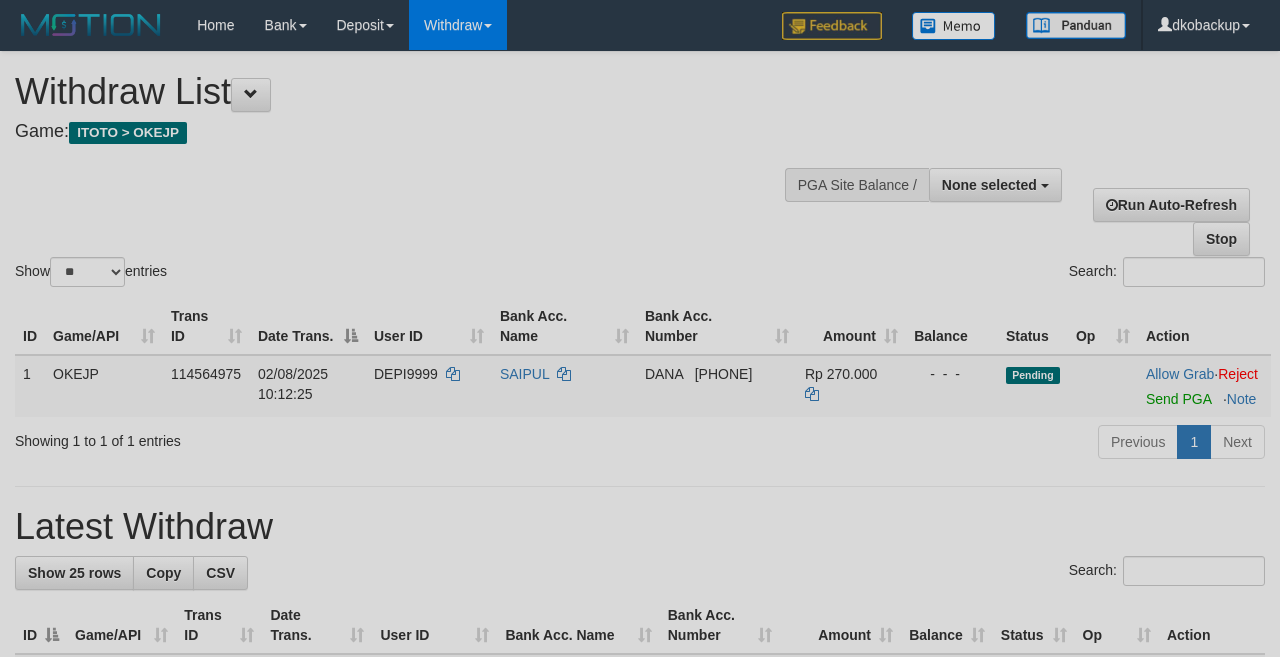 select 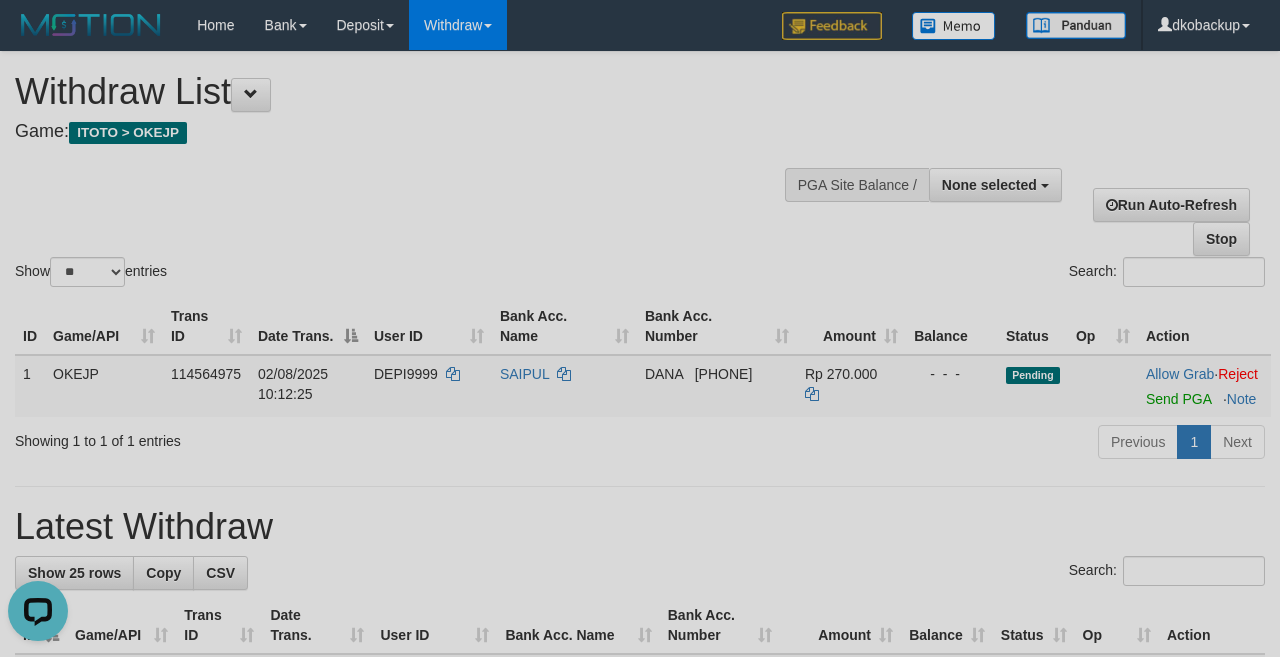 scroll, scrollTop: 0, scrollLeft: 0, axis: both 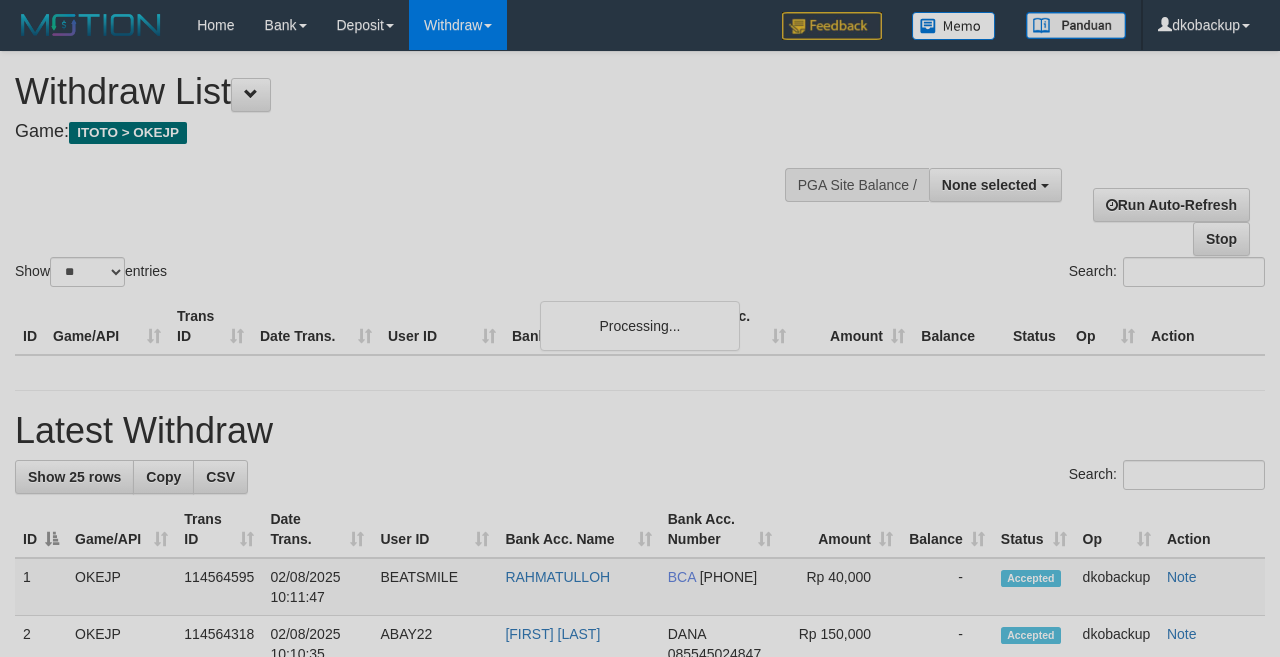 select 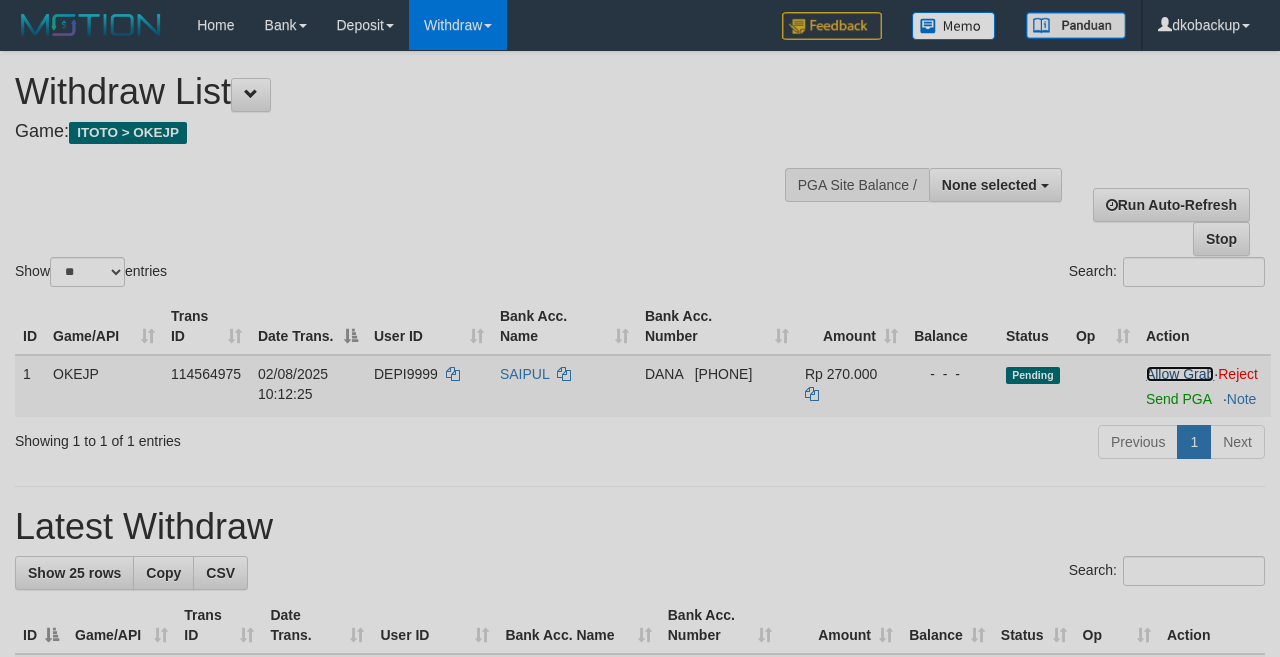 click on "Allow Grab" at bounding box center (1180, 374) 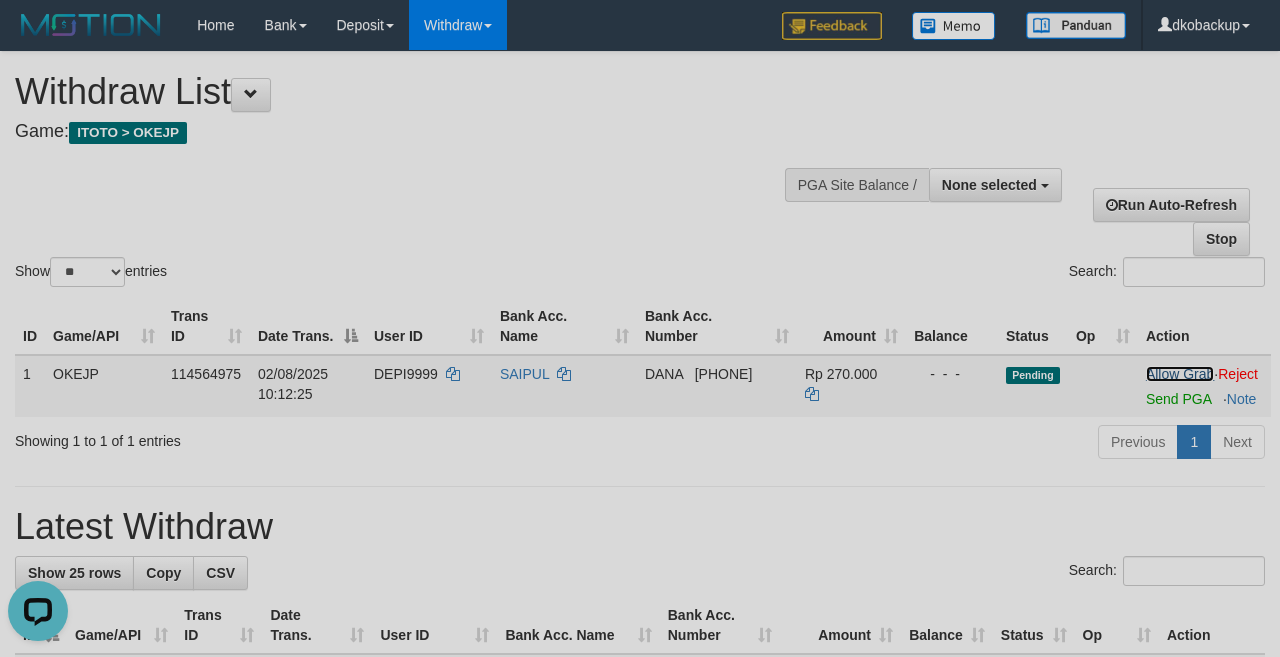 scroll, scrollTop: 0, scrollLeft: 0, axis: both 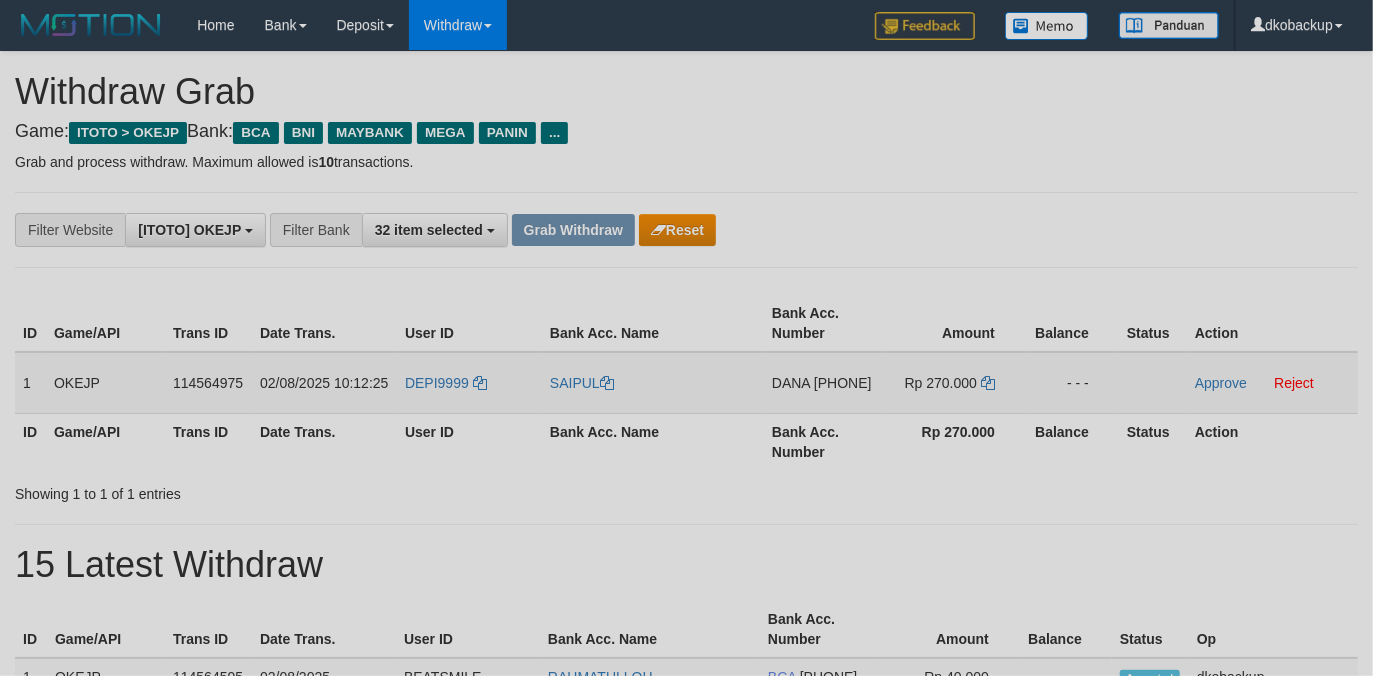 click on "DEPI9999" at bounding box center (469, 383) 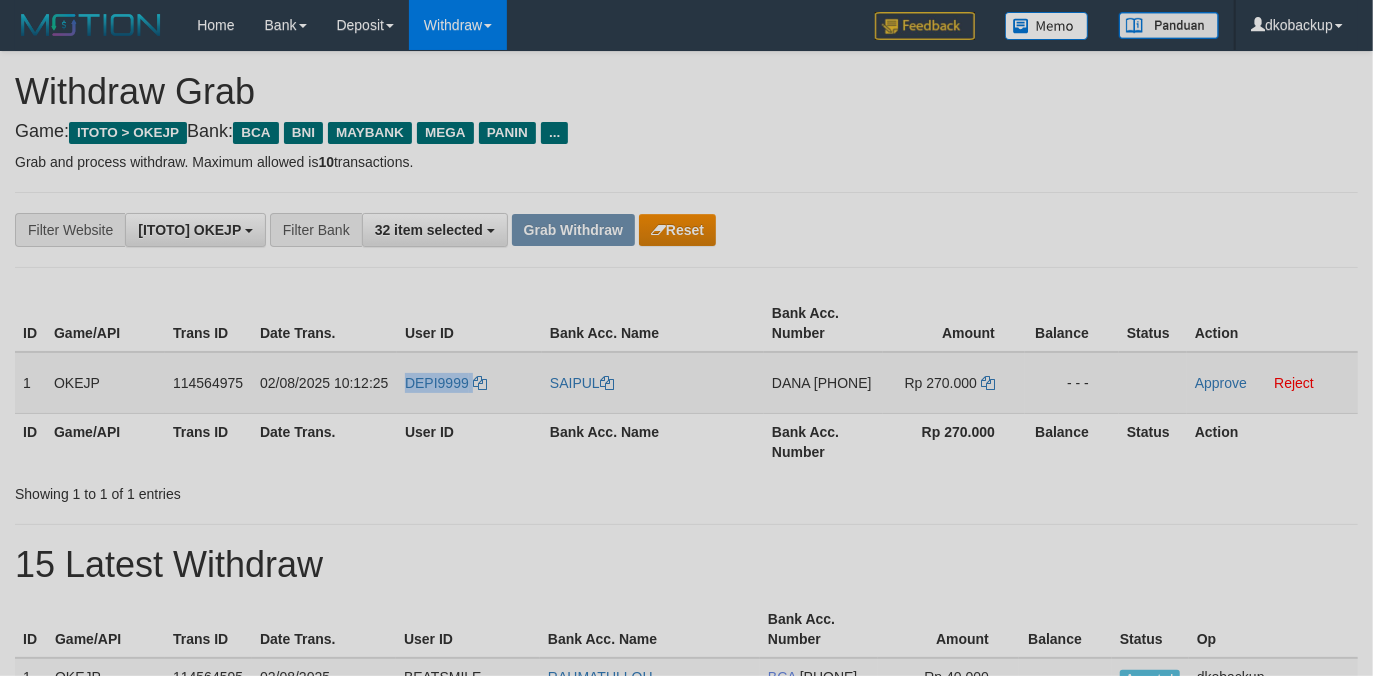 click on "DEPI9999" at bounding box center (469, 383) 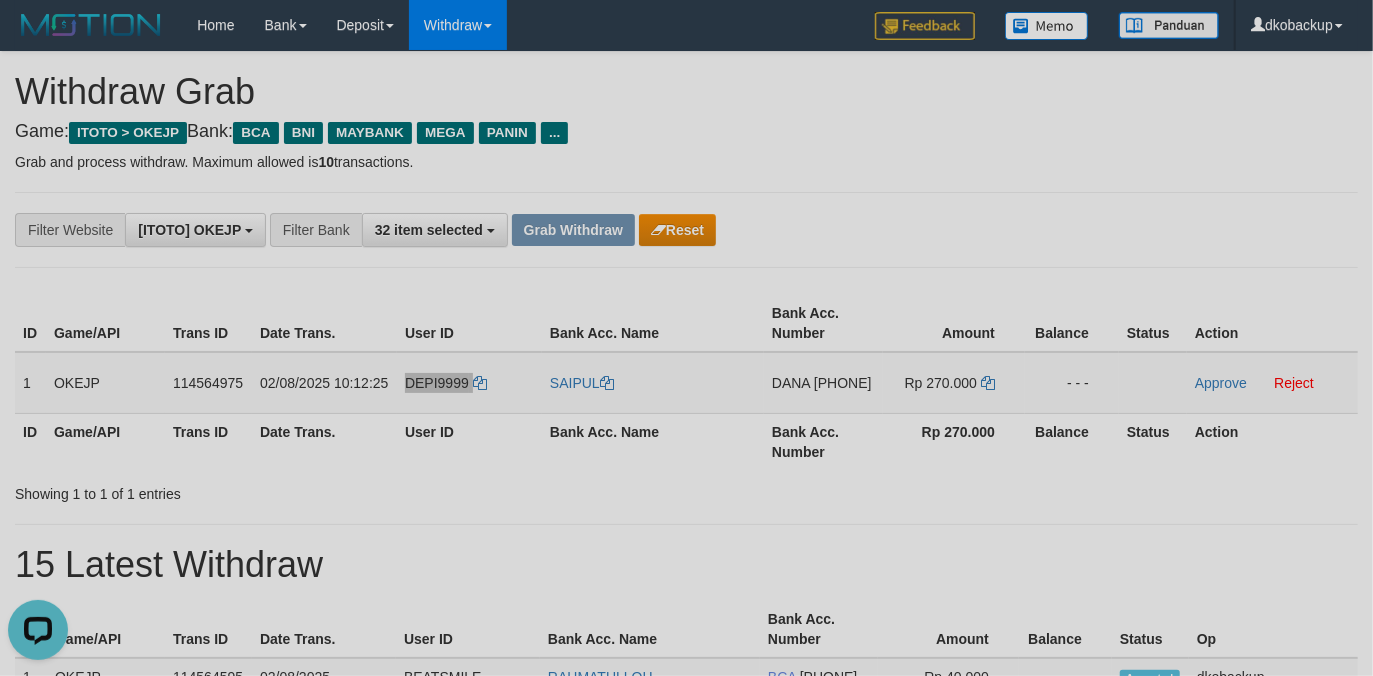 scroll, scrollTop: 0, scrollLeft: 0, axis: both 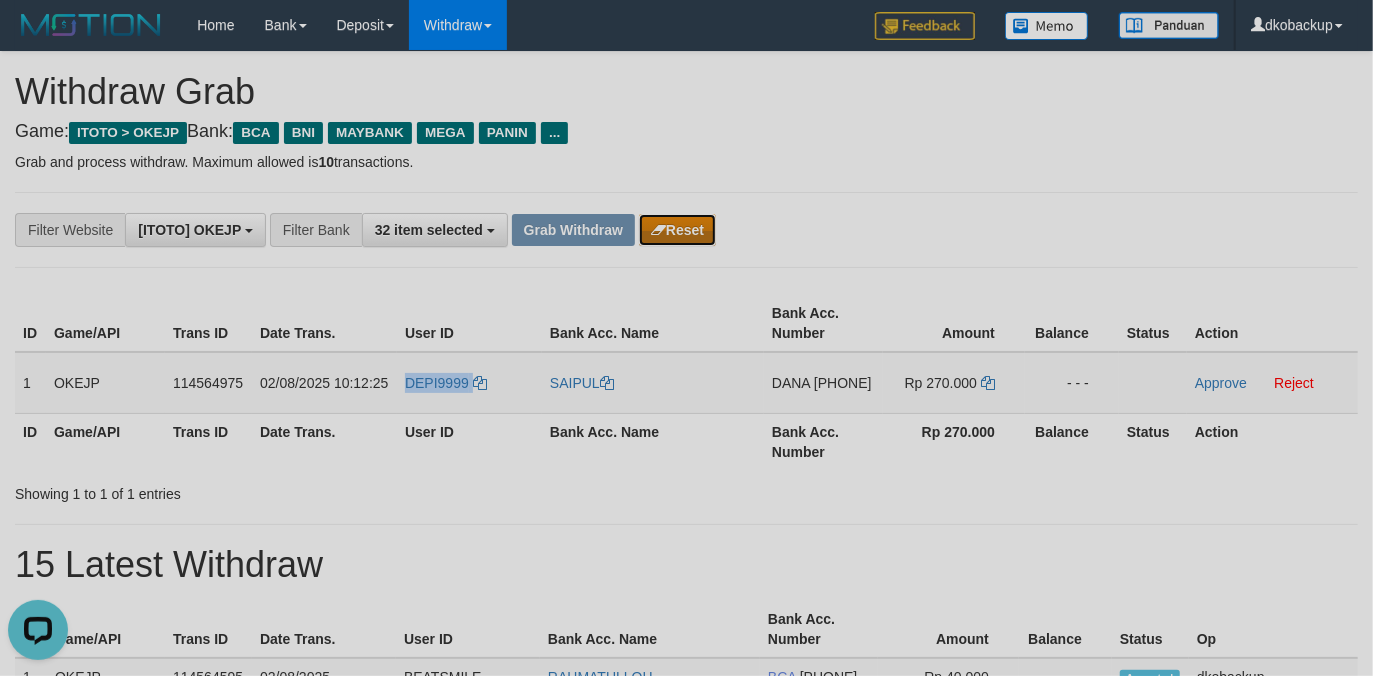 click on "Reset" at bounding box center [677, 230] 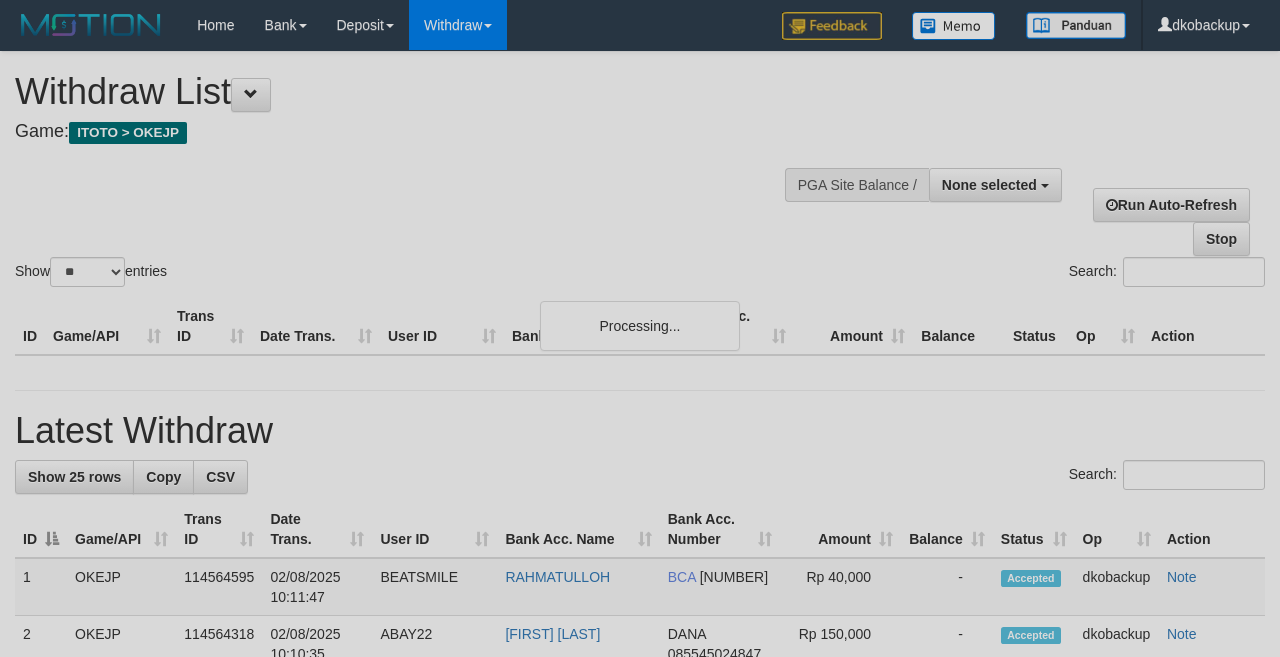 select 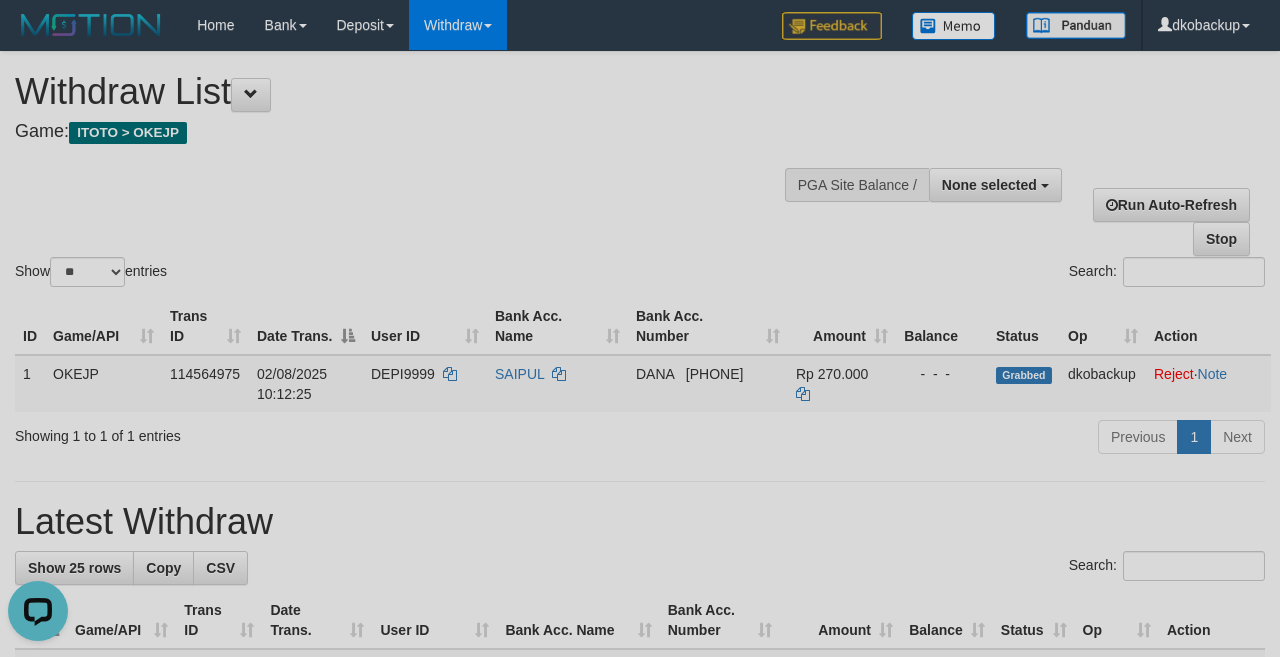 scroll, scrollTop: 0, scrollLeft: 0, axis: both 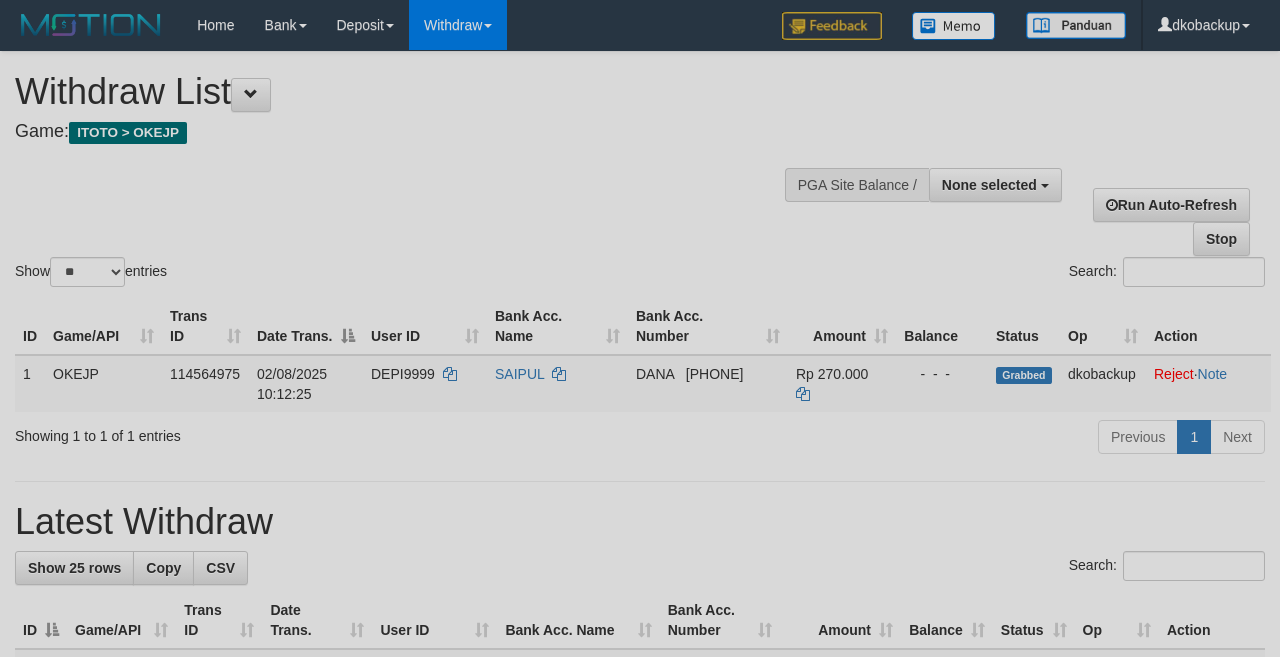 select 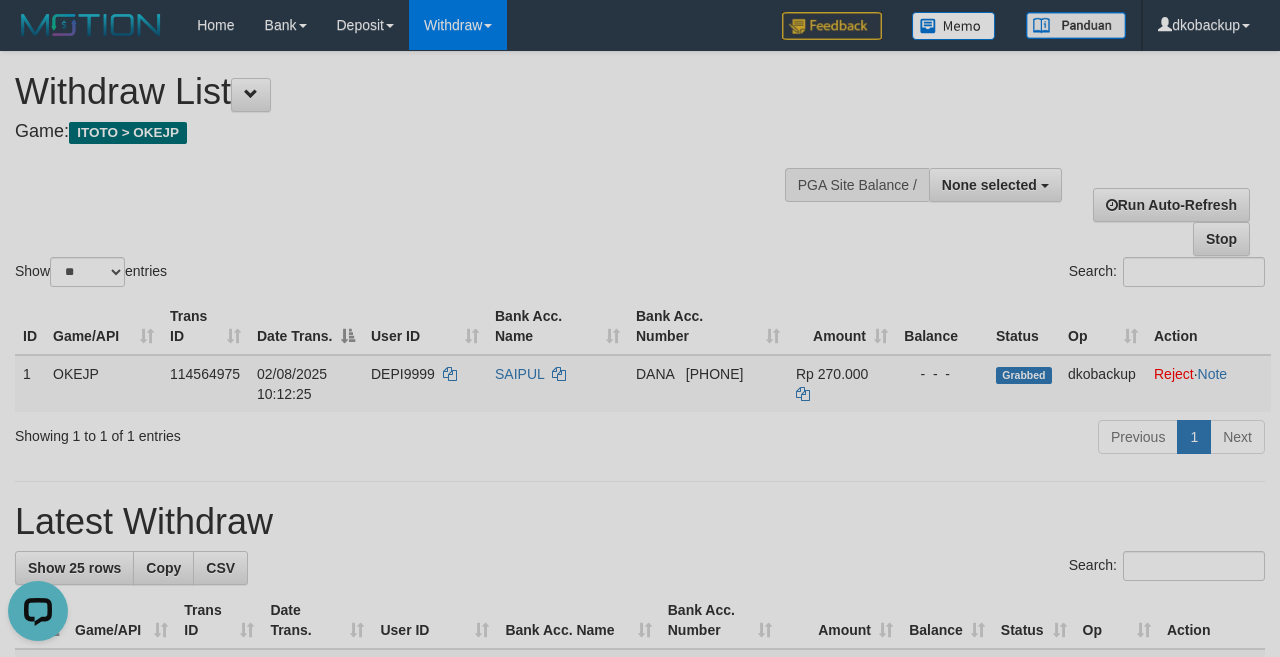 scroll, scrollTop: 0, scrollLeft: 0, axis: both 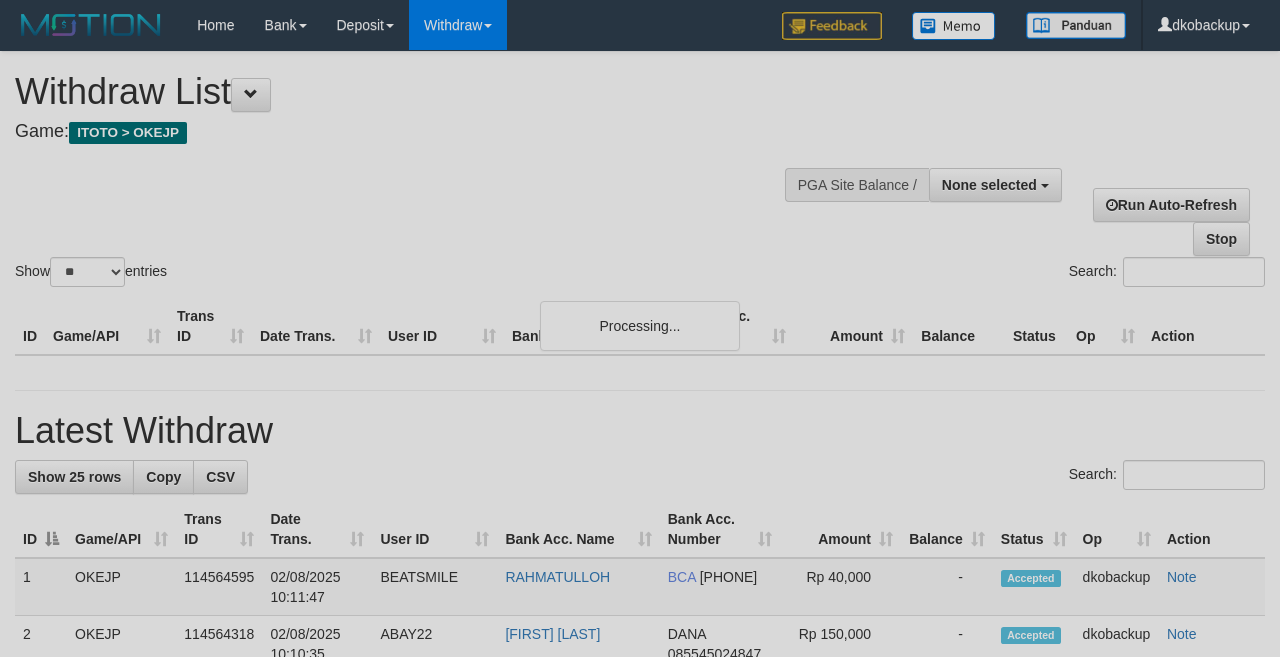 select 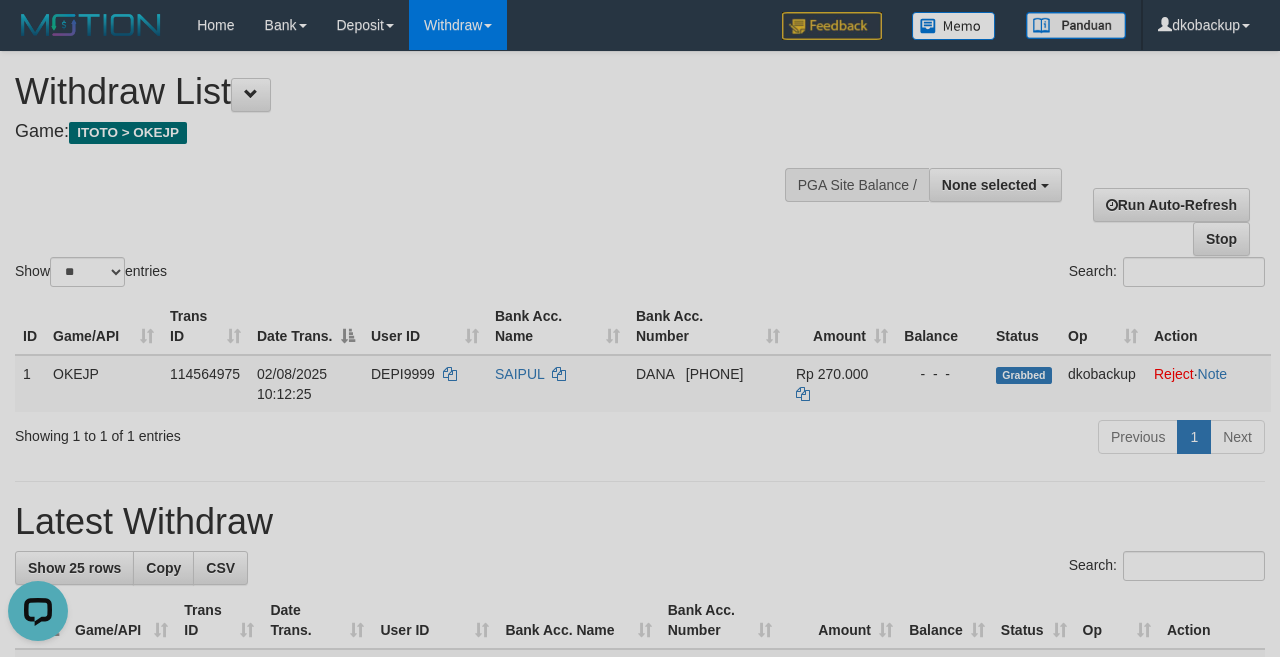 scroll, scrollTop: 0, scrollLeft: 0, axis: both 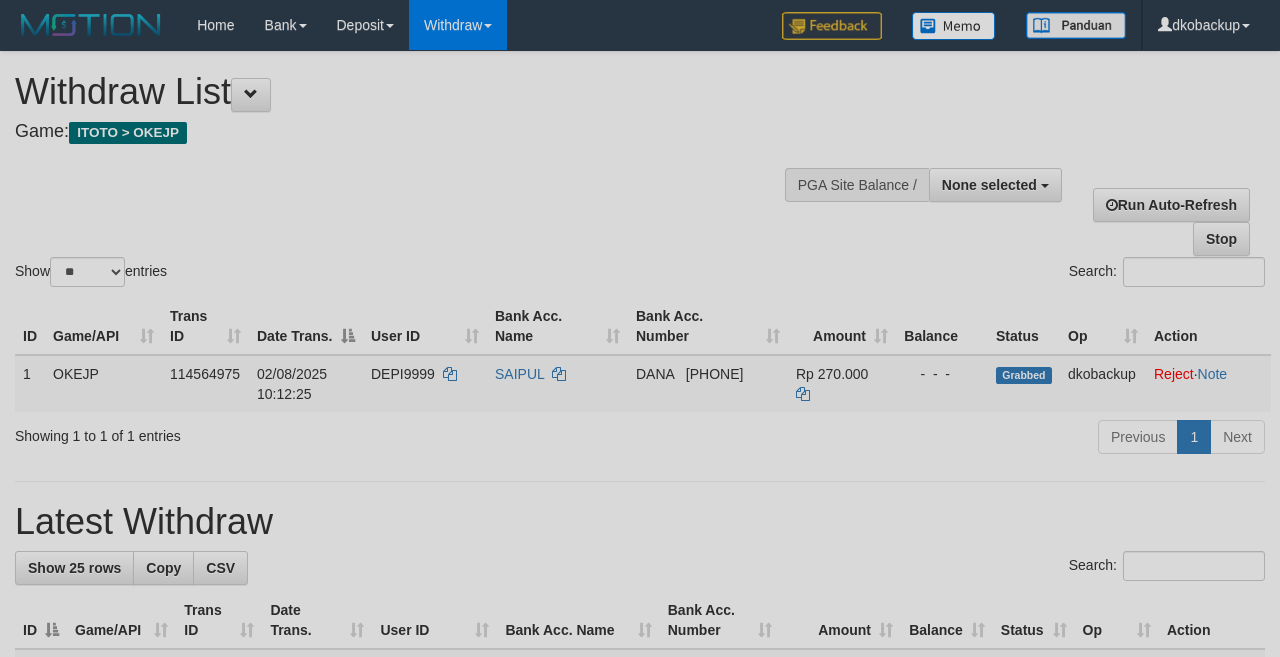 select 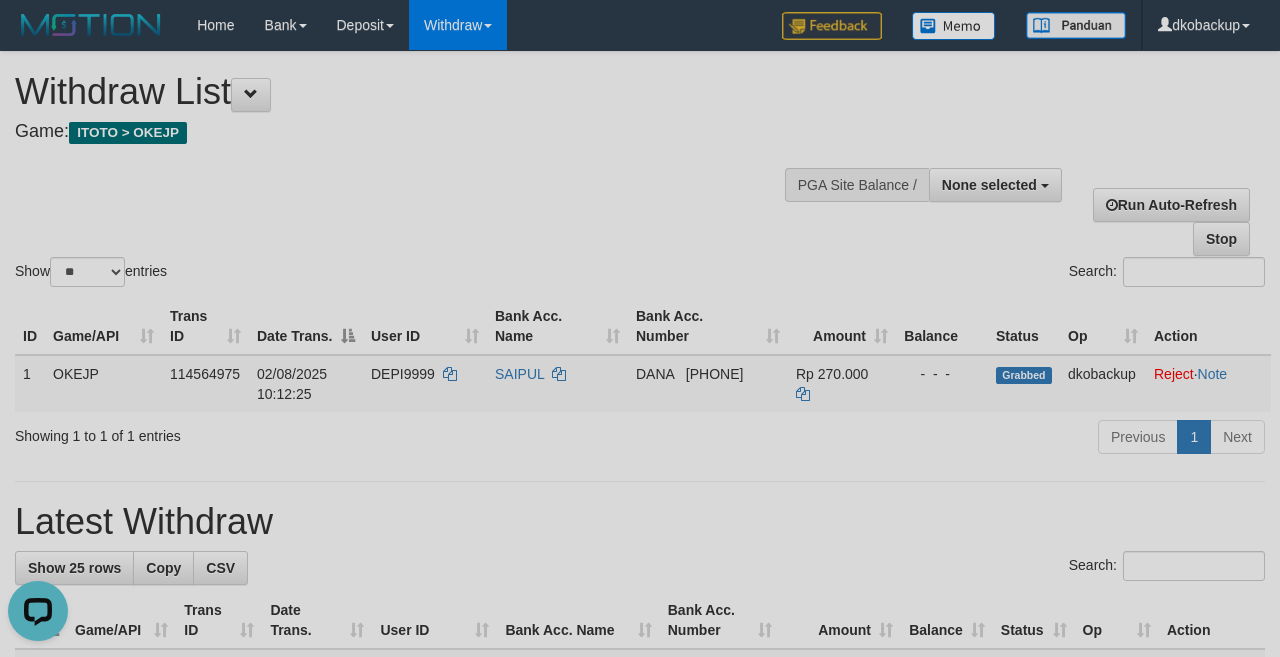 scroll, scrollTop: 0, scrollLeft: 0, axis: both 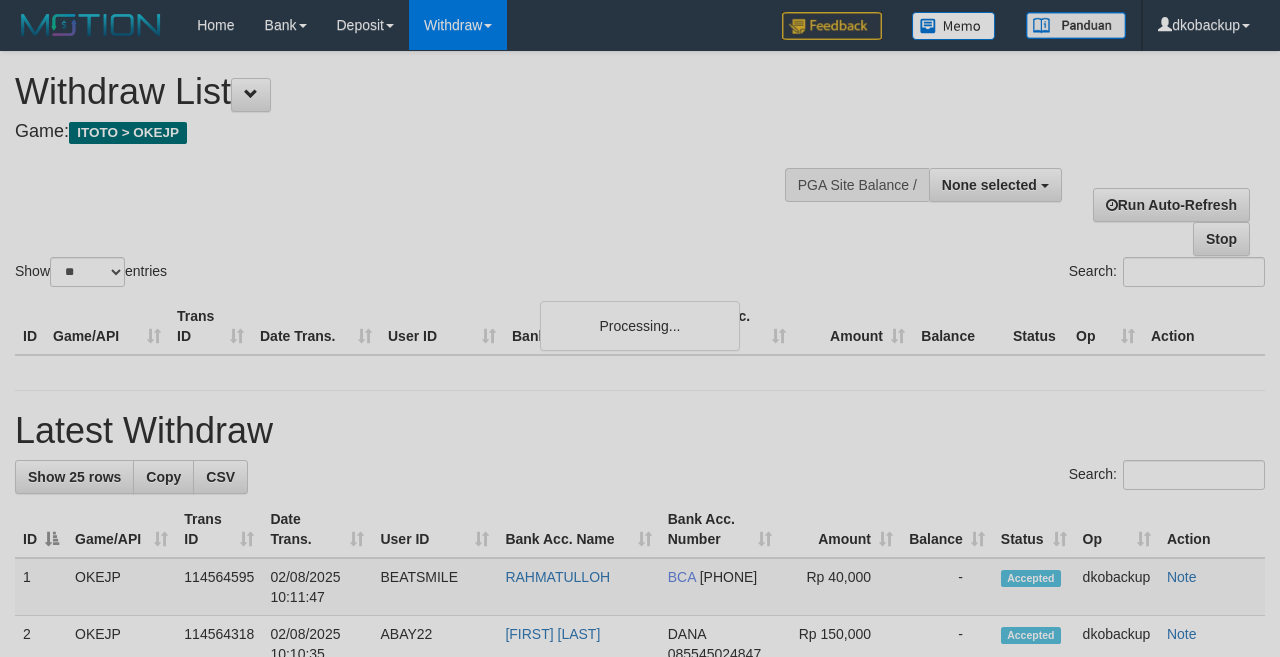 select 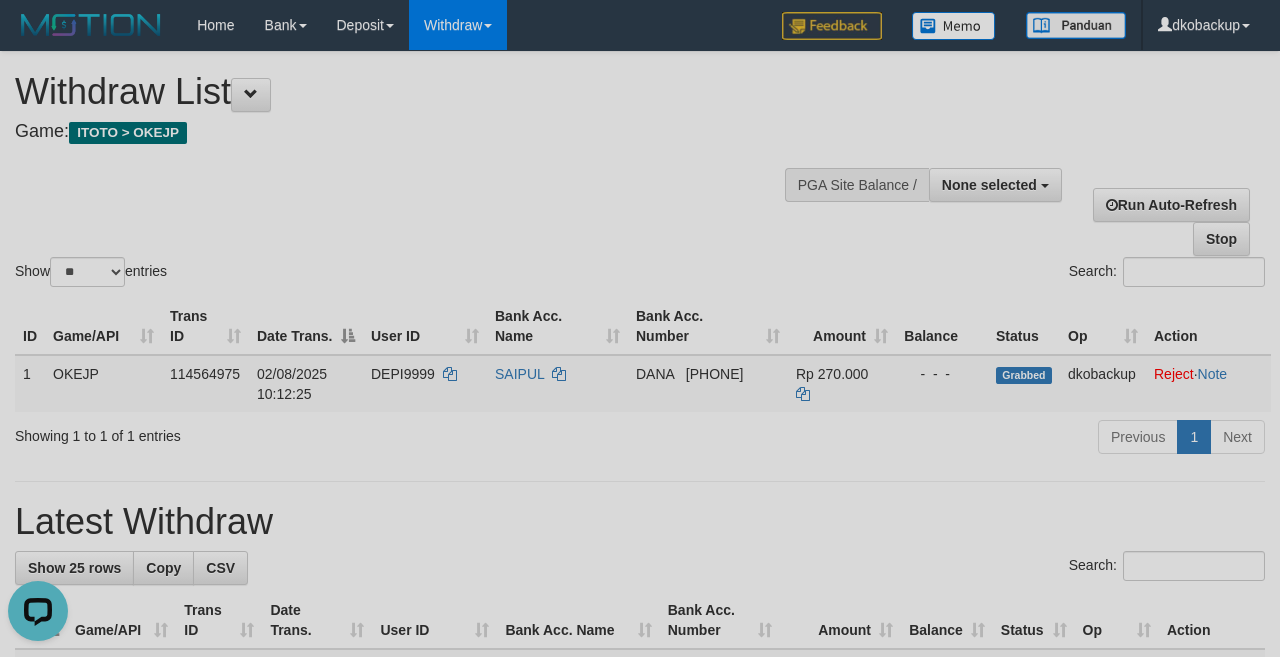 scroll, scrollTop: 0, scrollLeft: 0, axis: both 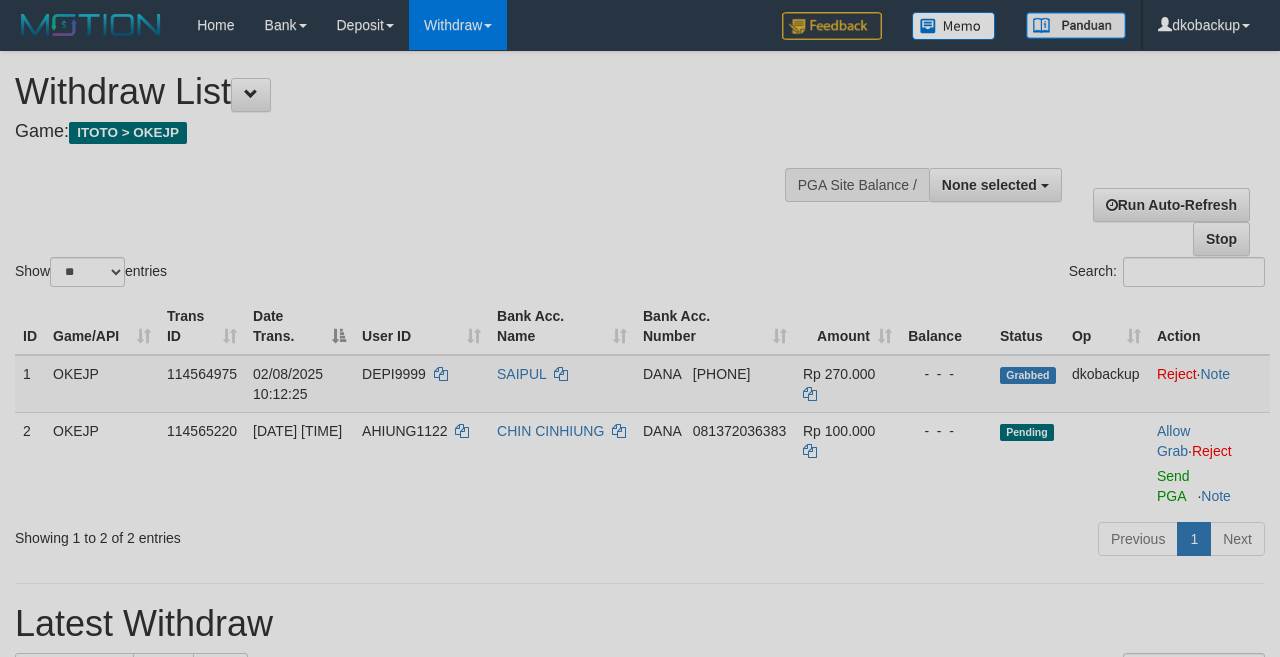 select 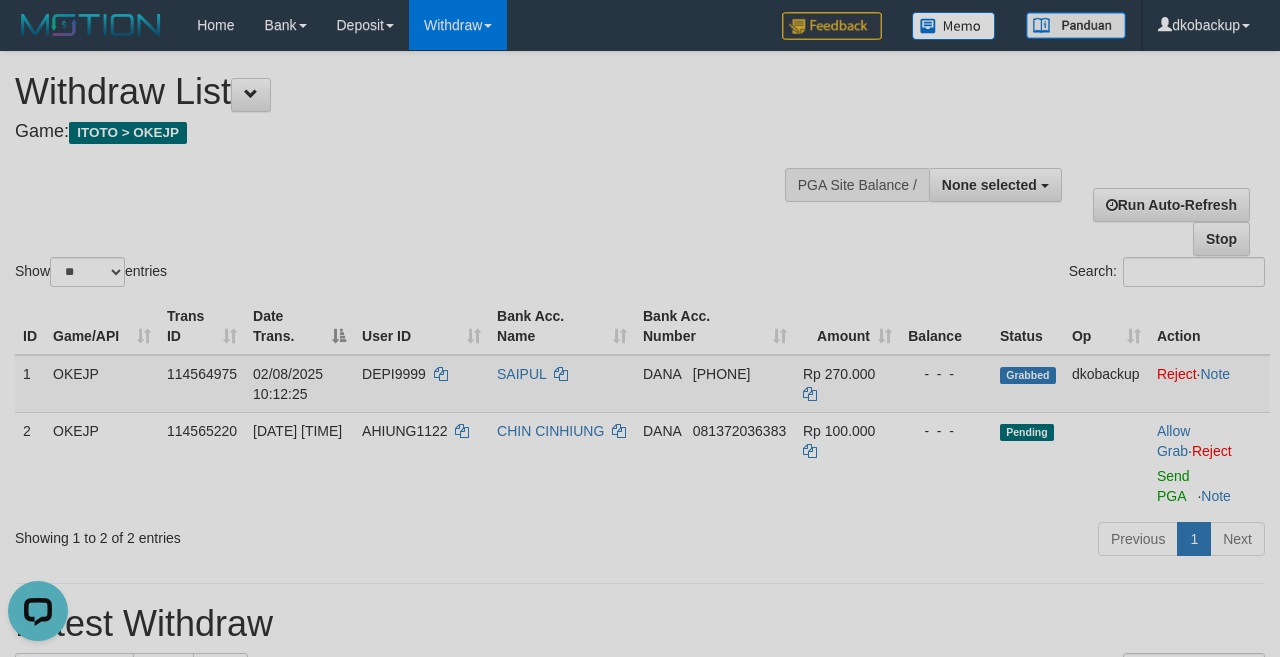 scroll, scrollTop: 0, scrollLeft: 0, axis: both 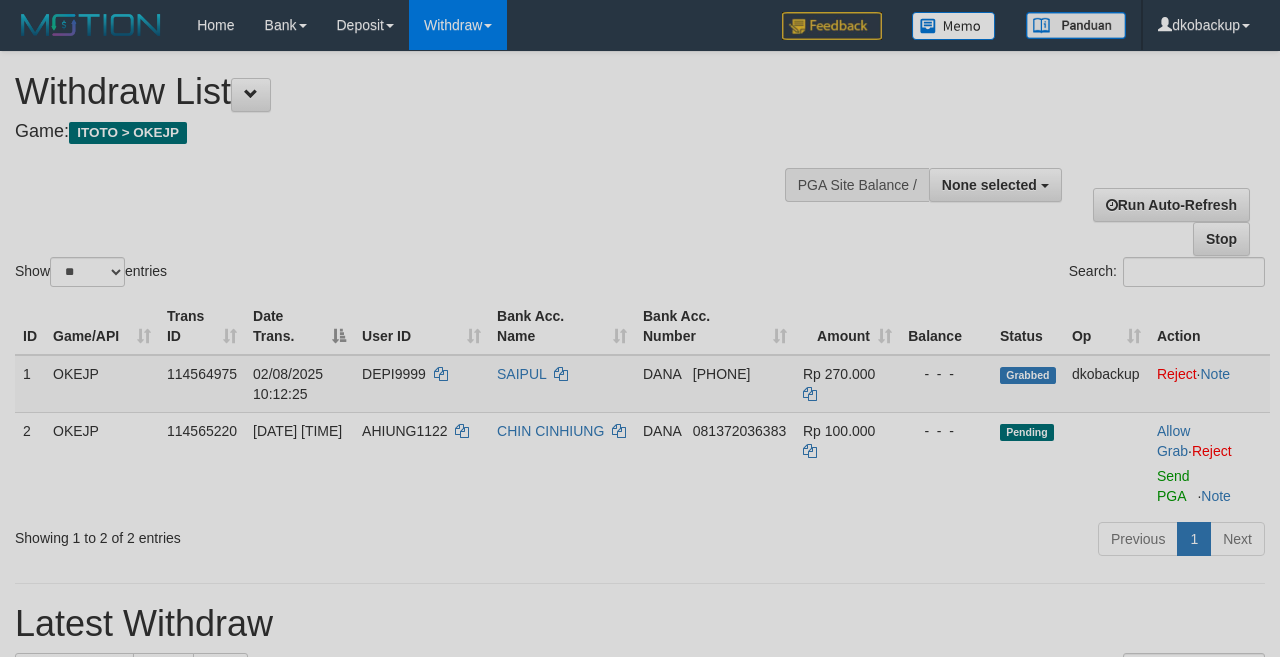 select 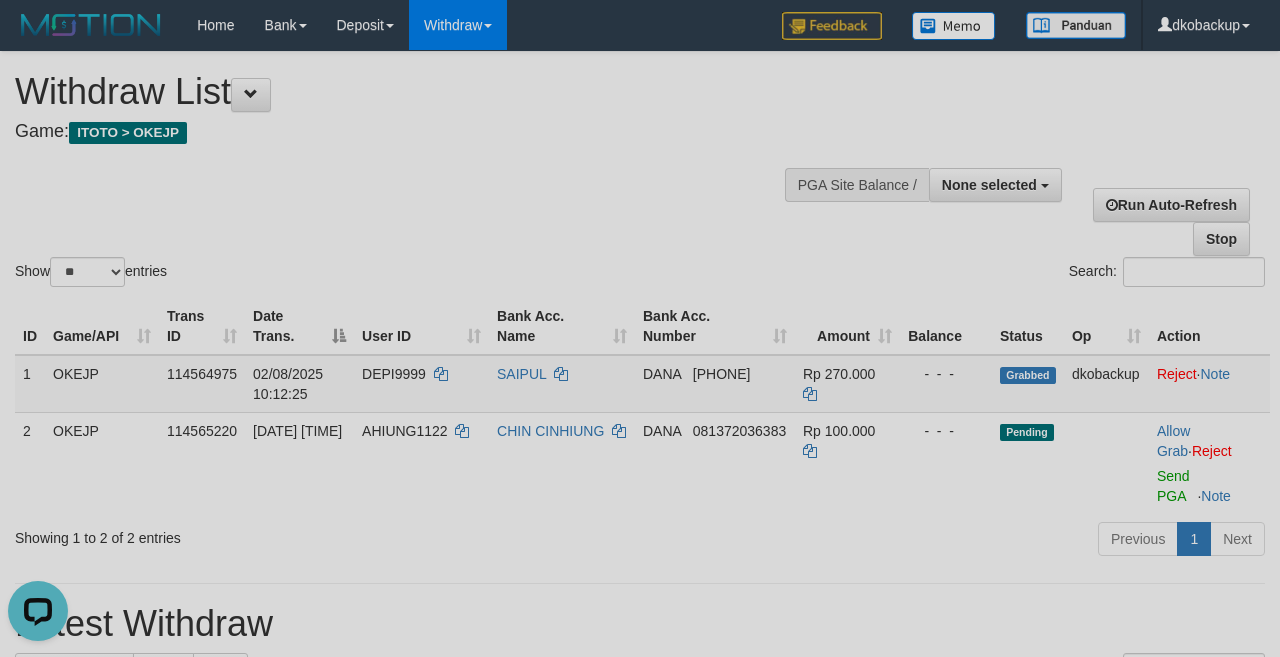 scroll, scrollTop: 0, scrollLeft: 0, axis: both 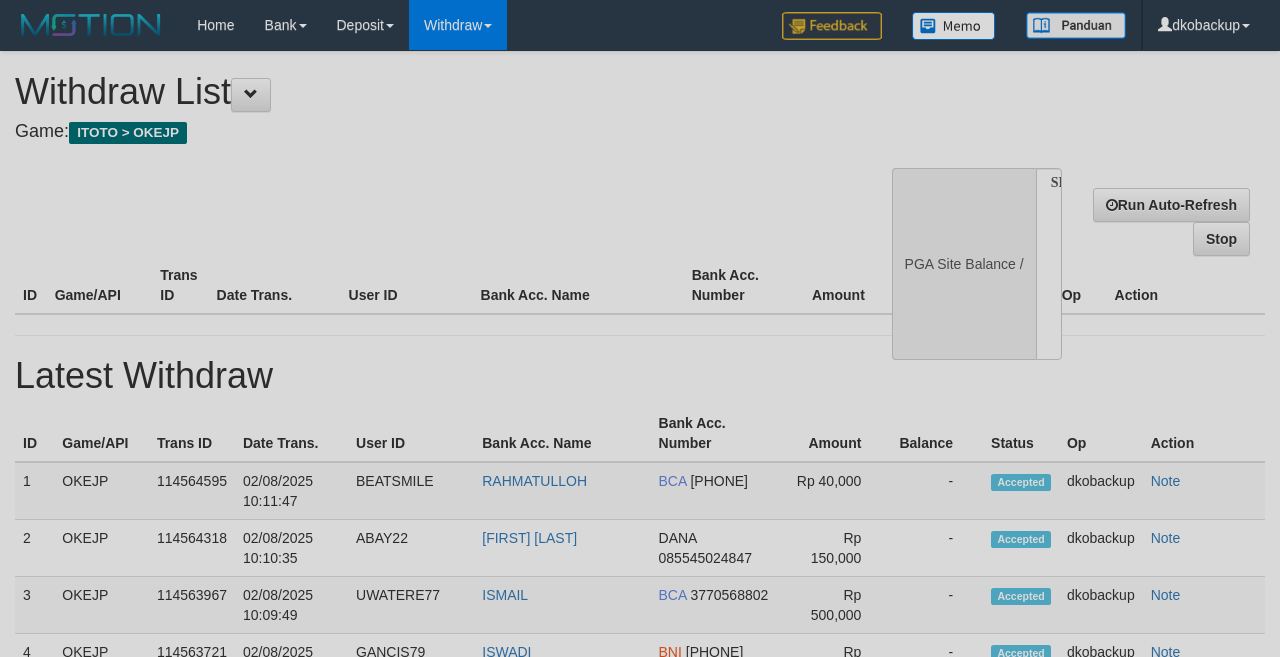 select 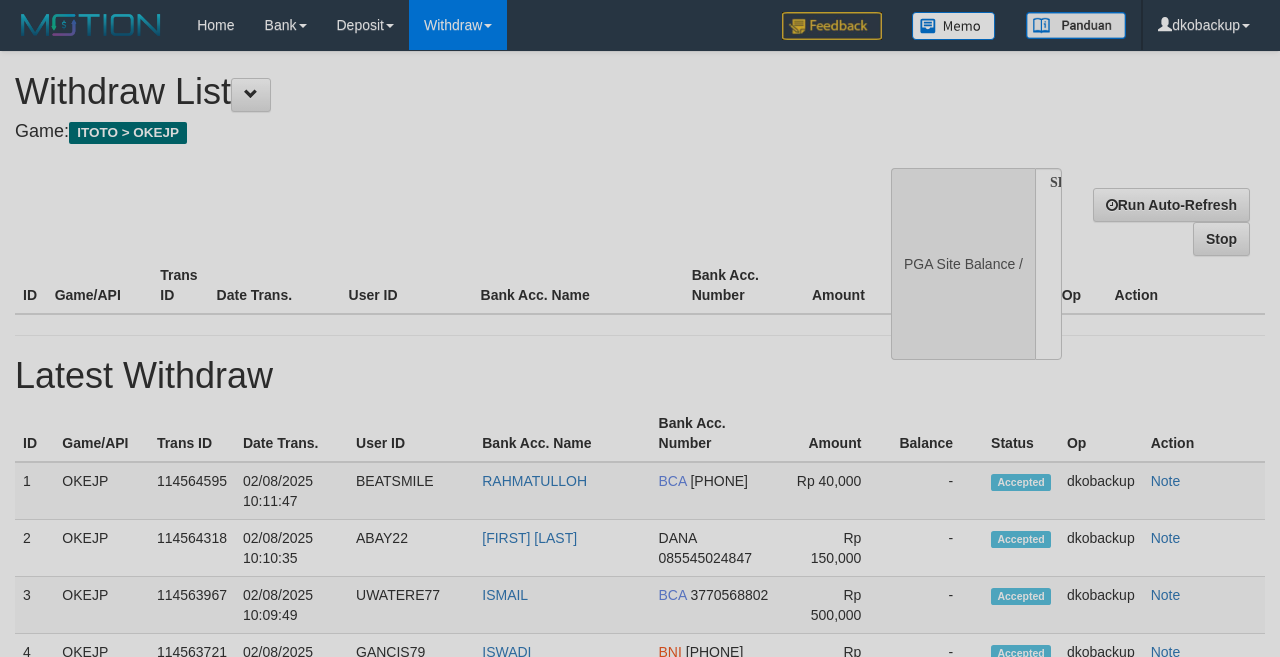 scroll, scrollTop: 0, scrollLeft: 0, axis: both 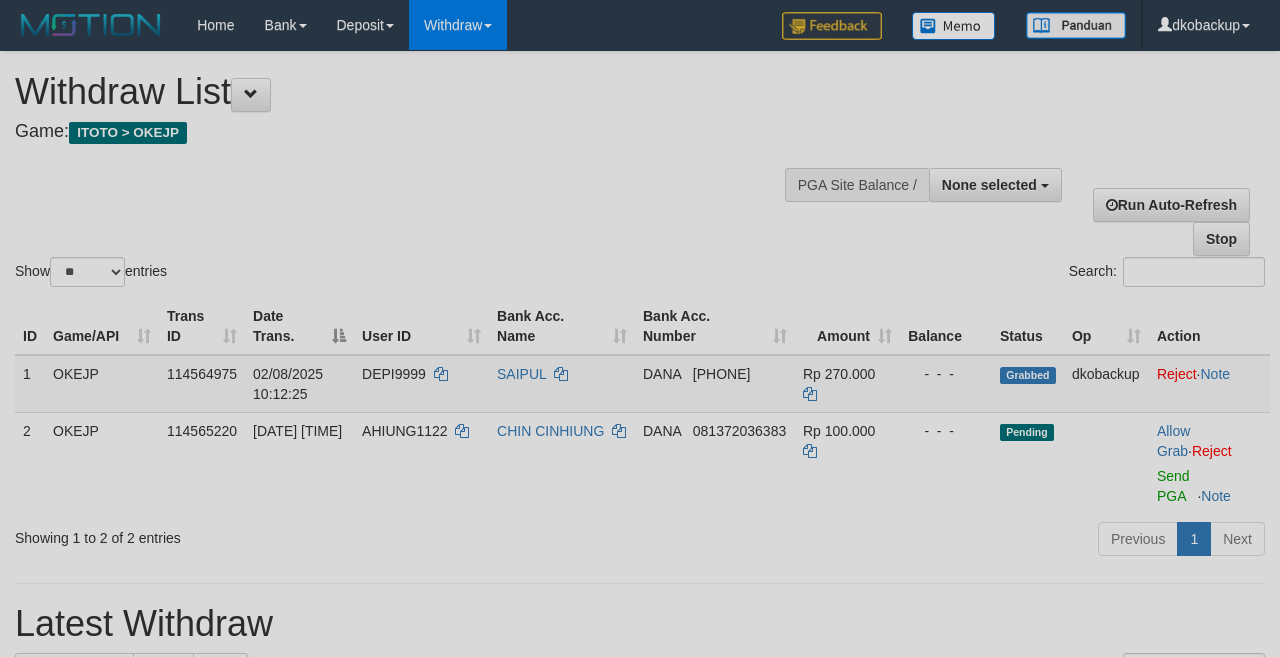 select 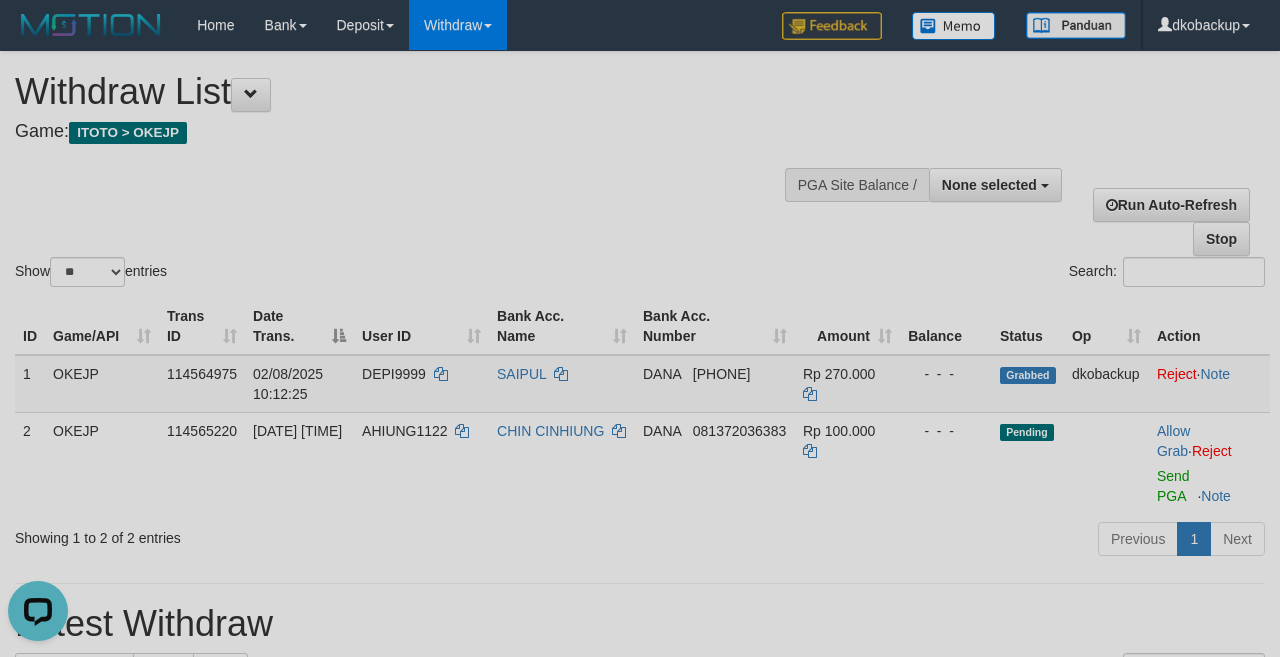 scroll, scrollTop: 0, scrollLeft: 0, axis: both 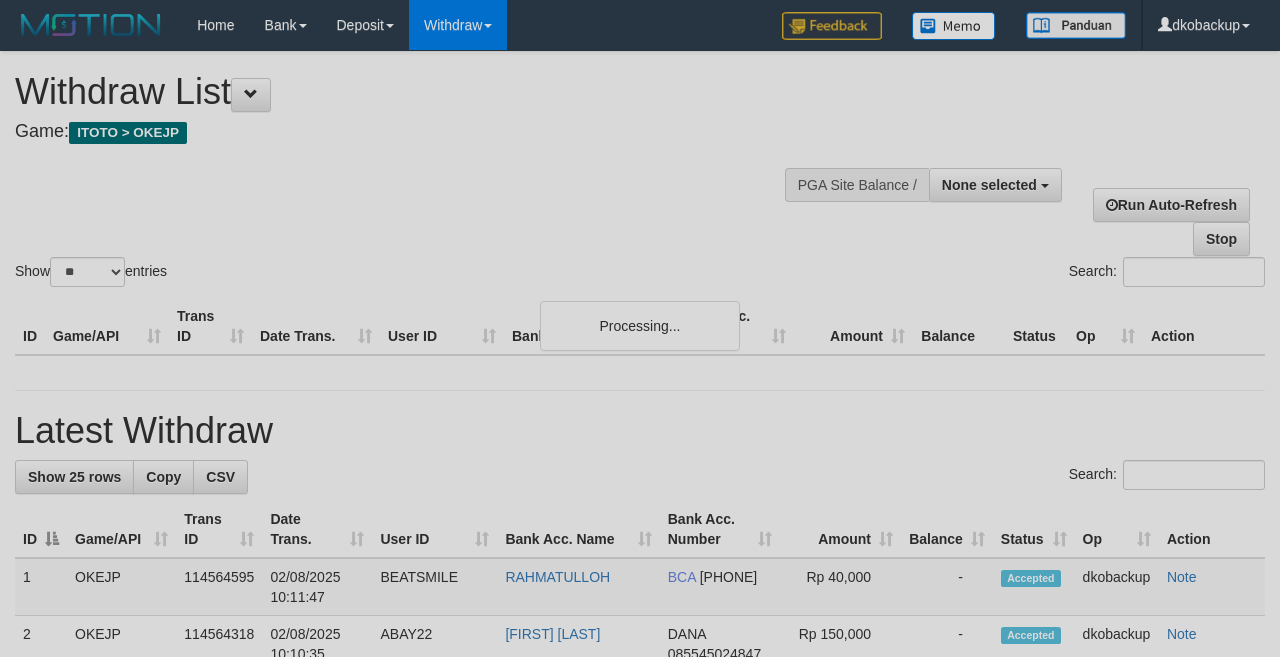 select 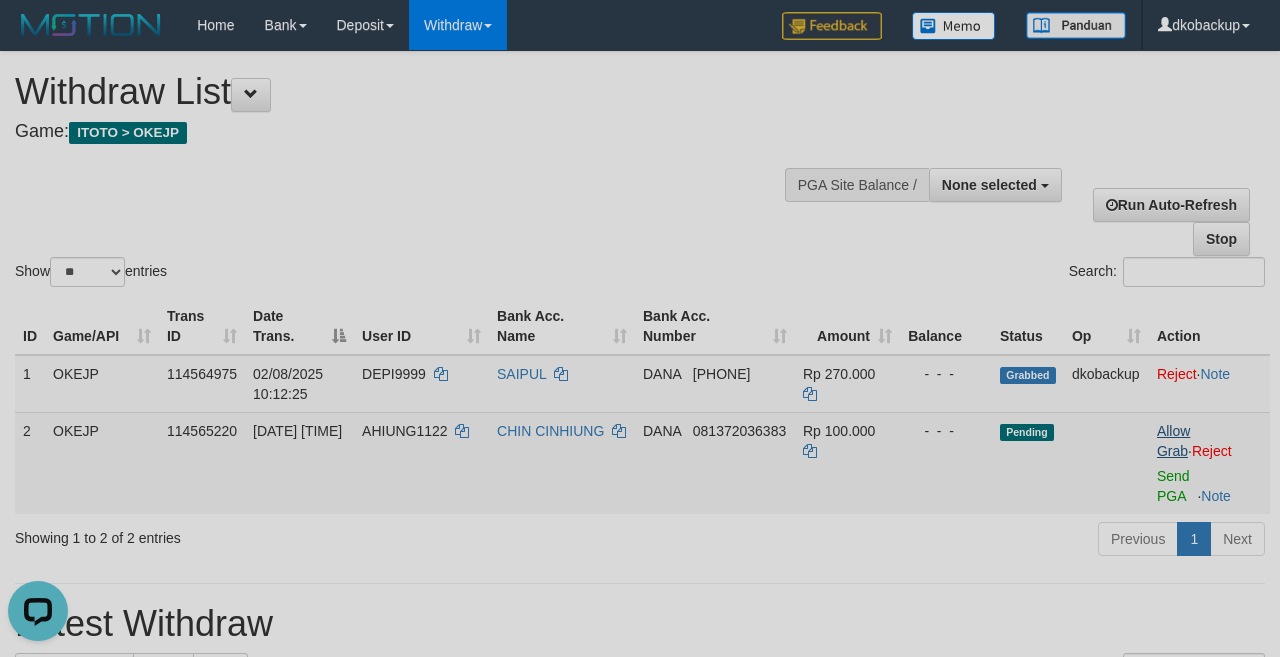 scroll, scrollTop: 0, scrollLeft: 0, axis: both 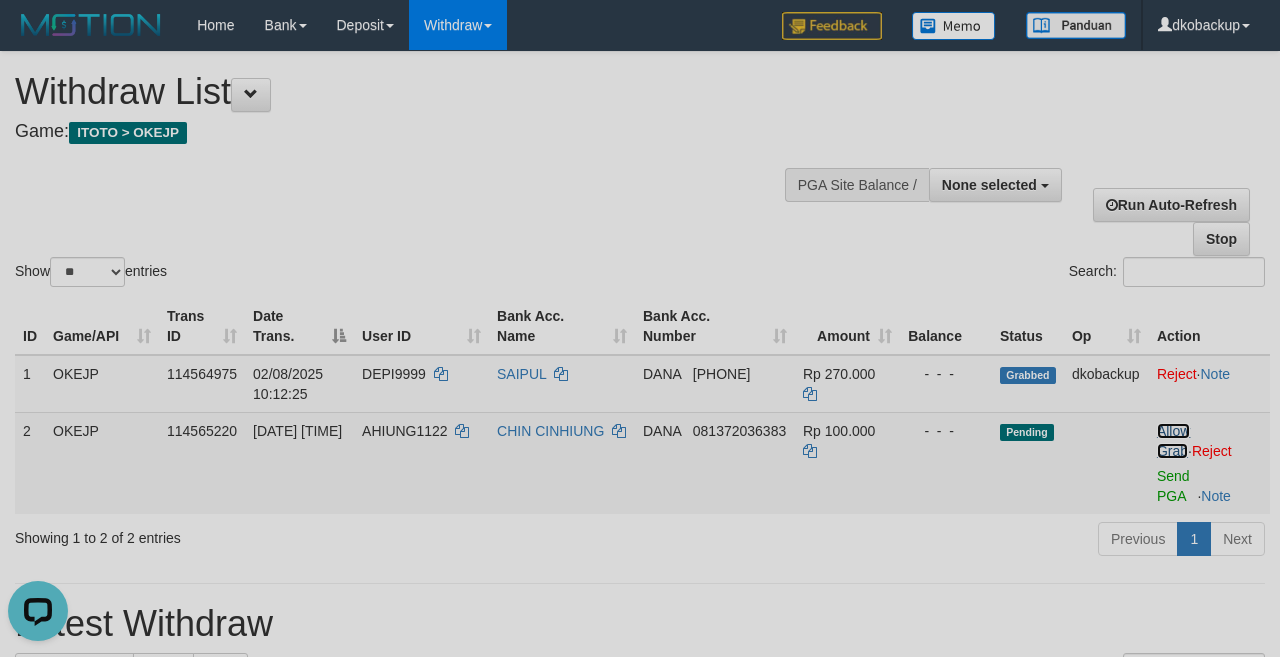 click on "Allow Grab" at bounding box center (1173, 441) 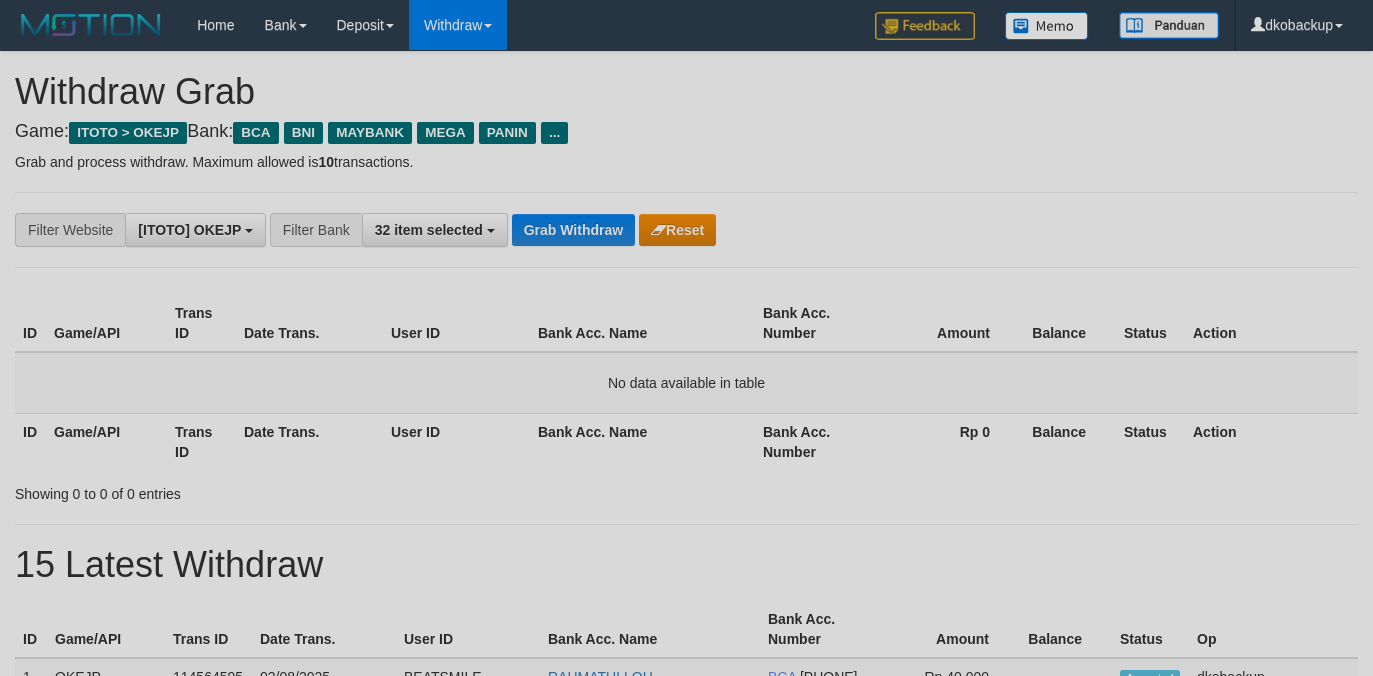 scroll, scrollTop: 0, scrollLeft: 0, axis: both 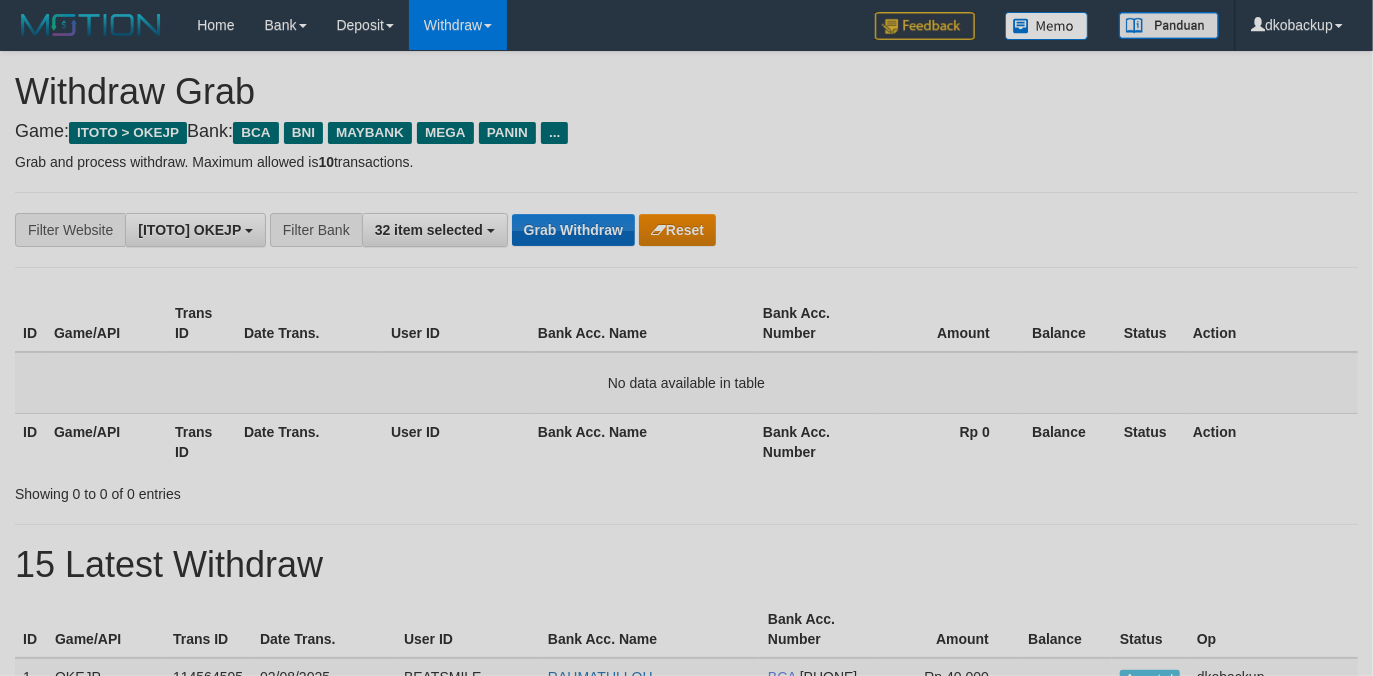 click on "Grab Withdraw" at bounding box center (573, 230) 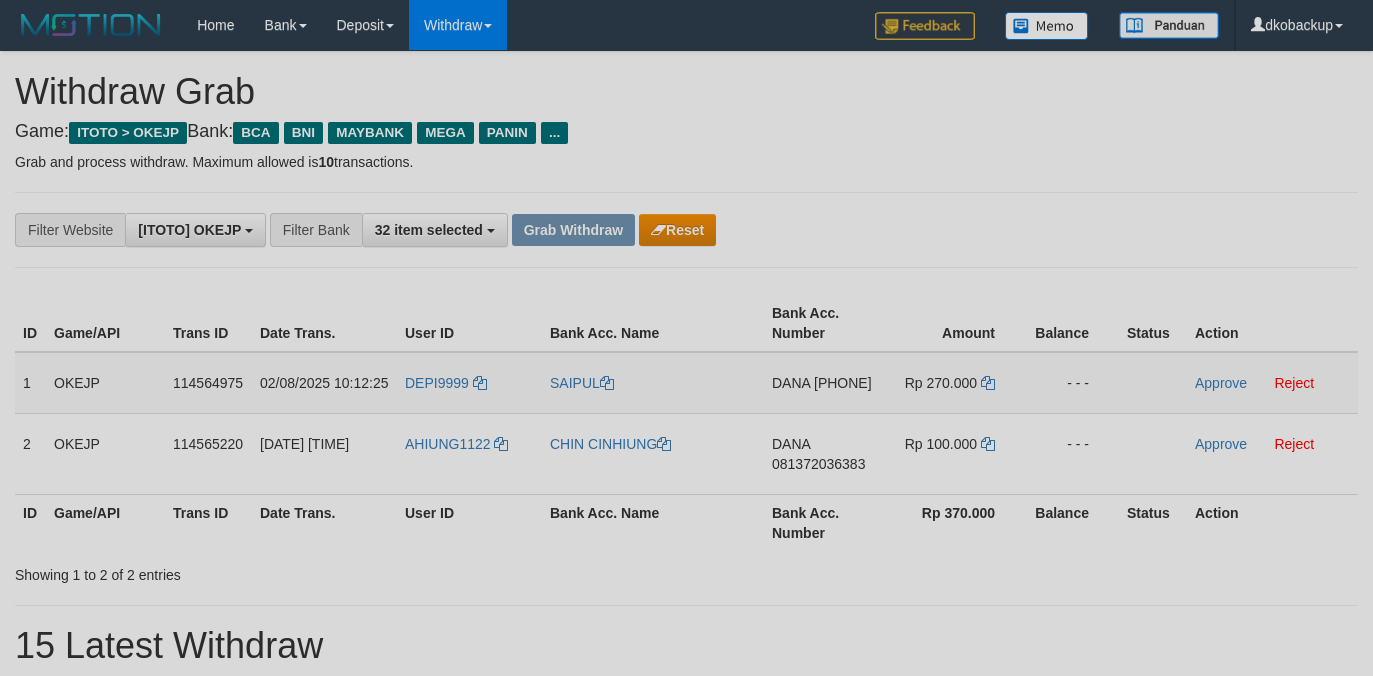 scroll, scrollTop: 0, scrollLeft: 0, axis: both 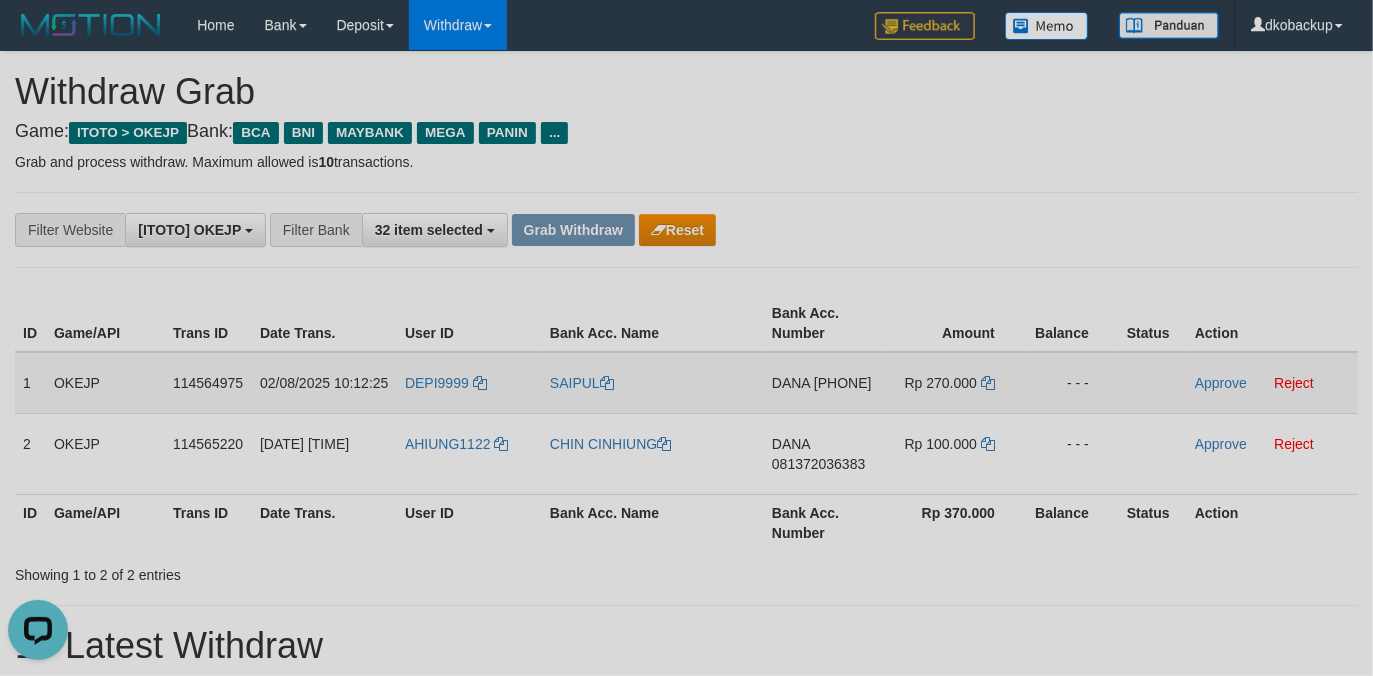click on "DEPI9999" at bounding box center (469, 383) 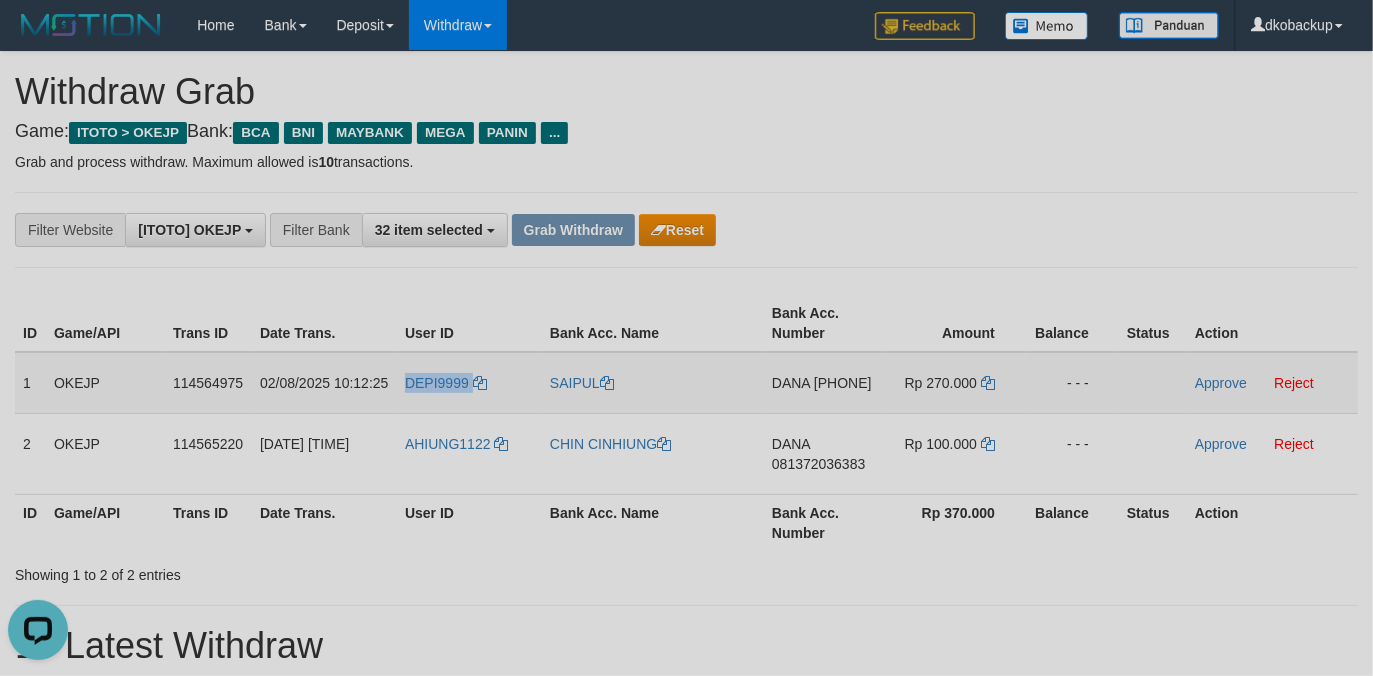 click on "DEPI9999" at bounding box center [469, 383] 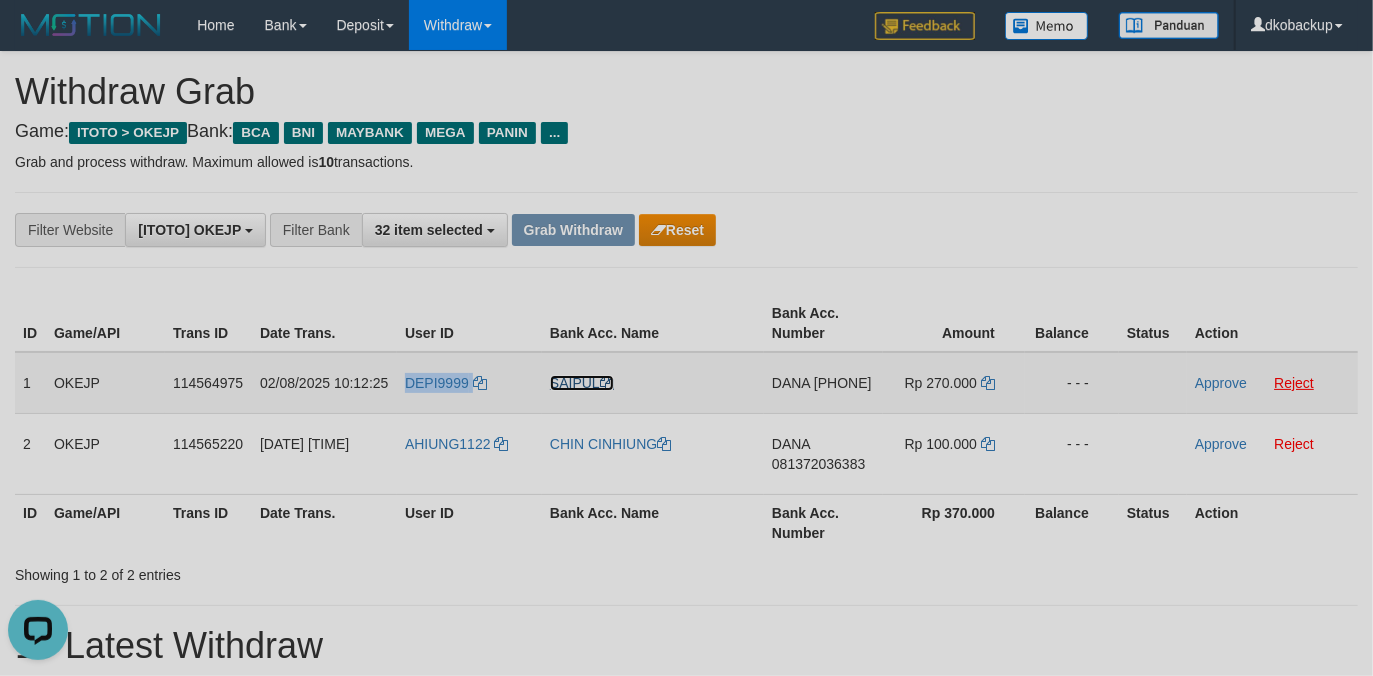 drag, startPoint x: 565, startPoint y: 381, endPoint x: 1309, endPoint y: 381, distance: 744 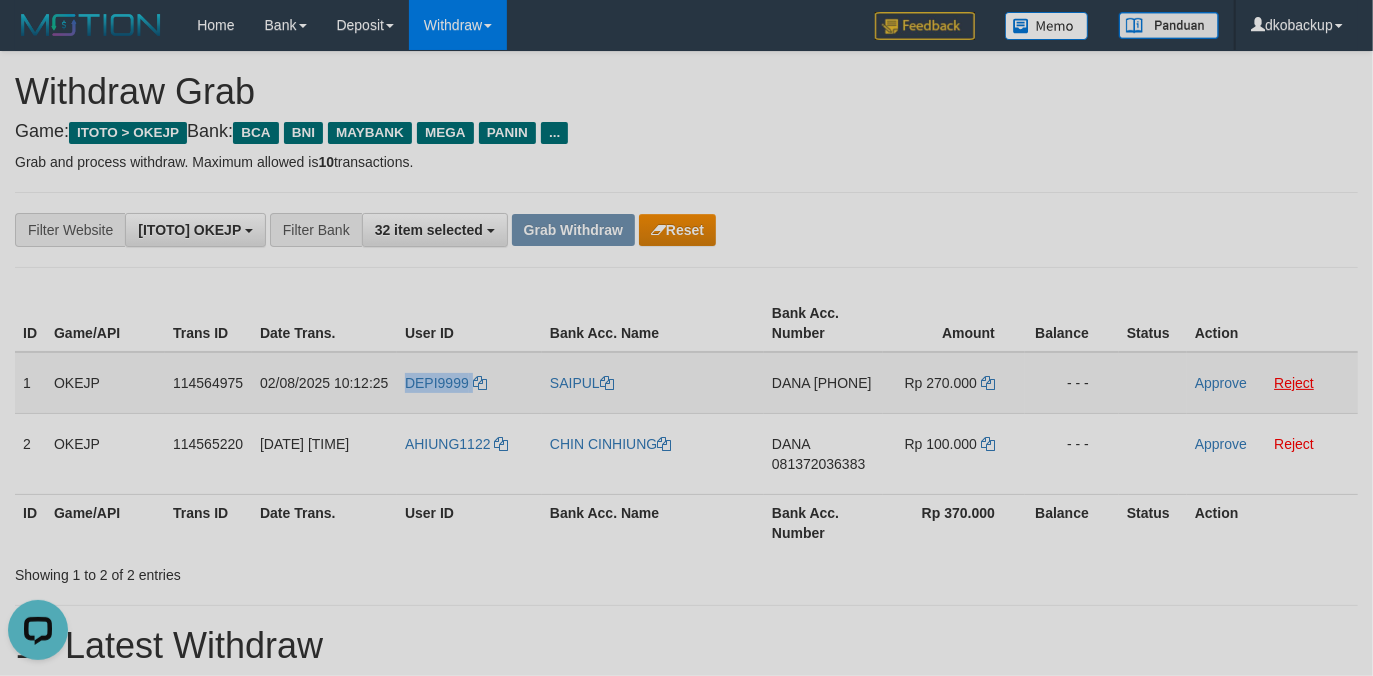 copy on "DEPI9999" 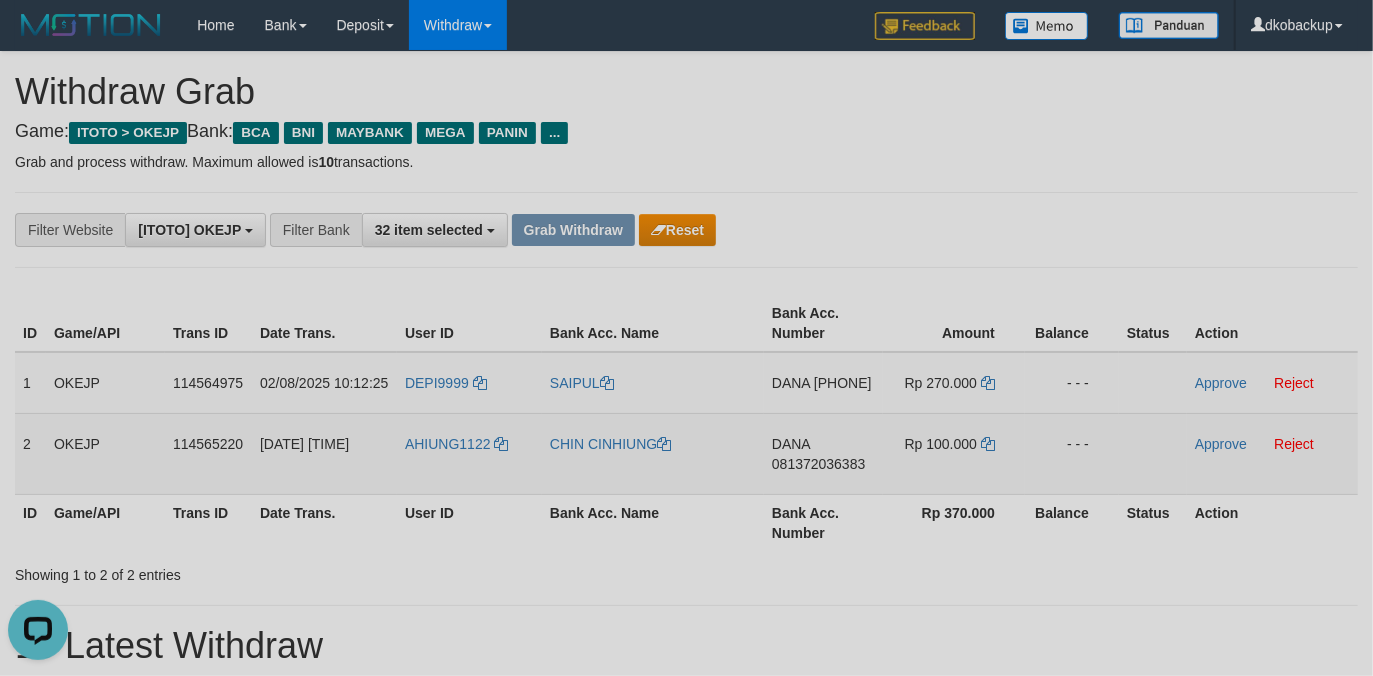 click on "AHIUNG1122" at bounding box center (469, 453) 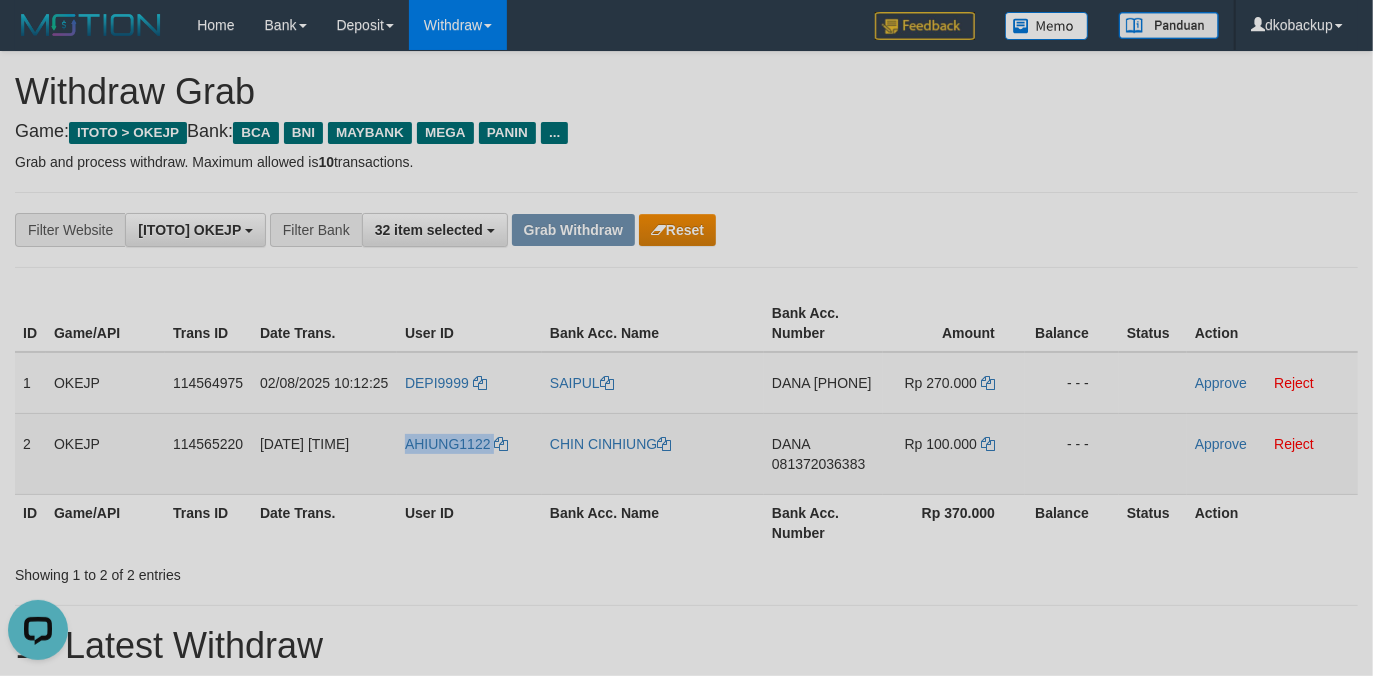 click on "AHIUNG1122" at bounding box center (469, 453) 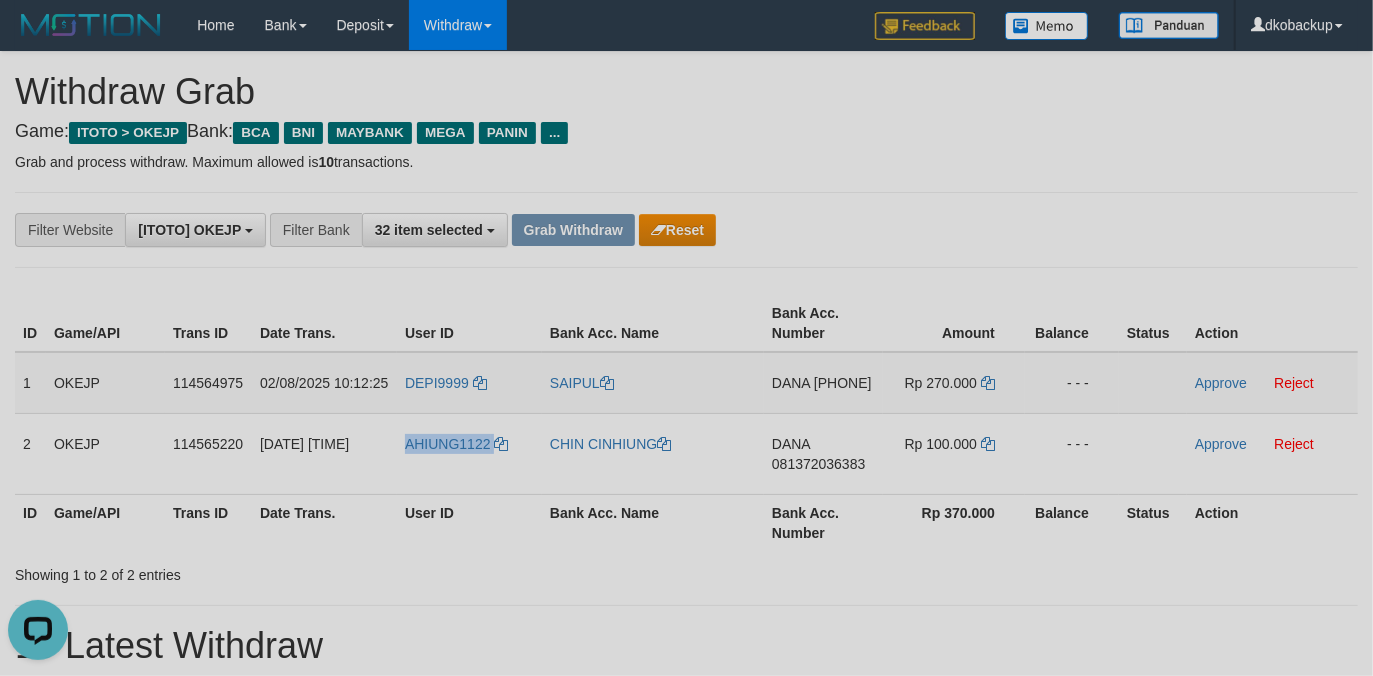 copy on "AHIUNG1122" 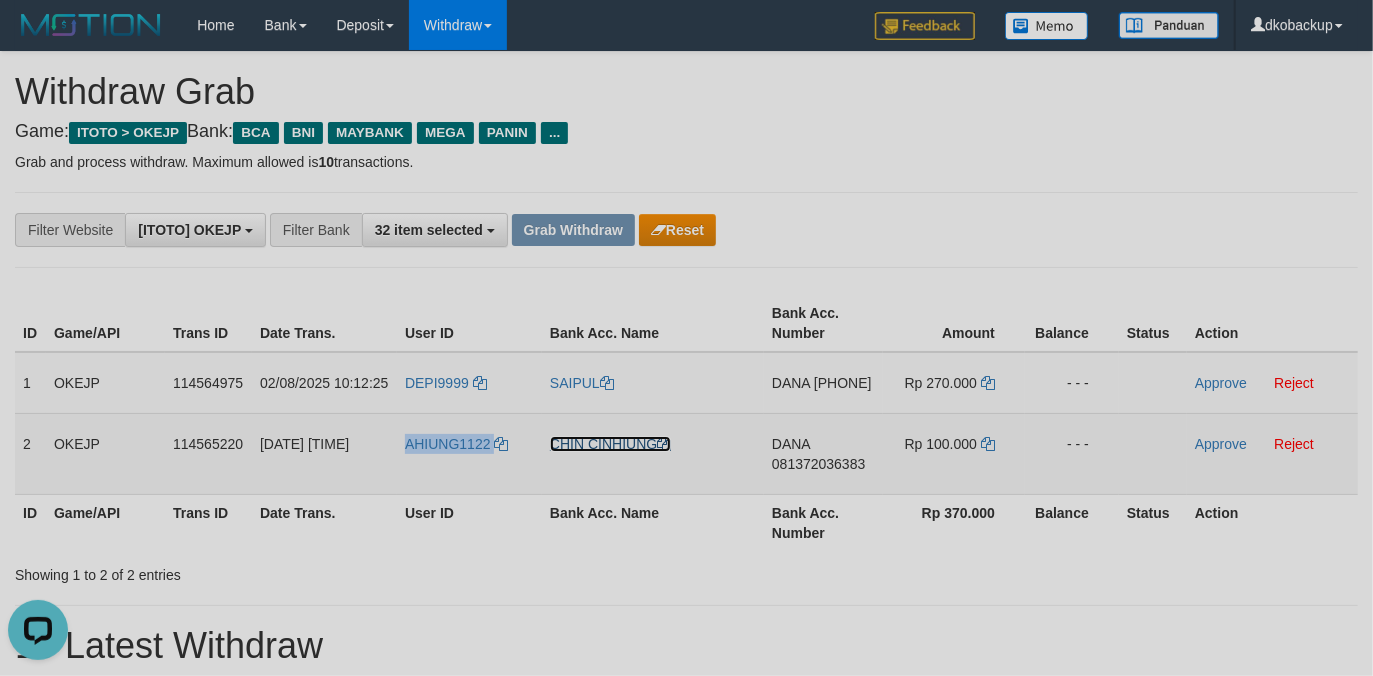 click on "CHIN CINHIUNG" at bounding box center (610, 444) 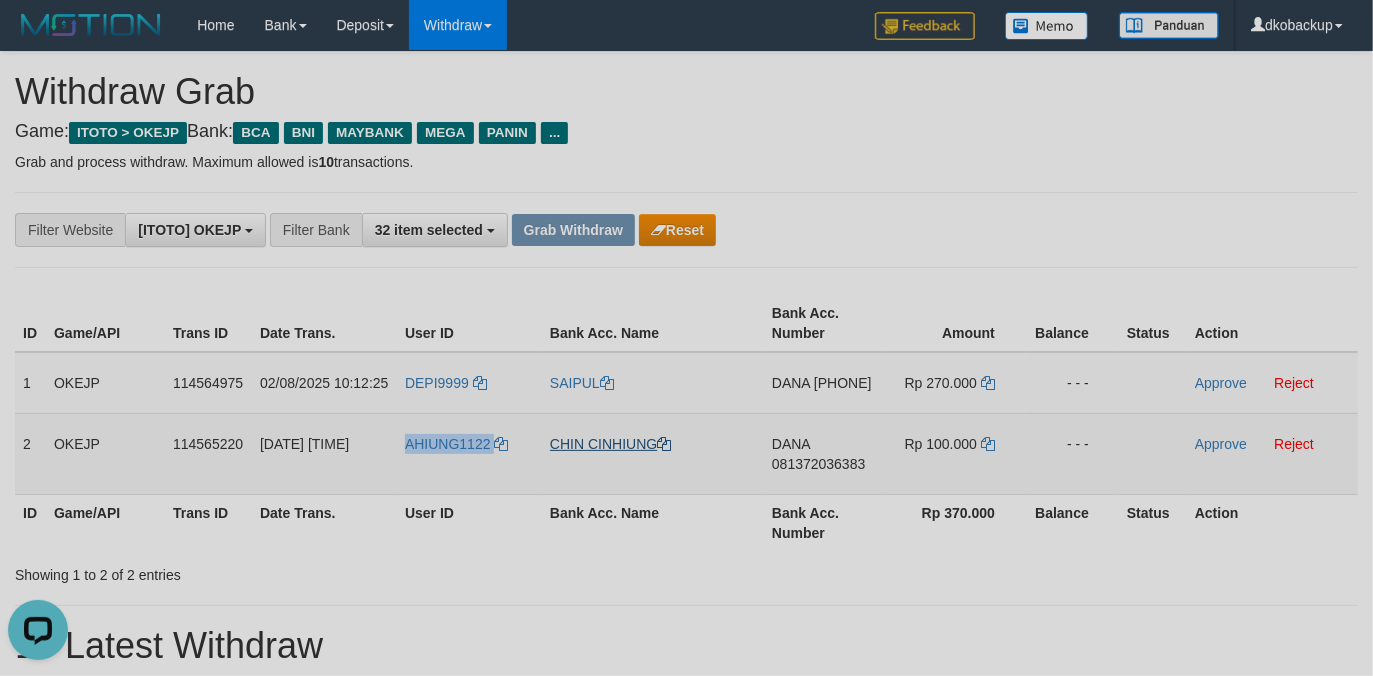 copy on "AHIUNG1122" 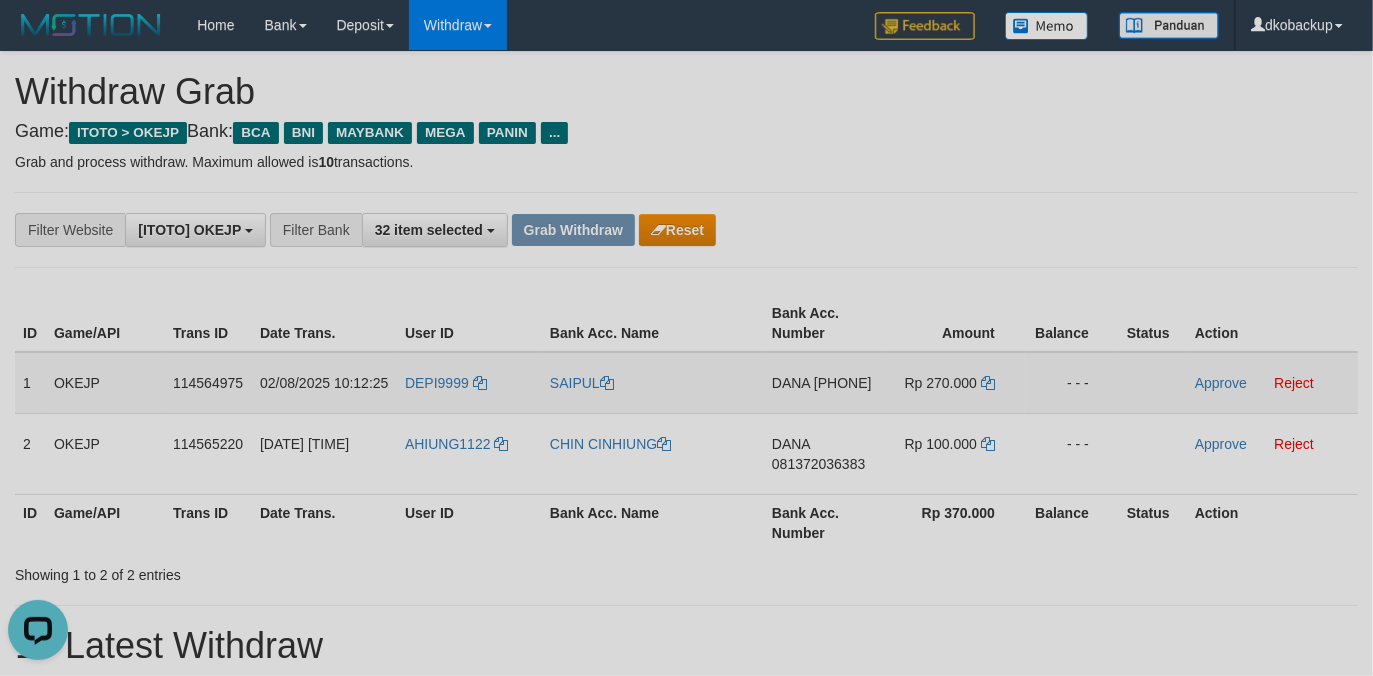 click on "[PHONE]" at bounding box center [843, 383] 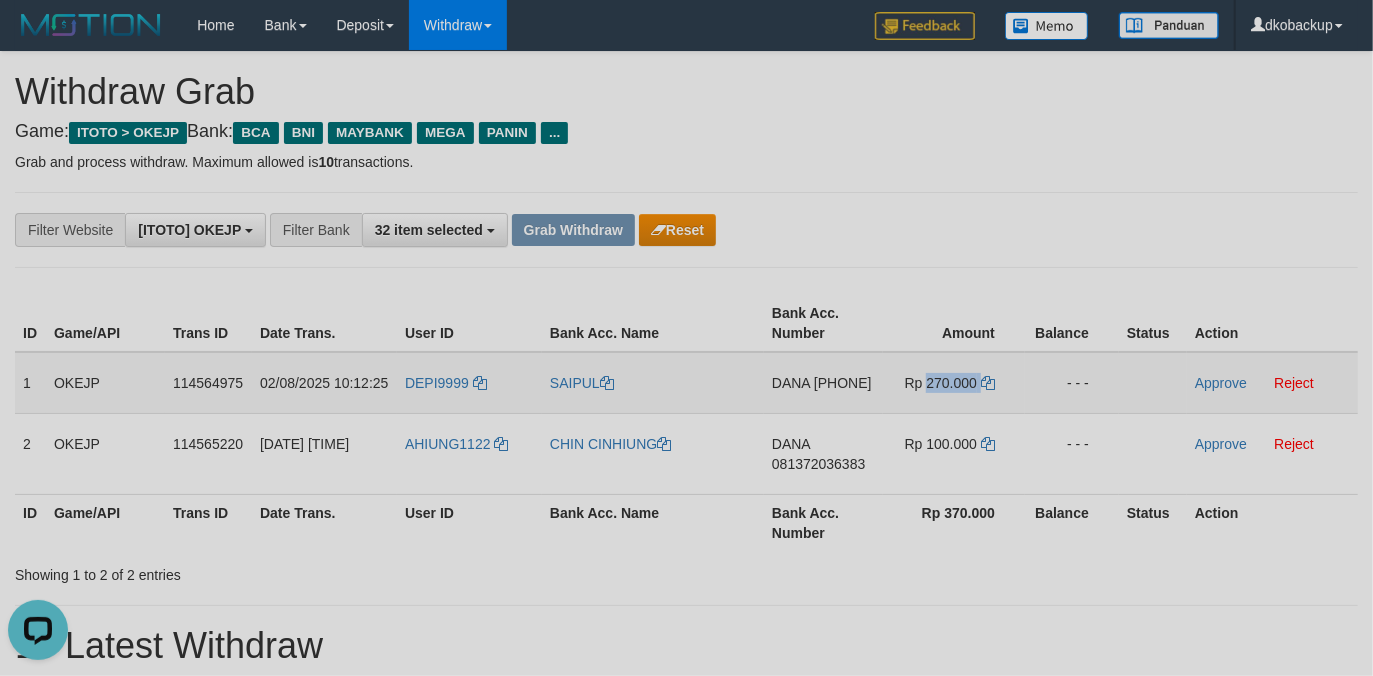 click on "Rp 270.000" at bounding box center (941, 383) 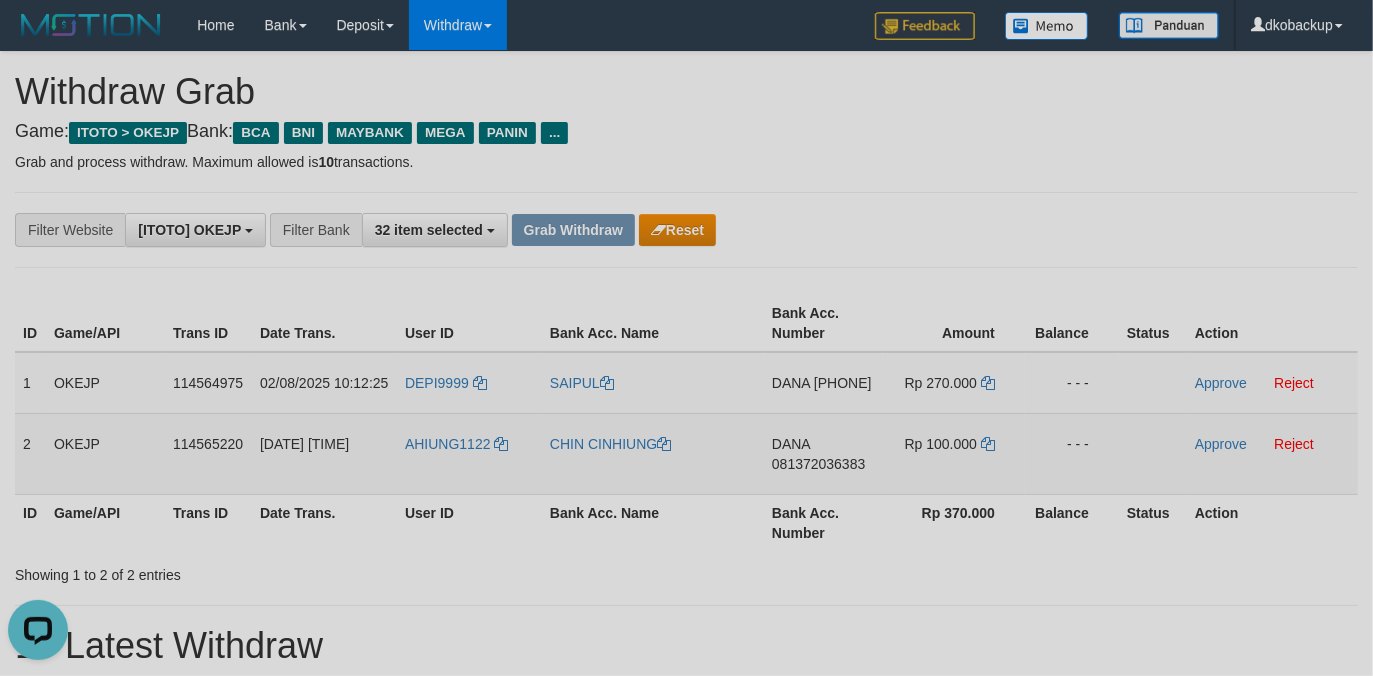 click on "081372036383" at bounding box center (818, 464) 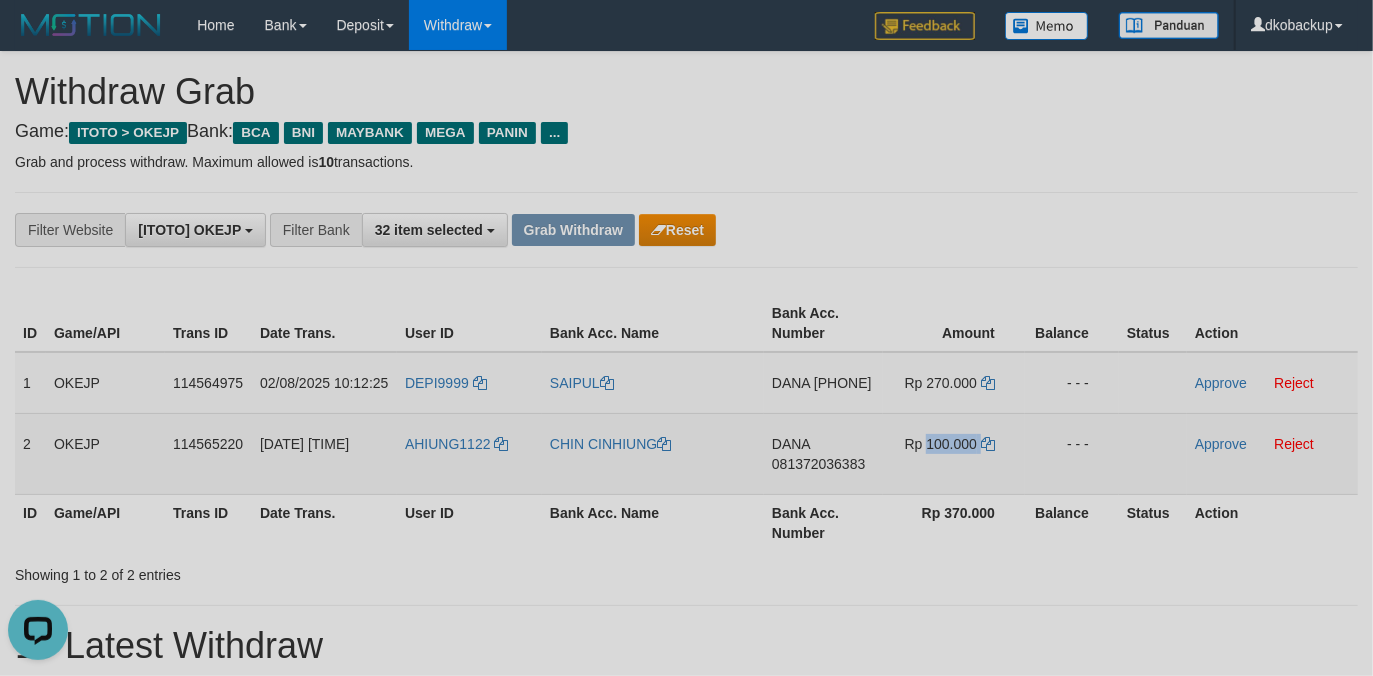 click on "Rp 100.000" at bounding box center [941, 444] 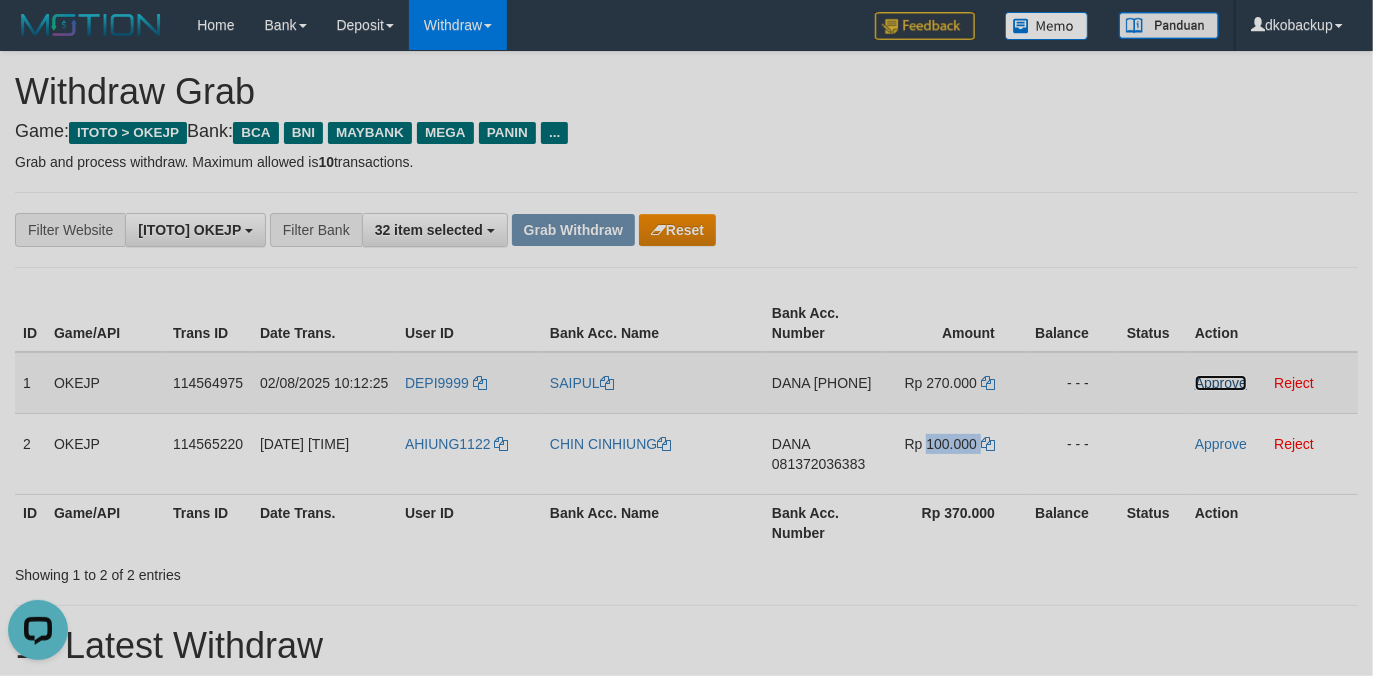click on "Approve" at bounding box center [1221, 383] 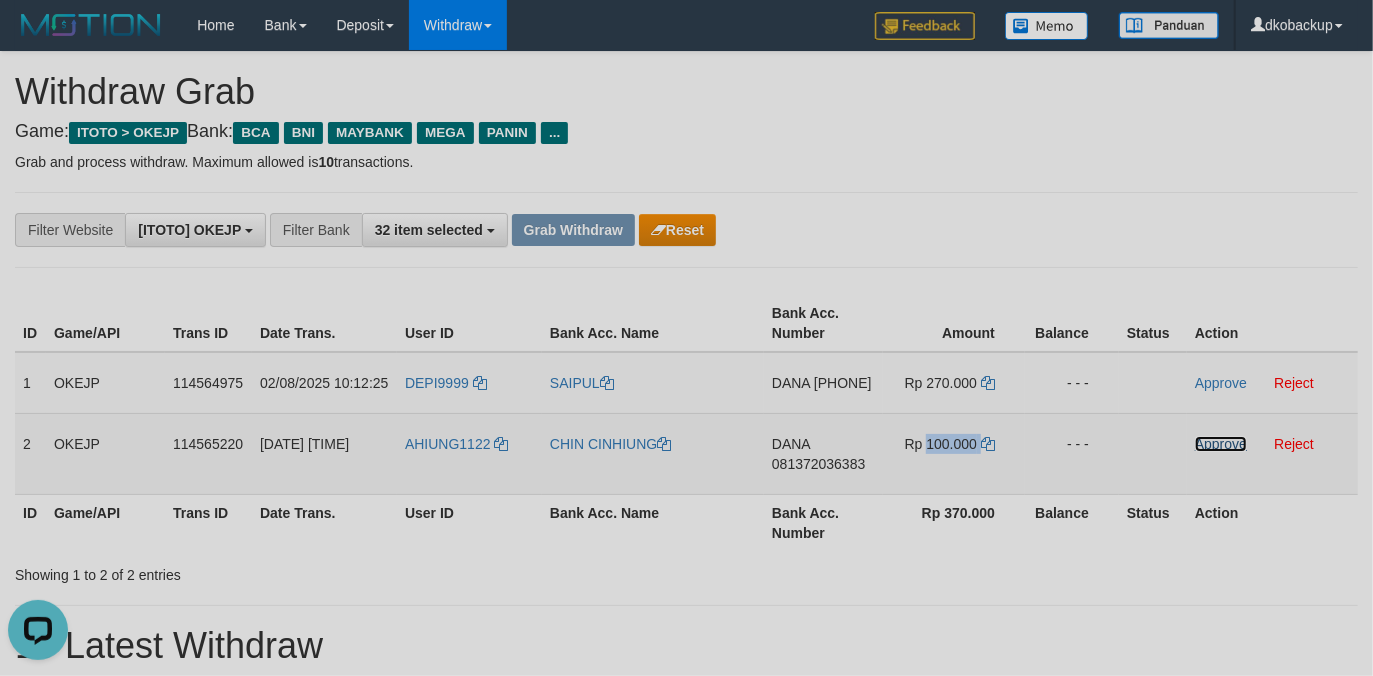 click on "Approve" at bounding box center [1221, 444] 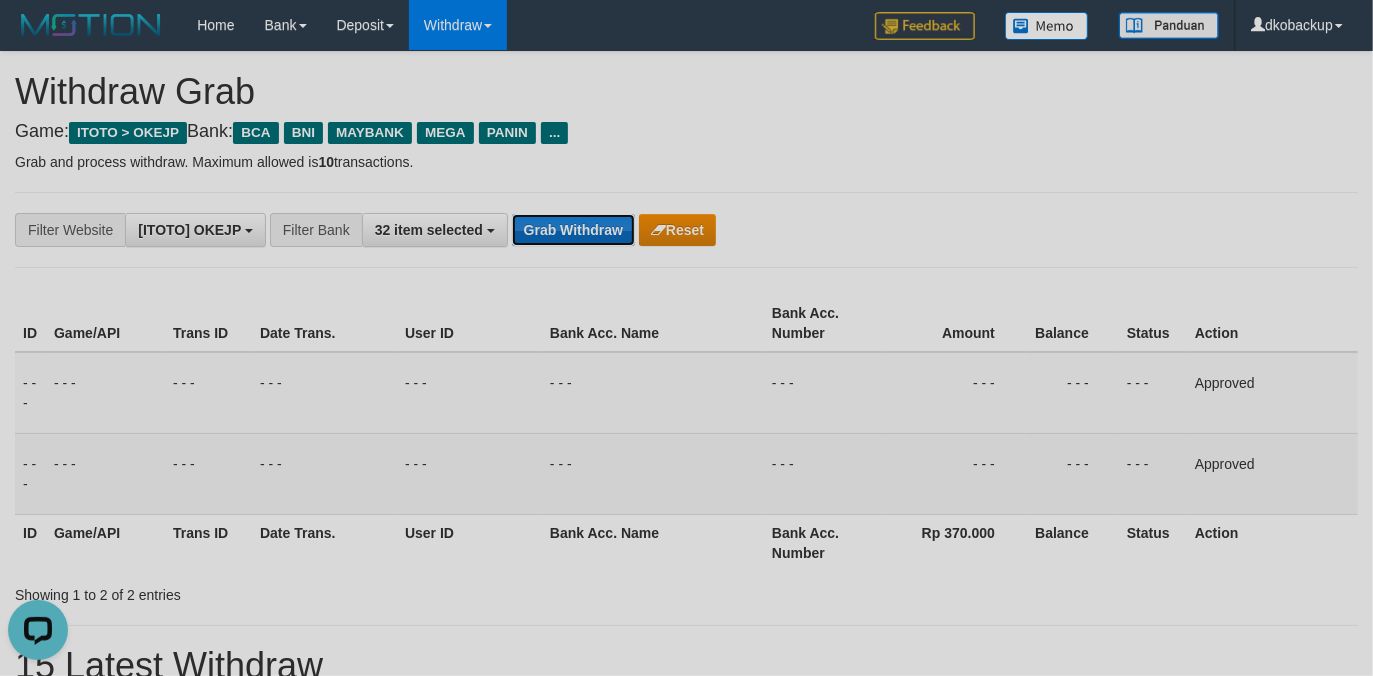 click on "Grab Withdraw" at bounding box center [573, 230] 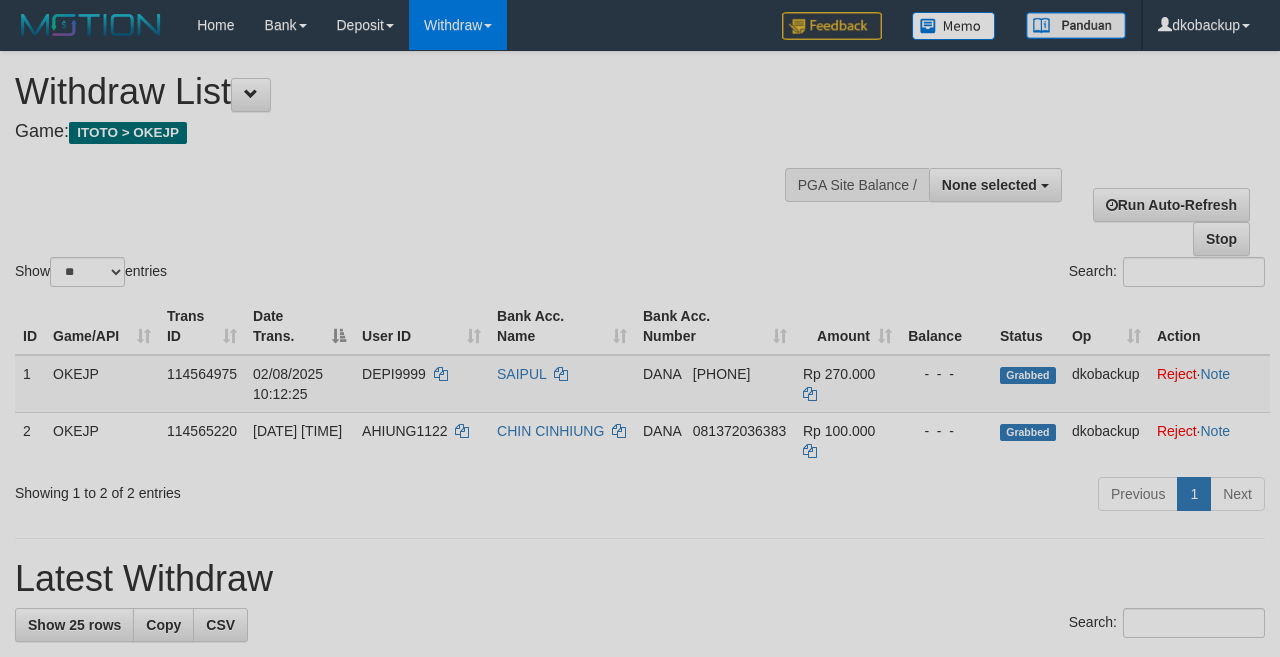 select 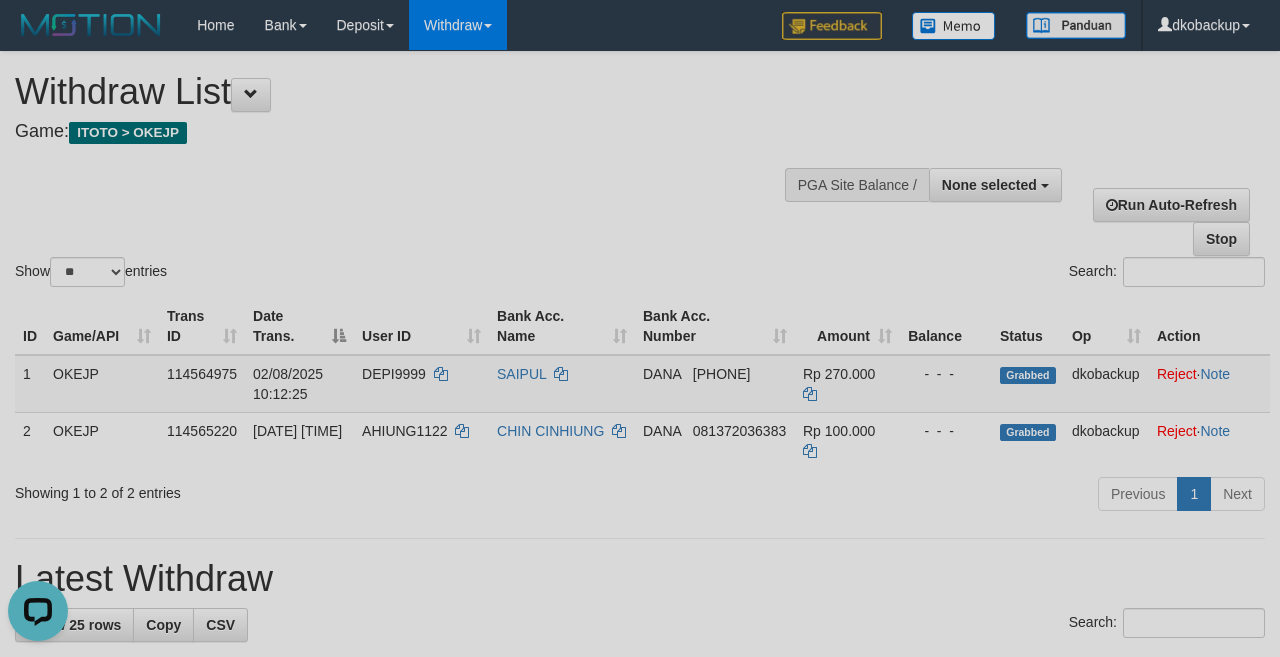 scroll, scrollTop: 0, scrollLeft: 0, axis: both 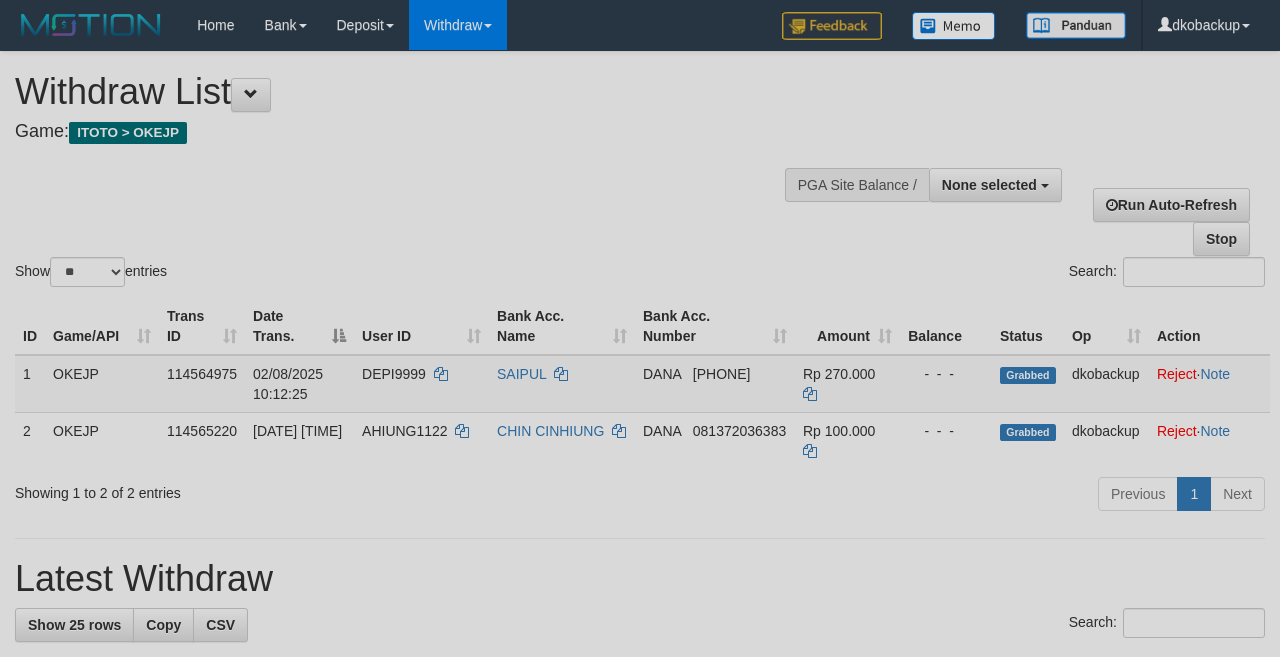 select 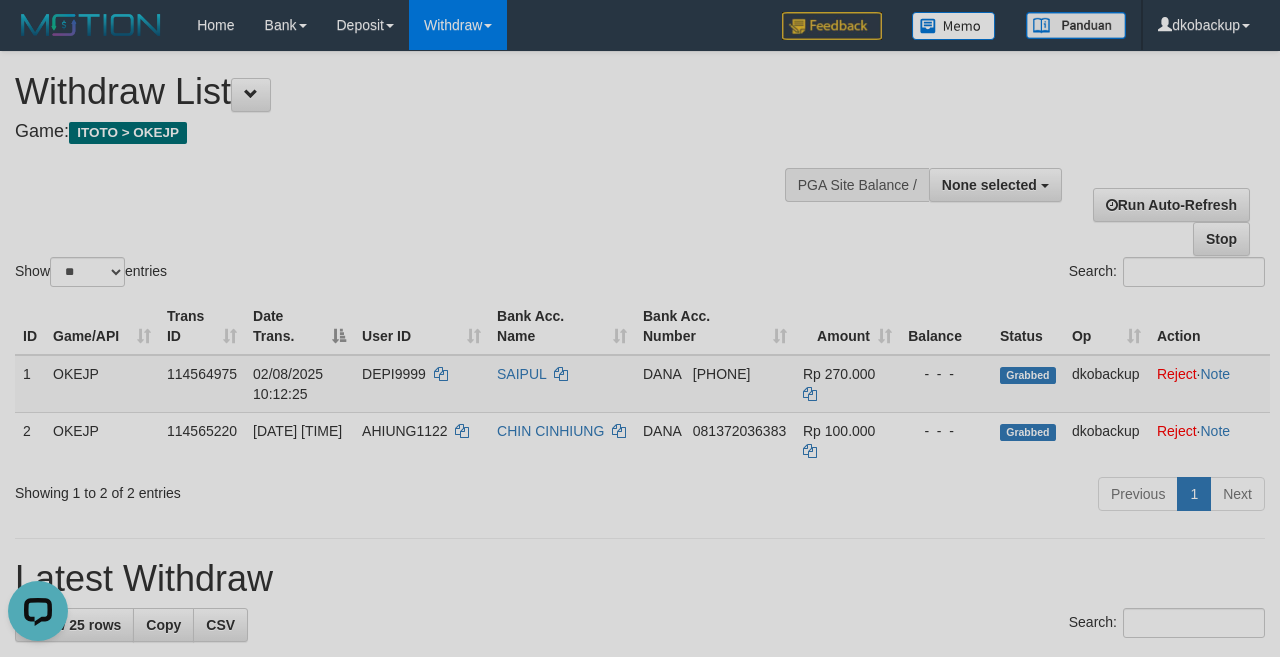 scroll, scrollTop: 0, scrollLeft: 0, axis: both 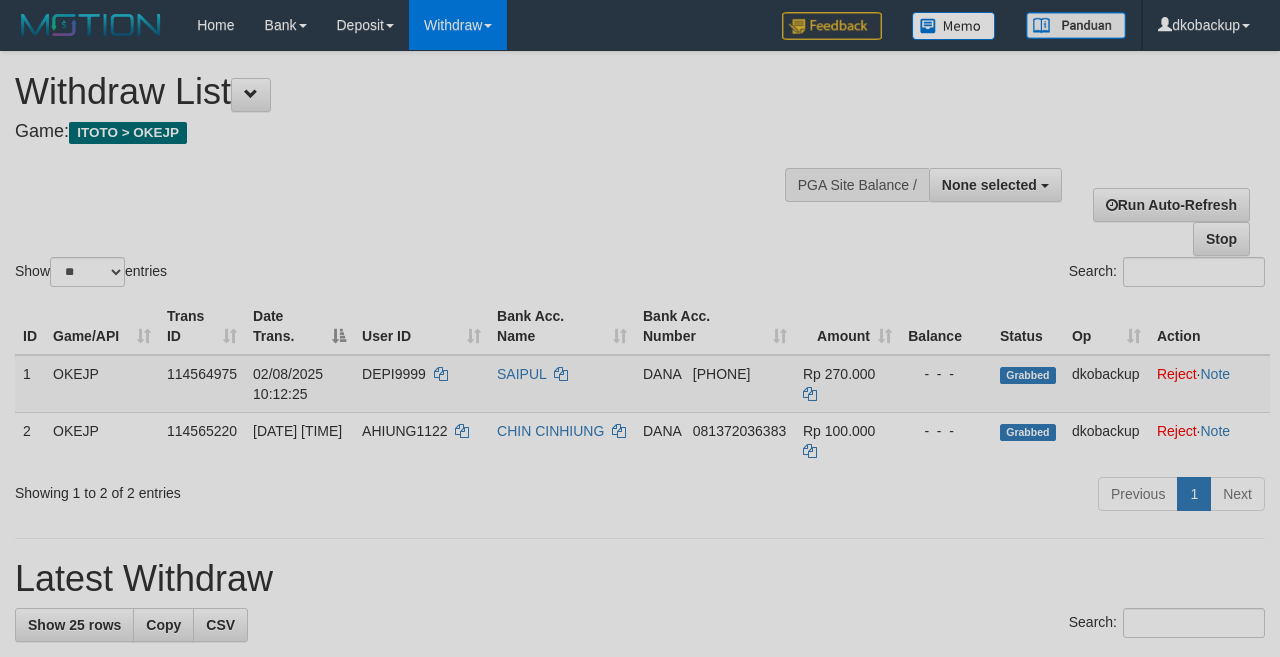 select 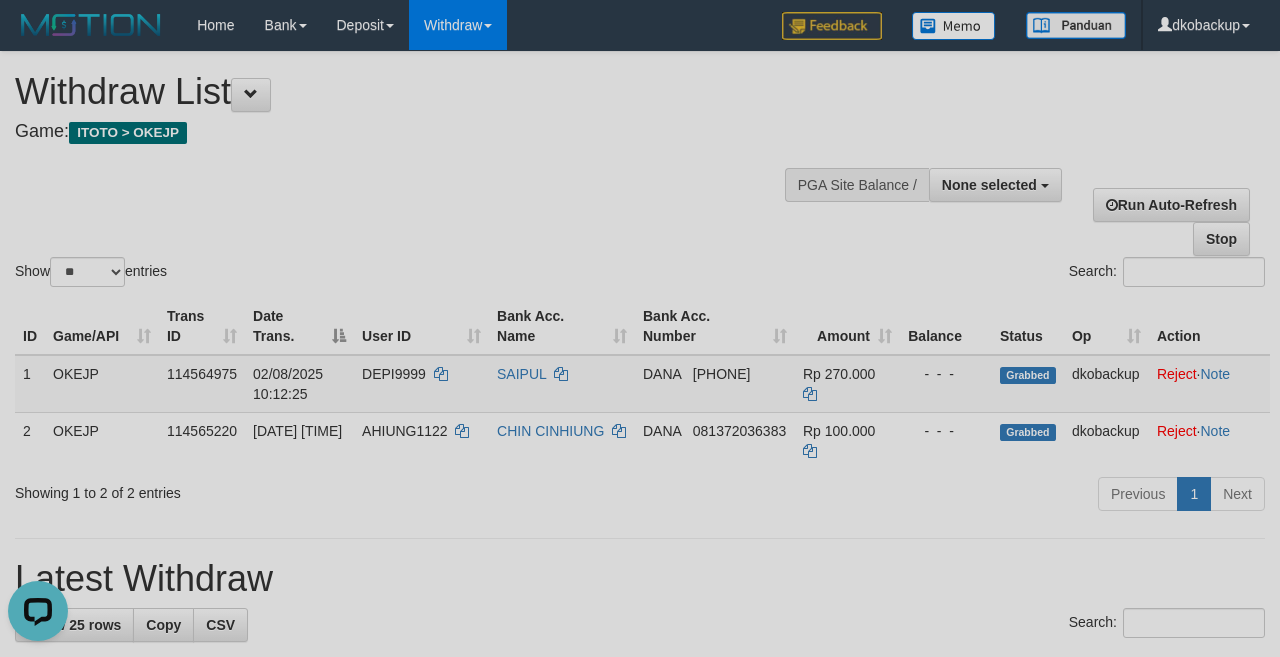 scroll, scrollTop: 0, scrollLeft: 0, axis: both 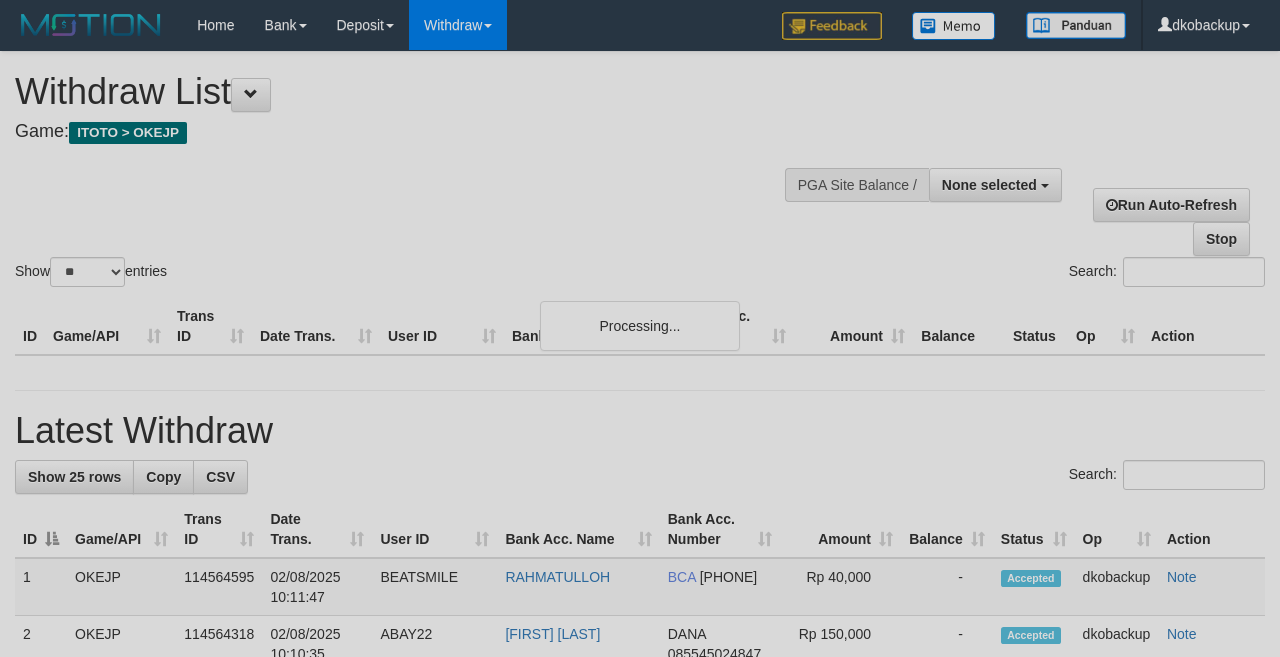select 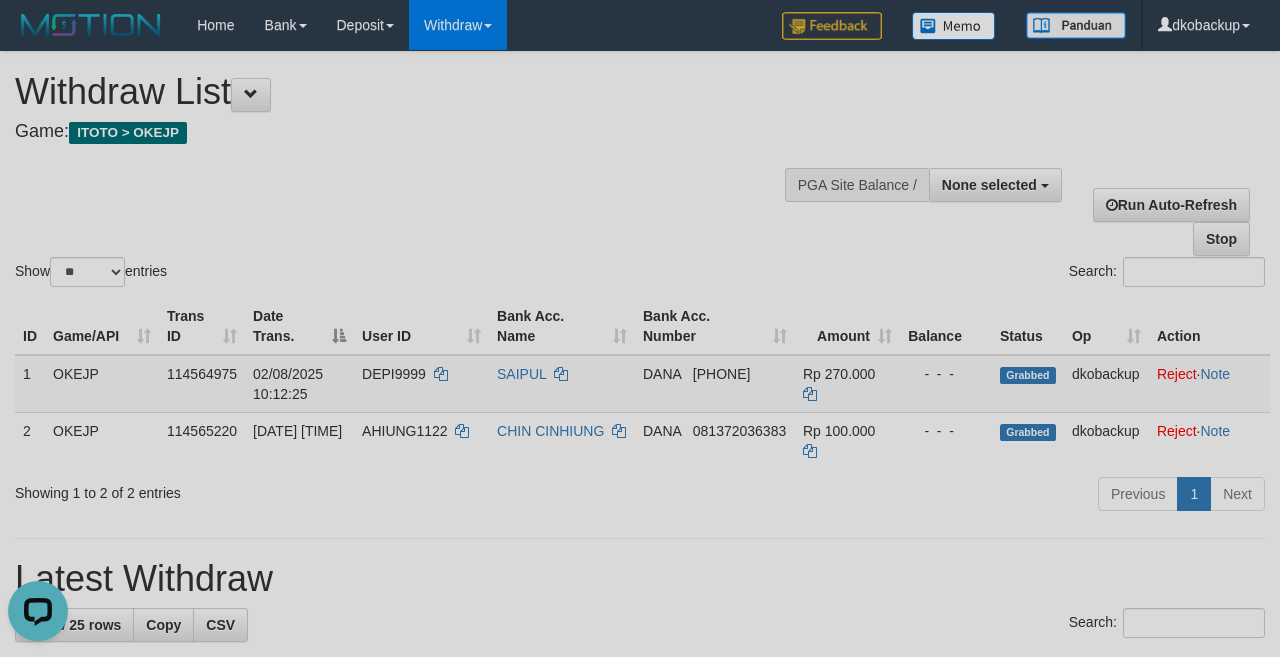 scroll, scrollTop: 0, scrollLeft: 0, axis: both 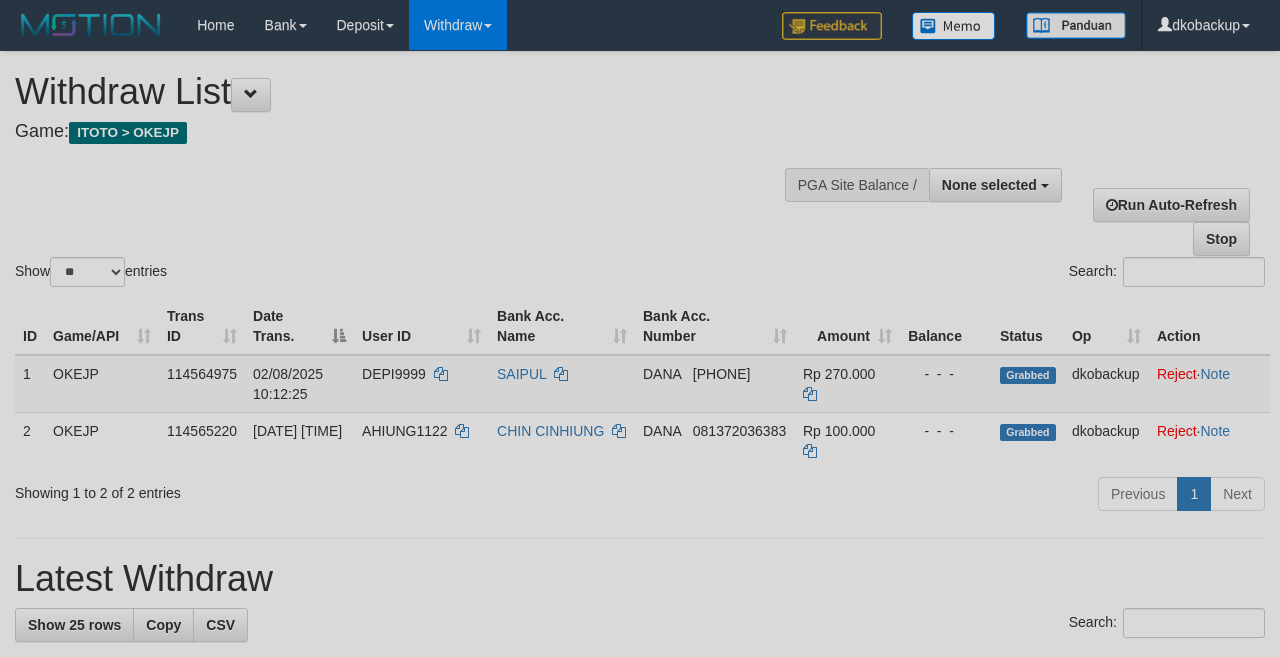 select 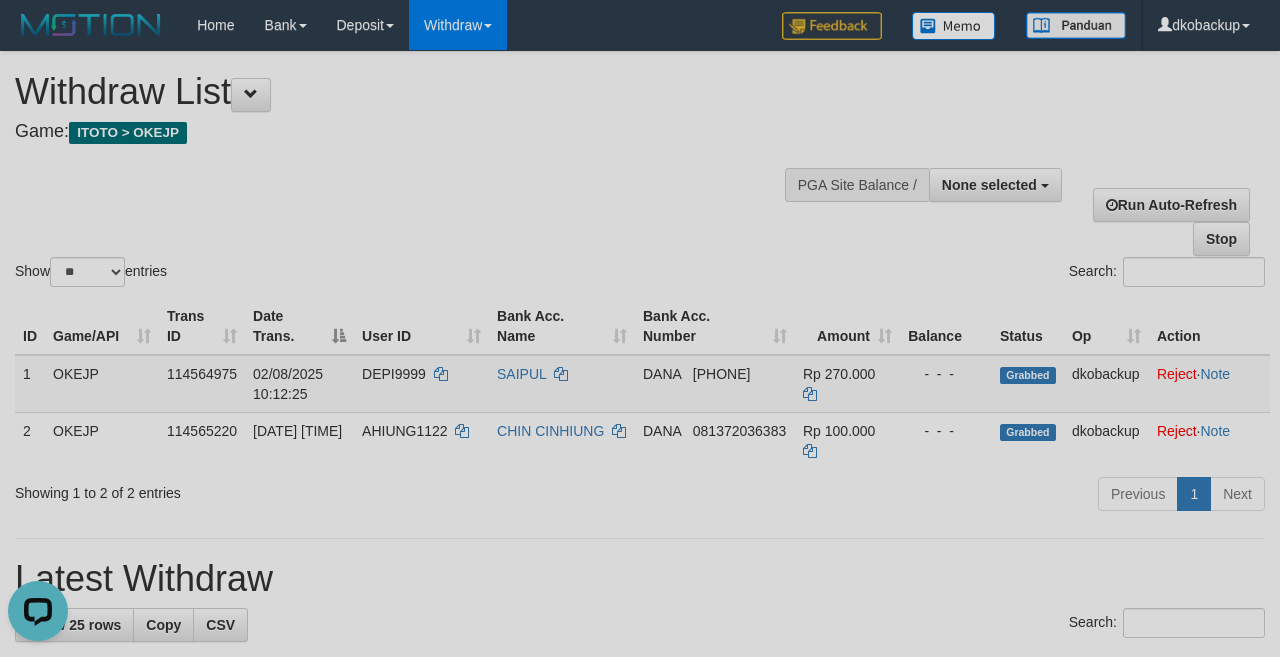 scroll, scrollTop: 0, scrollLeft: 0, axis: both 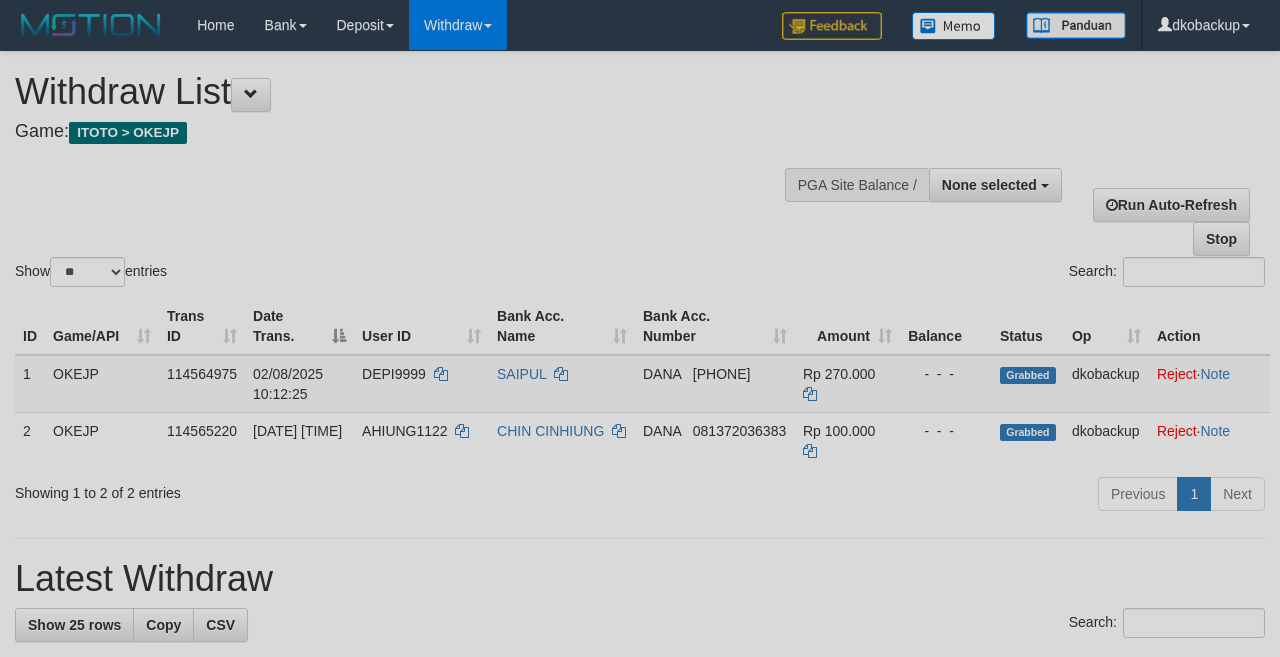 select 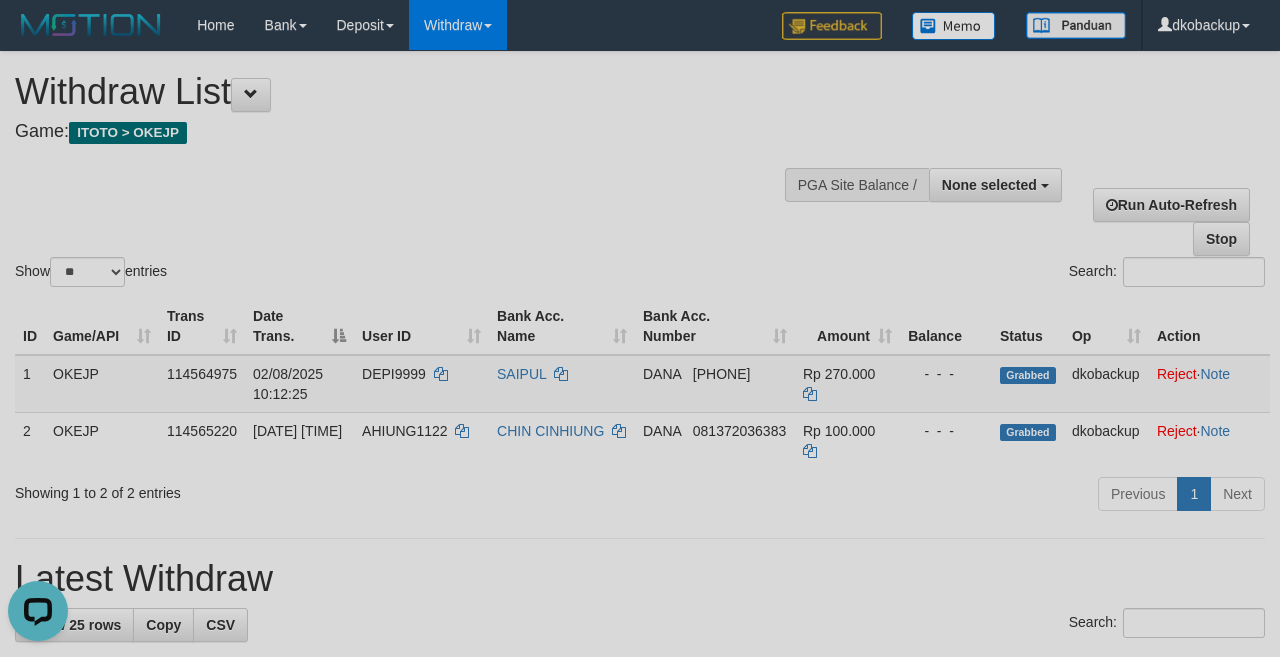scroll, scrollTop: 0, scrollLeft: 0, axis: both 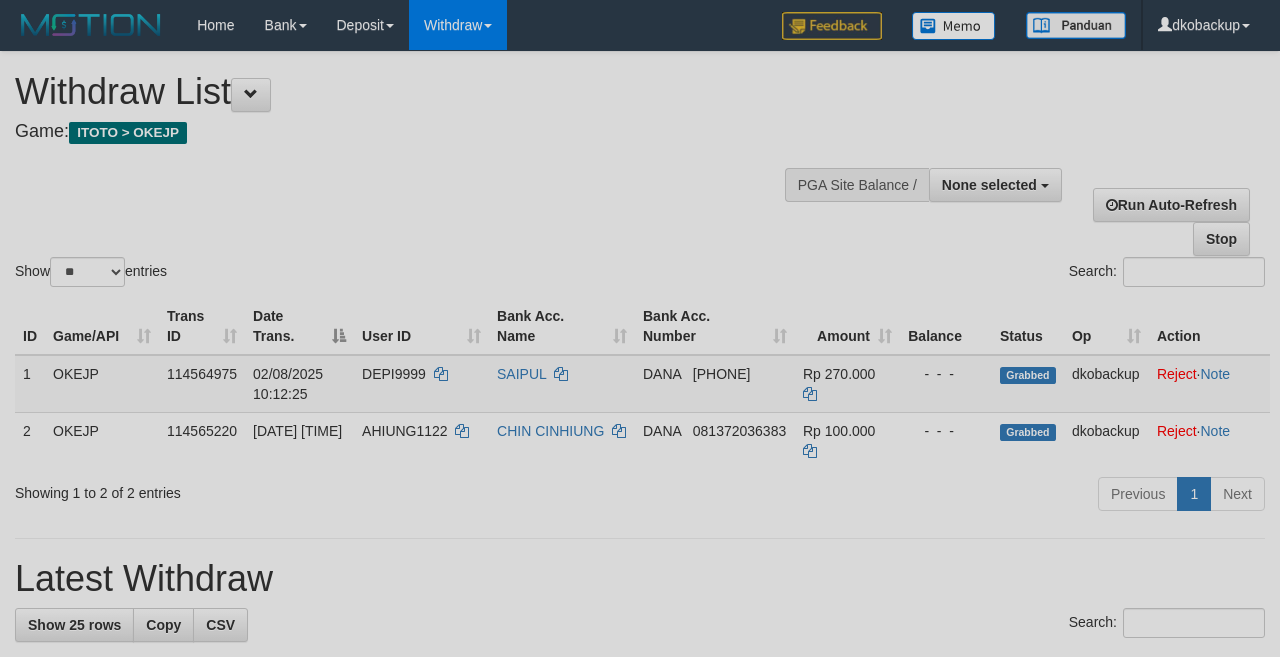 select 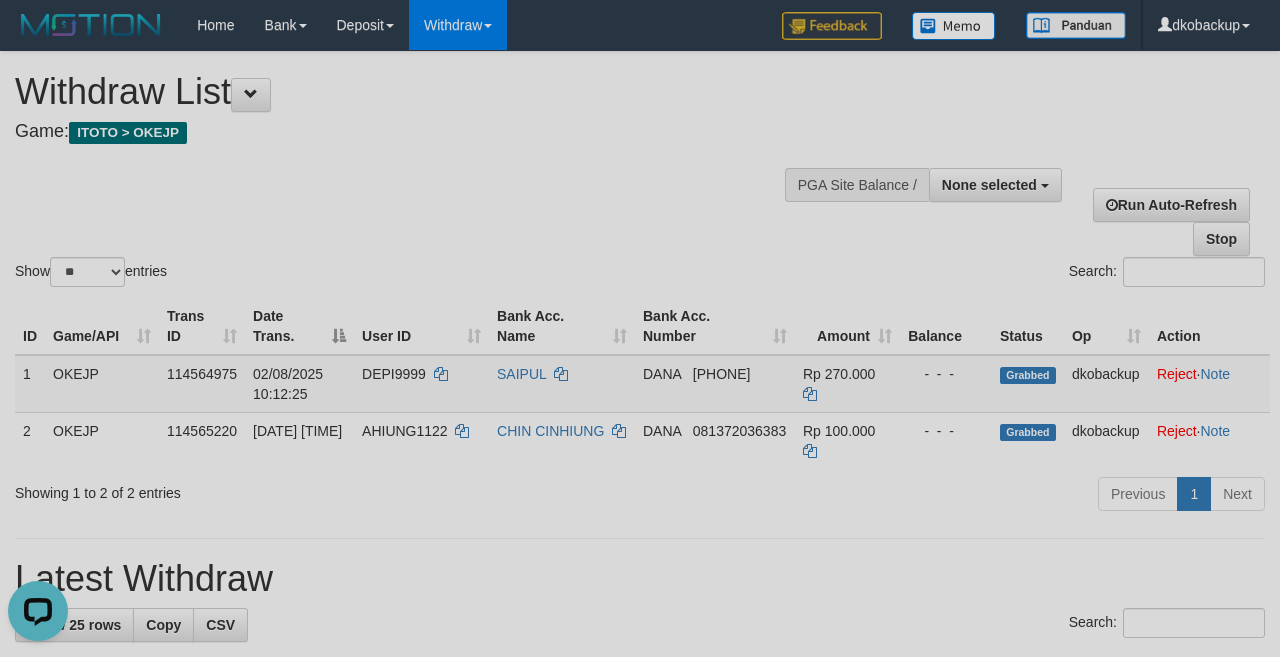 scroll, scrollTop: 0, scrollLeft: 0, axis: both 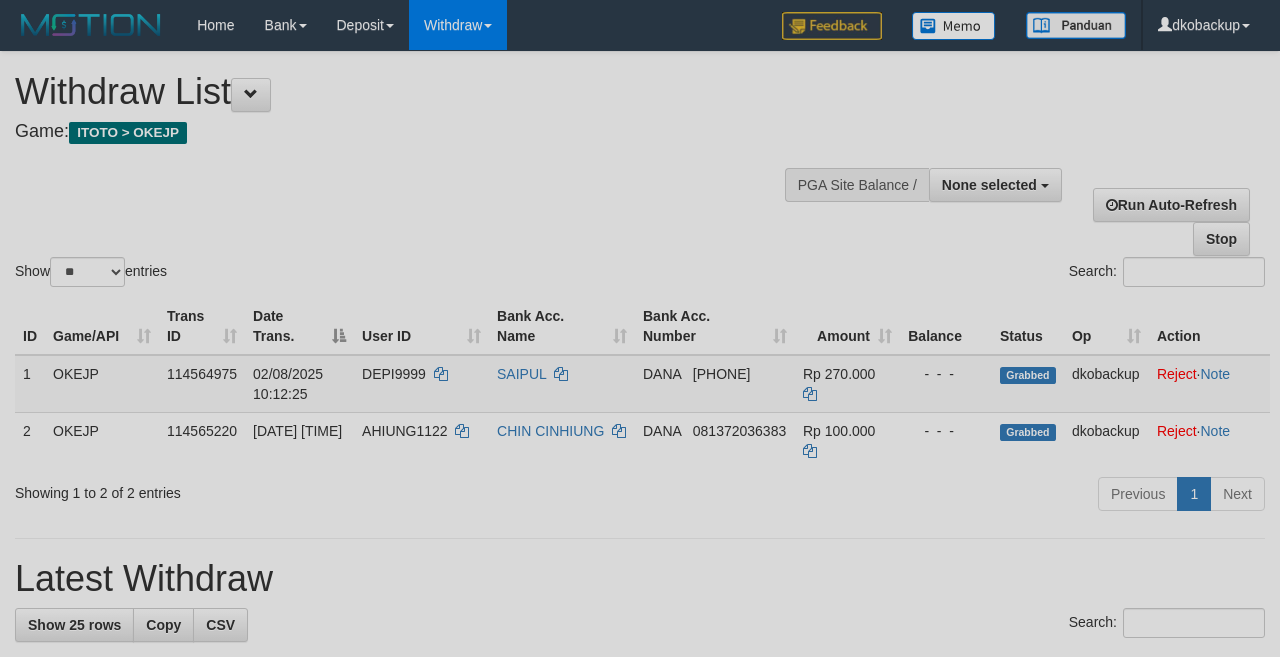select 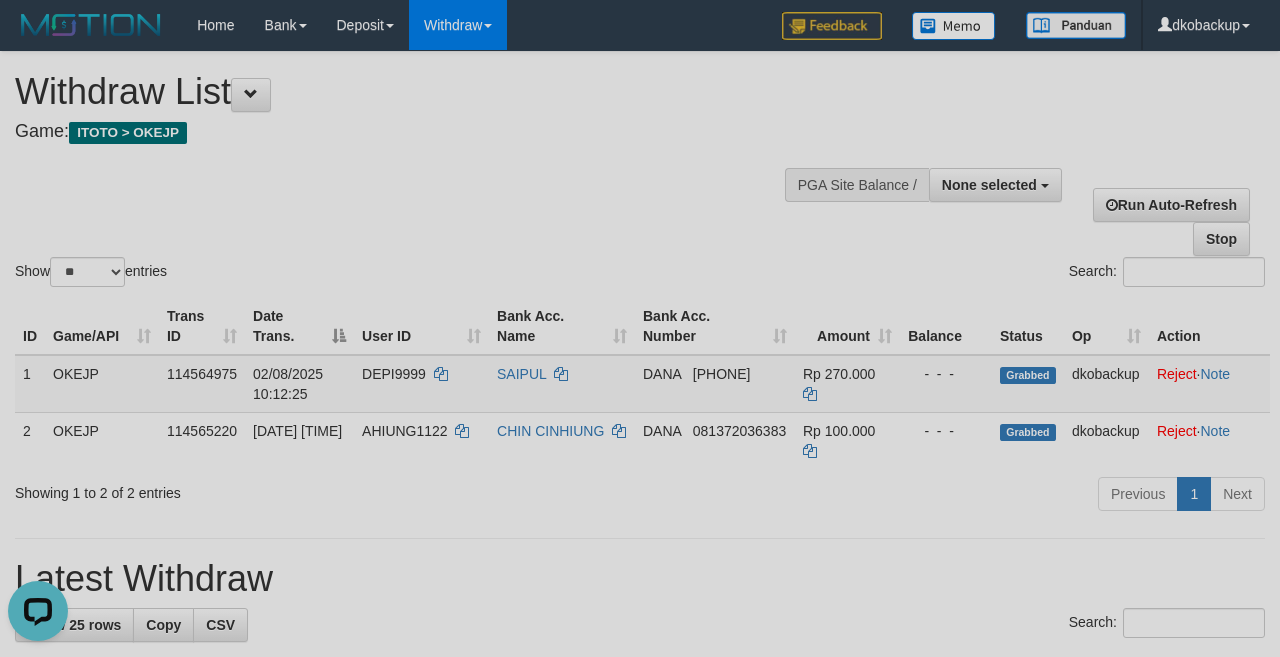 scroll, scrollTop: 0, scrollLeft: 0, axis: both 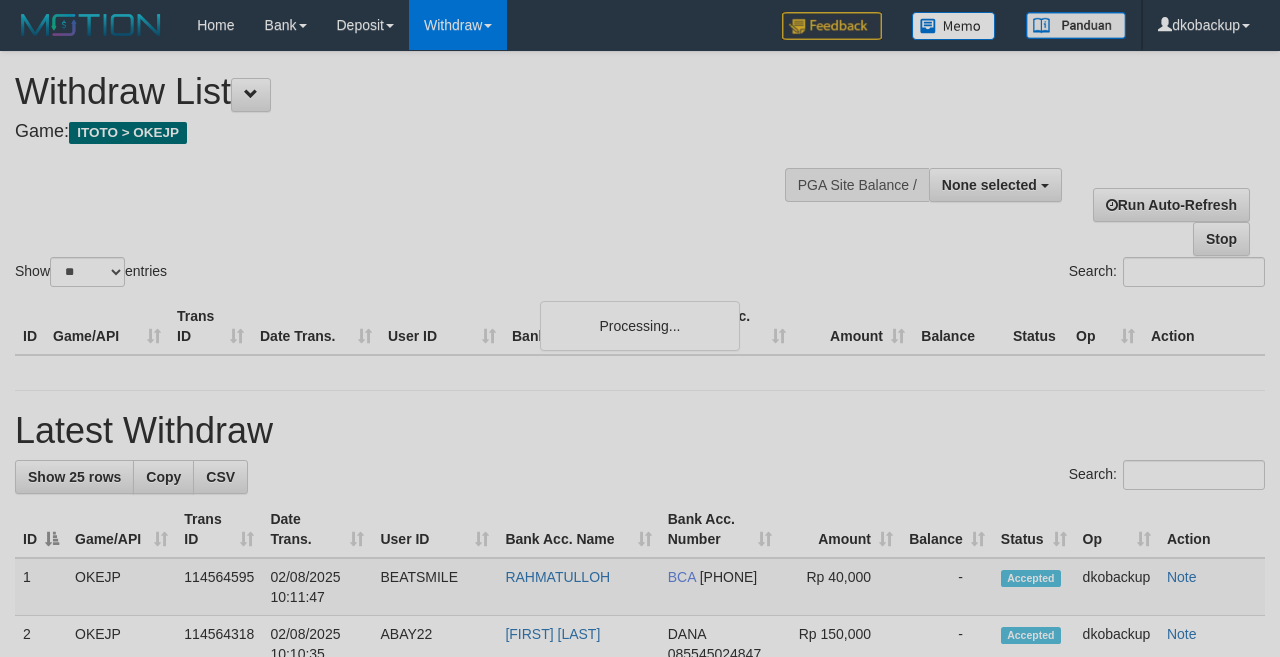 select 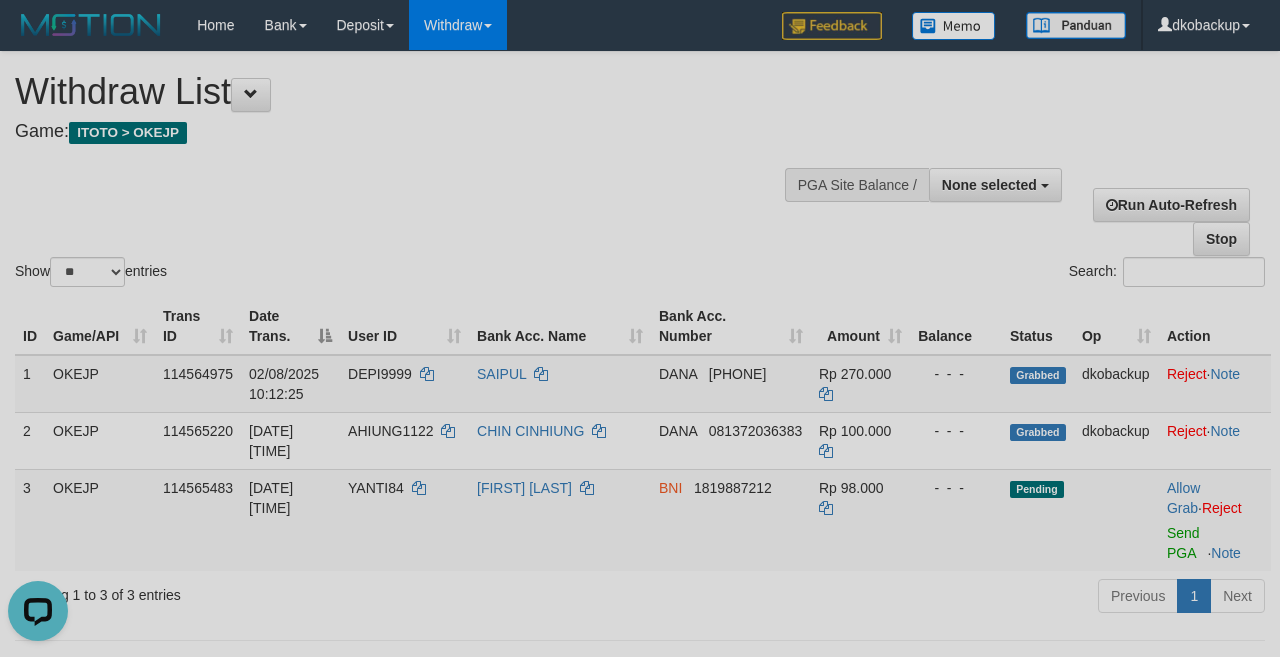 scroll, scrollTop: 0, scrollLeft: 0, axis: both 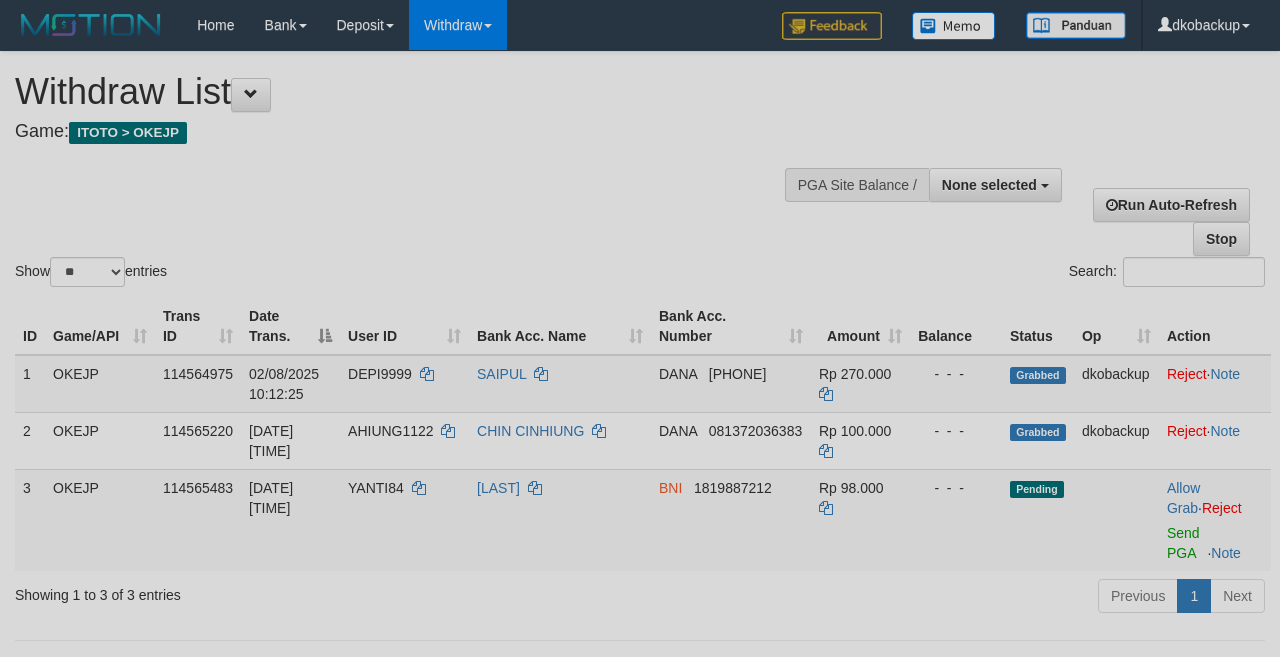 select 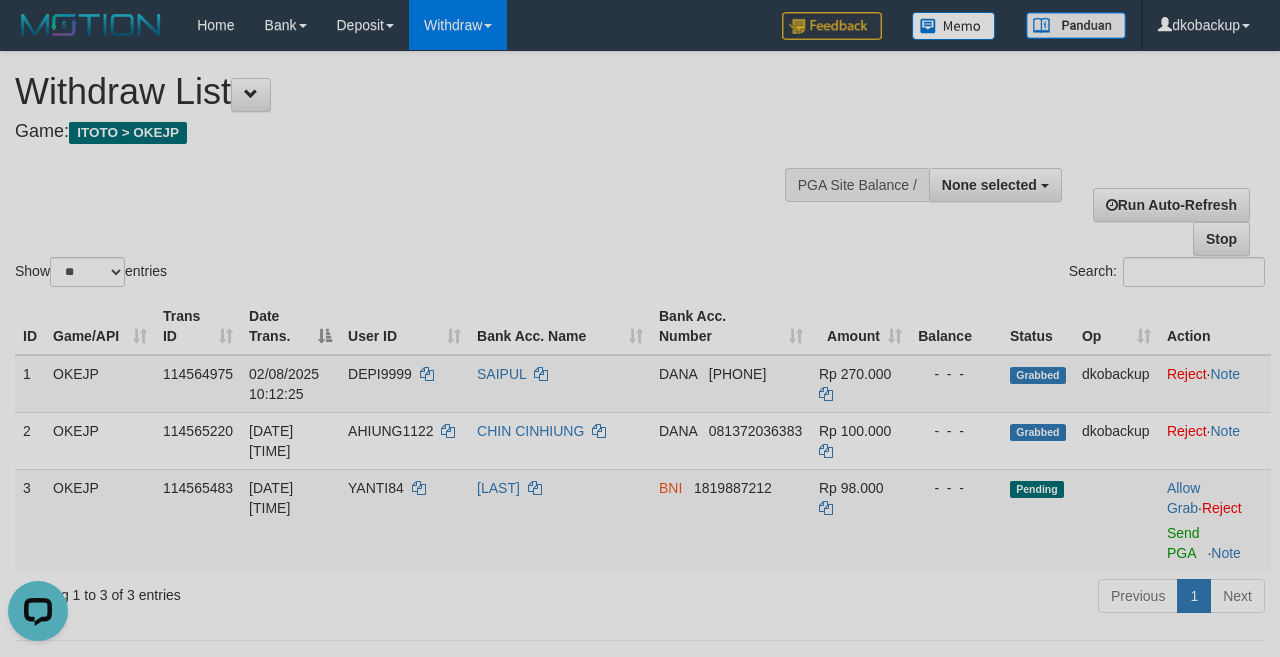 scroll, scrollTop: 0, scrollLeft: 0, axis: both 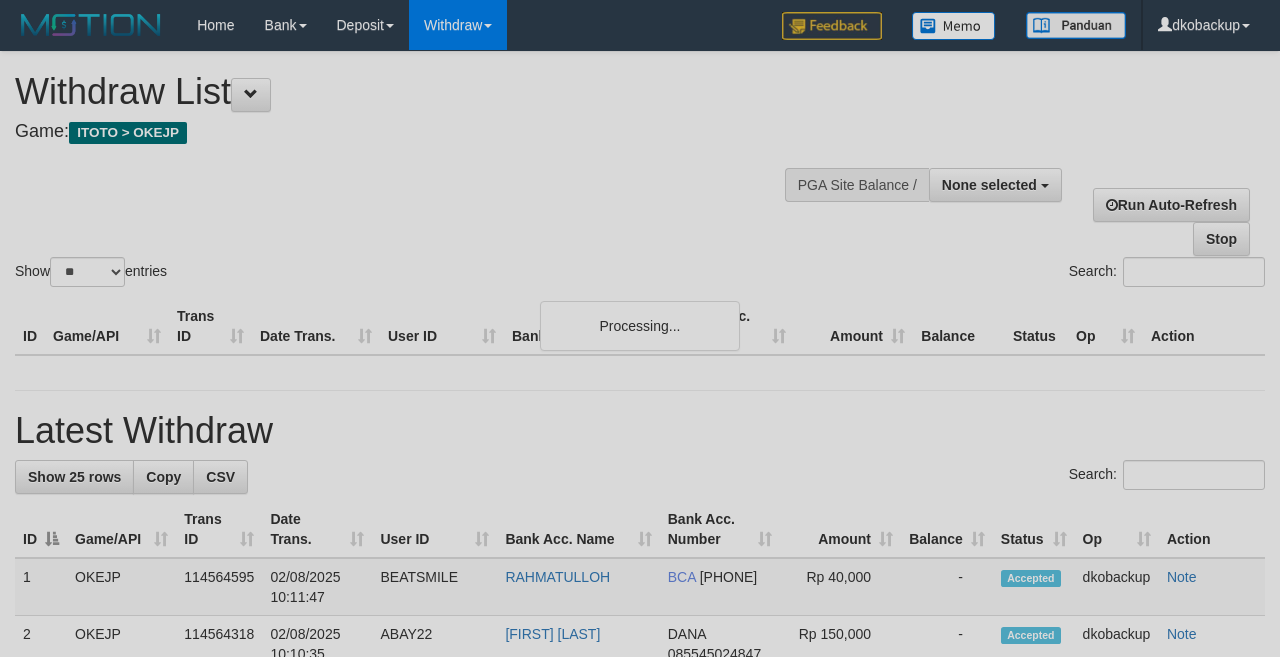 select 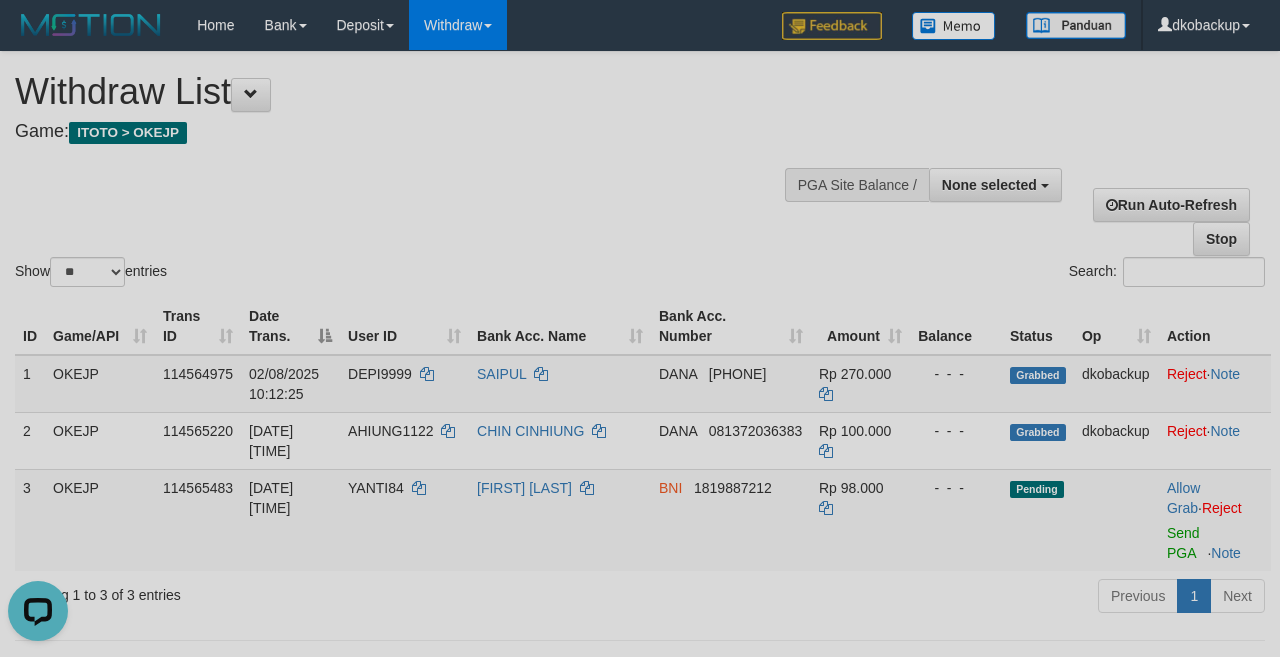 scroll, scrollTop: 0, scrollLeft: 0, axis: both 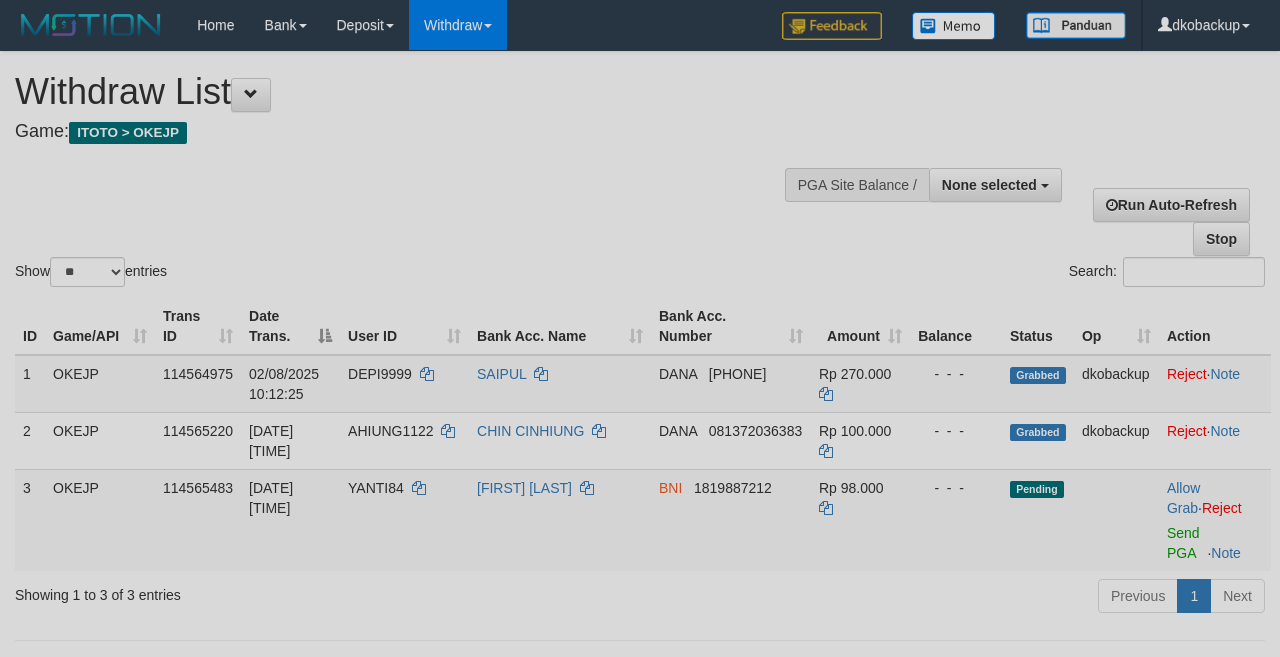 select 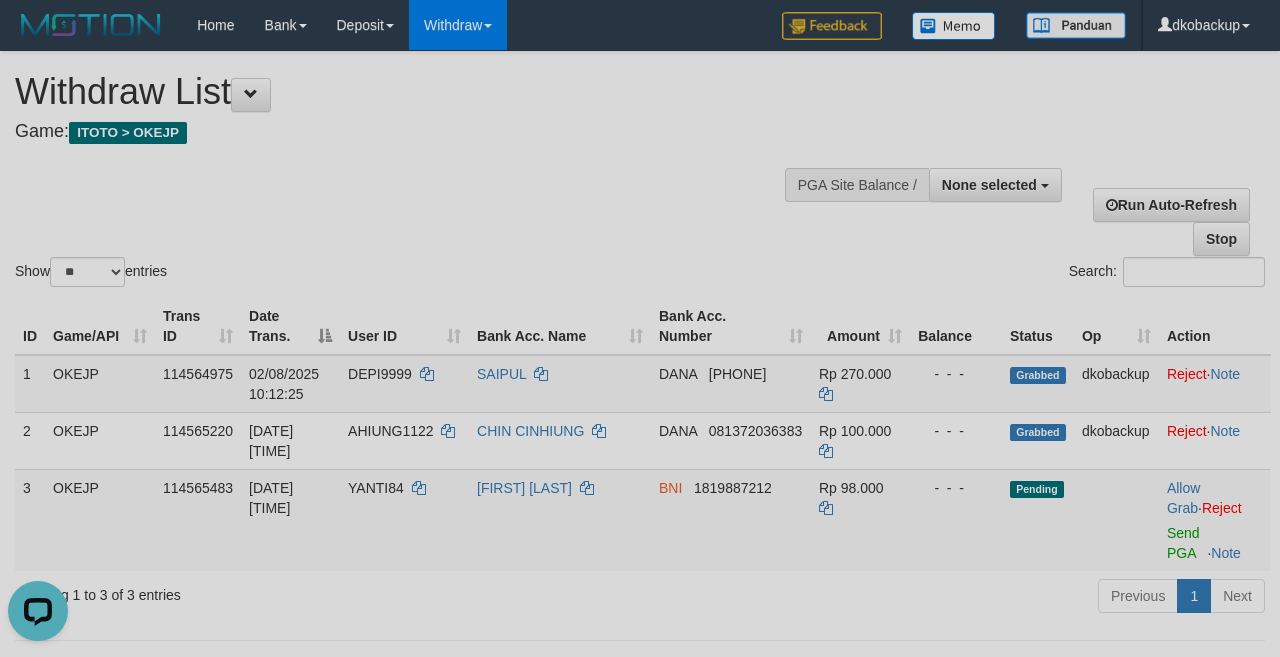 scroll, scrollTop: 0, scrollLeft: 0, axis: both 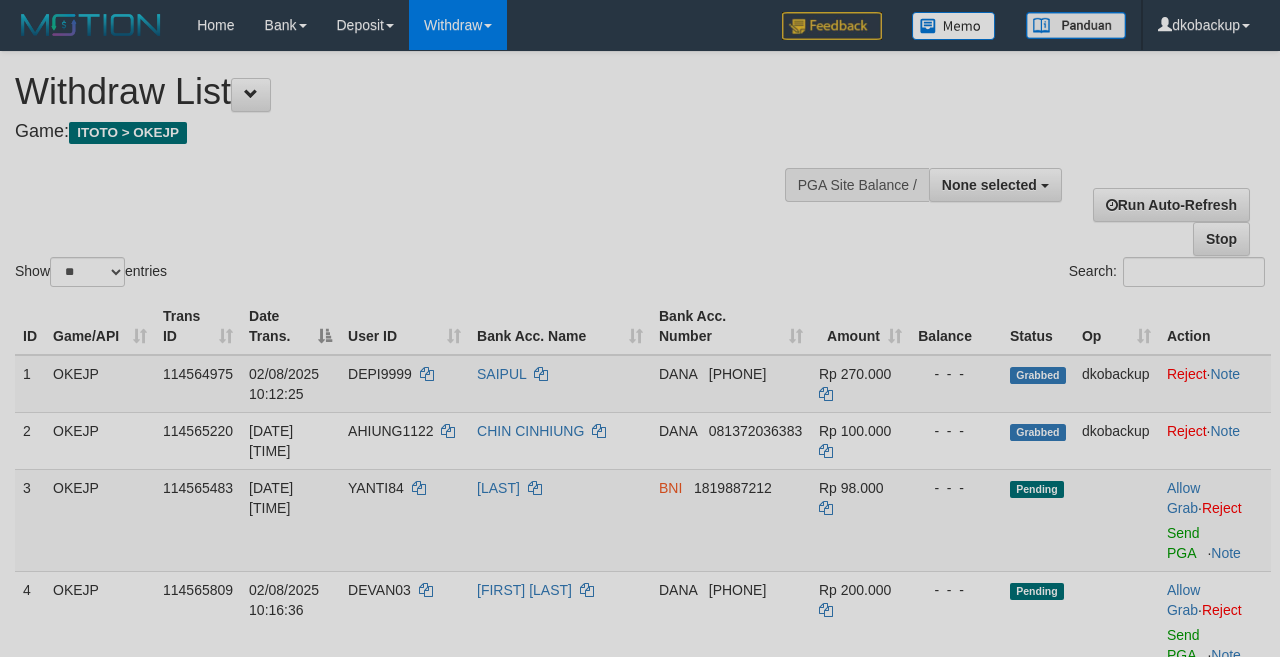 select 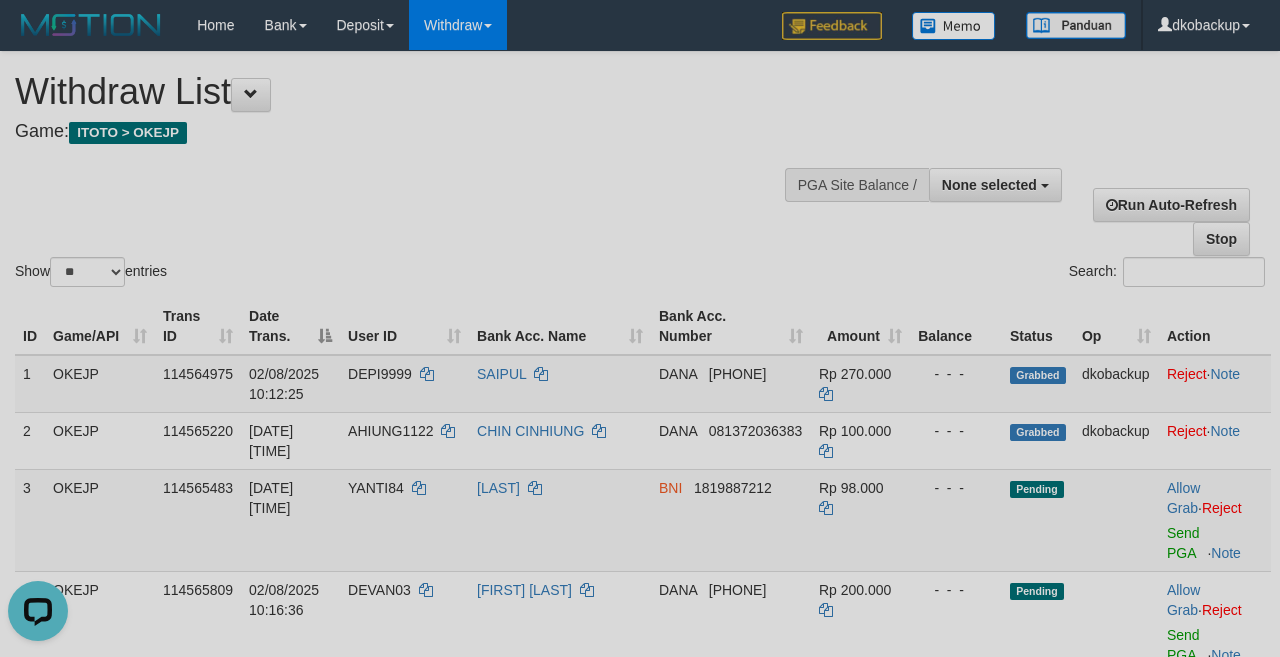 scroll, scrollTop: 0, scrollLeft: 0, axis: both 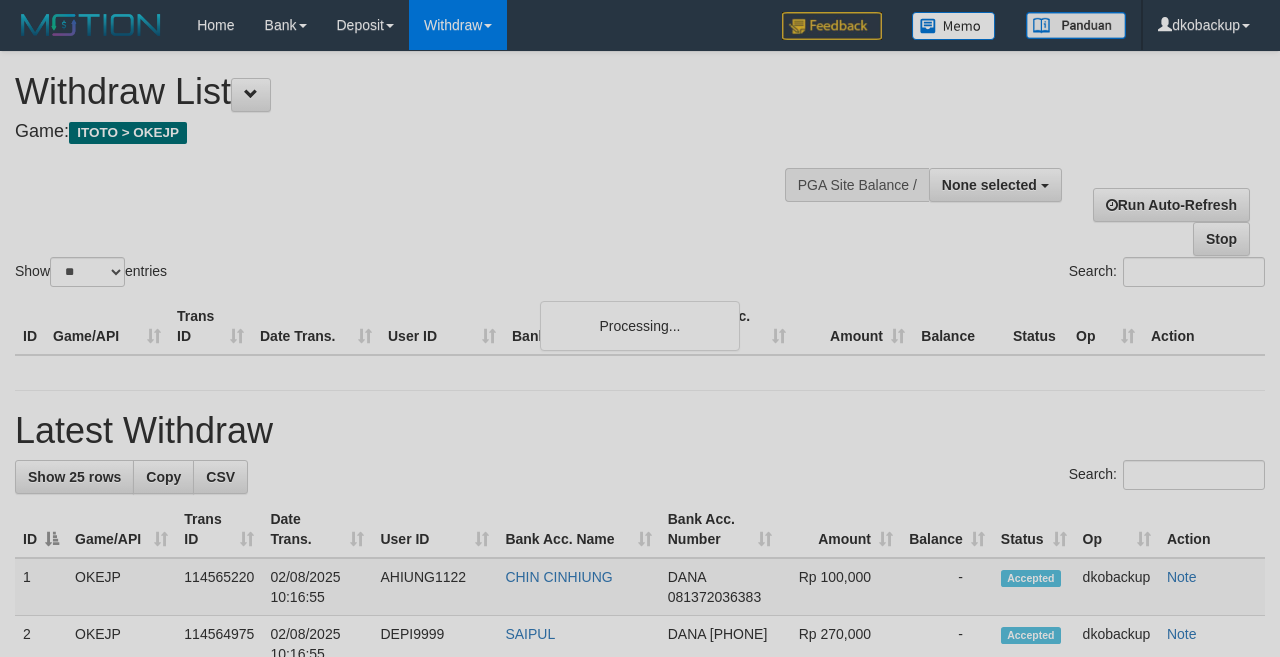 select 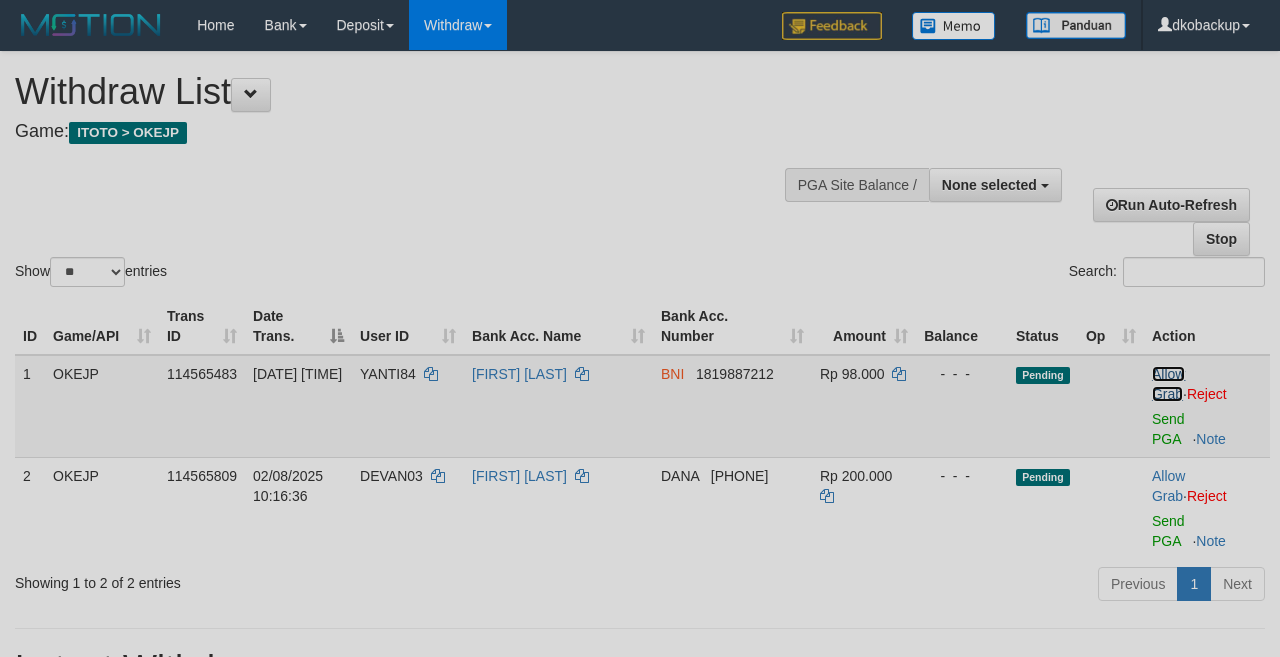 click on "Allow Grab" at bounding box center [1168, 384] 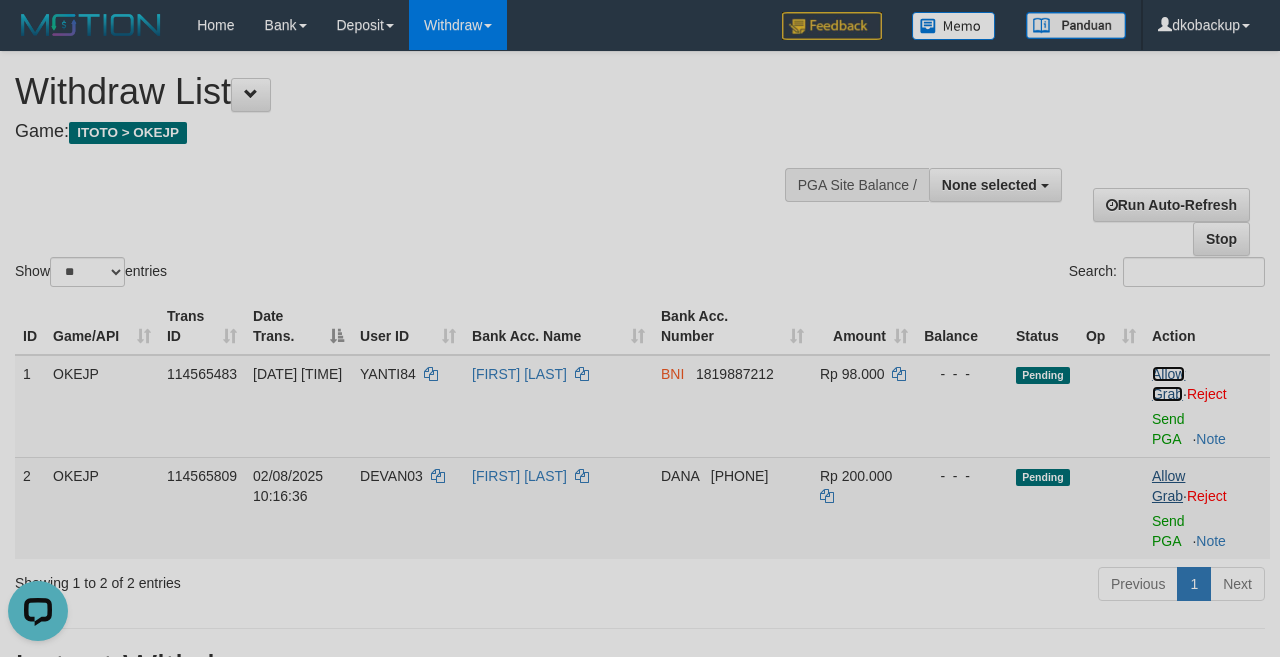 scroll, scrollTop: 0, scrollLeft: 0, axis: both 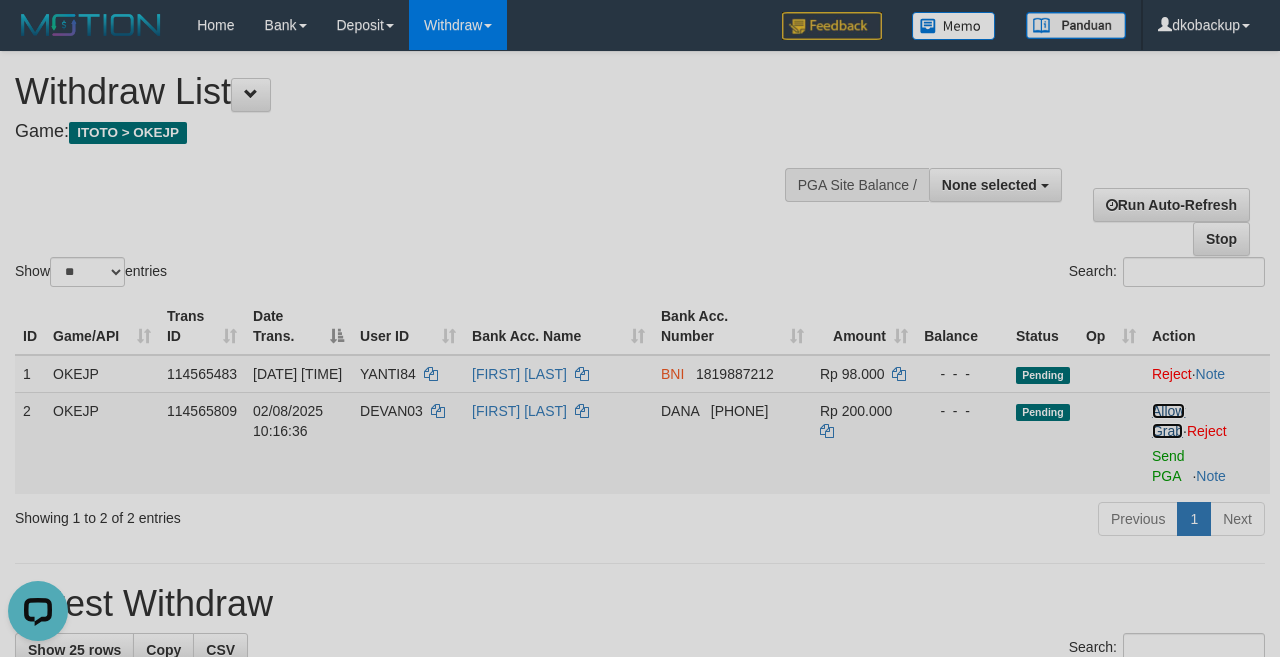 click on "Allow Grab" at bounding box center (1168, 421) 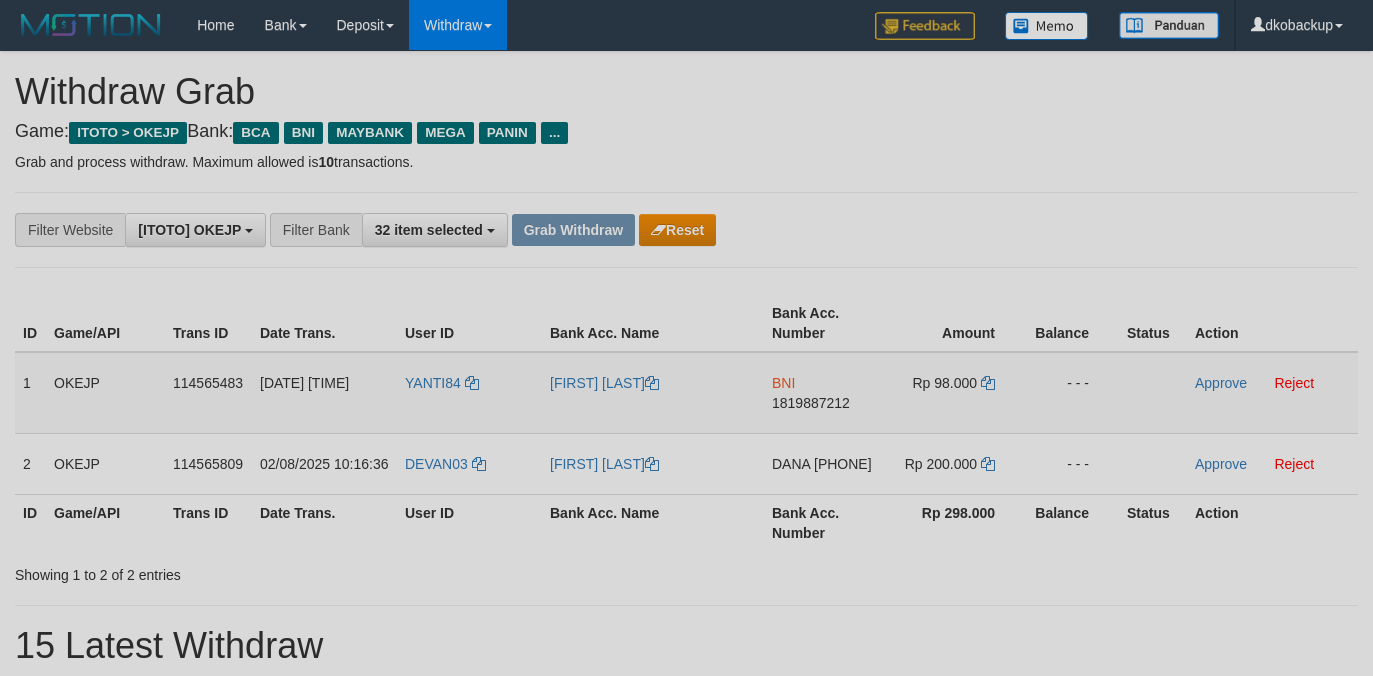 scroll, scrollTop: 0, scrollLeft: 0, axis: both 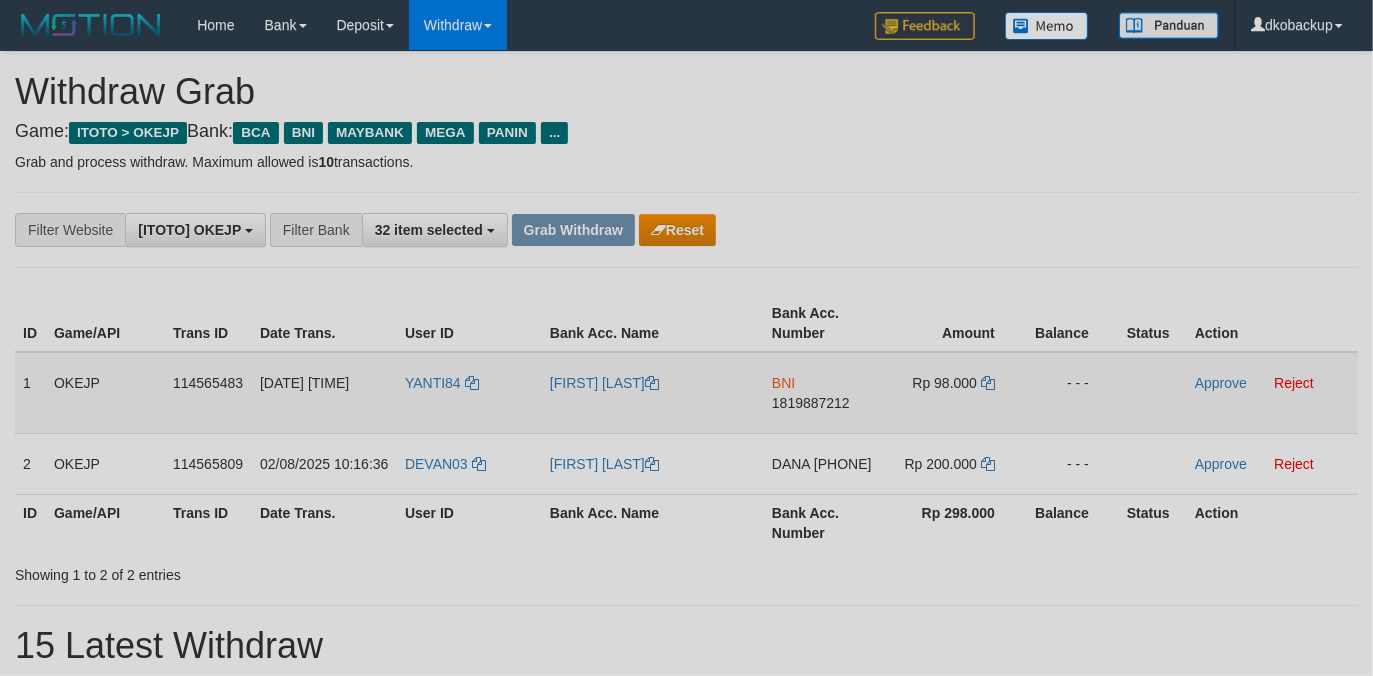 click on "YANTI84" at bounding box center [469, 393] 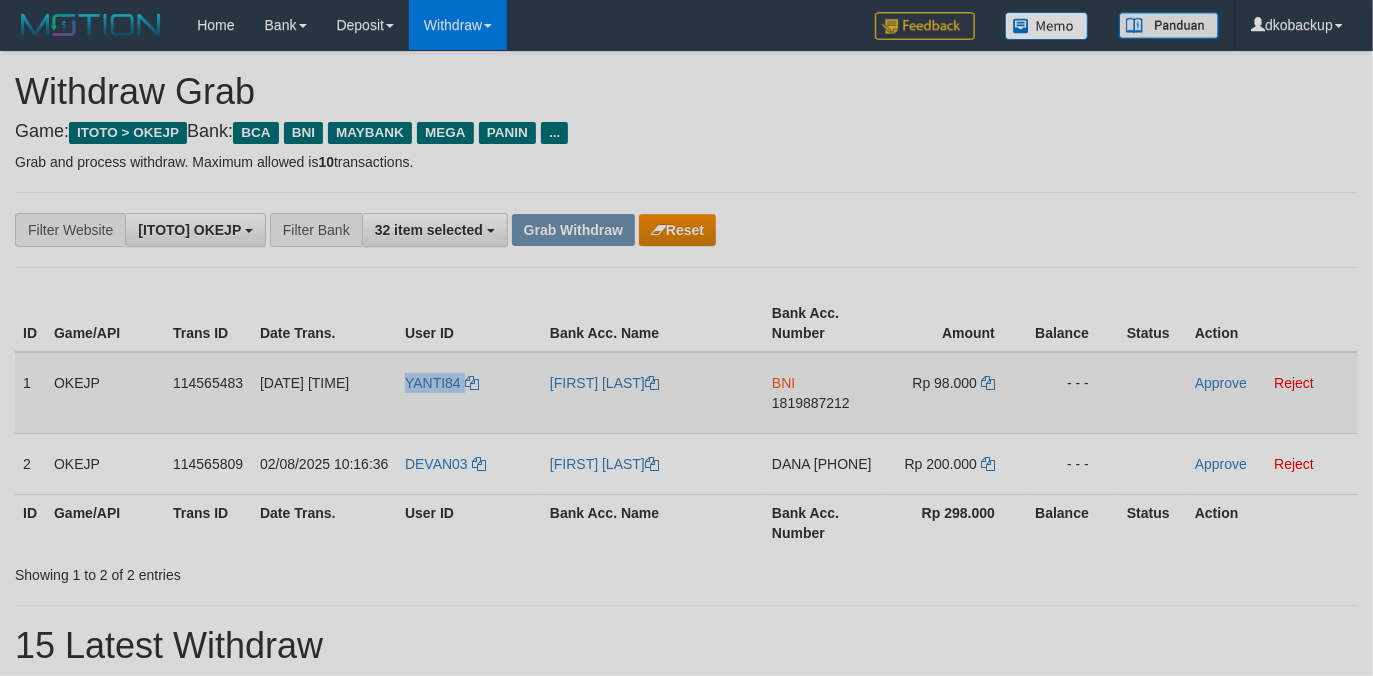 click on "YANTI84" at bounding box center (469, 393) 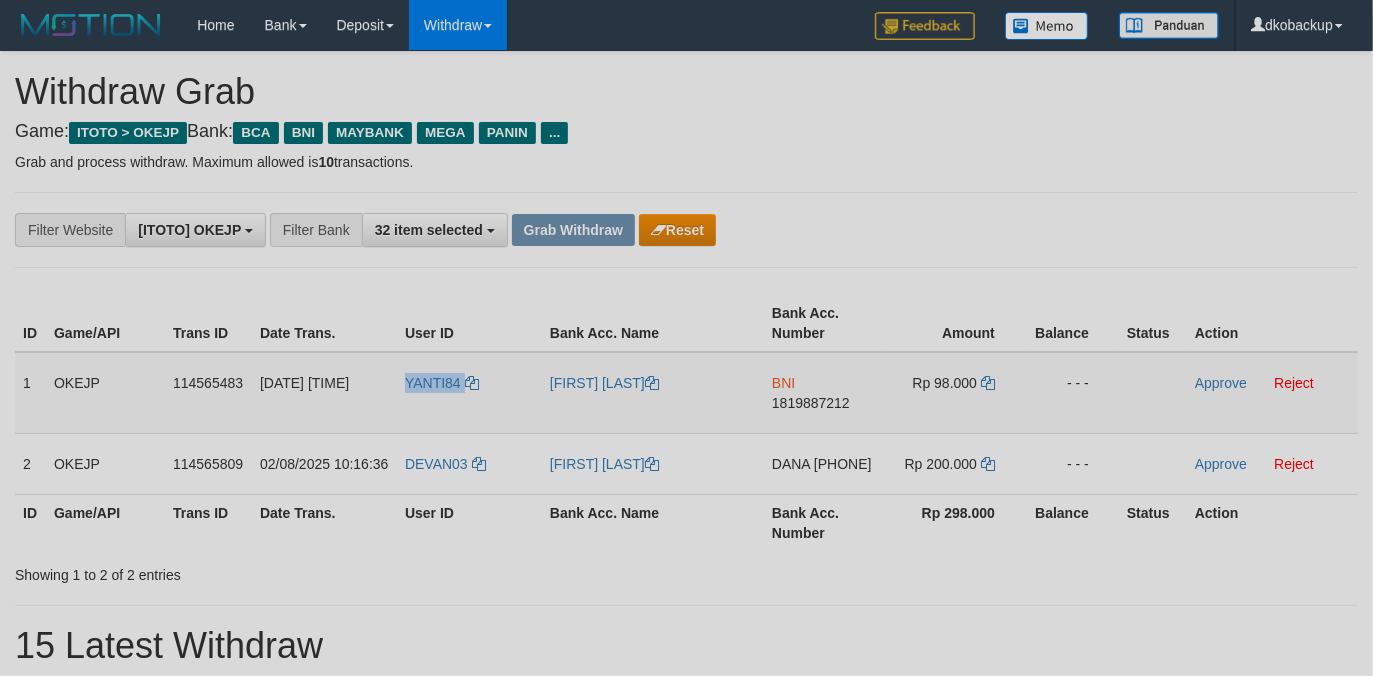 copy on "YANTI84" 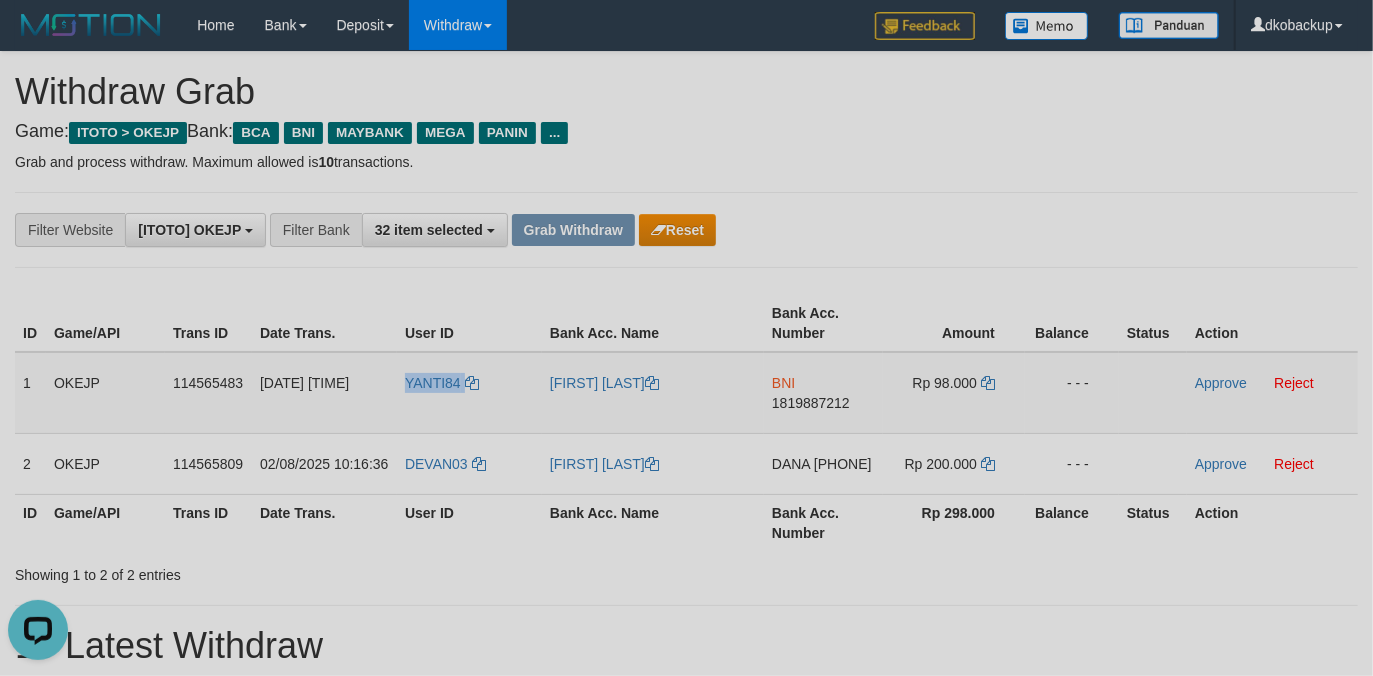 scroll, scrollTop: 0, scrollLeft: 0, axis: both 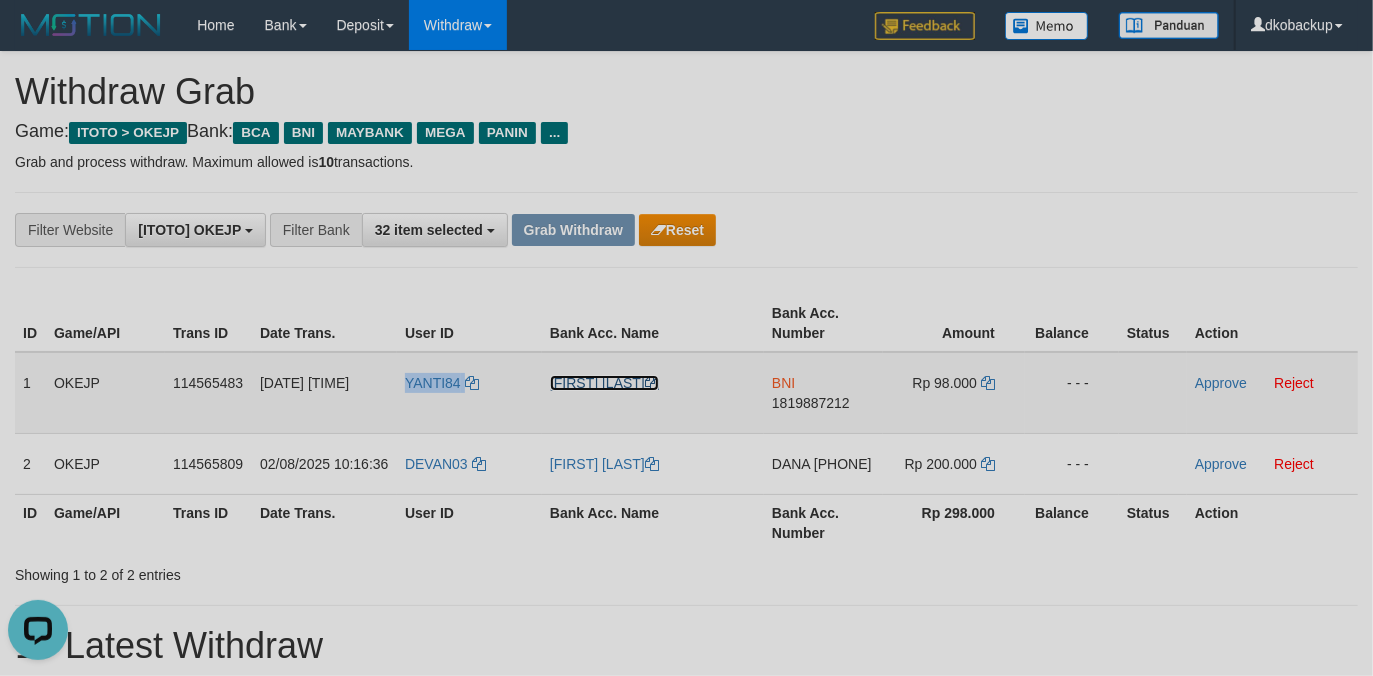 drag, startPoint x: 620, startPoint y: 386, endPoint x: 940, endPoint y: 381, distance: 320.03906 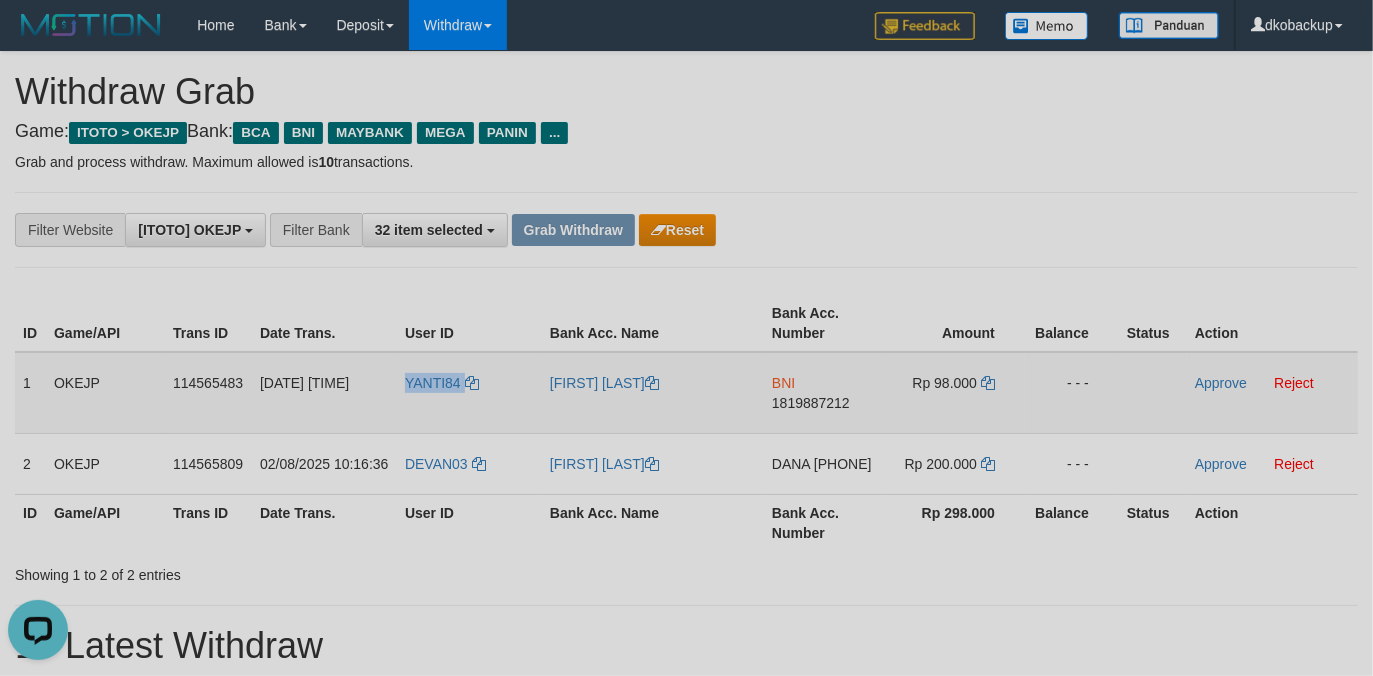 copy on "YANTI84" 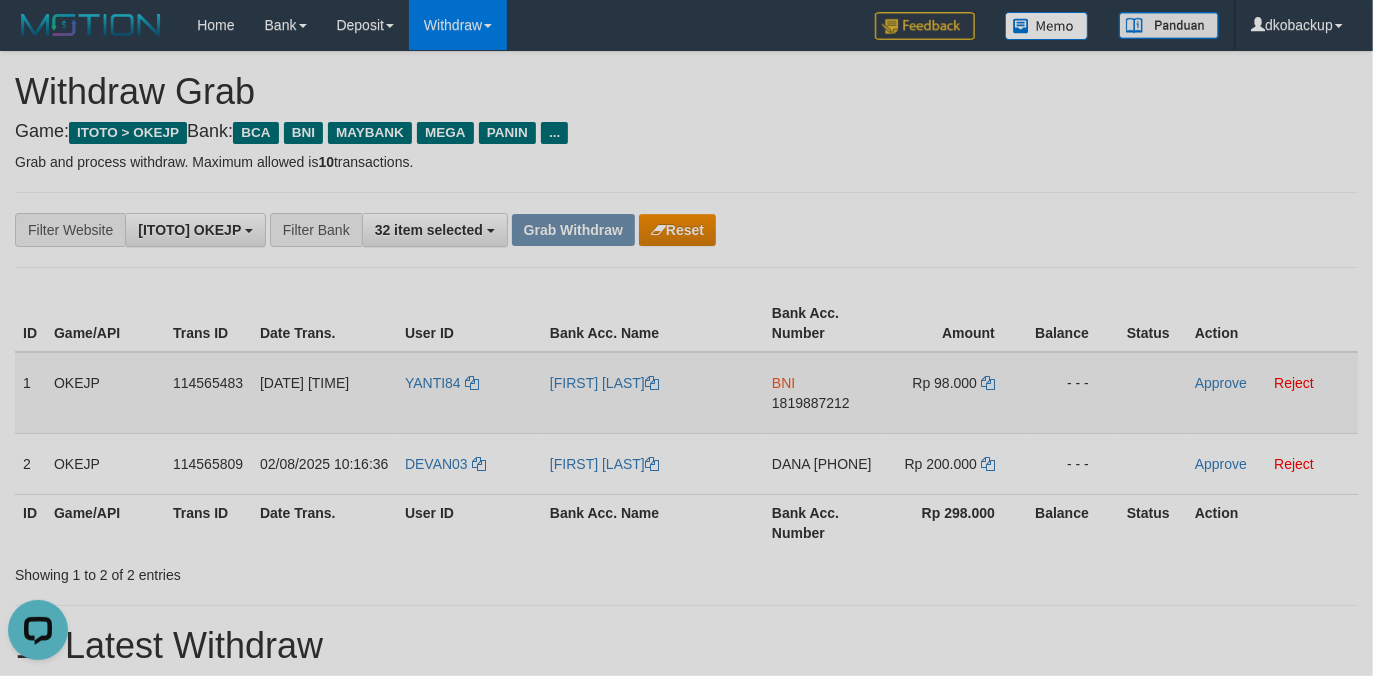 click on "1819887212" at bounding box center [811, 403] 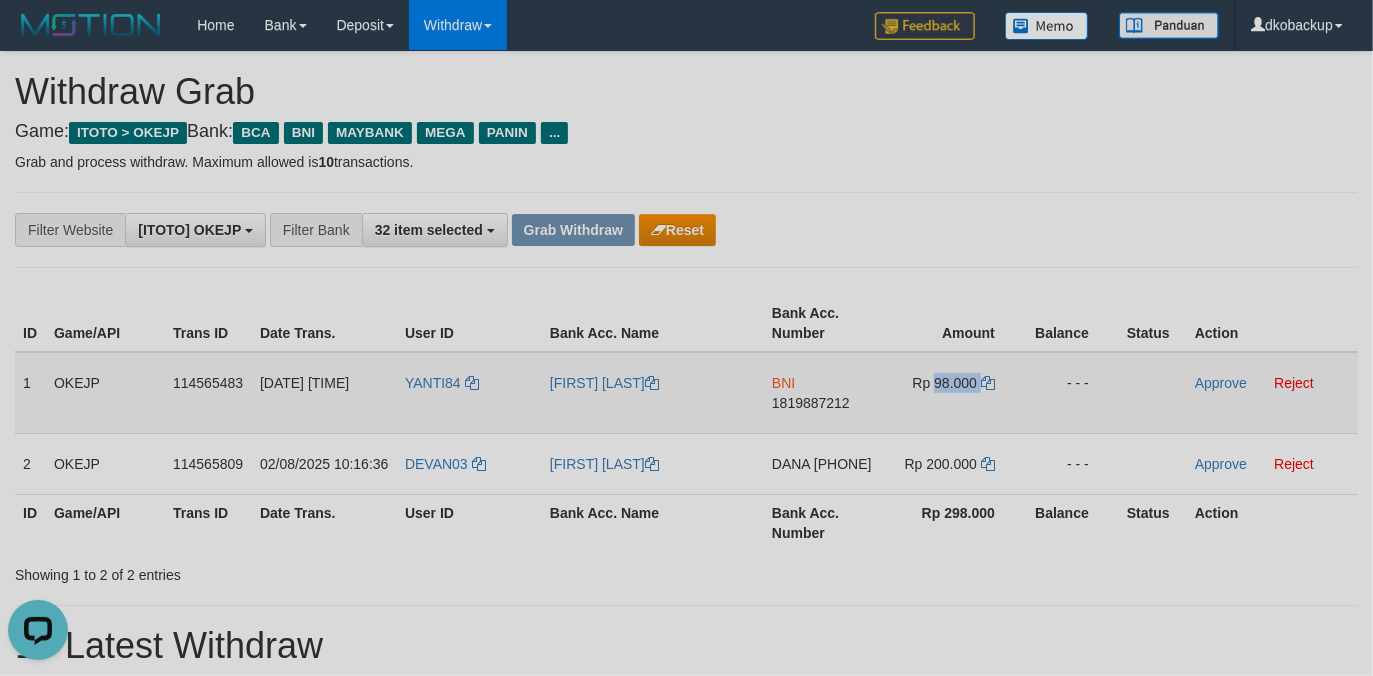 click on "Rp 98.000" at bounding box center [945, 383] 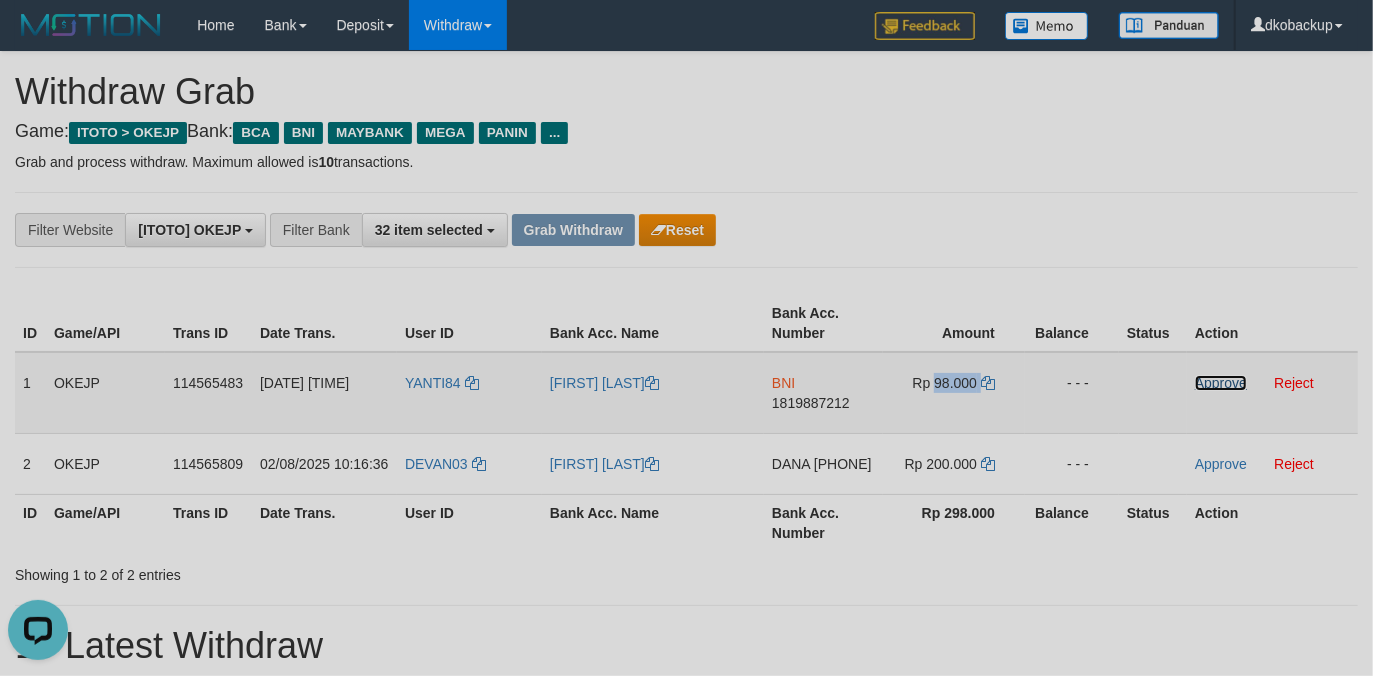 click on "Approve" at bounding box center (1221, 383) 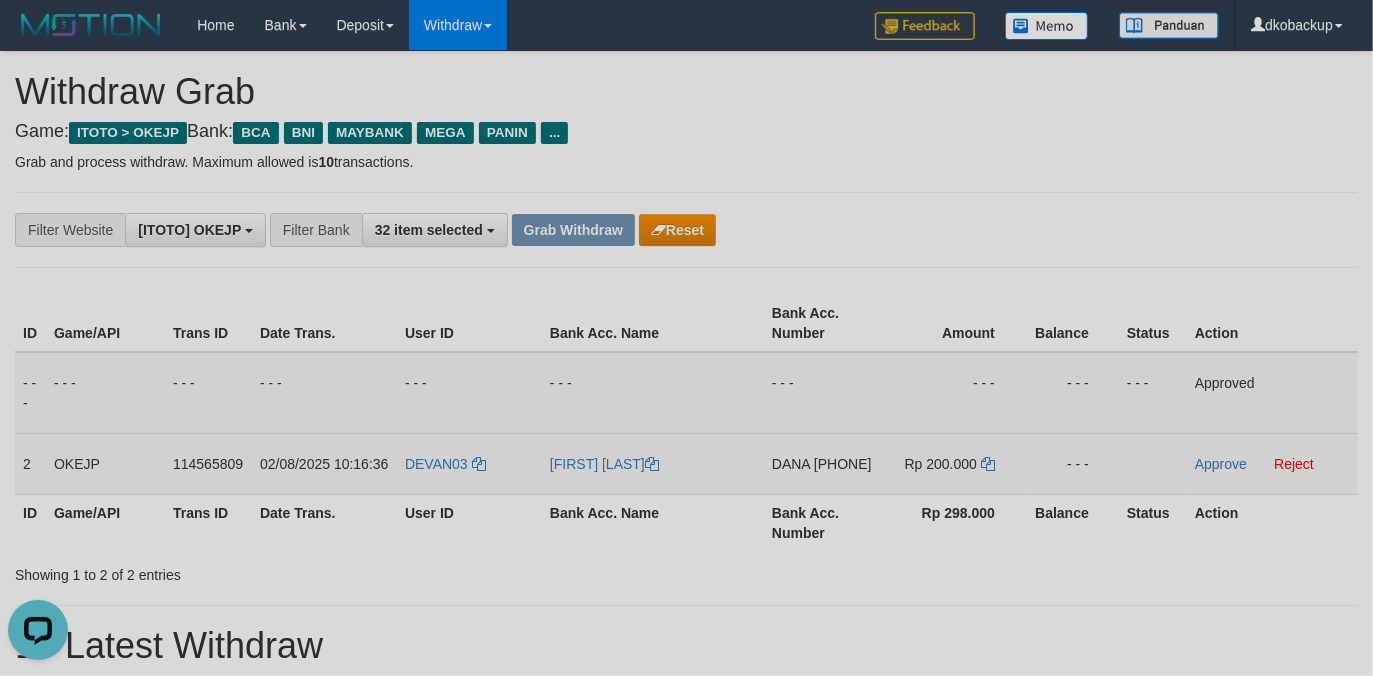 click on "DEVAN03" at bounding box center (469, 463) 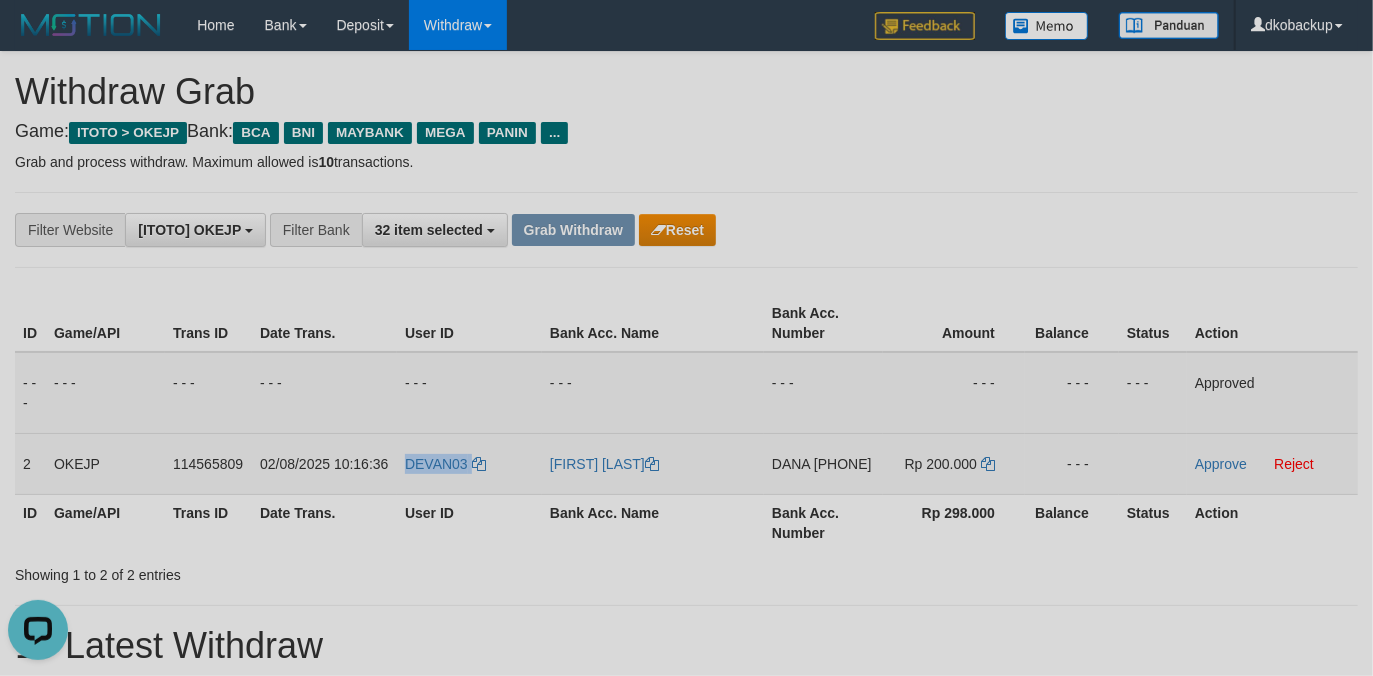click on "DEVAN03" at bounding box center [469, 463] 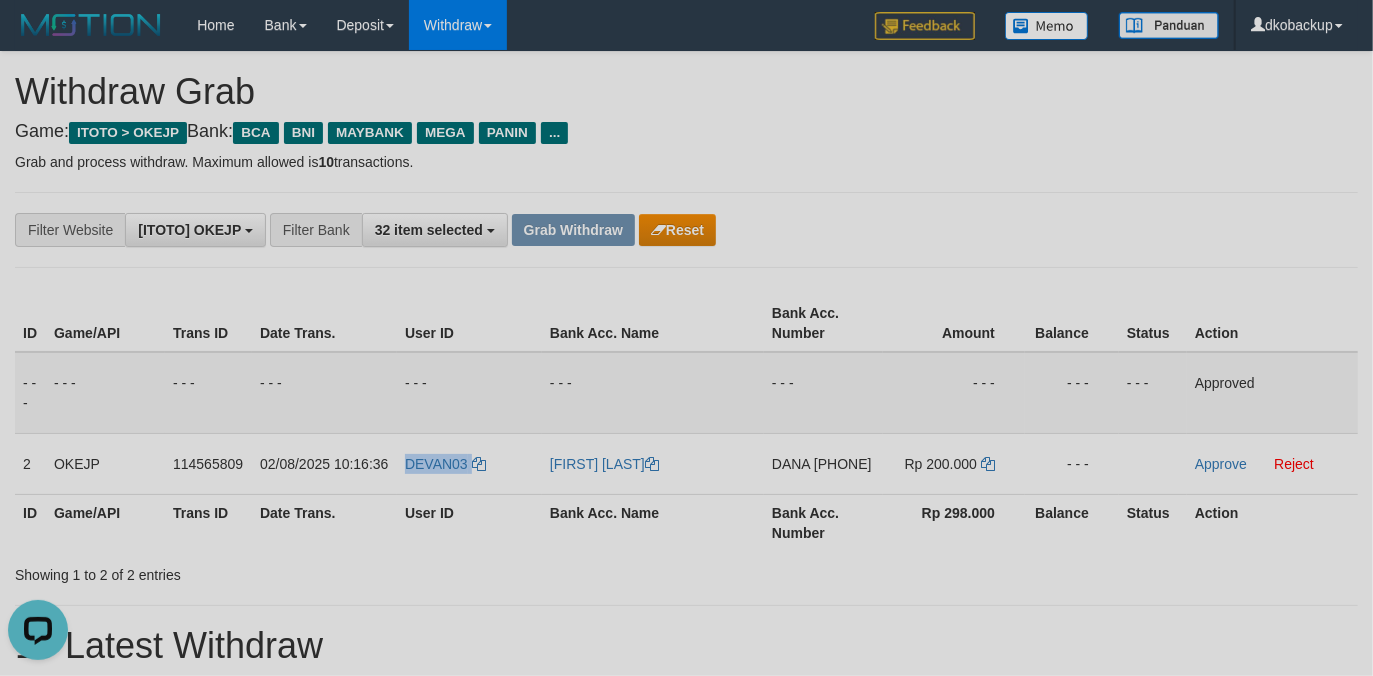 copy on "DEVAN03" 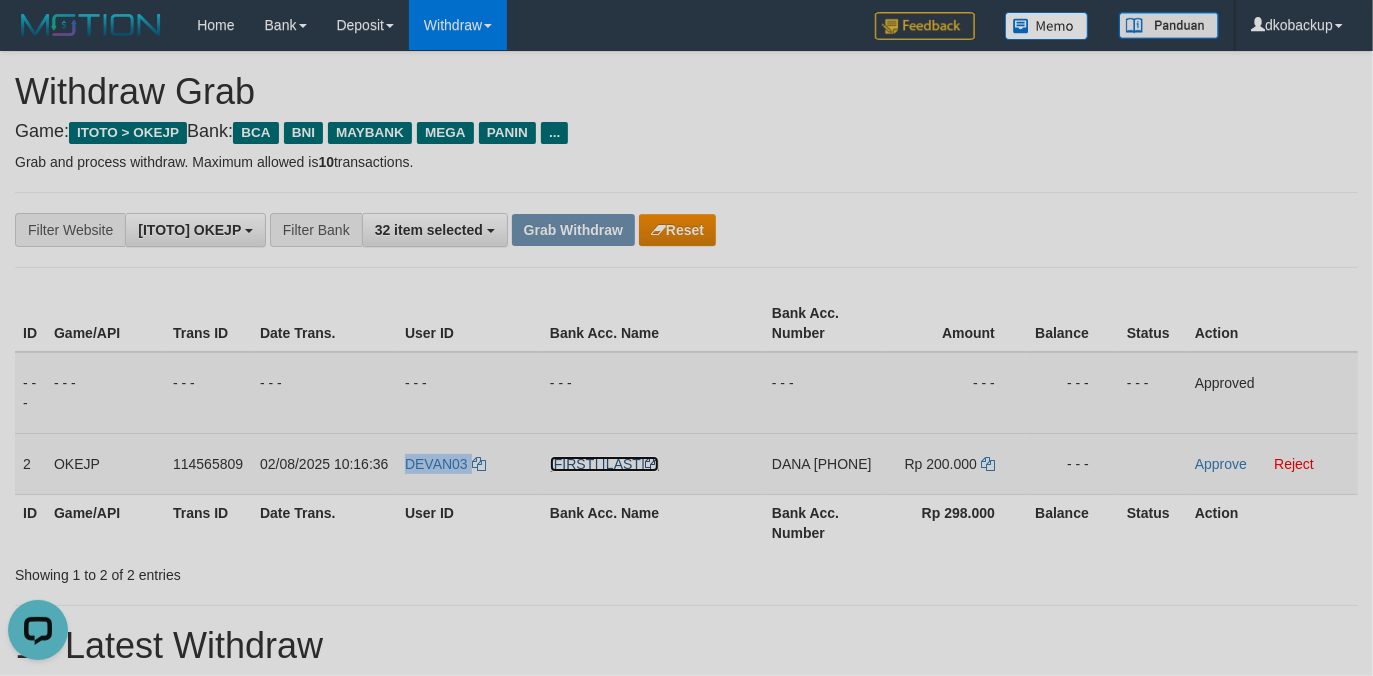 click on "[FIRST] [LAST]" at bounding box center [604, 464] 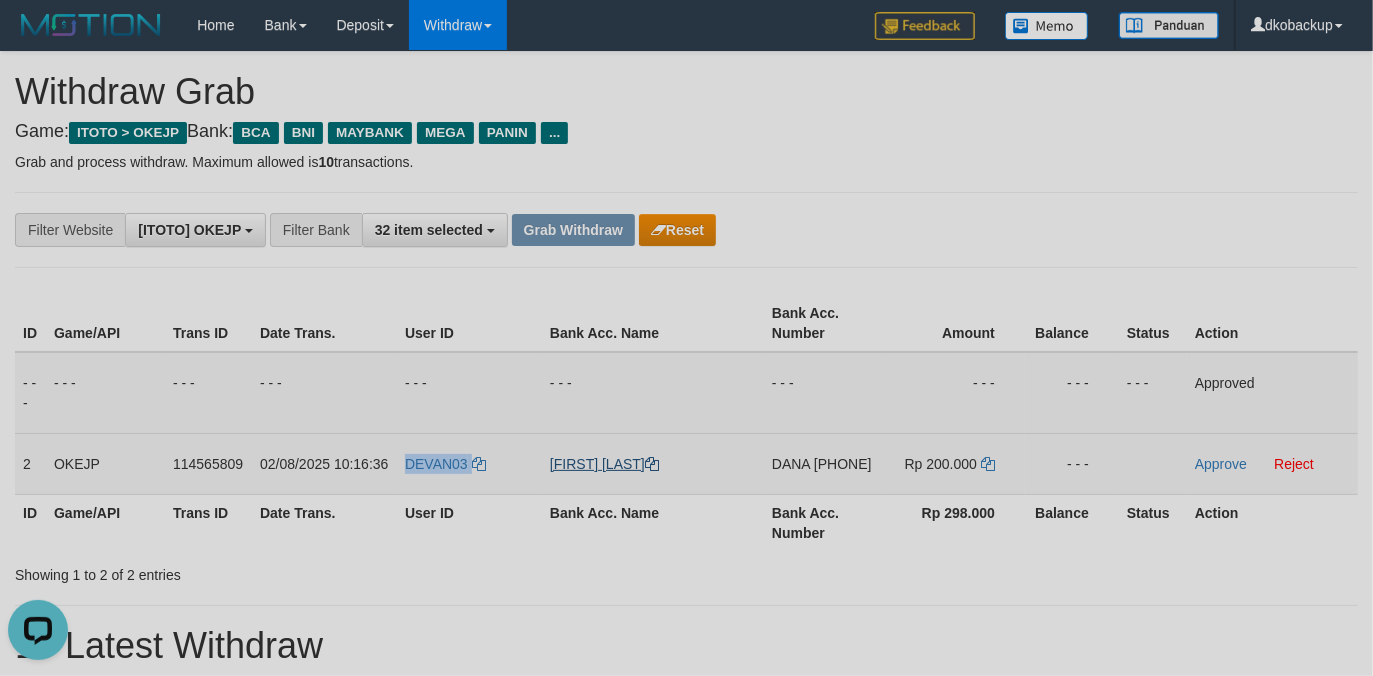 copy on "DEVAN03" 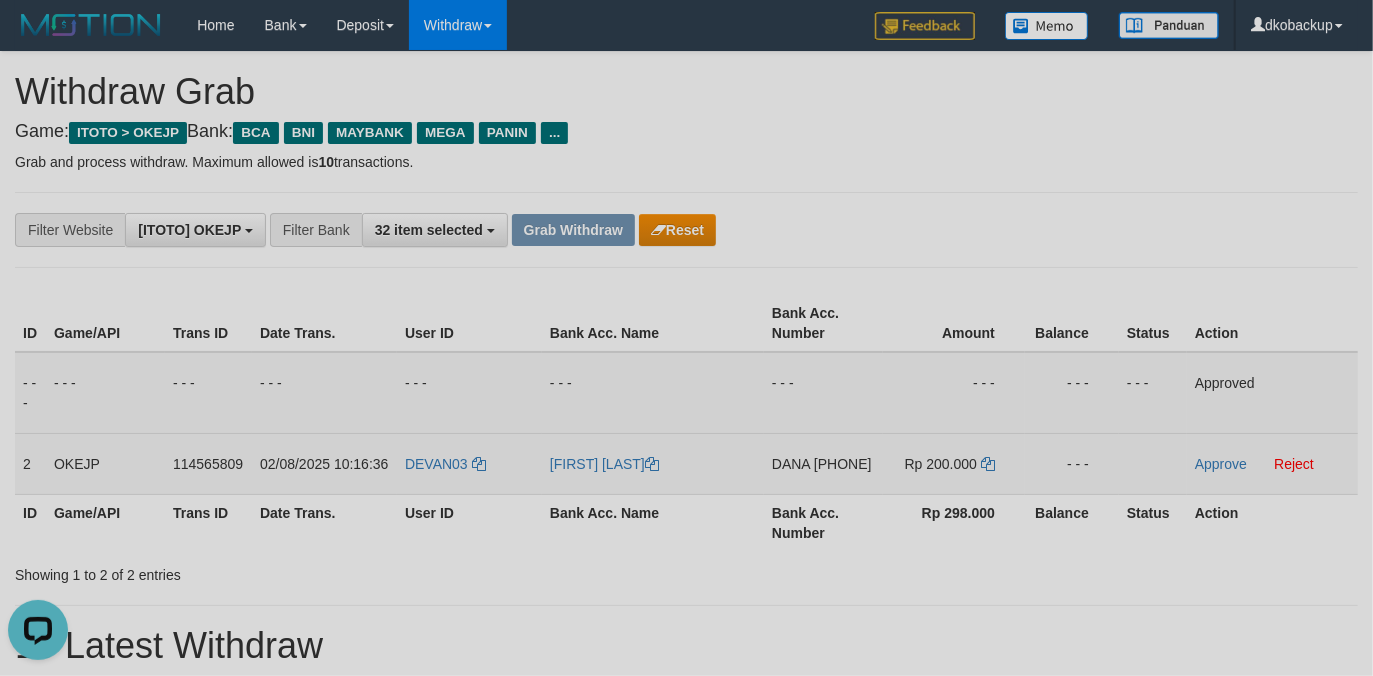 click on "[PHONE]" at bounding box center (843, 464) 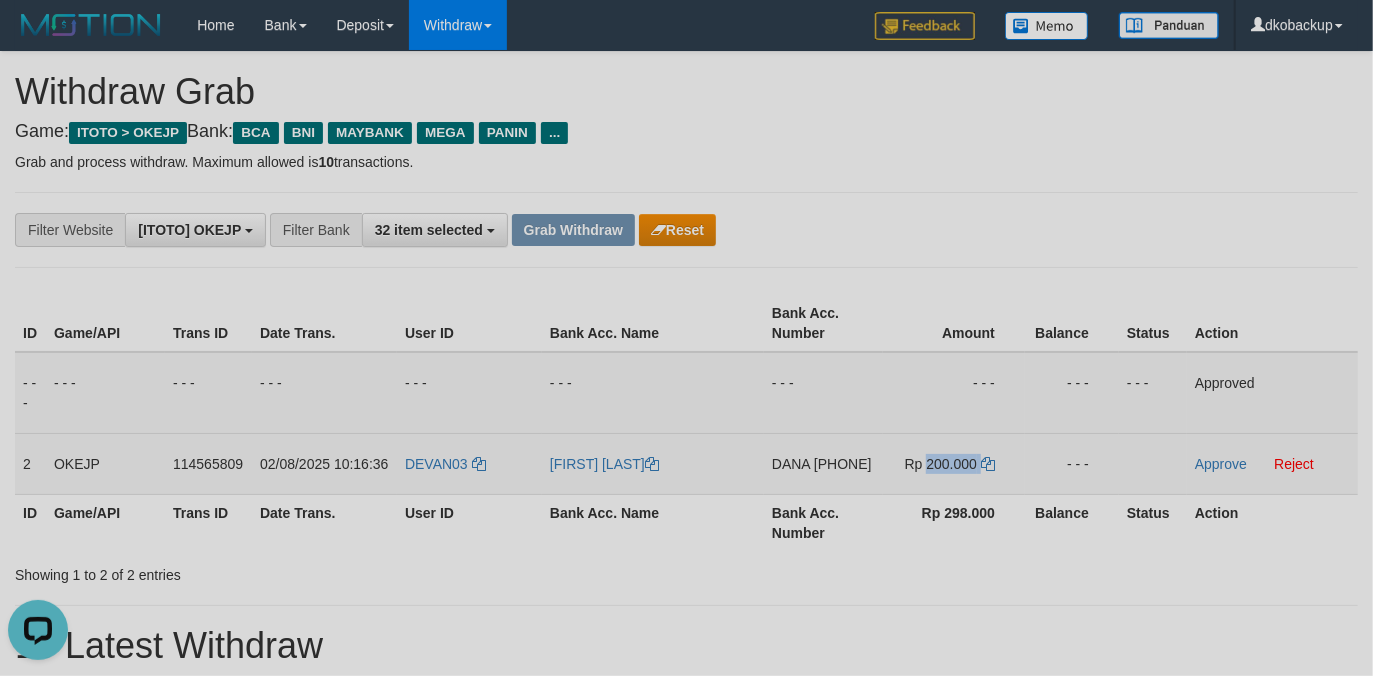 click on "Rp 200.000" at bounding box center (941, 464) 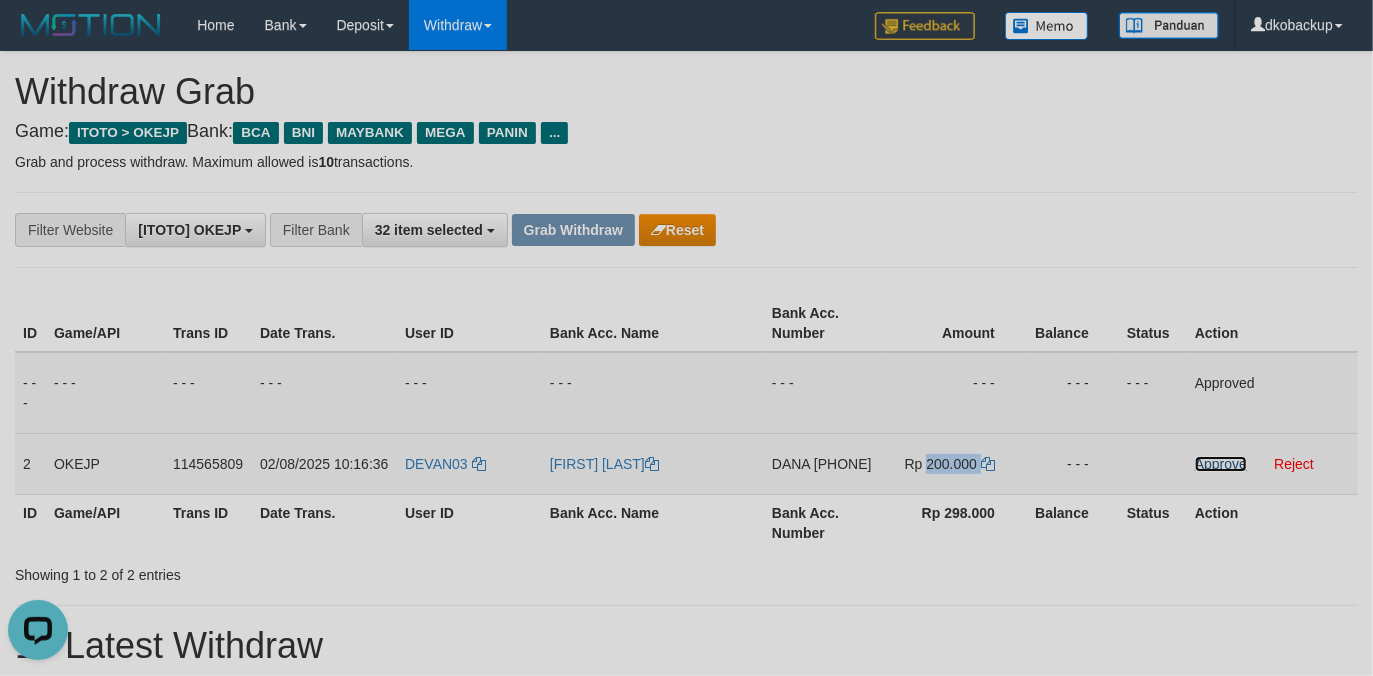click on "Approve" at bounding box center [1221, 464] 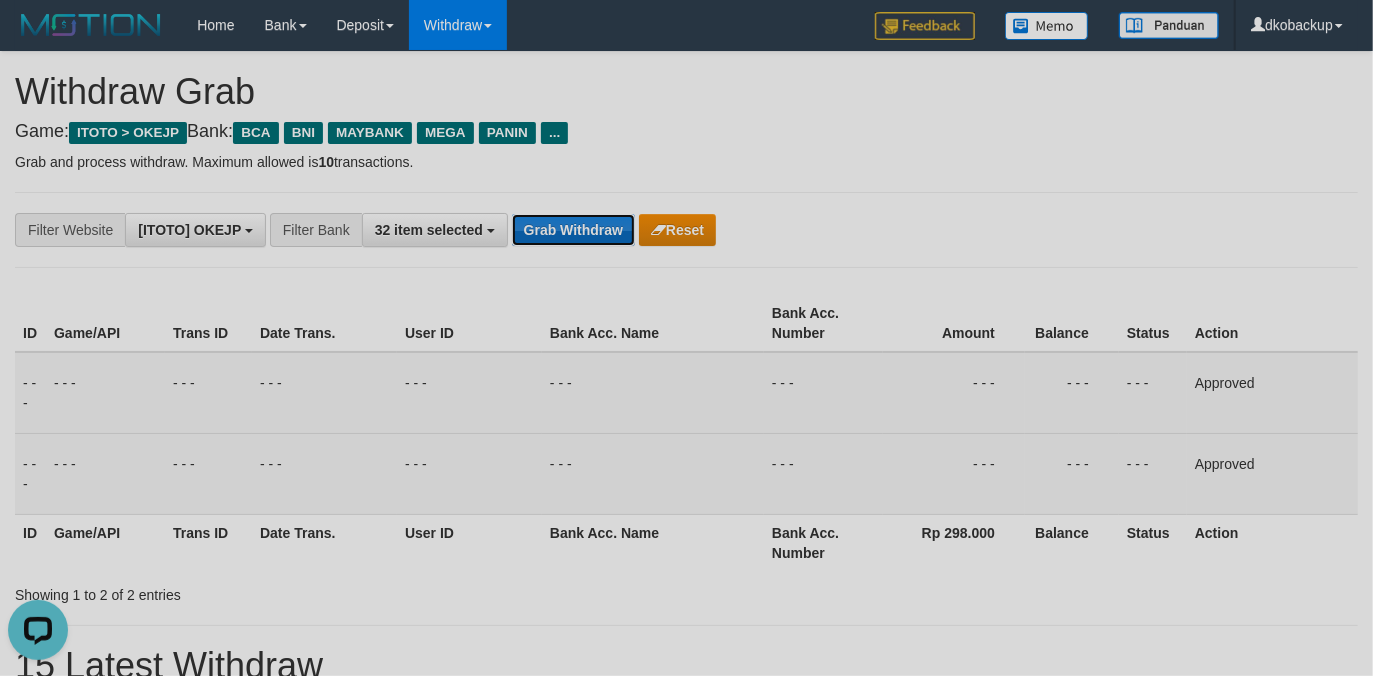 click on "Grab Withdraw" at bounding box center (573, 230) 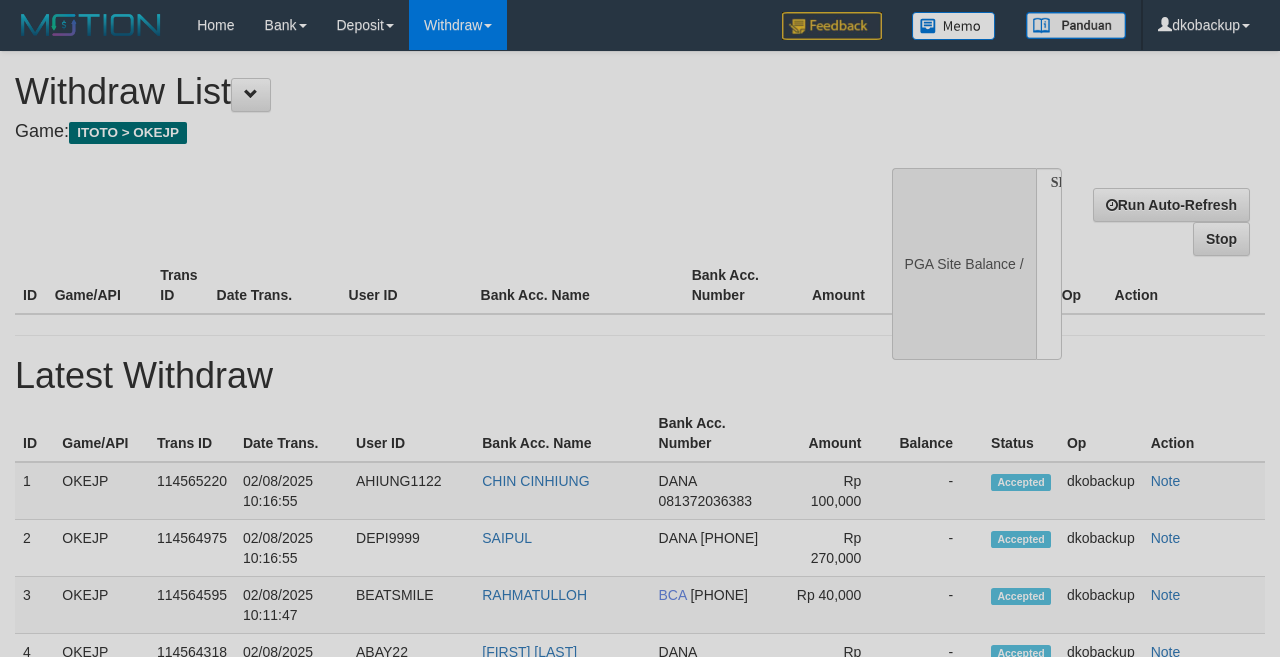 select 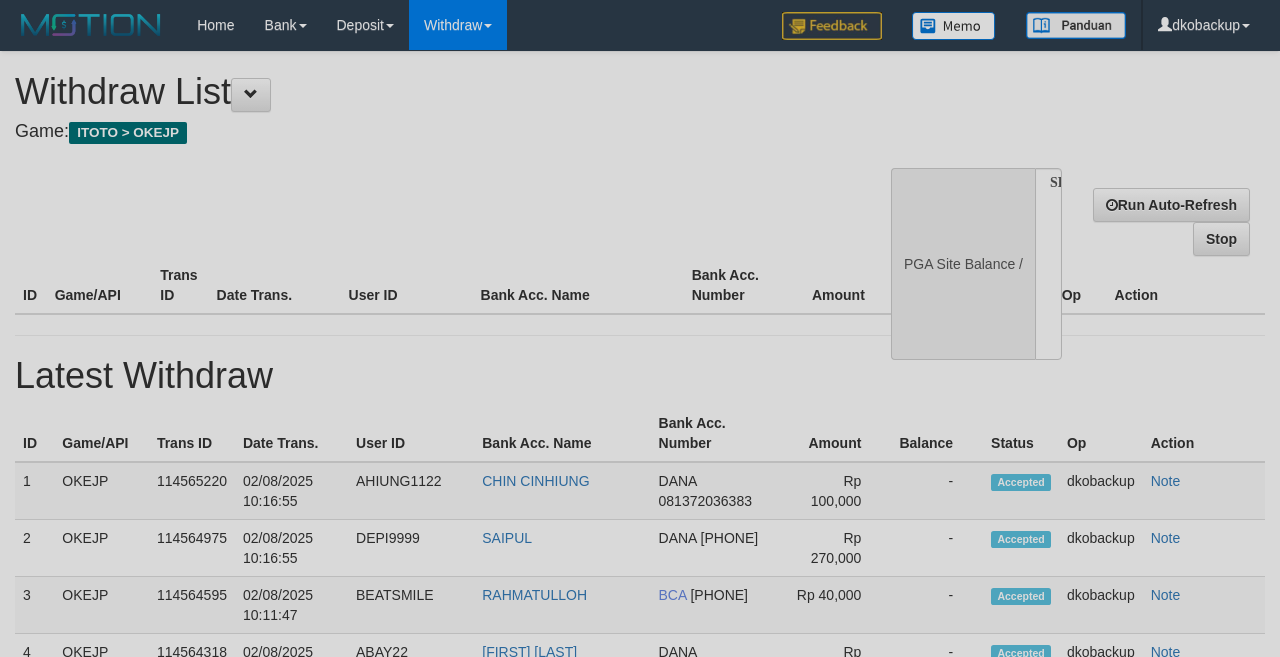 scroll, scrollTop: 0, scrollLeft: 0, axis: both 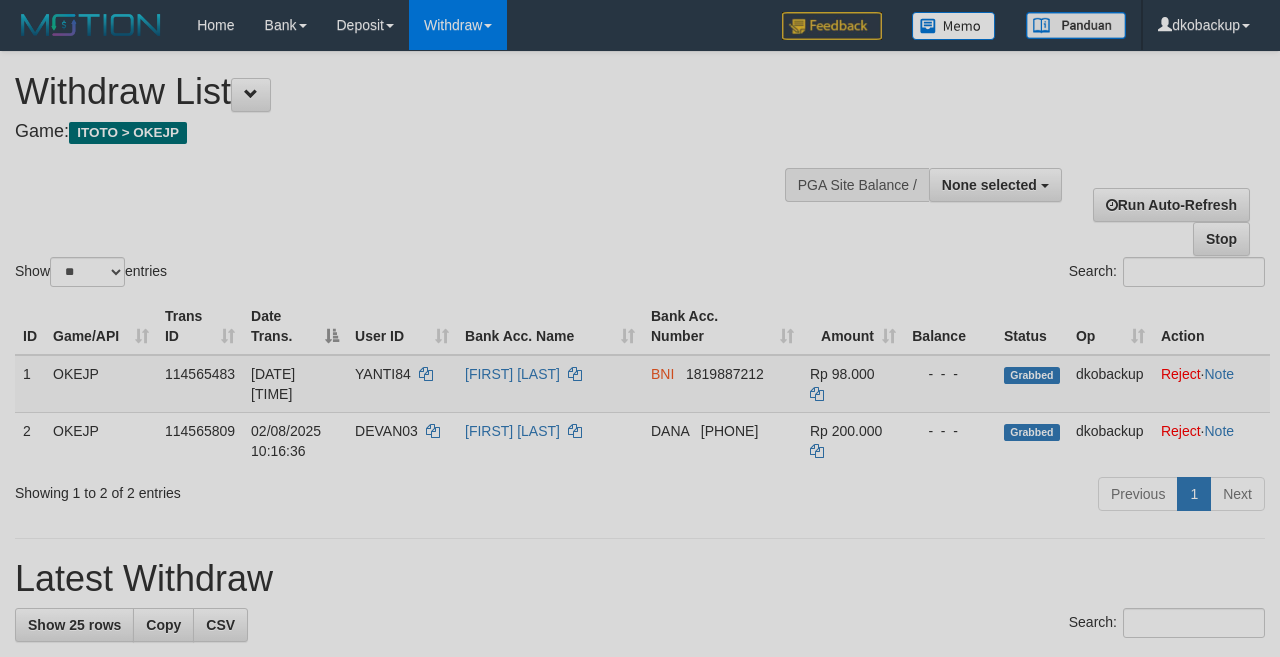 select 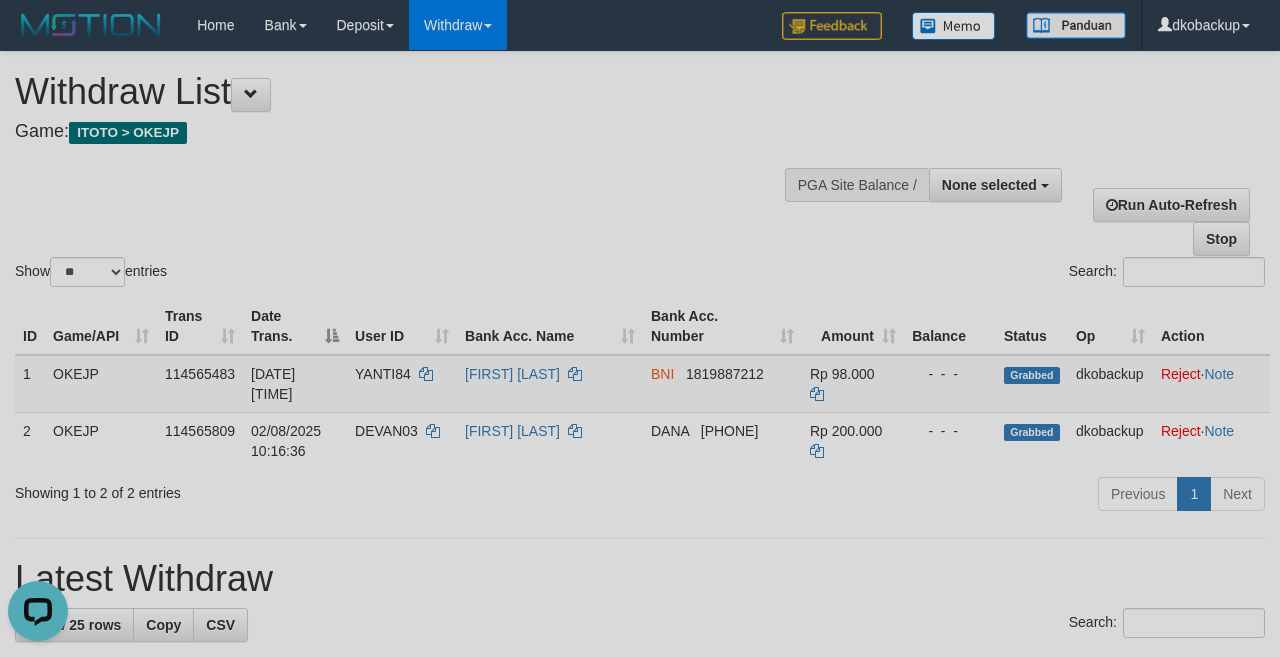scroll, scrollTop: 0, scrollLeft: 0, axis: both 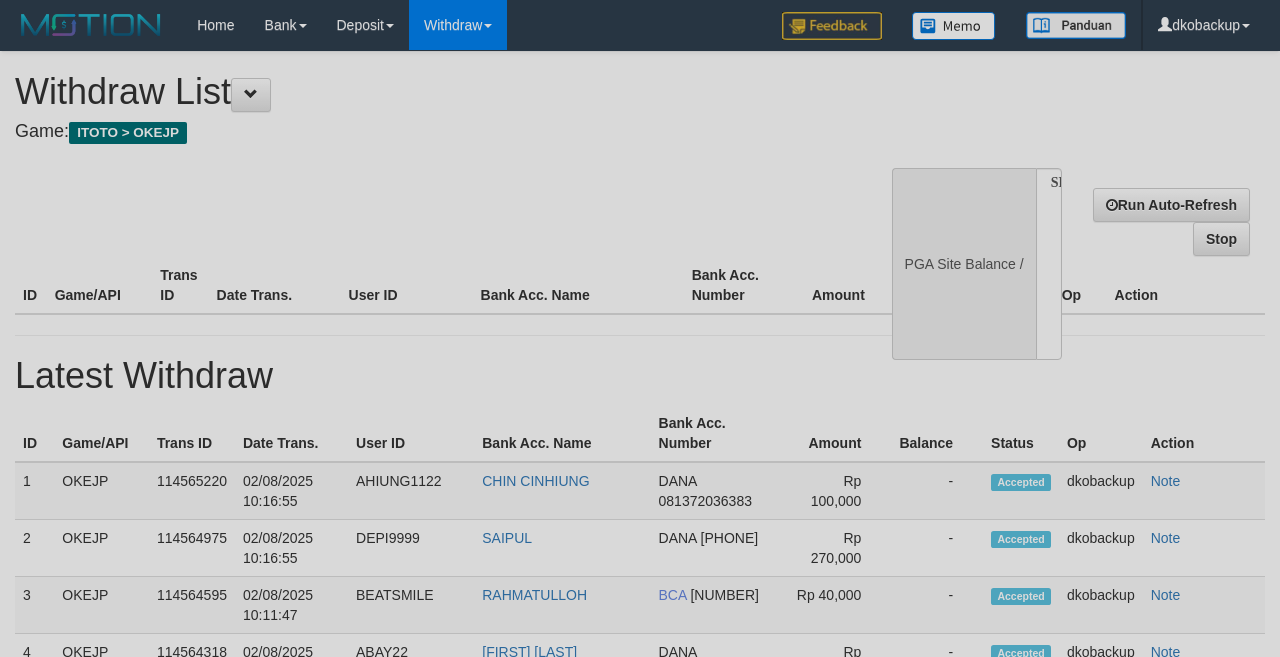 select 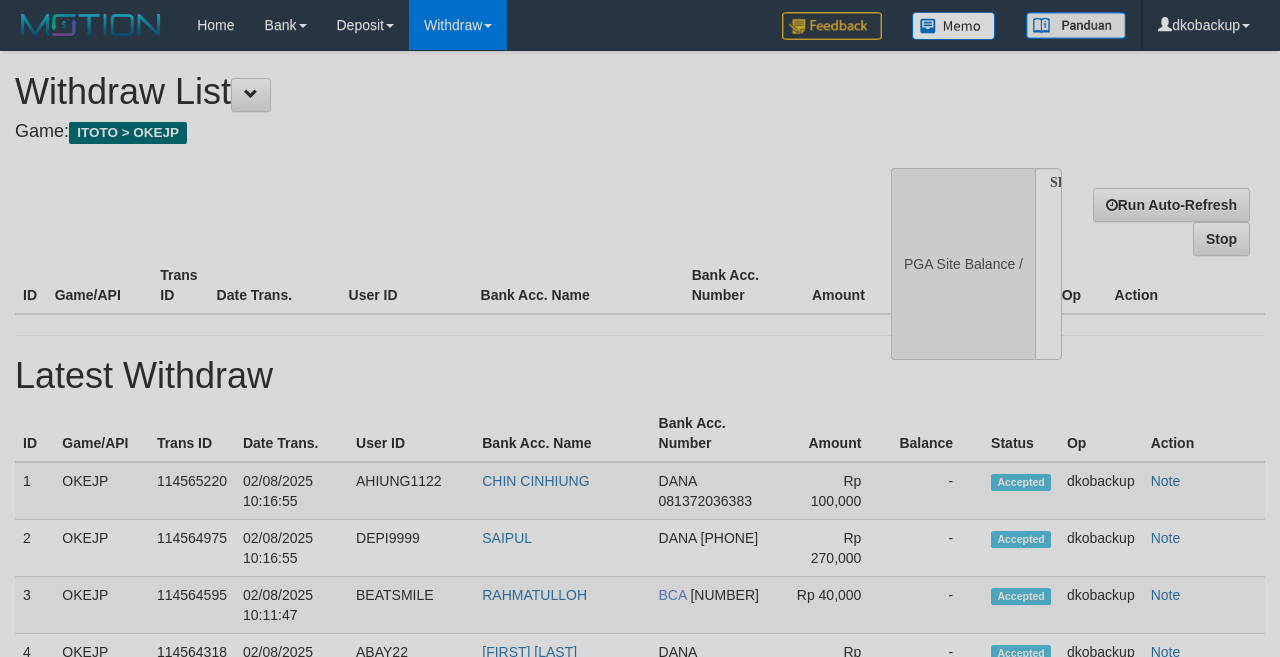 scroll, scrollTop: 0, scrollLeft: 0, axis: both 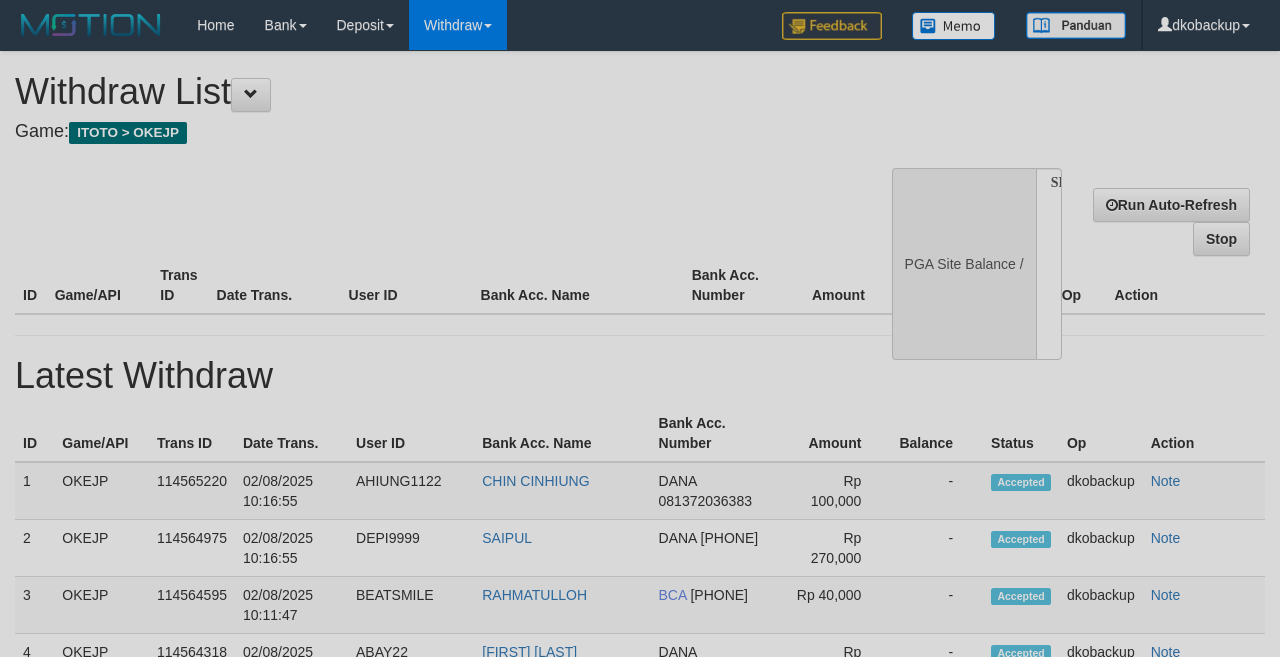 select 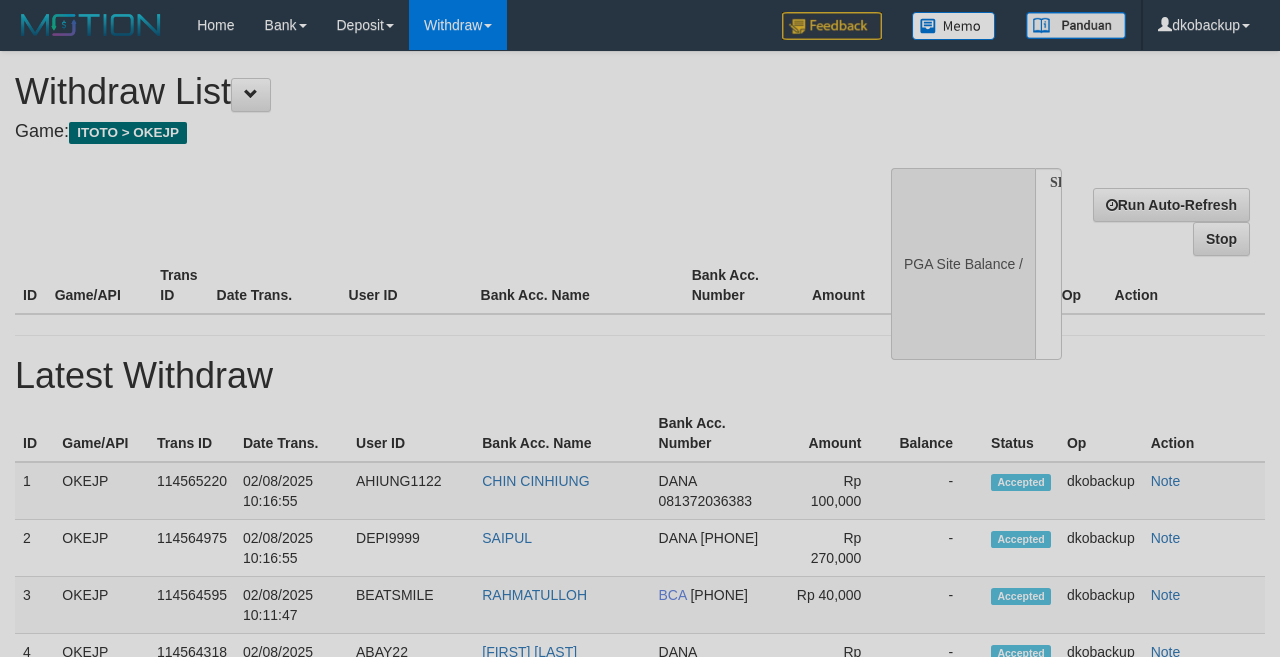 scroll, scrollTop: 0, scrollLeft: 0, axis: both 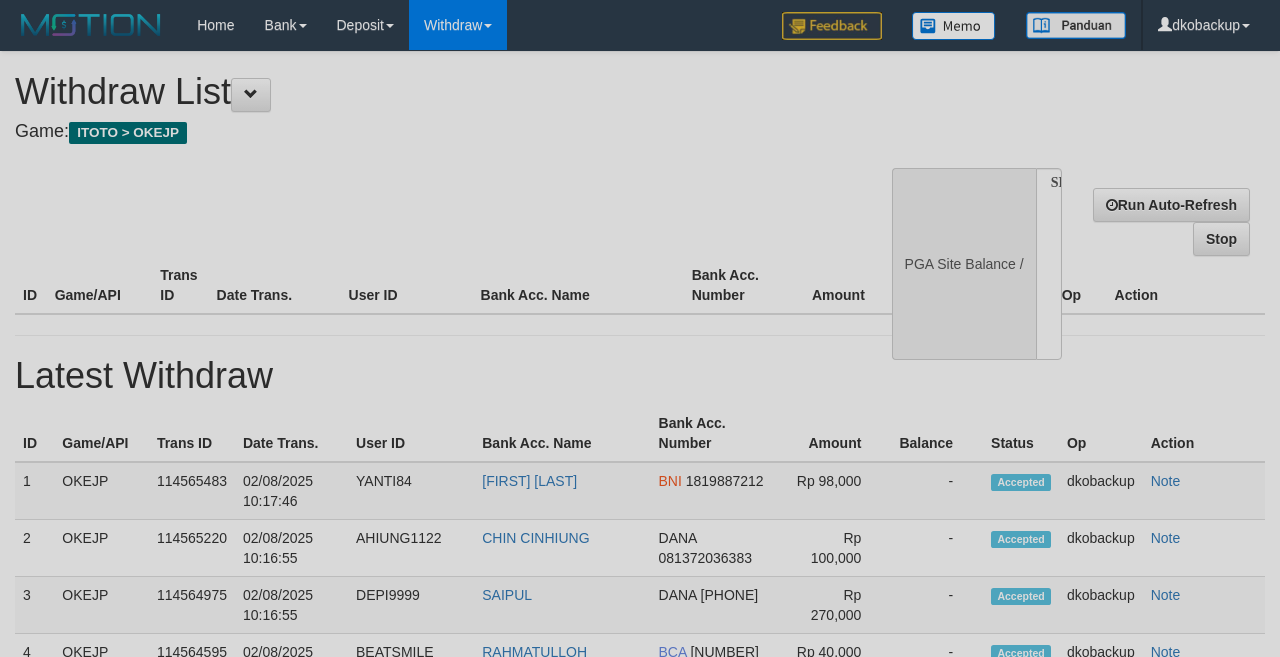 select 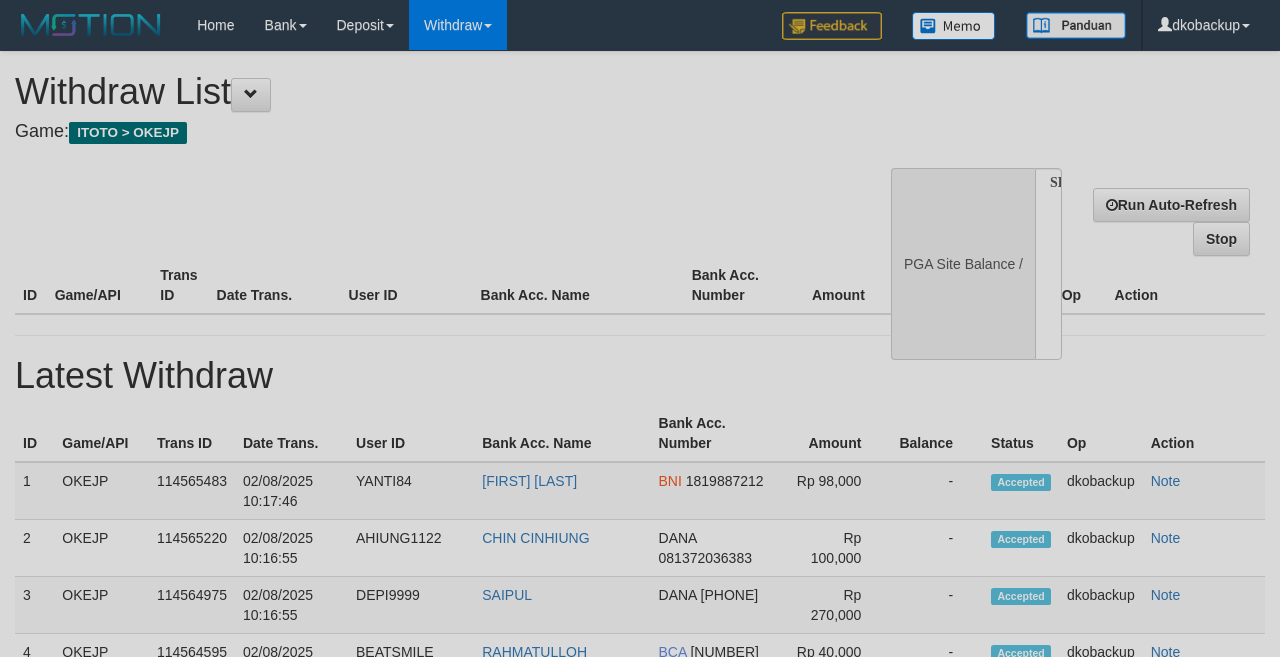 select on "**" 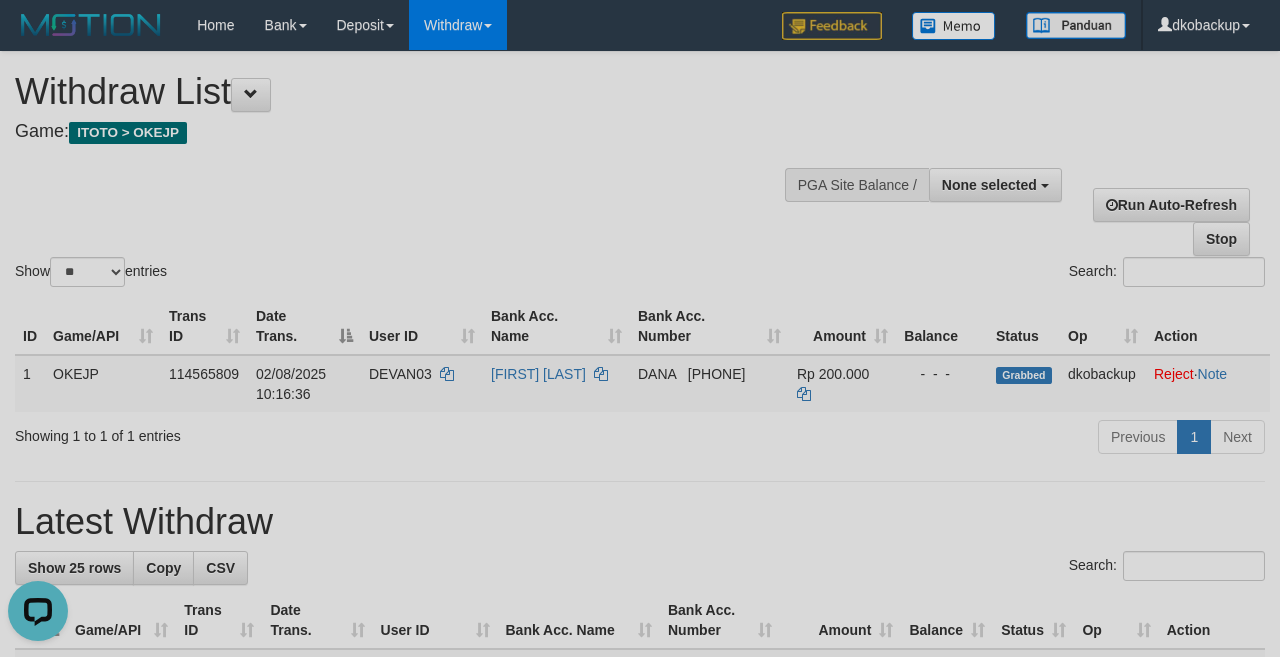 scroll, scrollTop: 0, scrollLeft: 0, axis: both 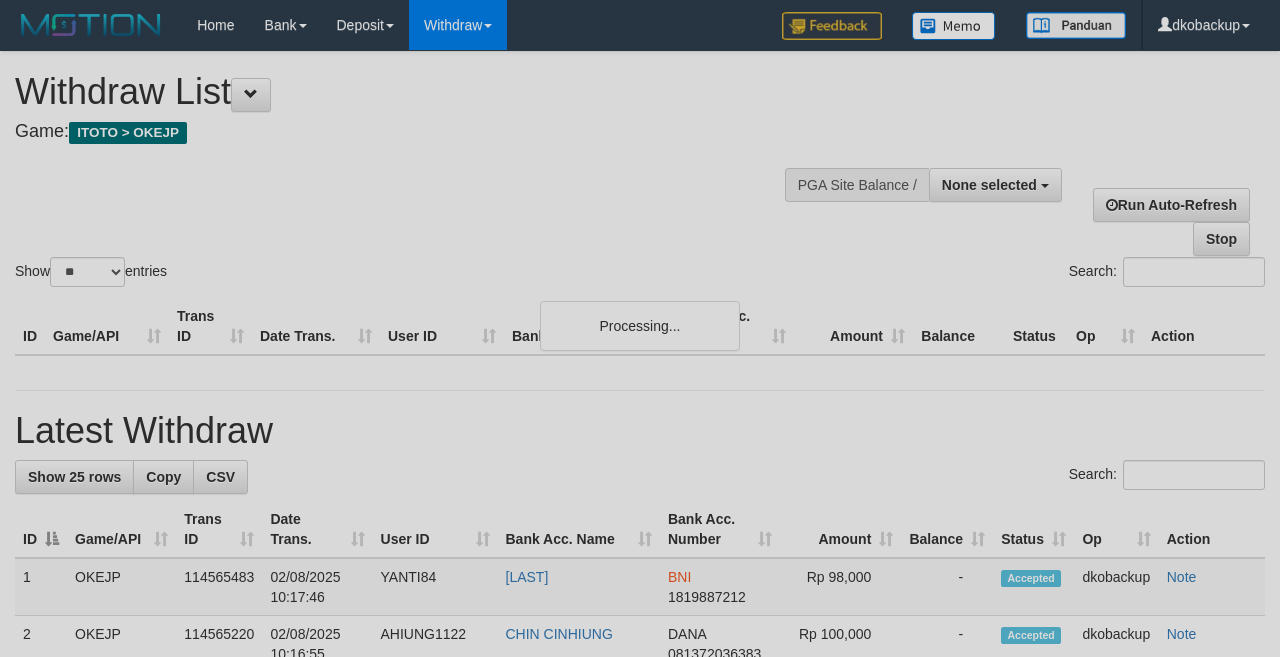 select 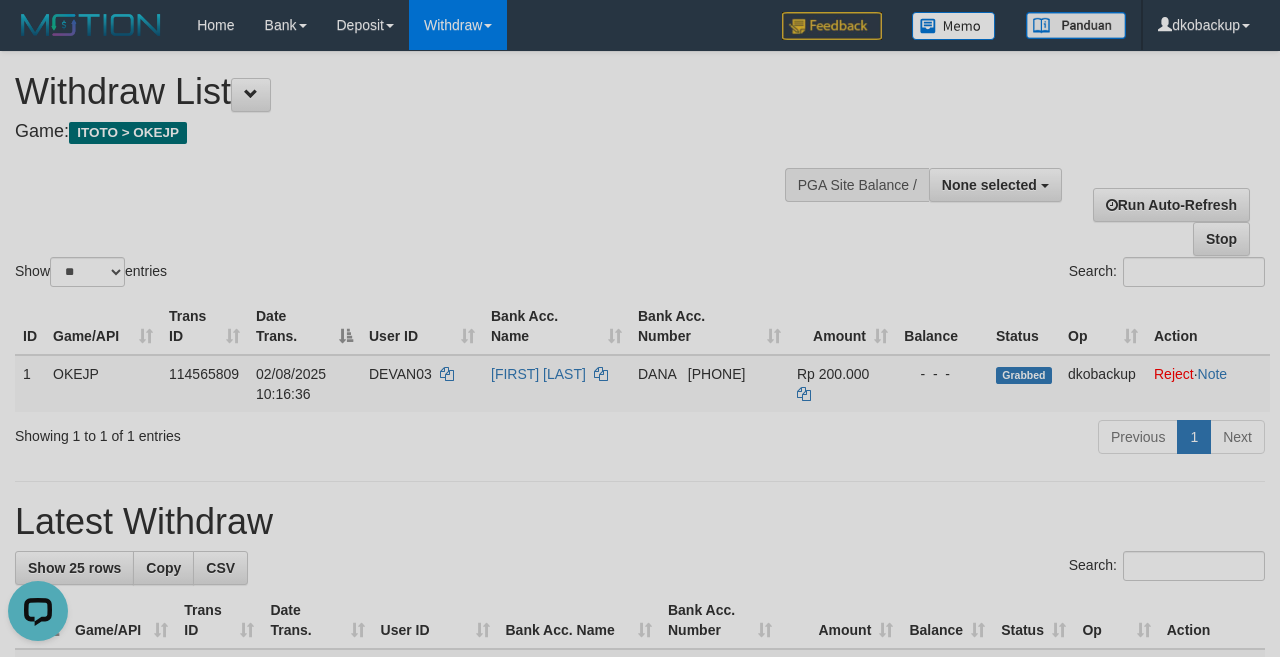 scroll, scrollTop: 0, scrollLeft: 0, axis: both 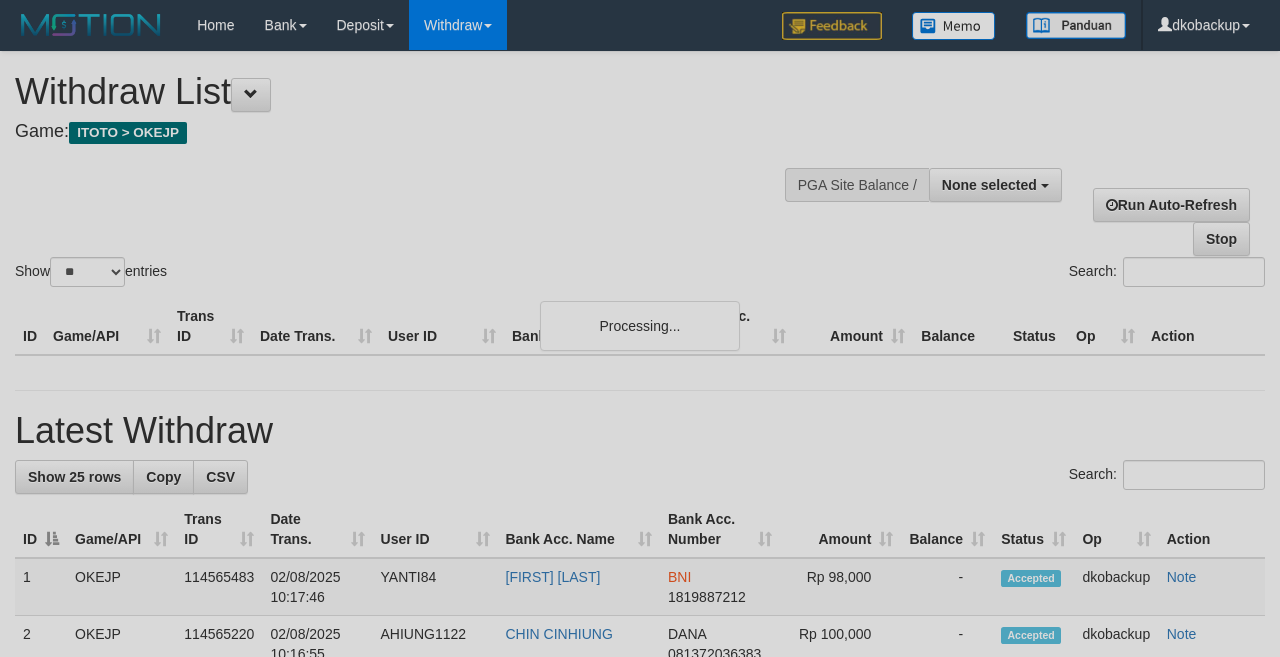 select 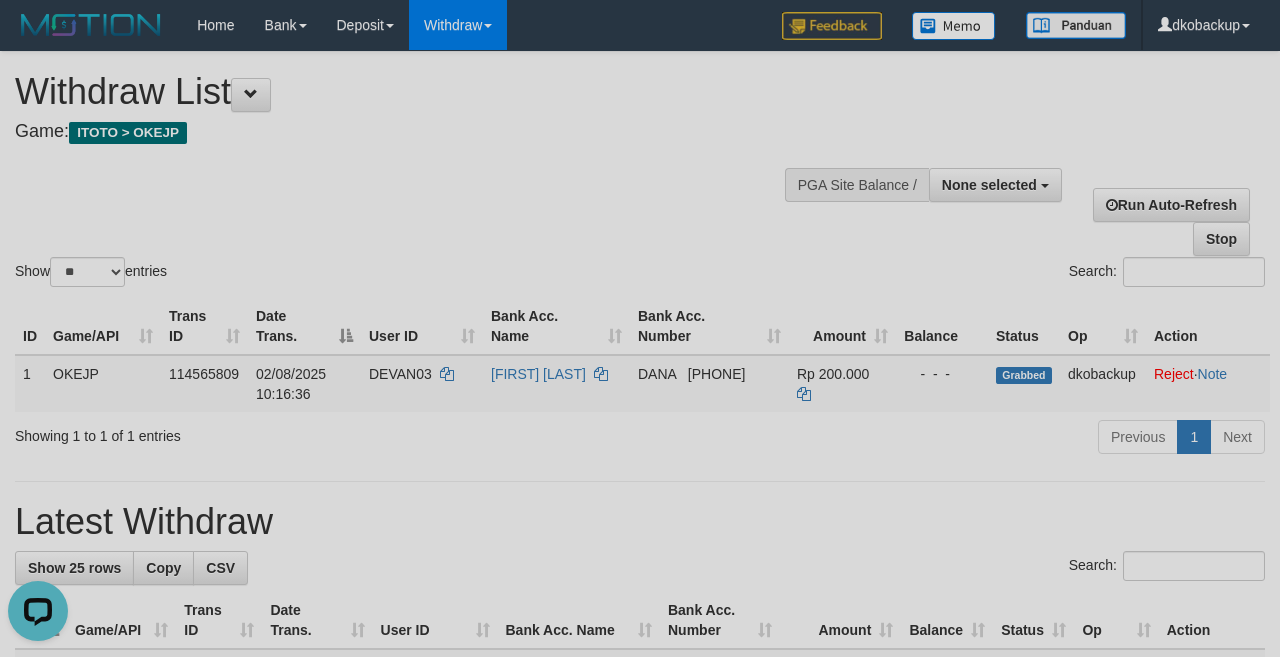 scroll, scrollTop: 0, scrollLeft: 0, axis: both 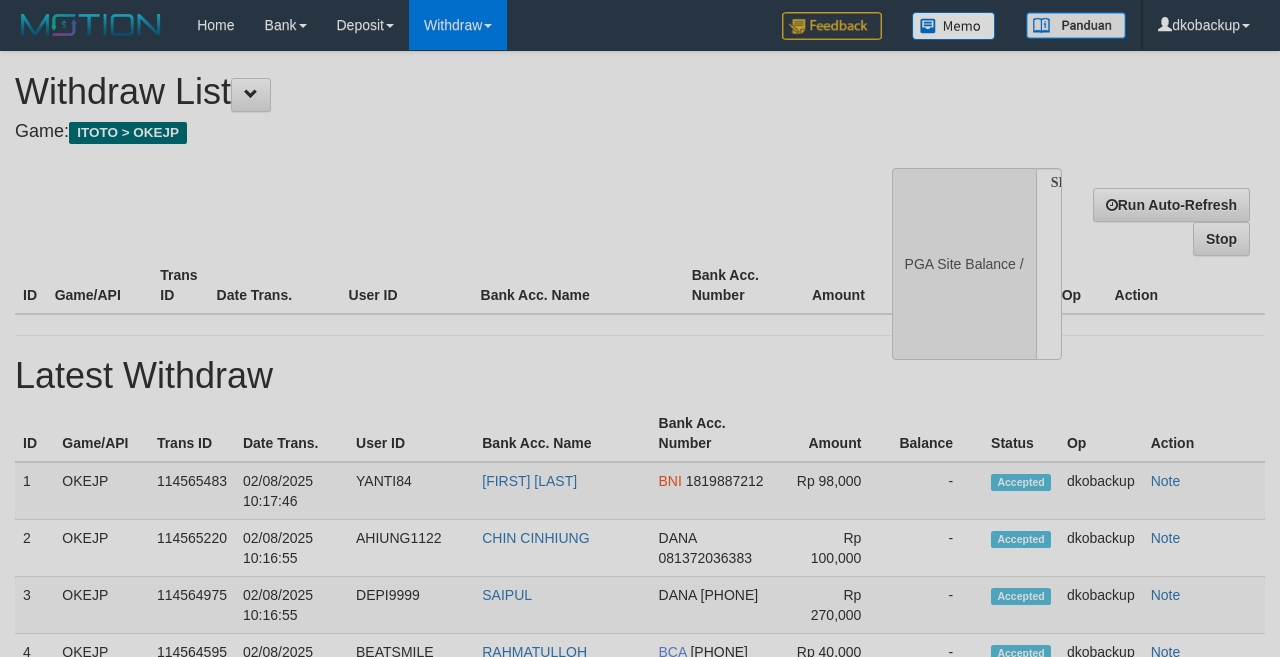 select 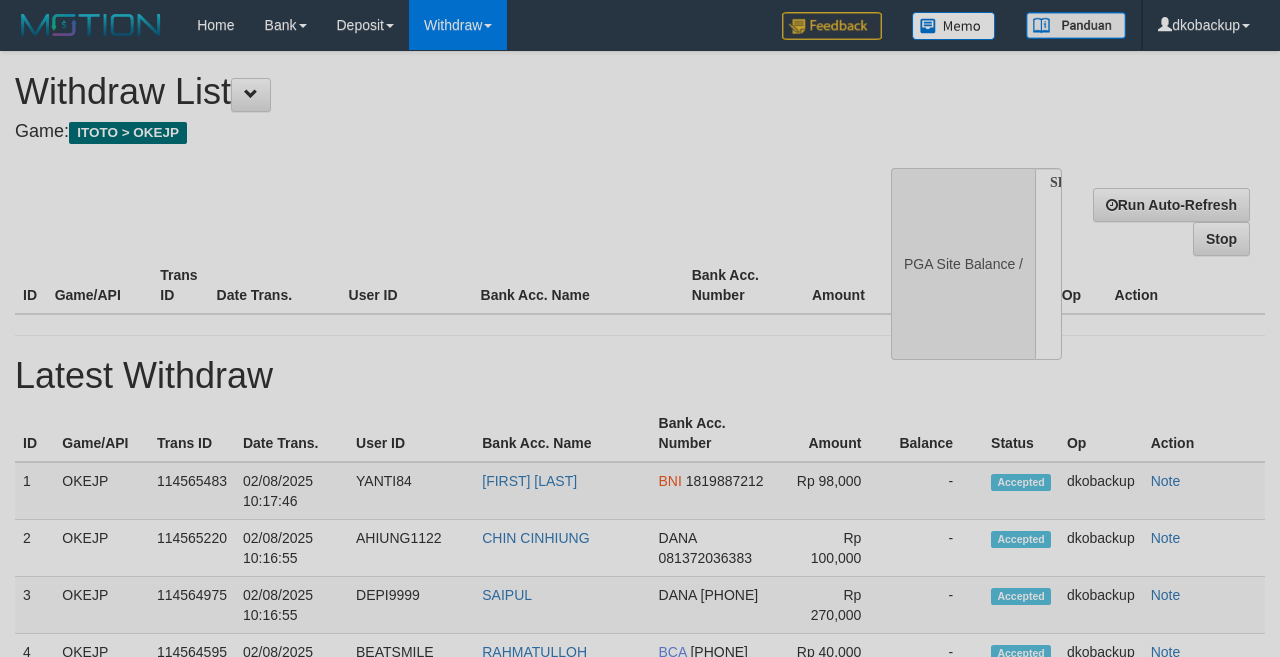 select on "**" 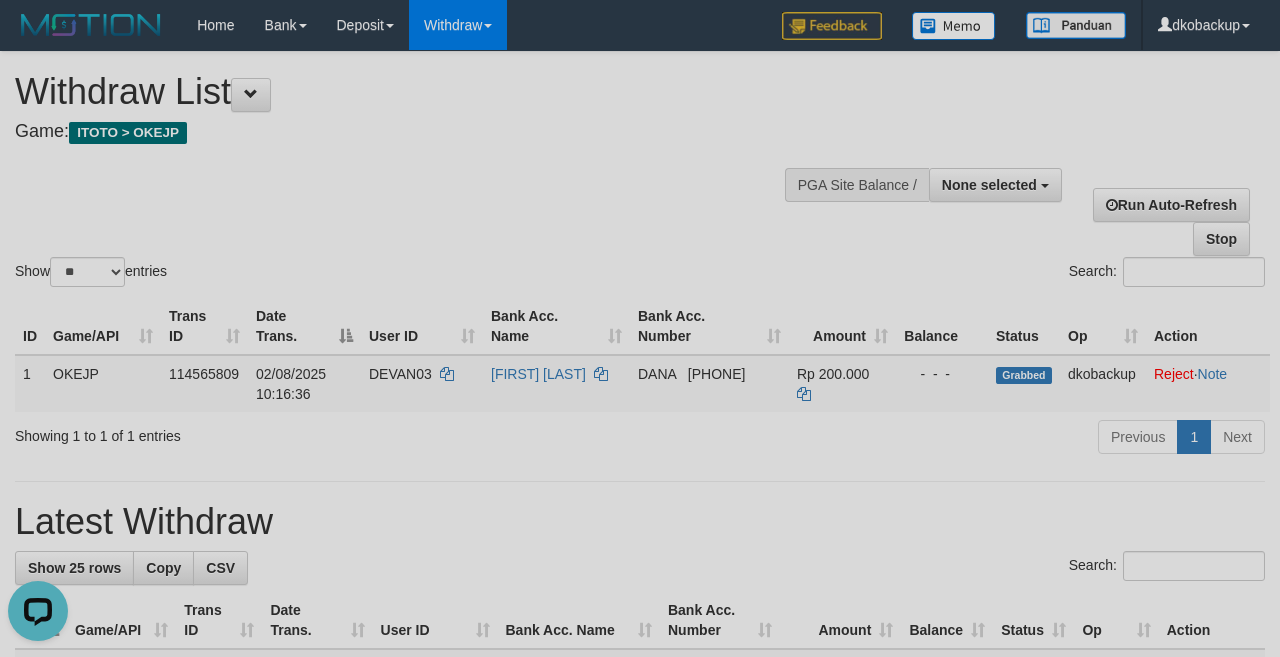 scroll, scrollTop: 0, scrollLeft: 0, axis: both 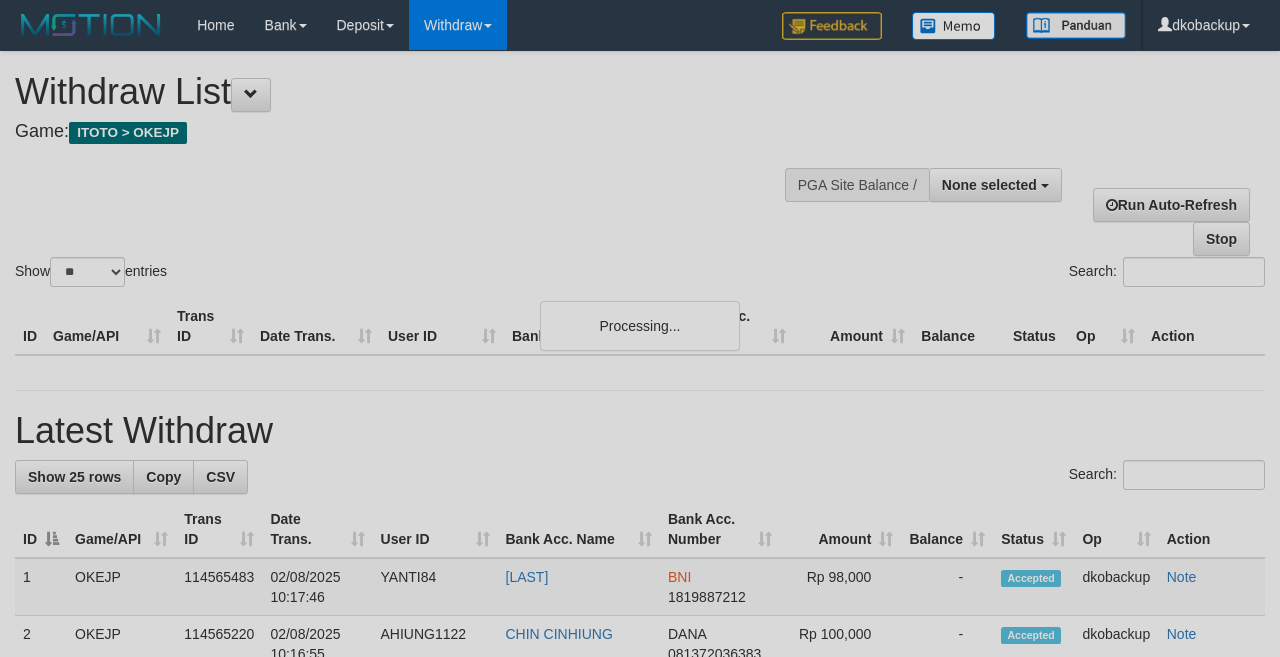 select 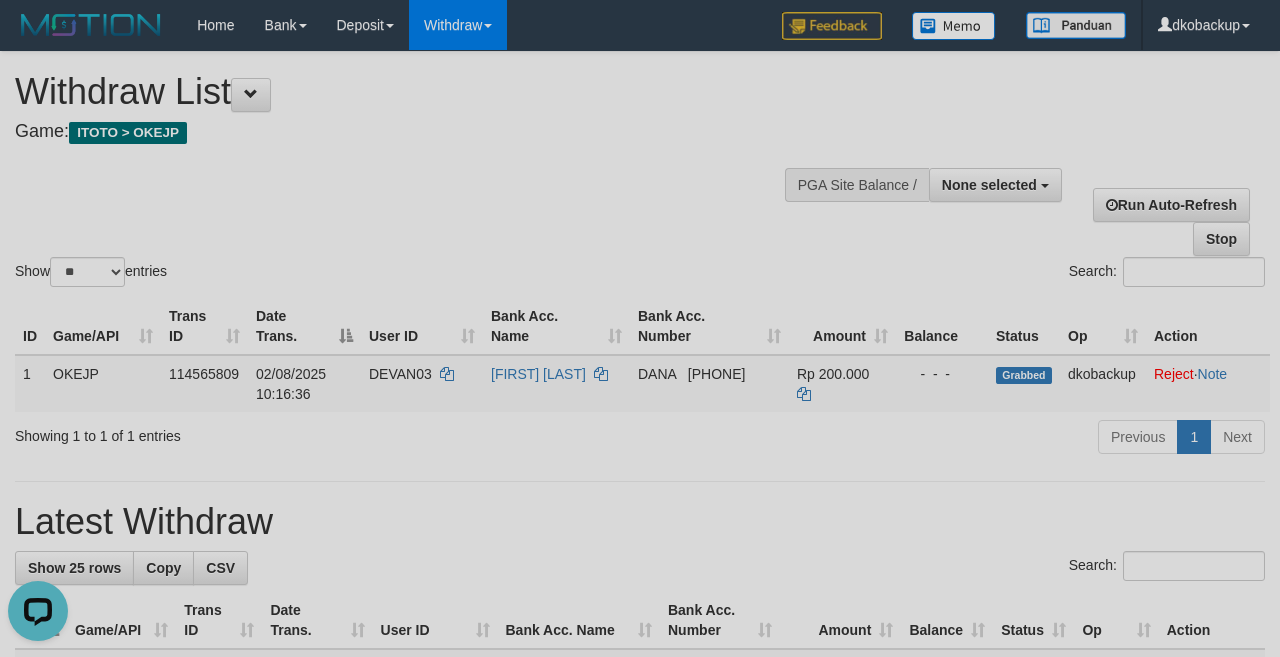 scroll, scrollTop: 0, scrollLeft: 0, axis: both 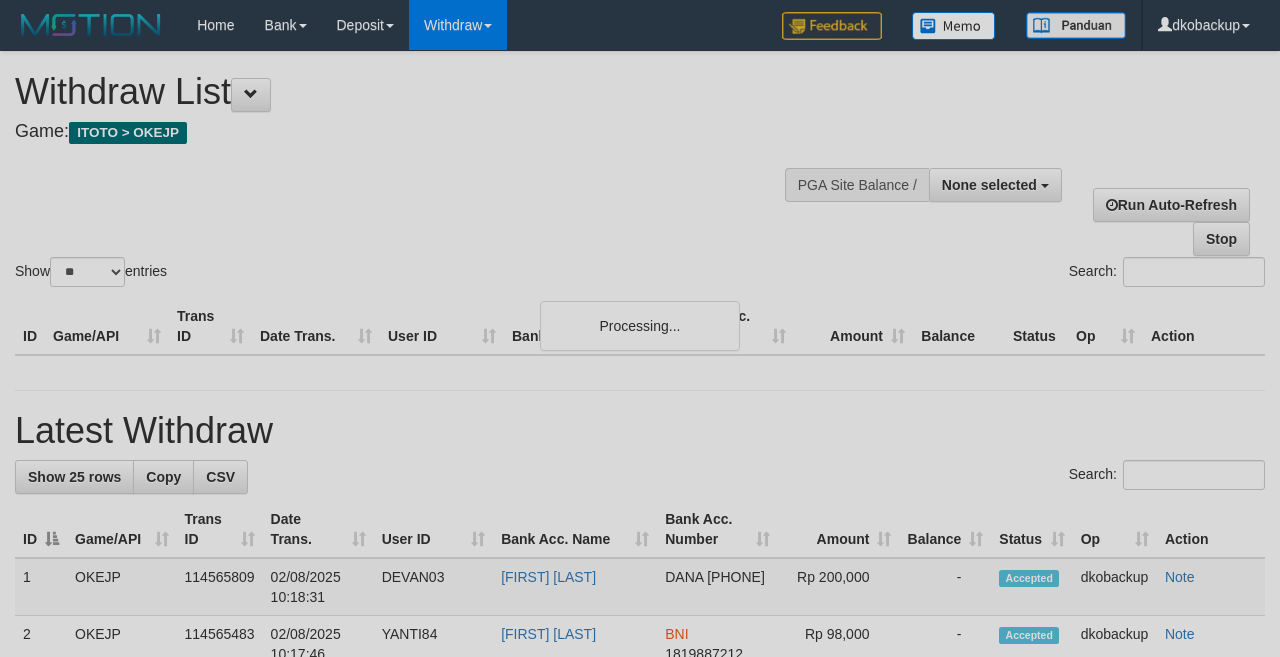 select 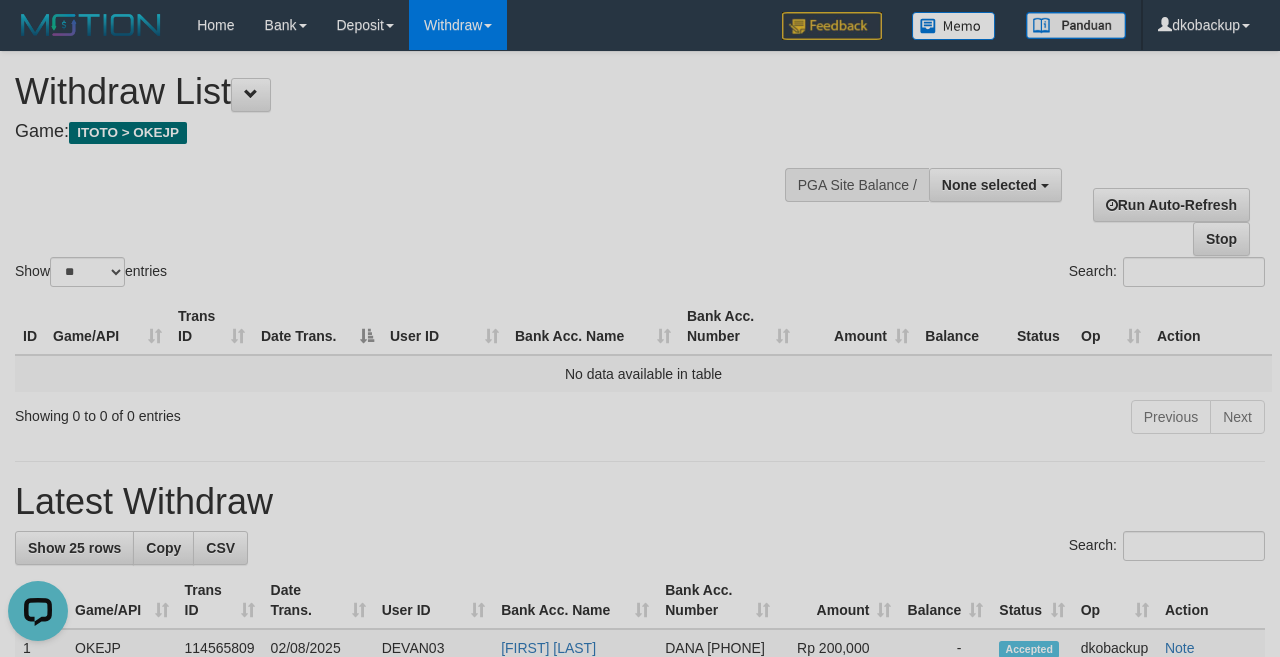 scroll, scrollTop: 0, scrollLeft: 0, axis: both 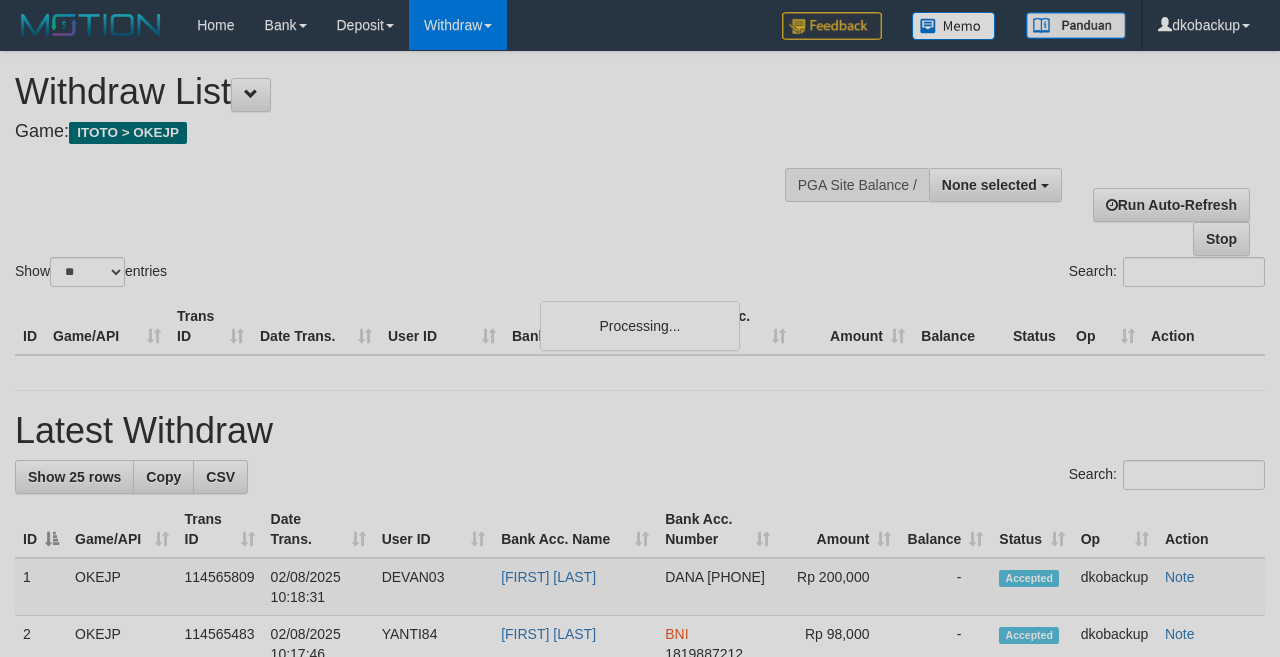select 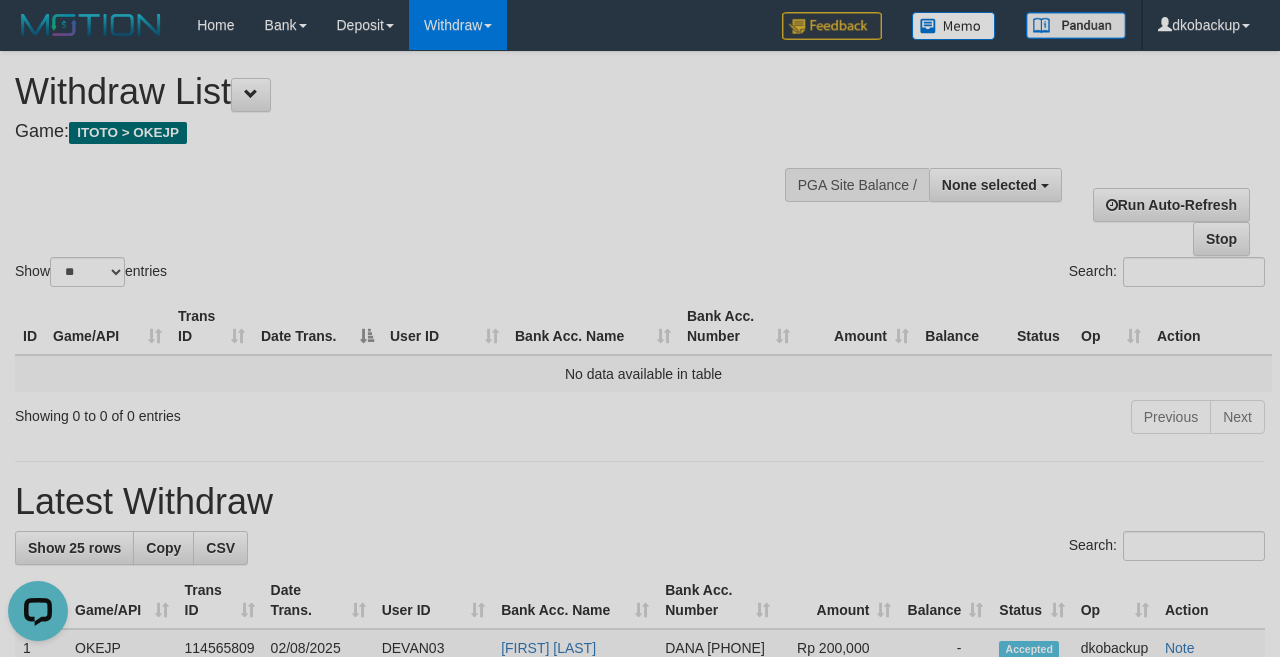 scroll, scrollTop: 0, scrollLeft: 0, axis: both 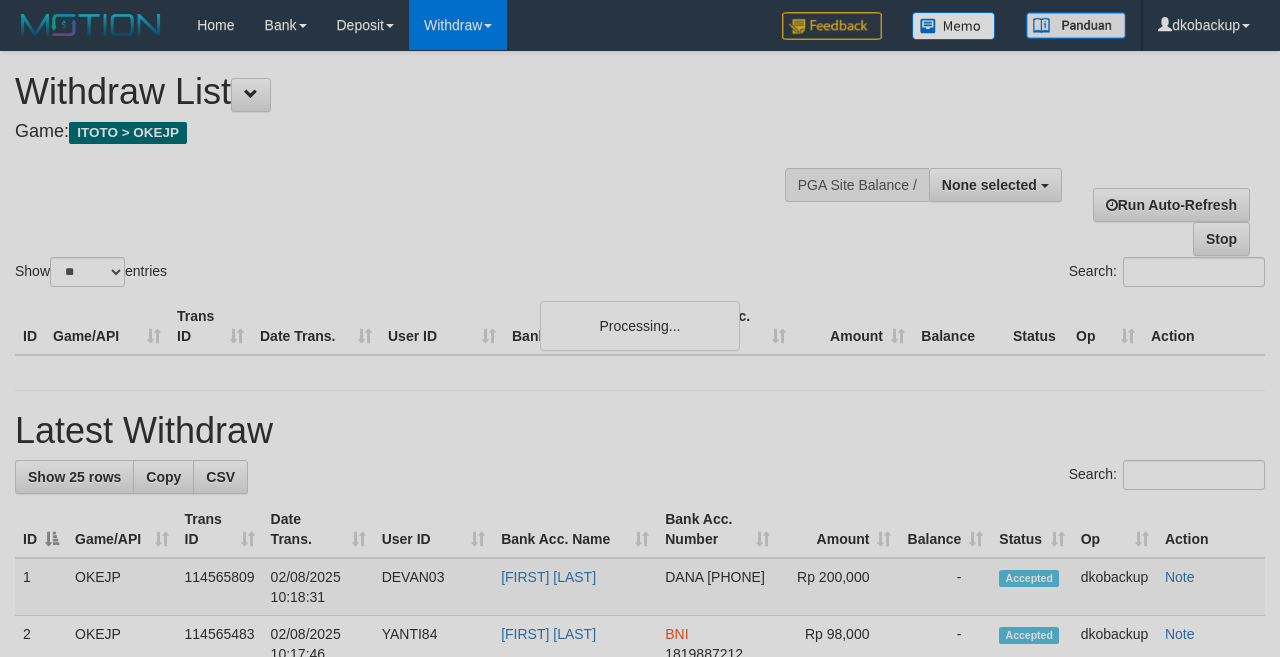 select 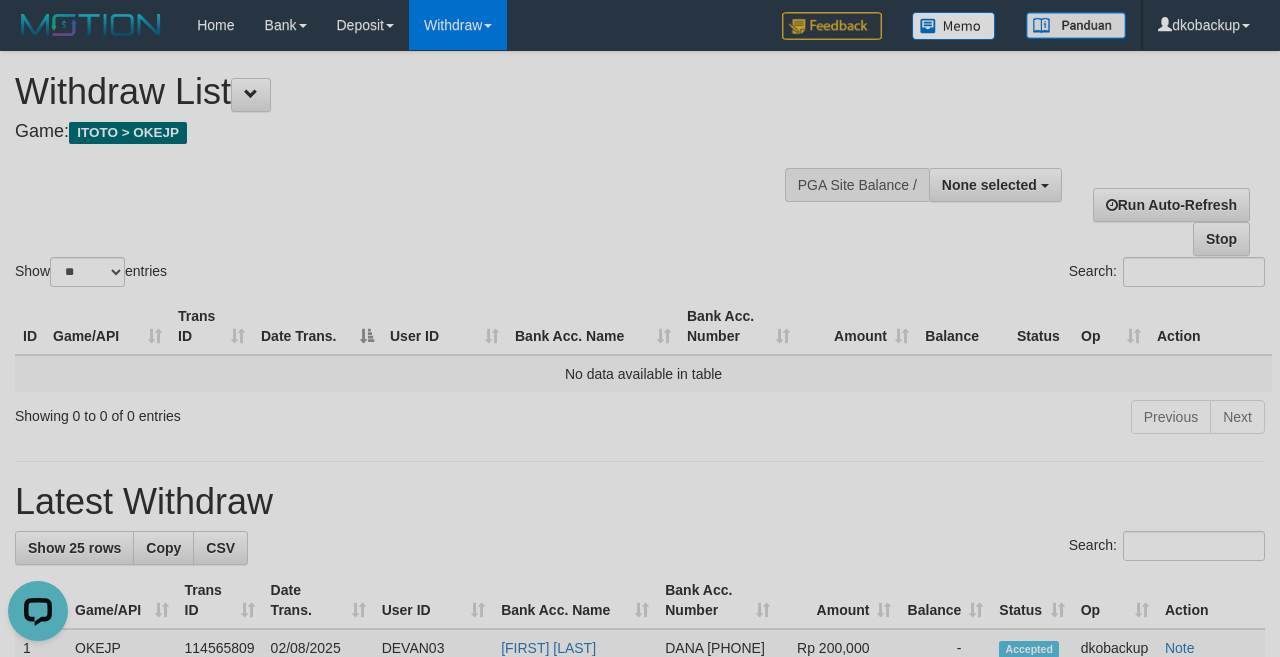 scroll, scrollTop: 0, scrollLeft: 0, axis: both 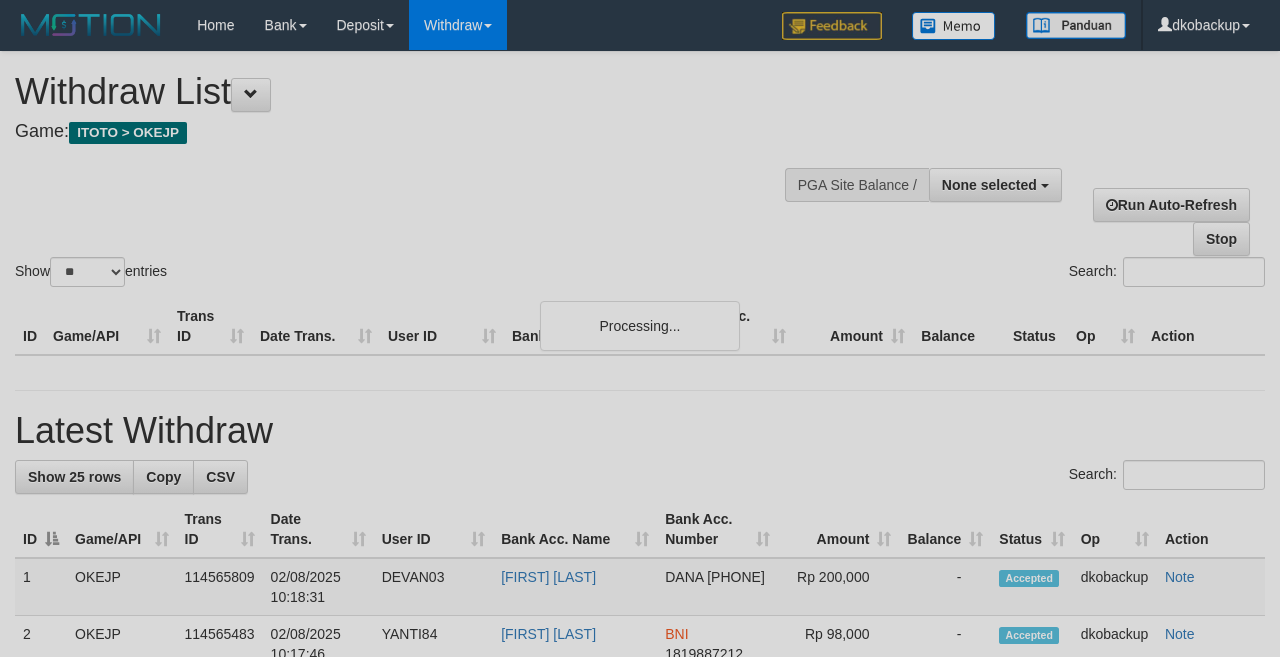 select 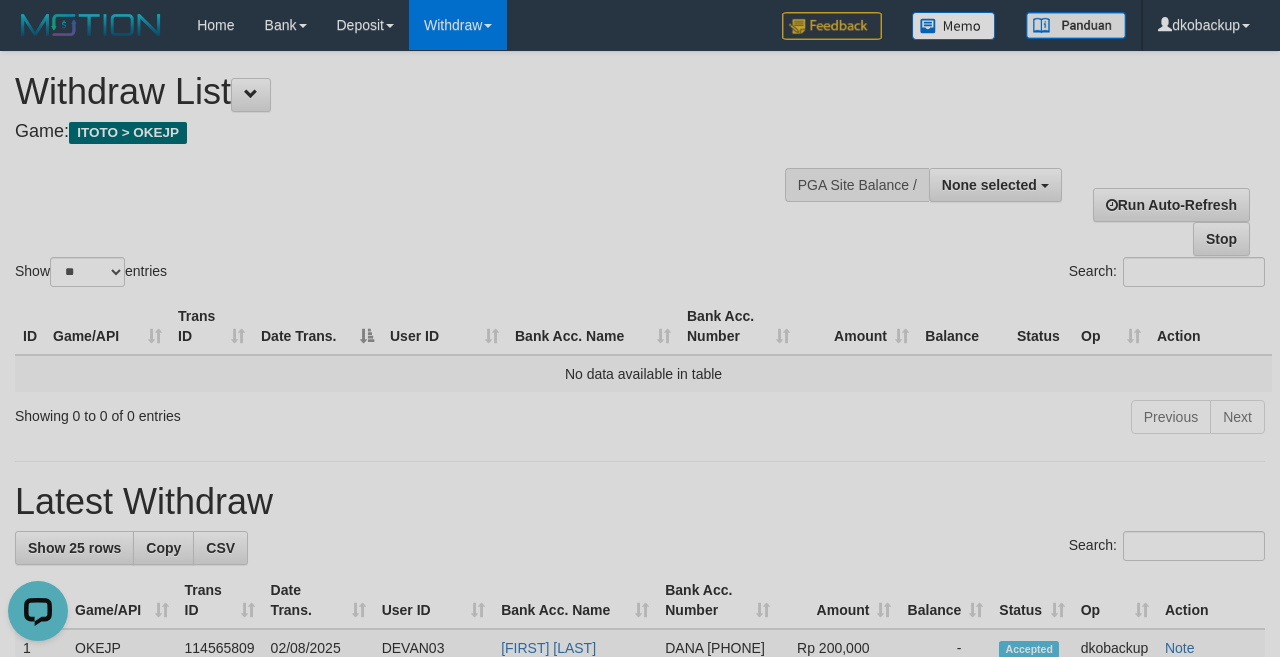 scroll, scrollTop: 0, scrollLeft: 0, axis: both 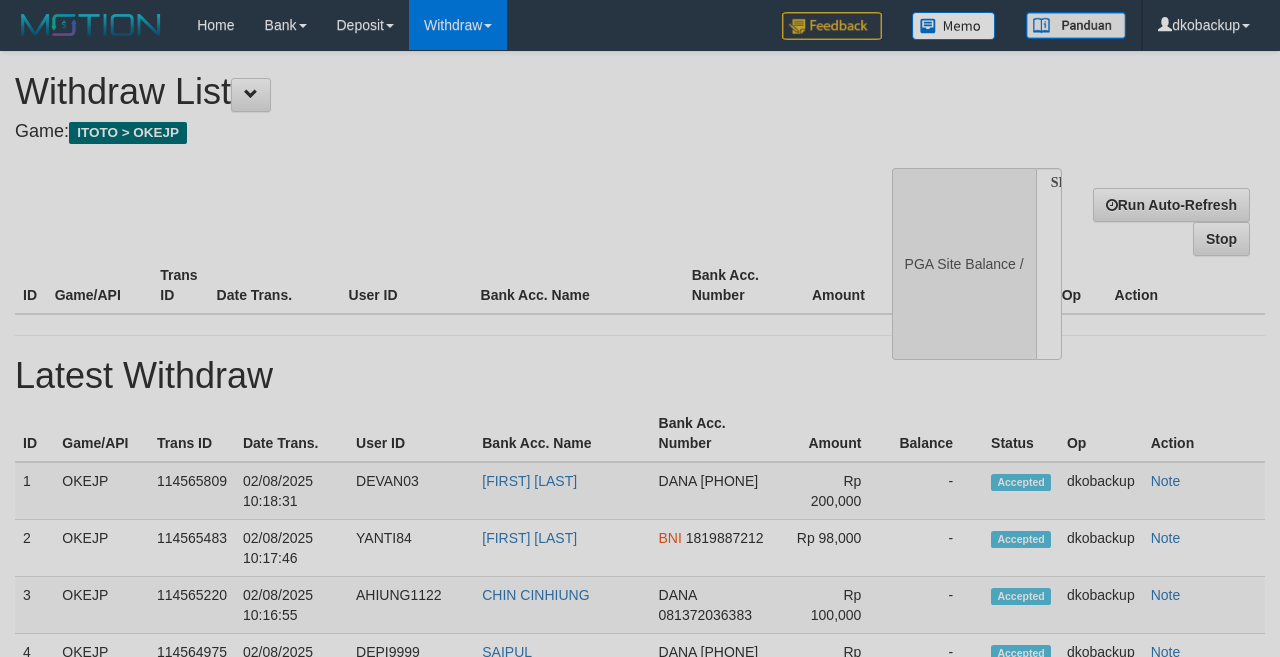 select 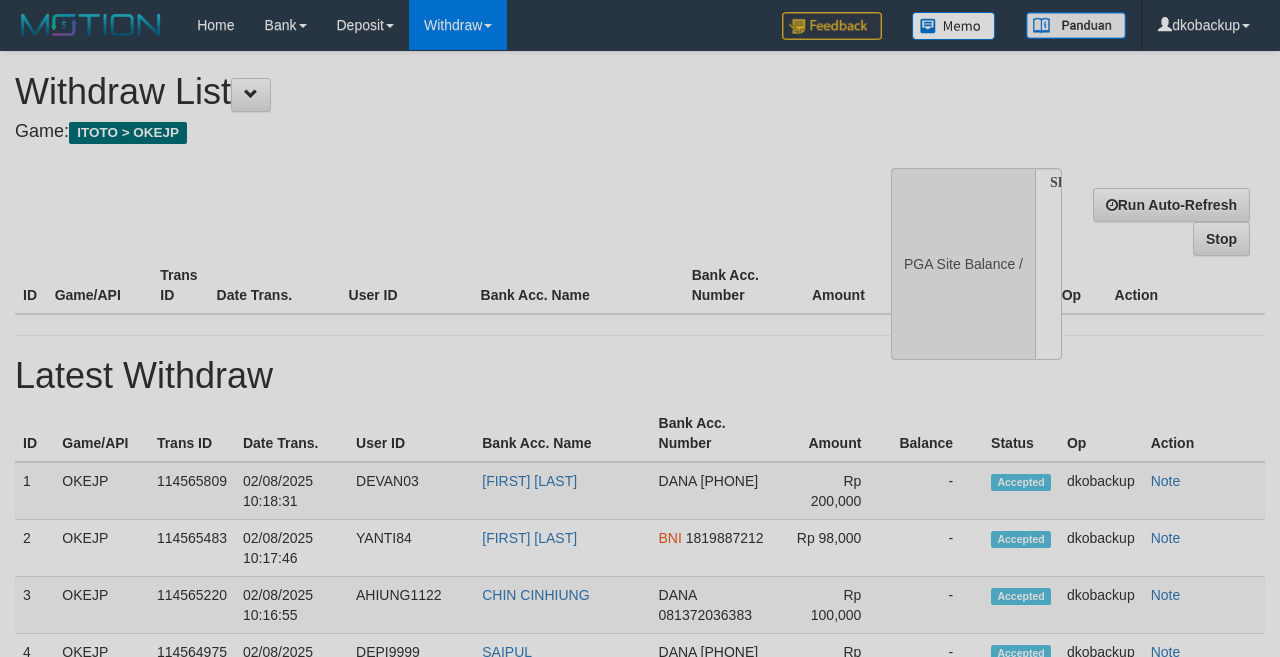 select on "**" 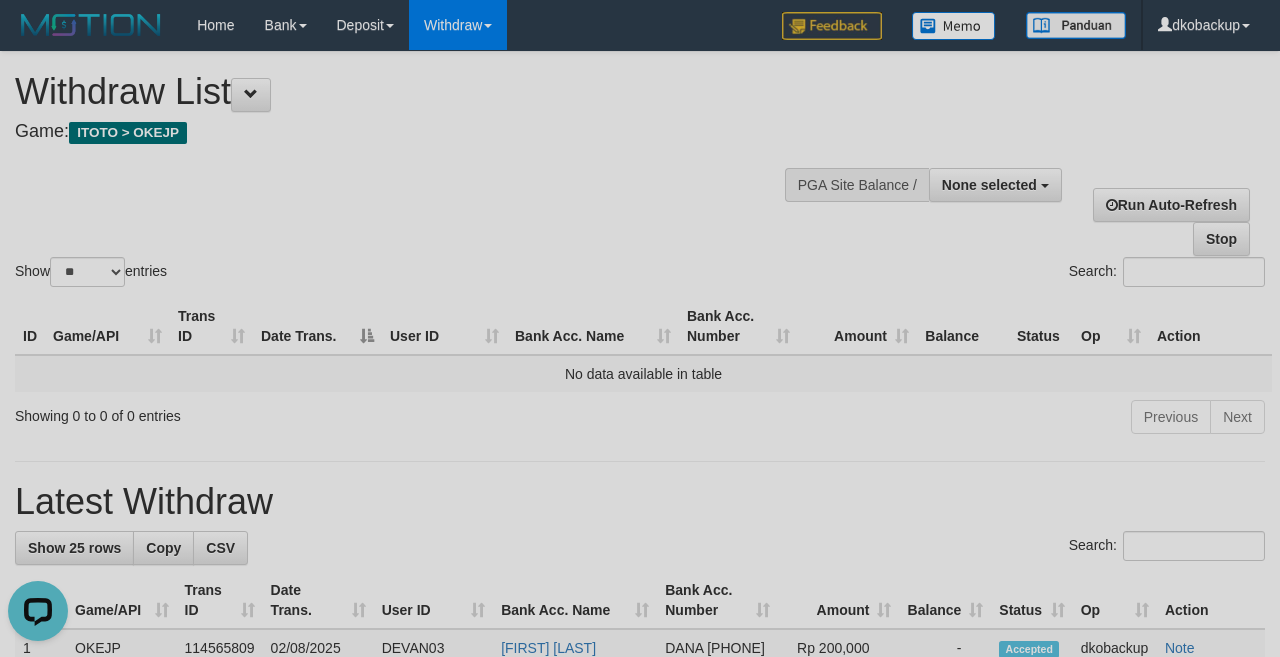 scroll, scrollTop: 0, scrollLeft: 0, axis: both 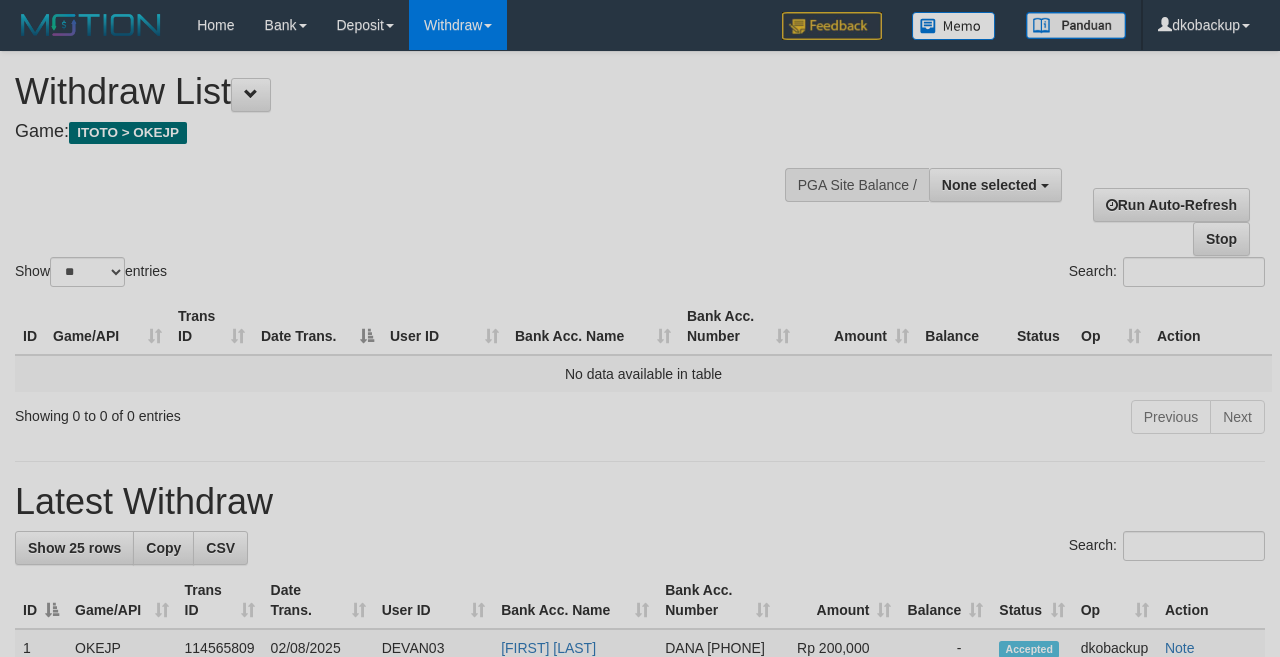 select 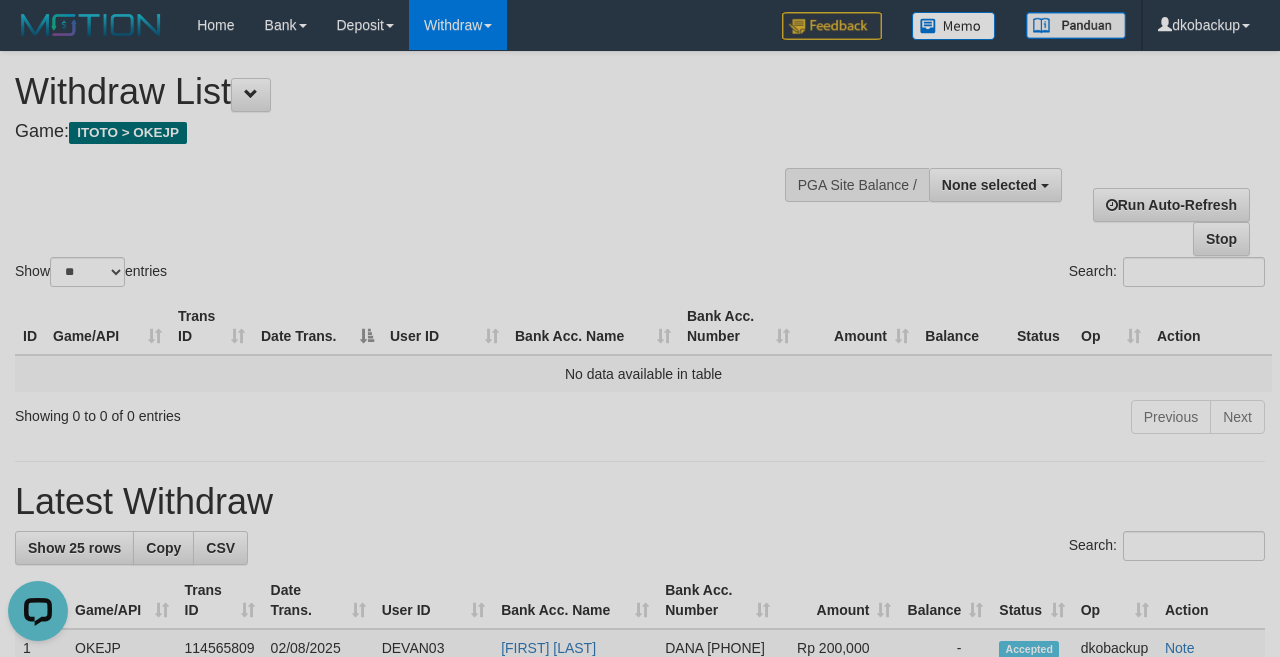 scroll, scrollTop: 0, scrollLeft: 0, axis: both 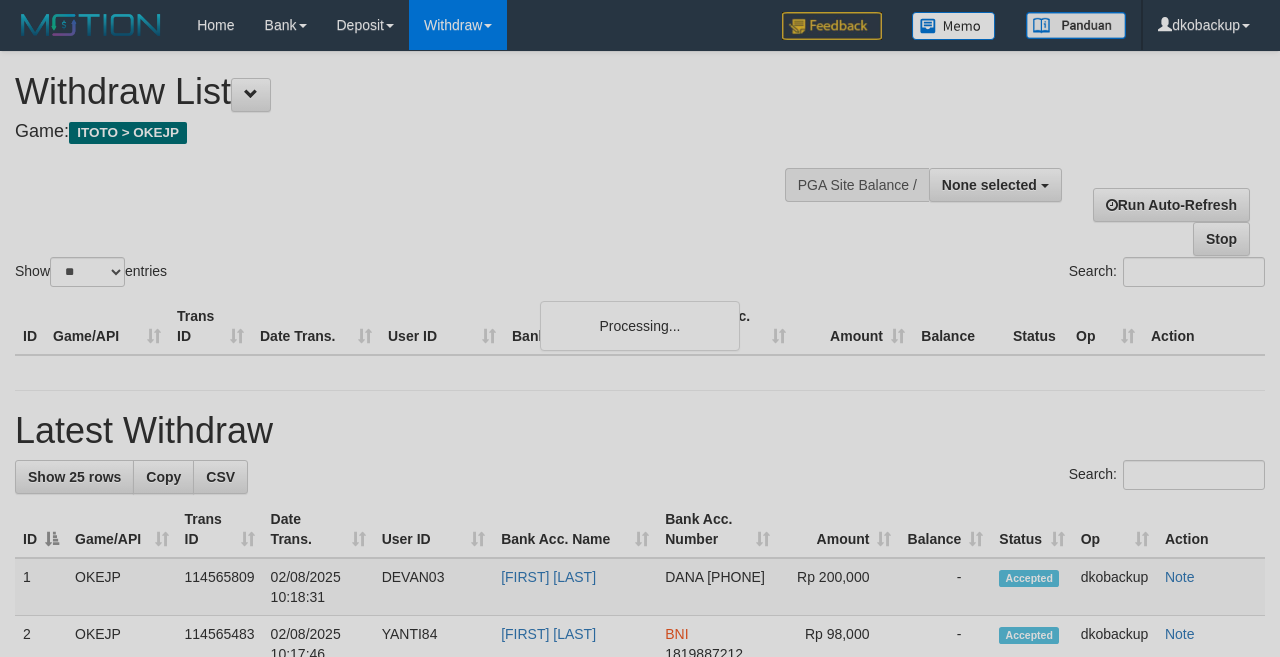 select 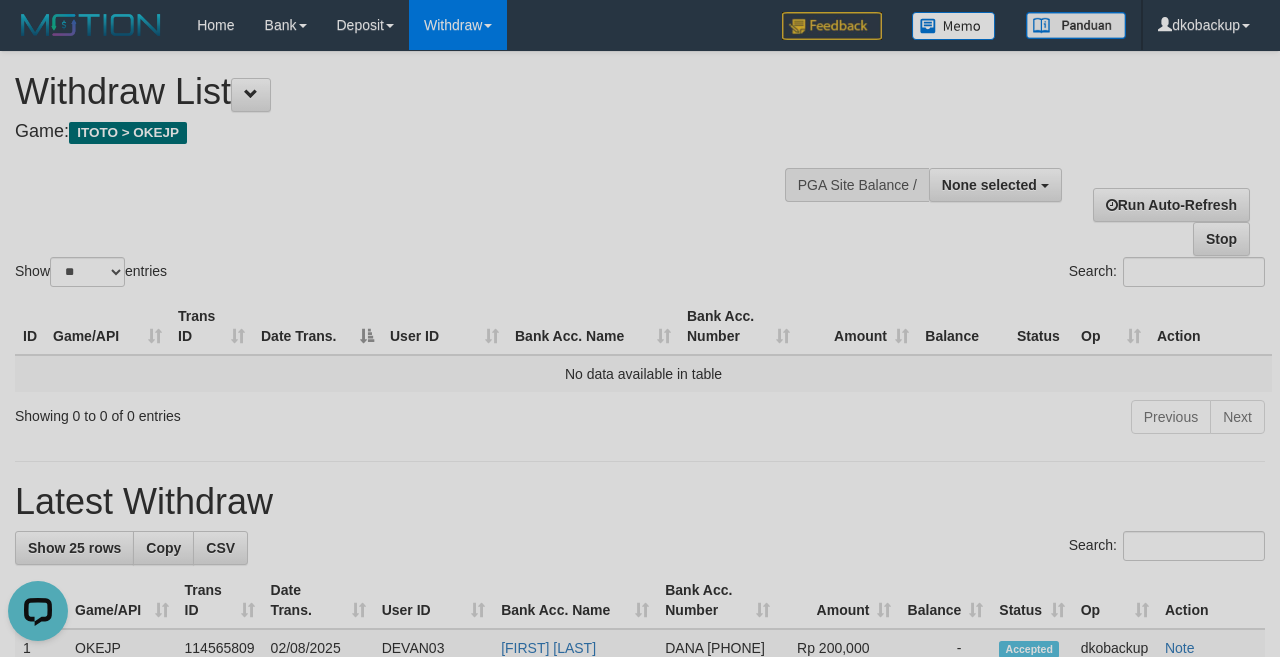 scroll, scrollTop: 0, scrollLeft: 0, axis: both 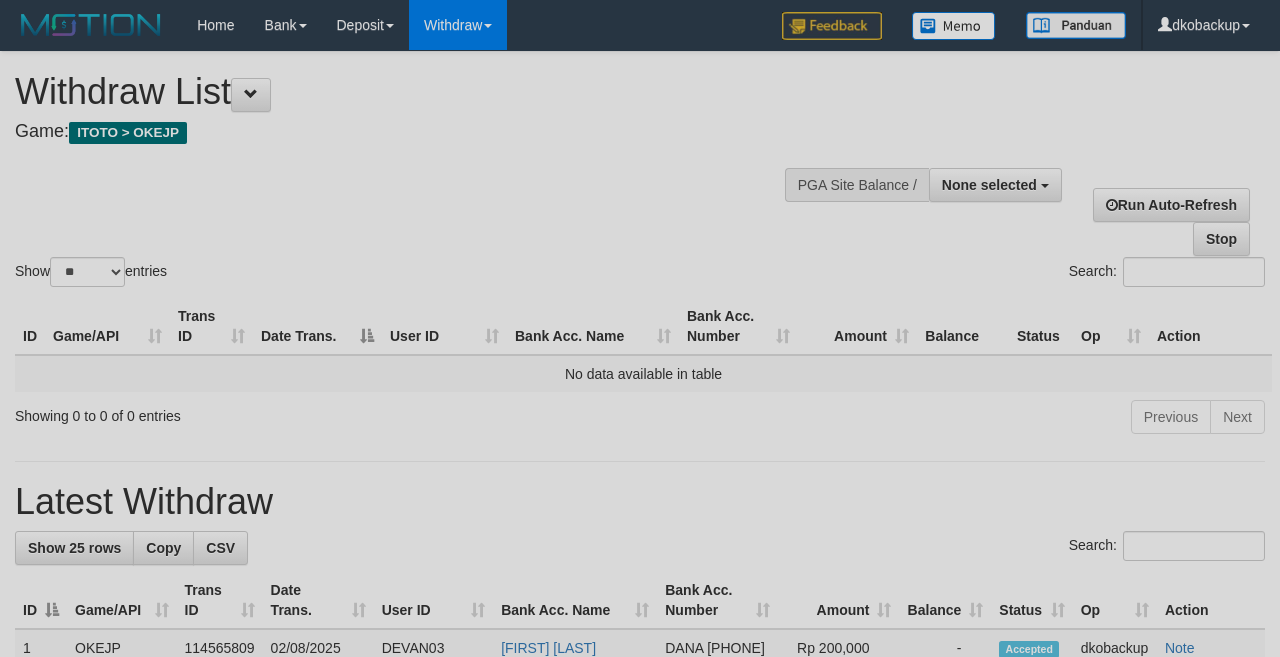 select 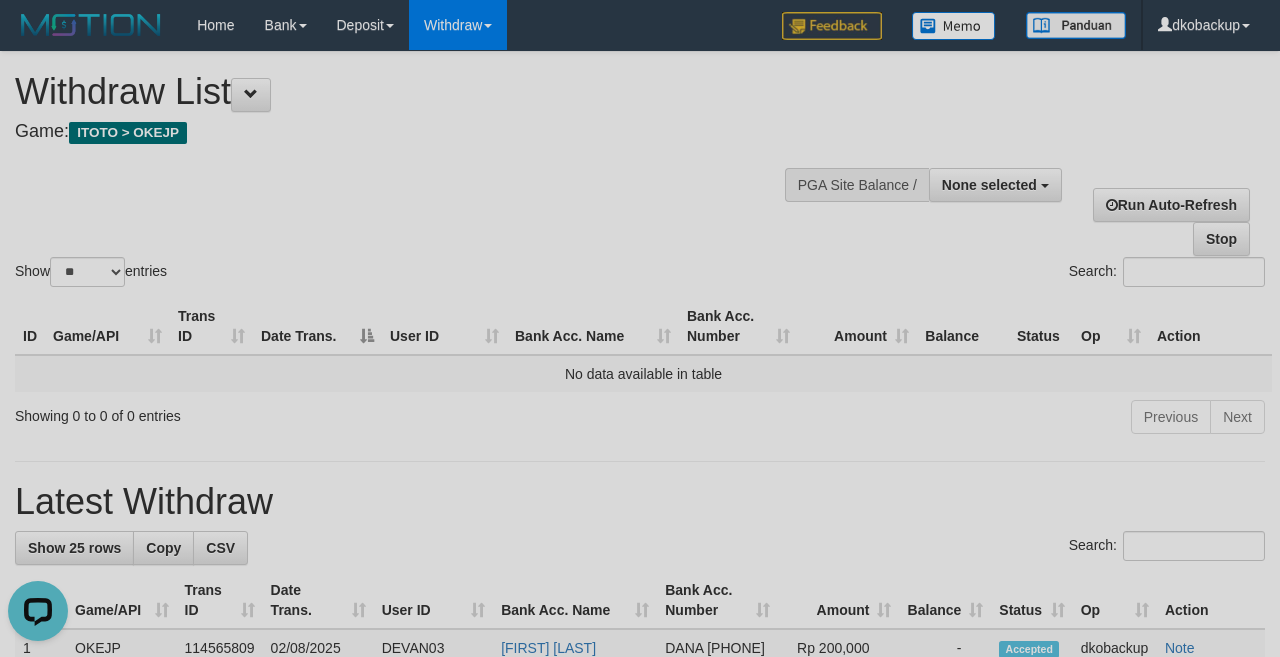 scroll, scrollTop: 0, scrollLeft: 0, axis: both 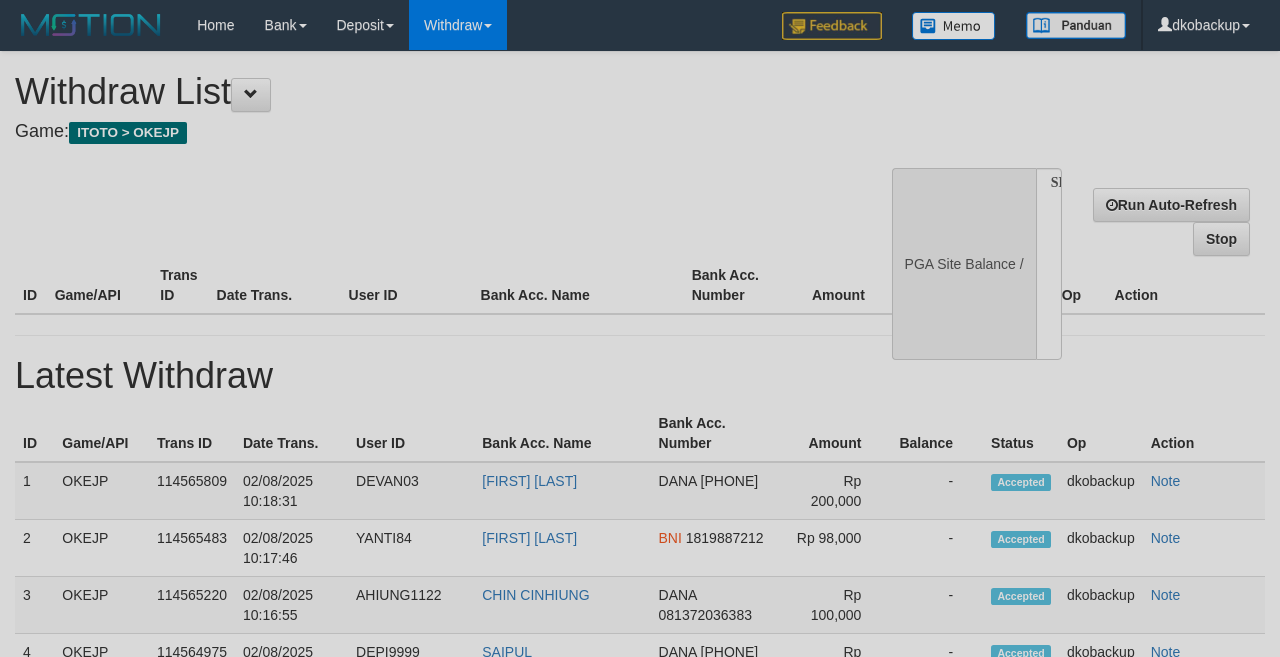 select 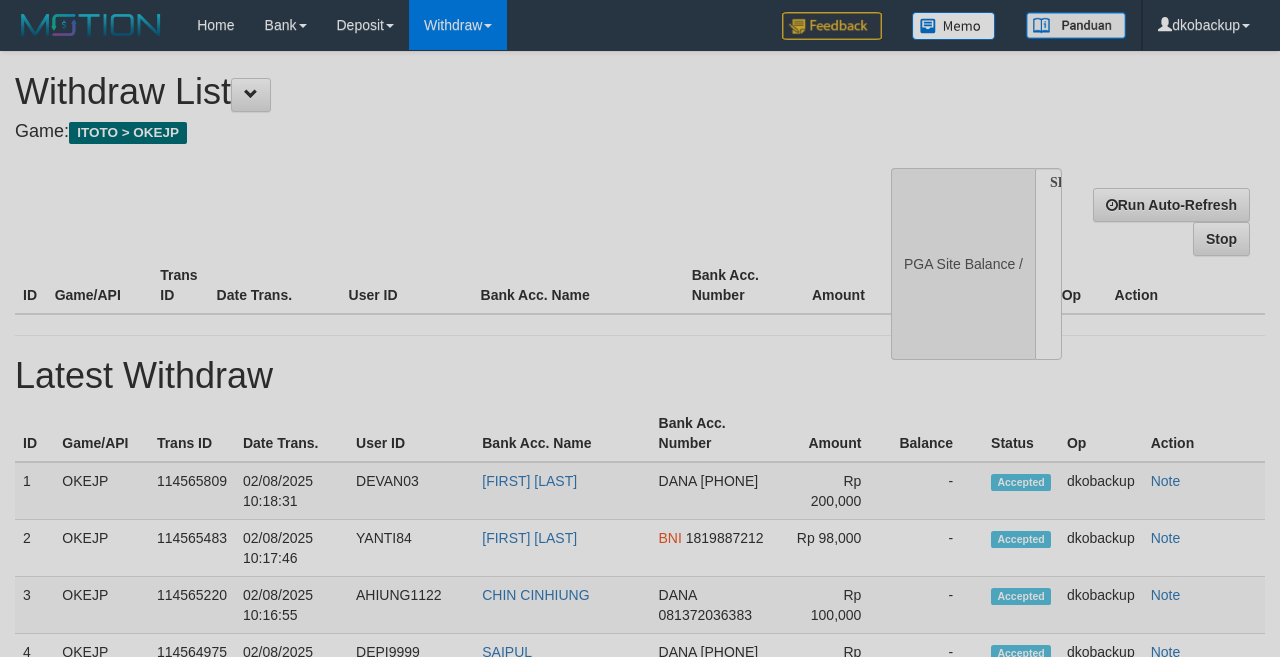 scroll, scrollTop: 0, scrollLeft: 0, axis: both 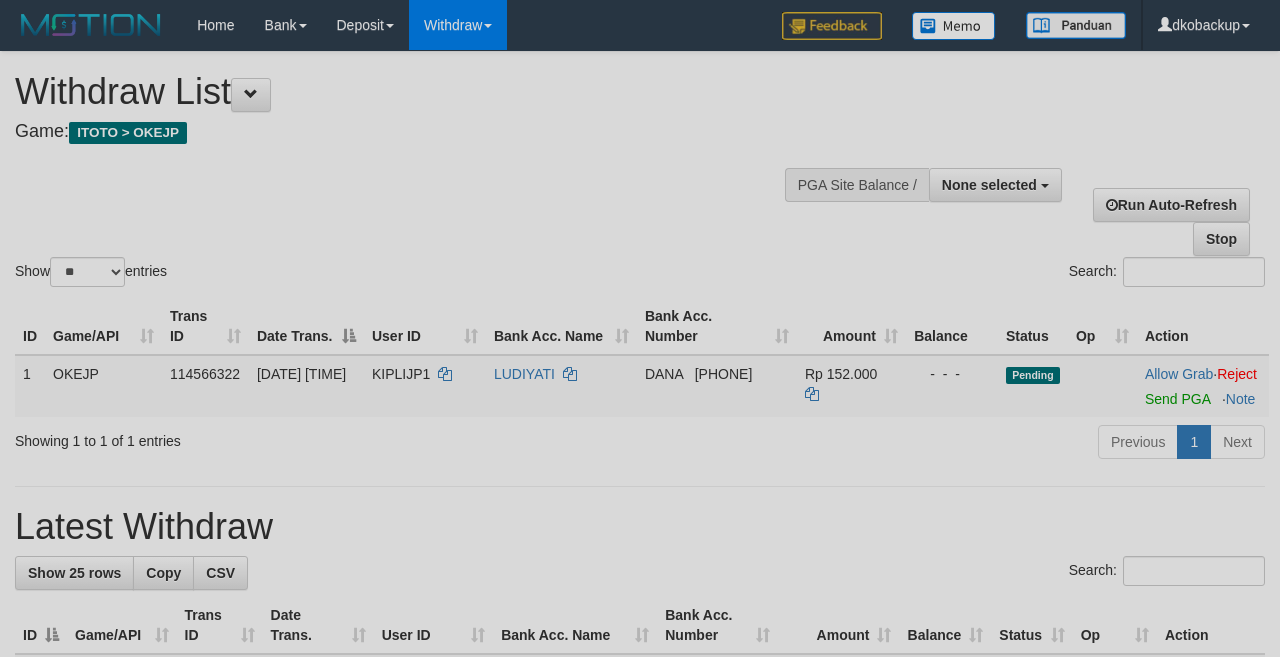 select 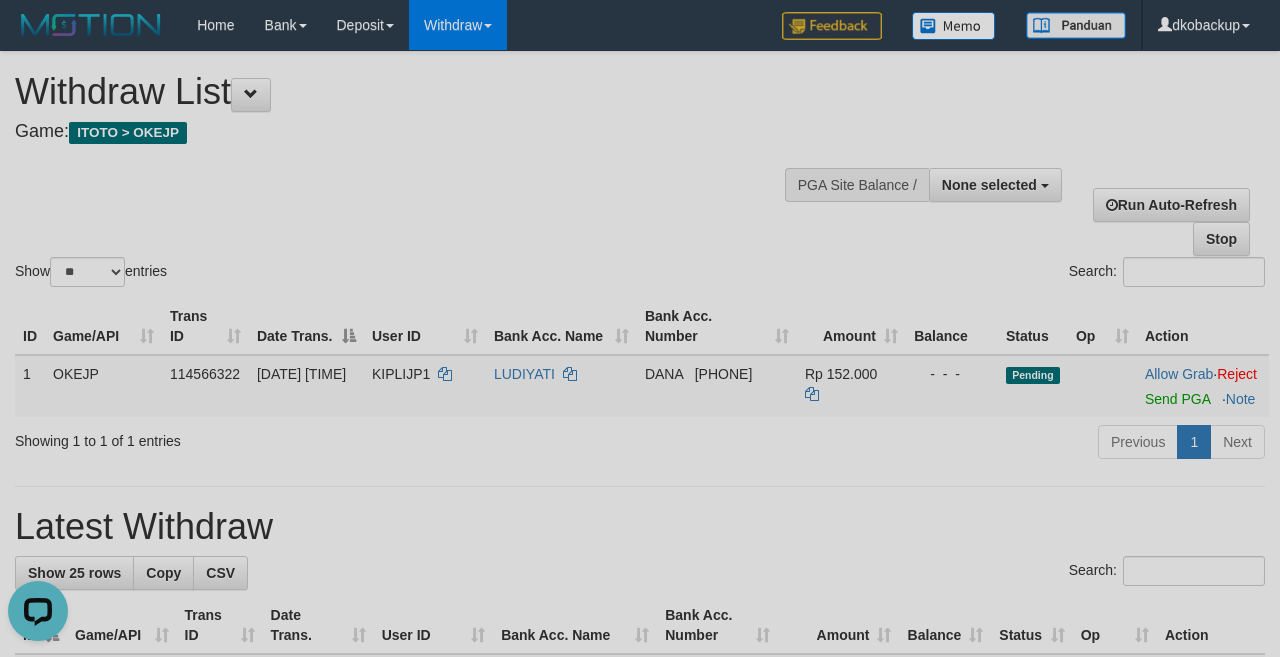 scroll, scrollTop: 0, scrollLeft: 0, axis: both 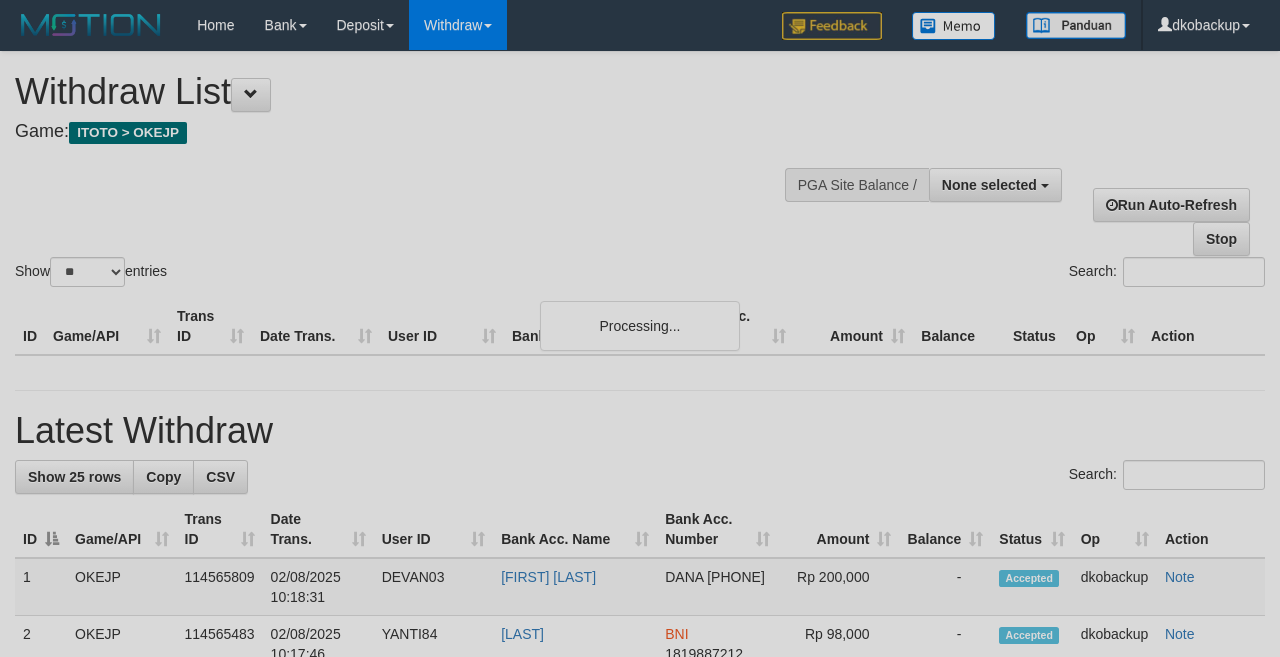 select 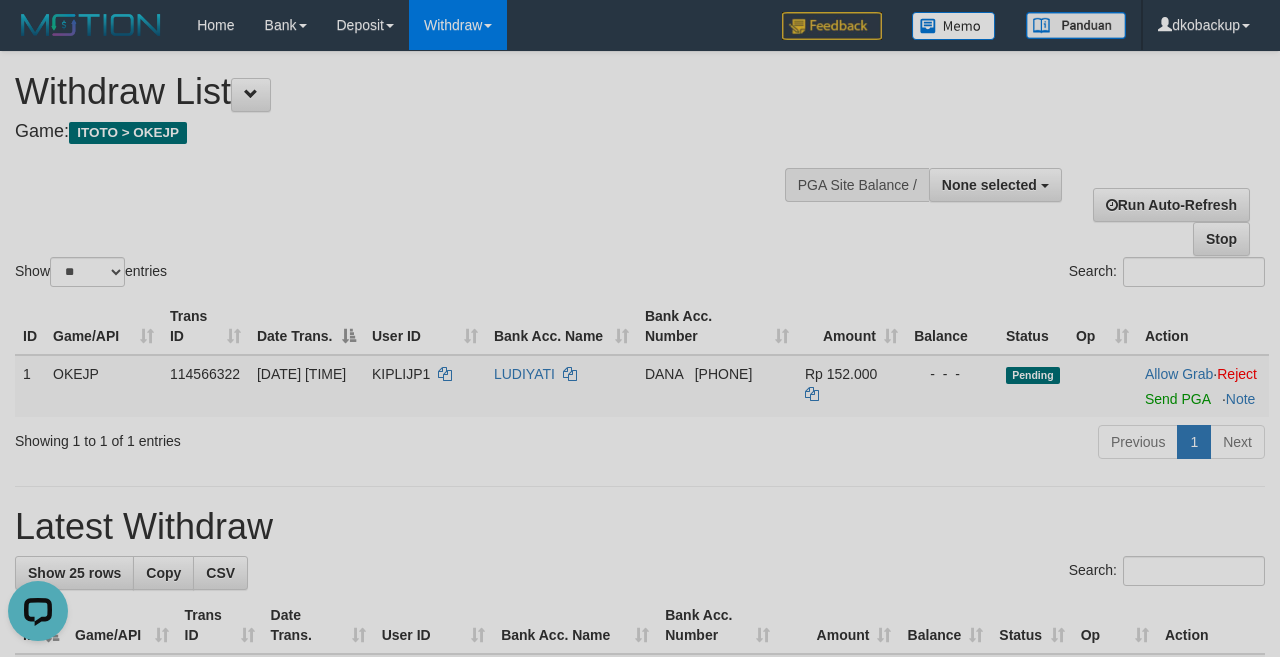 scroll, scrollTop: 0, scrollLeft: 0, axis: both 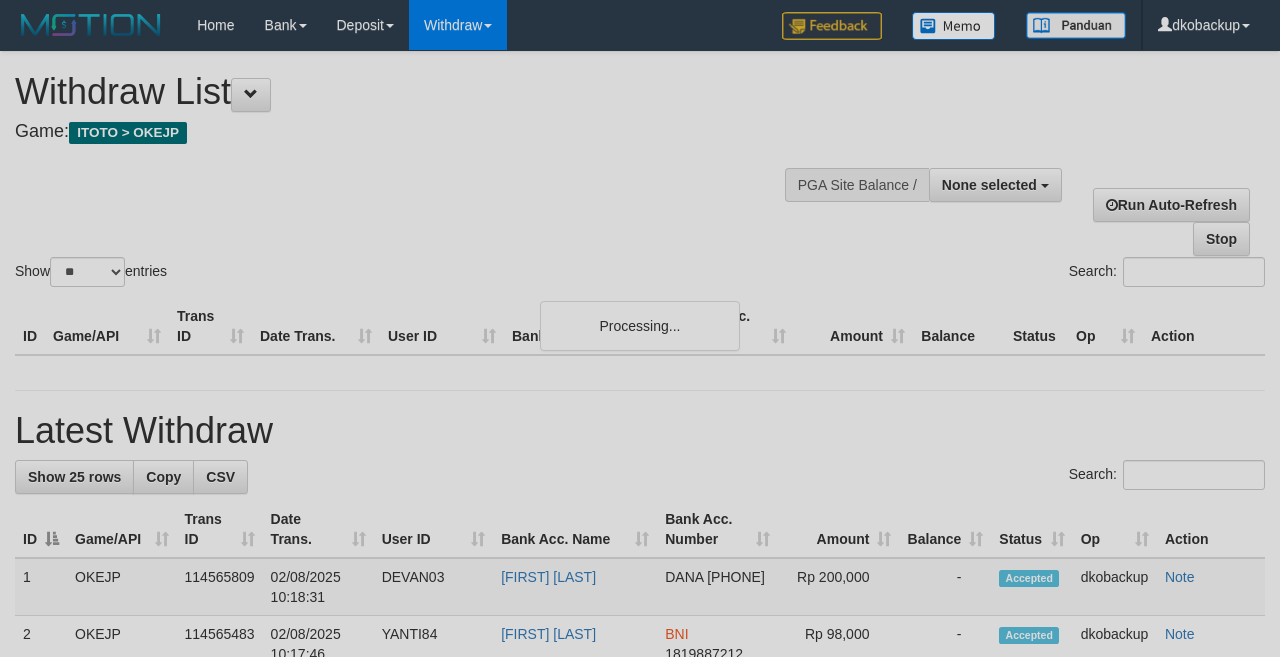 select 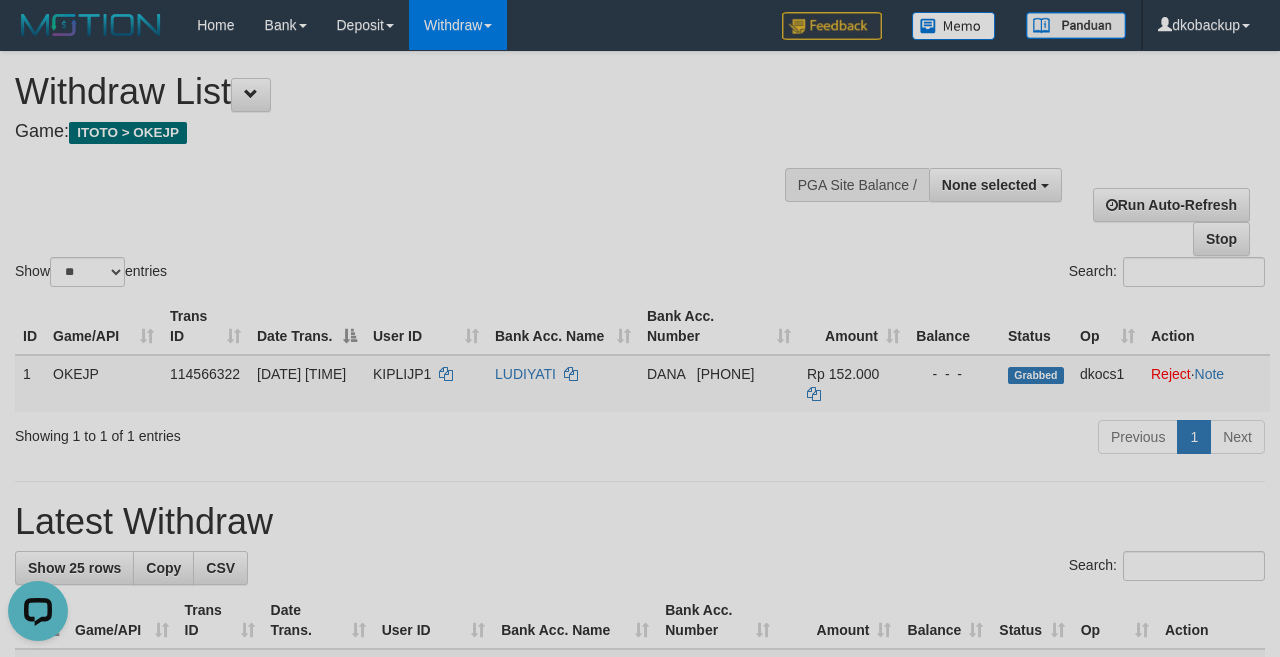 scroll, scrollTop: 0, scrollLeft: 0, axis: both 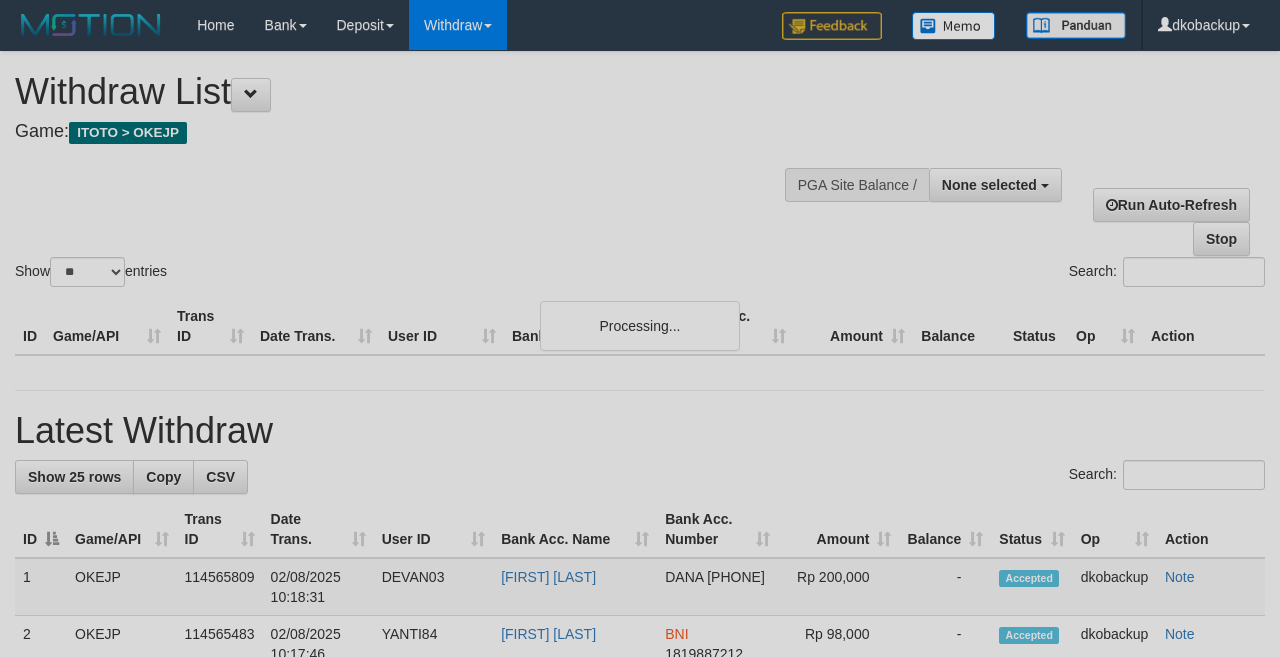 select 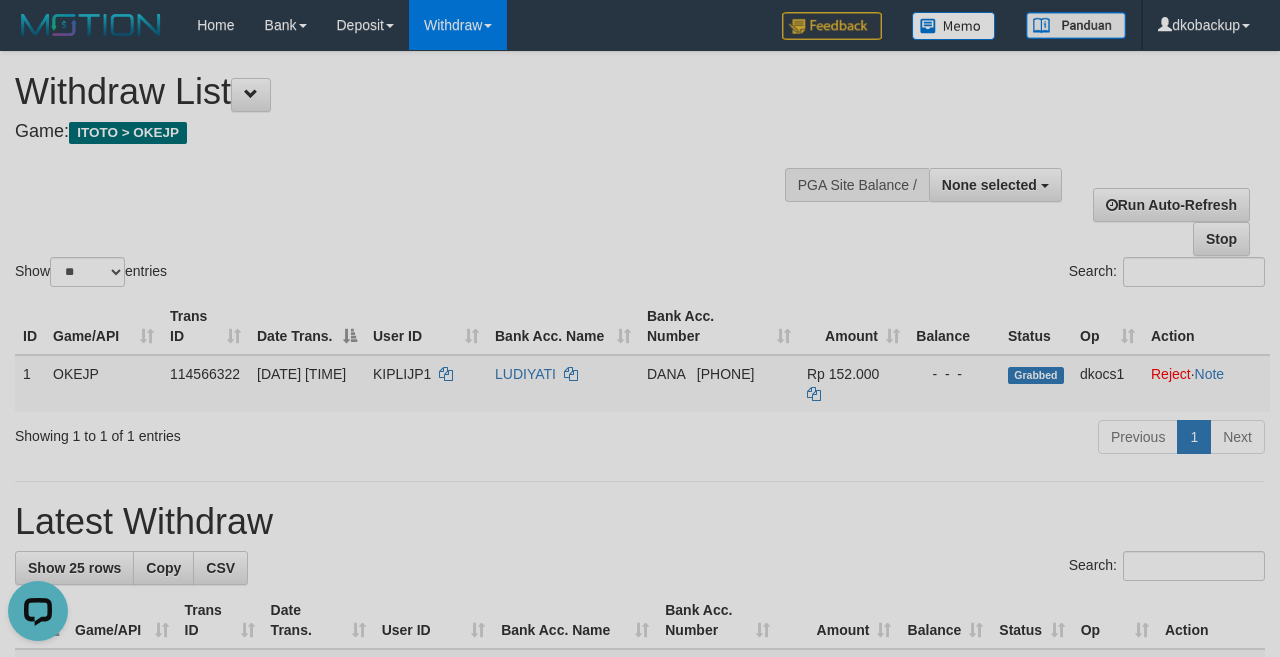 scroll, scrollTop: 0, scrollLeft: 0, axis: both 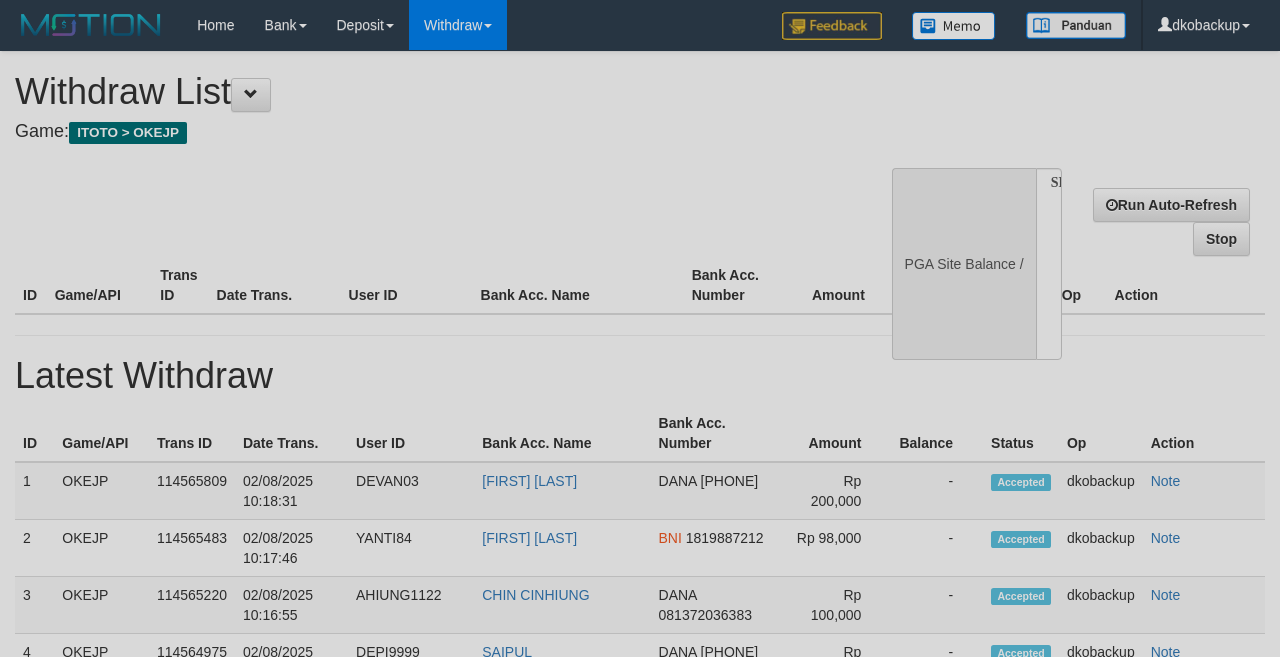 select 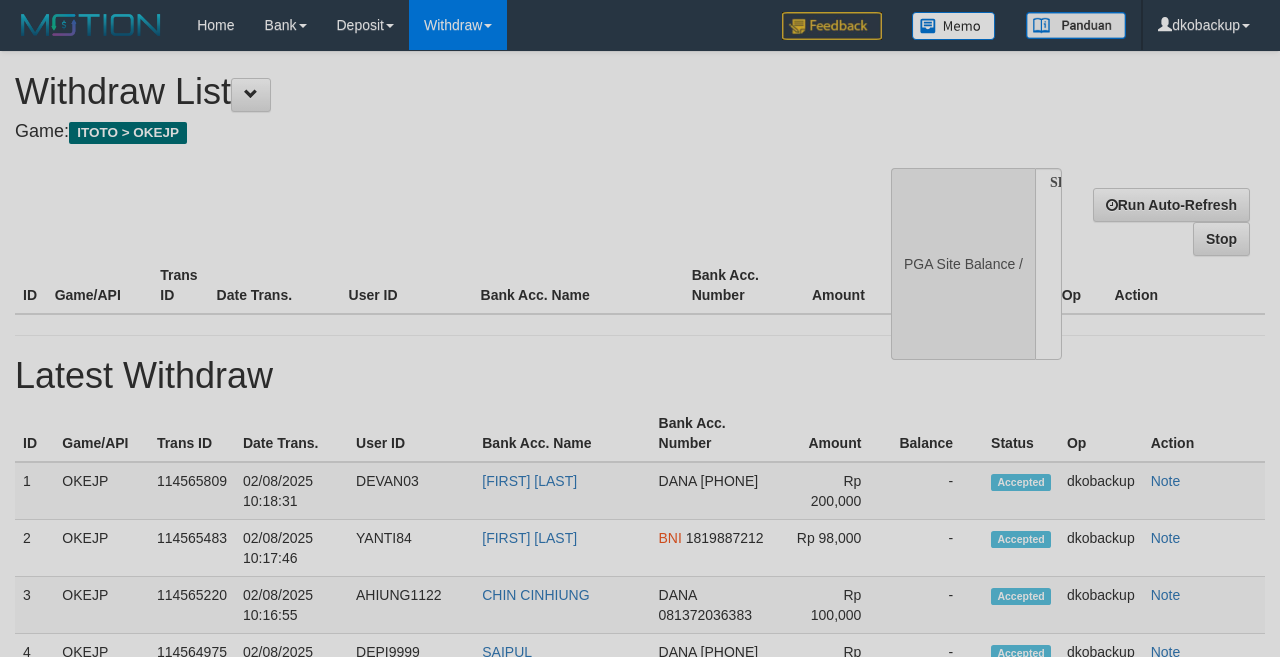 scroll, scrollTop: 0, scrollLeft: 0, axis: both 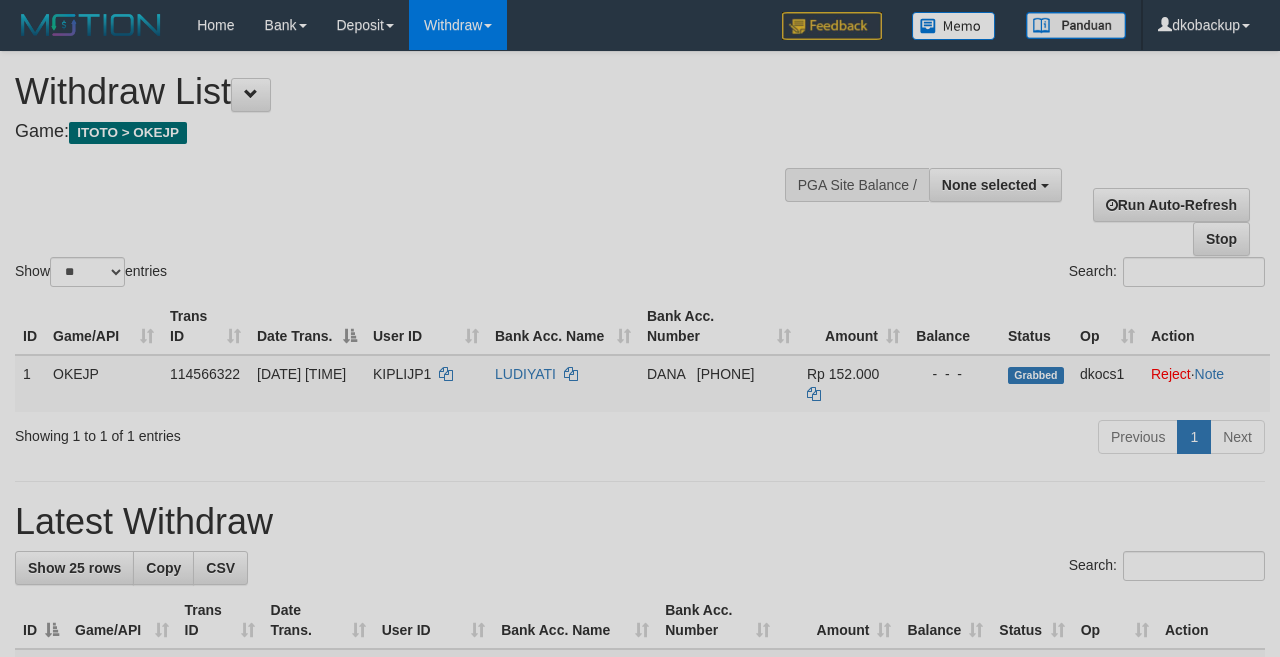select 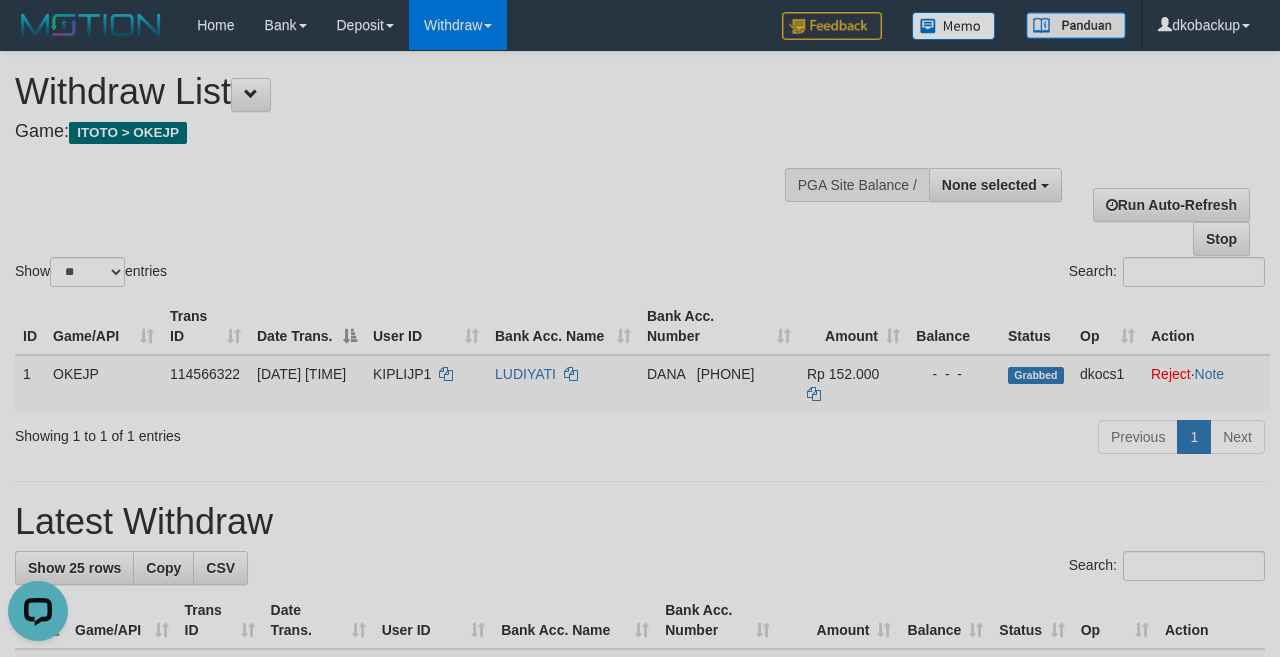 scroll, scrollTop: 0, scrollLeft: 0, axis: both 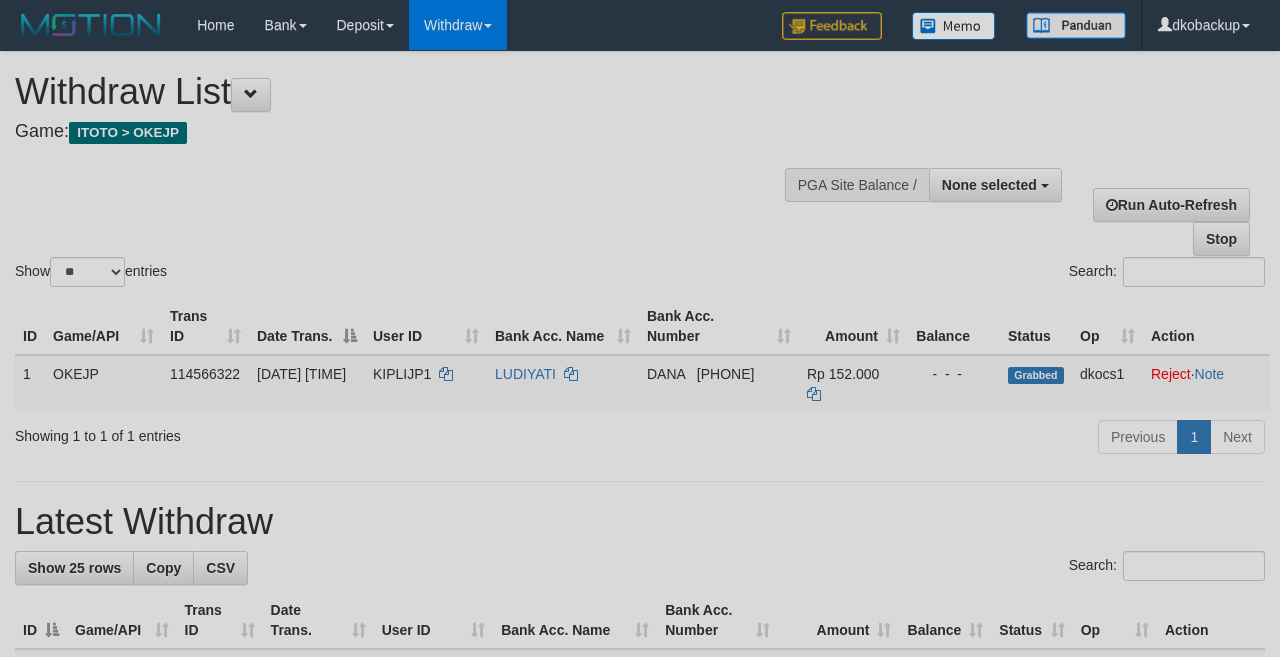 select 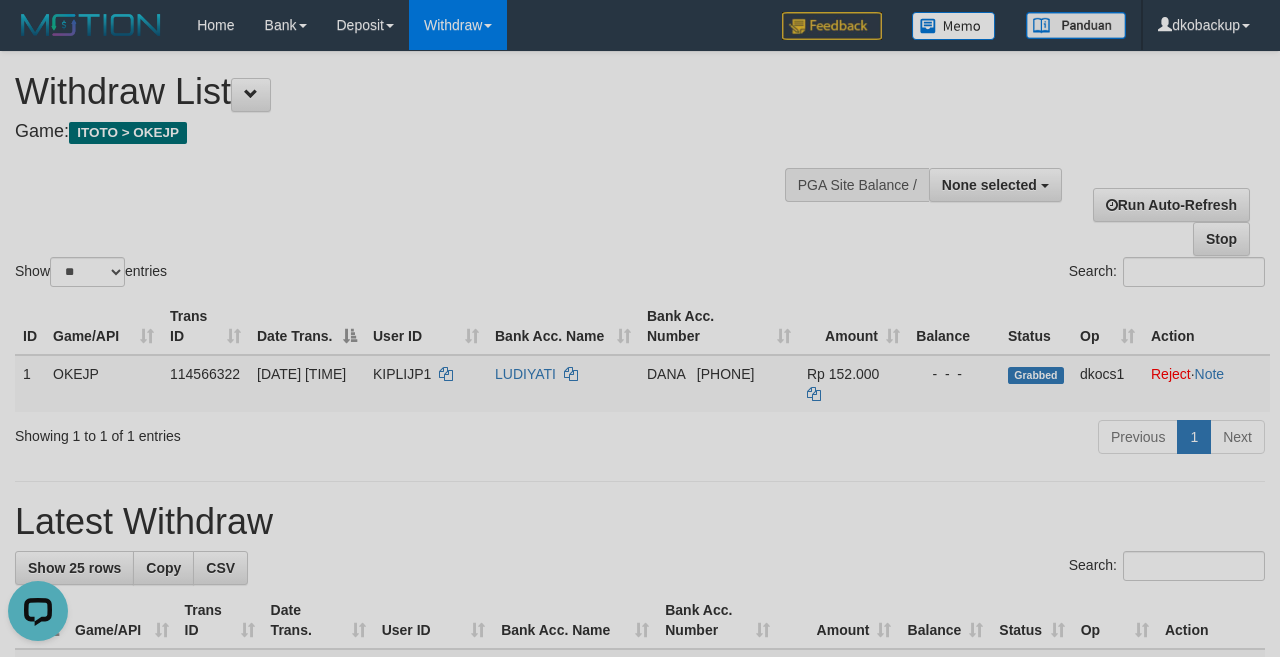 scroll, scrollTop: 0, scrollLeft: 0, axis: both 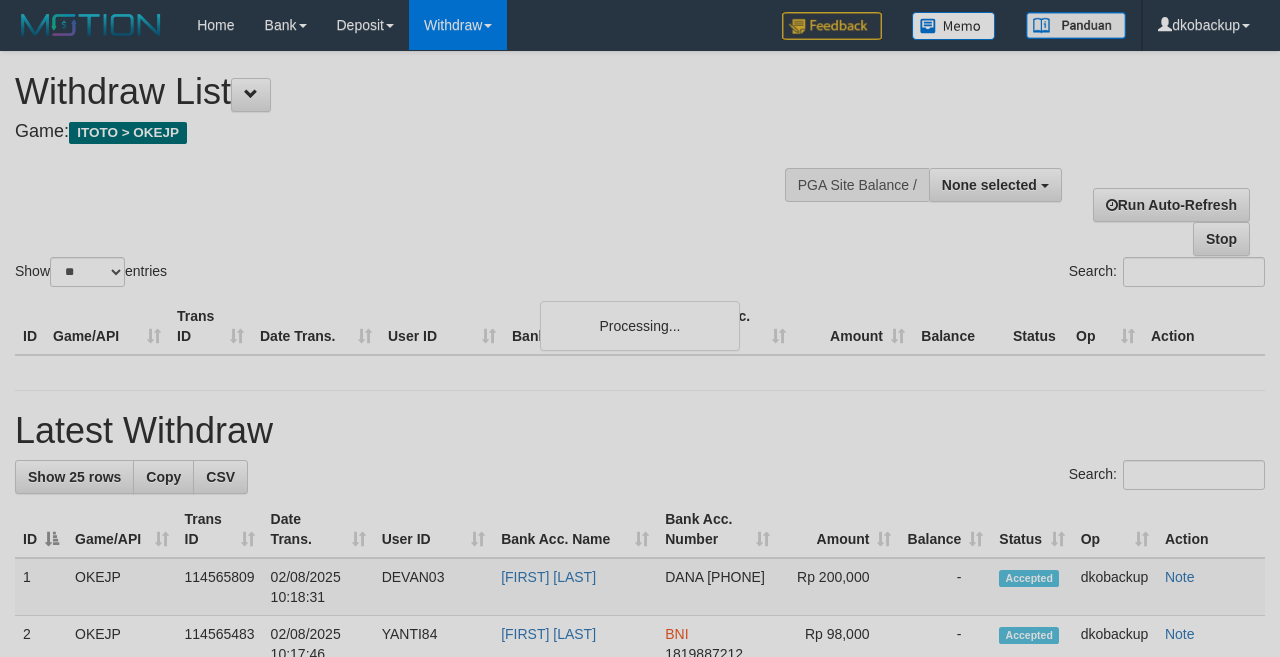 select 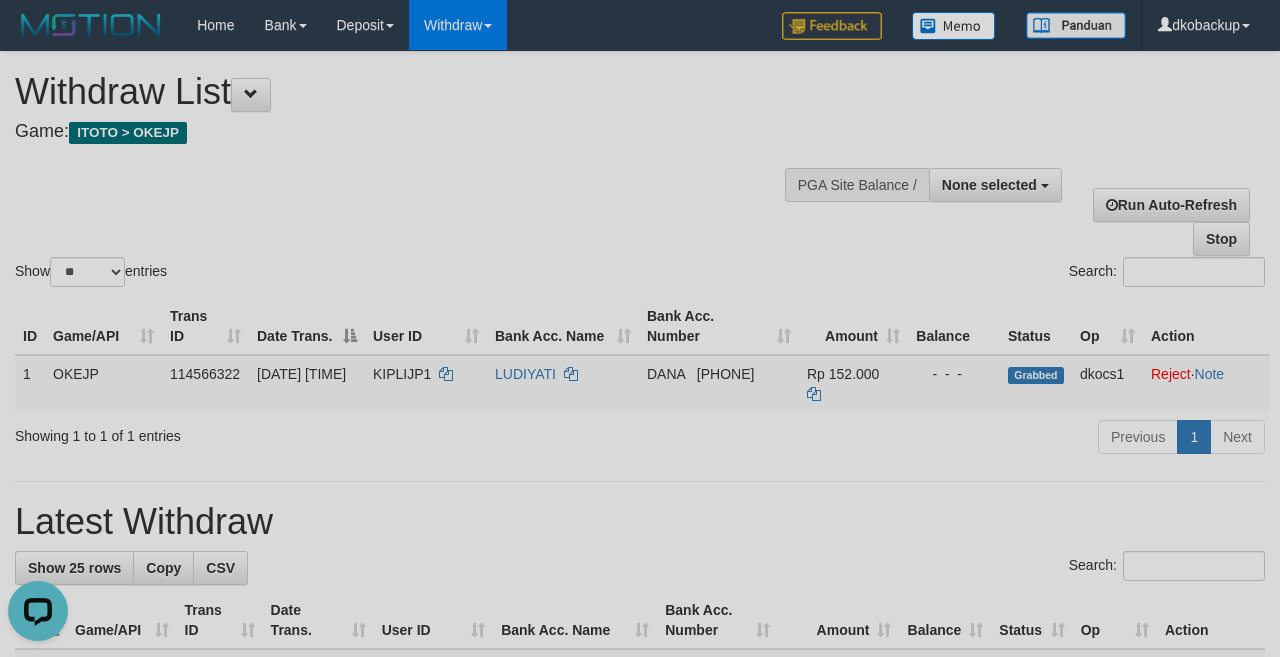 scroll, scrollTop: 0, scrollLeft: 0, axis: both 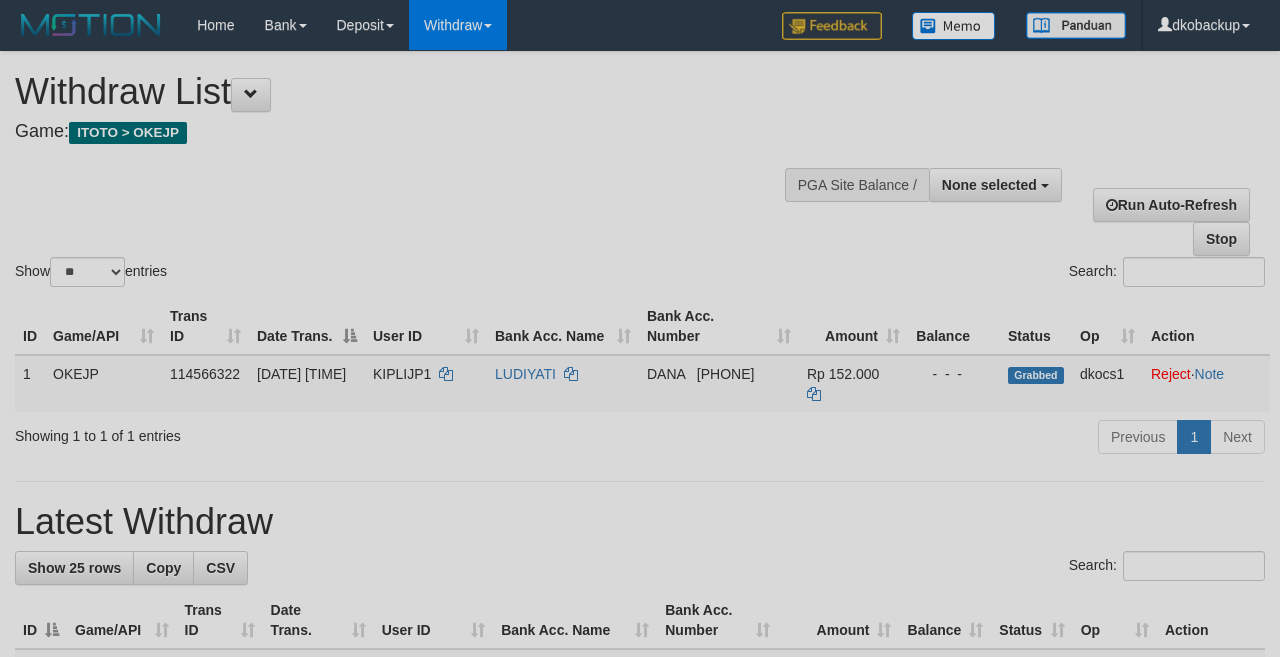 select 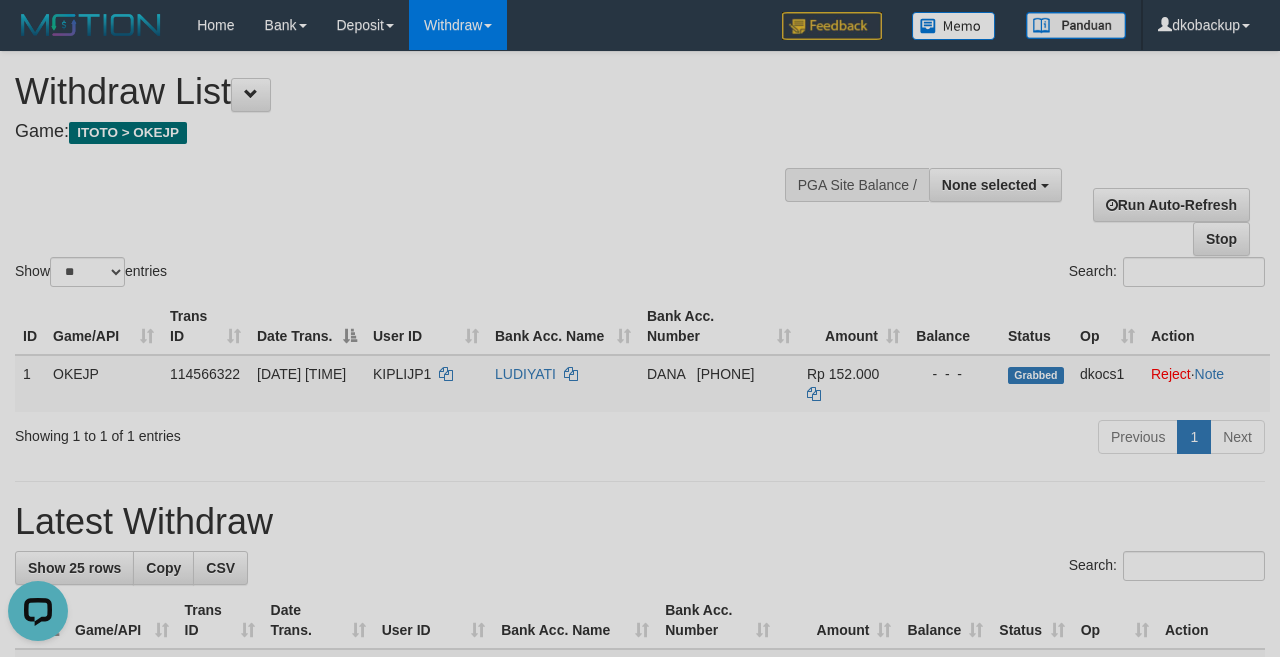 scroll, scrollTop: 0, scrollLeft: 0, axis: both 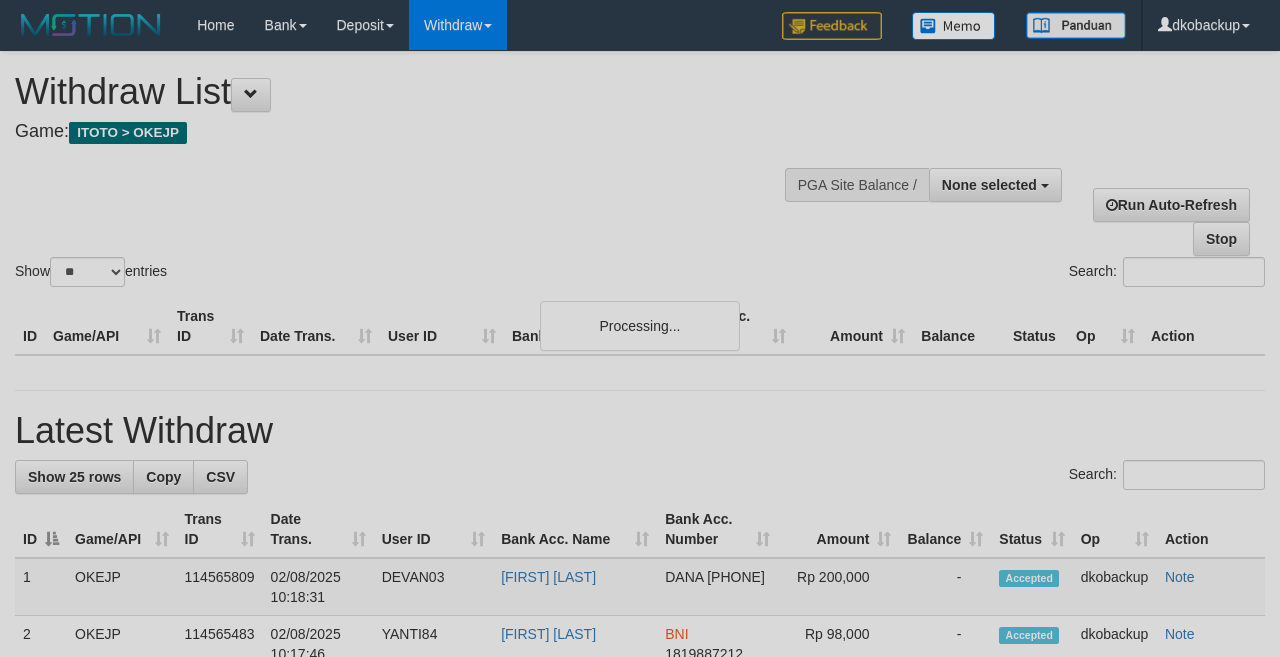 select 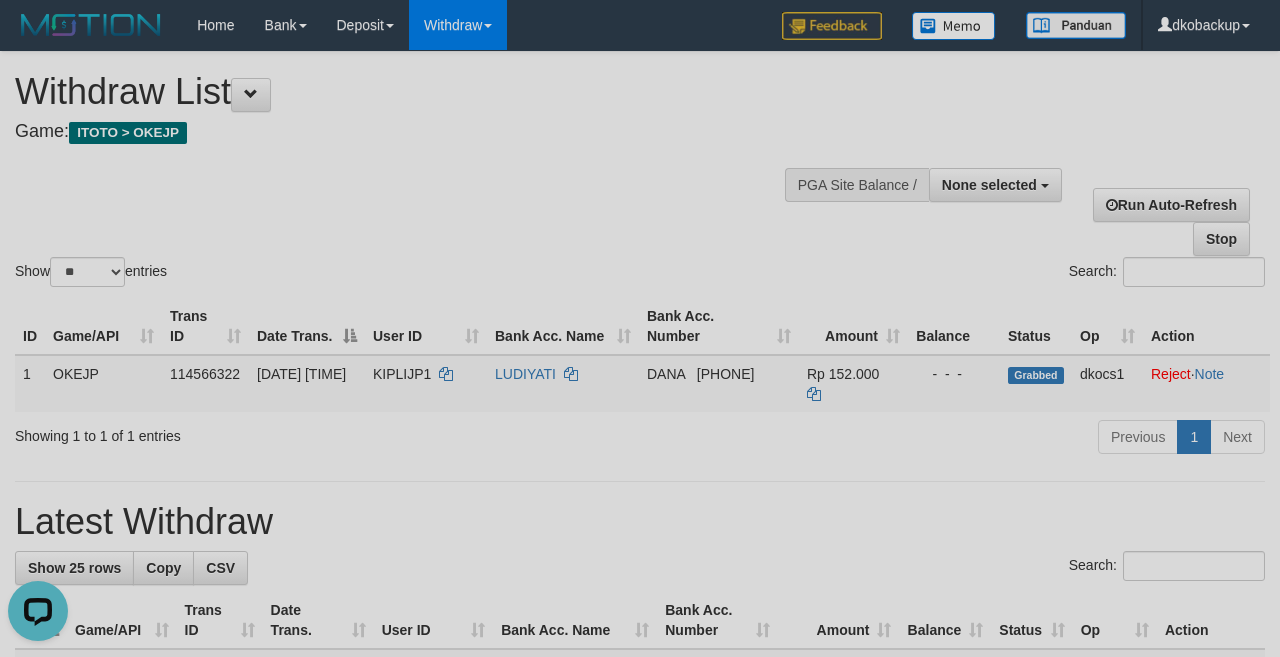 scroll, scrollTop: 0, scrollLeft: 0, axis: both 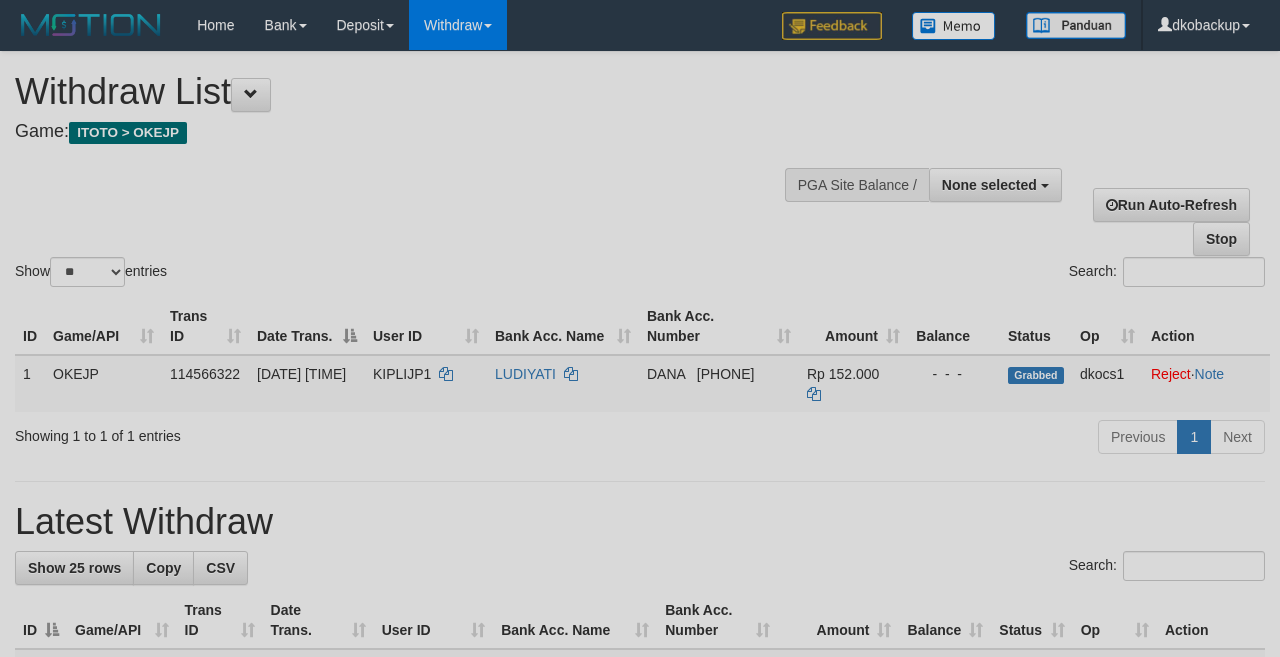 select 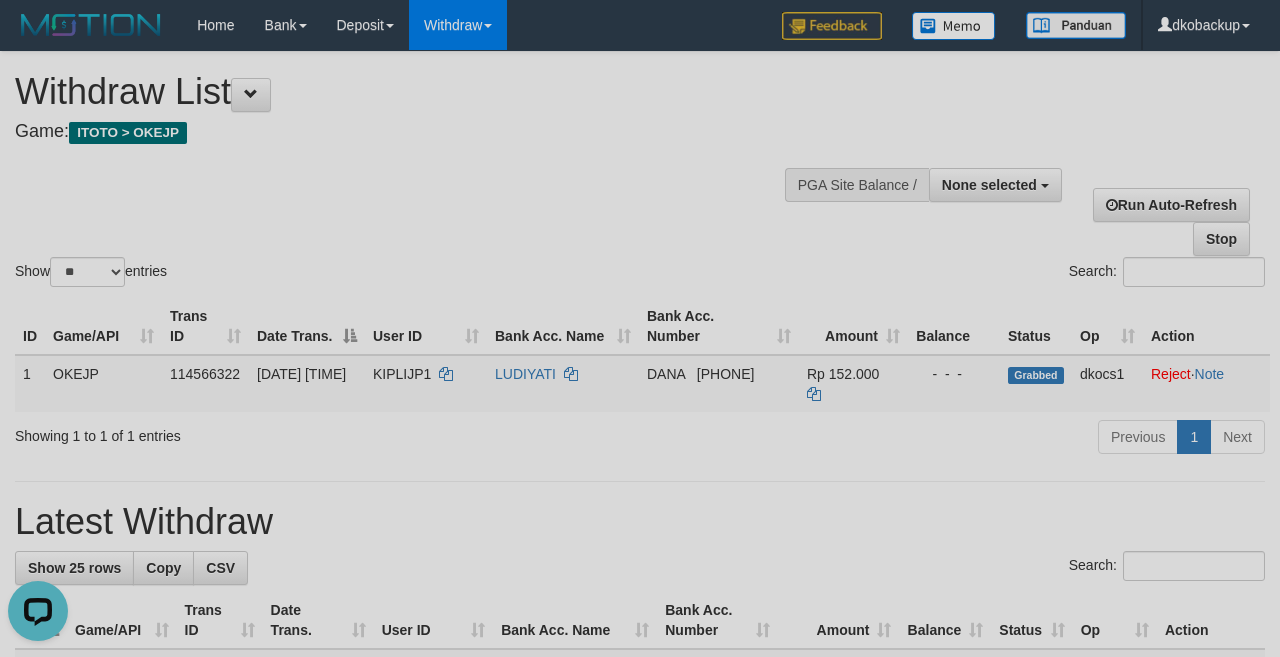 scroll, scrollTop: 0, scrollLeft: 0, axis: both 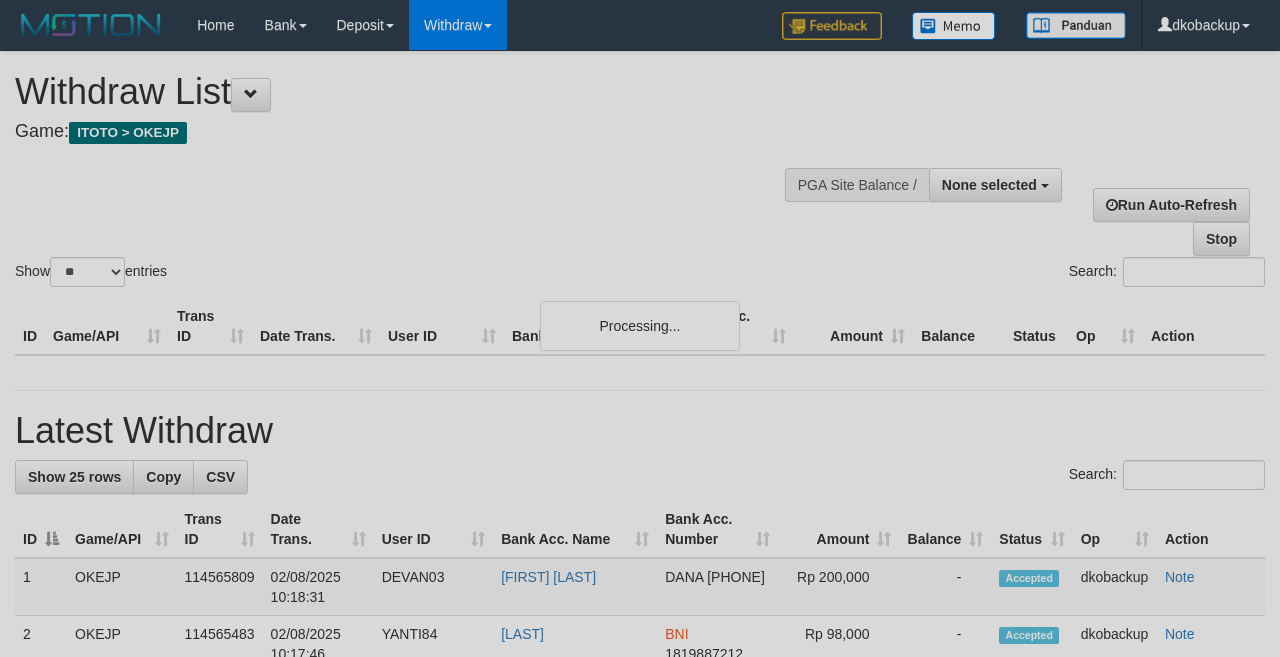 select 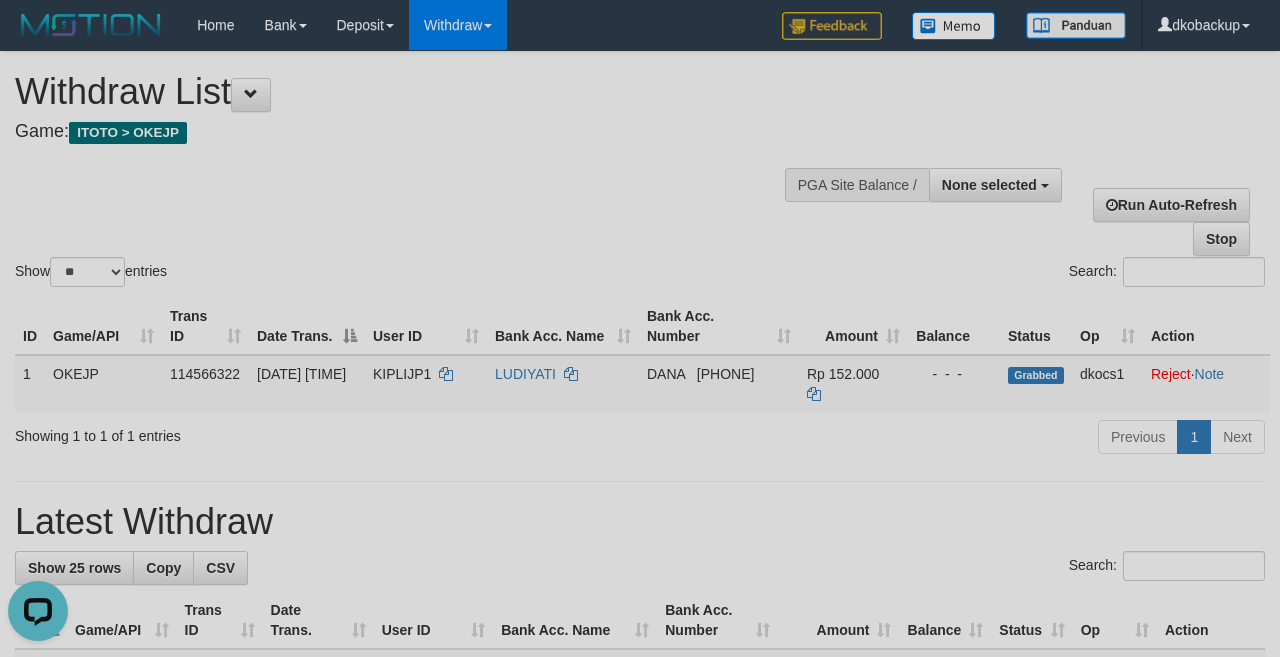 scroll, scrollTop: 0, scrollLeft: 0, axis: both 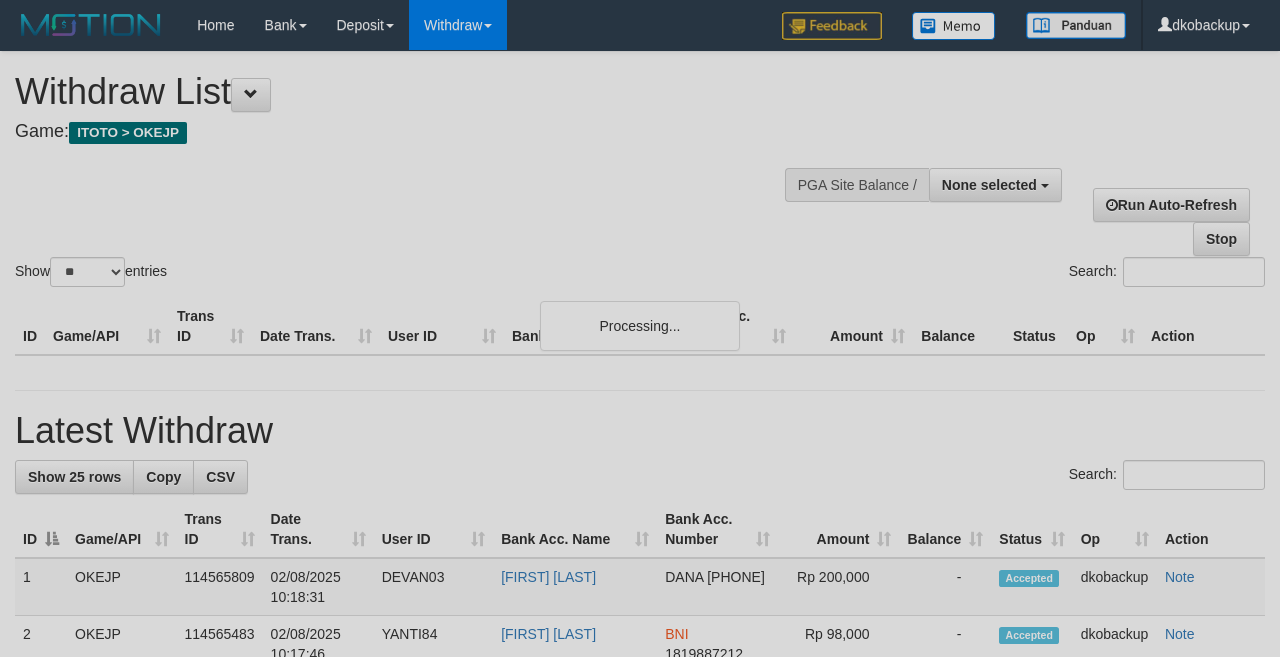 select 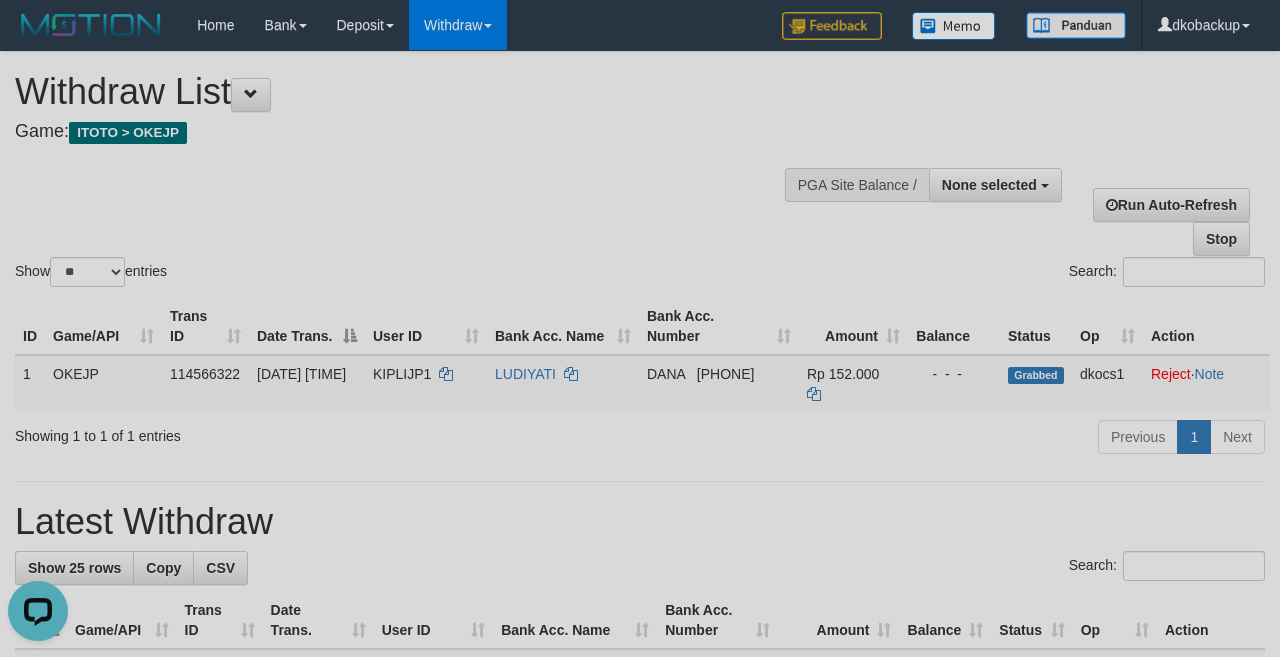 scroll, scrollTop: 0, scrollLeft: 0, axis: both 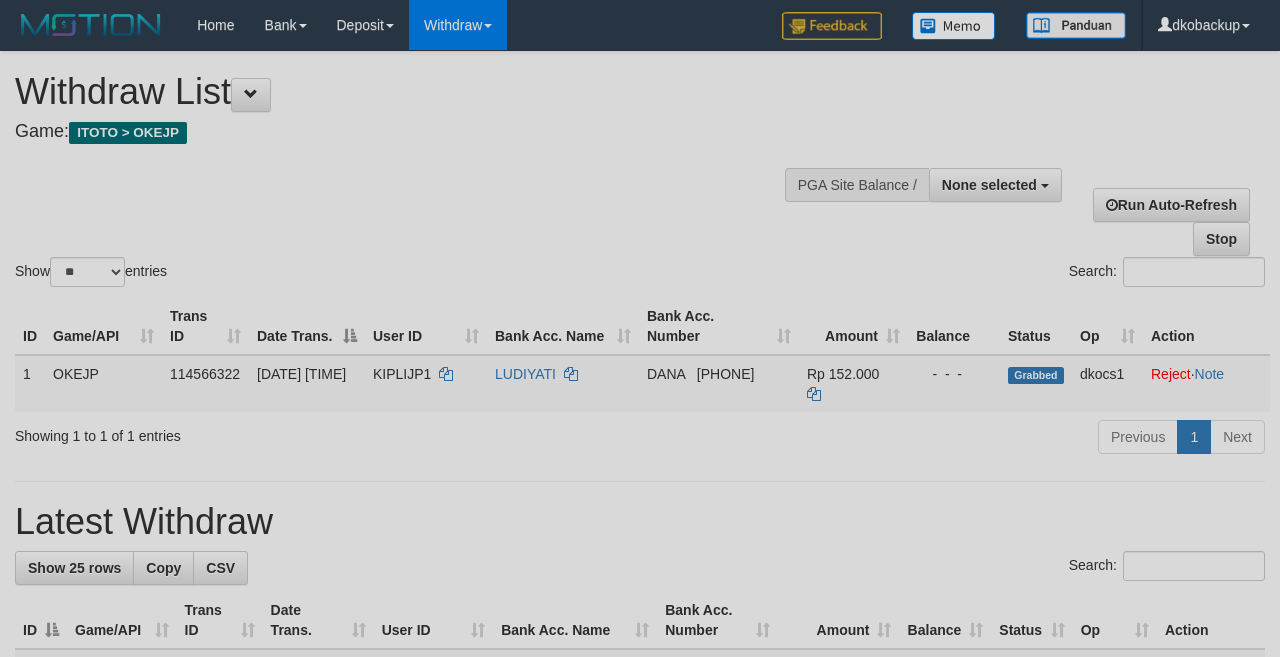 select 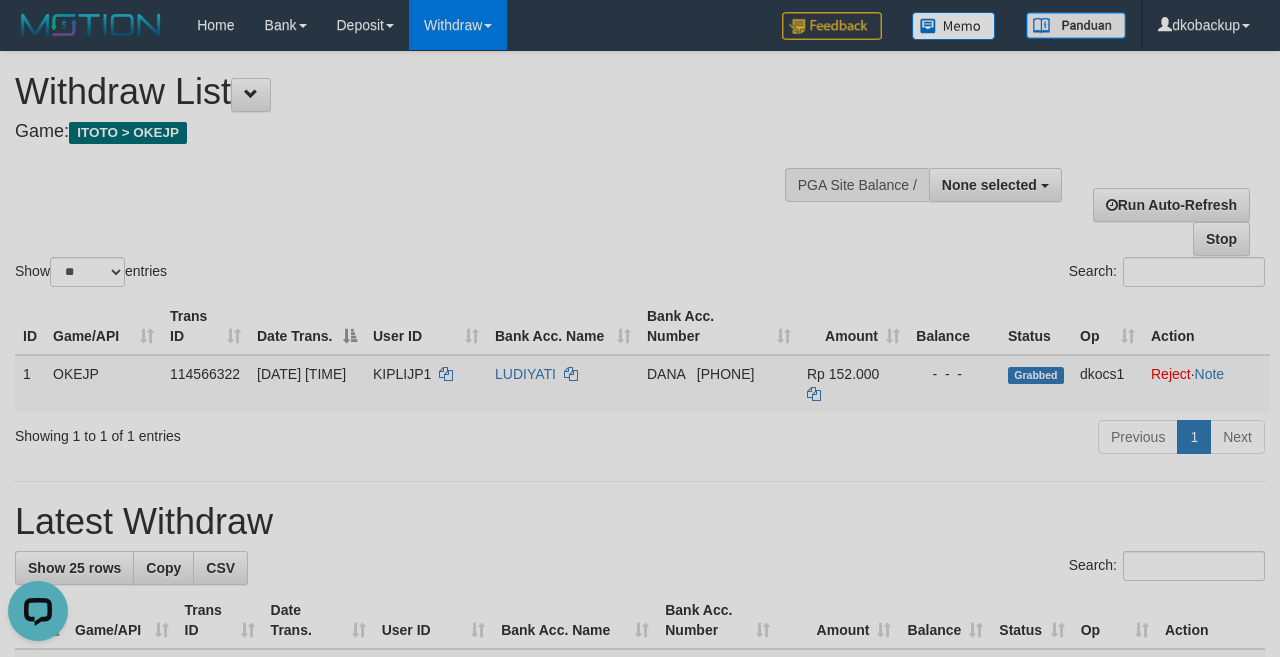 scroll, scrollTop: 0, scrollLeft: 0, axis: both 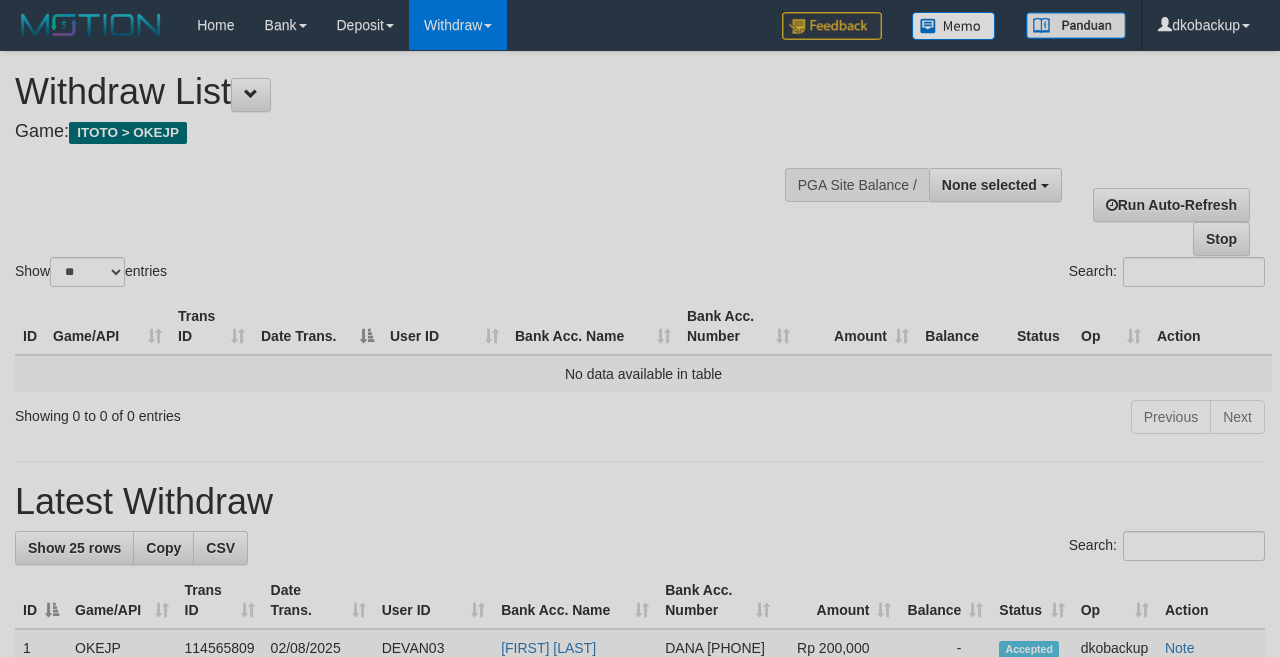 select 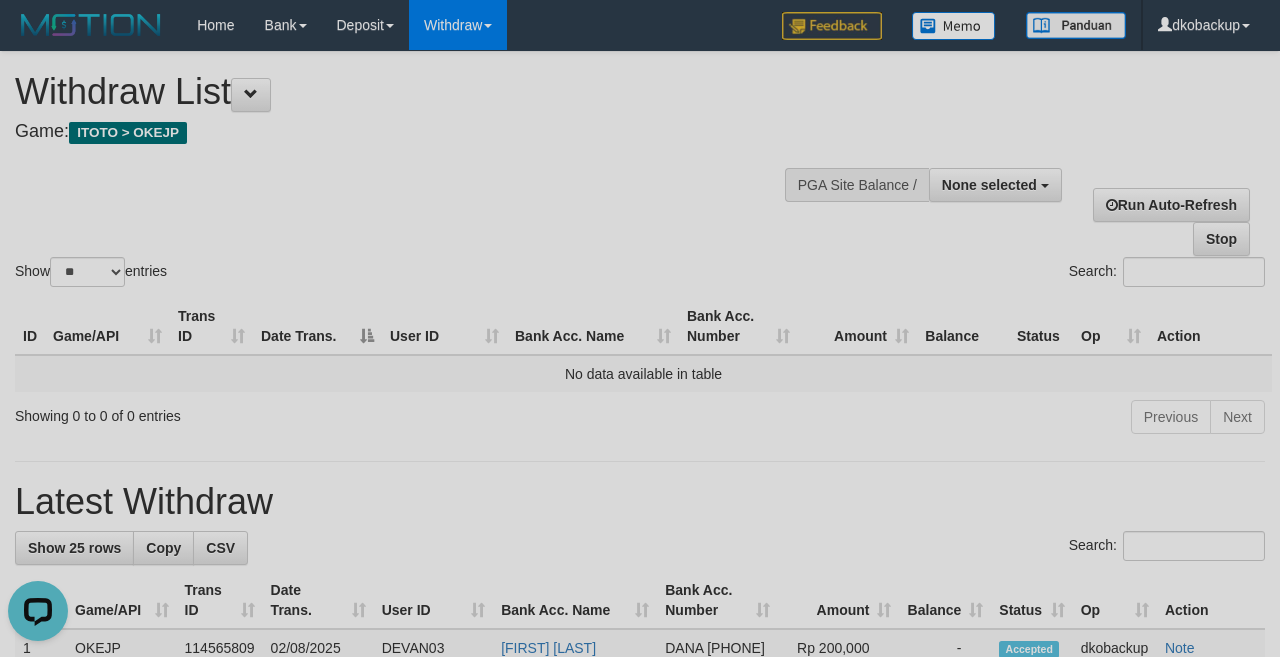scroll, scrollTop: 0, scrollLeft: 0, axis: both 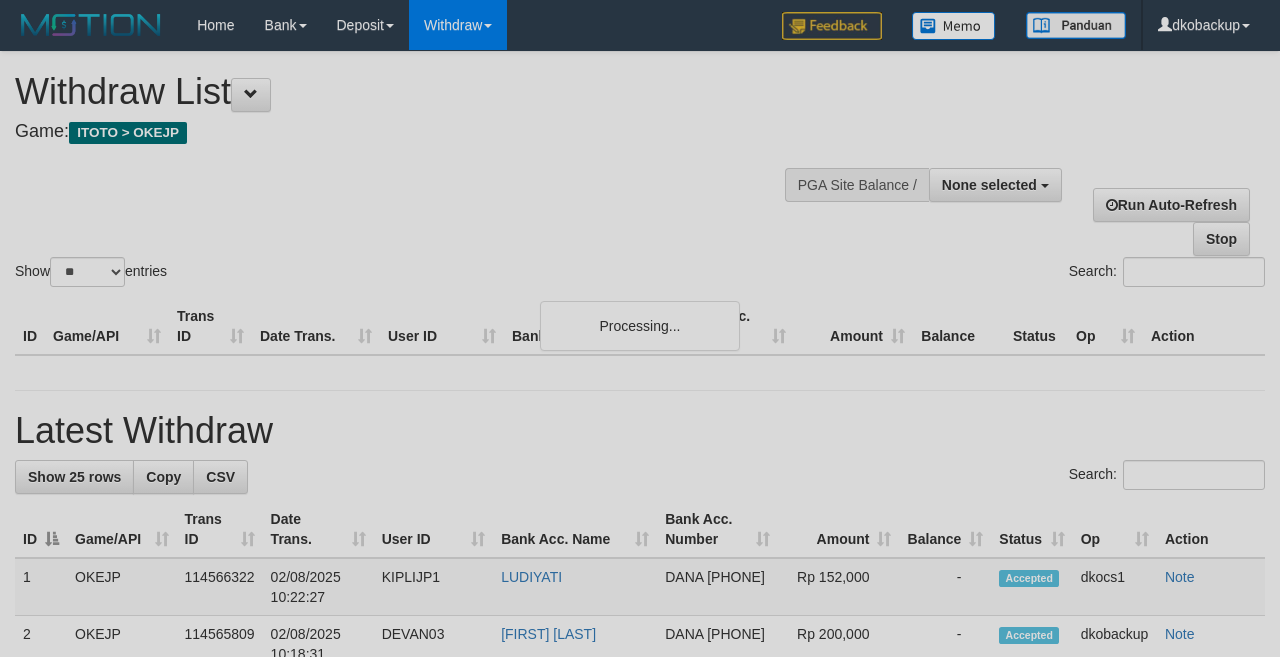 select 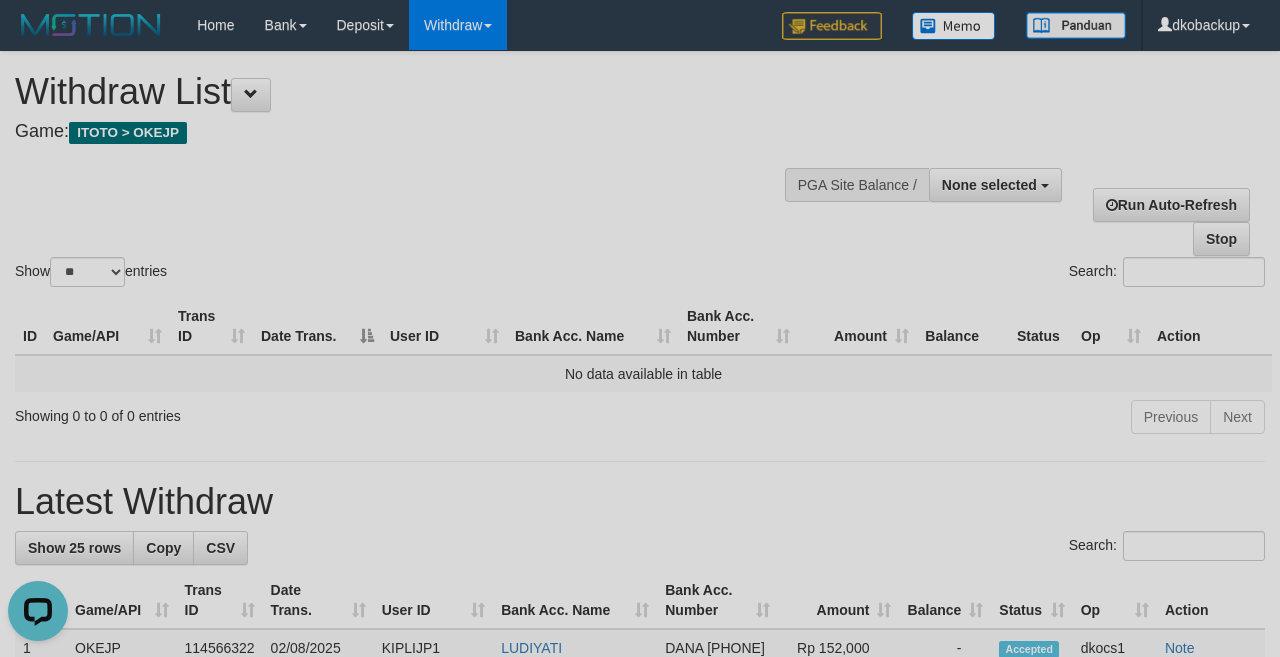 scroll, scrollTop: 0, scrollLeft: 0, axis: both 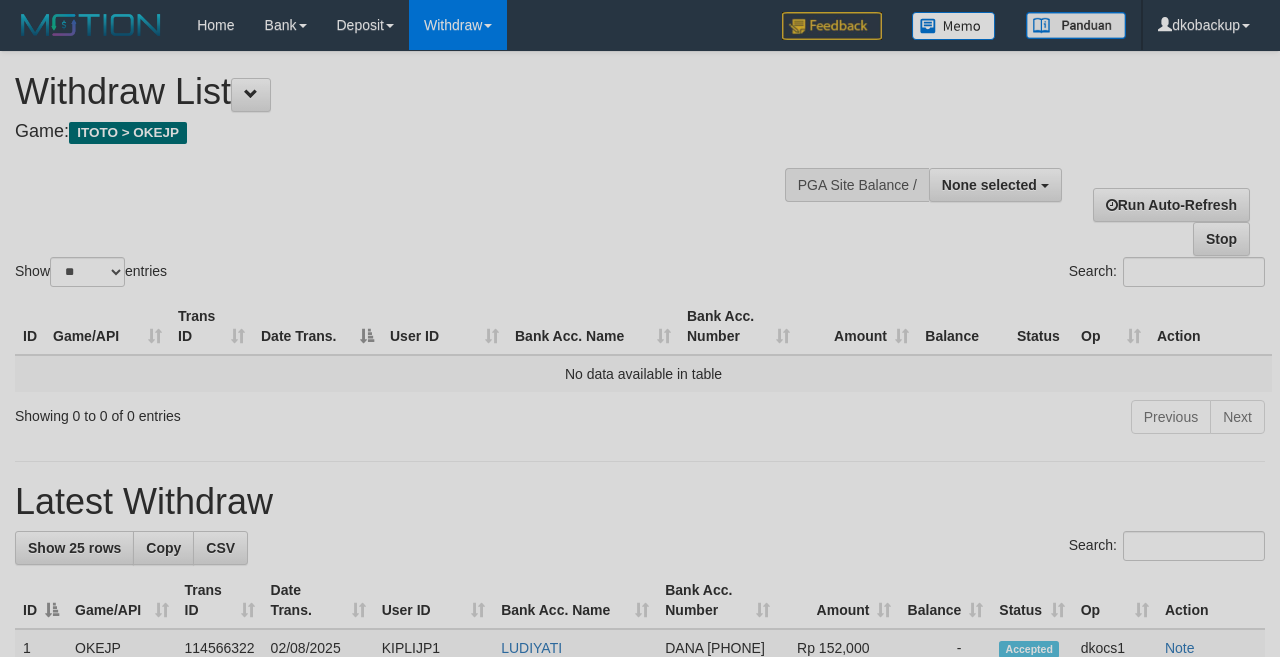 select 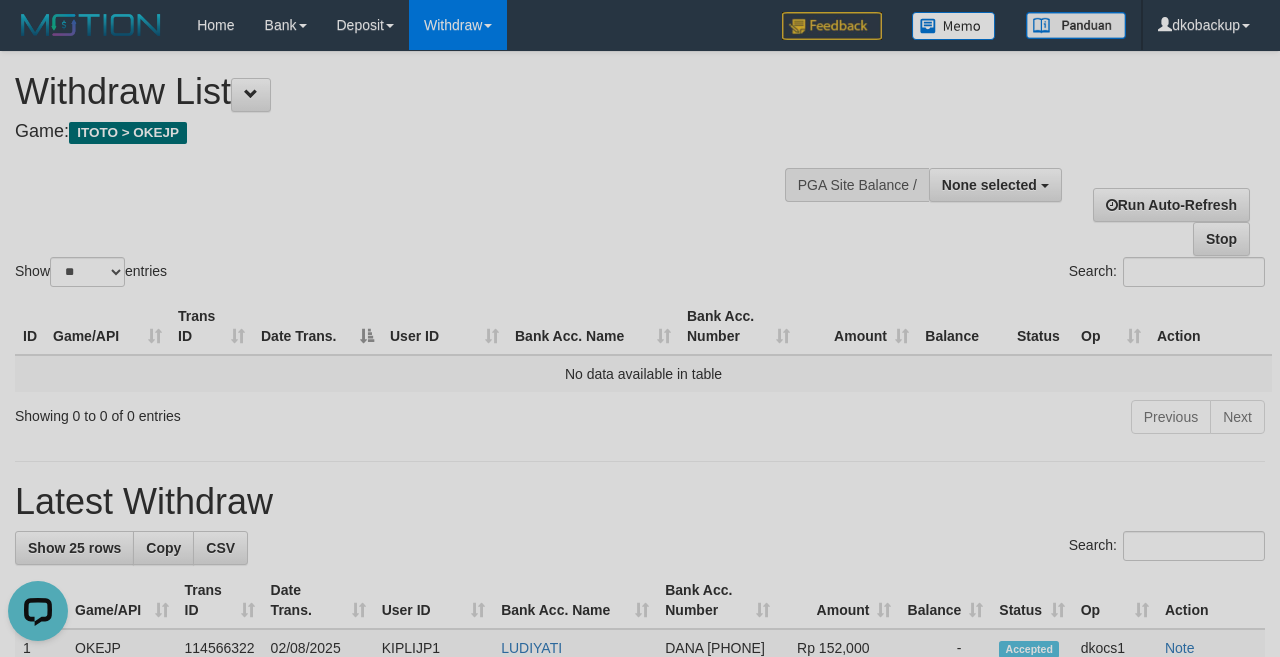 scroll, scrollTop: 0, scrollLeft: 0, axis: both 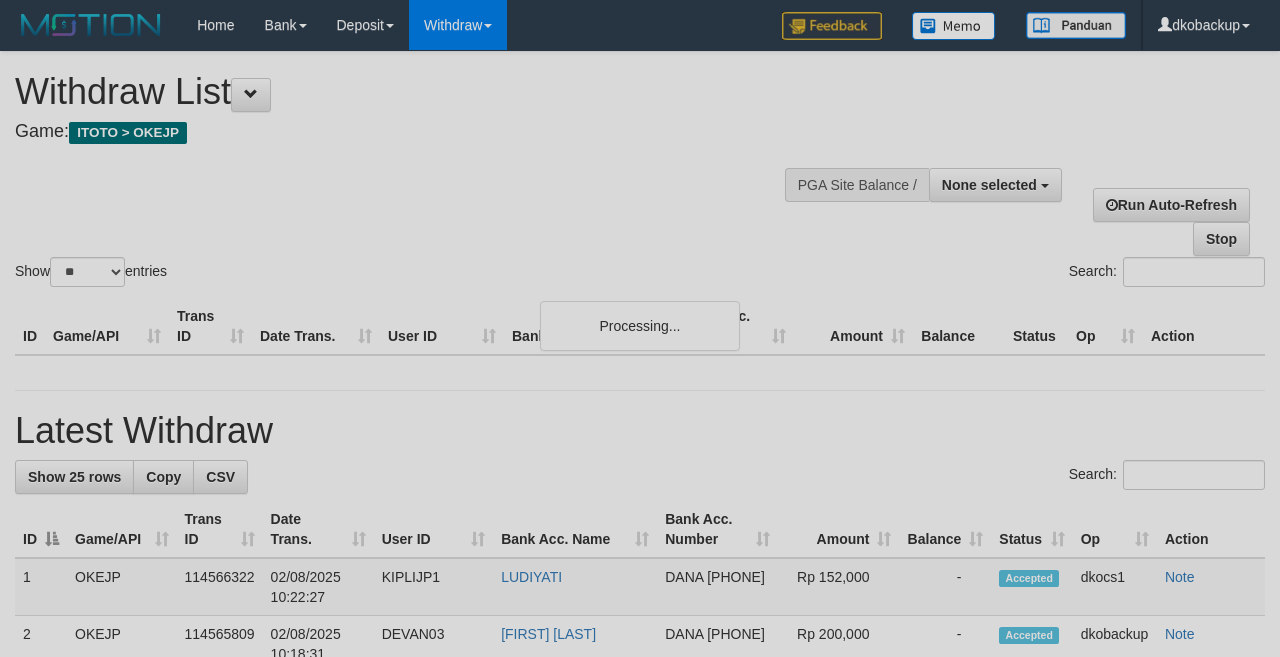 select 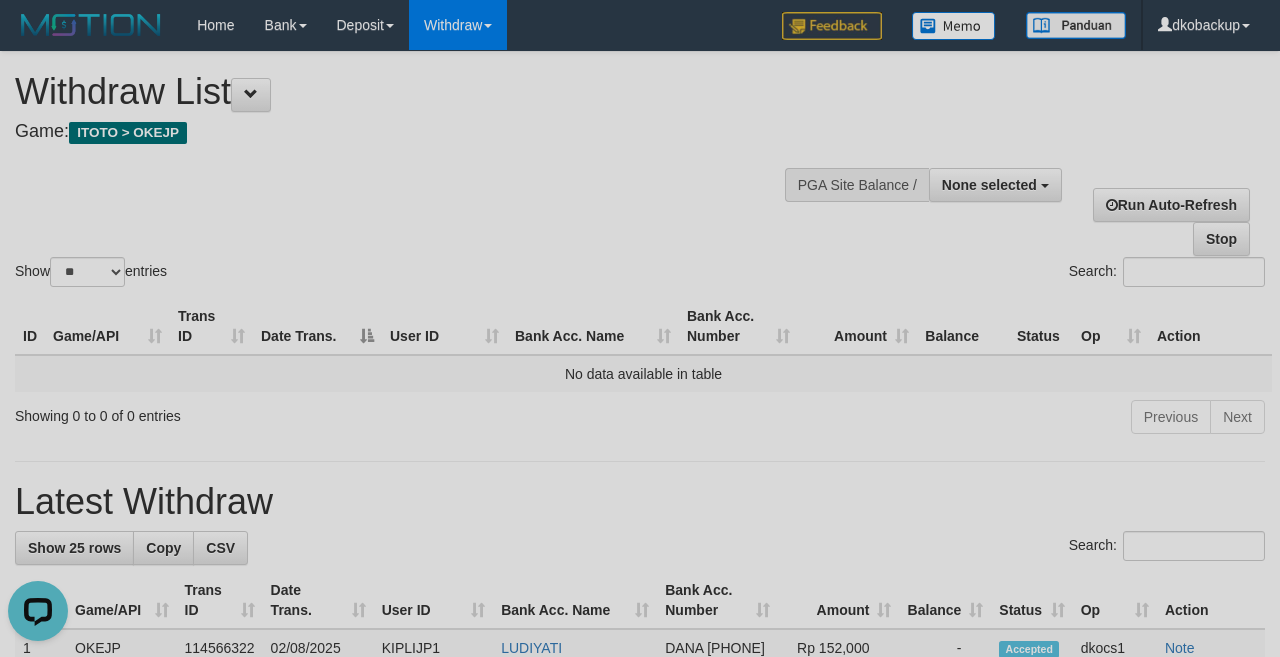 scroll, scrollTop: 0, scrollLeft: 0, axis: both 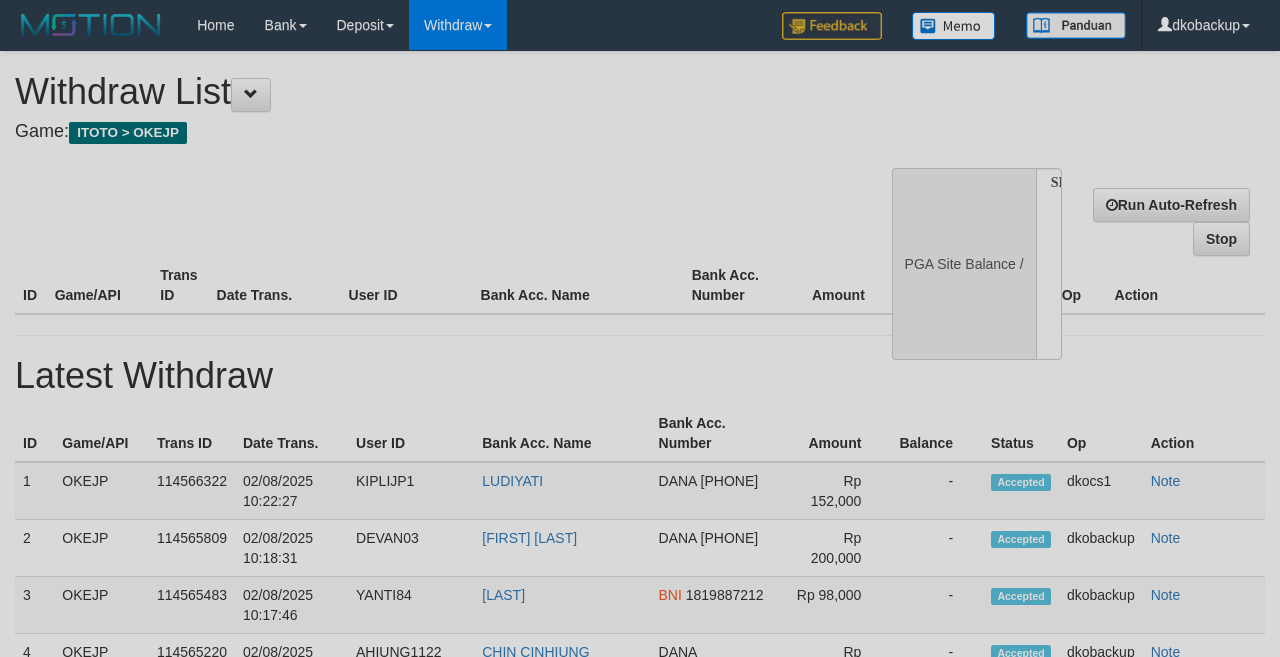 select 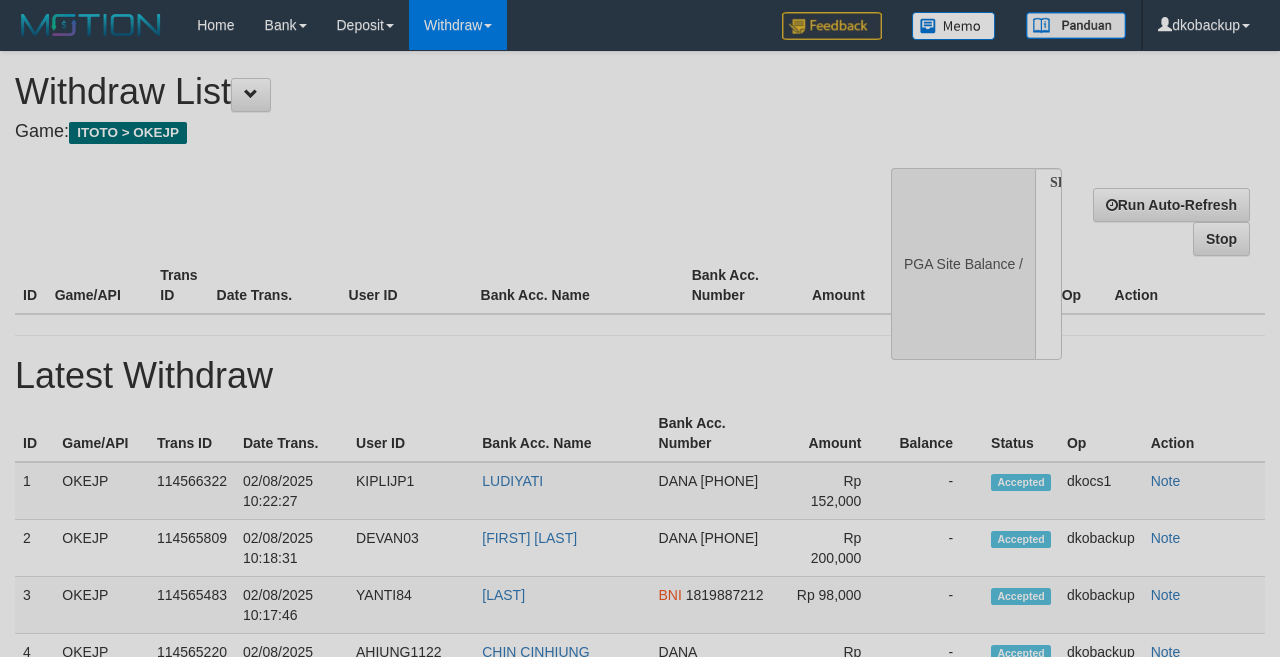 scroll, scrollTop: 0, scrollLeft: 0, axis: both 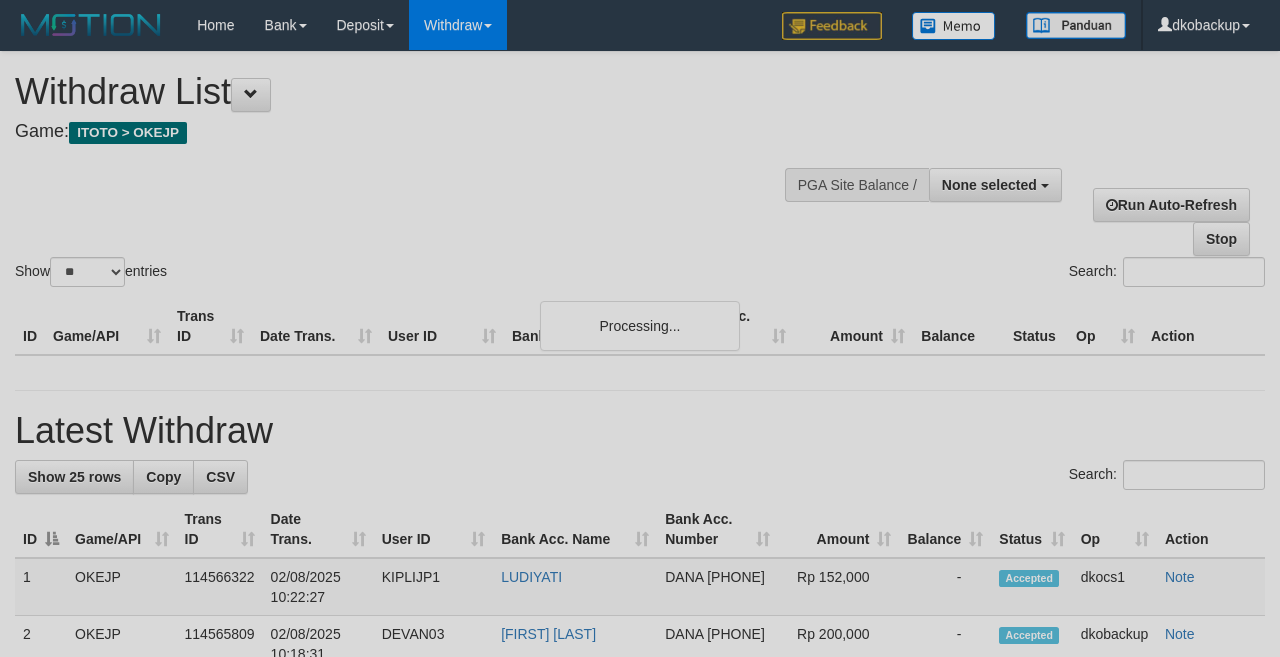 select 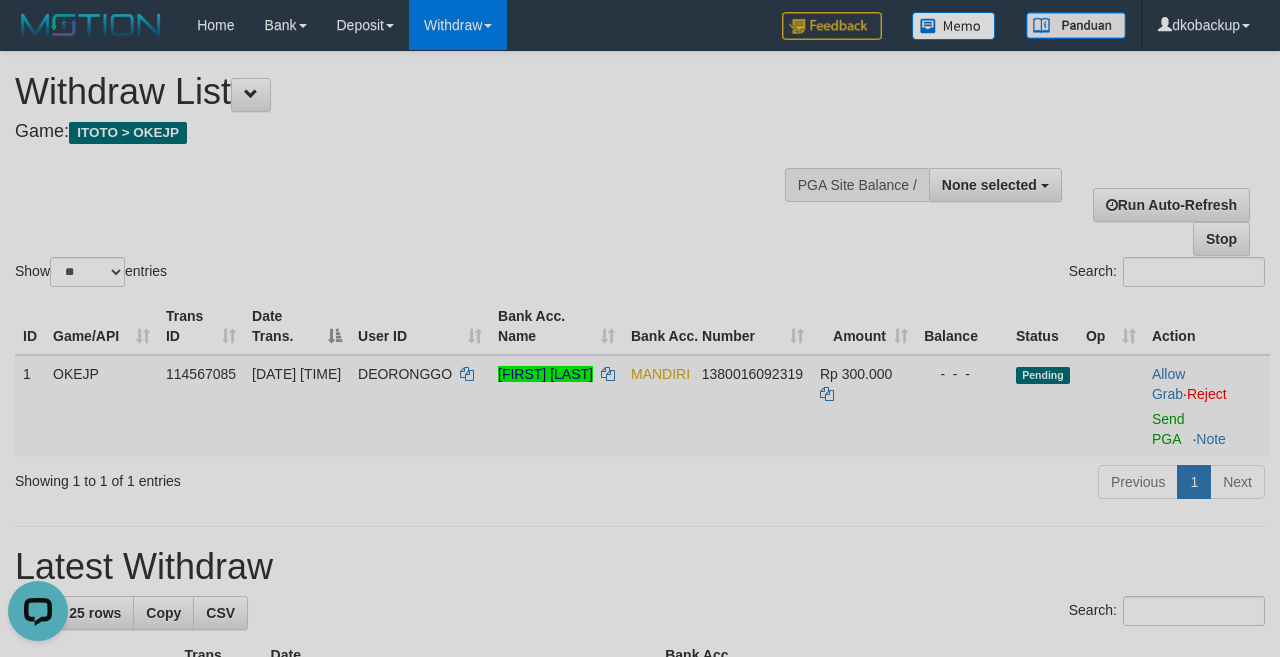 scroll, scrollTop: 0, scrollLeft: 0, axis: both 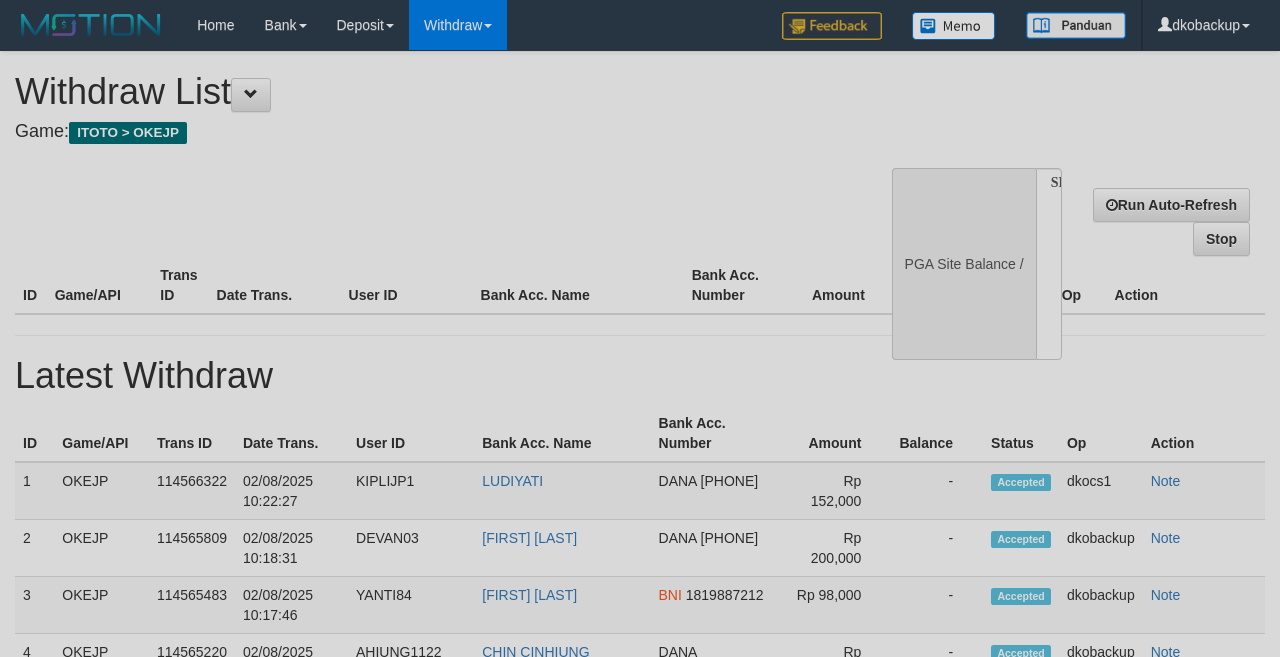 select 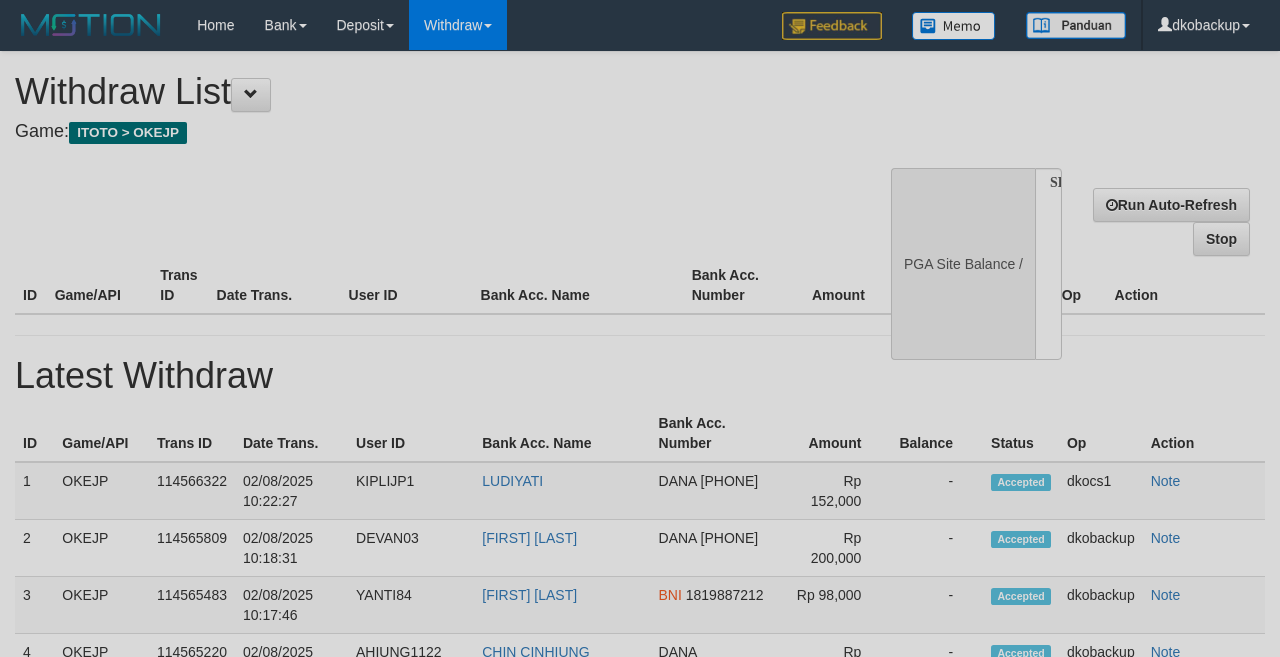 scroll, scrollTop: 0, scrollLeft: 0, axis: both 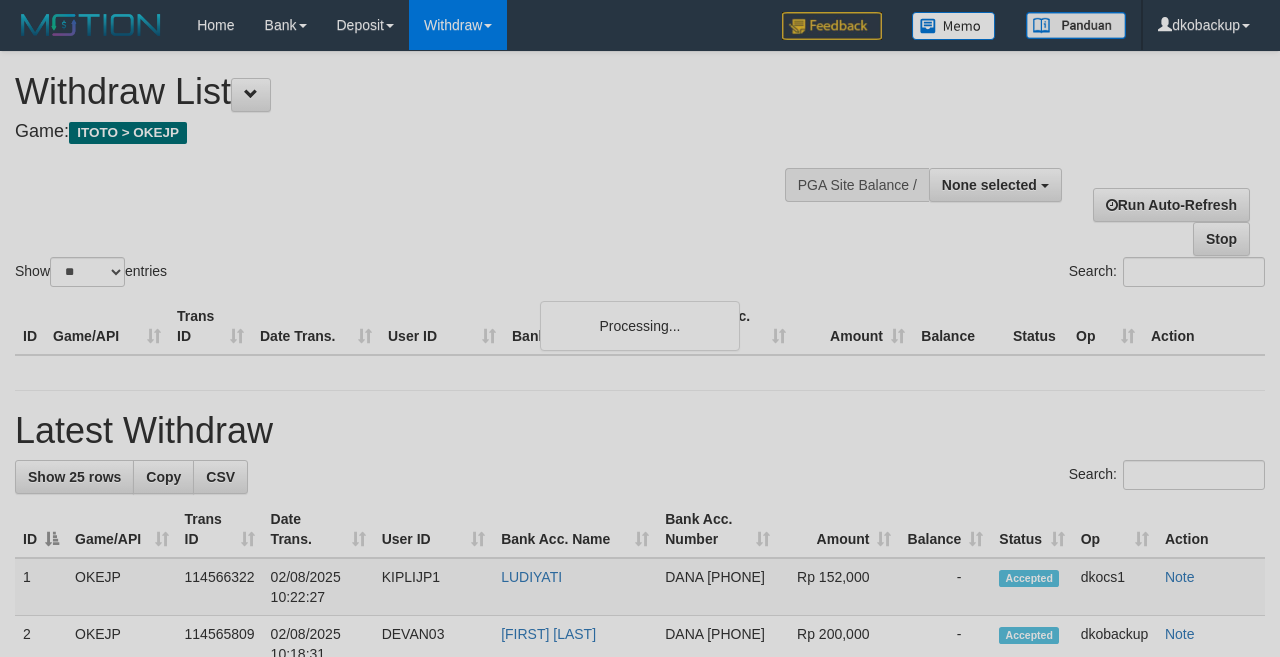 select 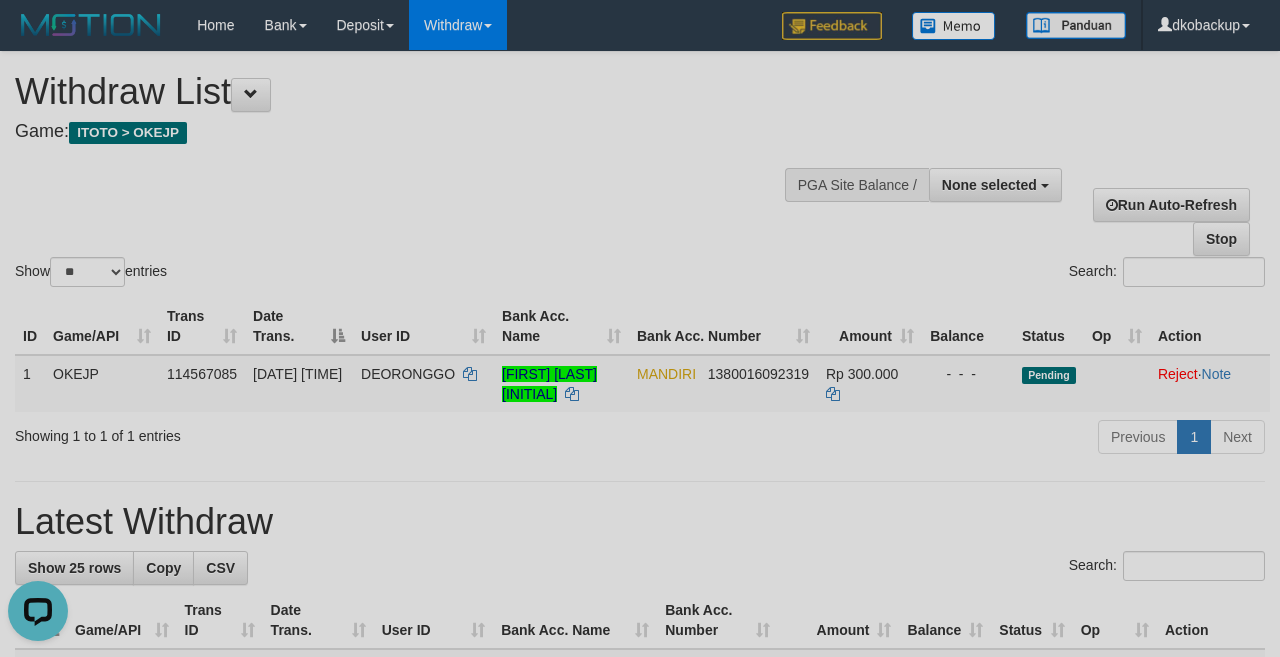 scroll, scrollTop: 0, scrollLeft: 0, axis: both 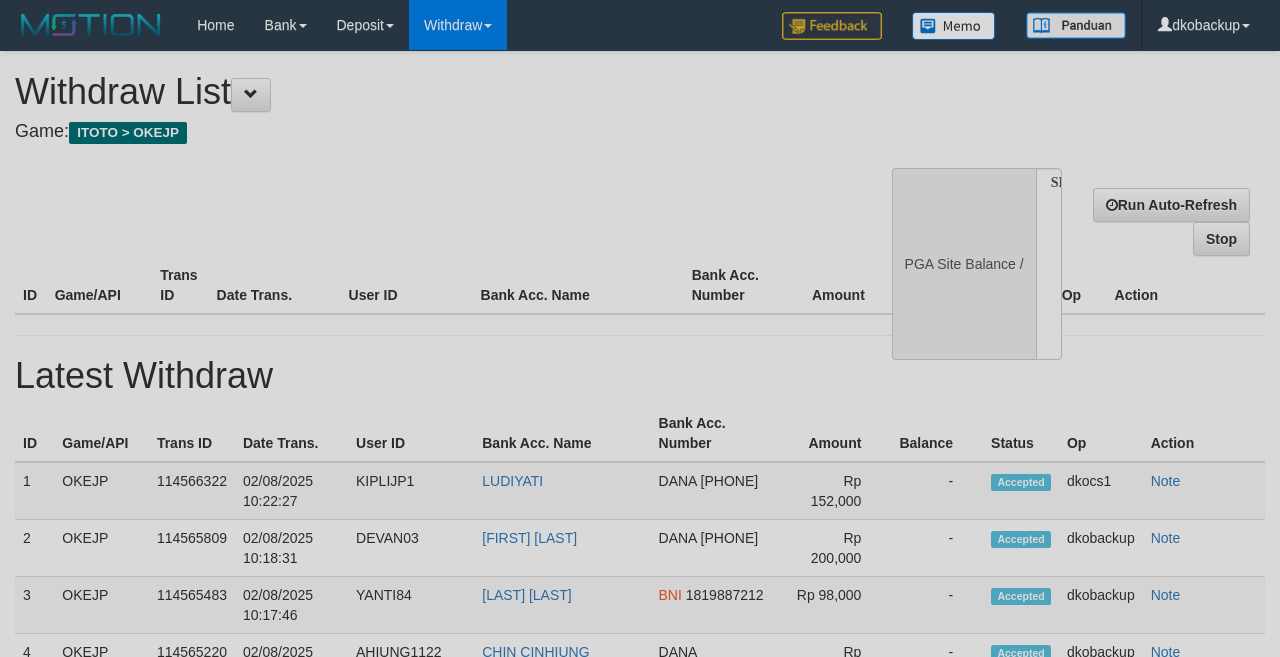 select 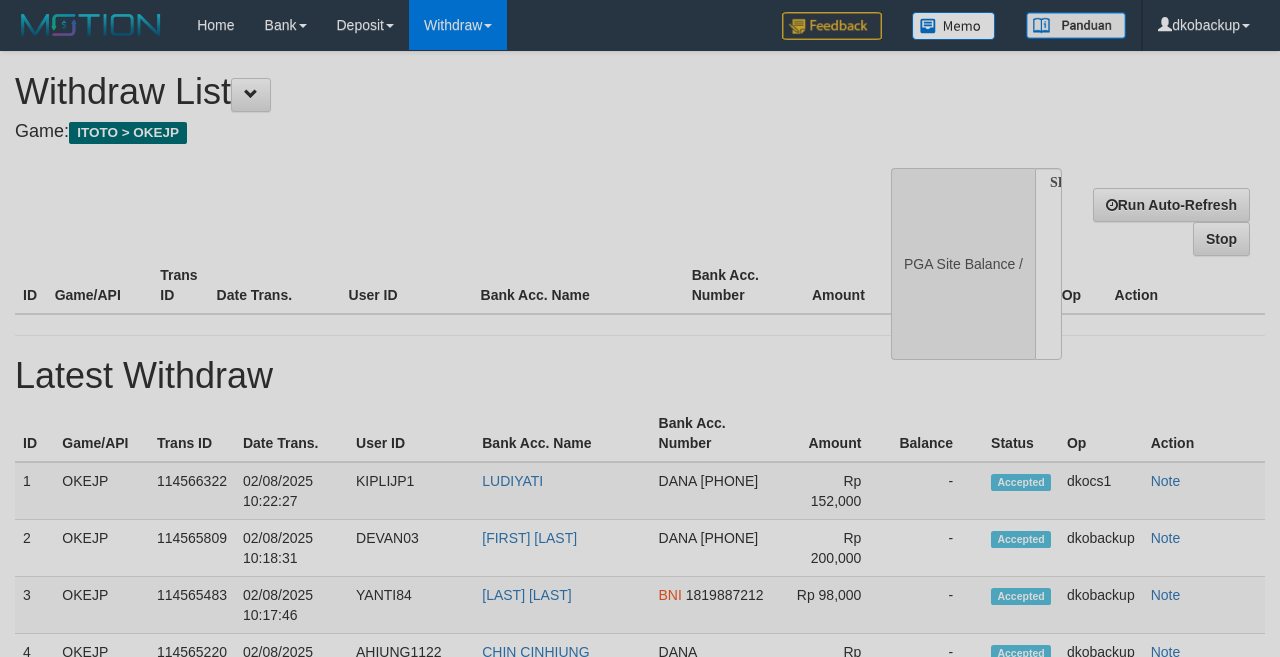 scroll, scrollTop: 0, scrollLeft: 0, axis: both 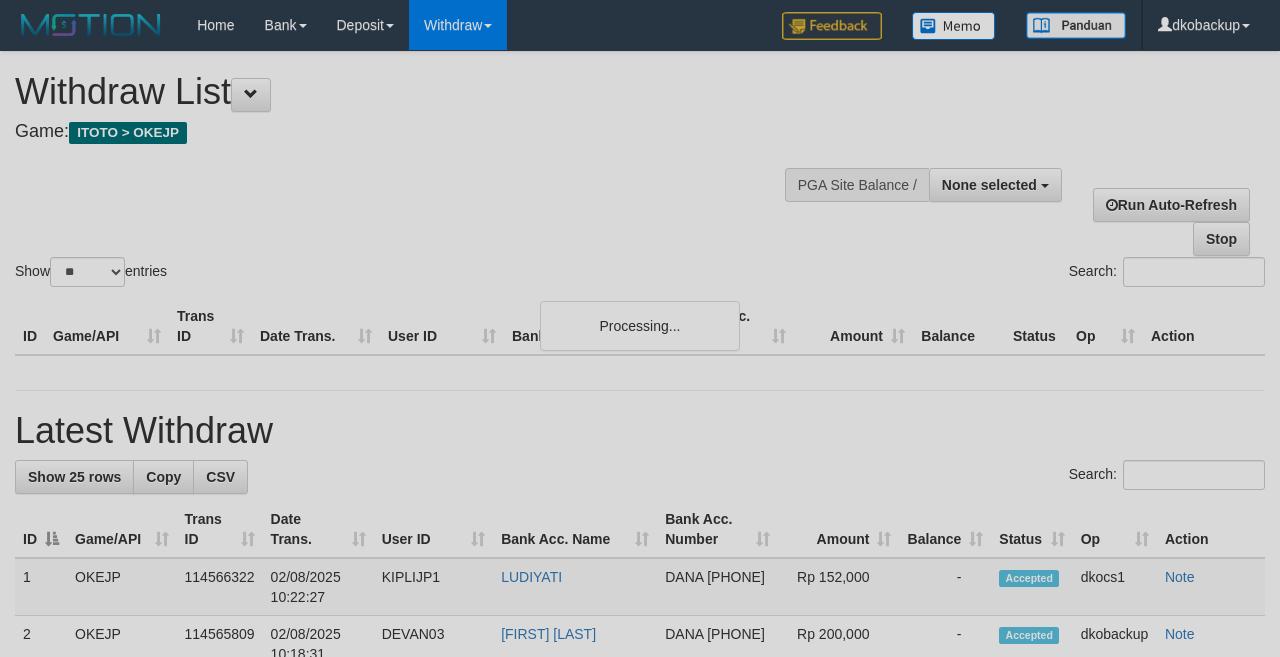select 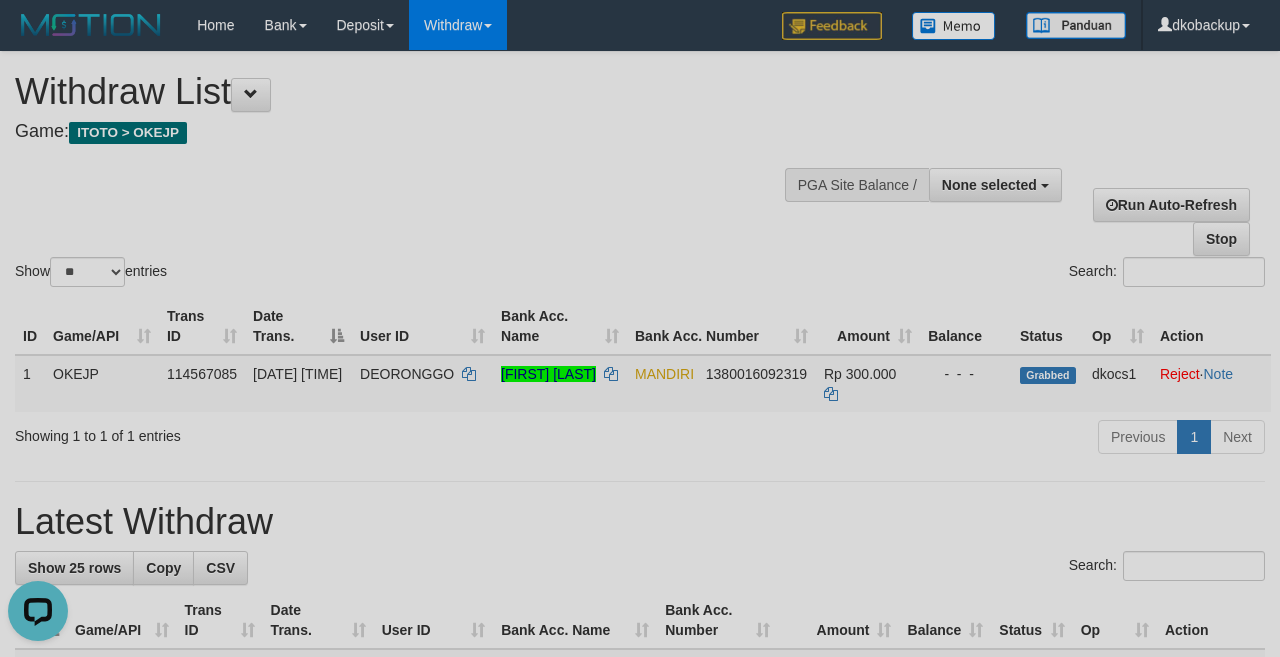 scroll, scrollTop: 0, scrollLeft: 0, axis: both 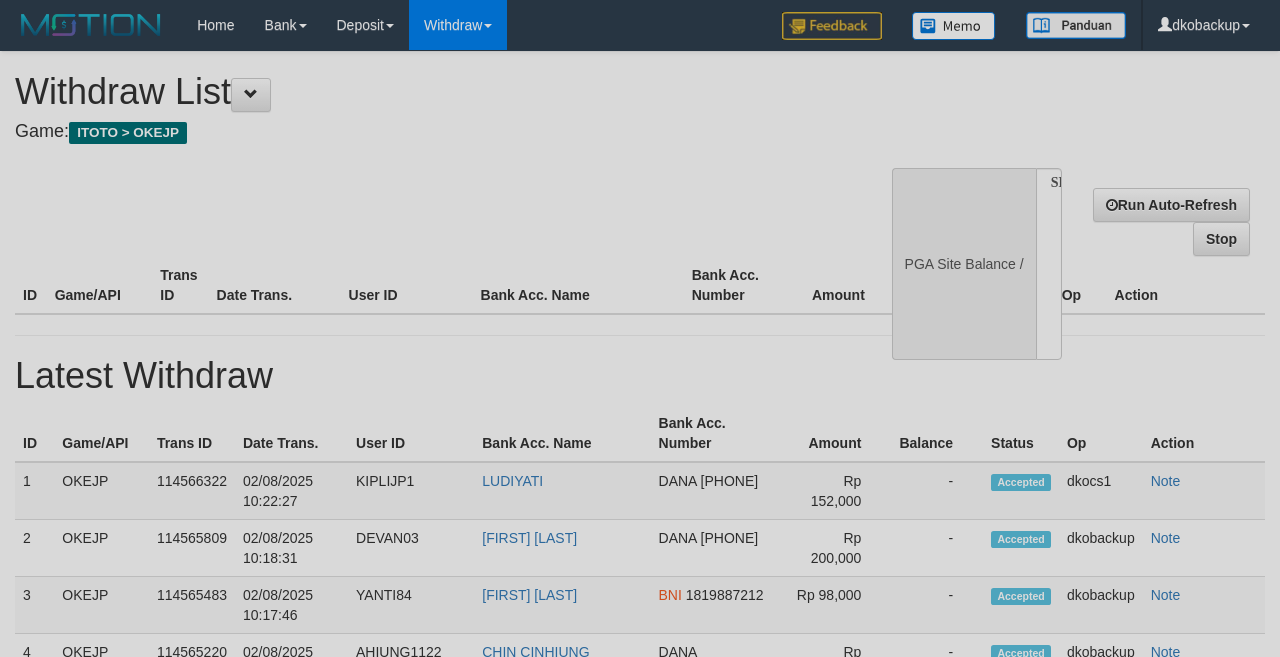 select 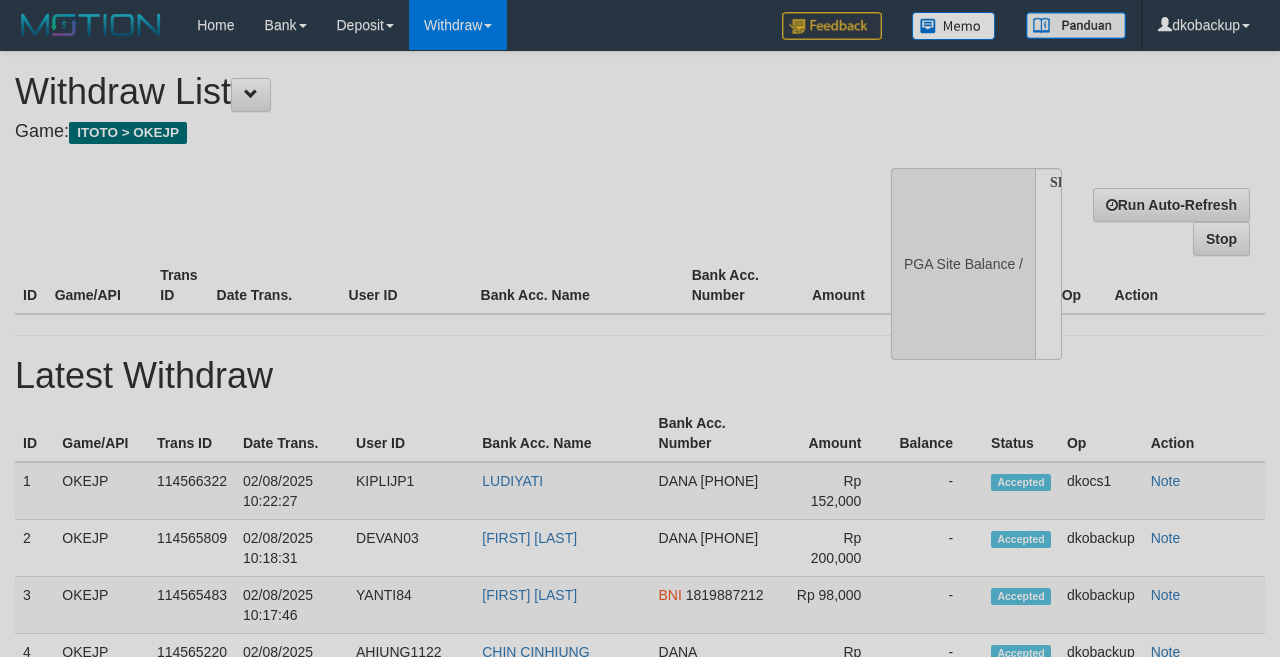 scroll, scrollTop: 0, scrollLeft: 0, axis: both 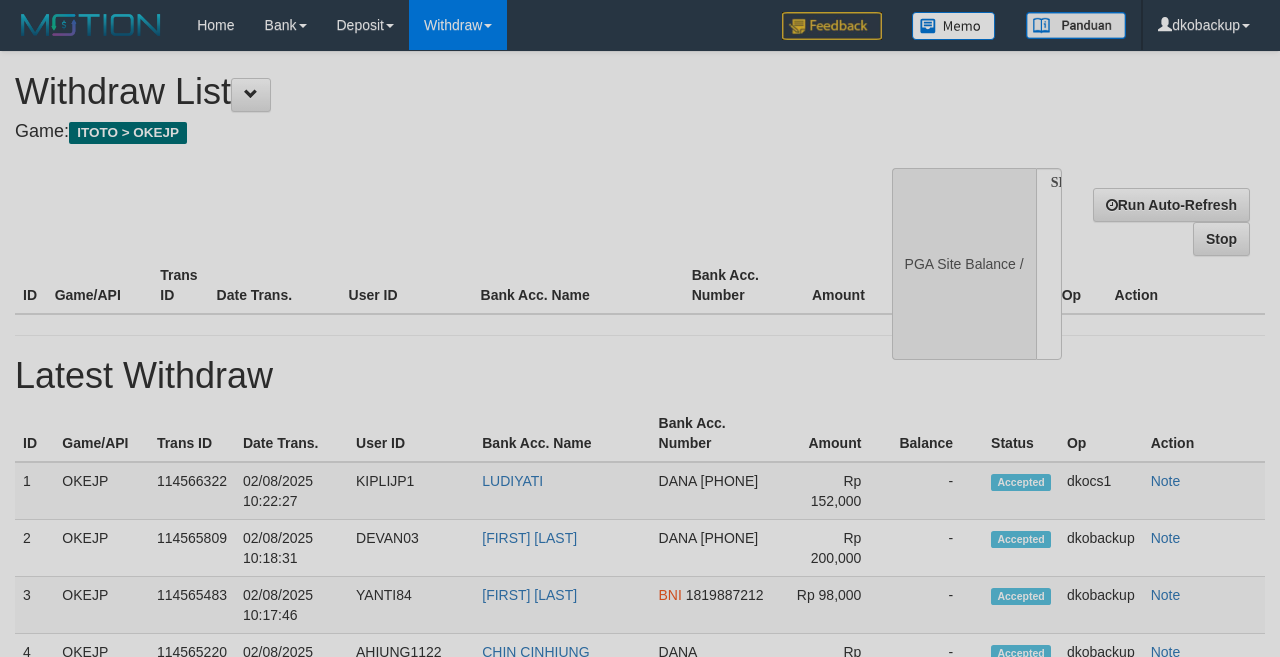 select 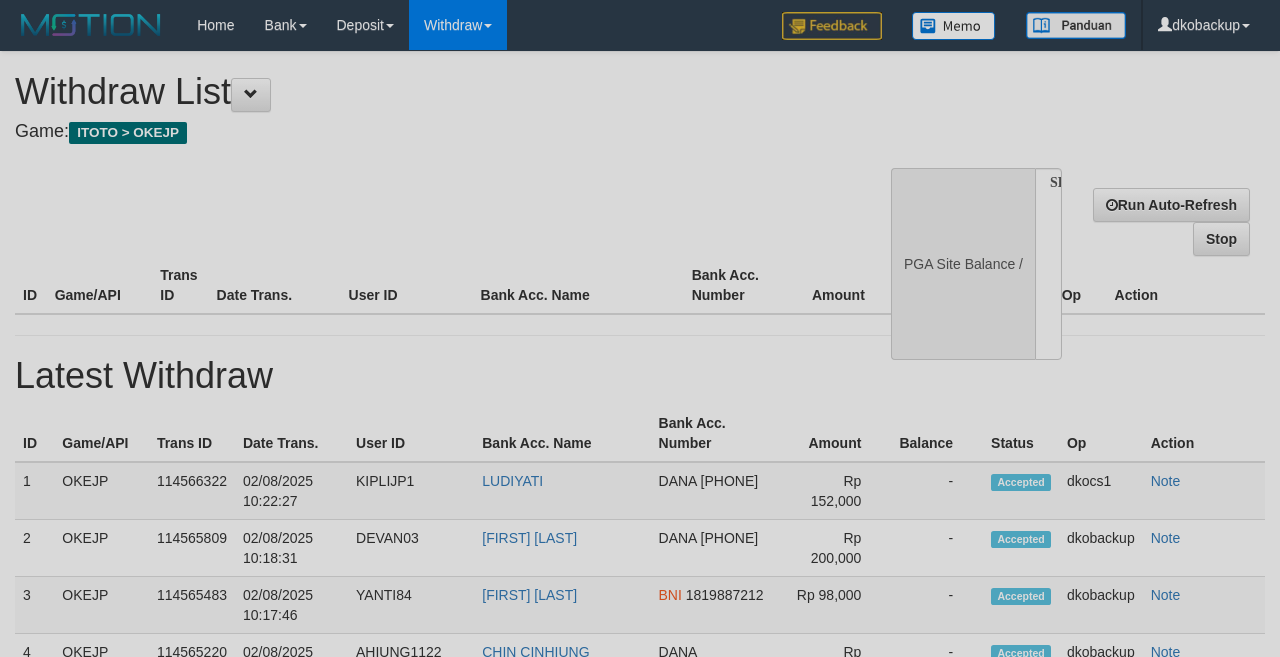 scroll, scrollTop: 0, scrollLeft: 0, axis: both 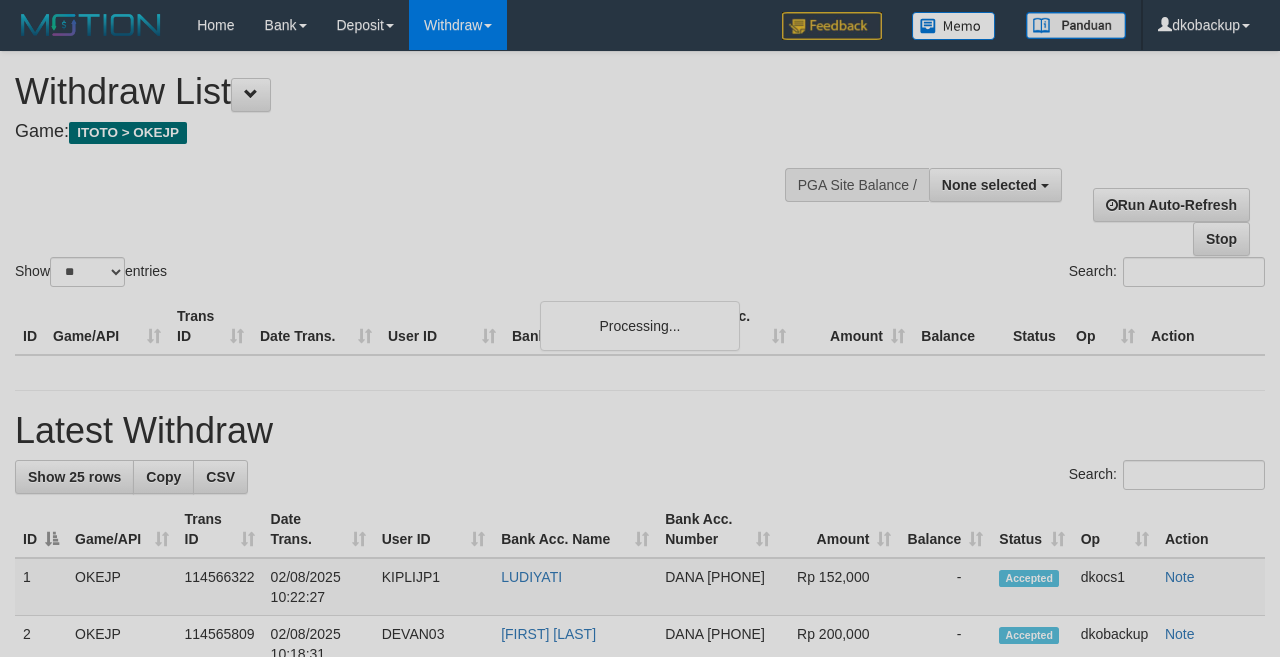 select 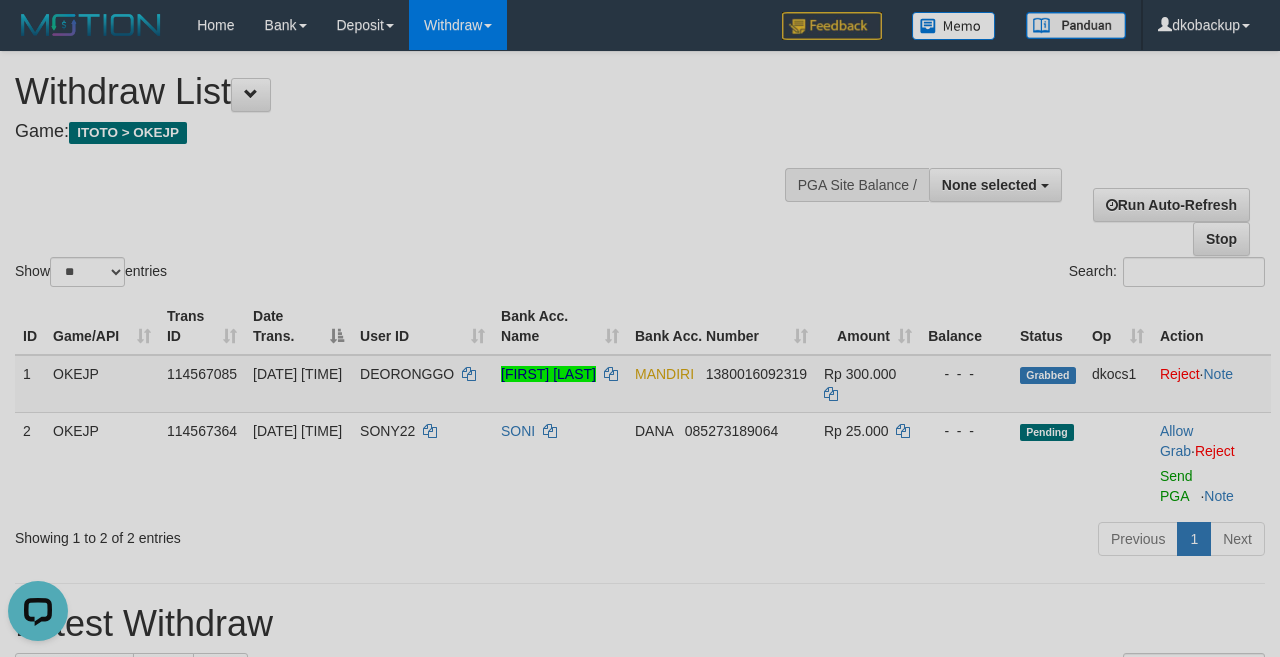 scroll, scrollTop: 0, scrollLeft: 0, axis: both 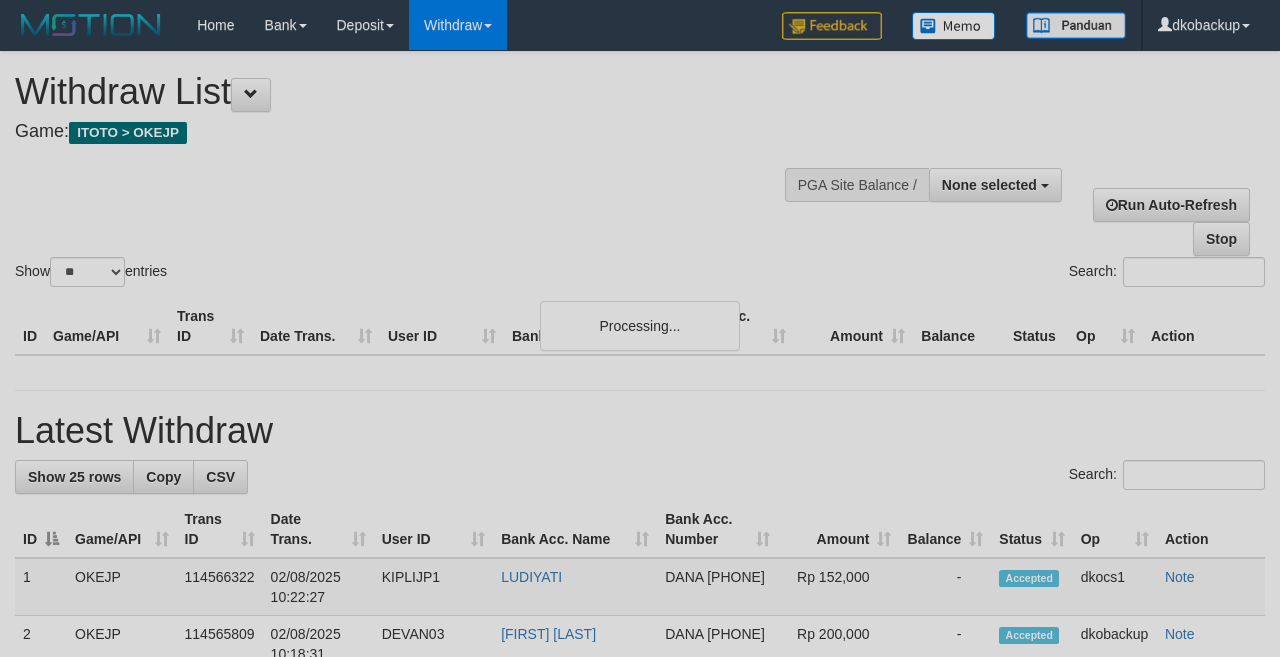 select 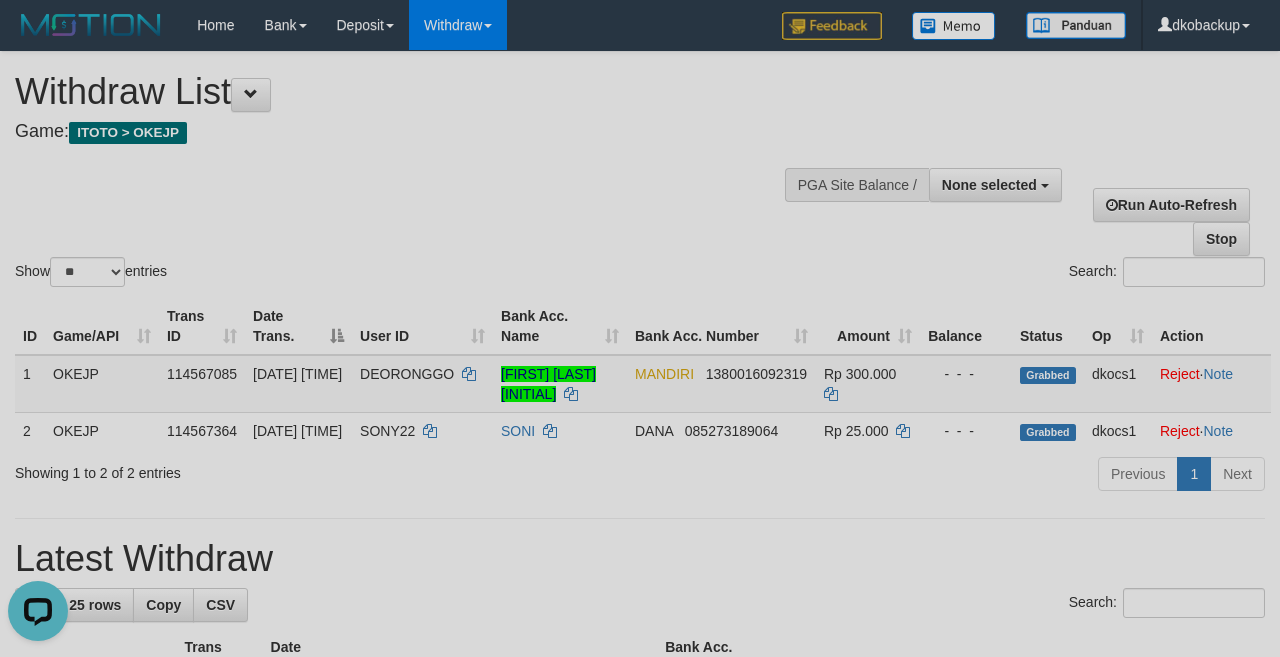scroll, scrollTop: 0, scrollLeft: 0, axis: both 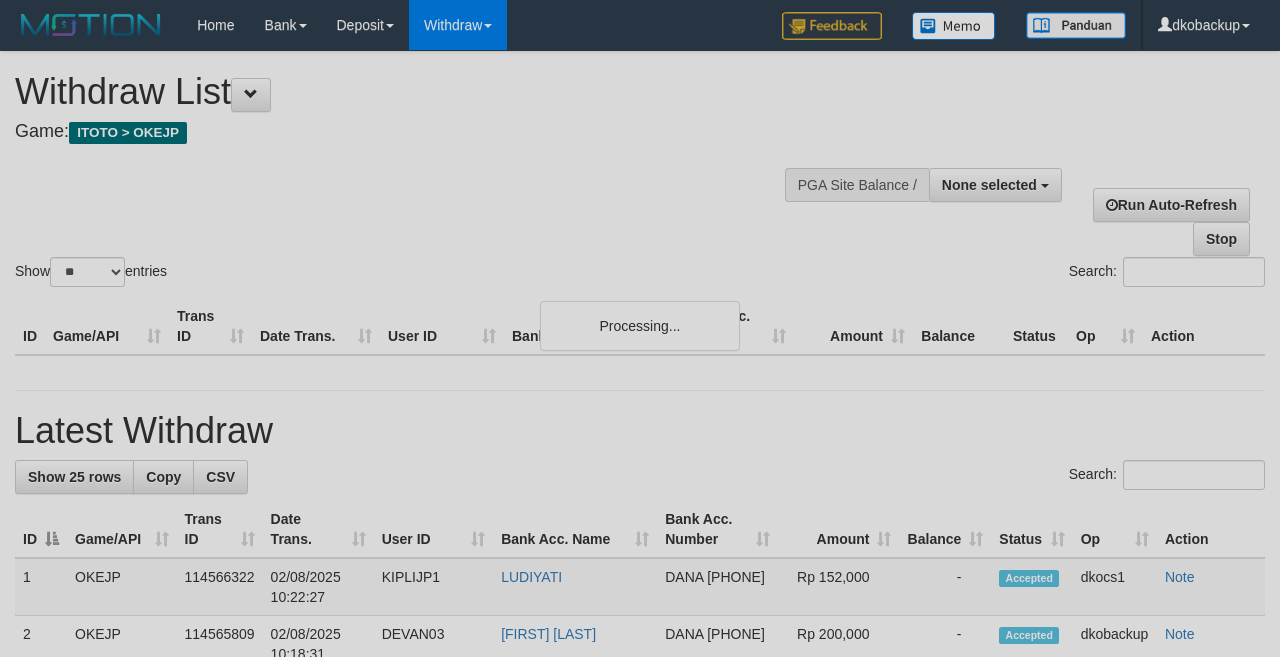 select 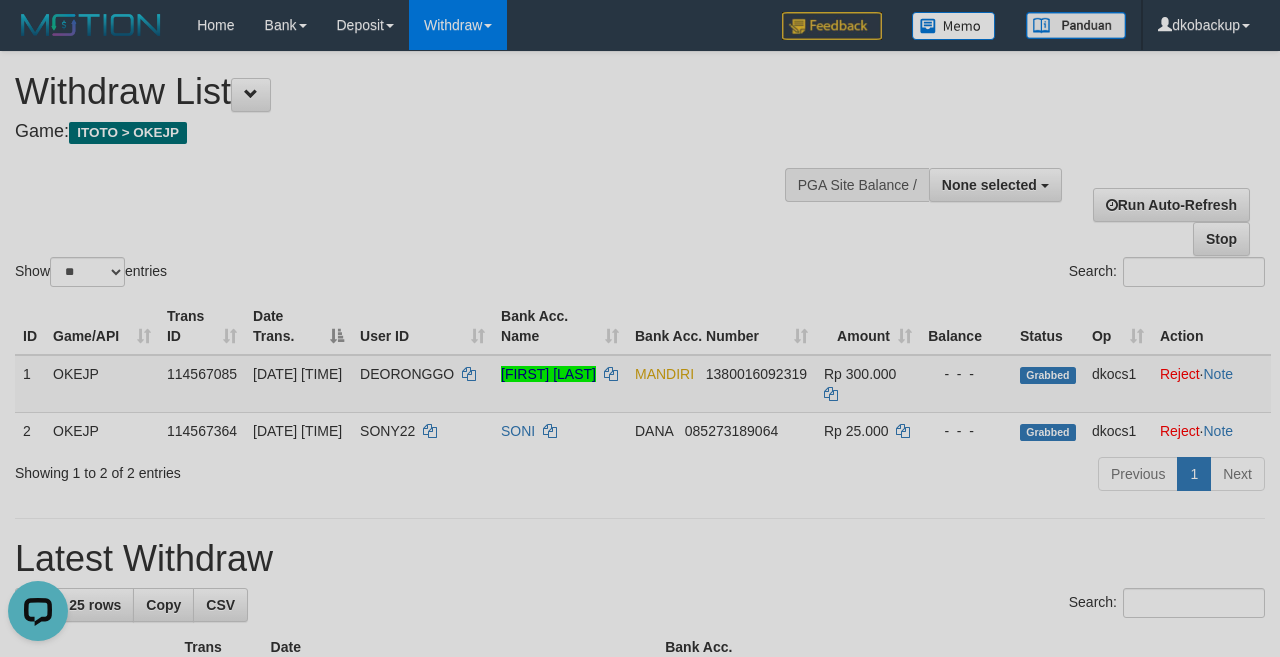 scroll, scrollTop: 0, scrollLeft: 0, axis: both 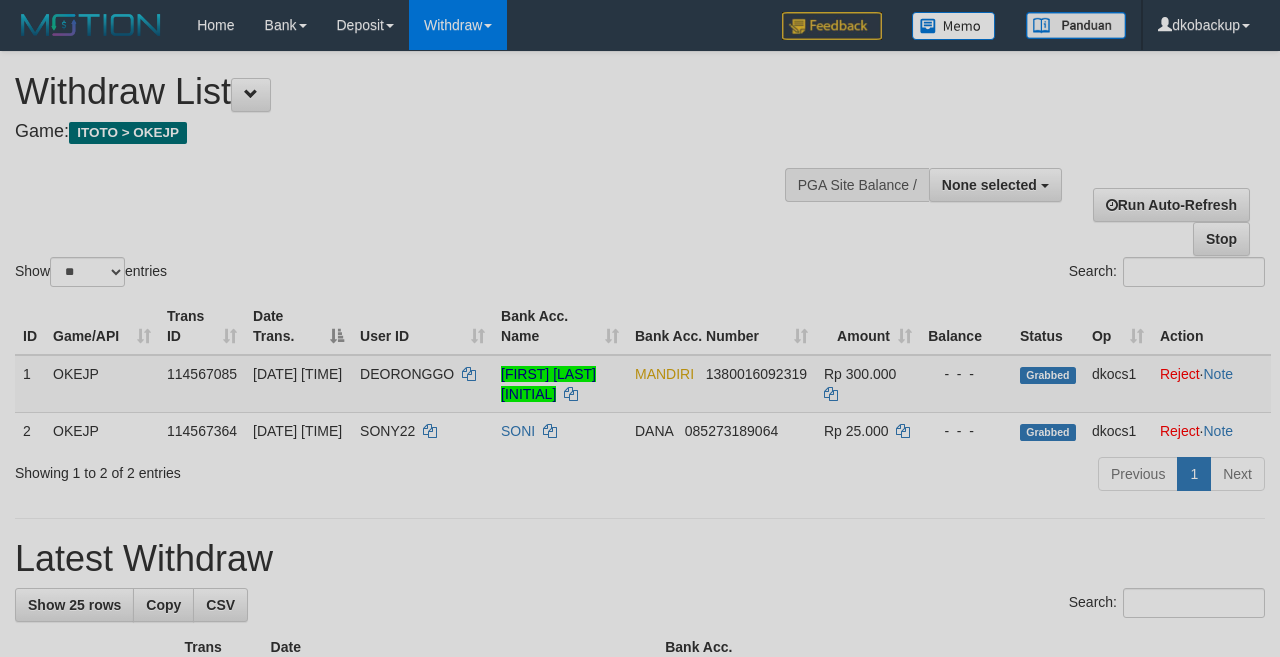 select 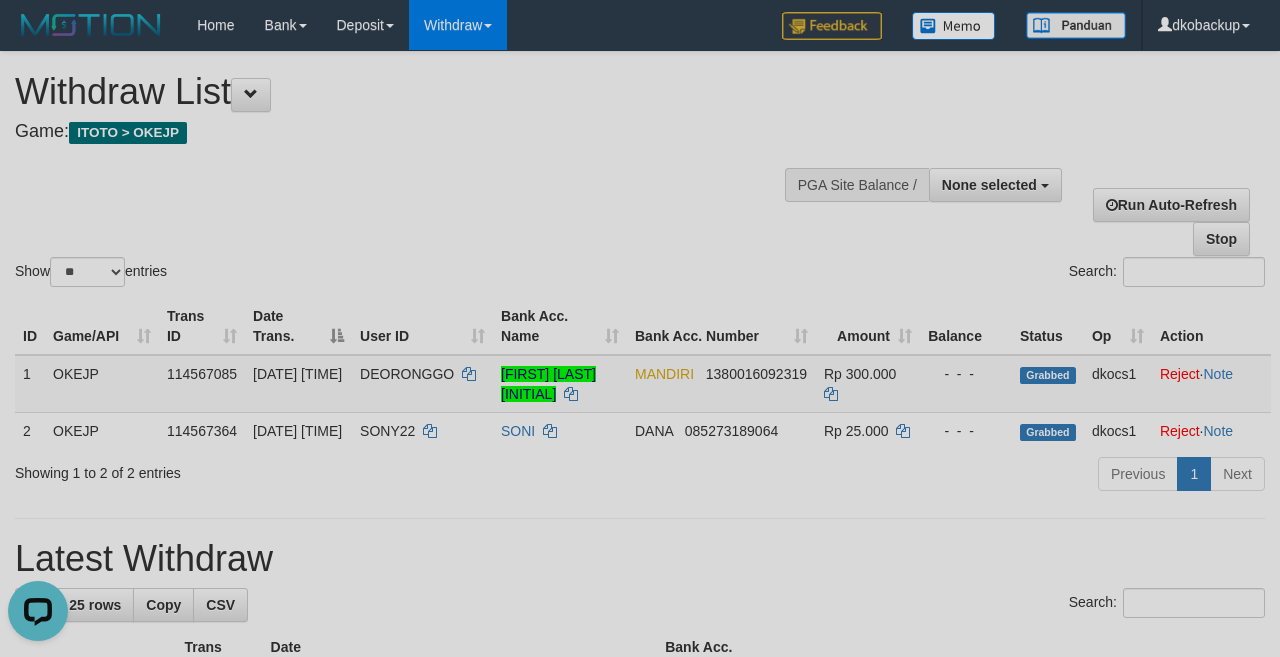 scroll, scrollTop: 0, scrollLeft: 0, axis: both 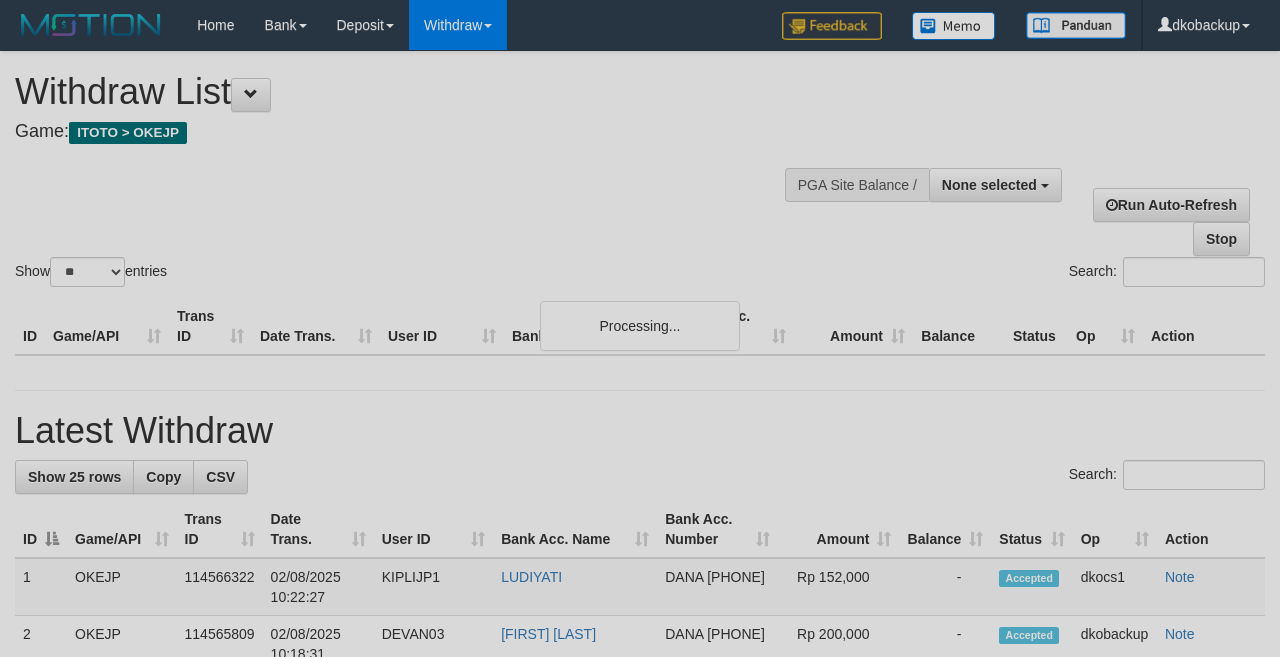 select 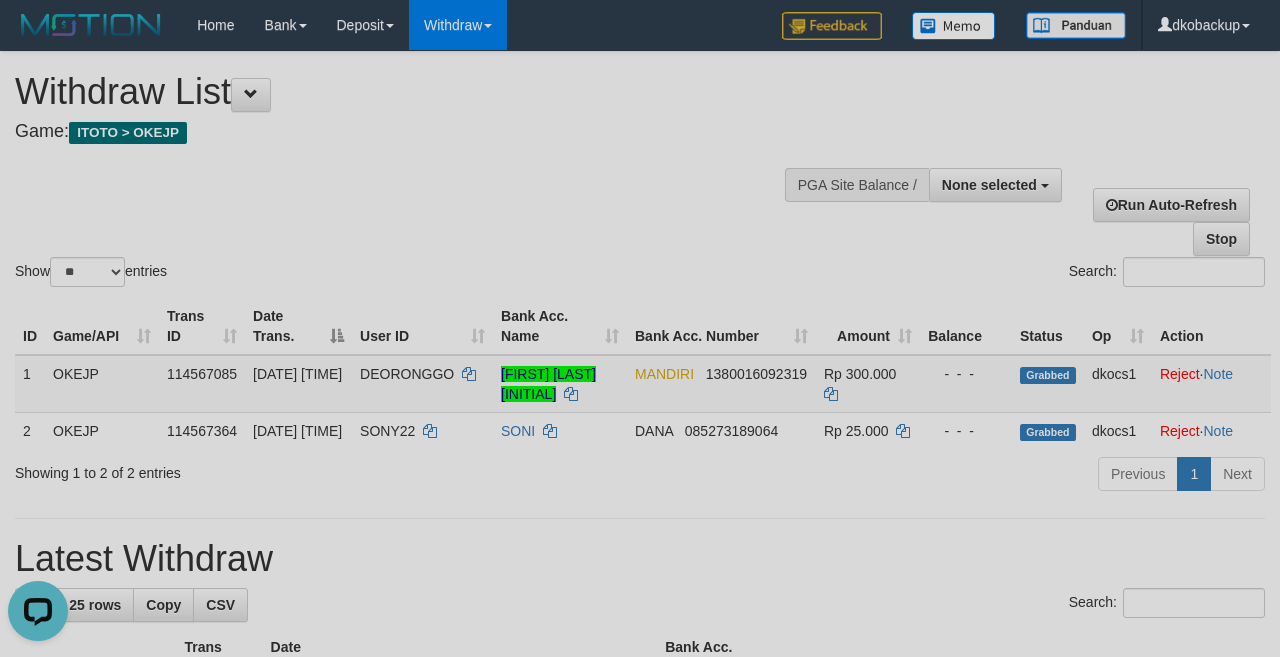 scroll, scrollTop: 0, scrollLeft: 0, axis: both 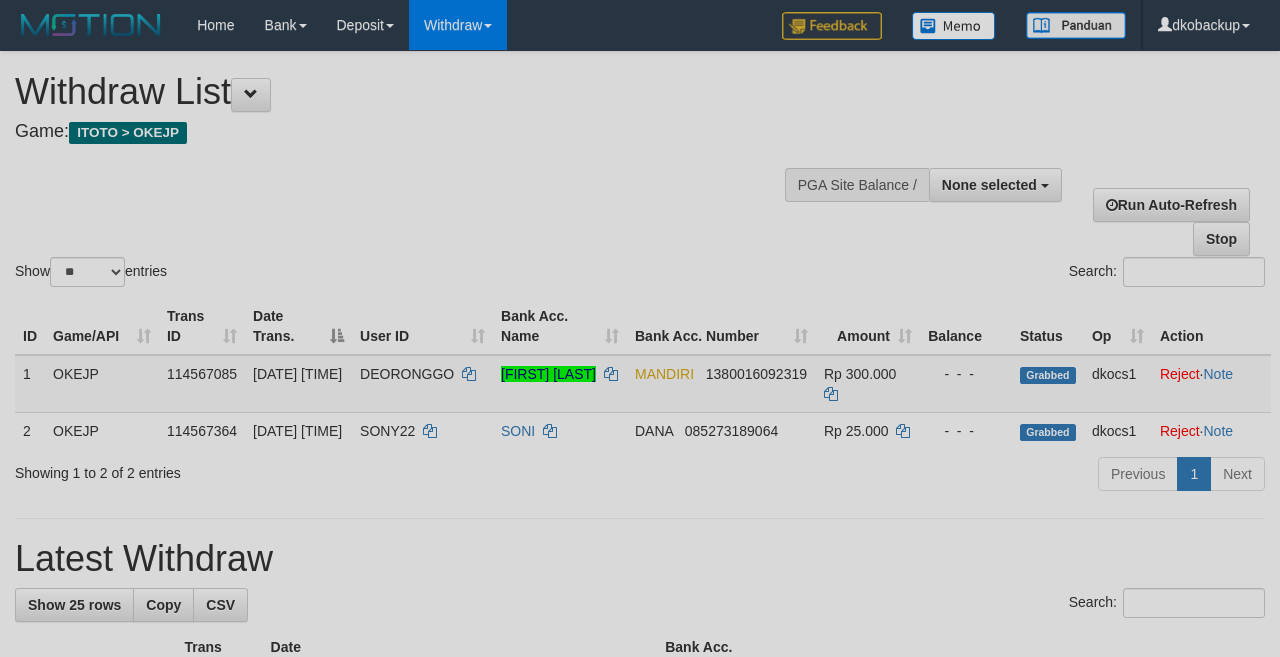 select 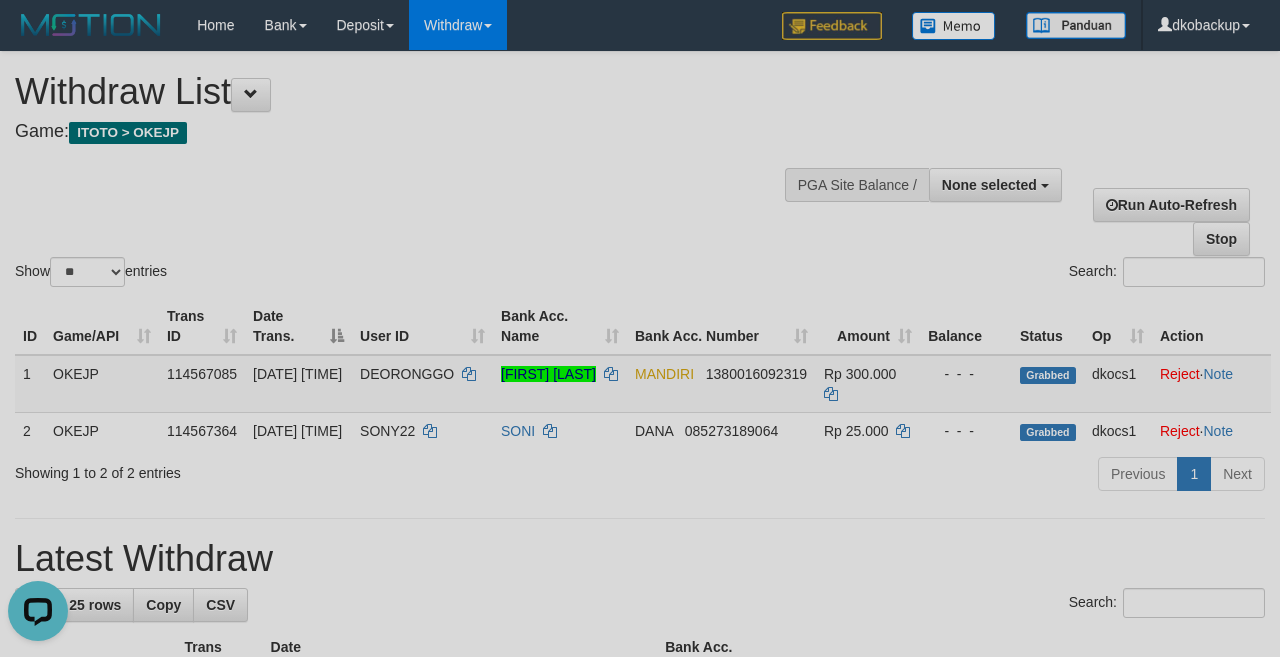 scroll, scrollTop: 0, scrollLeft: 0, axis: both 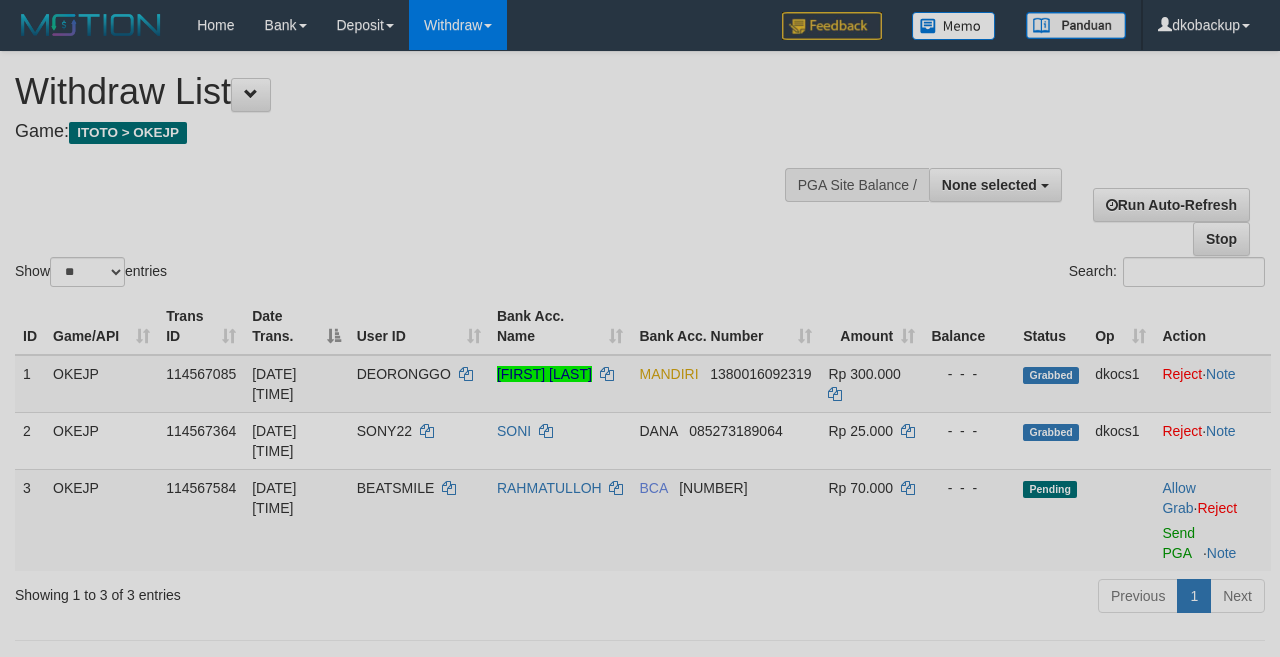 select 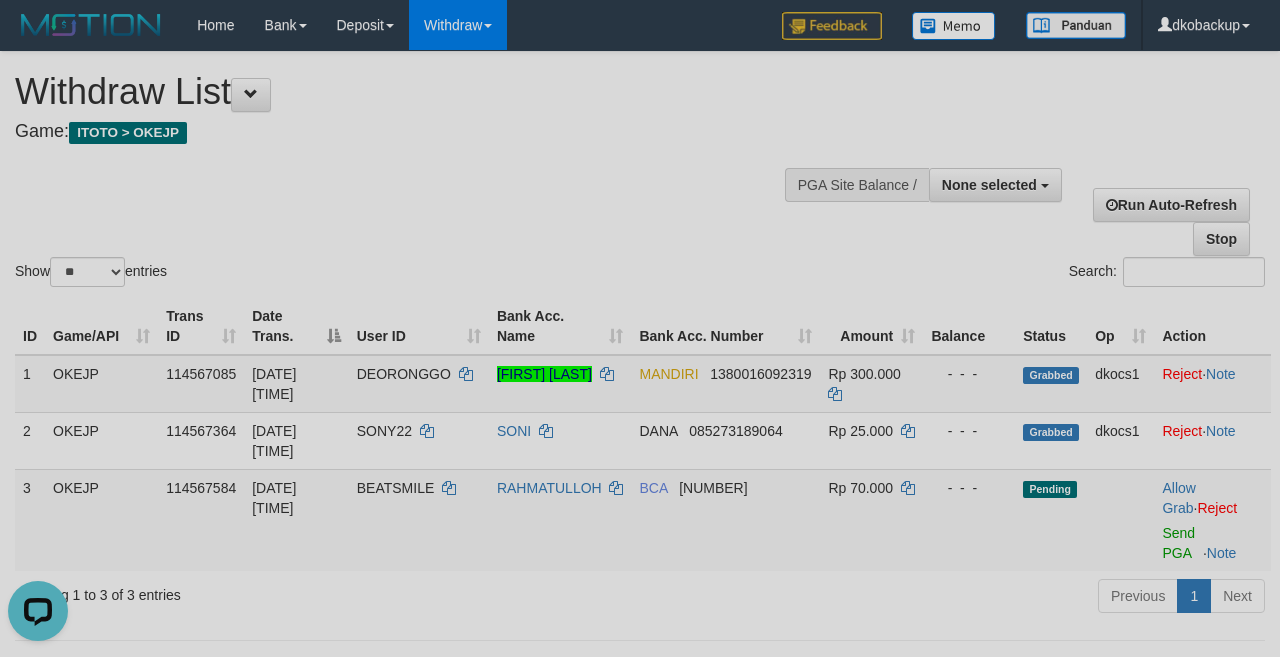 scroll, scrollTop: 0, scrollLeft: 0, axis: both 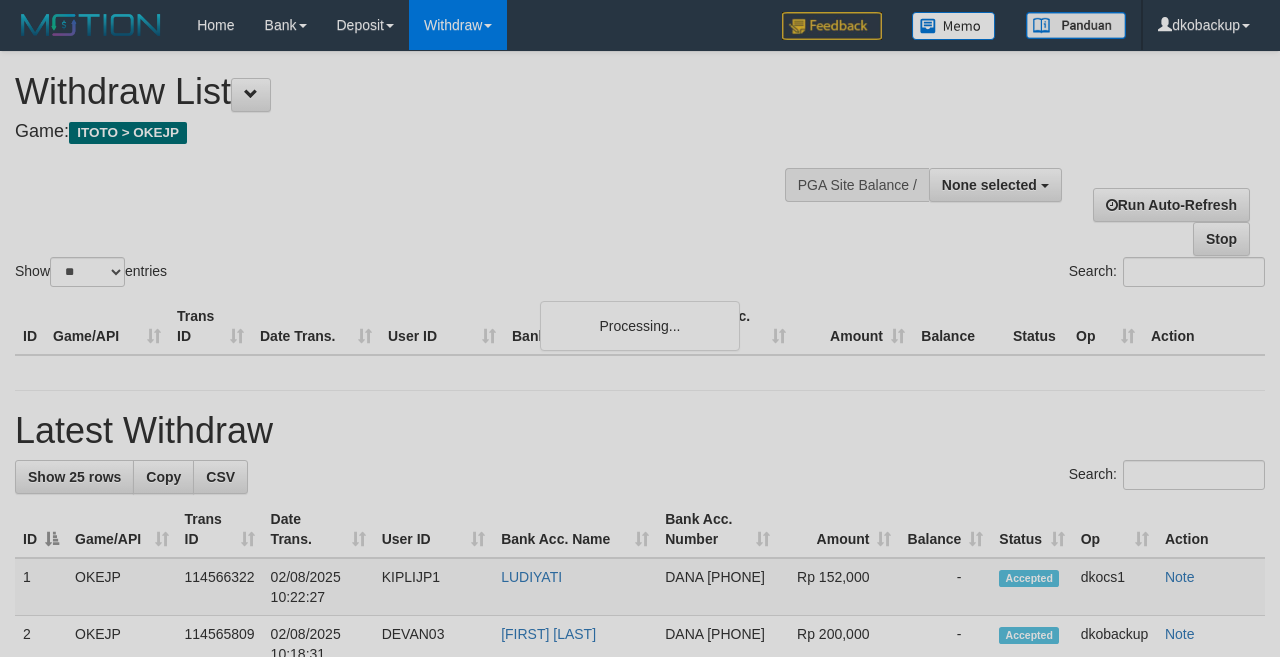 select 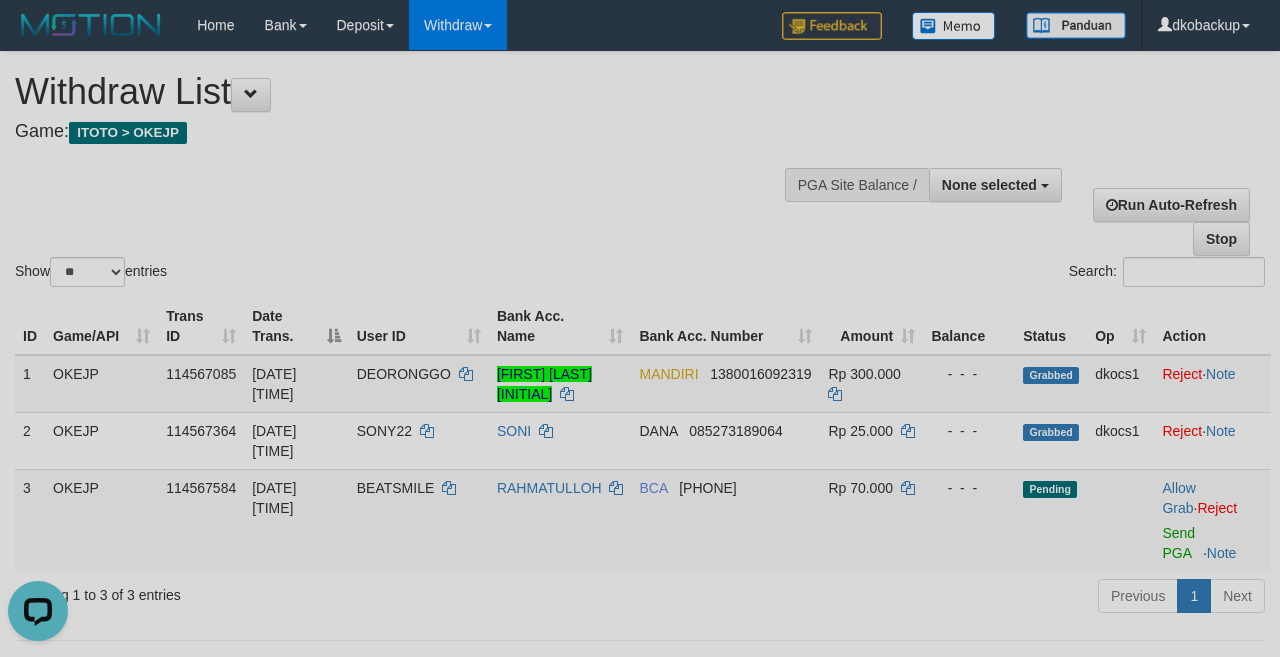 scroll, scrollTop: 0, scrollLeft: 0, axis: both 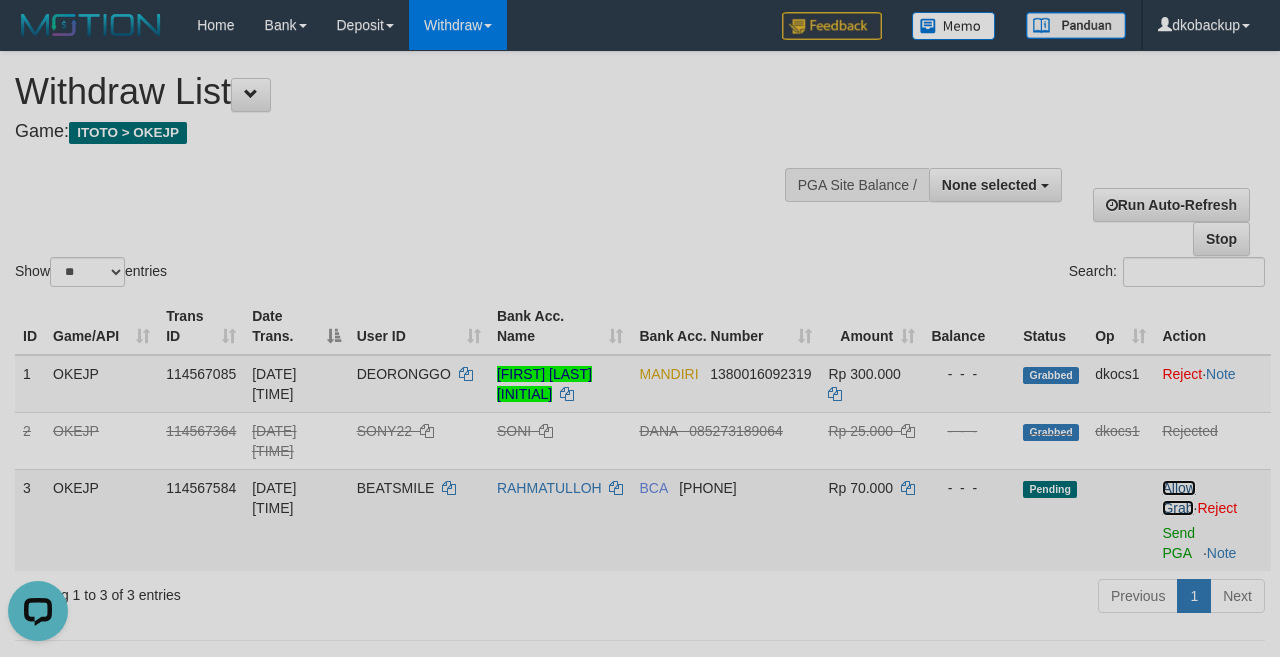 click on "Allow Grab" at bounding box center [1178, 498] 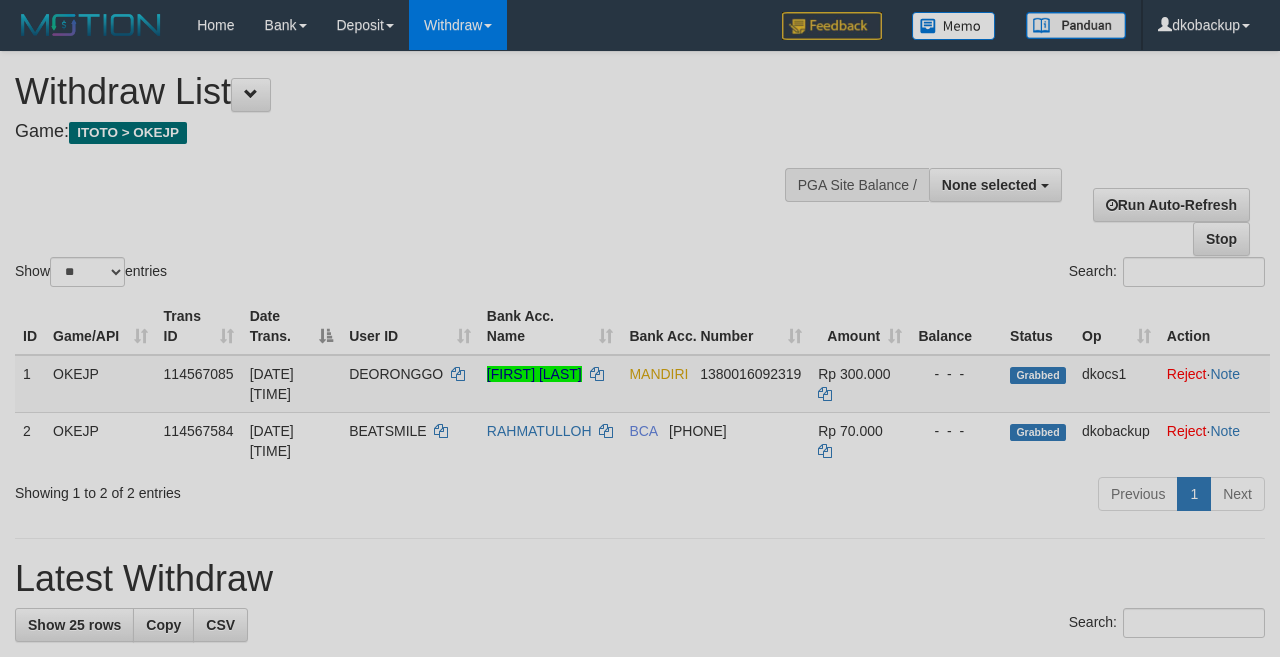 select 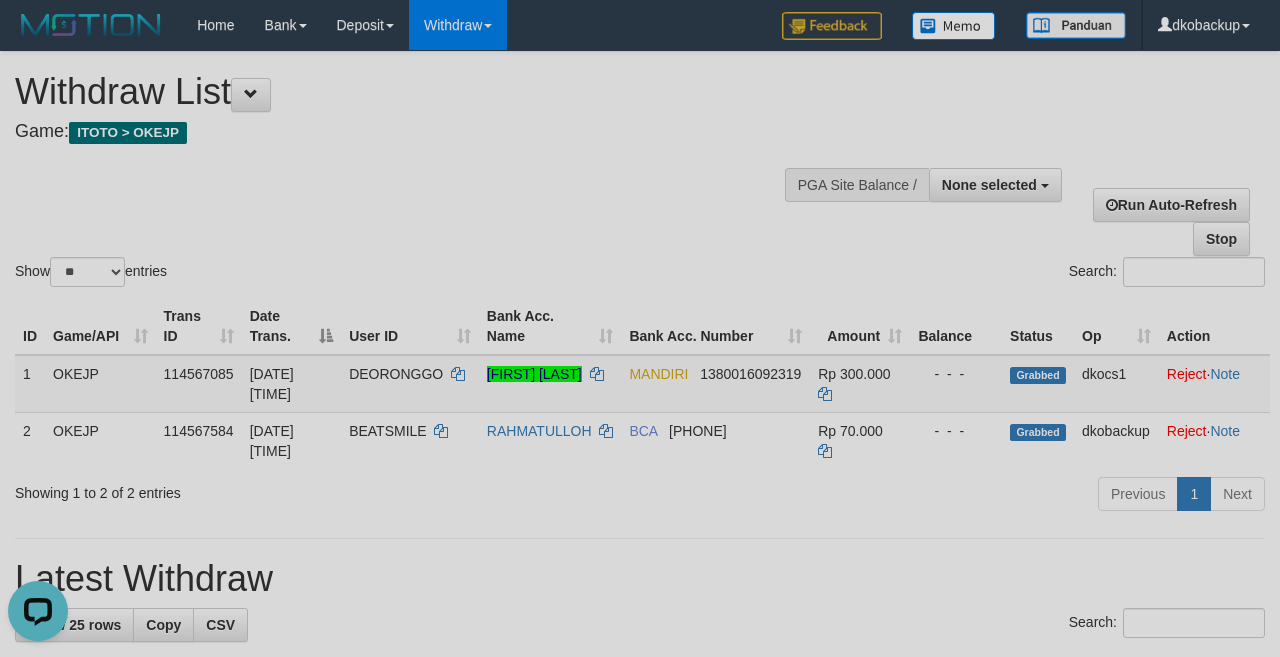 scroll, scrollTop: 0, scrollLeft: 0, axis: both 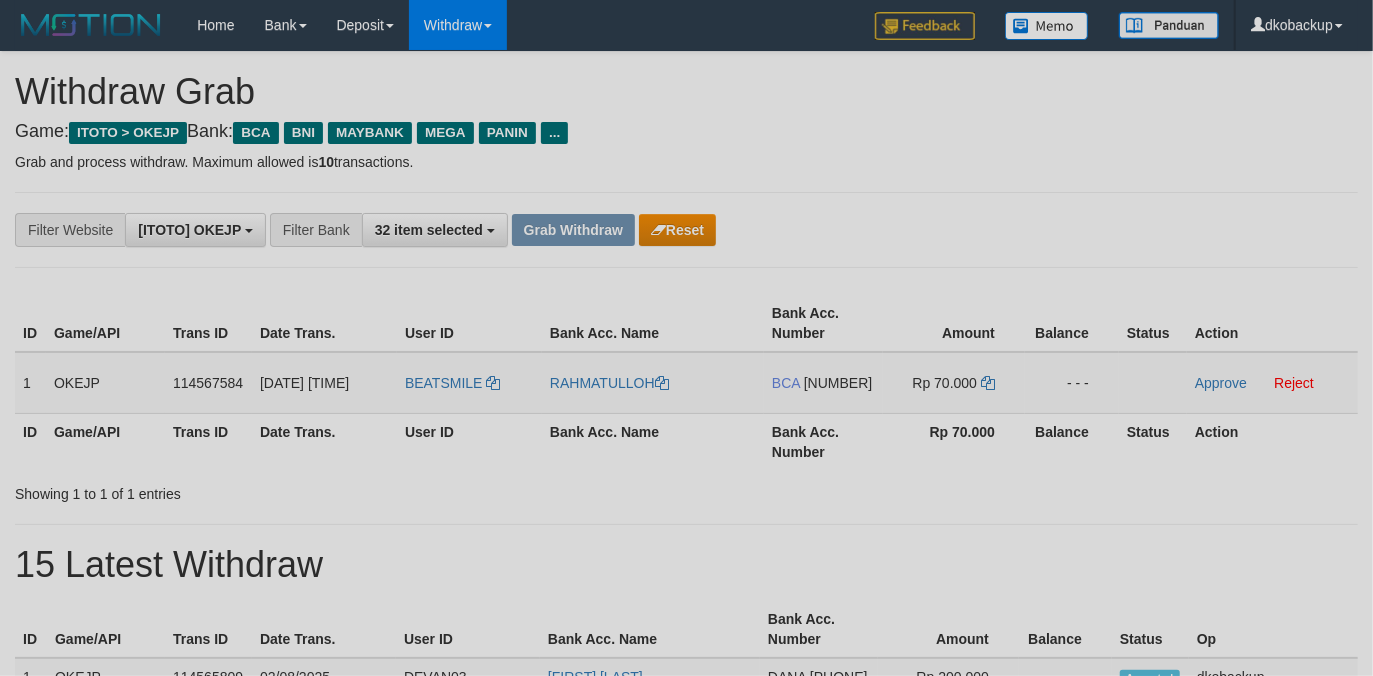 click on "BEATSMILE" at bounding box center [469, 383] 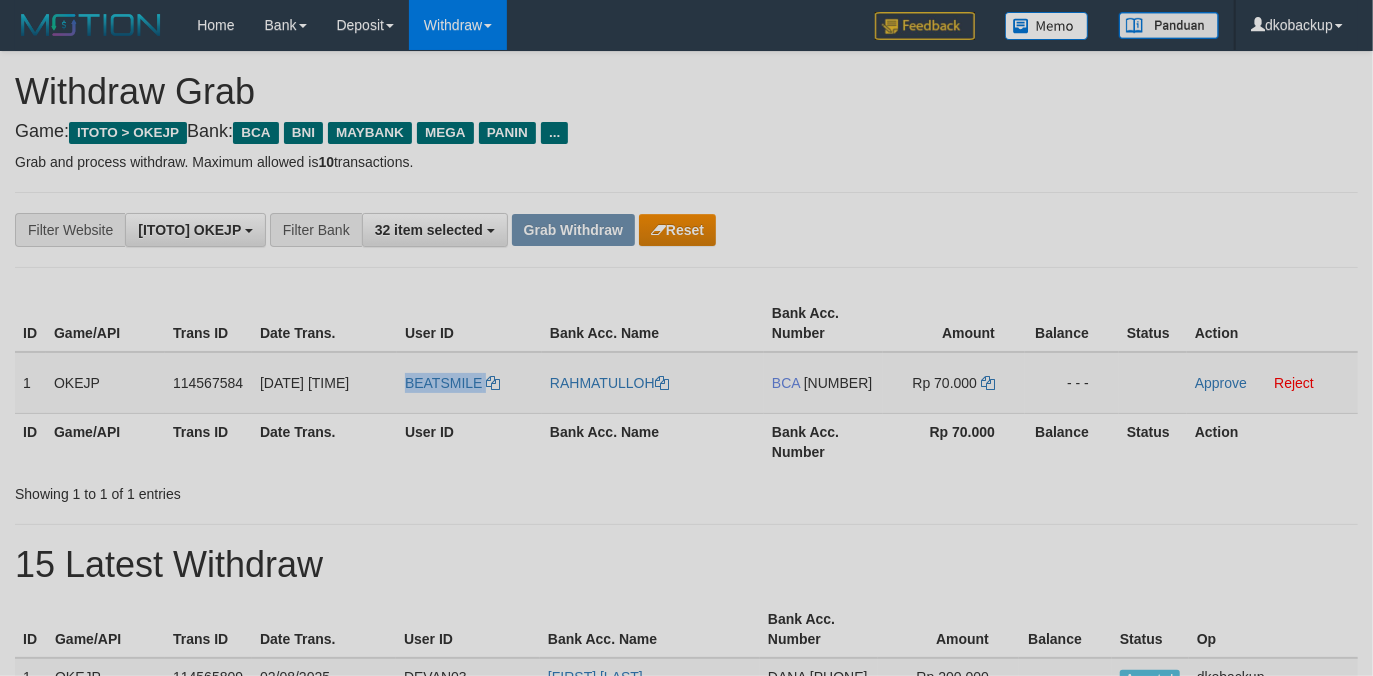 click on "BEATSMILE" at bounding box center (469, 383) 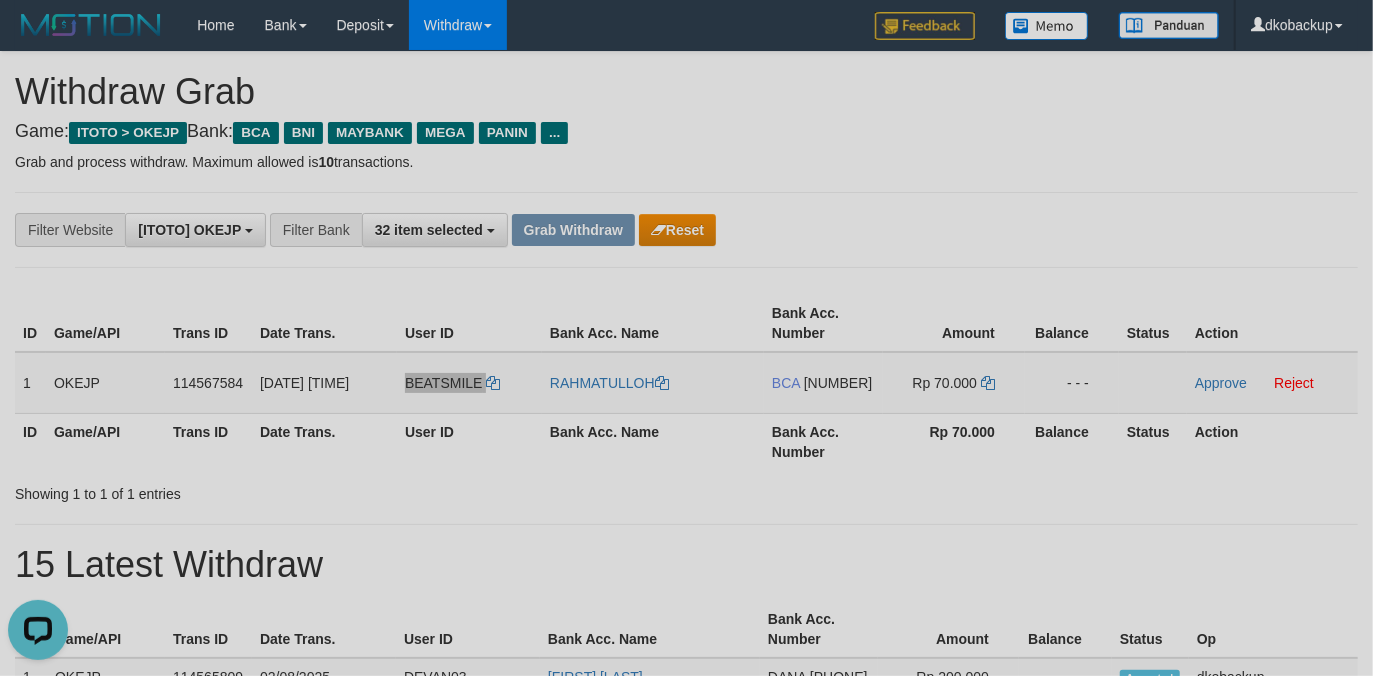 scroll, scrollTop: 0, scrollLeft: 0, axis: both 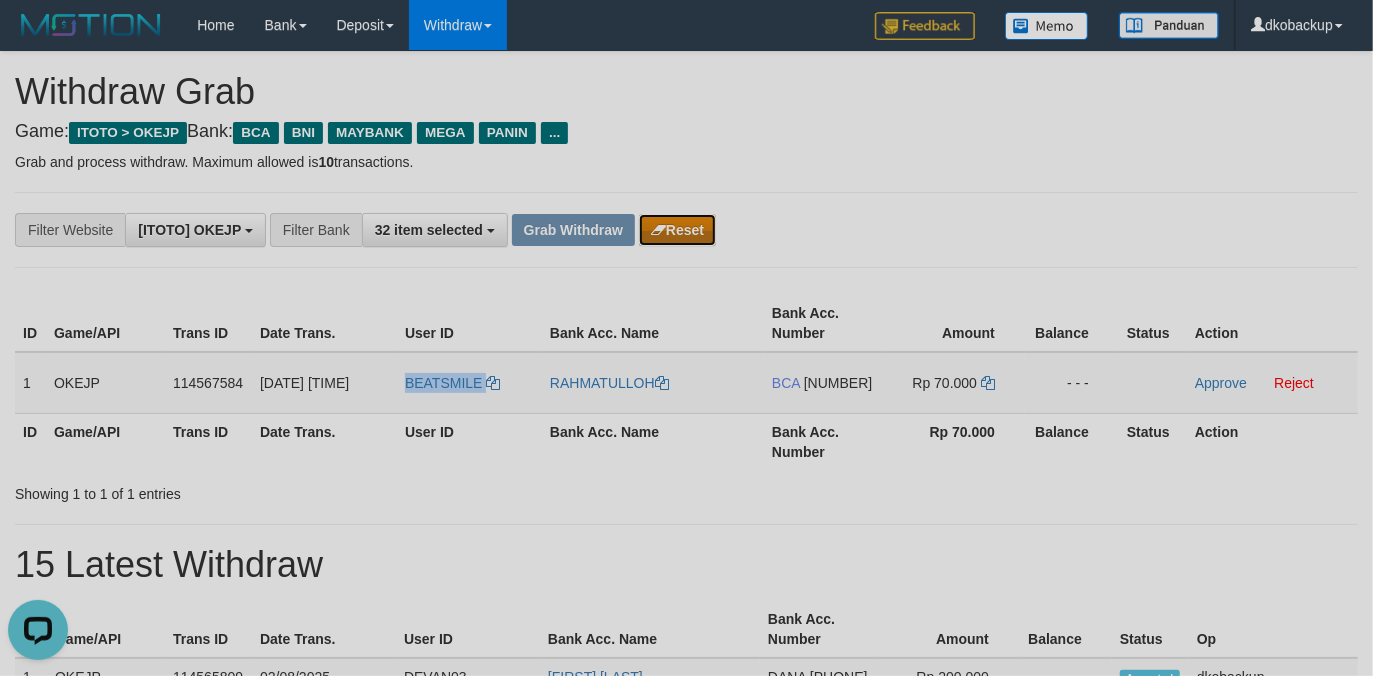 click on "Reset" at bounding box center [677, 230] 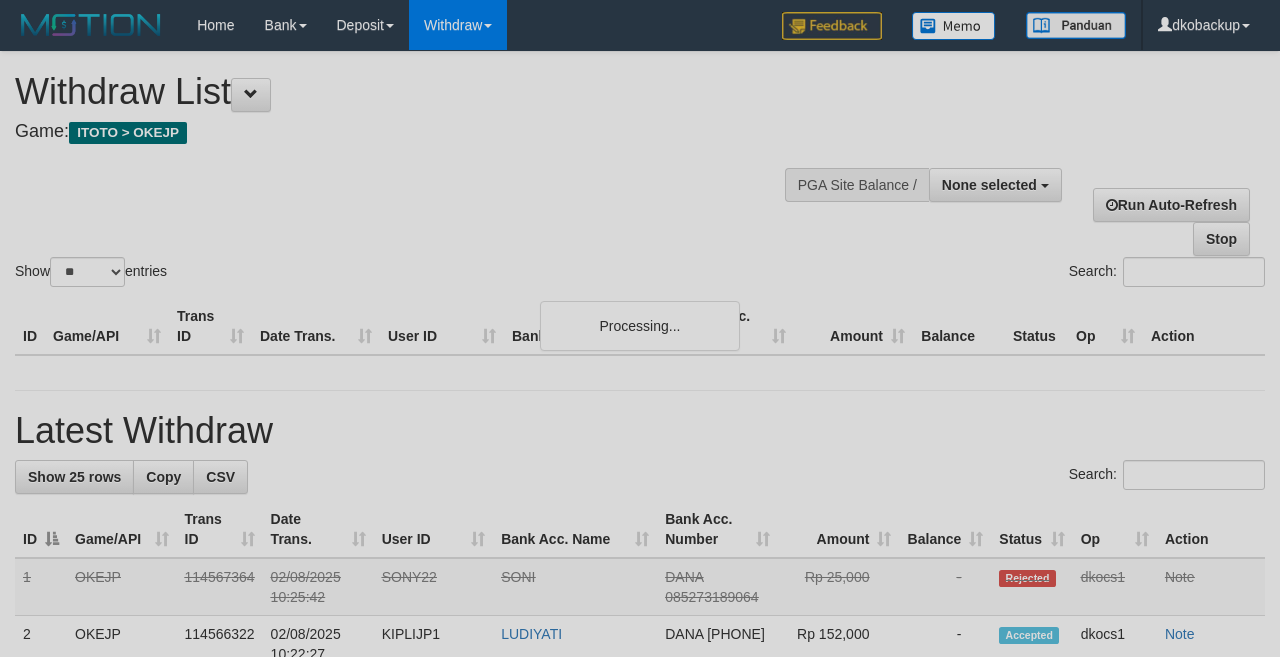 select 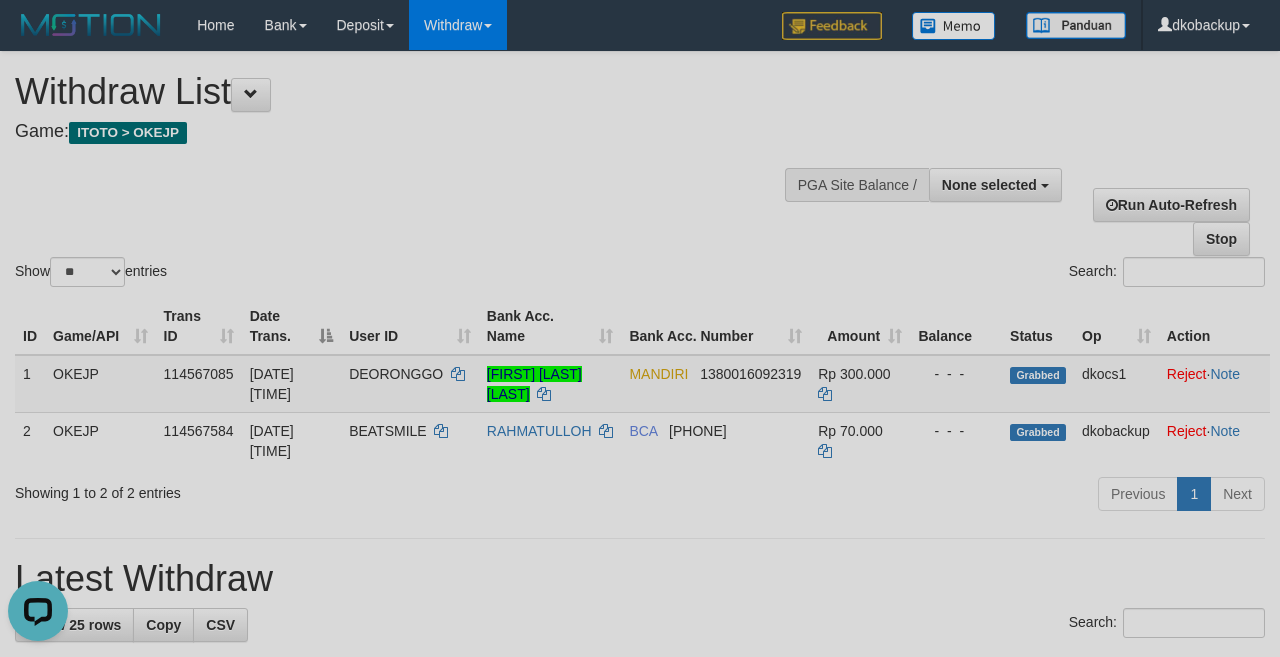 scroll, scrollTop: 0, scrollLeft: 0, axis: both 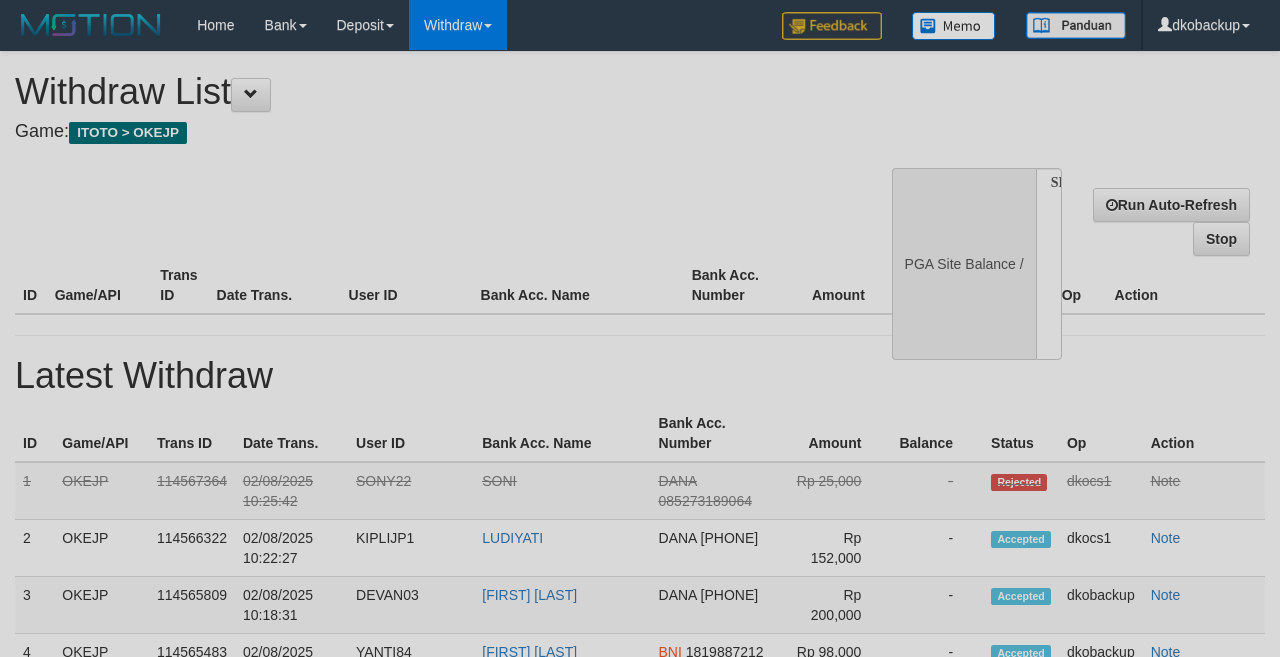 select 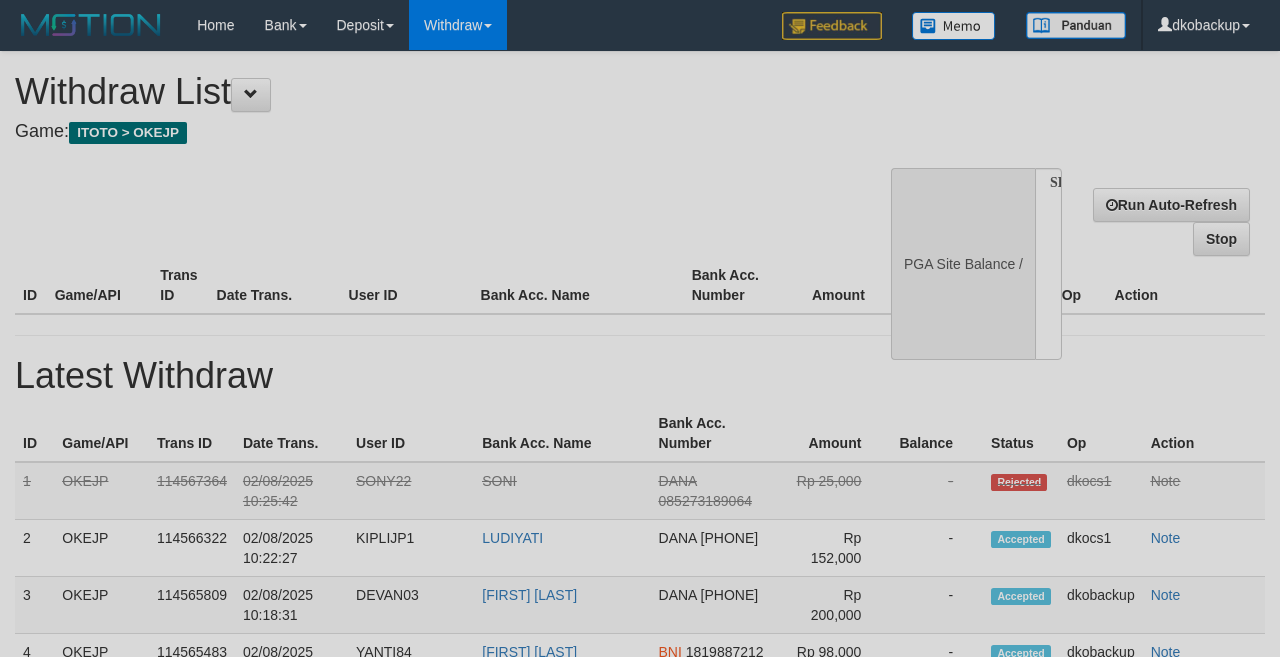 scroll, scrollTop: 0, scrollLeft: 0, axis: both 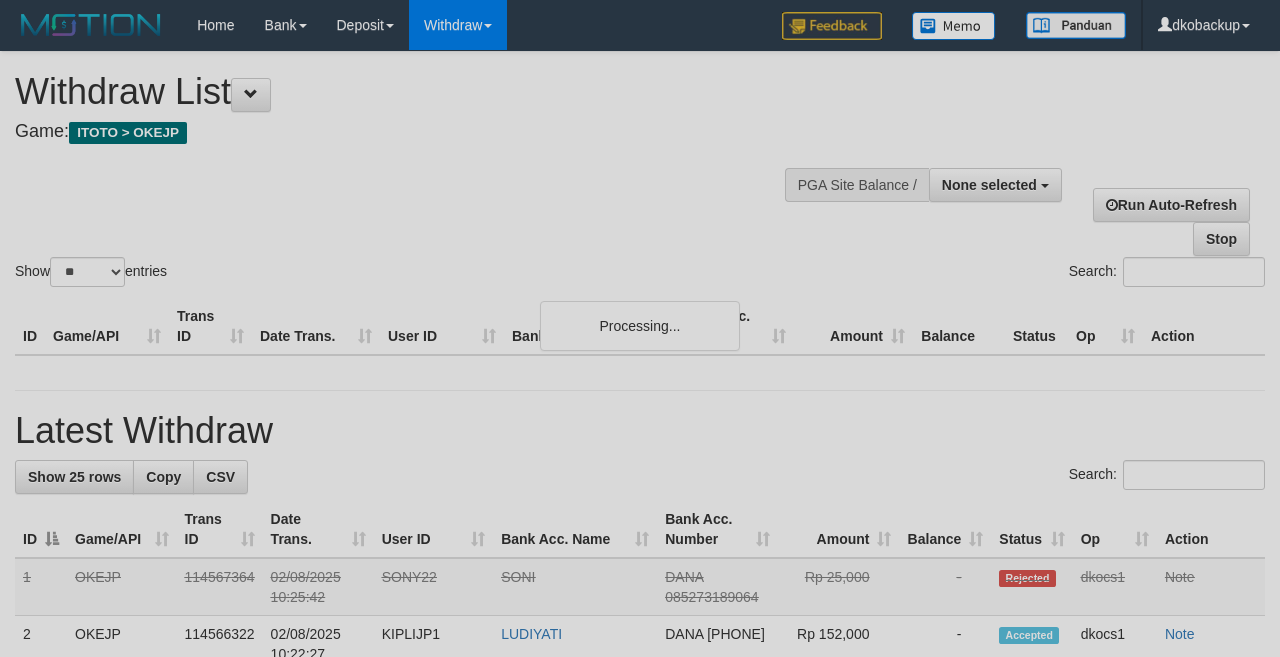 select 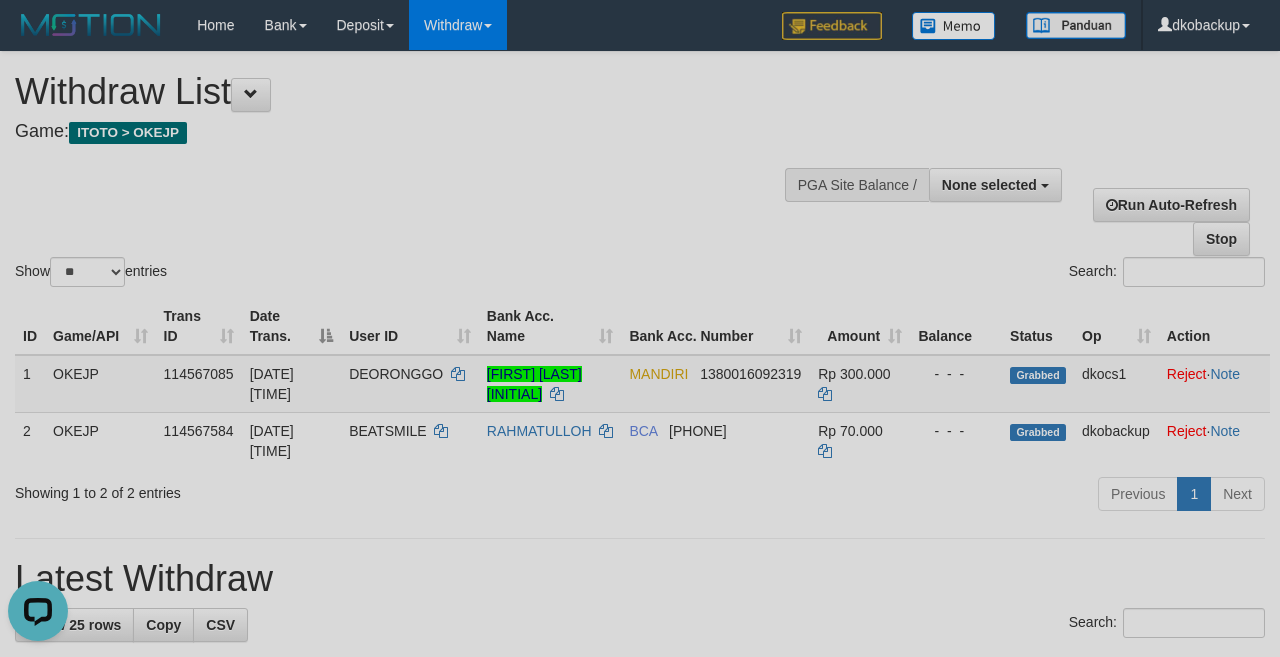 scroll, scrollTop: 0, scrollLeft: 0, axis: both 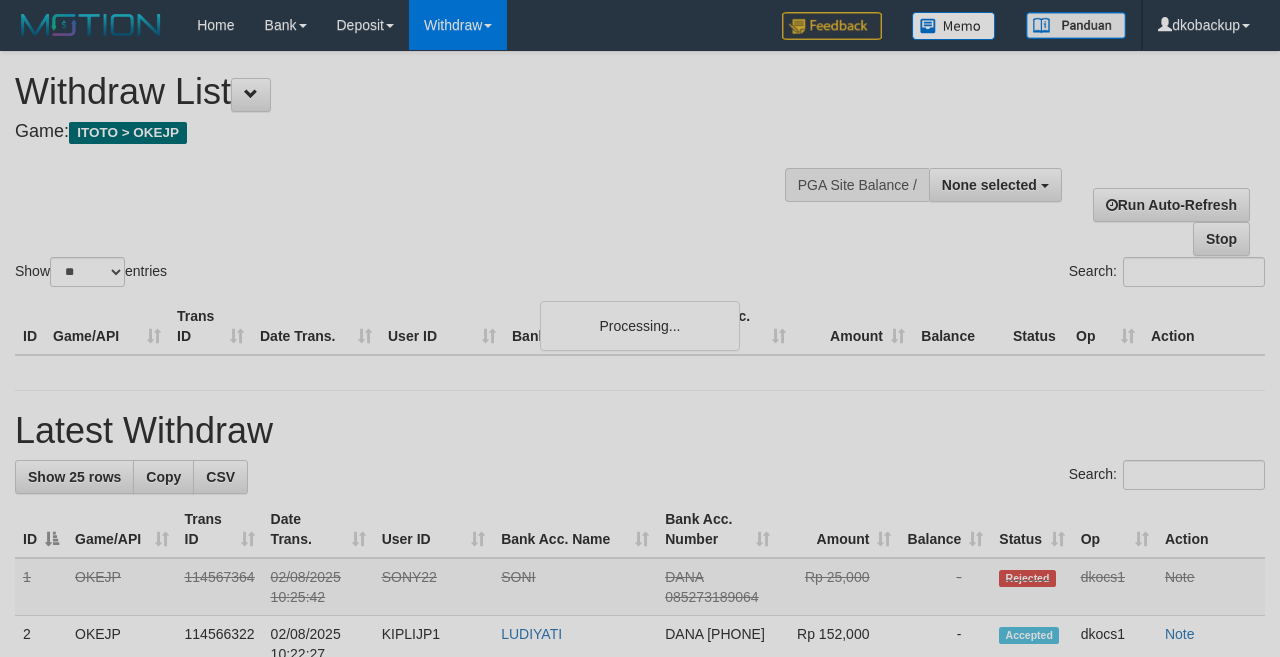 select 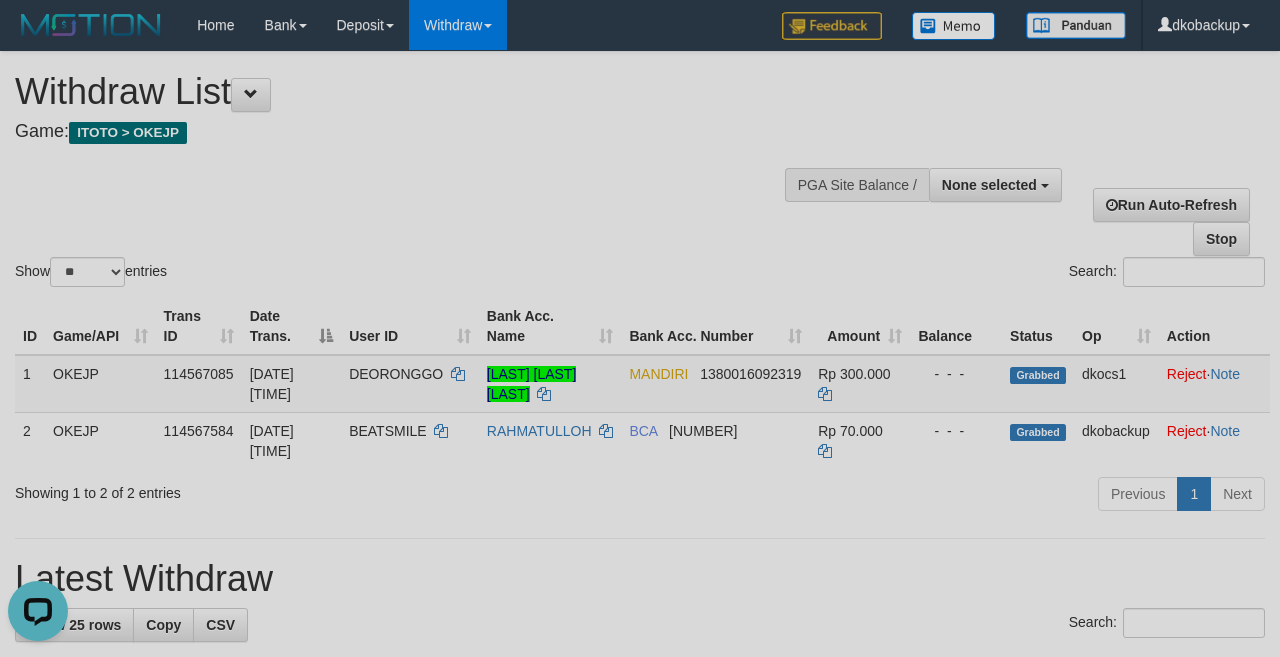 scroll, scrollTop: 0, scrollLeft: 0, axis: both 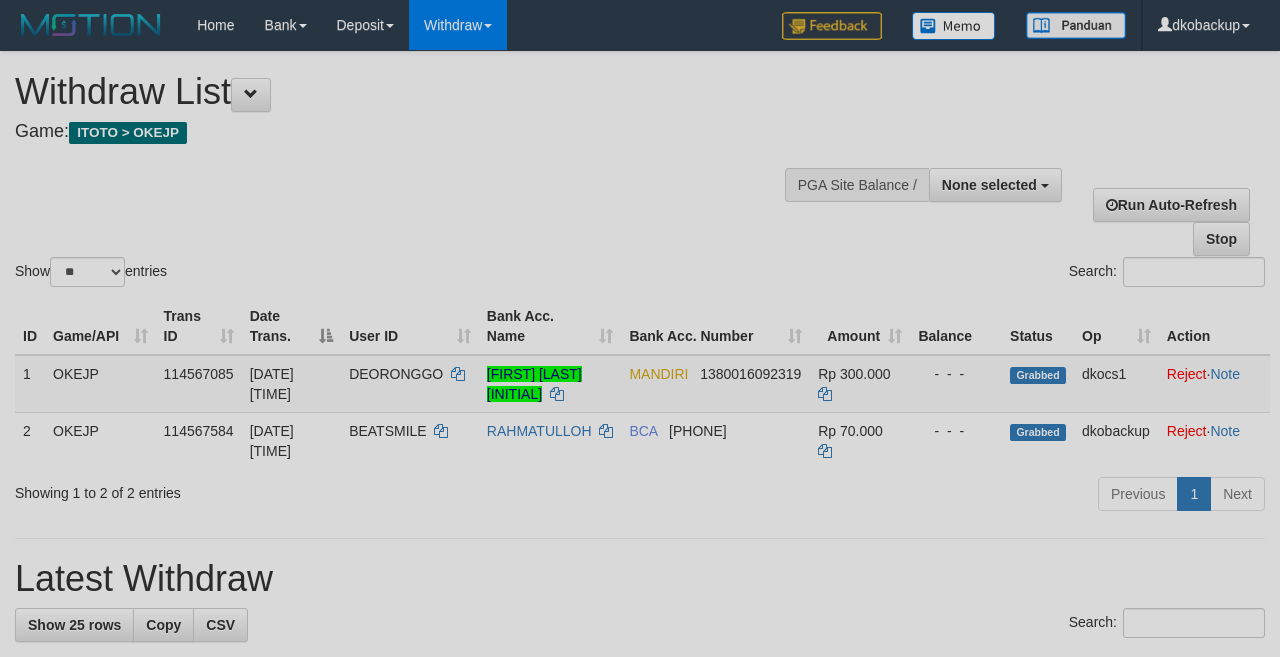 select 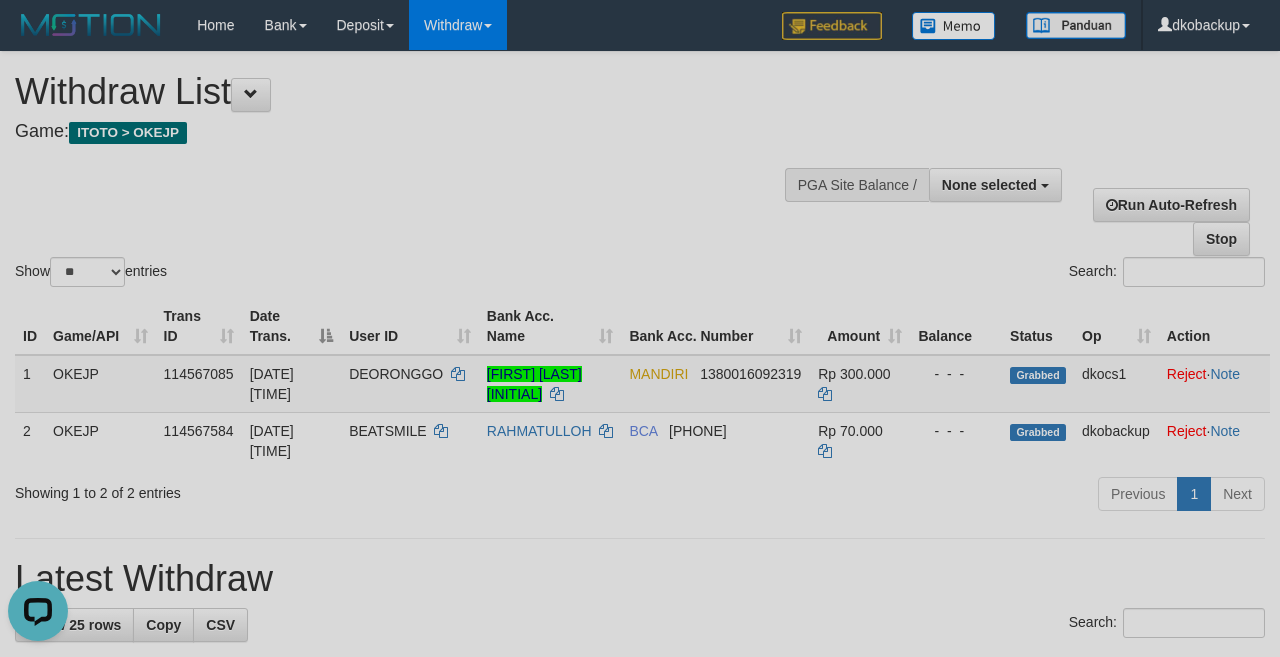 scroll, scrollTop: 0, scrollLeft: 0, axis: both 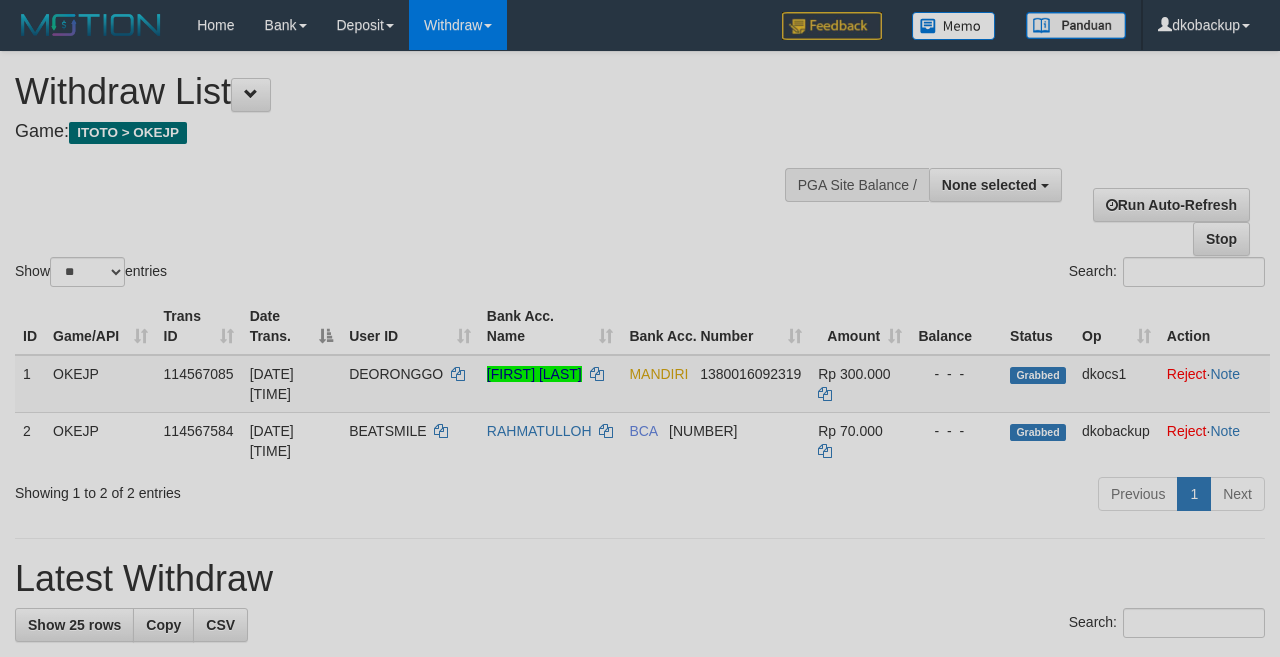 select 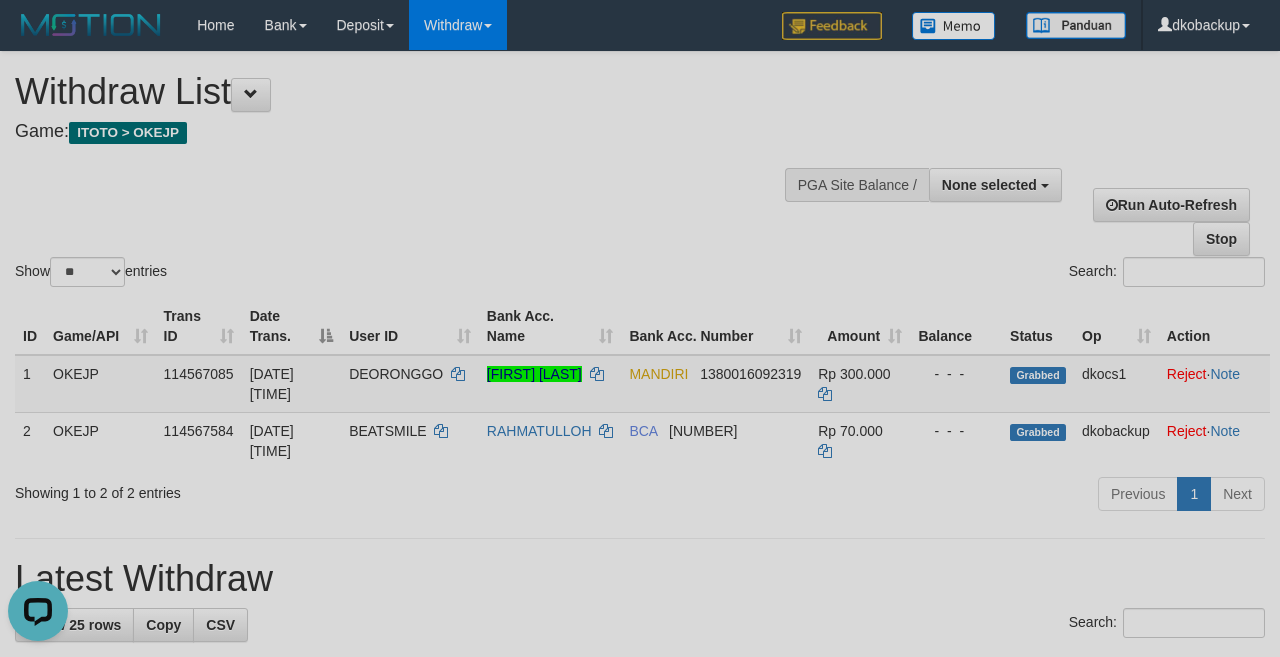 scroll, scrollTop: 0, scrollLeft: 0, axis: both 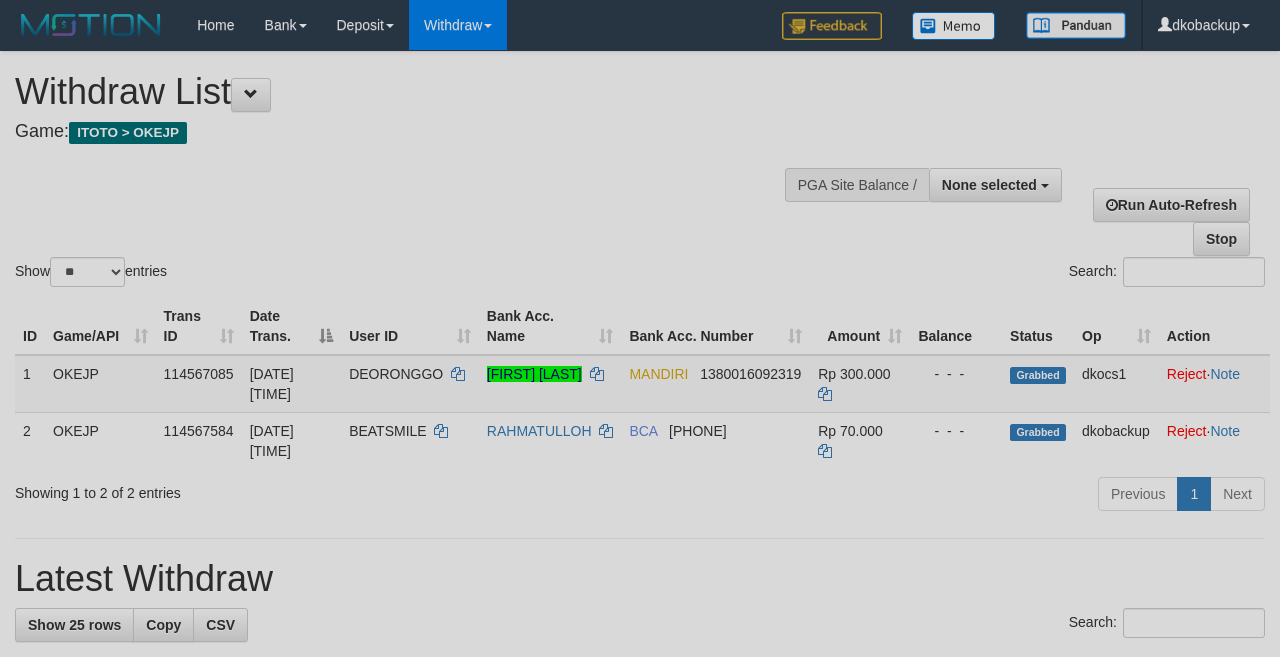 select 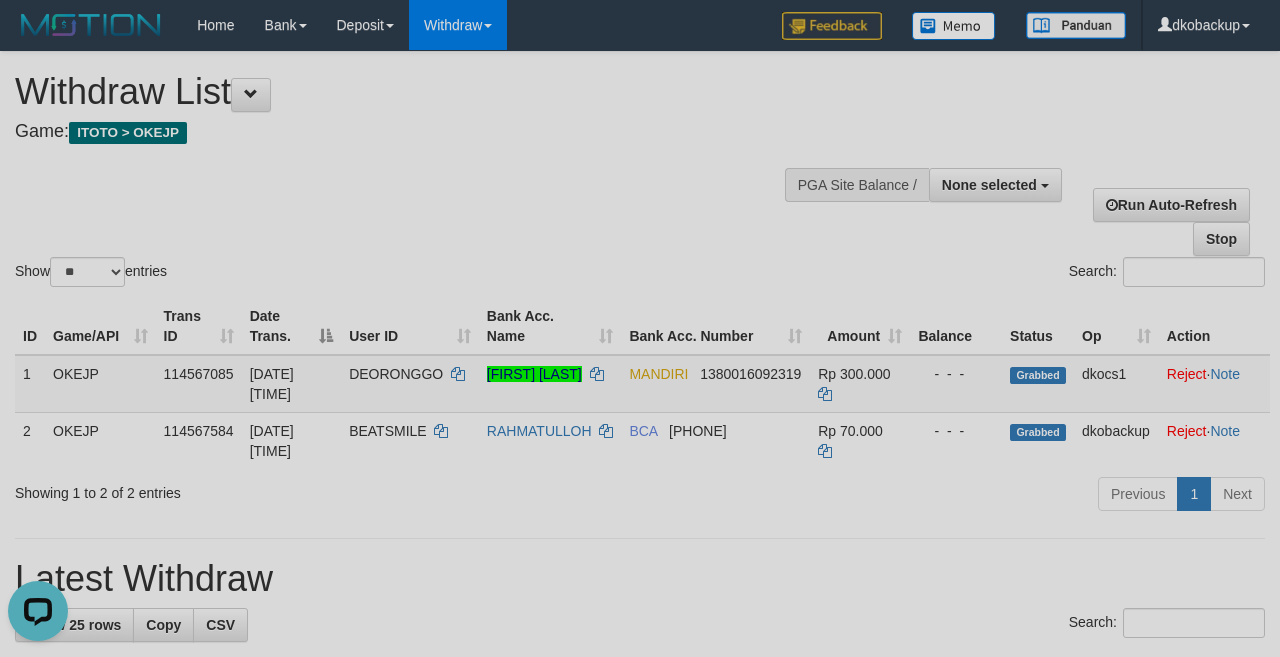 scroll, scrollTop: 0, scrollLeft: 0, axis: both 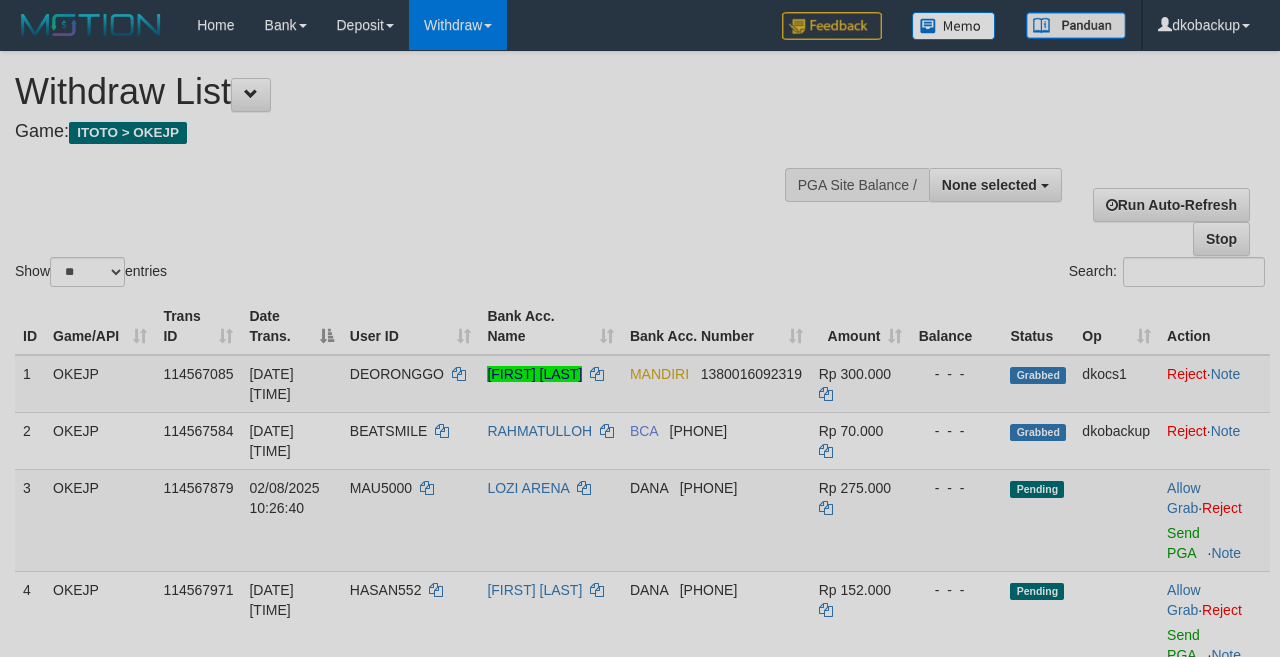select 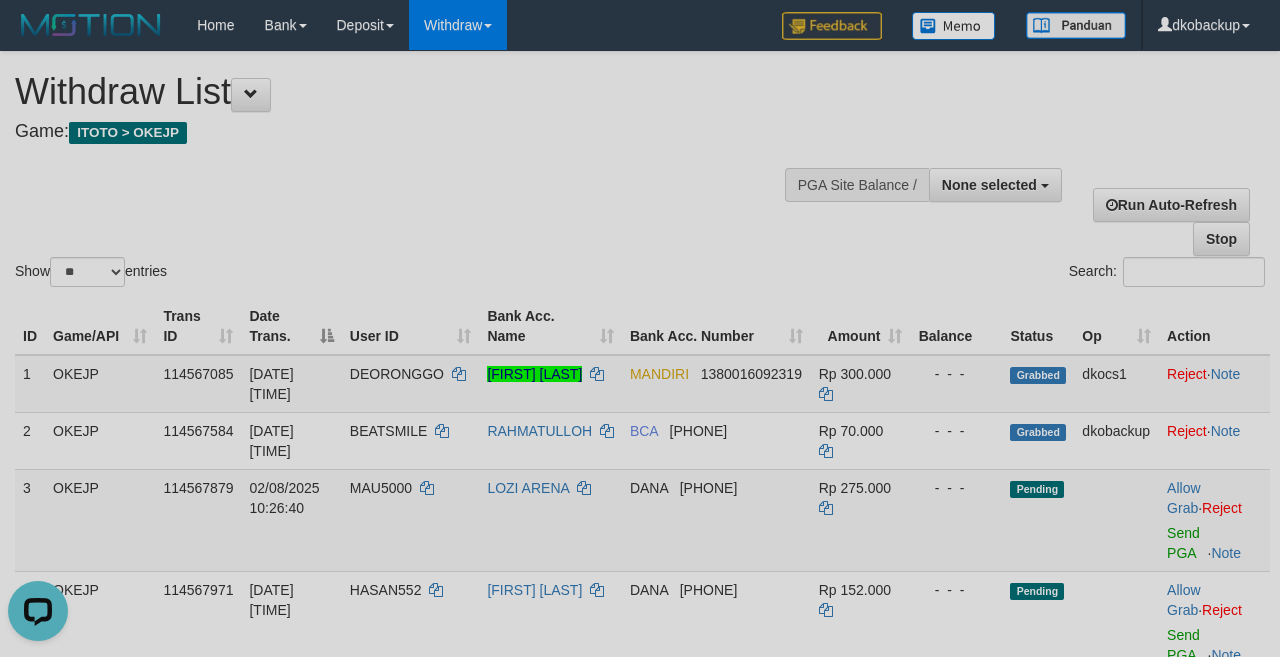scroll, scrollTop: 0, scrollLeft: 0, axis: both 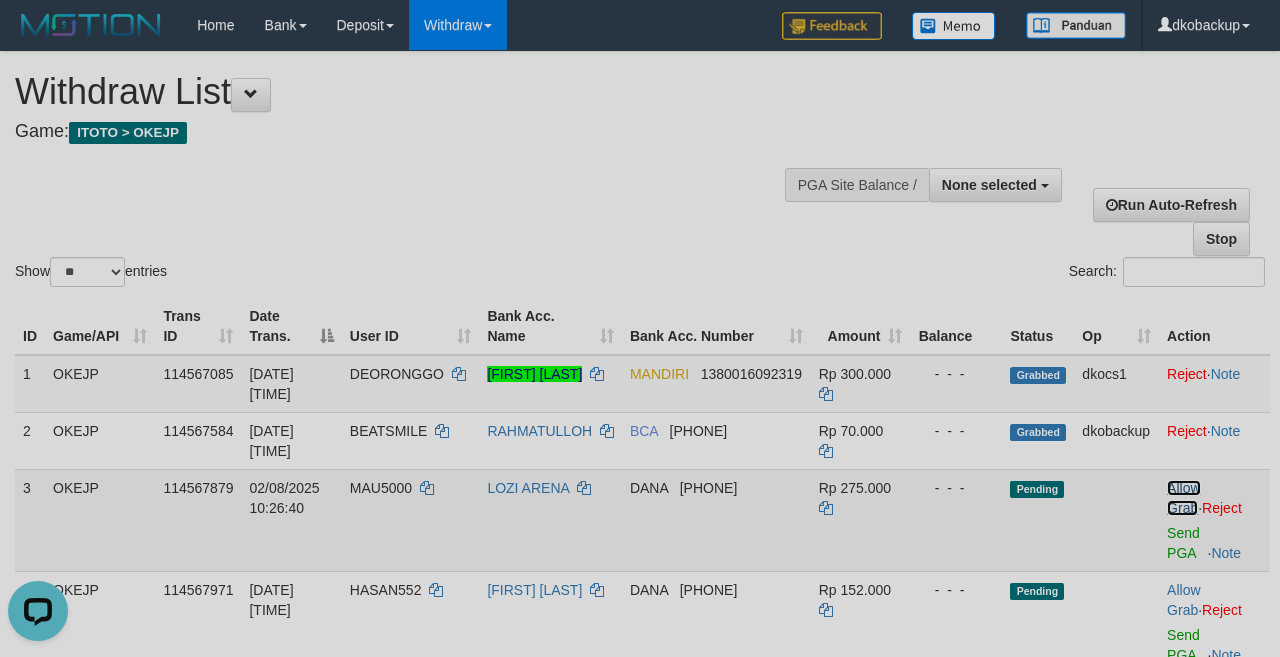 click on "Allow Grab" at bounding box center (1183, 498) 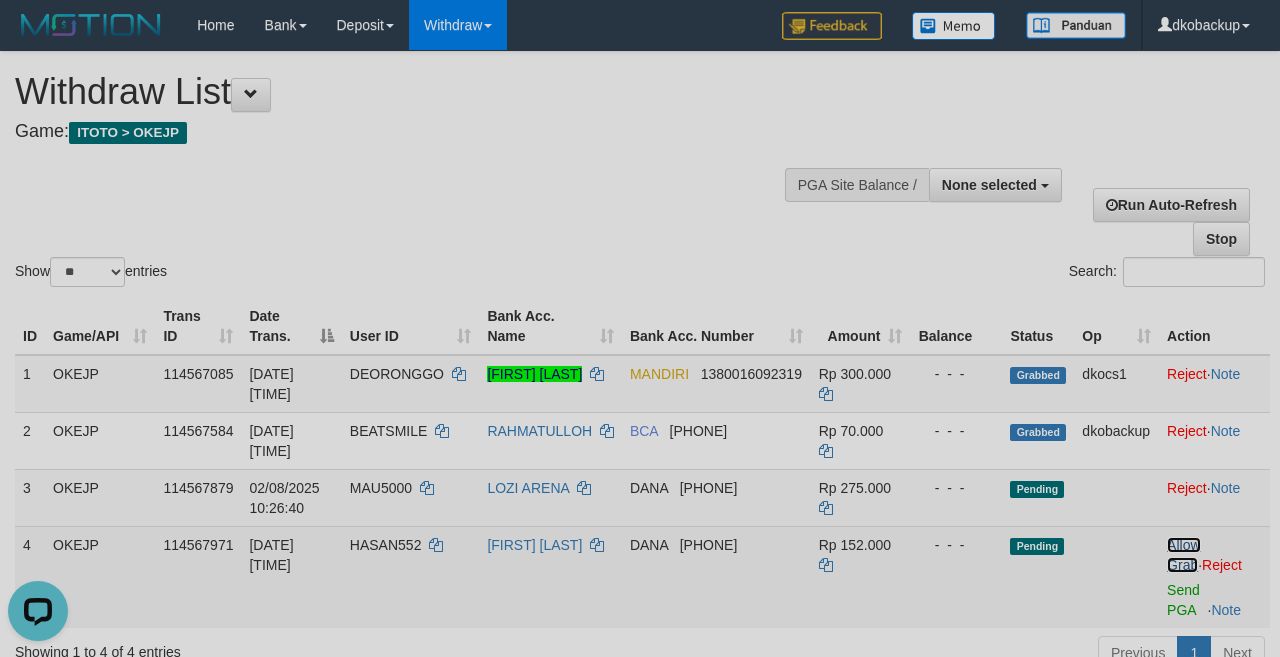 click on "Allow Grab" at bounding box center (1183, 555) 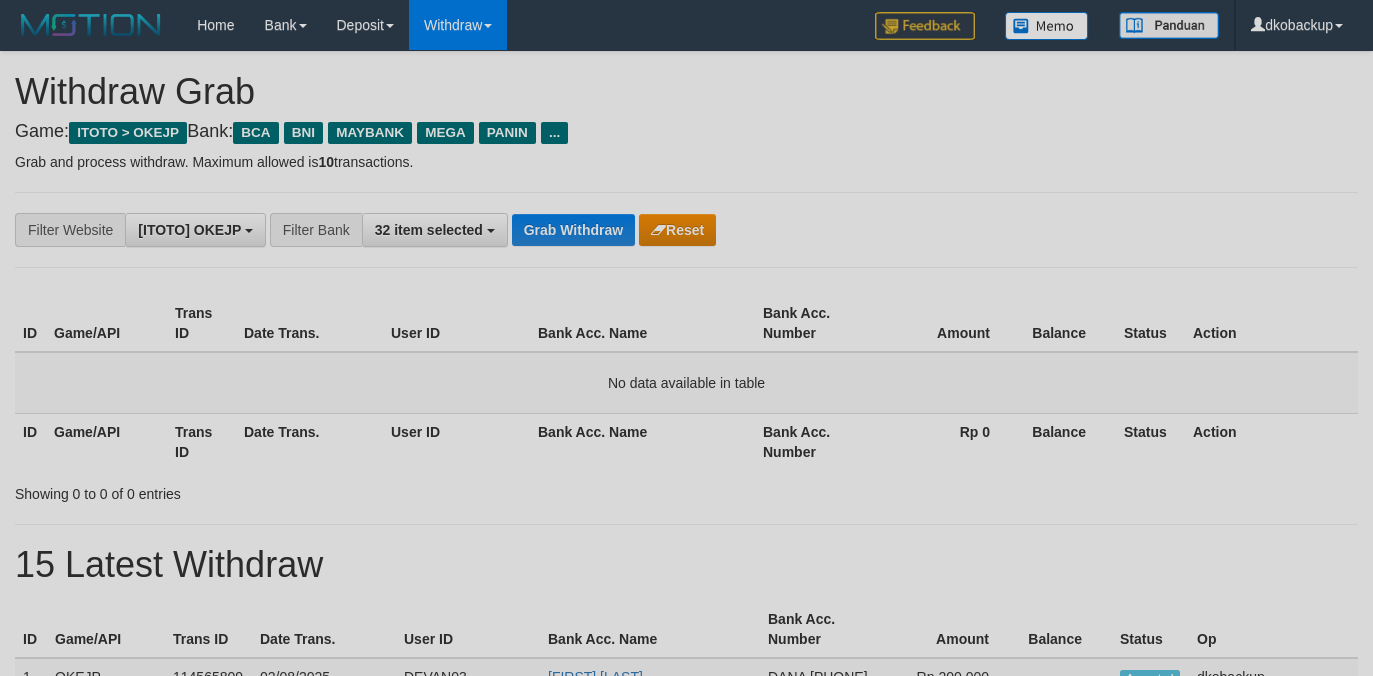 scroll, scrollTop: 0, scrollLeft: 0, axis: both 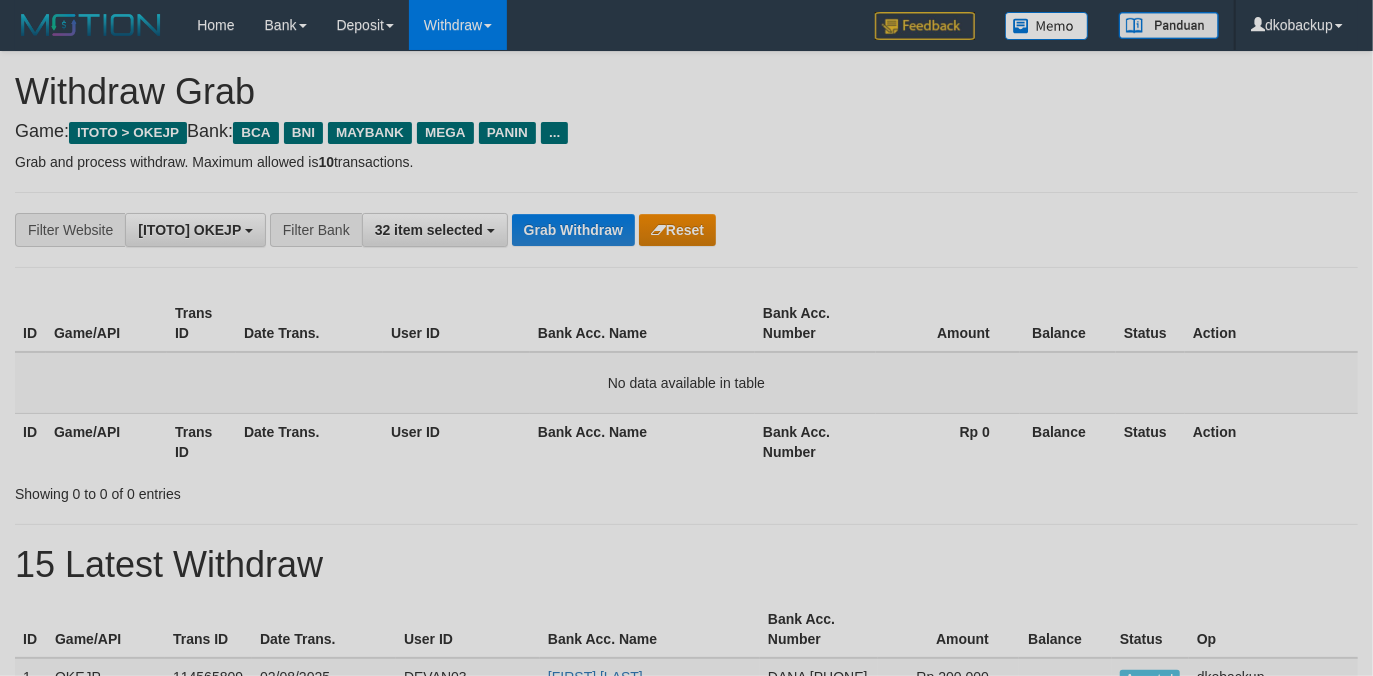 click on "Grab Withdraw" at bounding box center [573, 230] 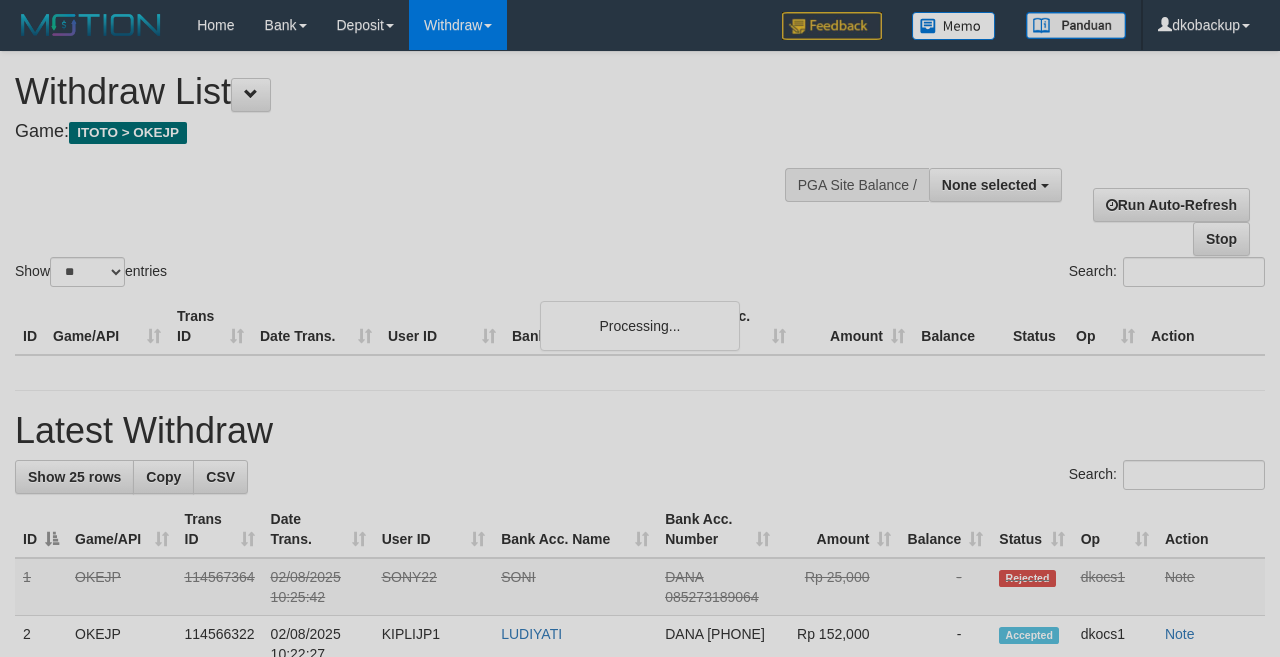select 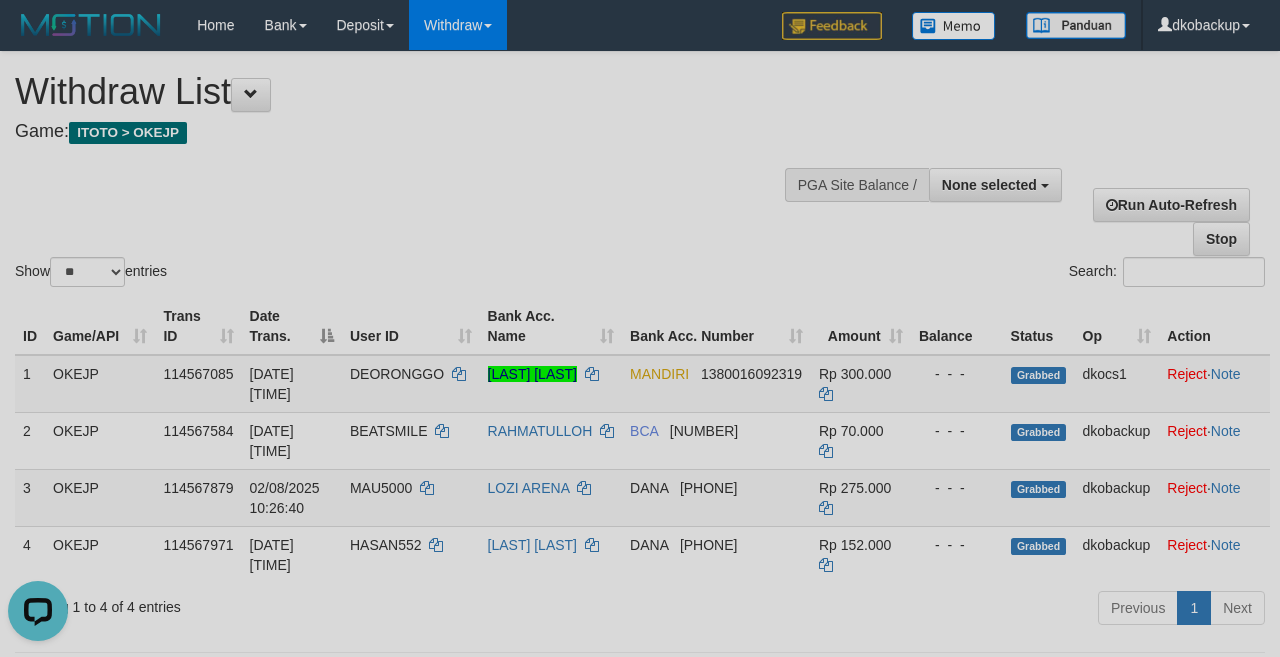 scroll, scrollTop: 0, scrollLeft: 0, axis: both 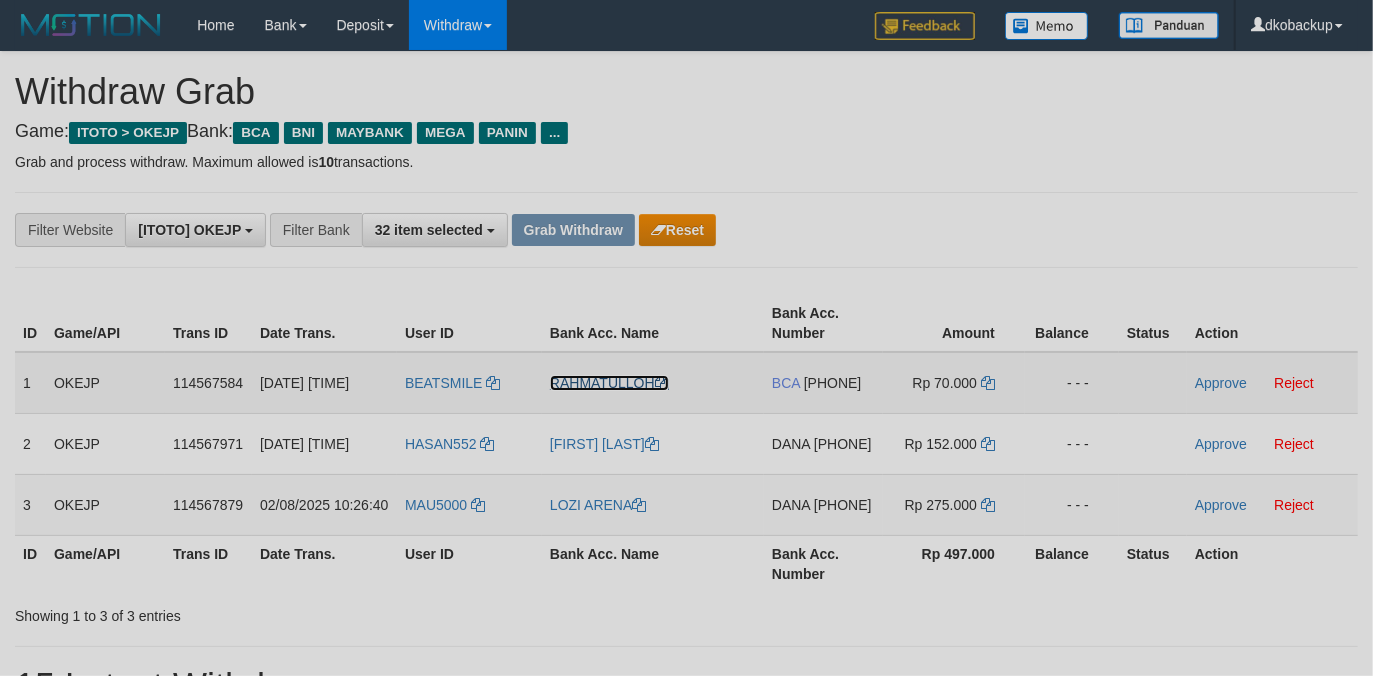click on "RAHMATULLOH" at bounding box center (609, 383) 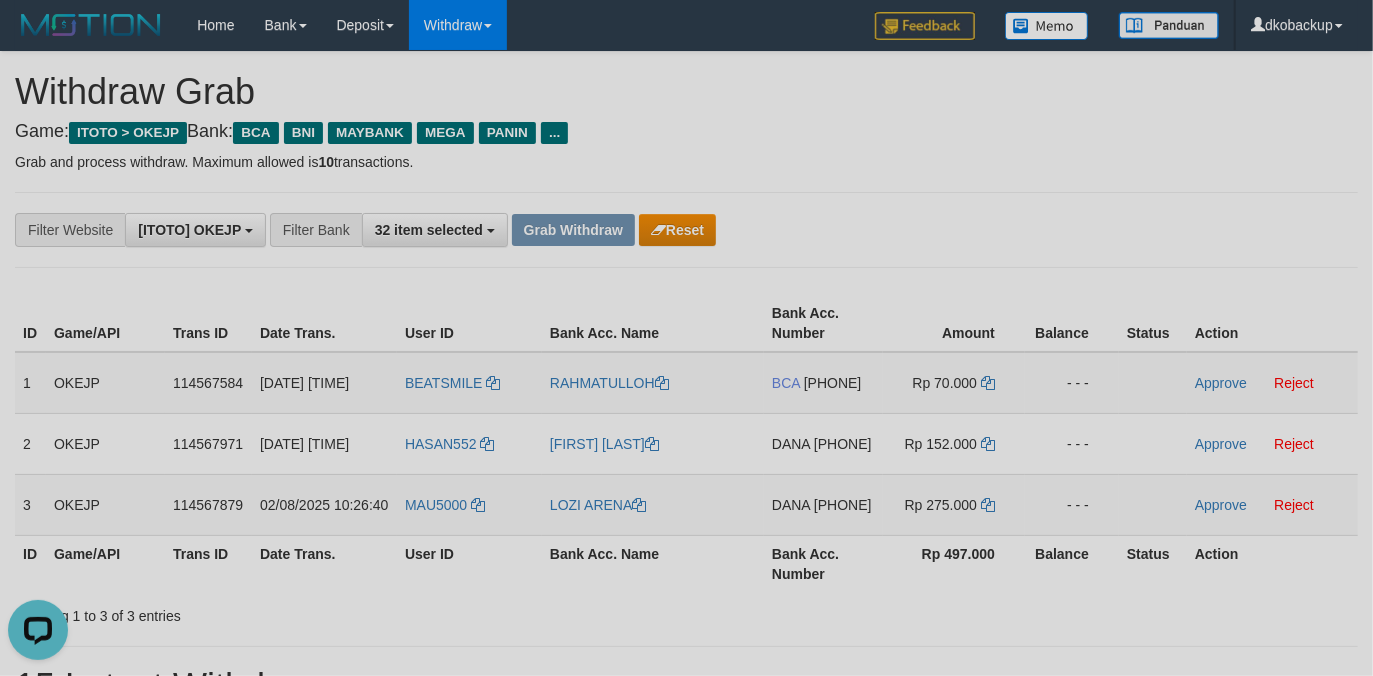 scroll, scrollTop: 0, scrollLeft: 0, axis: both 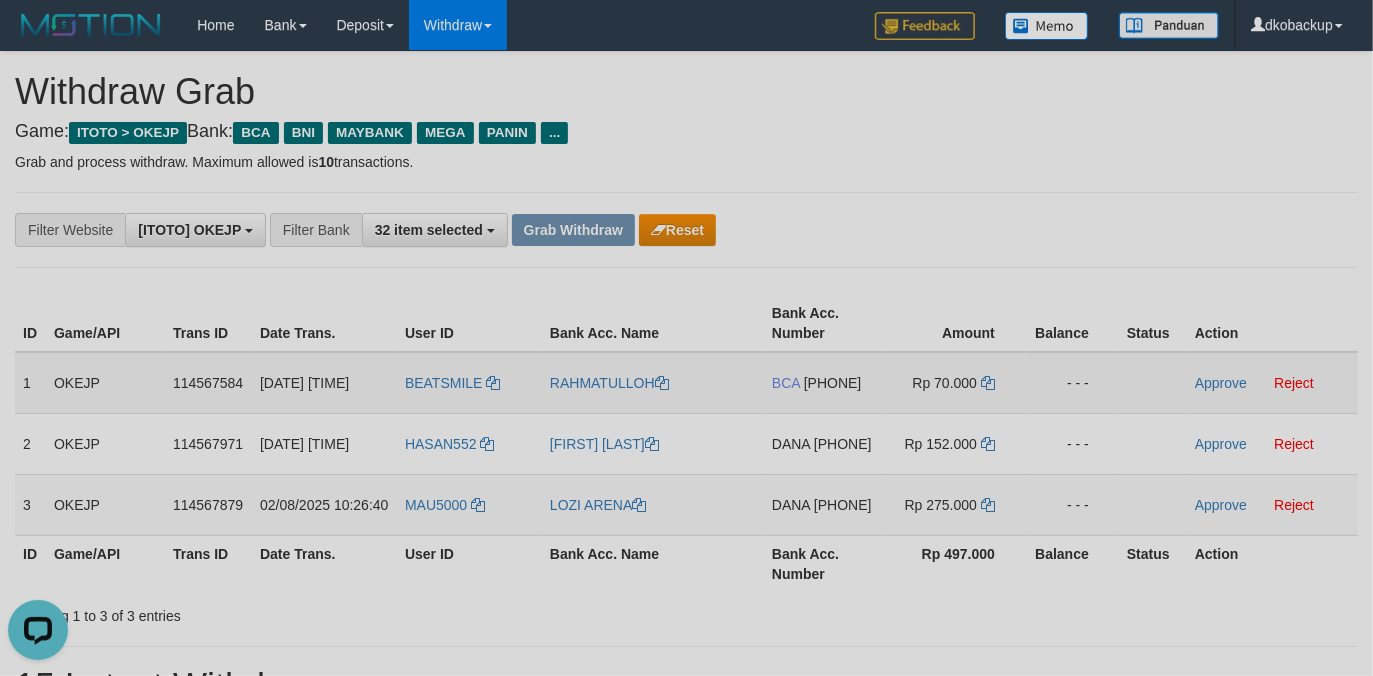 click on "[PHONE]" at bounding box center (833, 383) 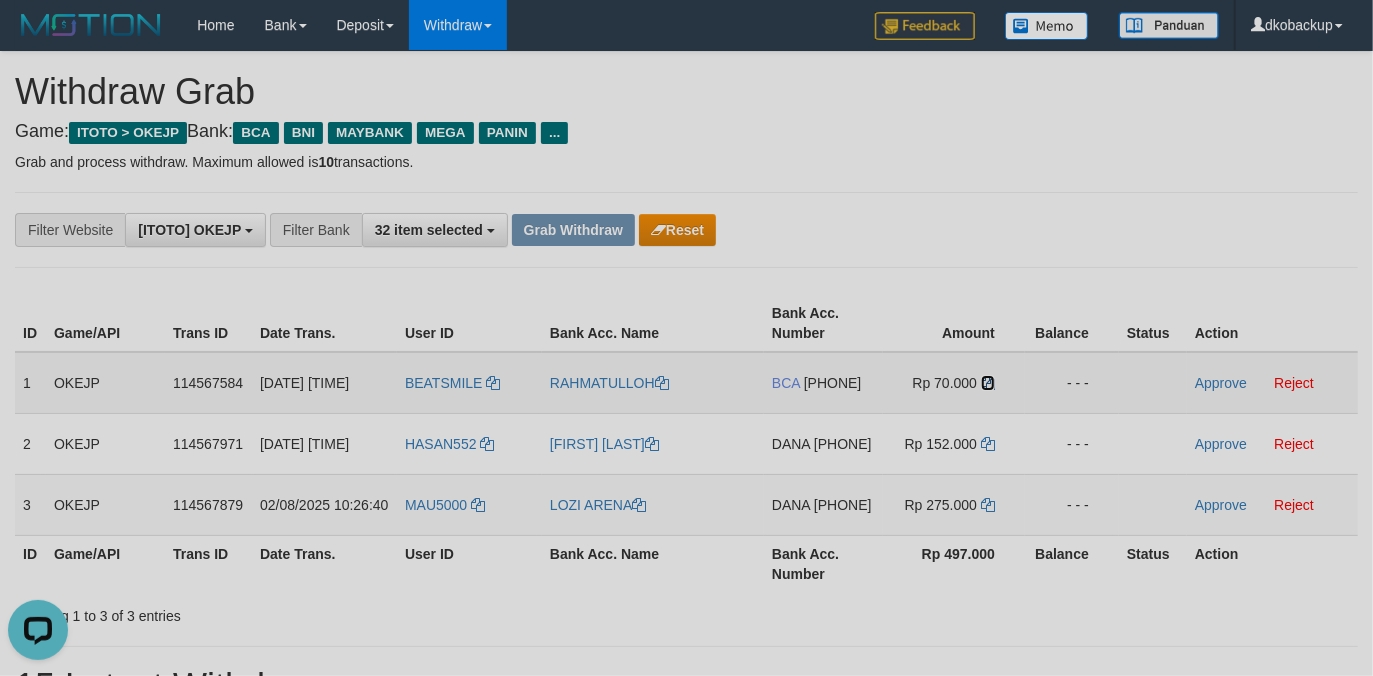 click at bounding box center (988, 383) 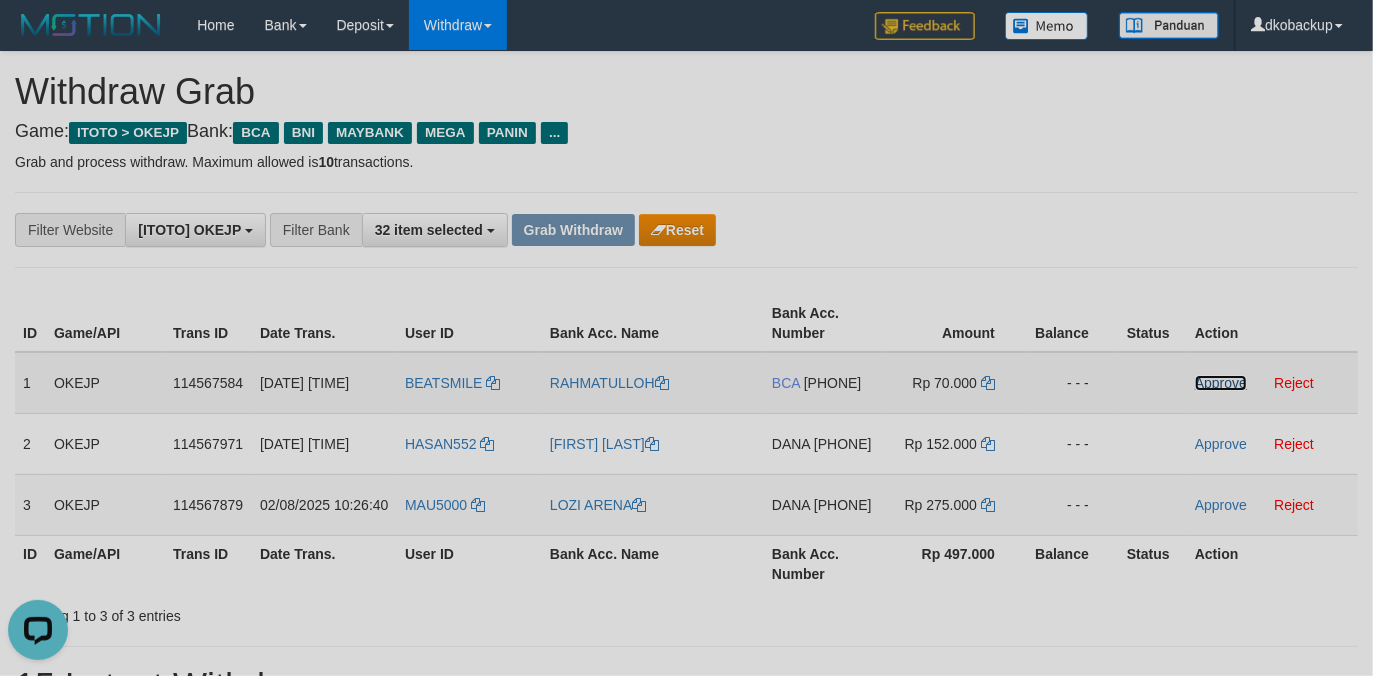 click on "Approve" at bounding box center (1221, 383) 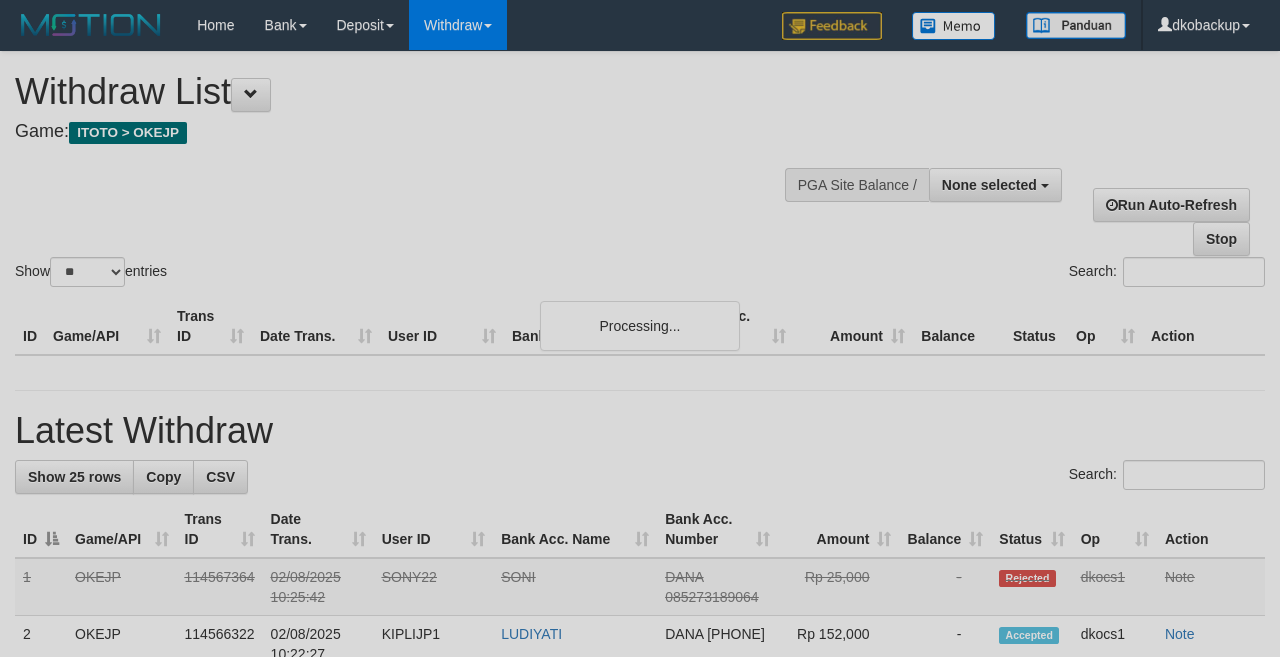 select 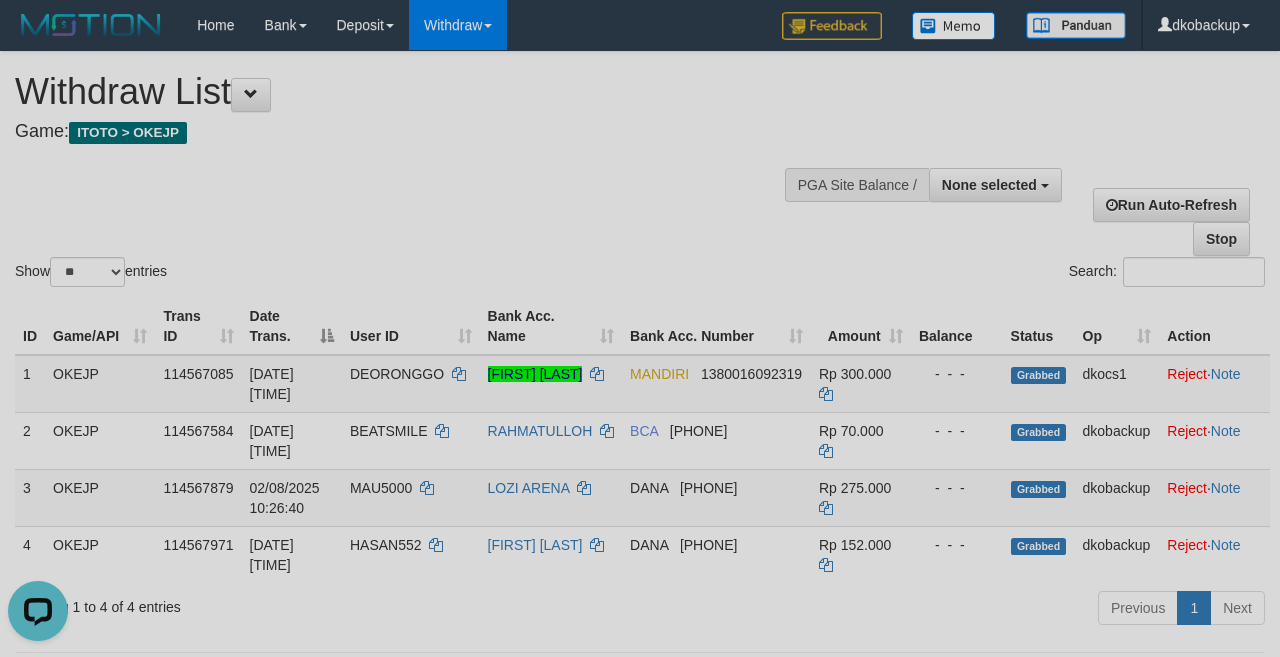 scroll, scrollTop: 0, scrollLeft: 0, axis: both 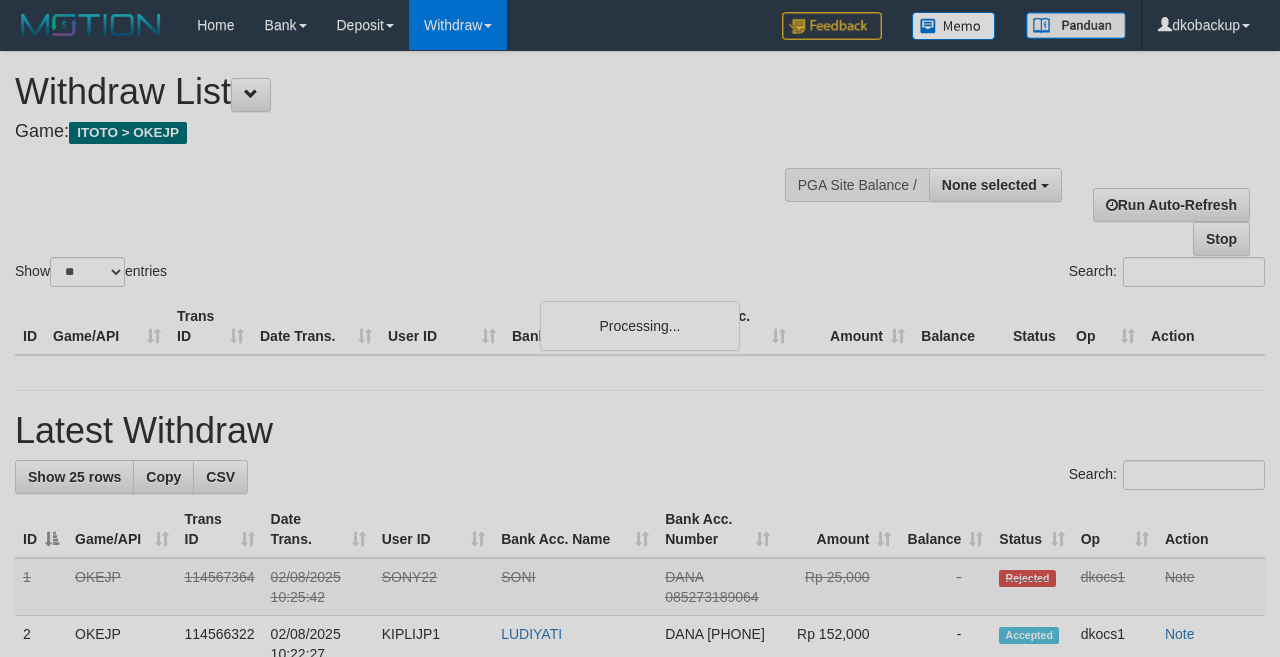 select 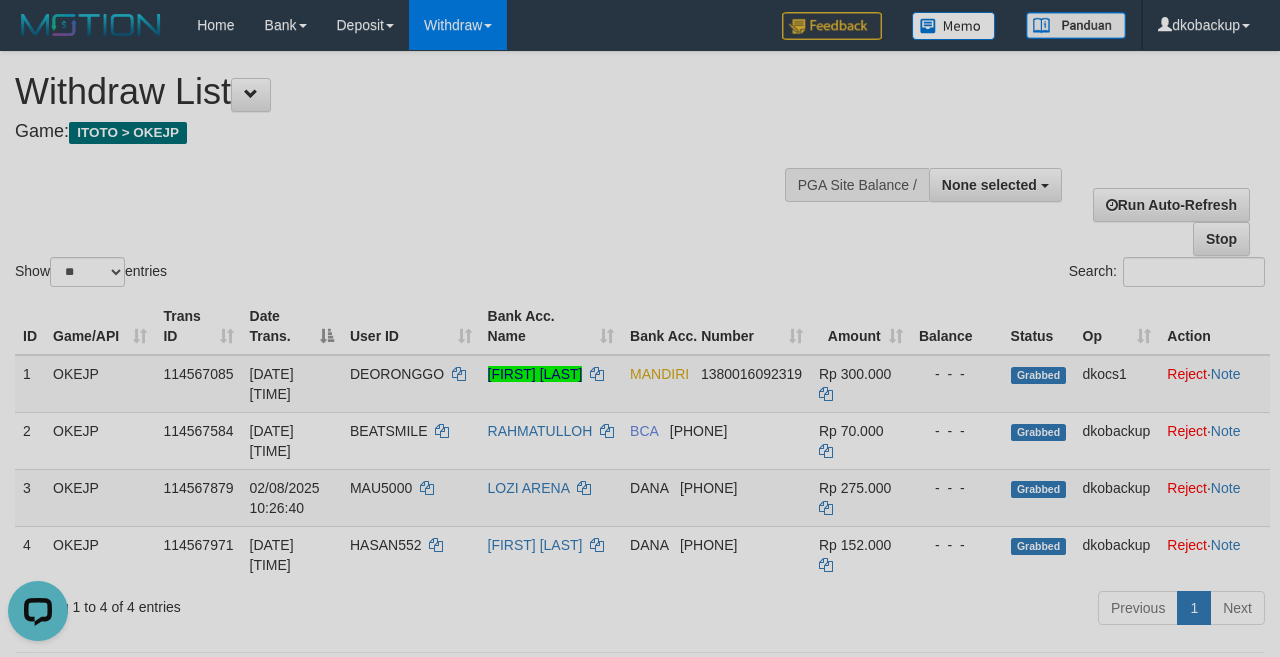 scroll, scrollTop: 0, scrollLeft: 0, axis: both 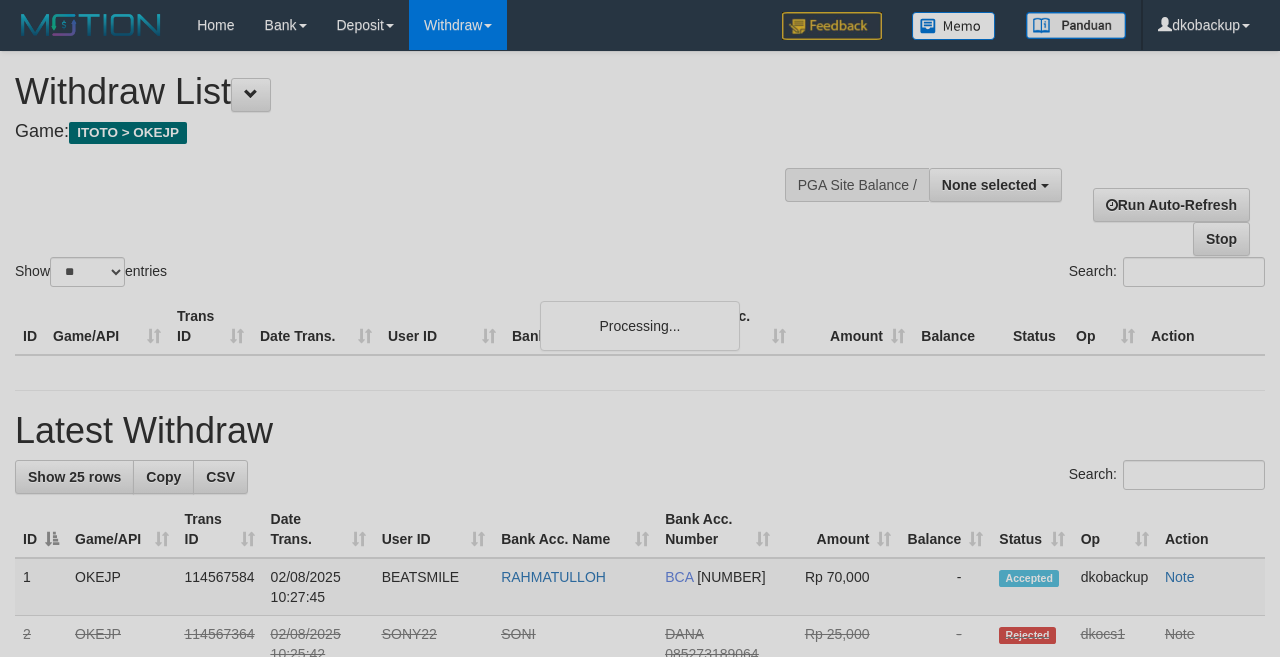 select 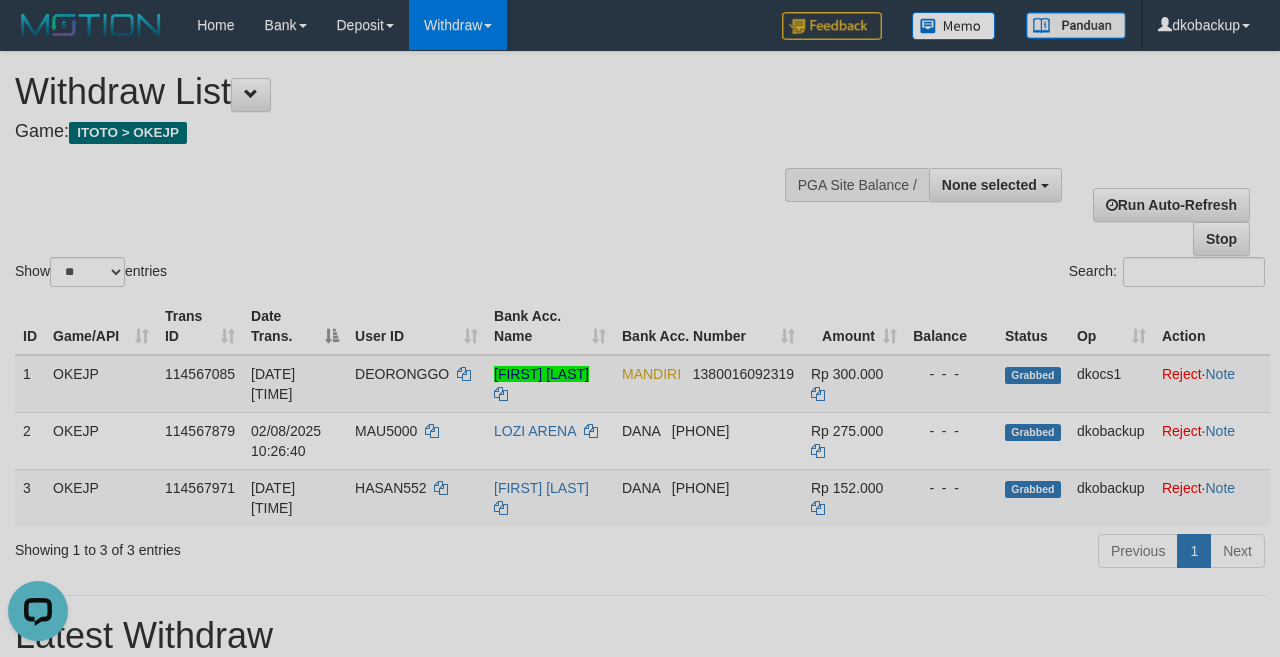 scroll, scrollTop: 0, scrollLeft: 0, axis: both 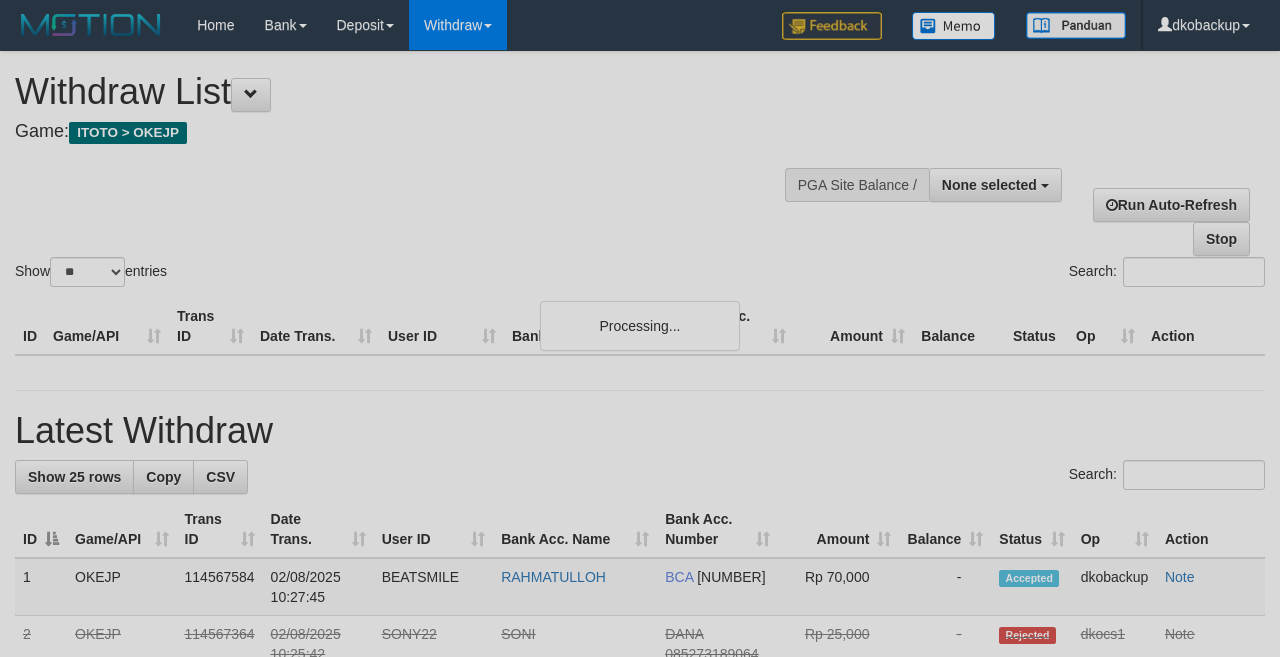 select 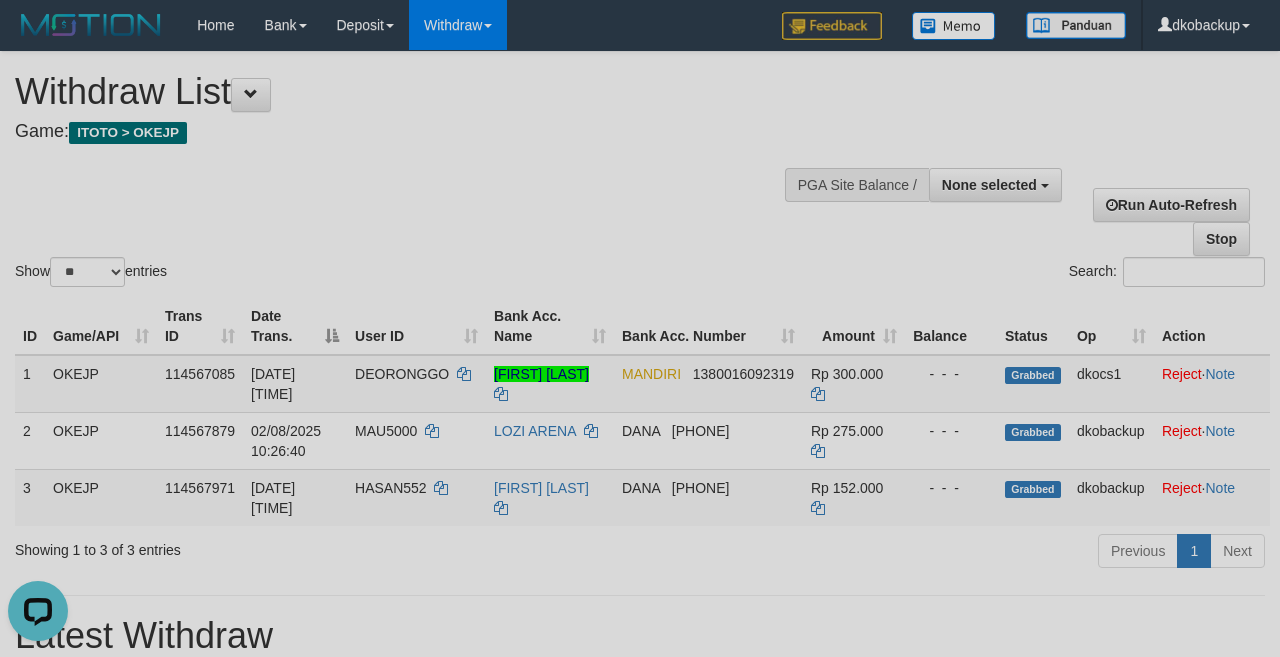 scroll, scrollTop: 0, scrollLeft: 0, axis: both 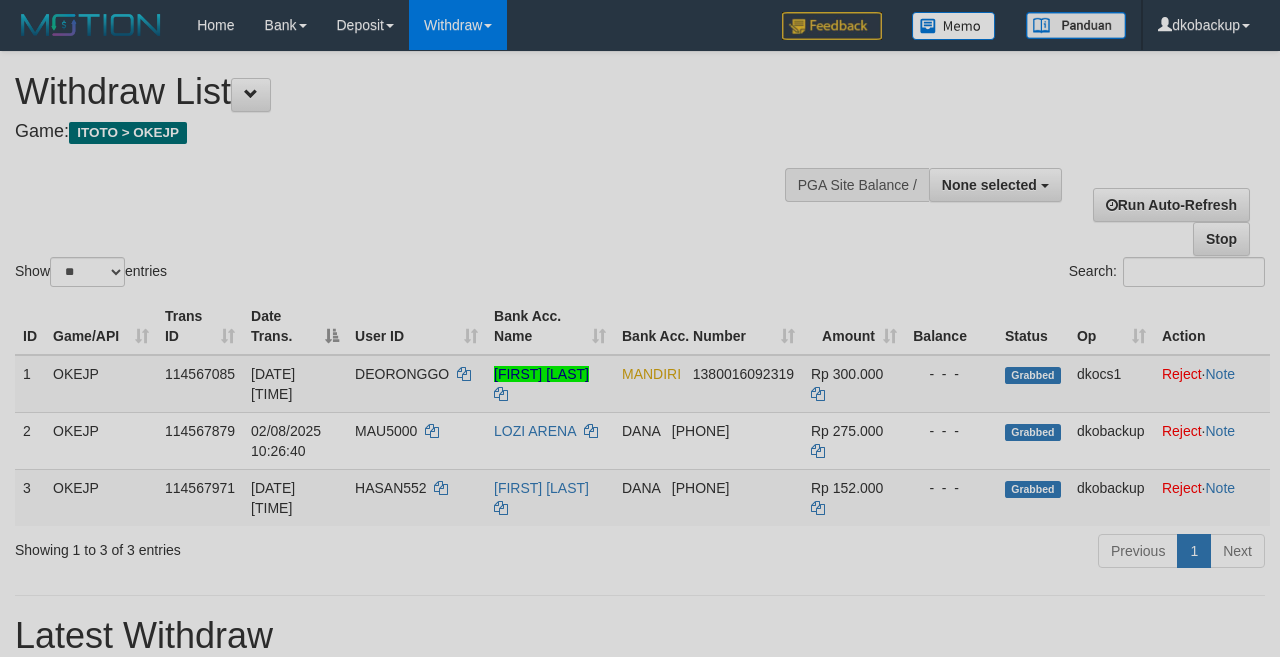 select 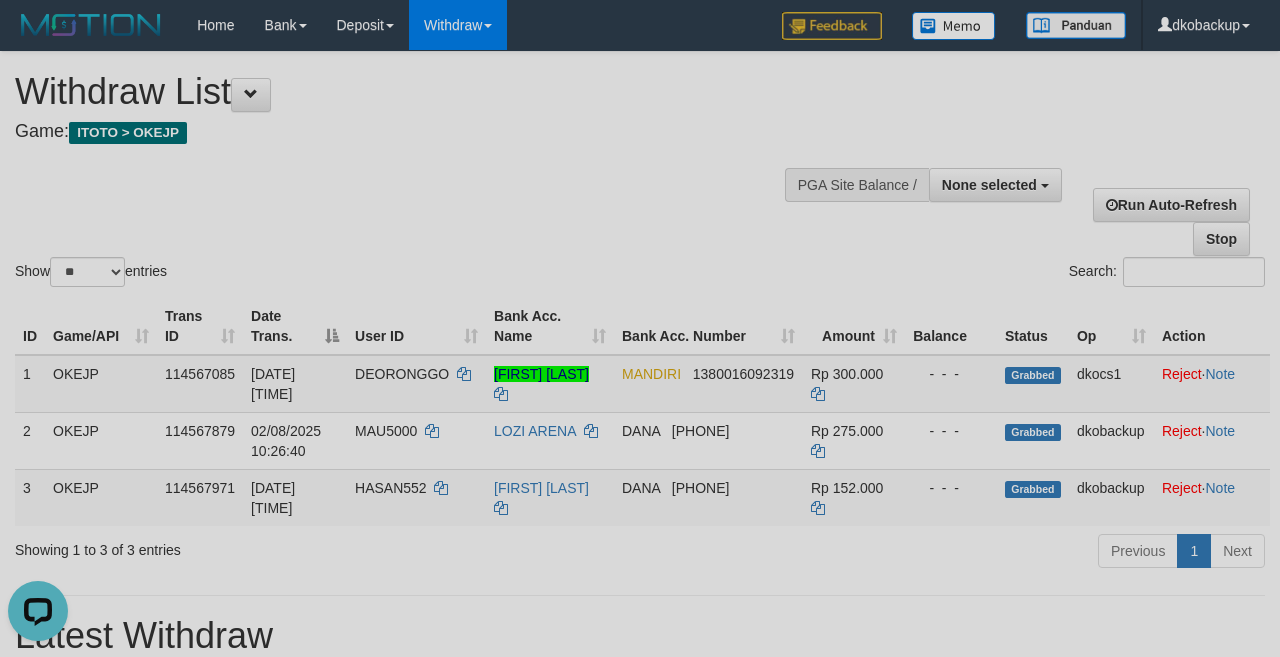 scroll, scrollTop: 0, scrollLeft: 0, axis: both 